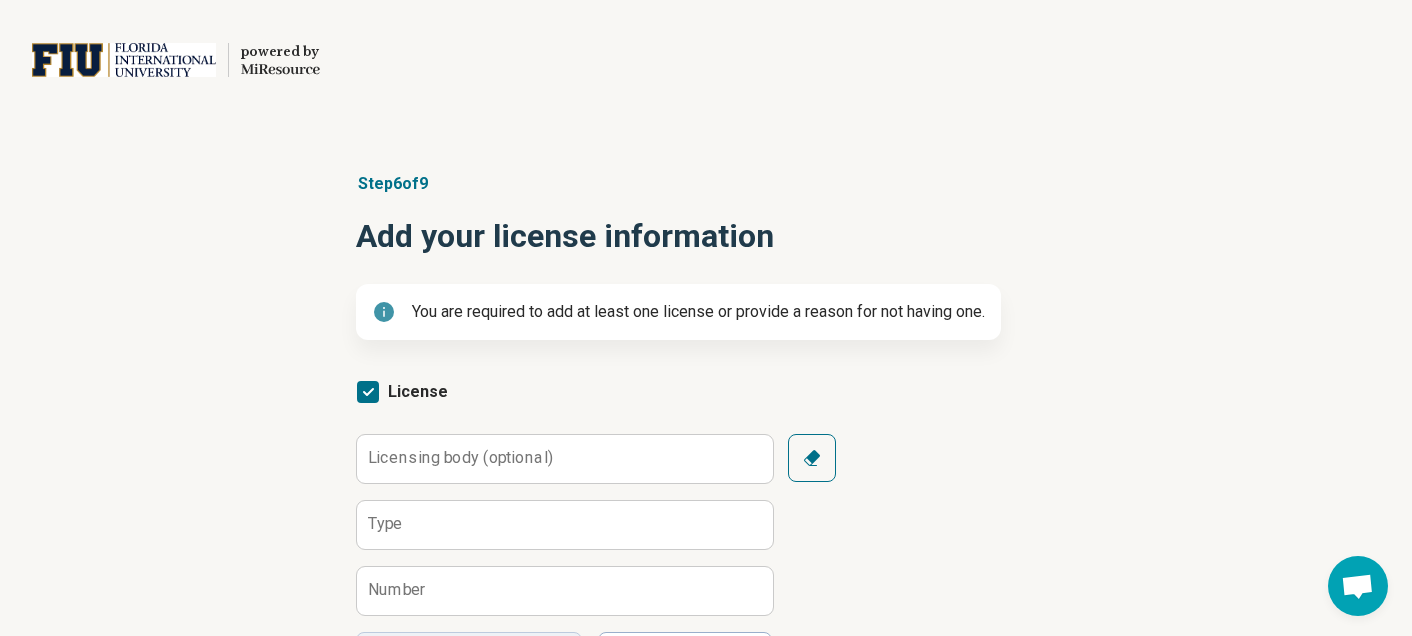 scroll, scrollTop: 119, scrollLeft: 0, axis: vertical 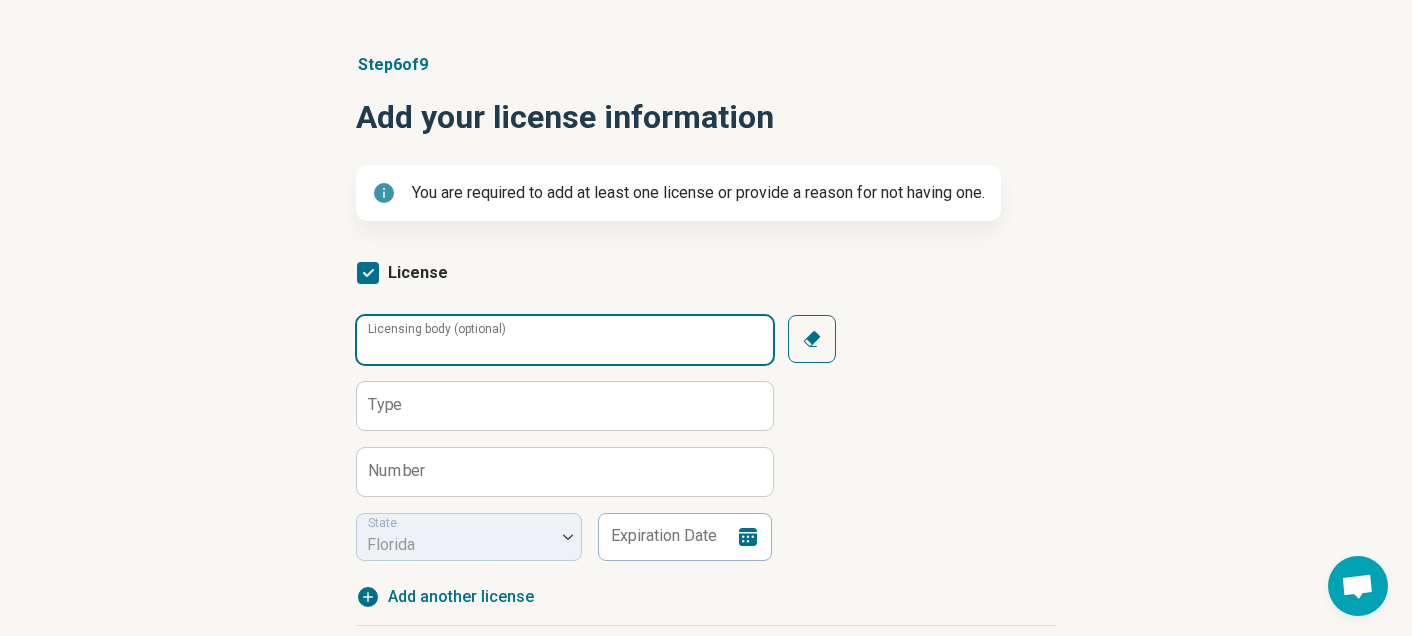 click on "Licensing body (optional)" at bounding box center [565, 340] 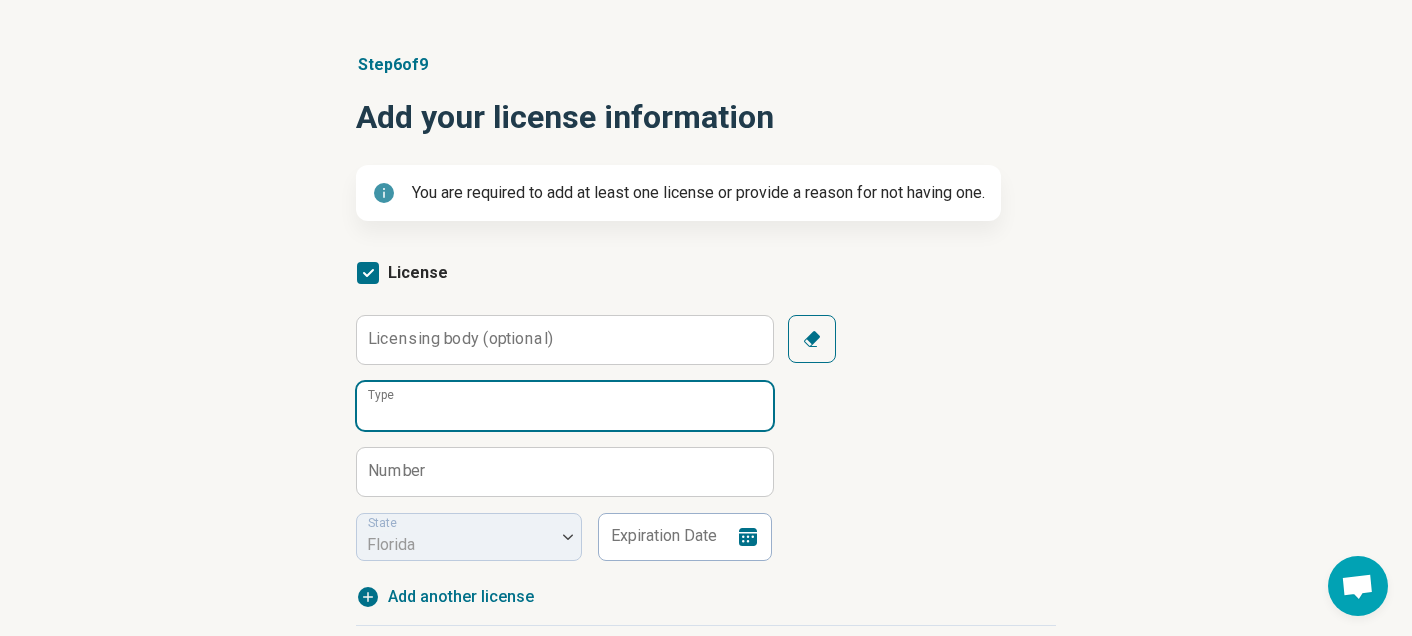 click on "Type" at bounding box center (565, 406) 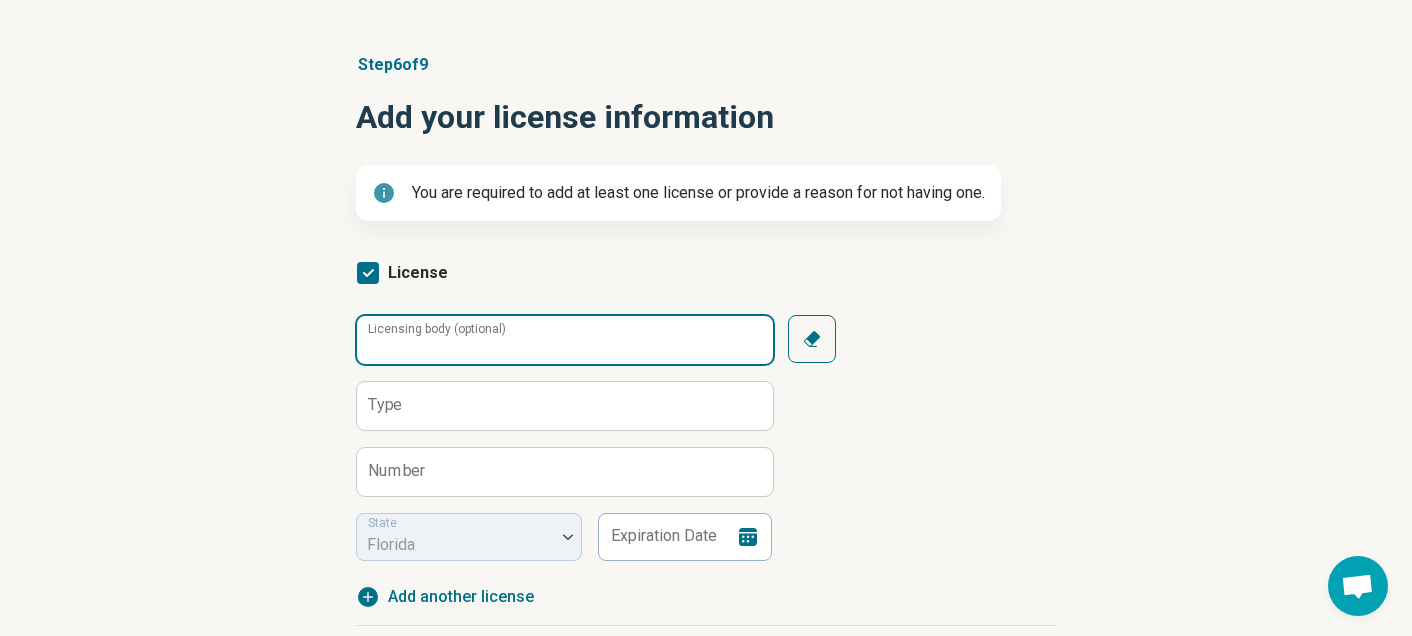 click on "Licensing body (optional)" at bounding box center (565, 340) 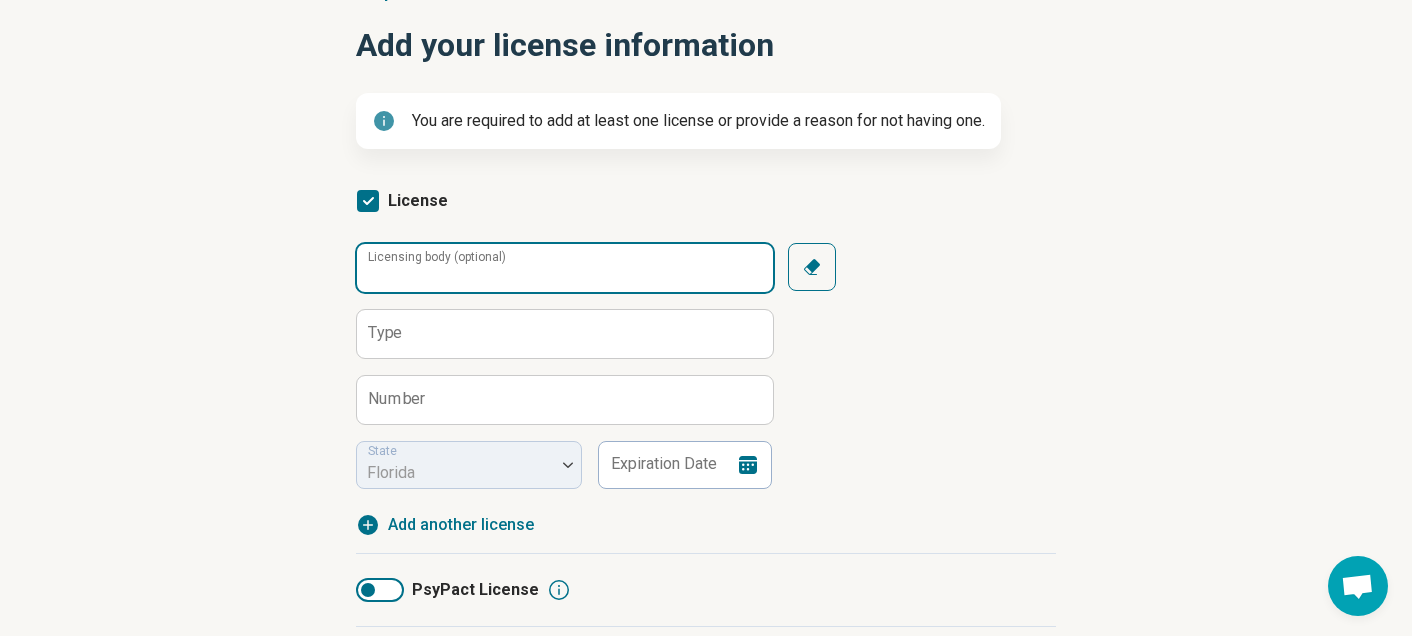 scroll, scrollTop: 192, scrollLeft: 0, axis: vertical 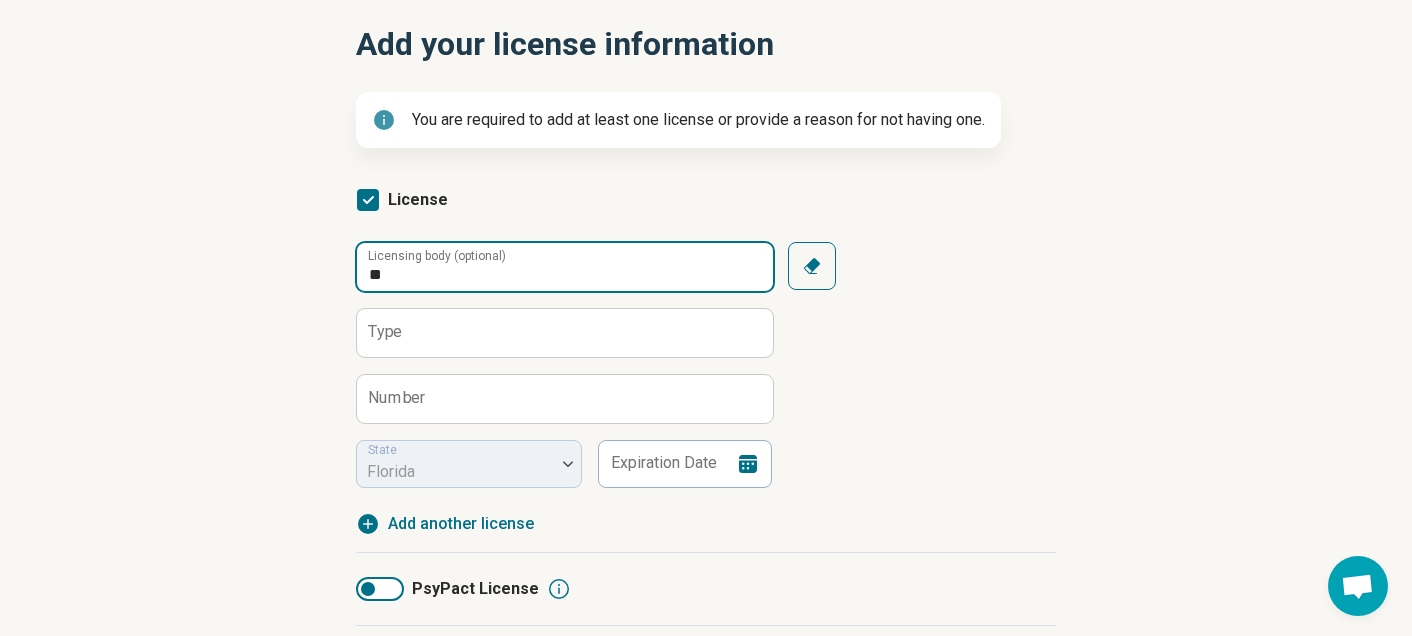 type on "*" 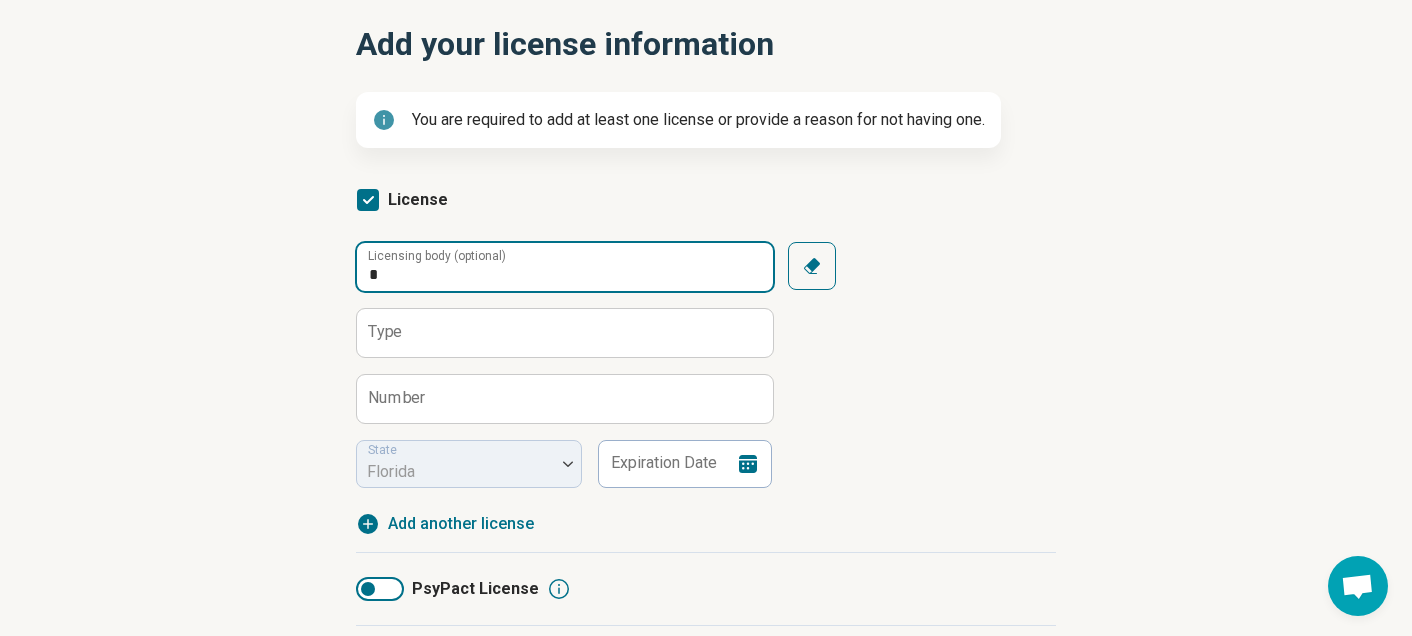 type 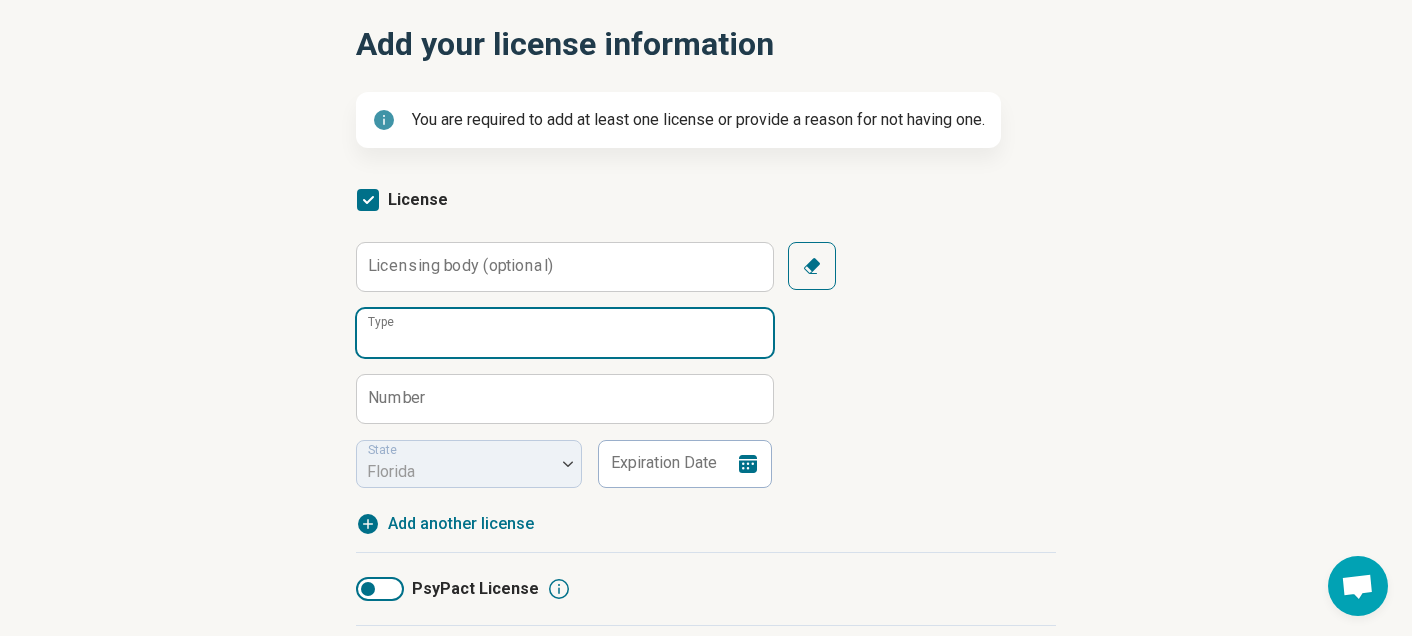 click on "Type" at bounding box center (565, 333) 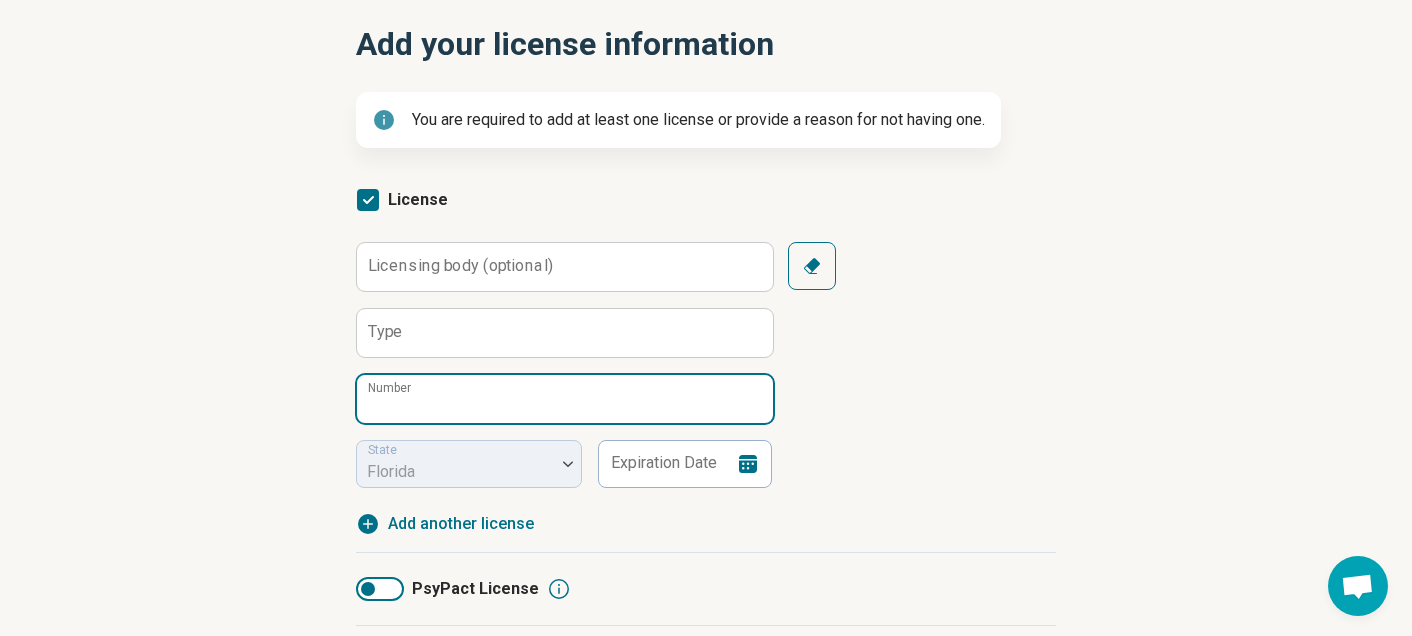 click on "Number" at bounding box center [565, 399] 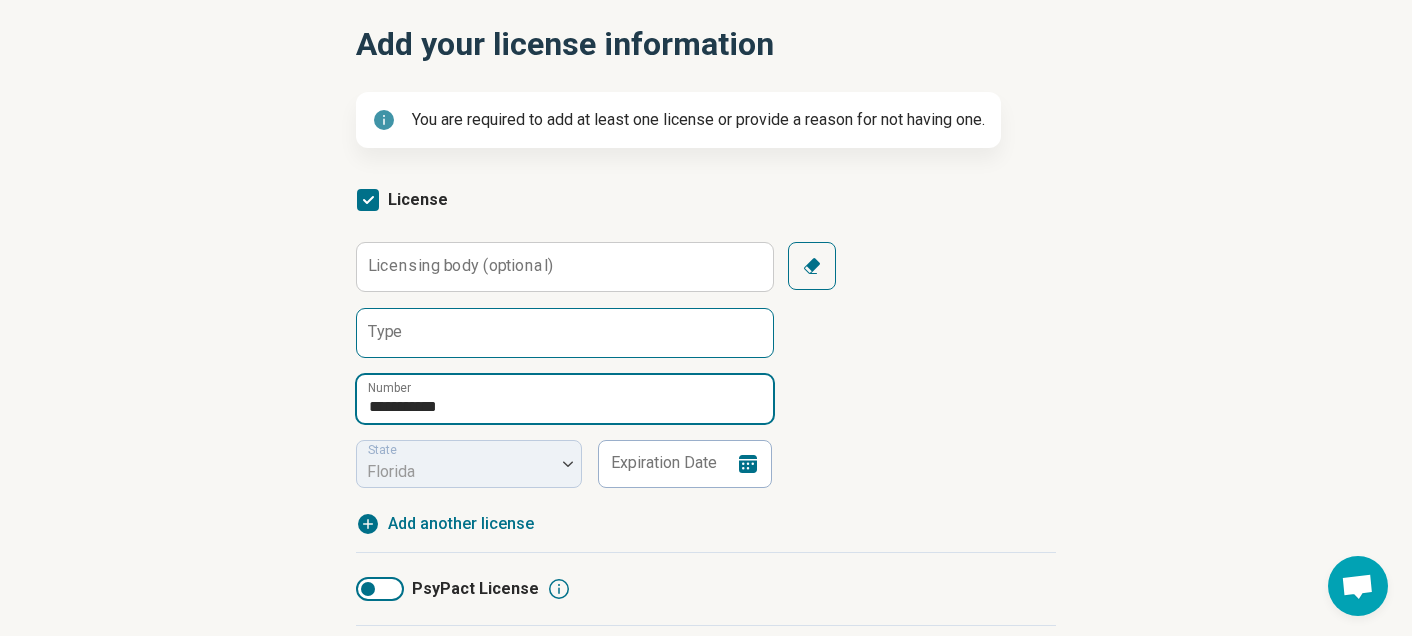 type on "**********" 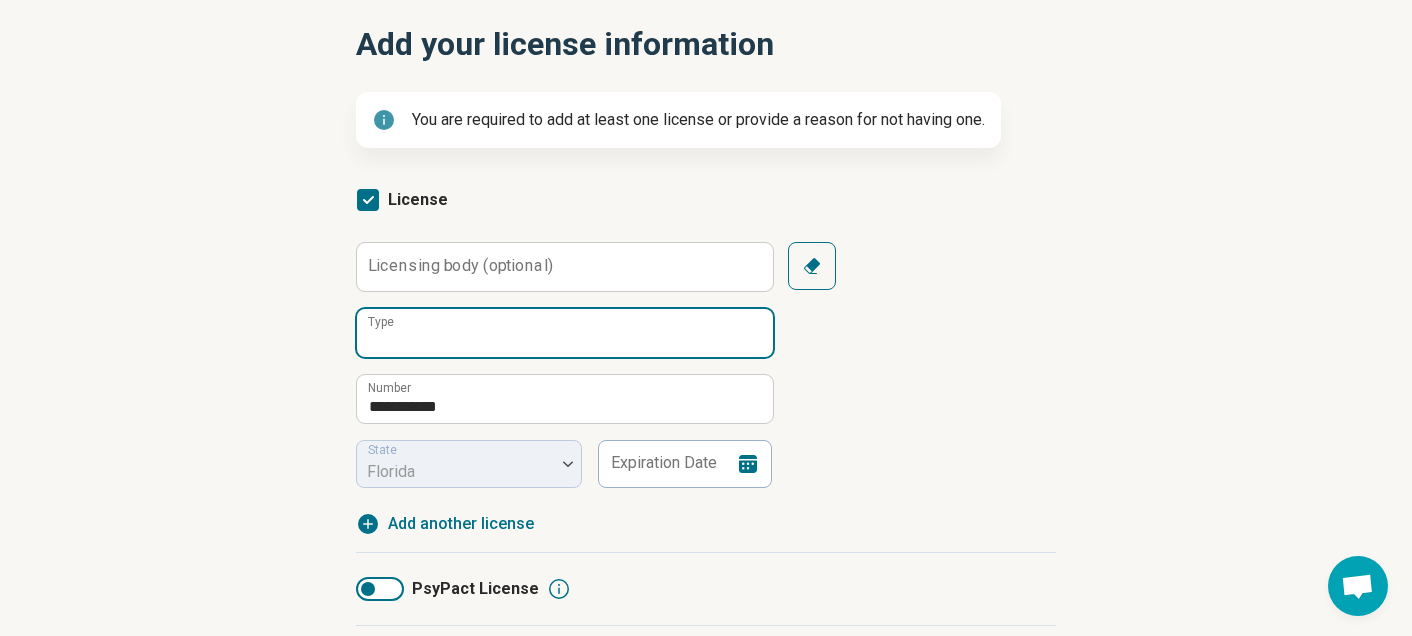 click on "Type" at bounding box center [565, 333] 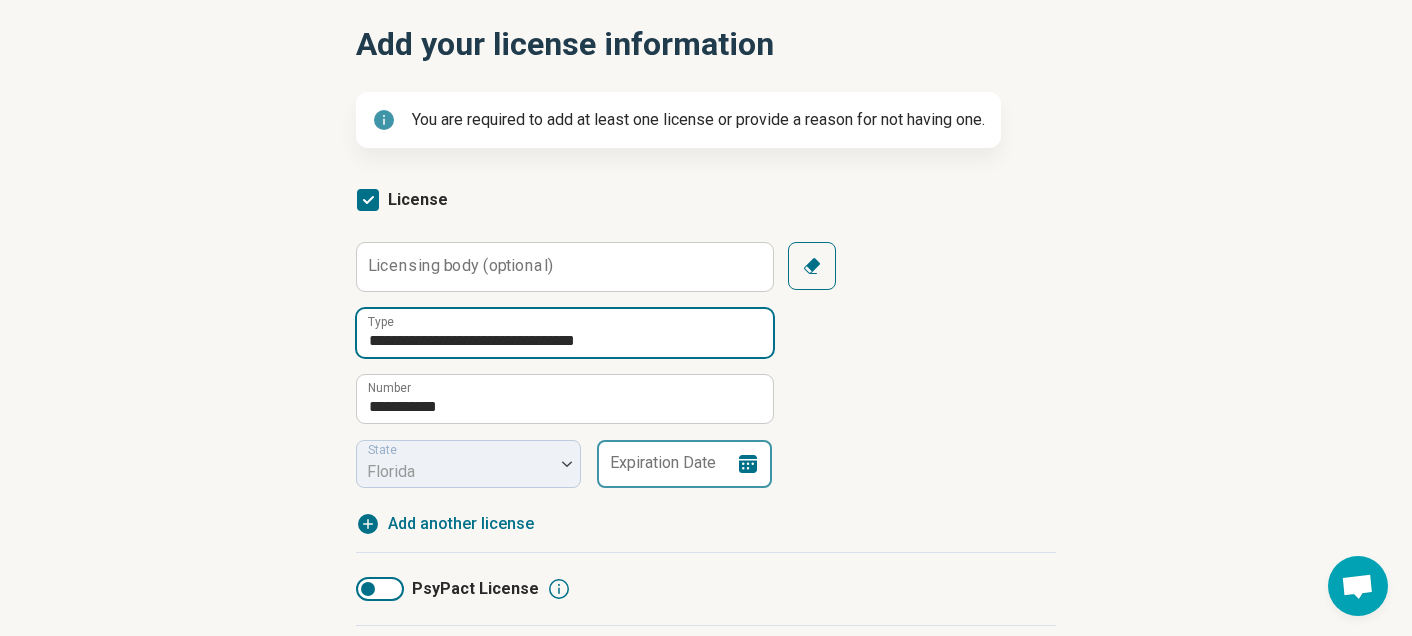 type on "**********" 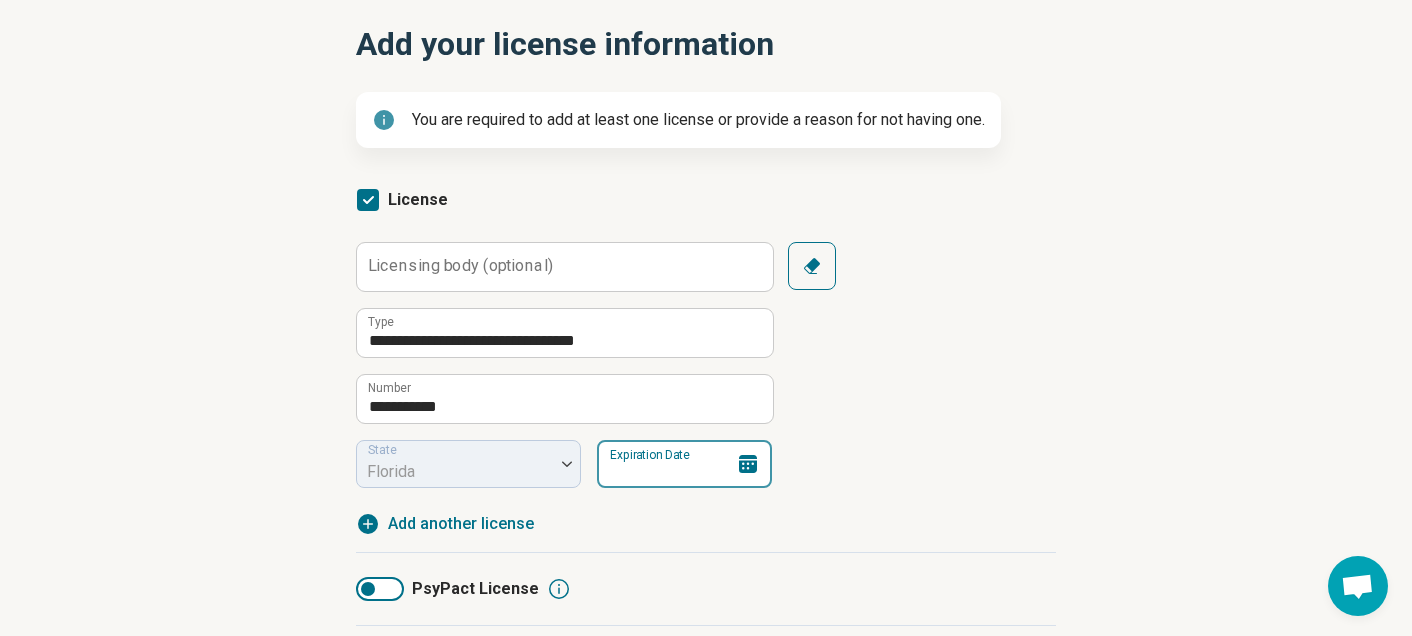click on "Expiration Date" at bounding box center (684, 464) 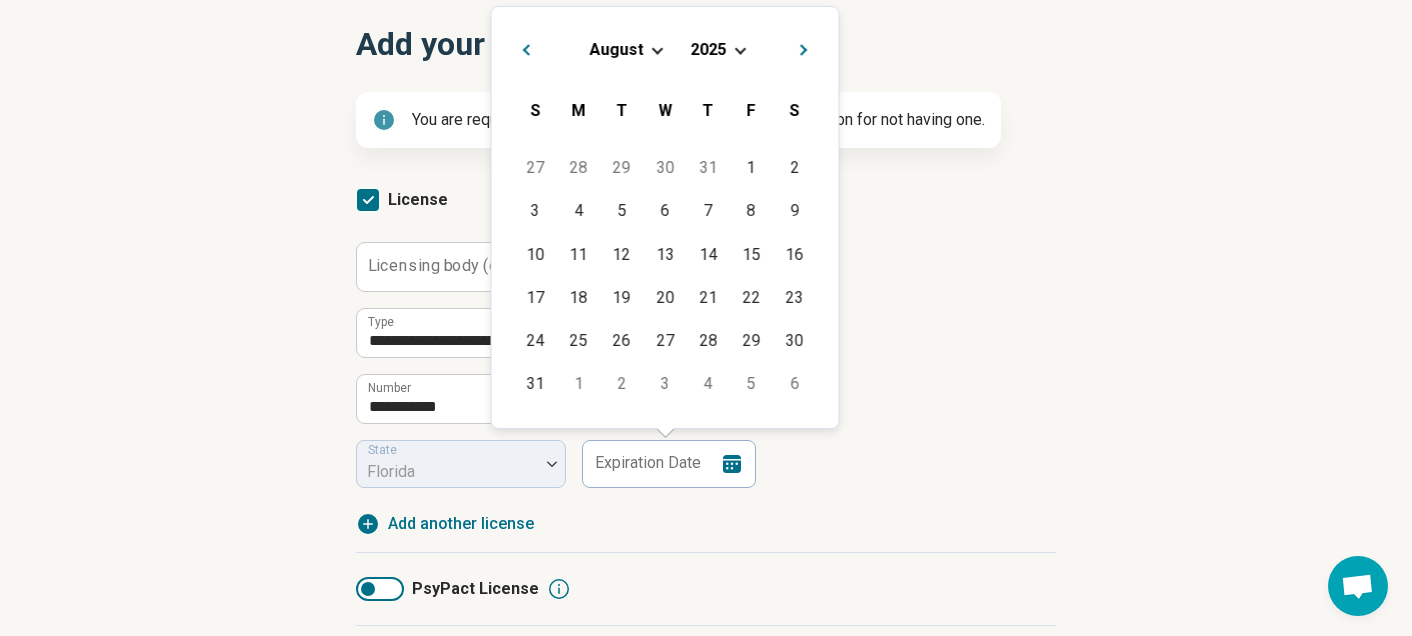 click at bounding box center (739, 48) 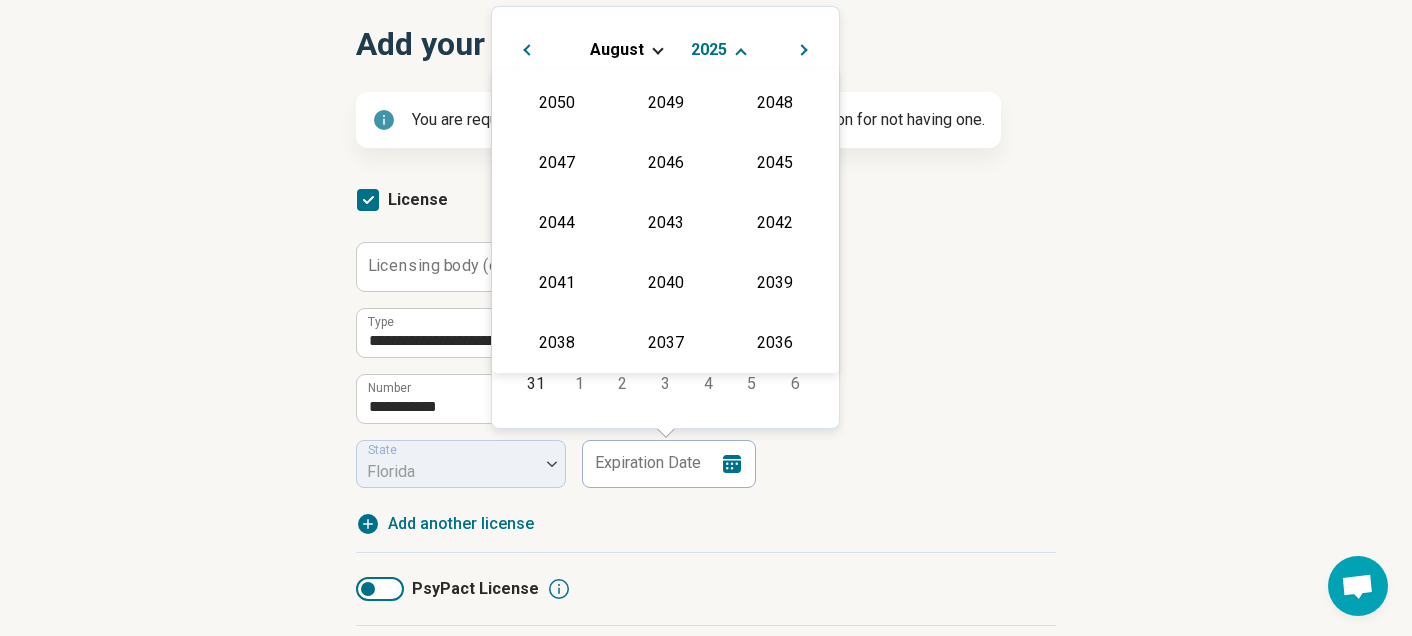 scroll, scrollTop: 362, scrollLeft: 0, axis: vertical 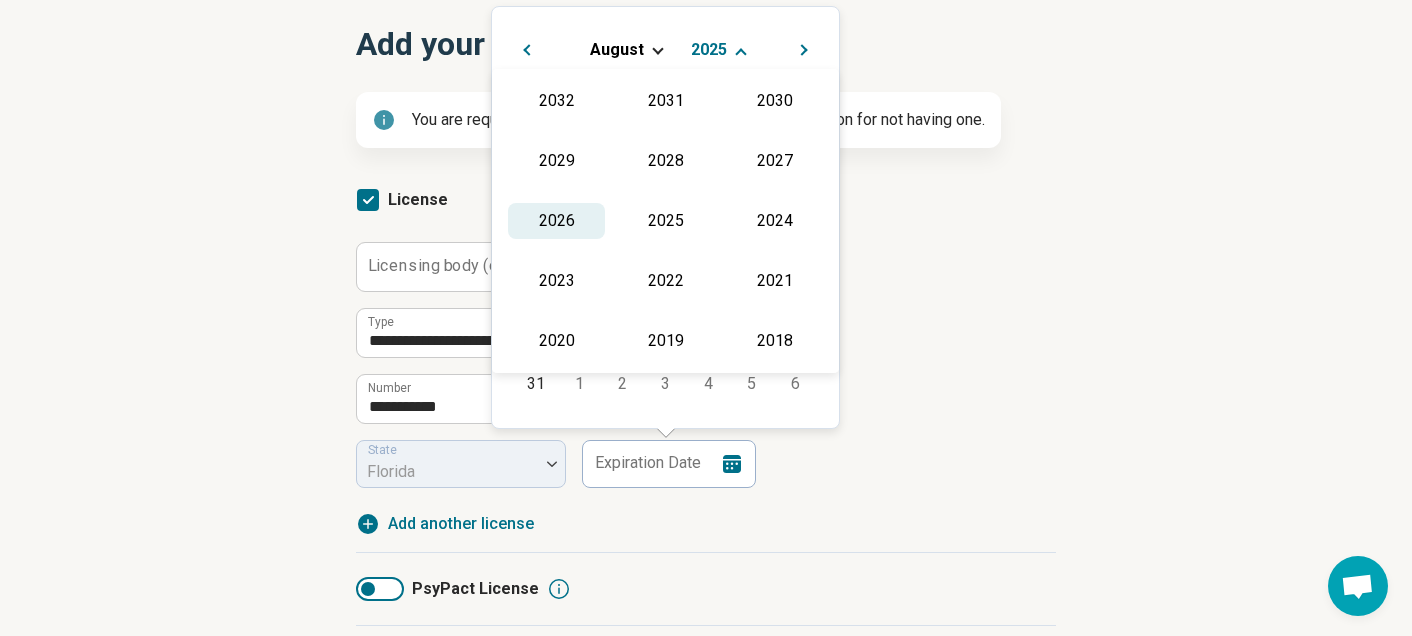 click on "2026" at bounding box center (556, 221) 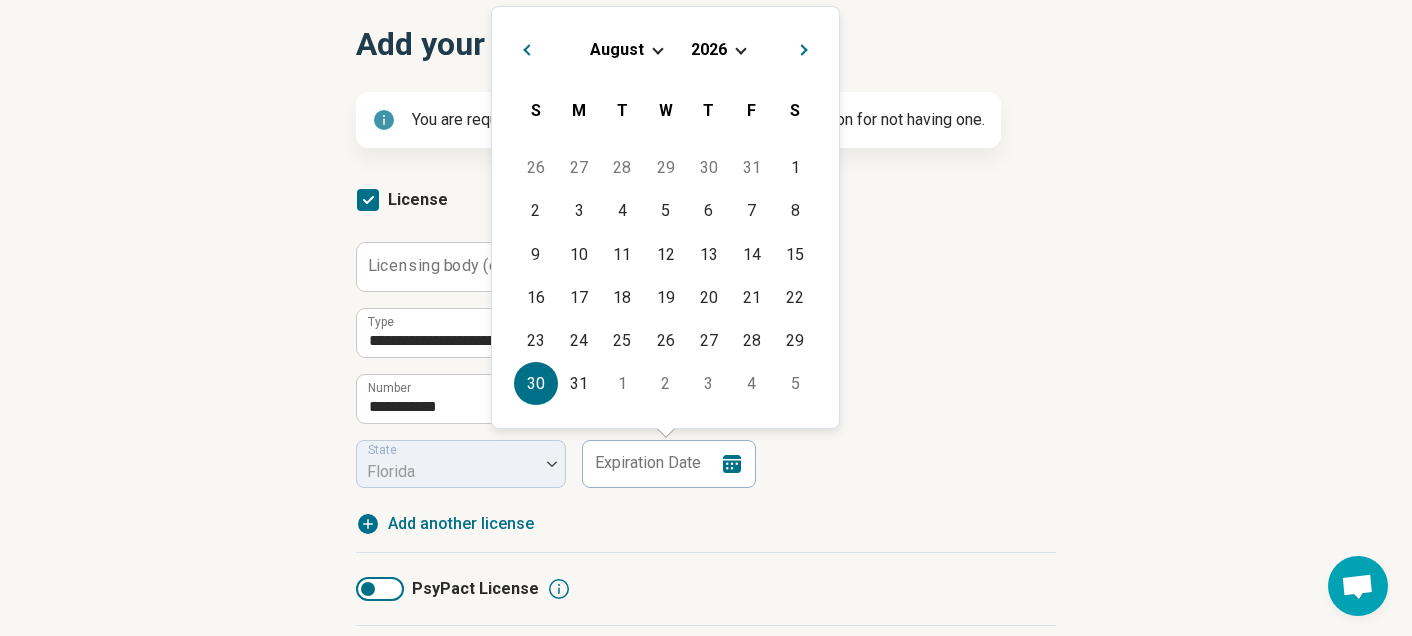 click on "30" at bounding box center (535, 383) 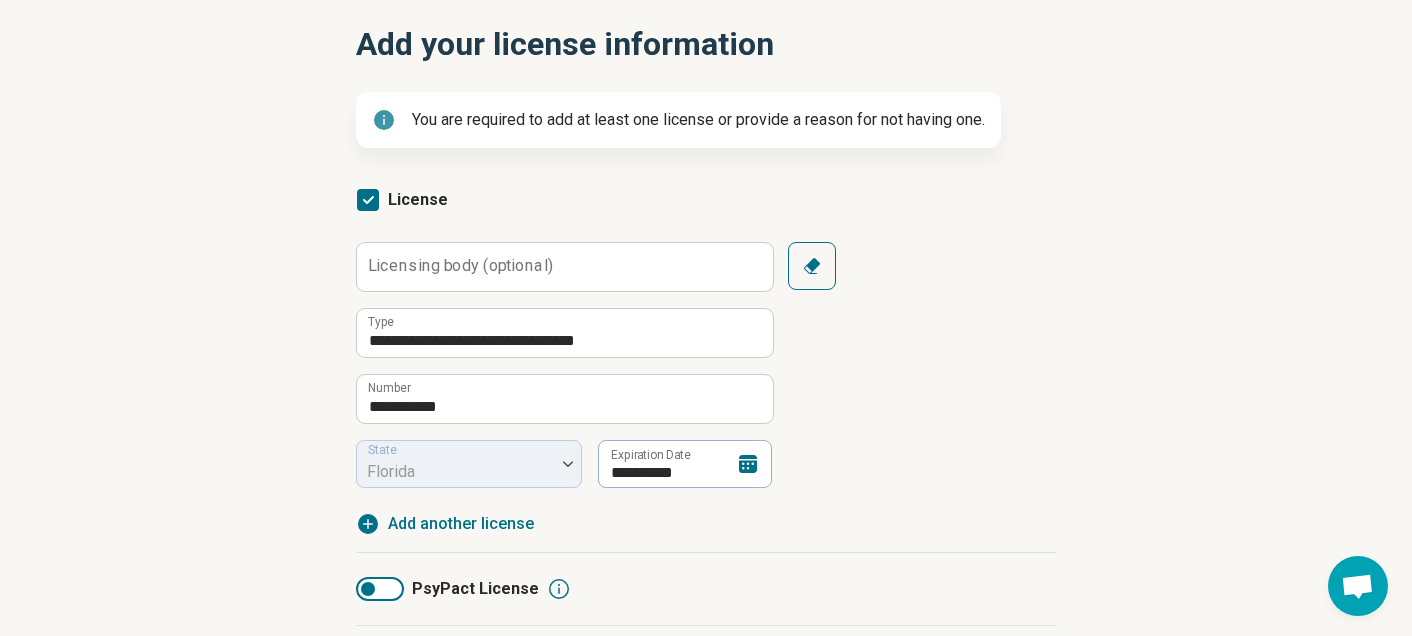click 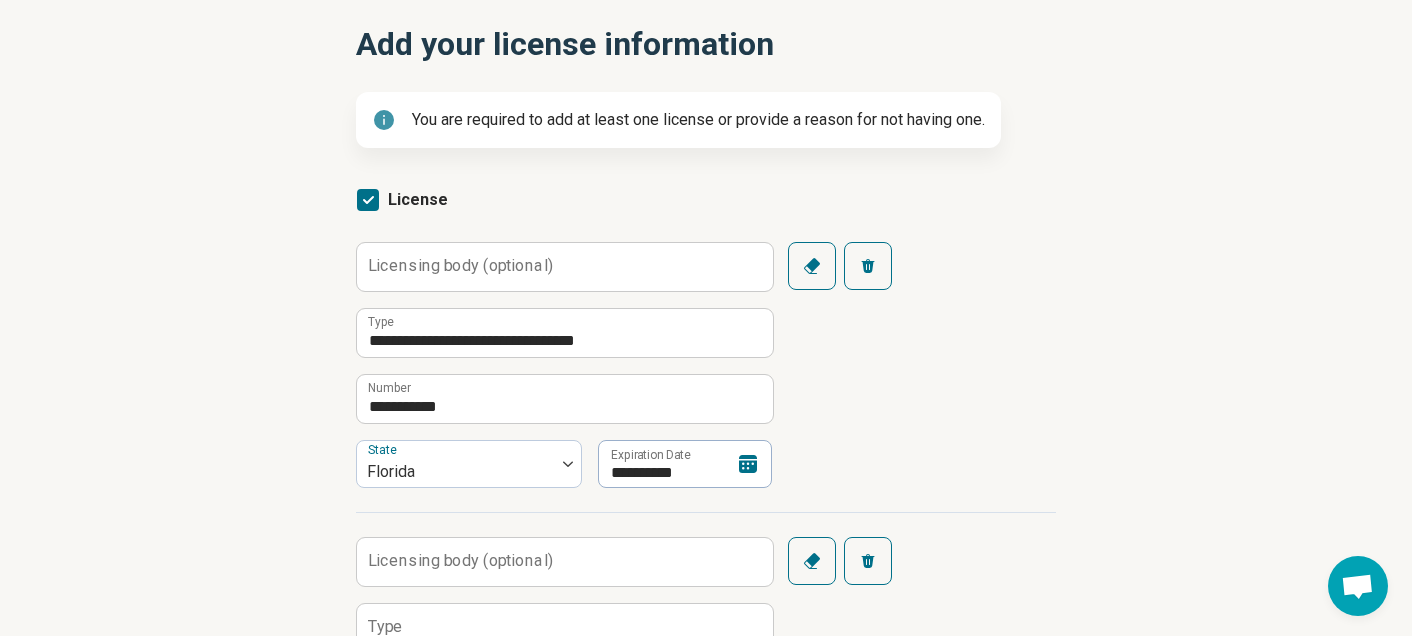 click on "Licensing body (optional)" at bounding box center (460, 561) 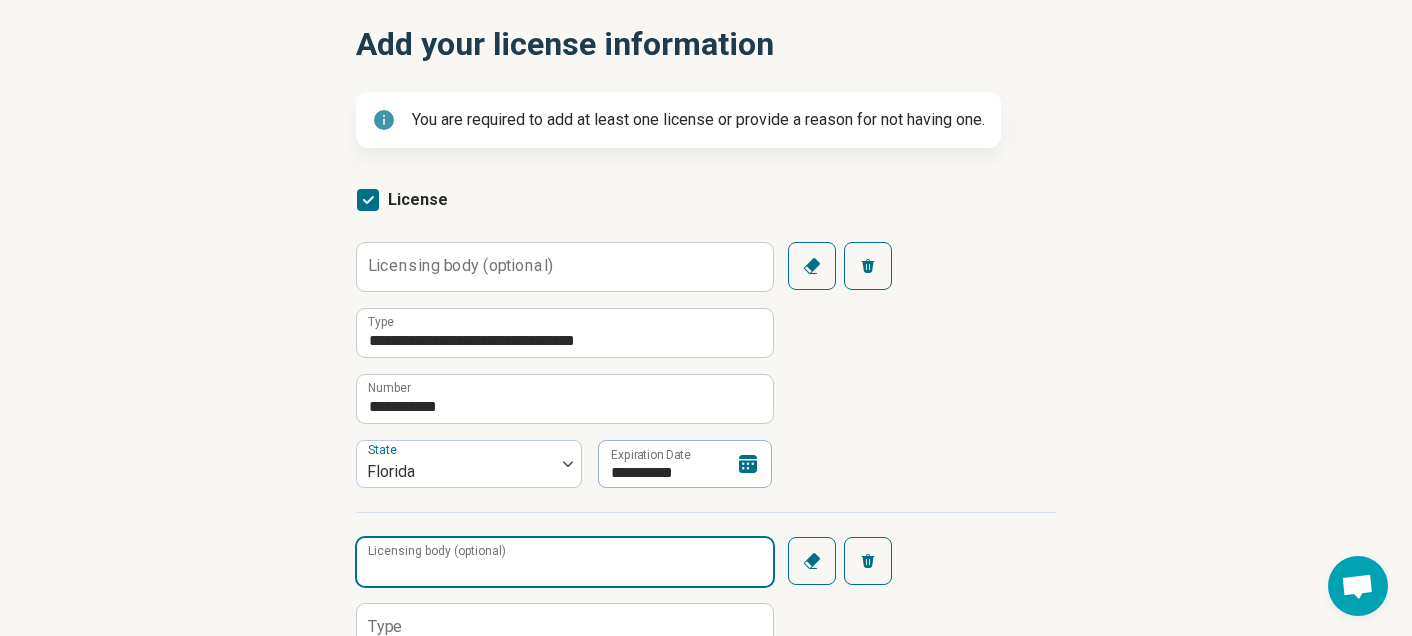 click on "Licensing body (optional)" at bounding box center (565, 562) 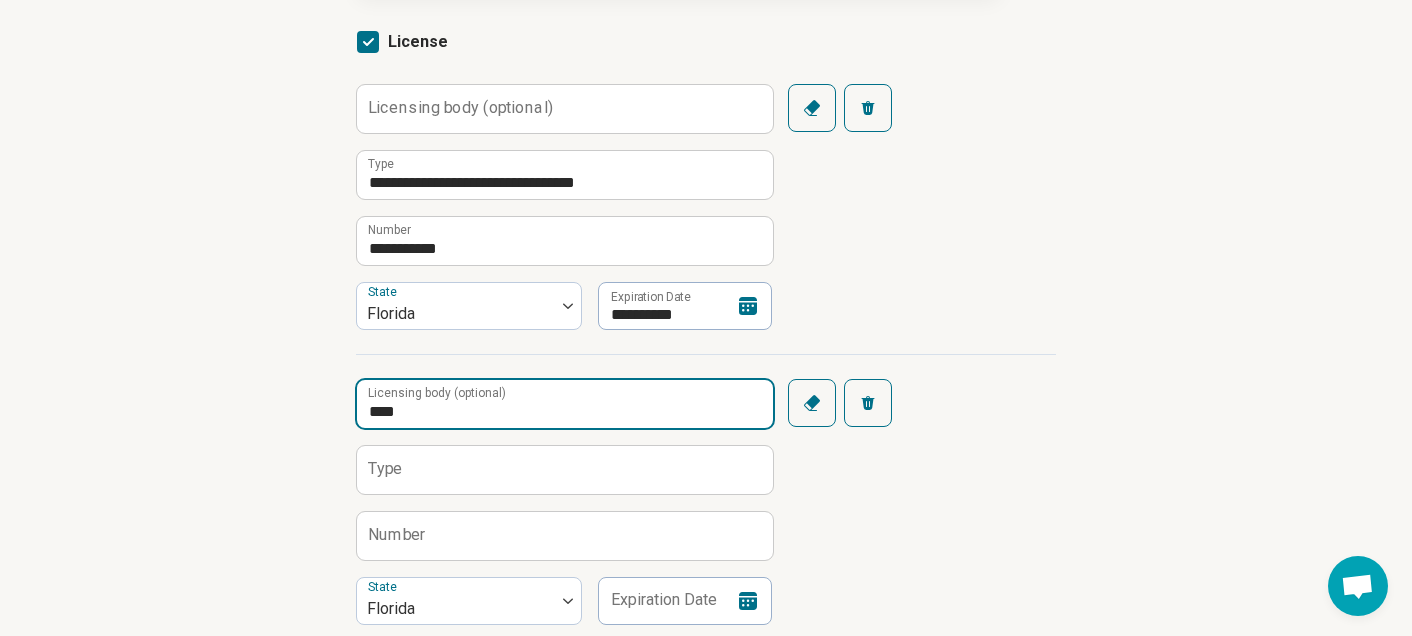 type on "****" 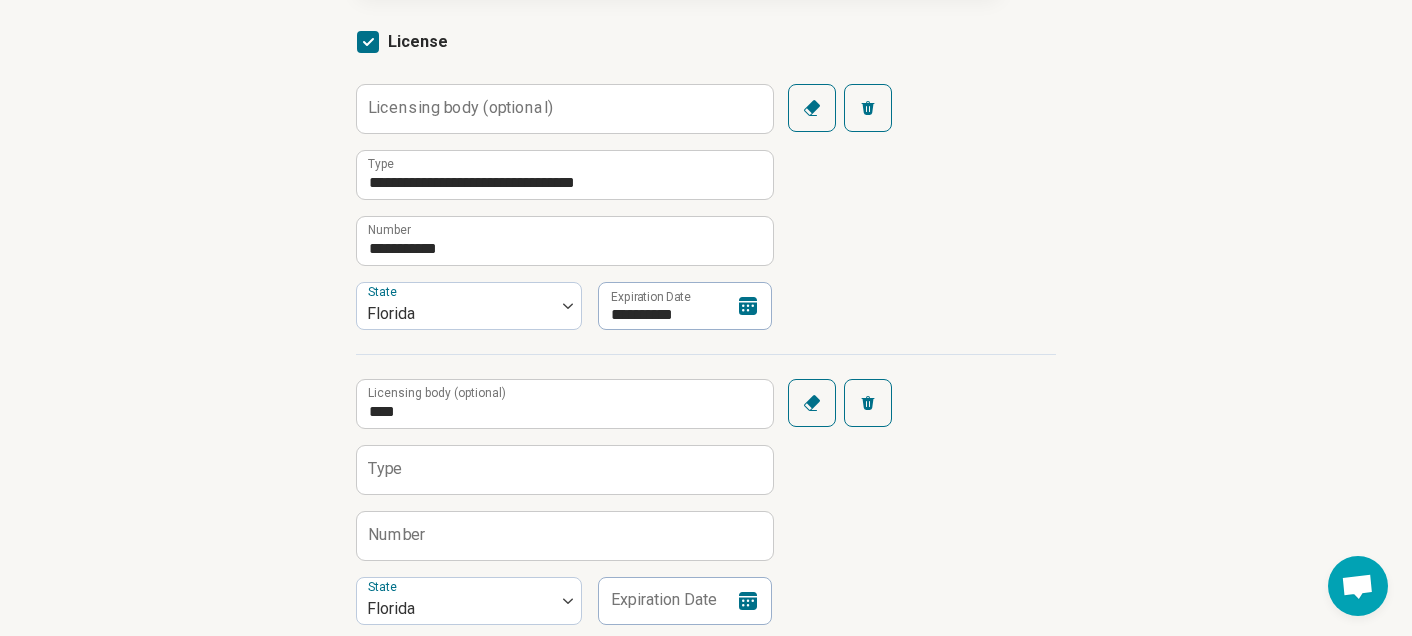 scroll, scrollTop: 354, scrollLeft: 0, axis: vertical 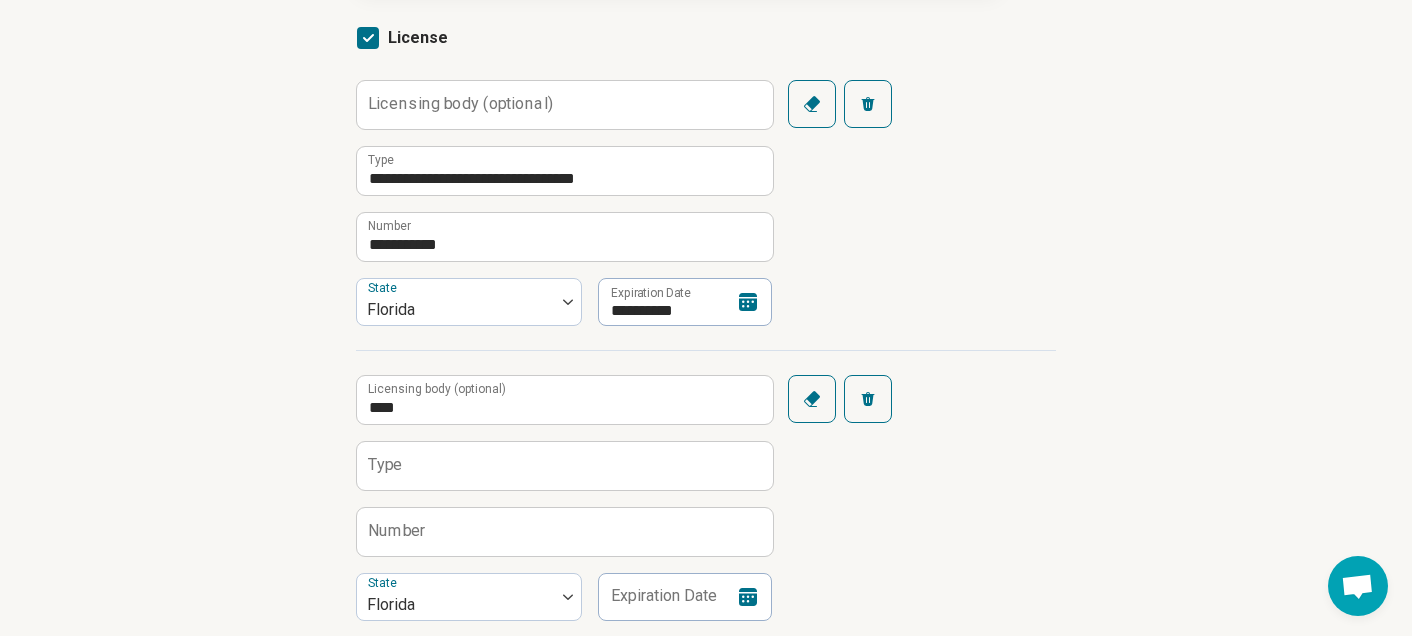 click on "**** Licensing body (optional) Type Number State Florida Expiration Date" at bounding box center [564, 498] 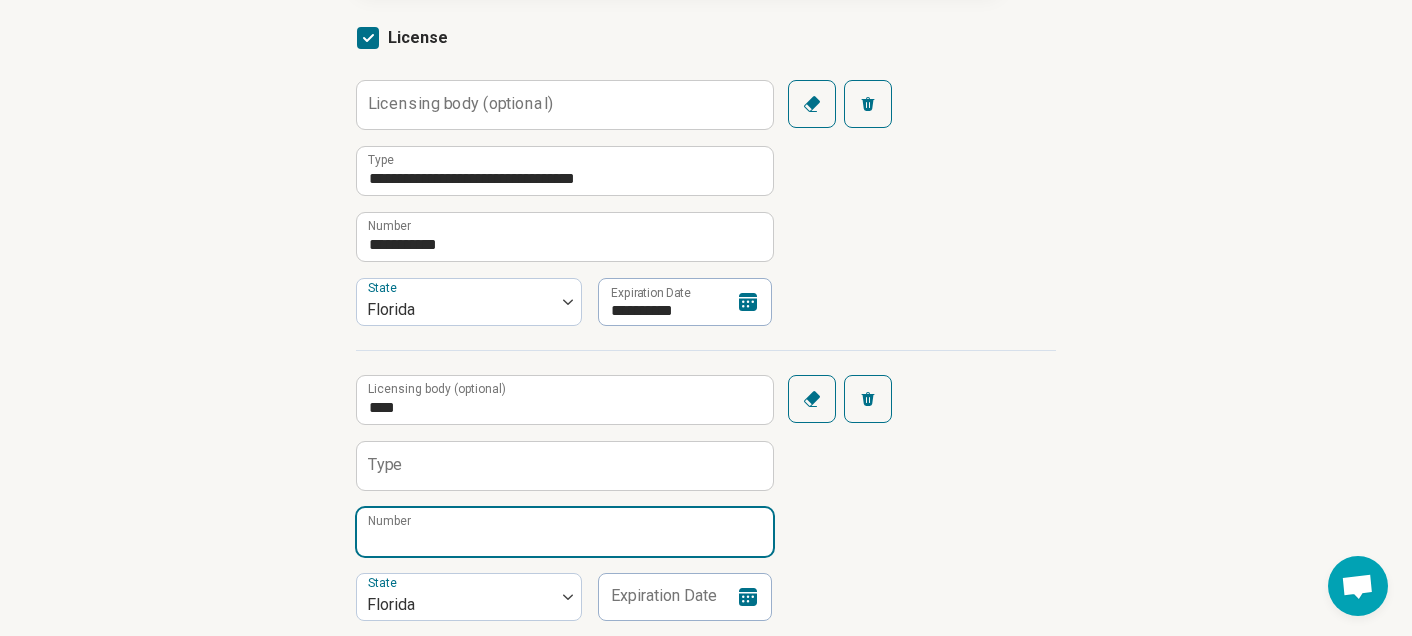click on "Number" at bounding box center (565, 532) 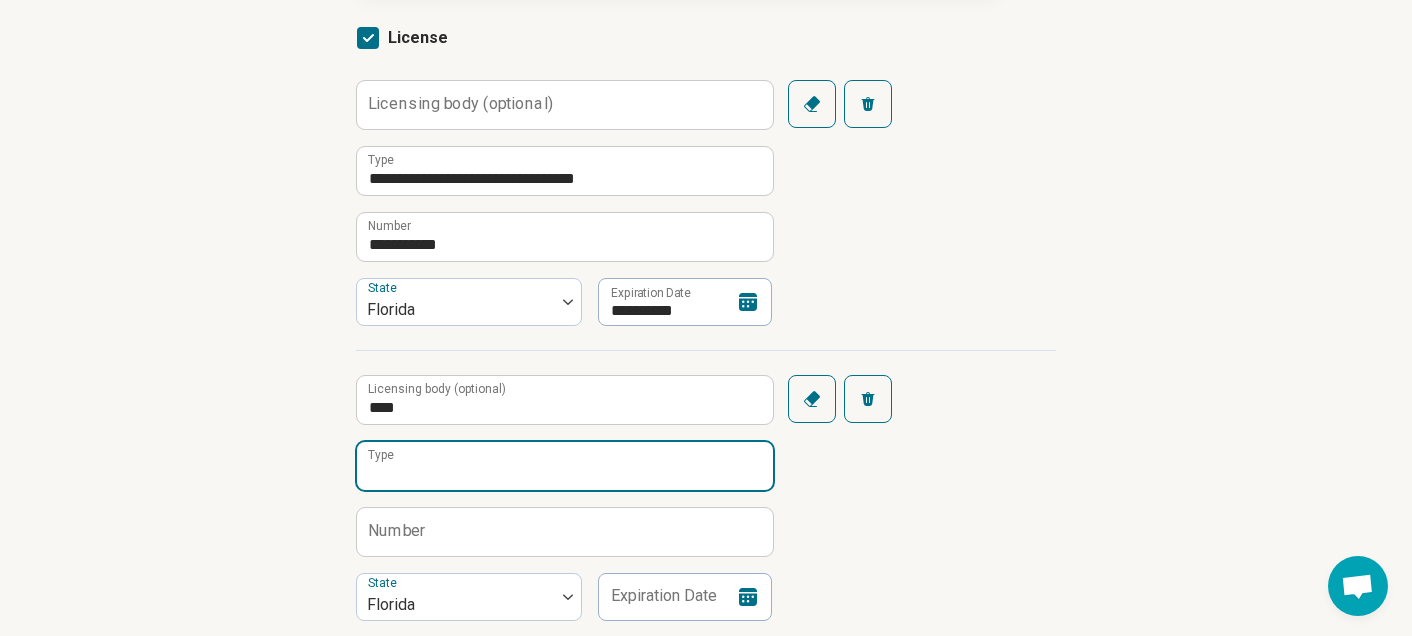 click on "Type" at bounding box center (565, 466) 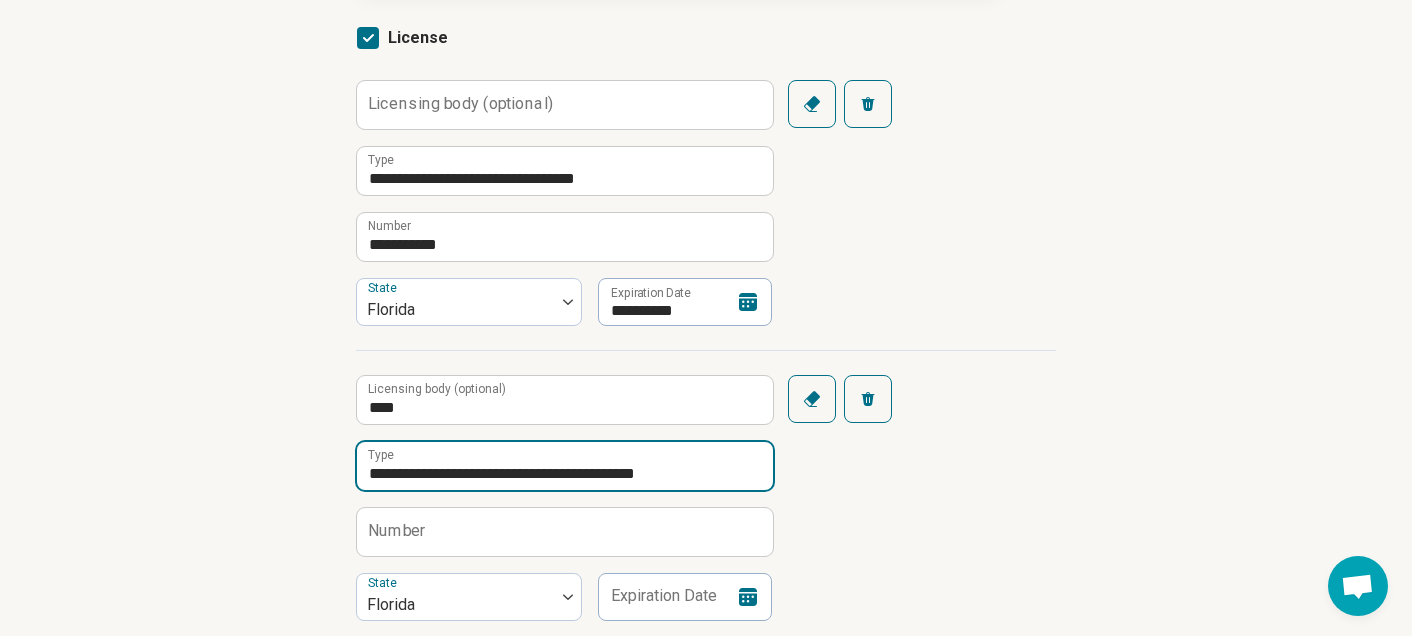 type on "**********" 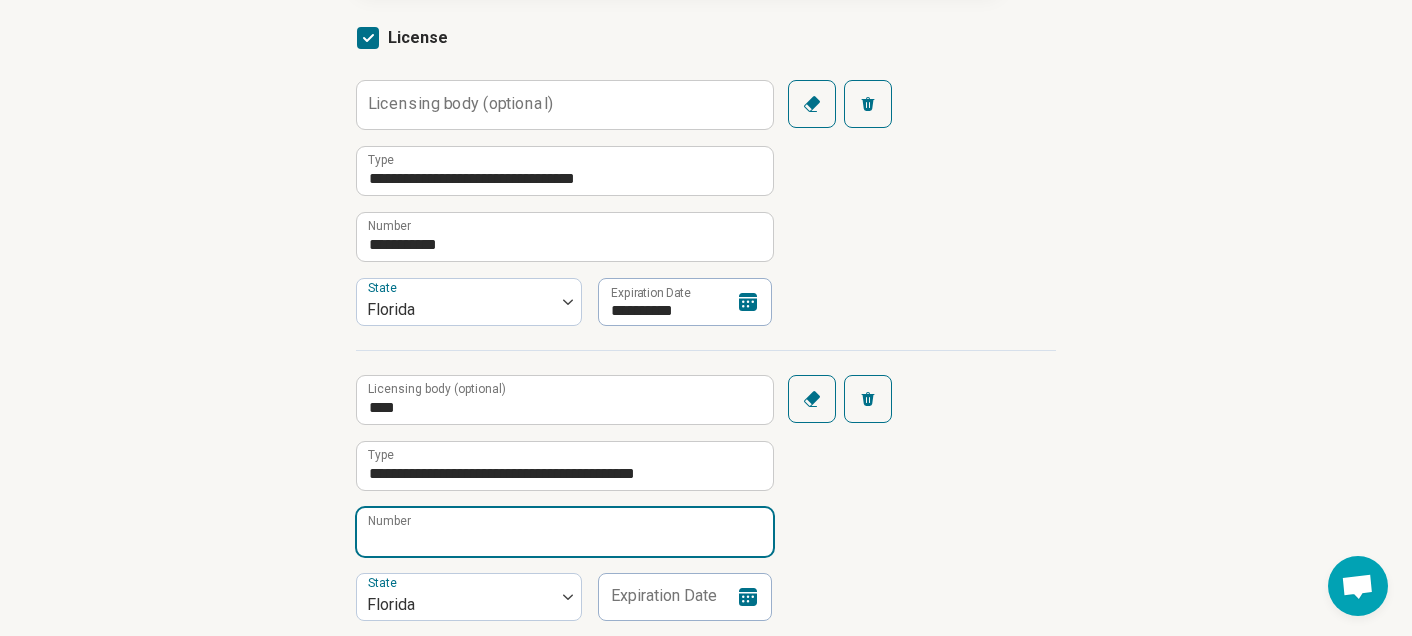 click on "Number" at bounding box center [565, 532] 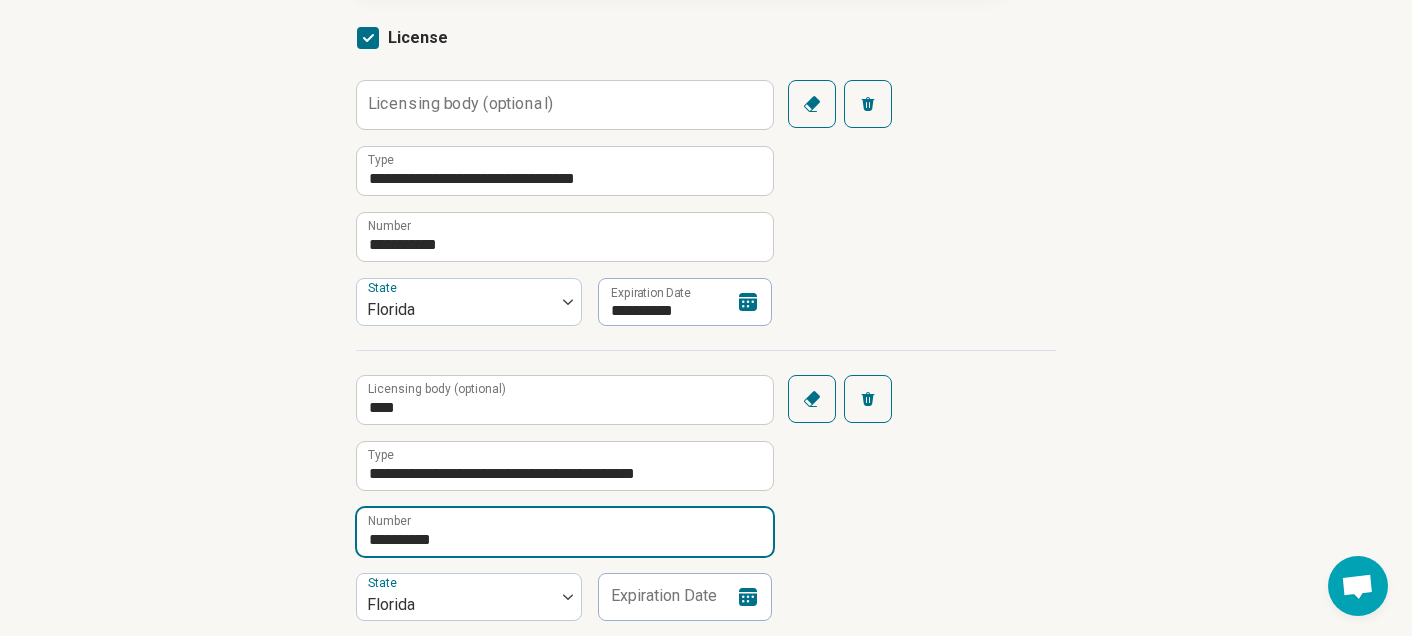 type on "**********" 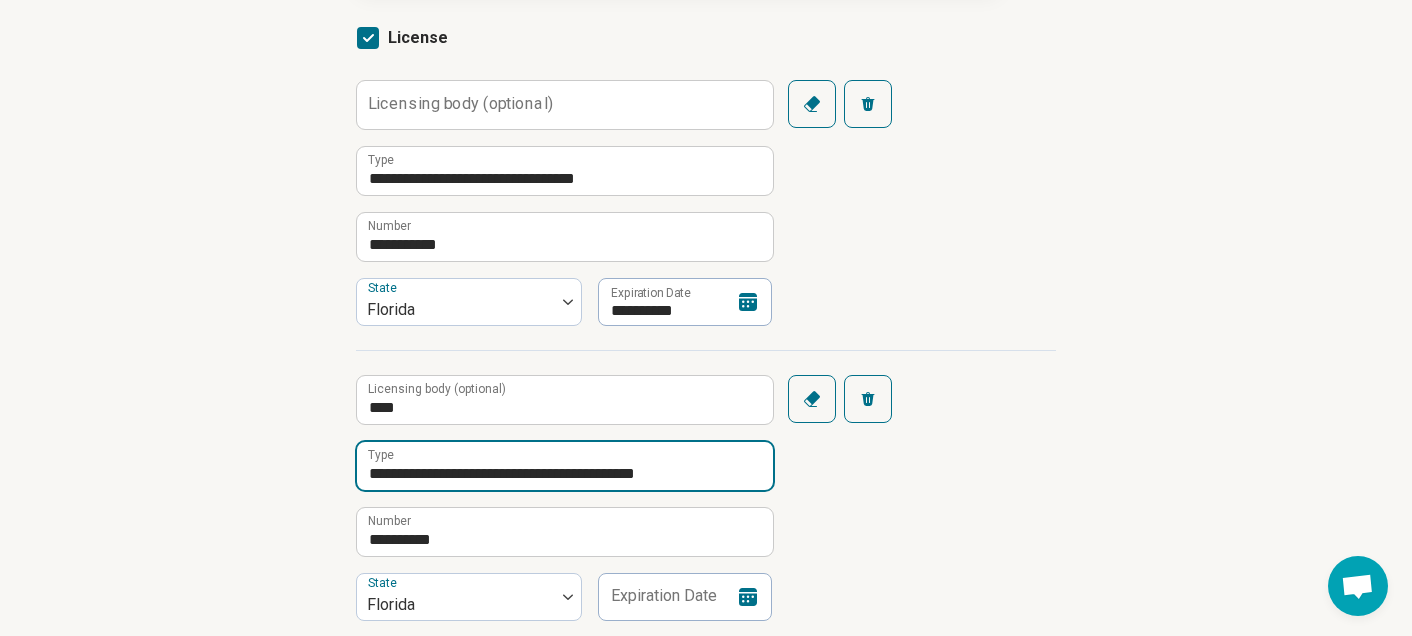 click on "**********" at bounding box center [565, 466] 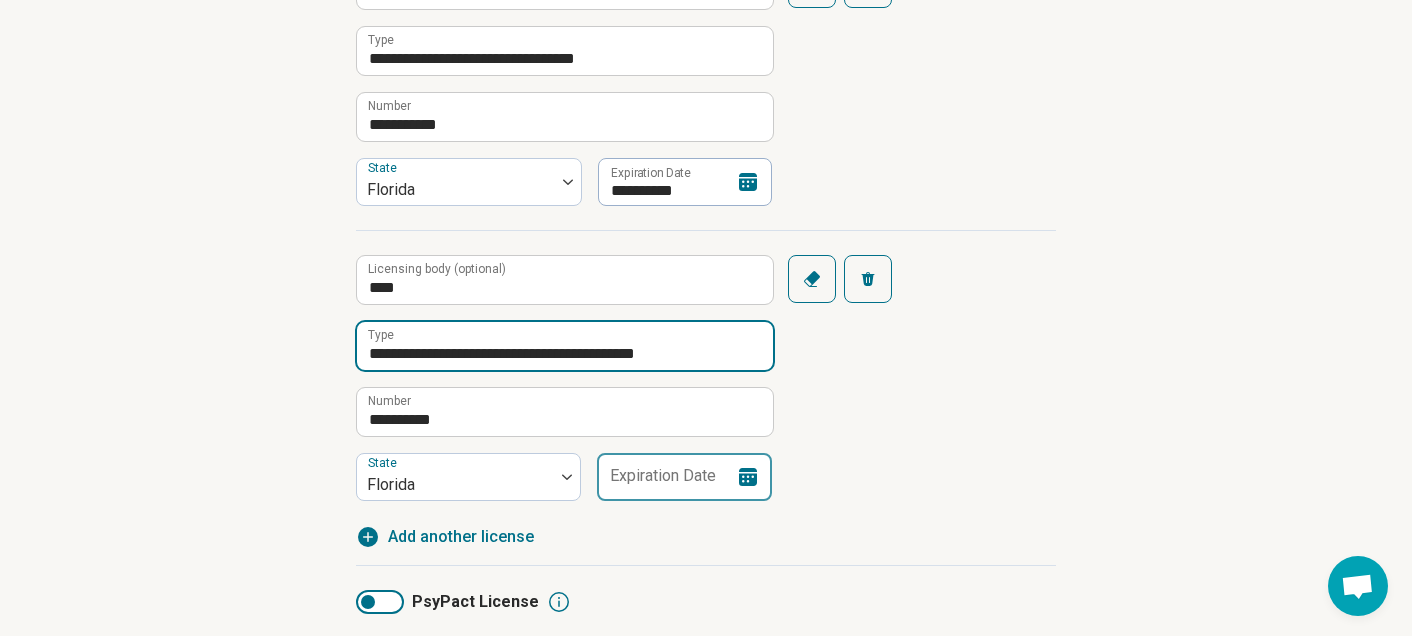 scroll, scrollTop: 479, scrollLeft: 0, axis: vertical 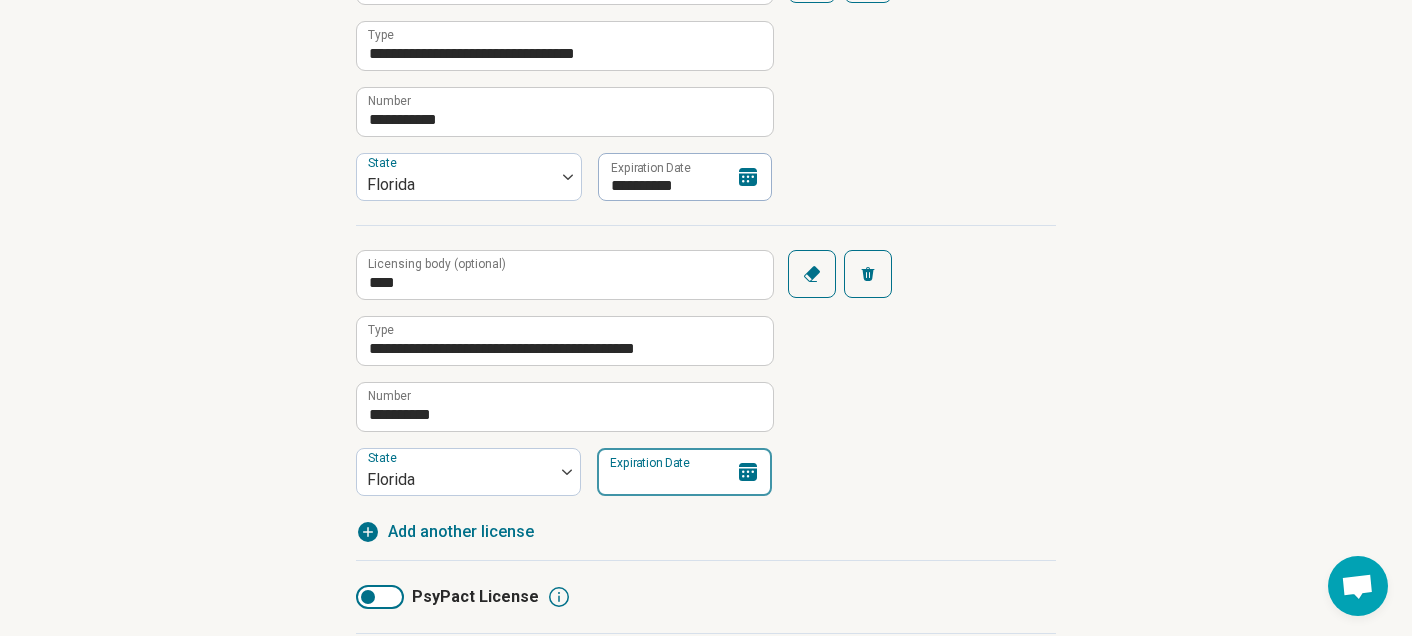 click on "Expiration Date" at bounding box center [684, 472] 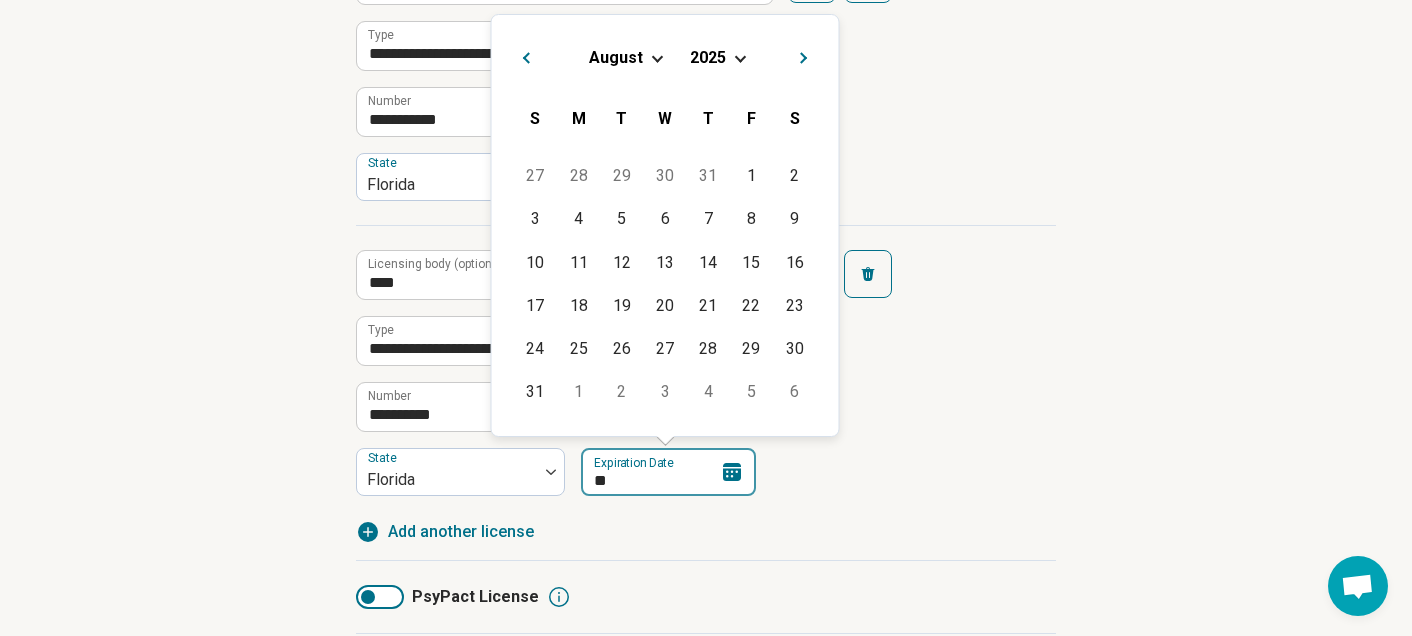 type on "*" 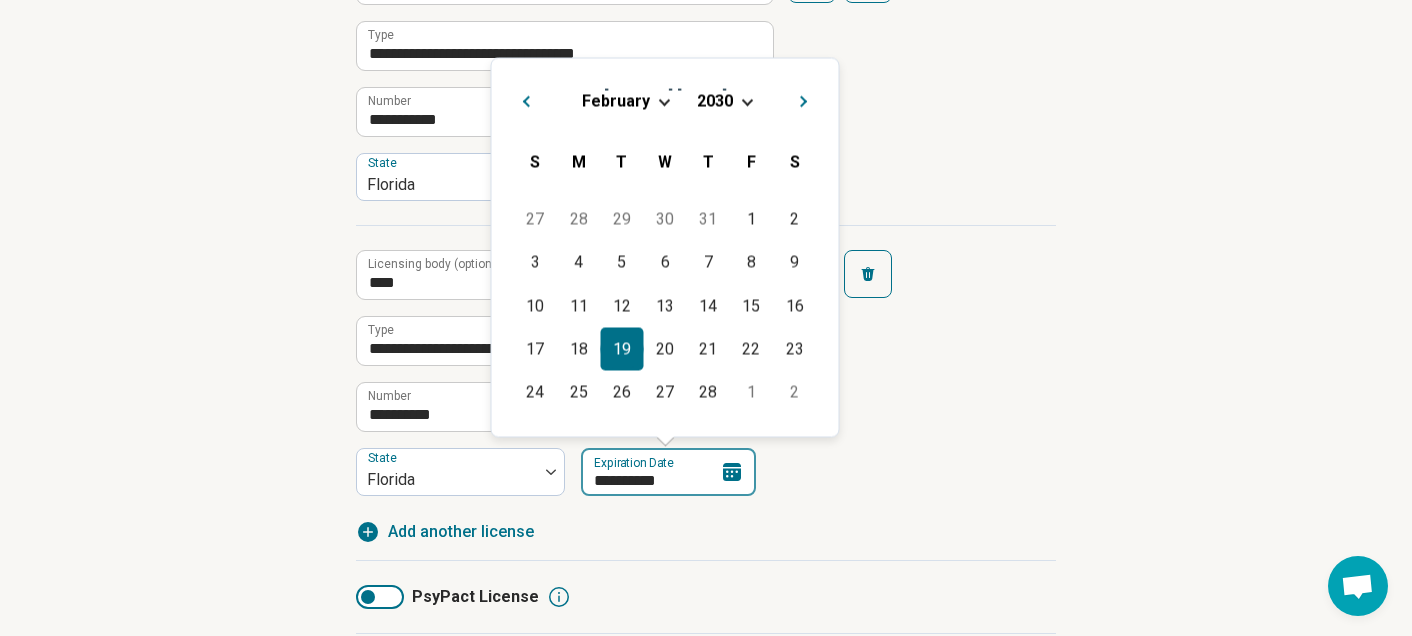 type on "**********" 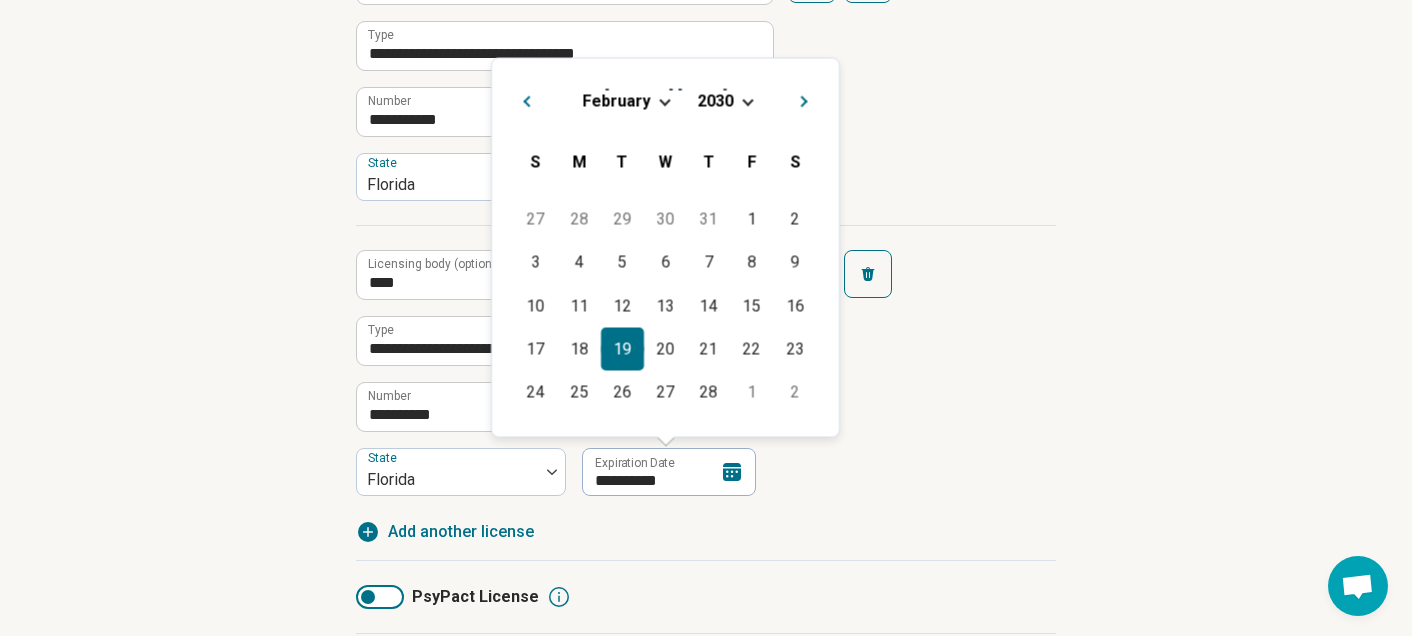 click on "19" at bounding box center (622, 348) 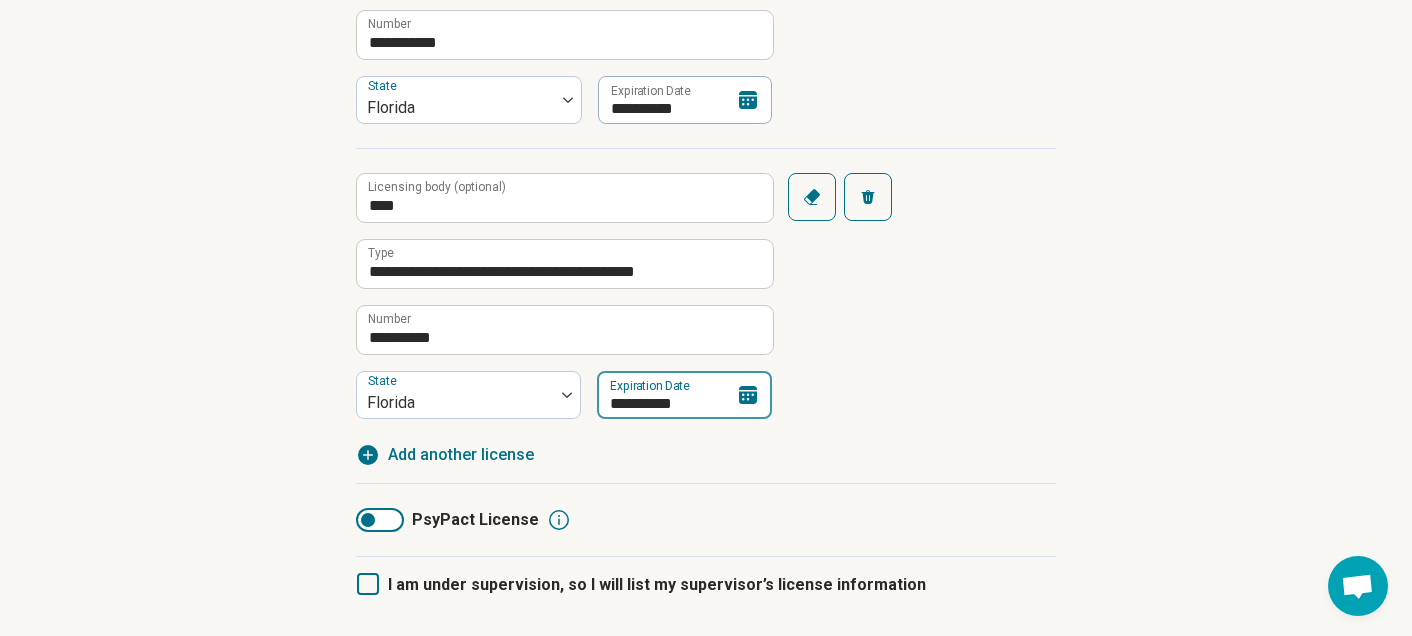 scroll, scrollTop: 700, scrollLeft: 0, axis: vertical 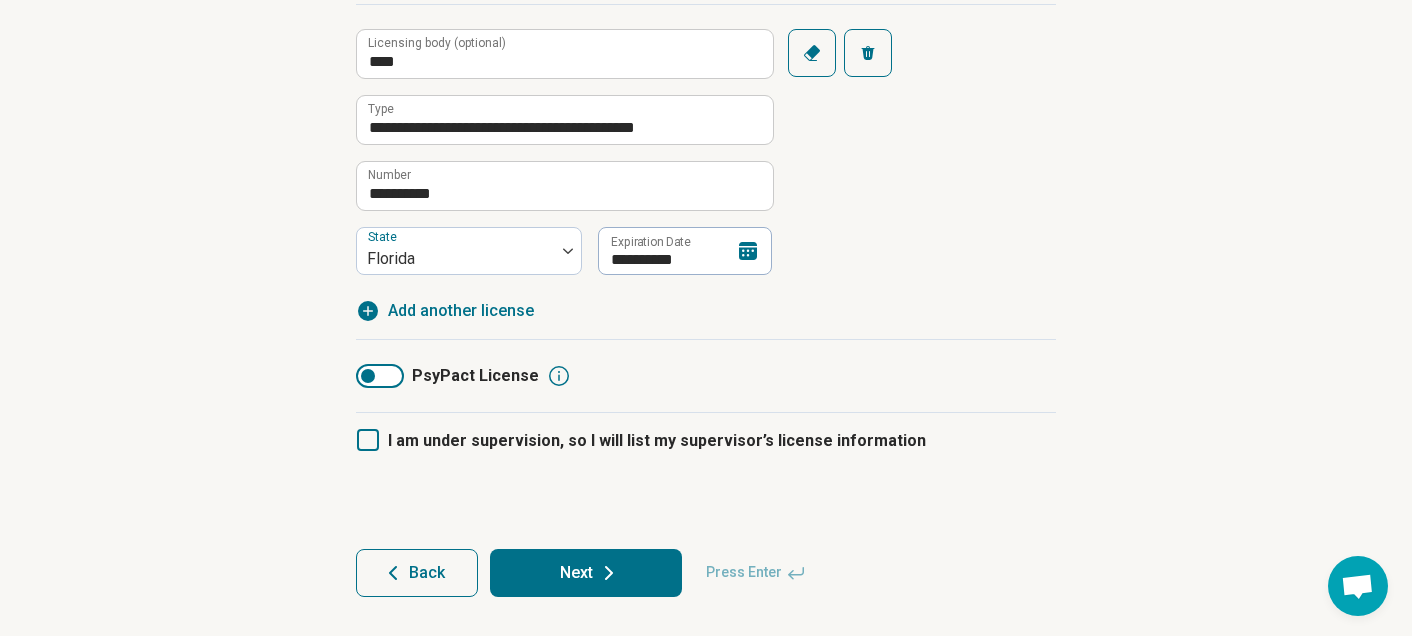 click on "Next" at bounding box center (586, 573) 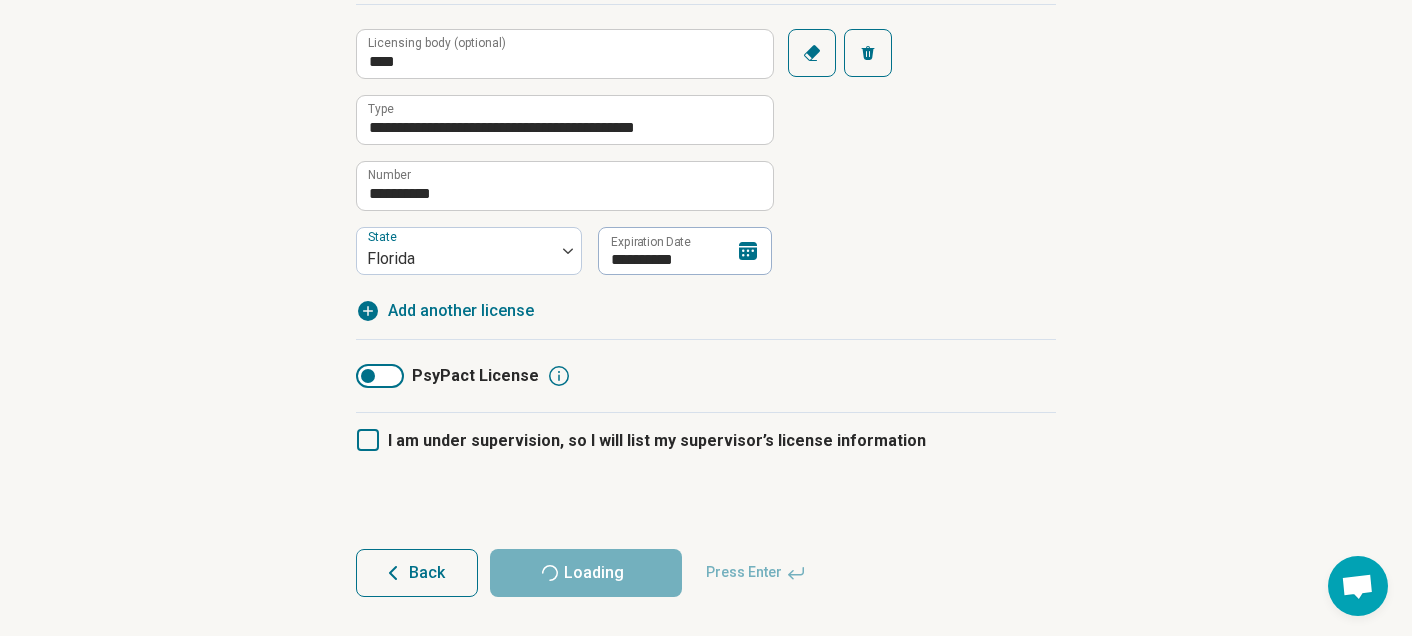scroll, scrollTop: 0, scrollLeft: 0, axis: both 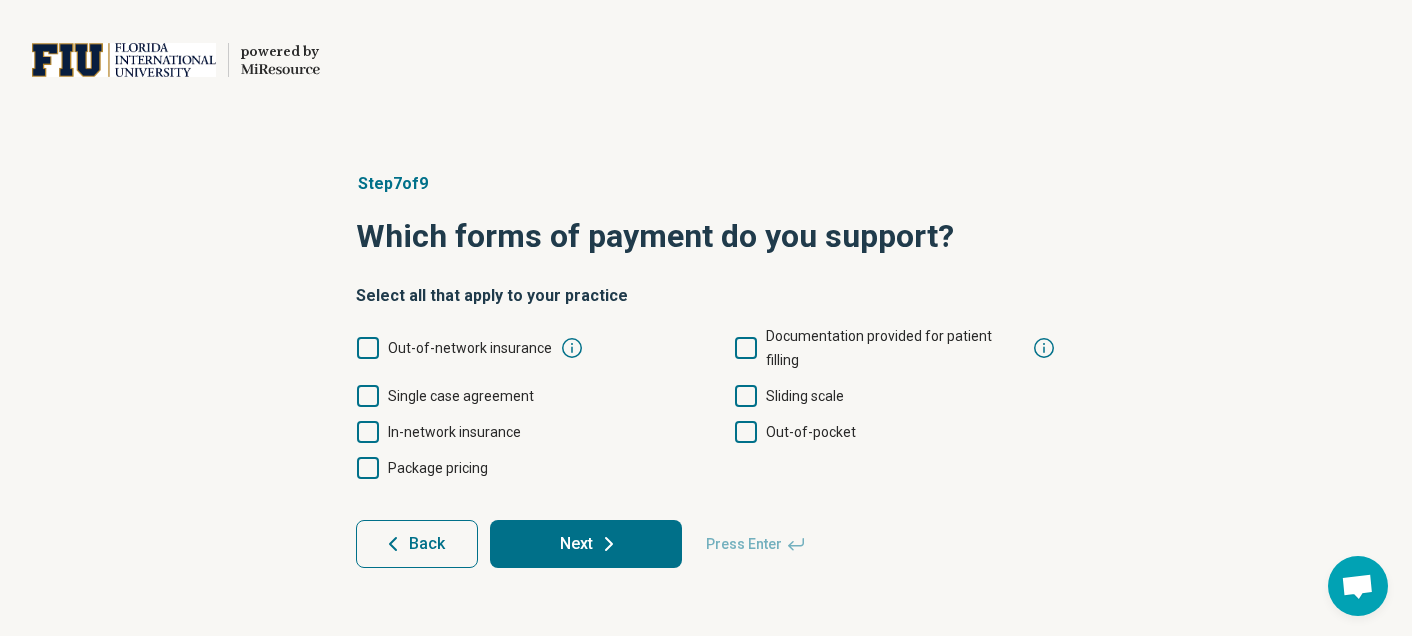 click 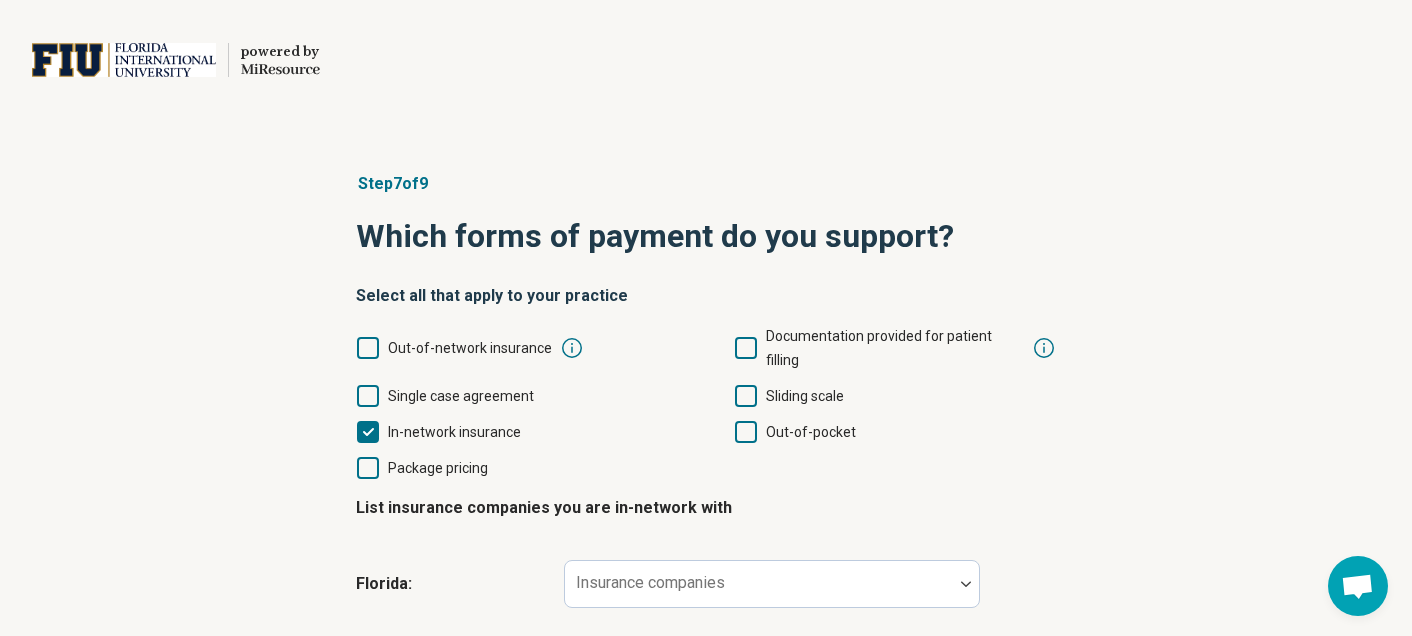 click 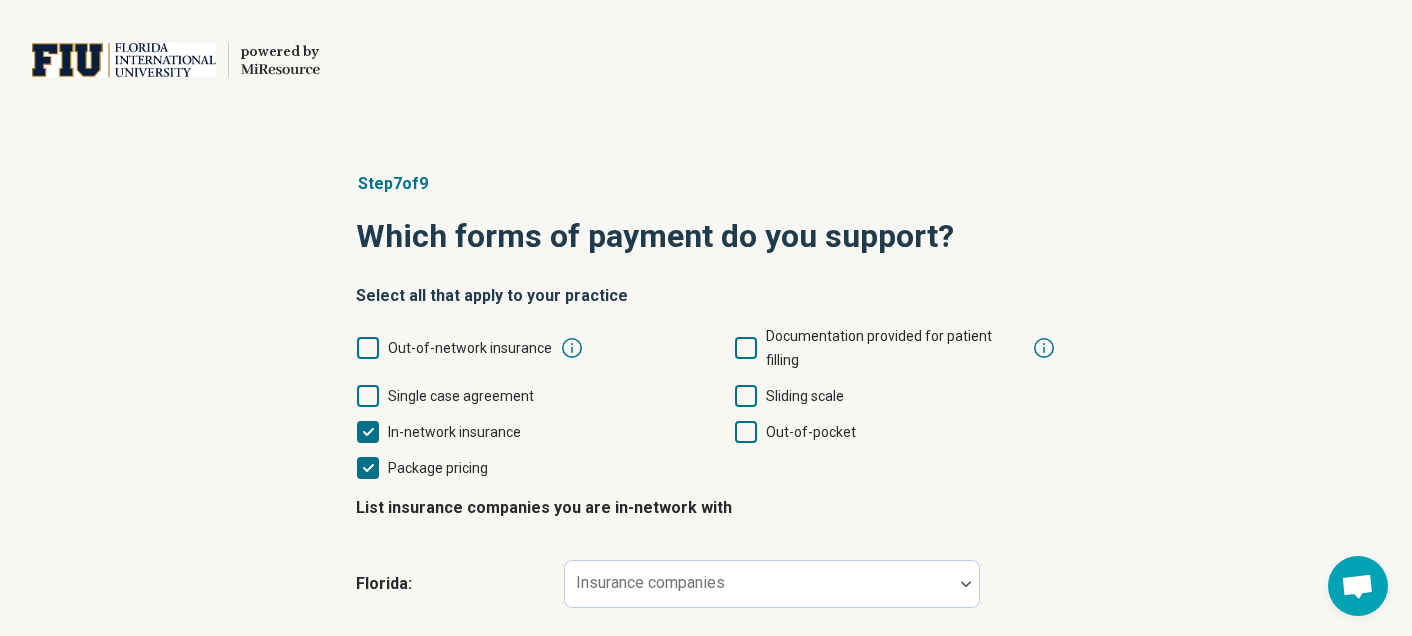 click 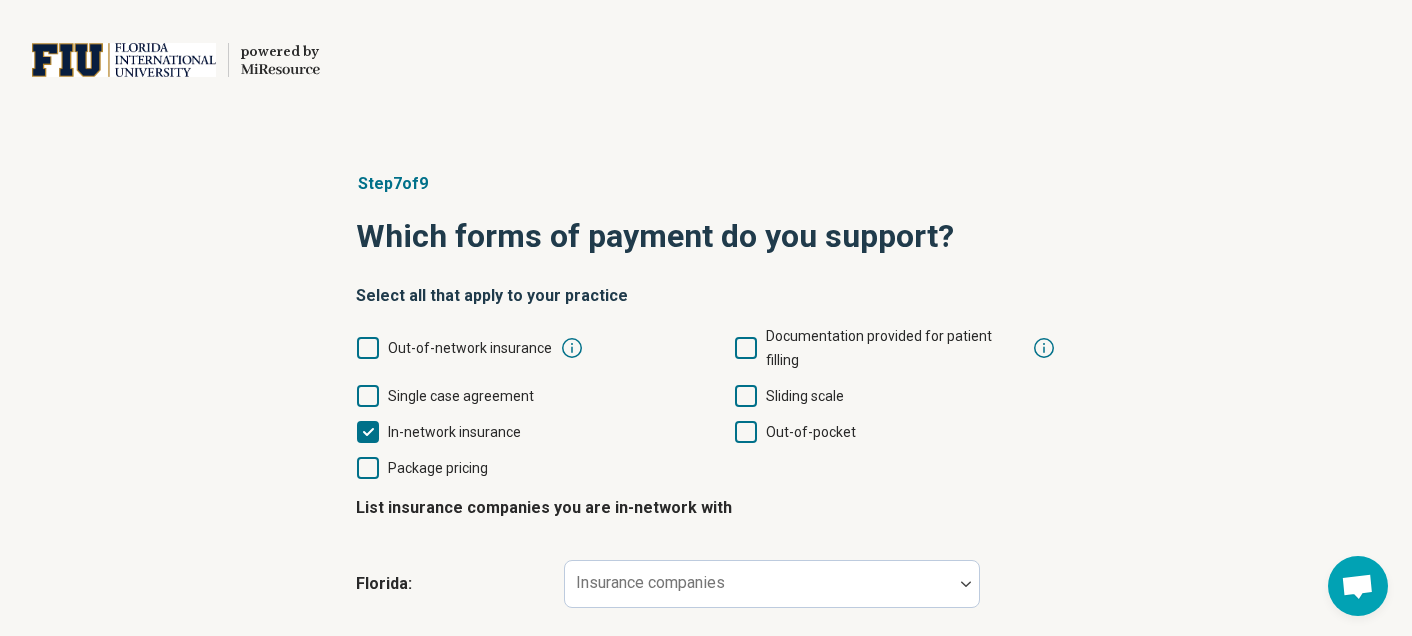 click on "Out-of-pocket" at bounding box center [795, 432] 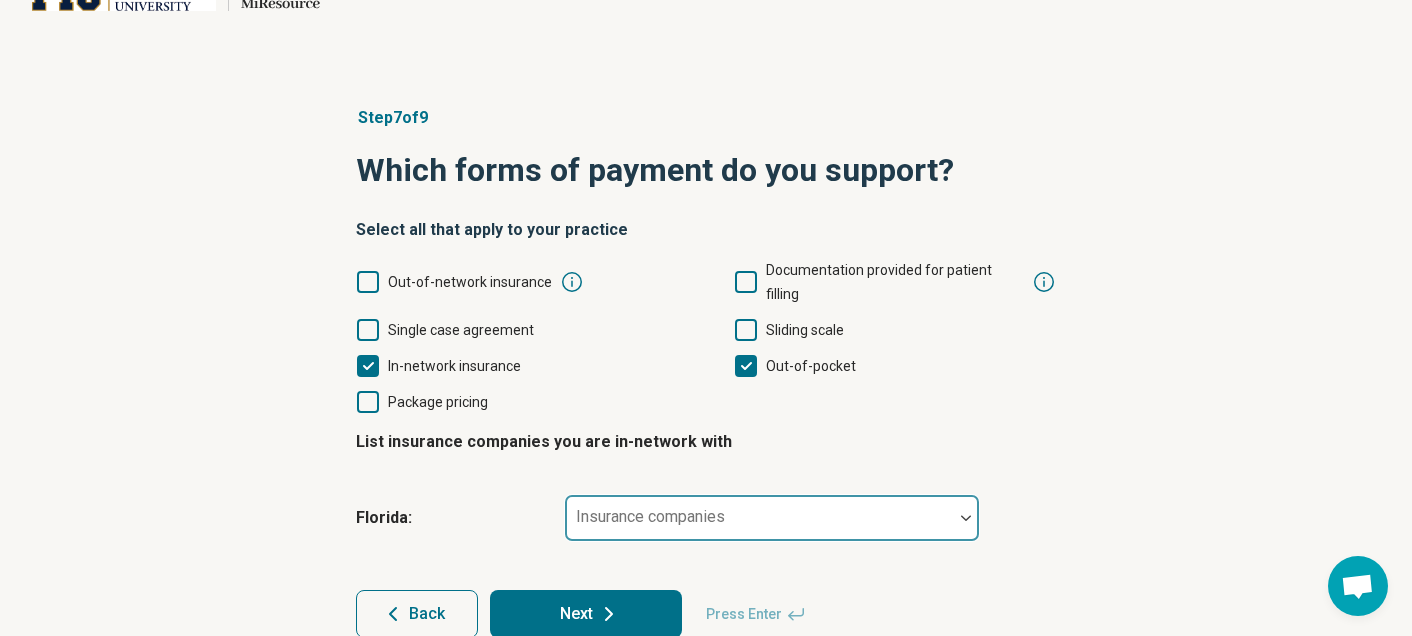 scroll, scrollTop: 71, scrollLeft: 0, axis: vertical 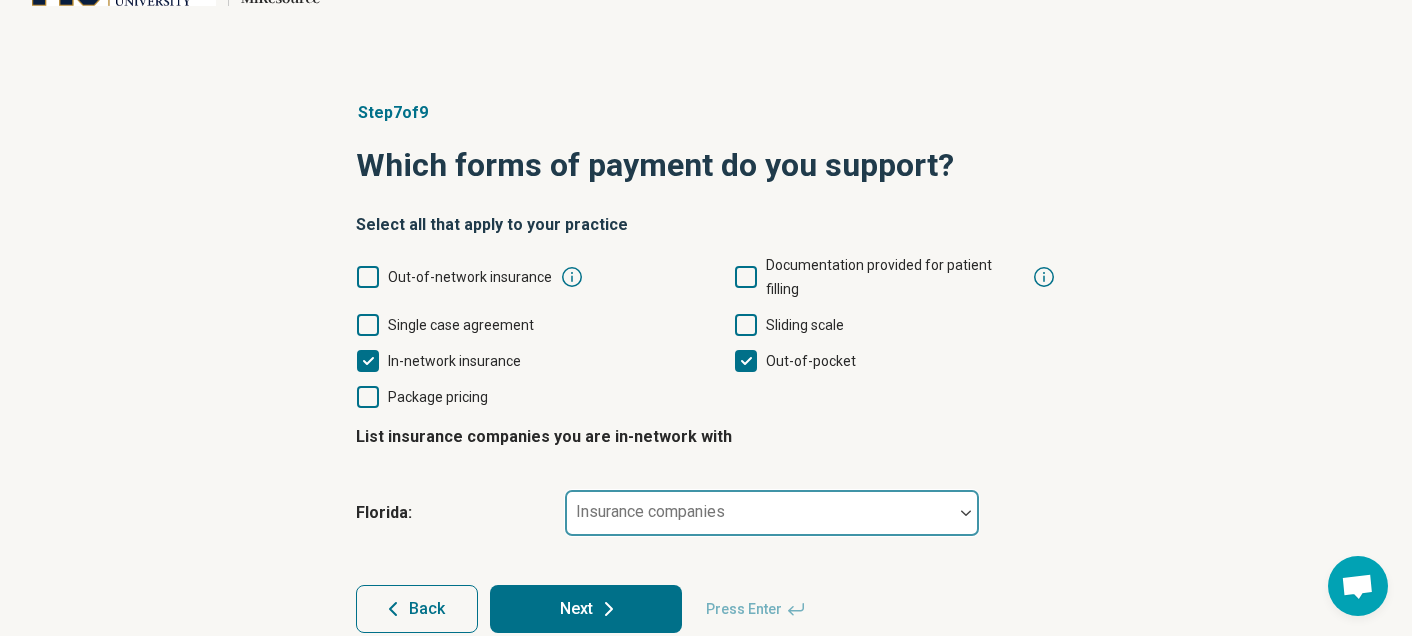 click on "Insurance companies" at bounding box center (772, 513) 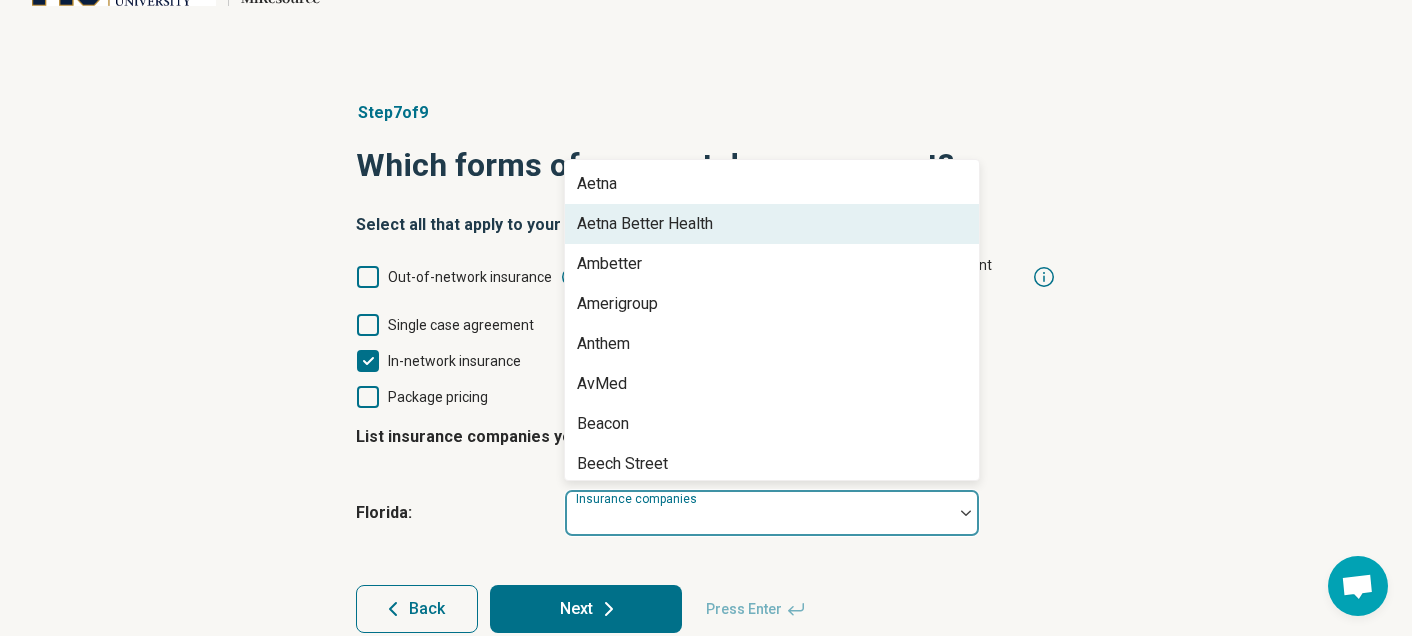 click on "Aetna Better Health" at bounding box center [645, 224] 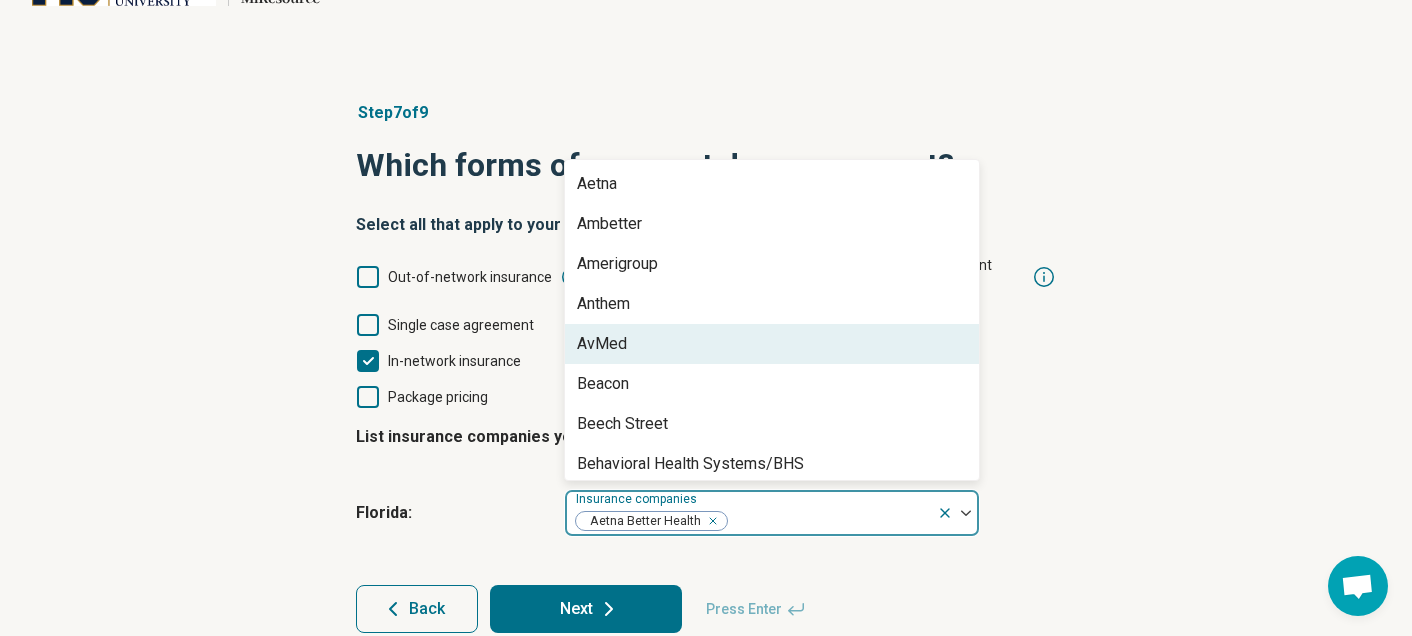 click on "AvMed" at bounding box center [772, 344] 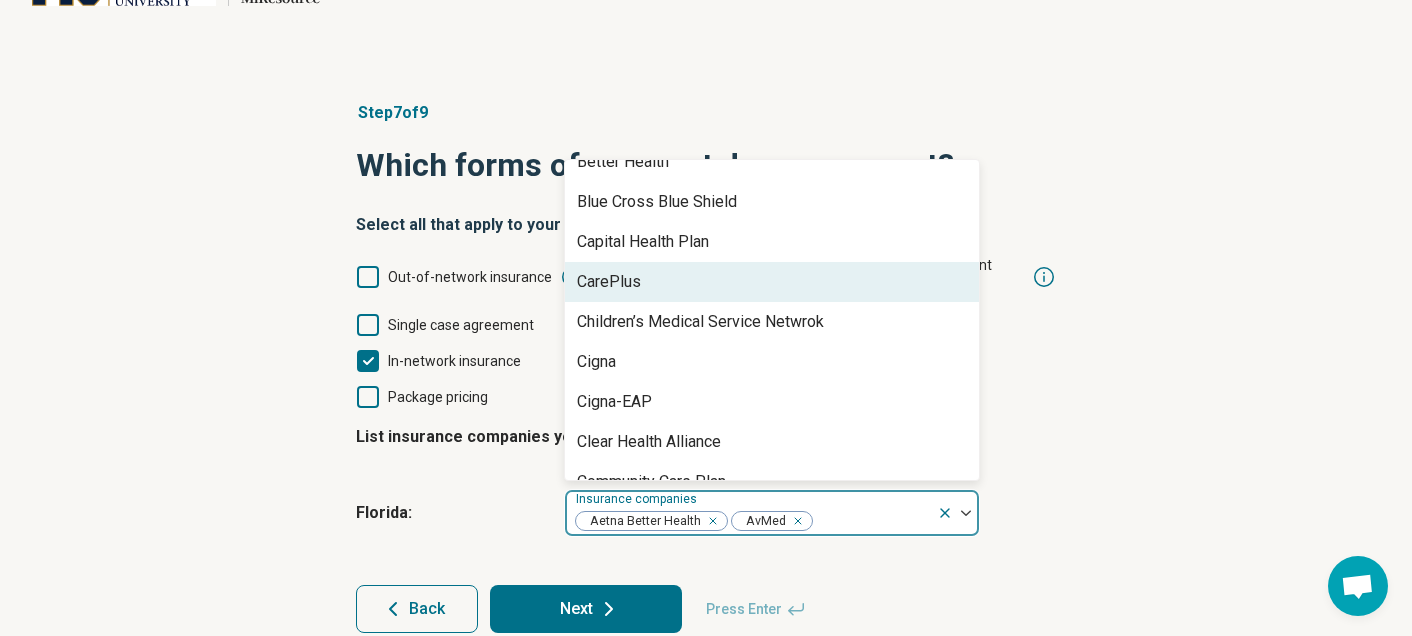 scroll, scrollTop: 350, scrollLeft: 0, axis: vertical 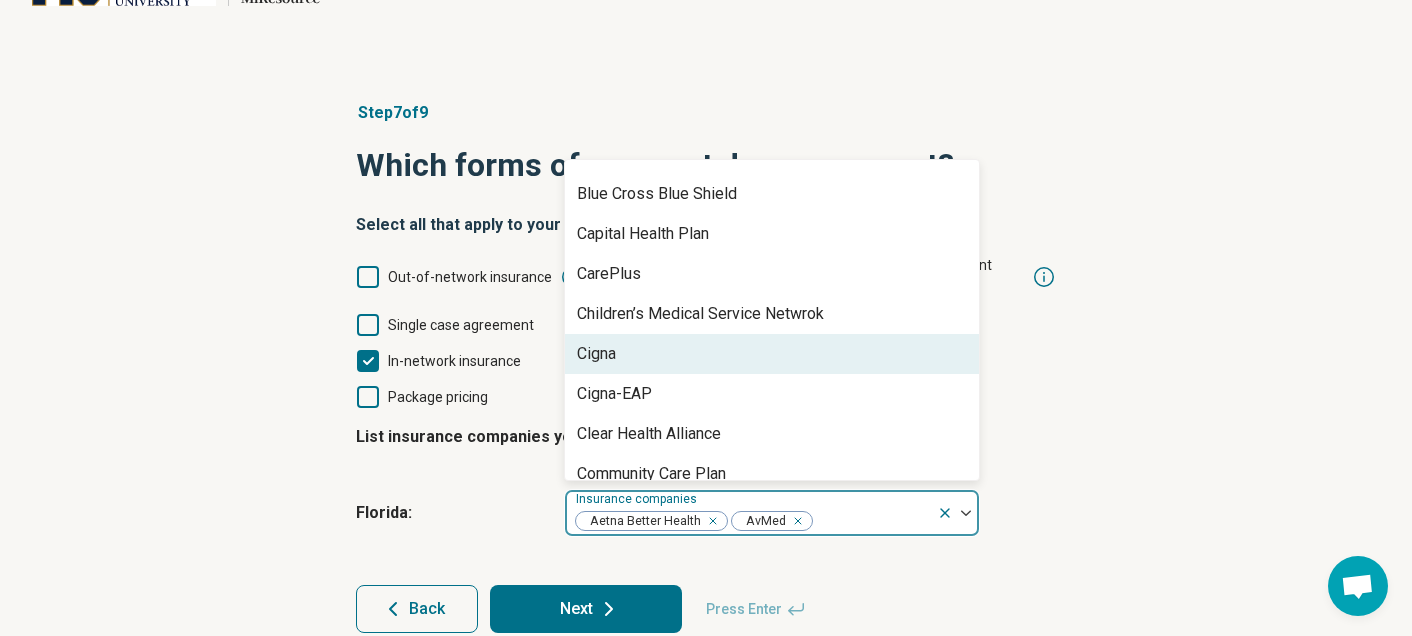 click on "Cigna" at bounding box center [772, 354] 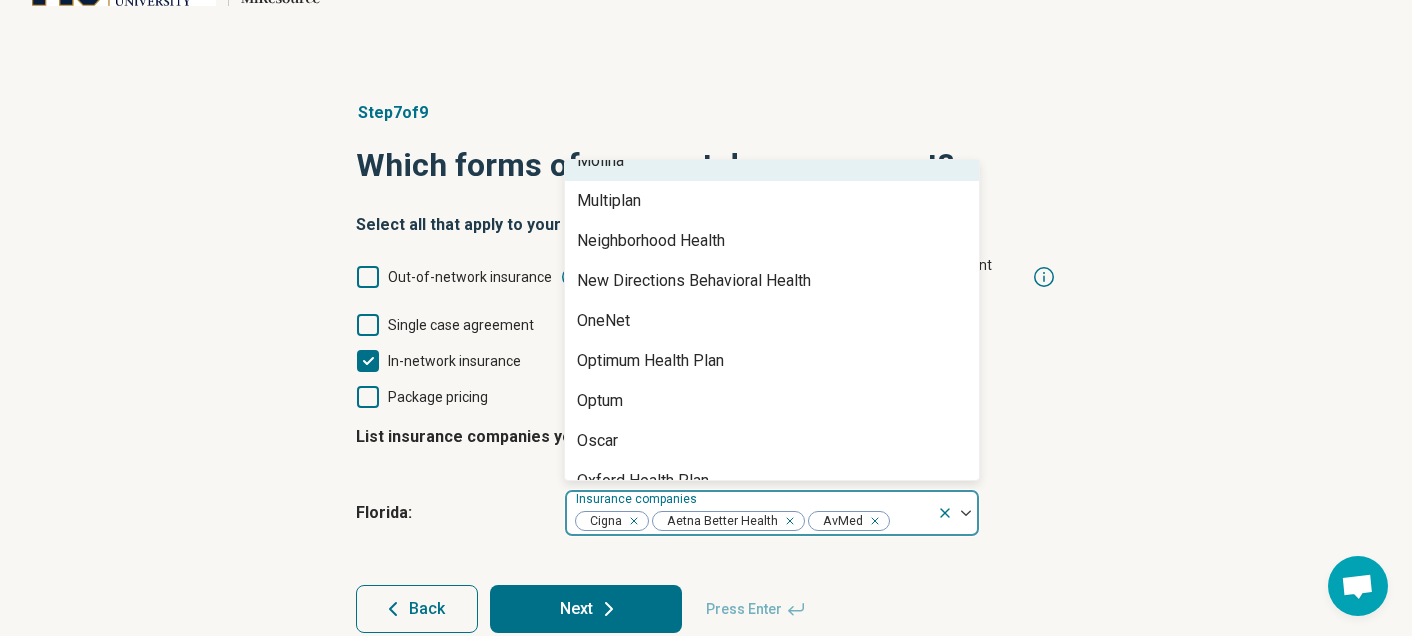 scroll, scrollTop: 1272, scrollLeft: 0, axis: vertical 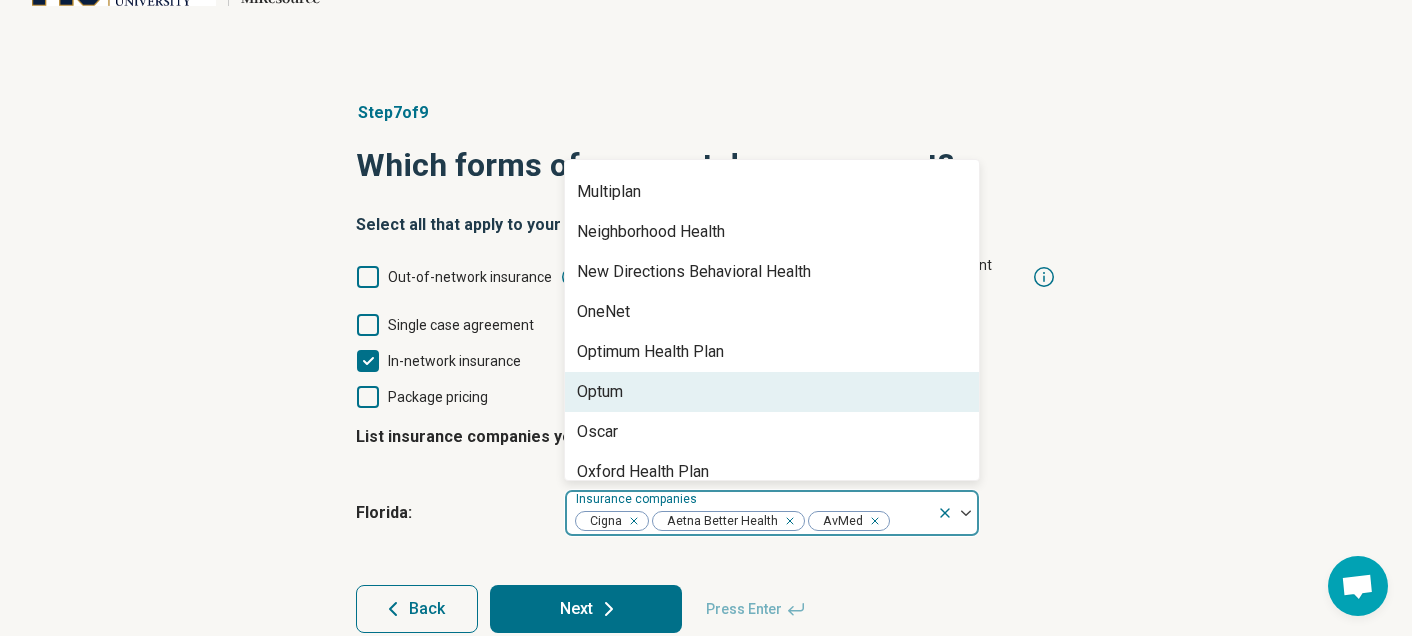 click on "Optum" at bounding box center (772, 392) 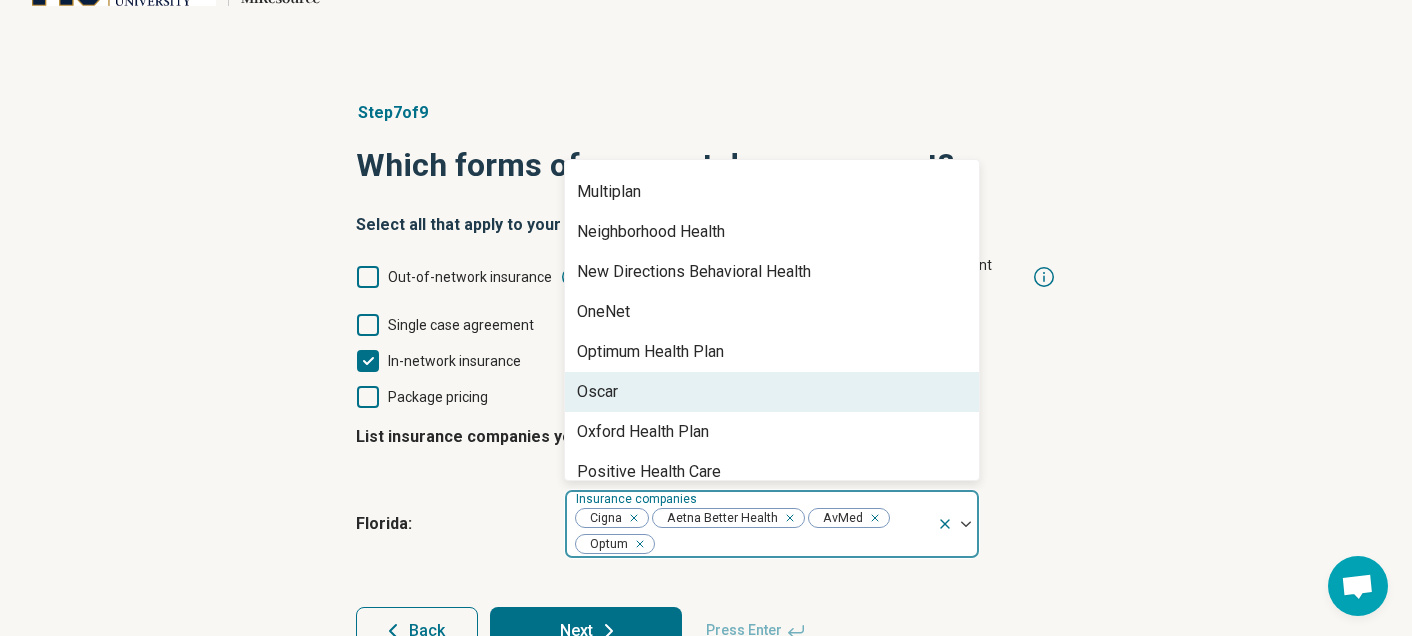 click on "Oscar" at bounding box center [772, 392] 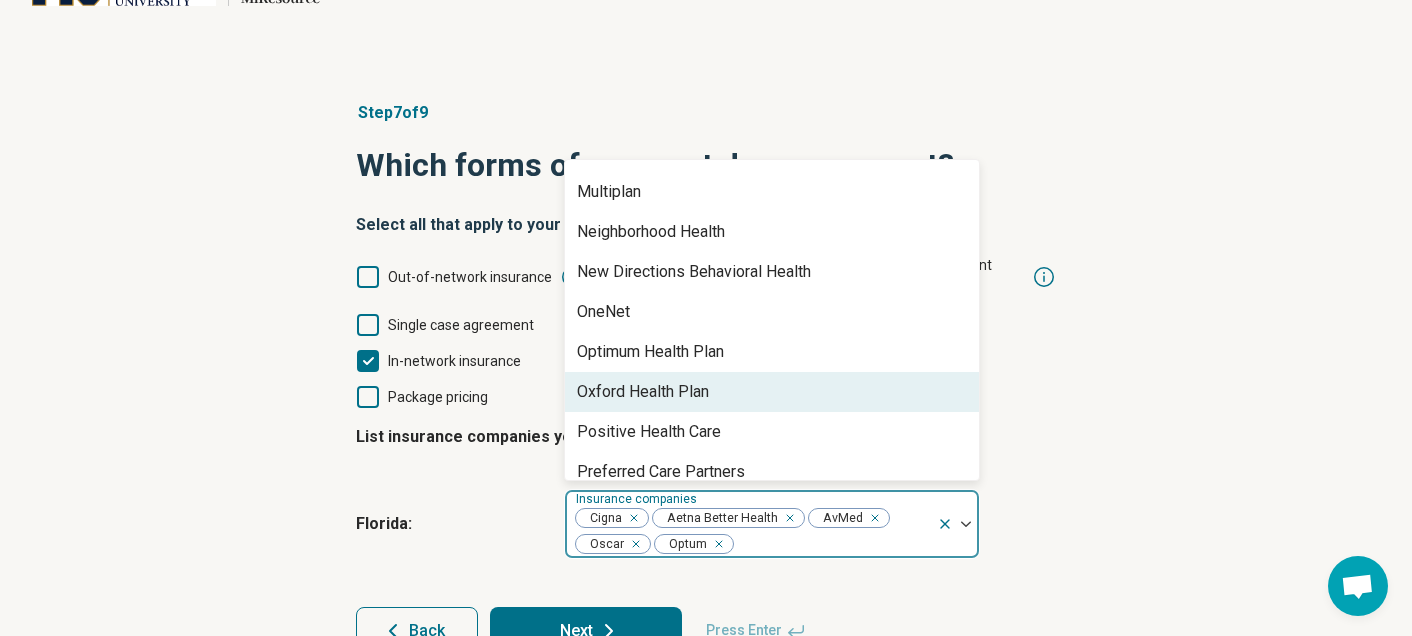 click on "Oxford Health Plan" at bounding box center [643, 392] 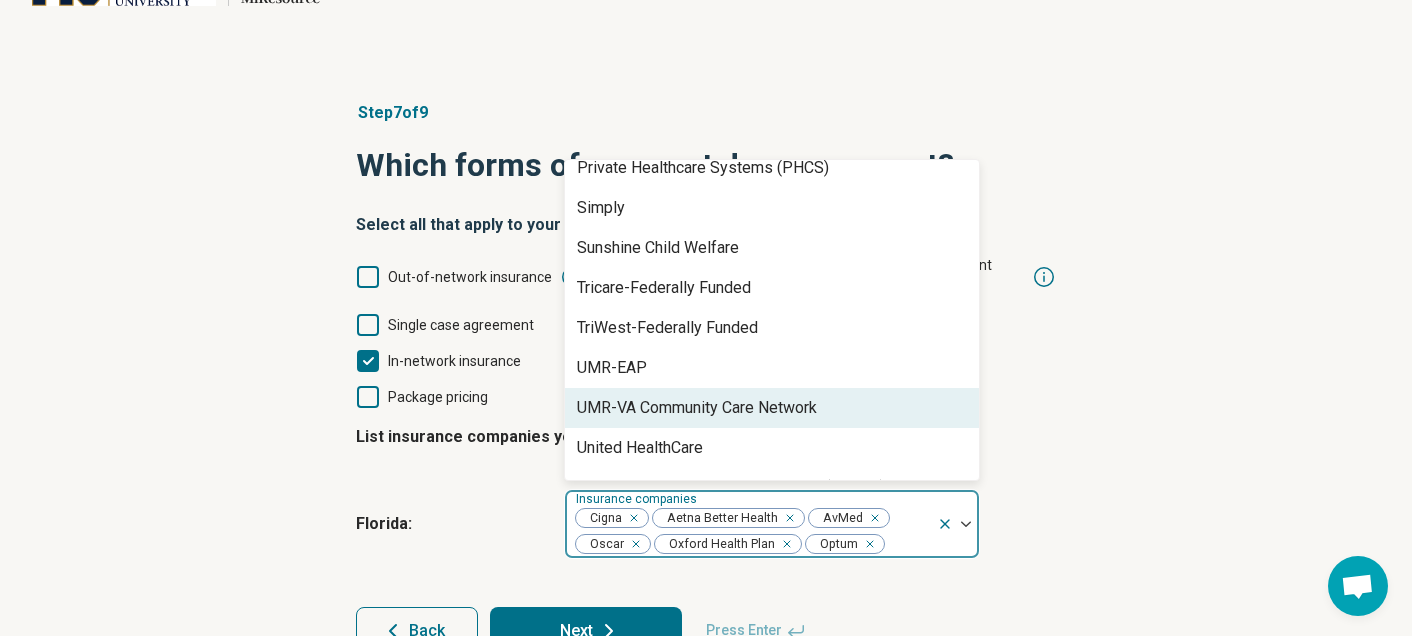 scroll, scrollTop: 1648, scrollLeft: 0, axis: vertical 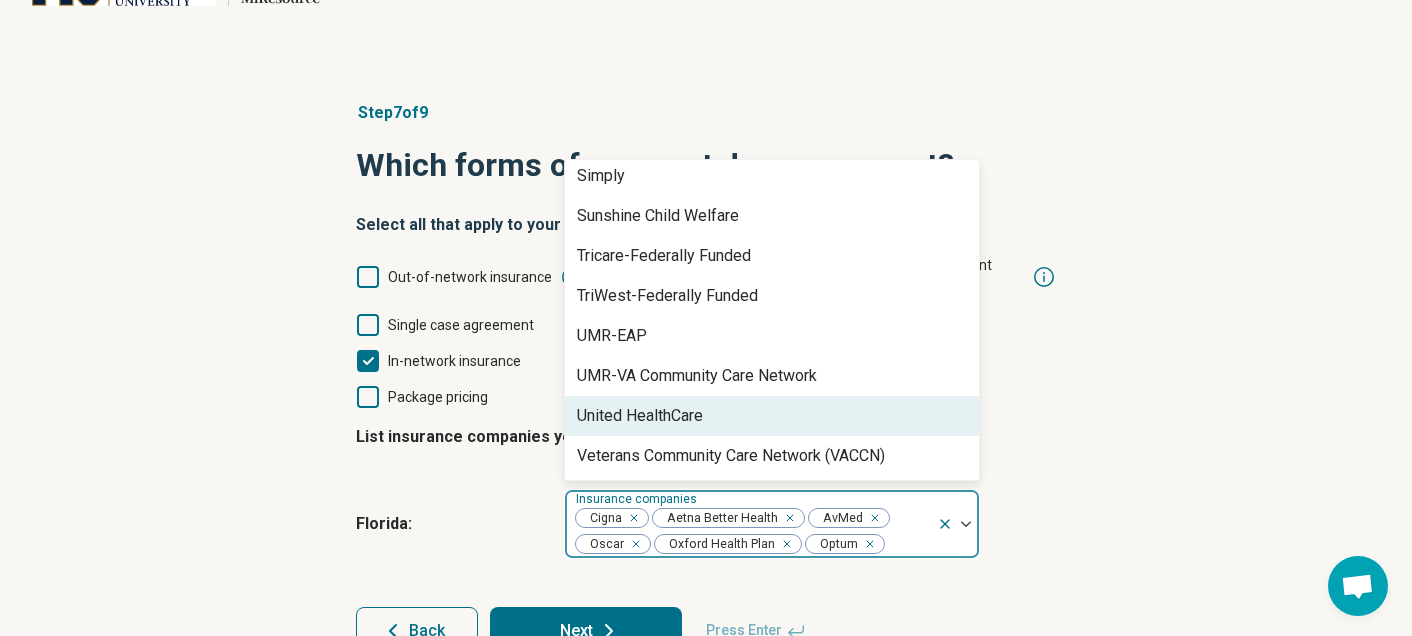 click on "United HealthCare" at bounding box center [640, 416] 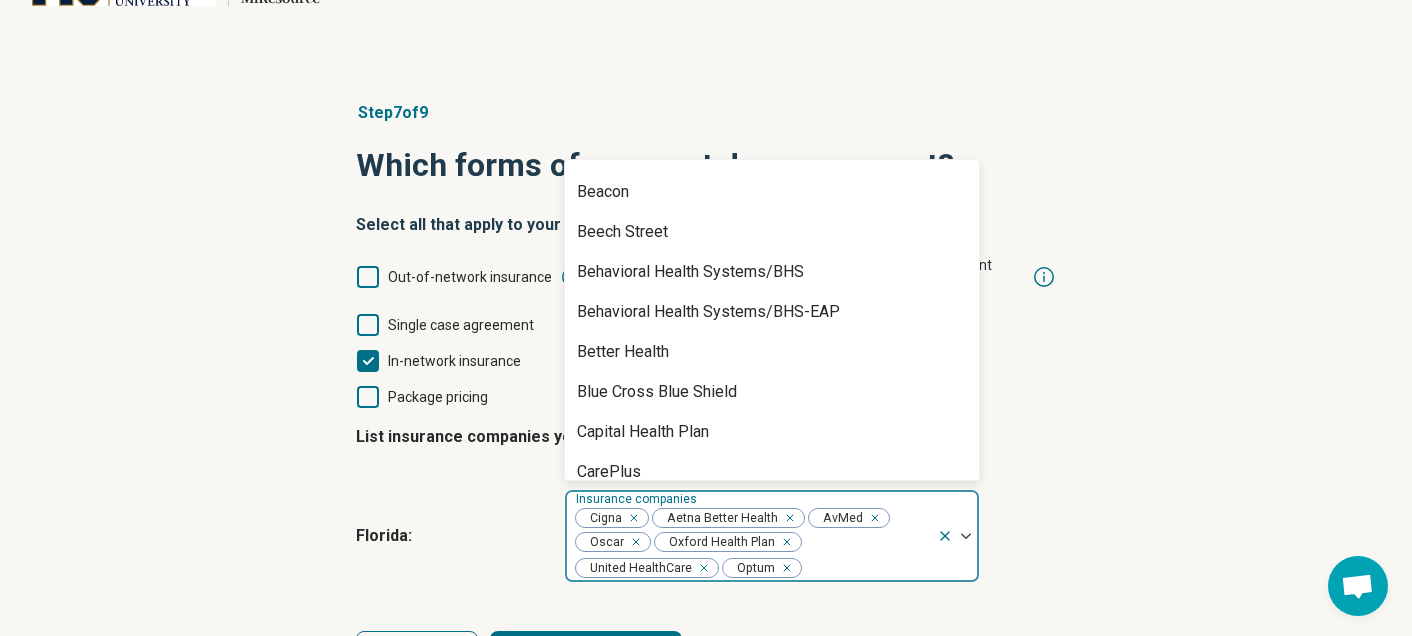 scroll, scrollTop: 150, scrollLeft: 0, axis: vertical 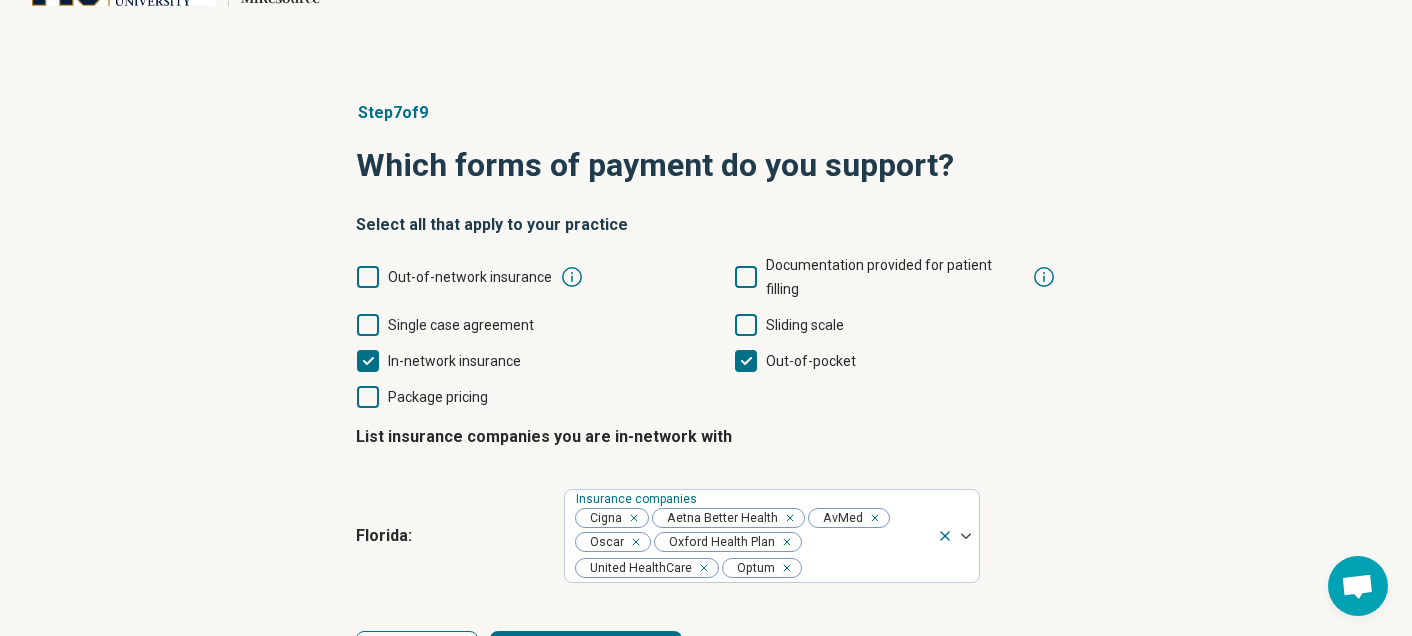 click on "Step 7 of 9 Which forms of payment do you support? Select all that apply to your practice Out-of-network insurance Documentation provided for patient filling Single case agreement Sliding scale In-network insurance Out-of-pocket Package pricing List insurance companies you are in-network with Florida : Insurance companies Cigna Aetna Better Health AvMed Oscar Oxford Health Plan United HealthCare Optum Back Next Press Enter" at bounding box center [706, 390] 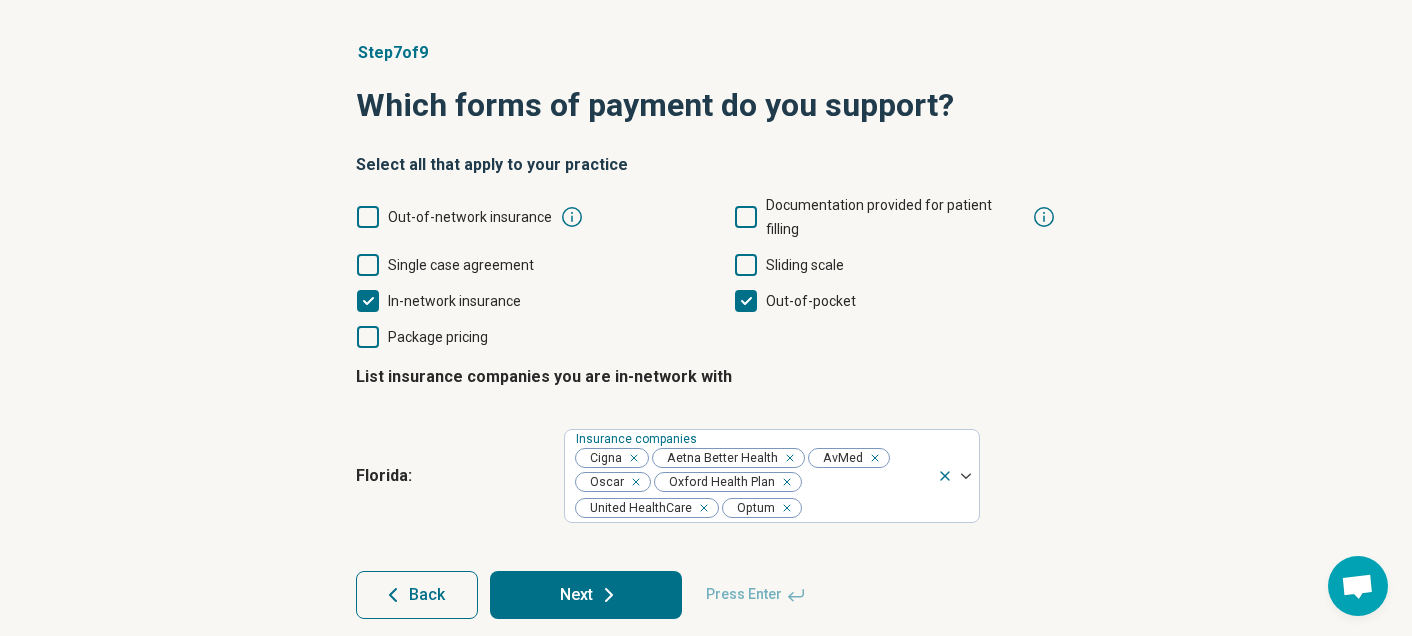 click 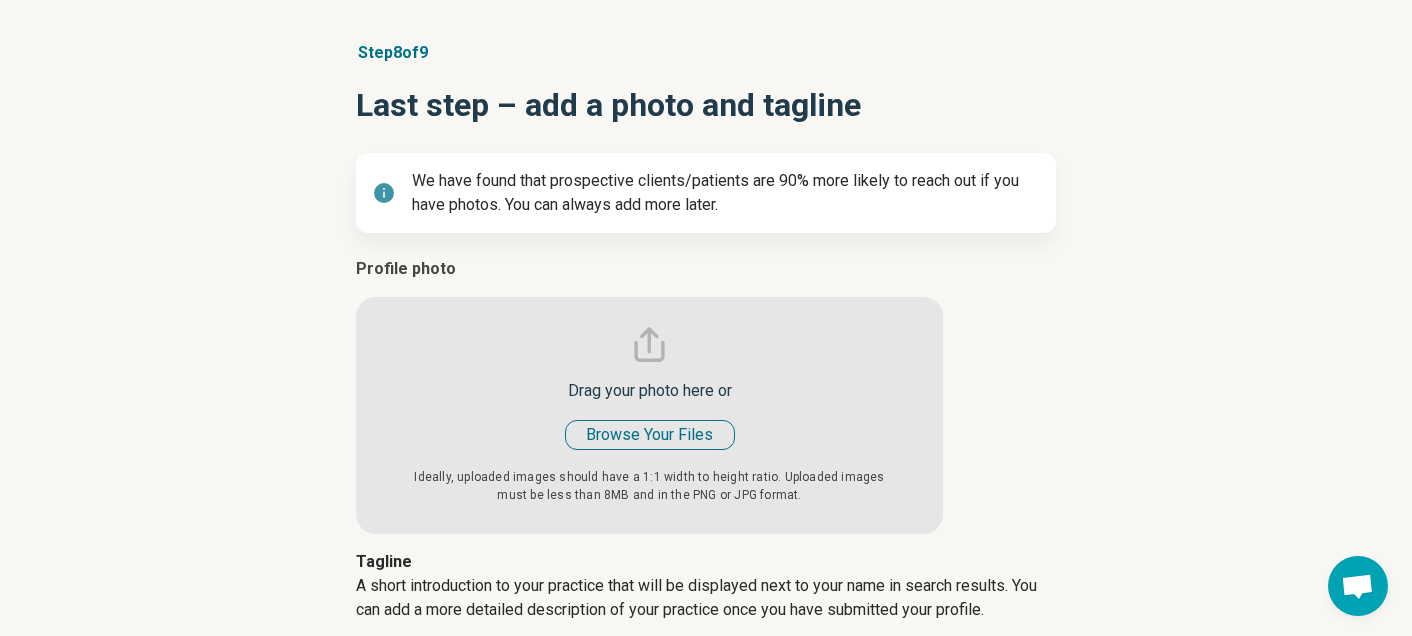 type on "*" 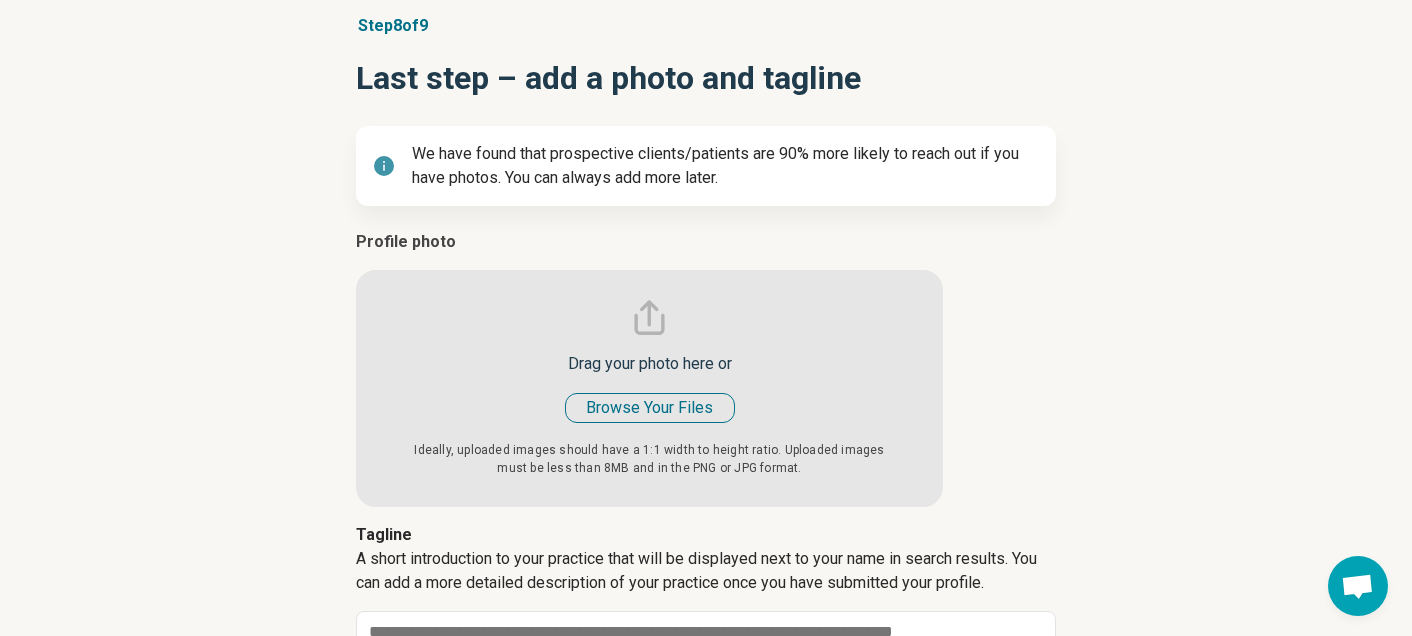 scroll, scrollTop: 162, scrollLeft: 0, axis: vertical 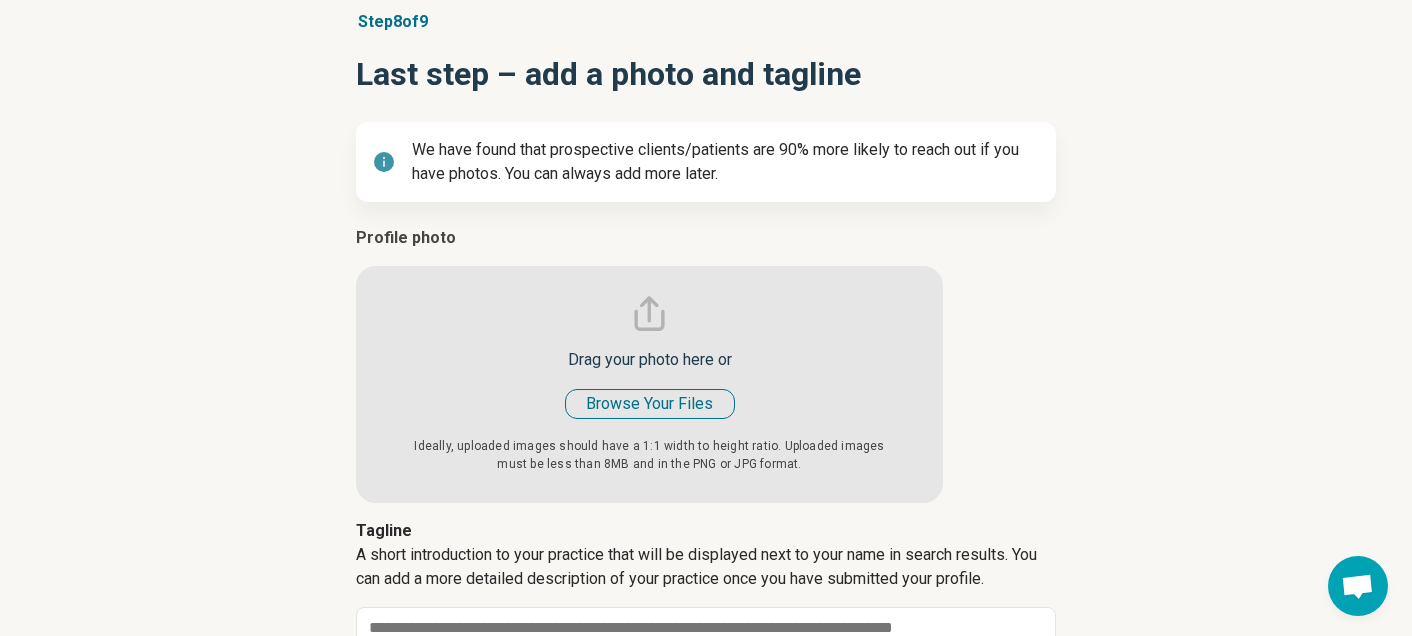click at bounding box center (649, 364) 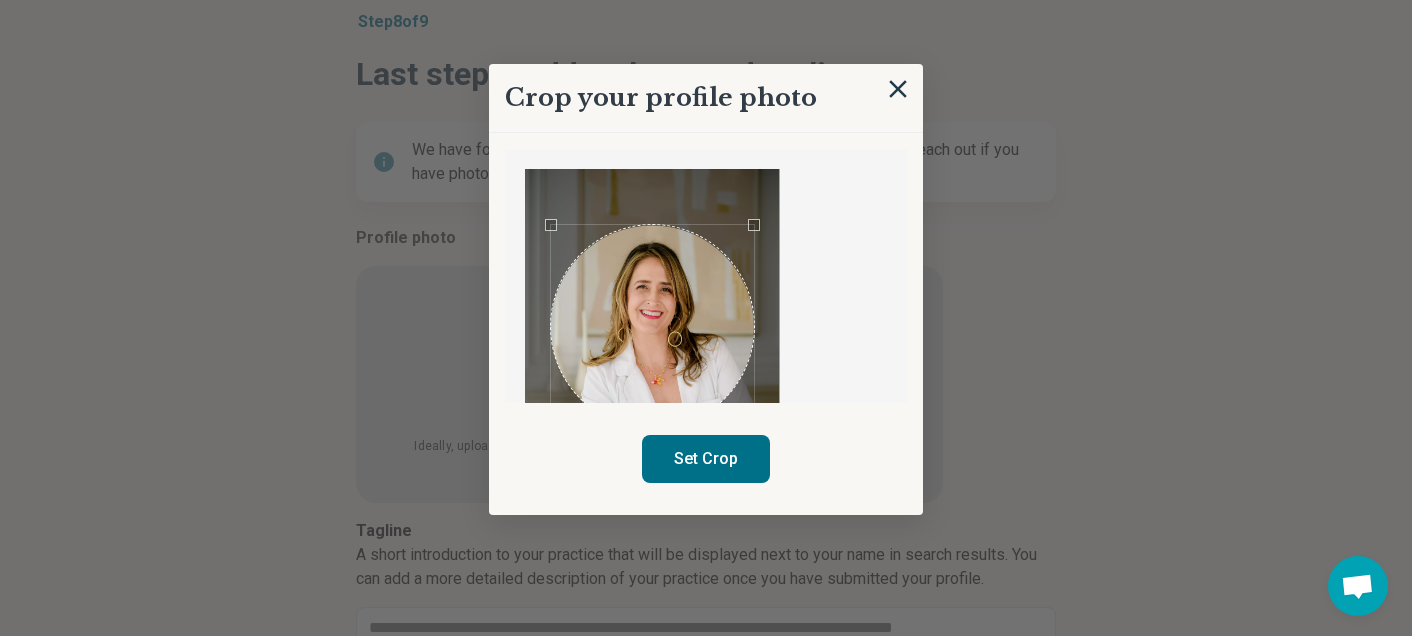 click at bounding box center [652, 326] 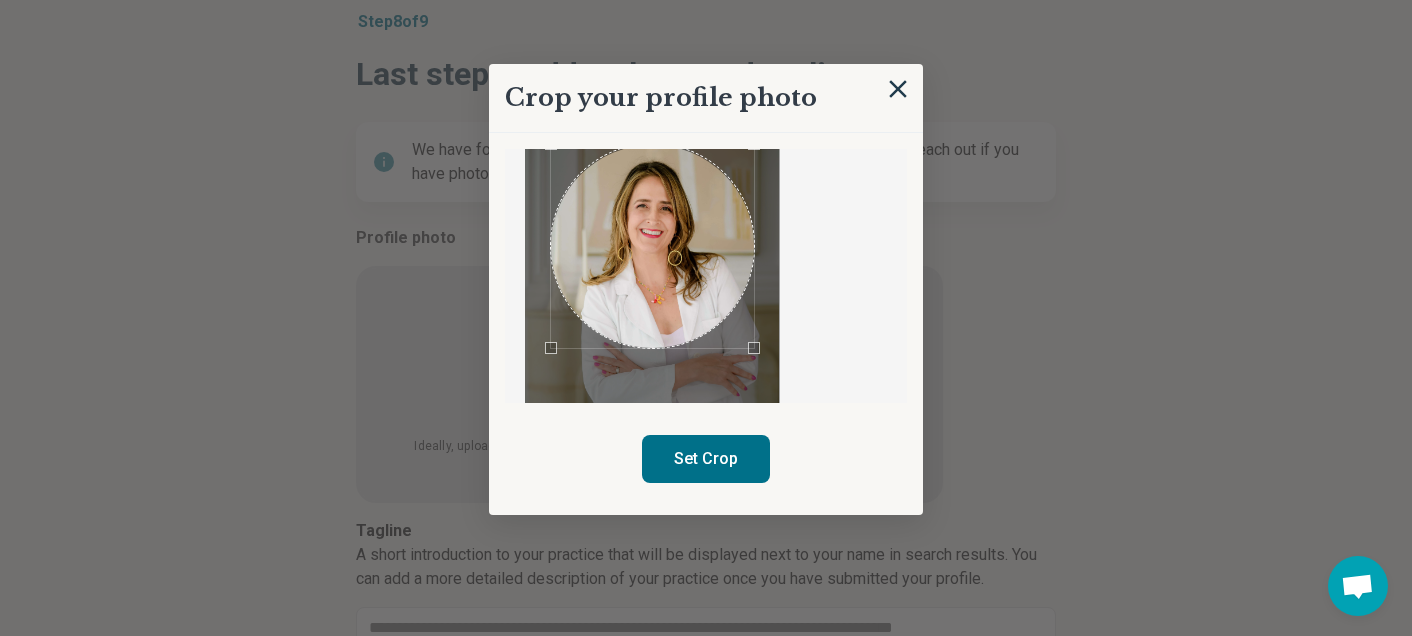 scroll, scrollTop: 92, scrollLeft: 0, axis: vertical 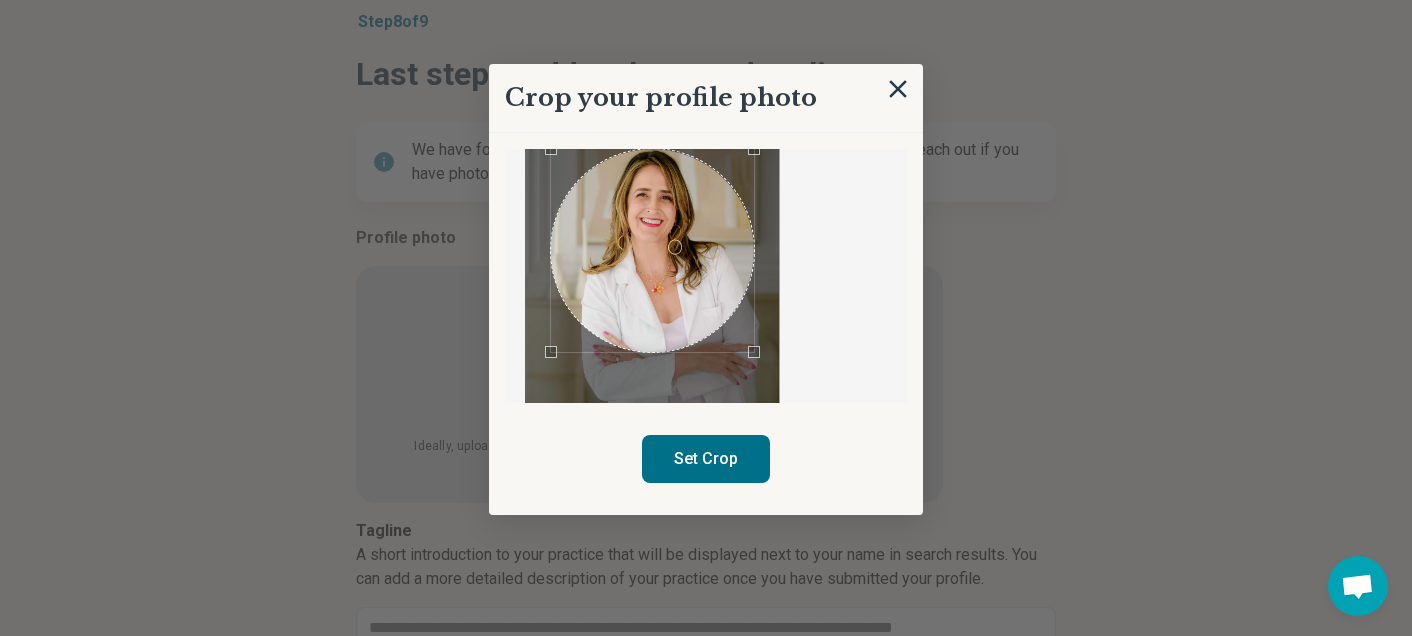 click at bounding box center (652, 250) 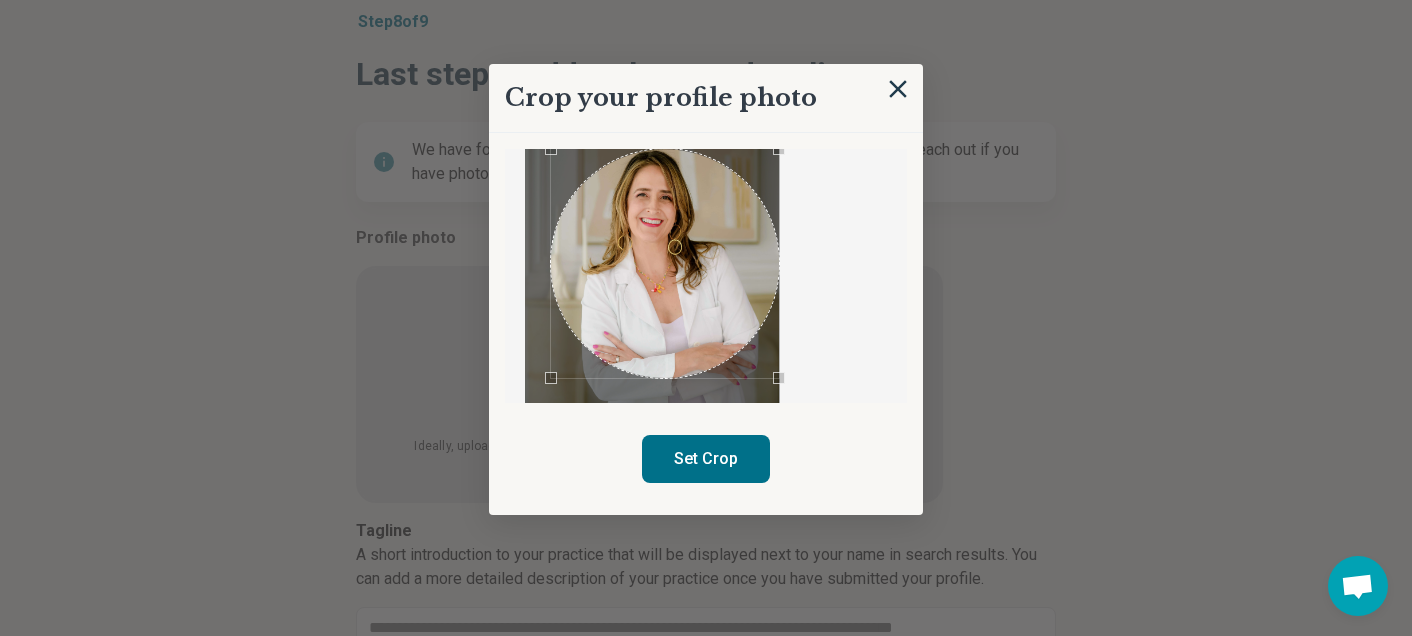 click on "Crop your profile photo Set Crop" at bounding box center (706, 289) 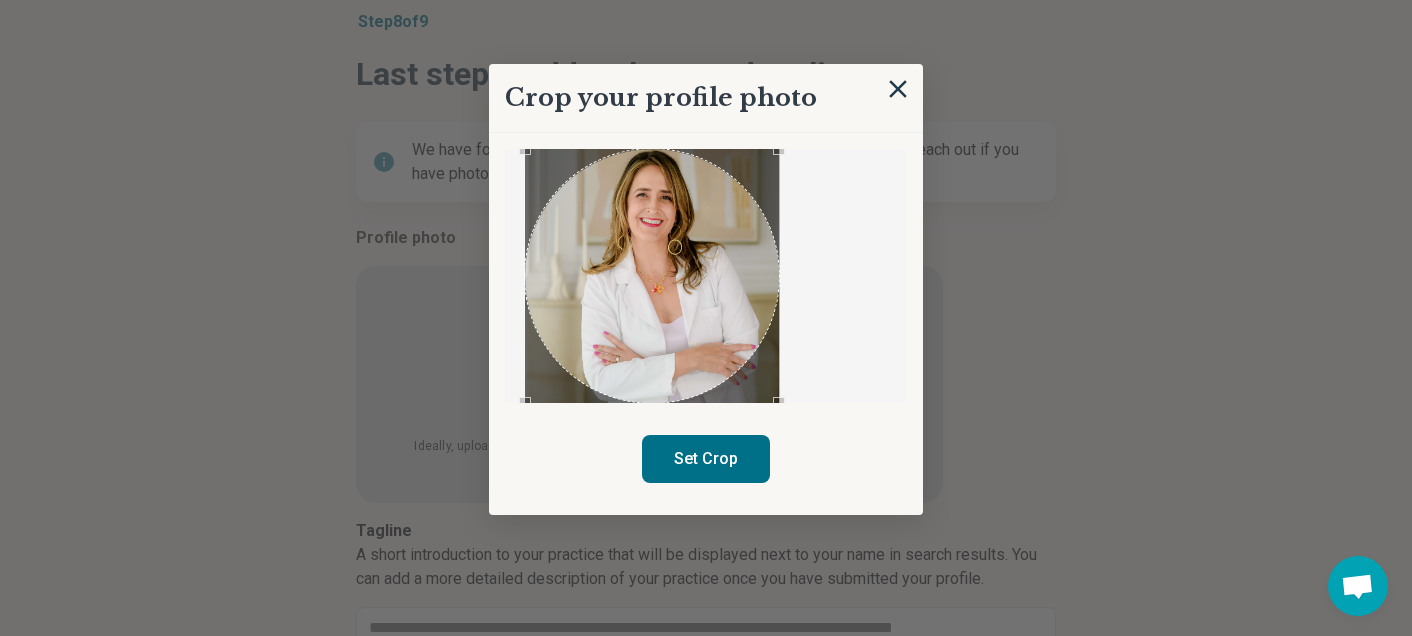 click on "Crop your profile photo Set Crop" at bounding box center (706, 503) 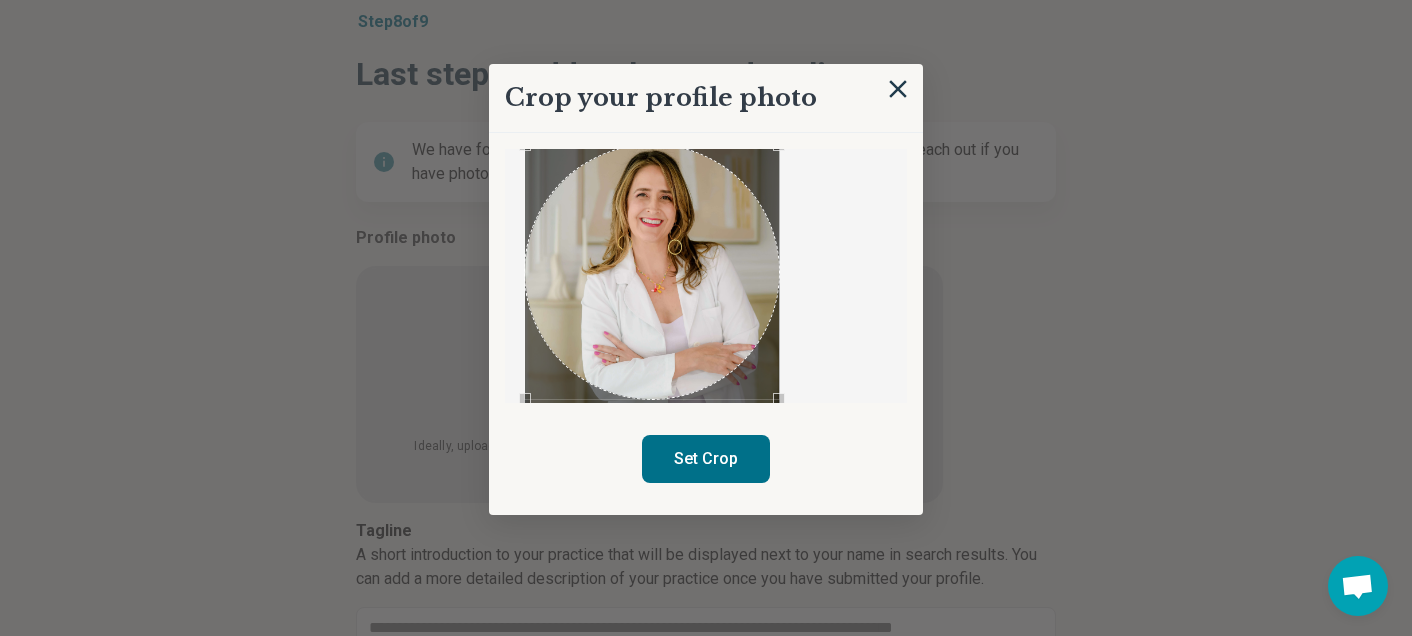 click at bounding box center (652, 272) 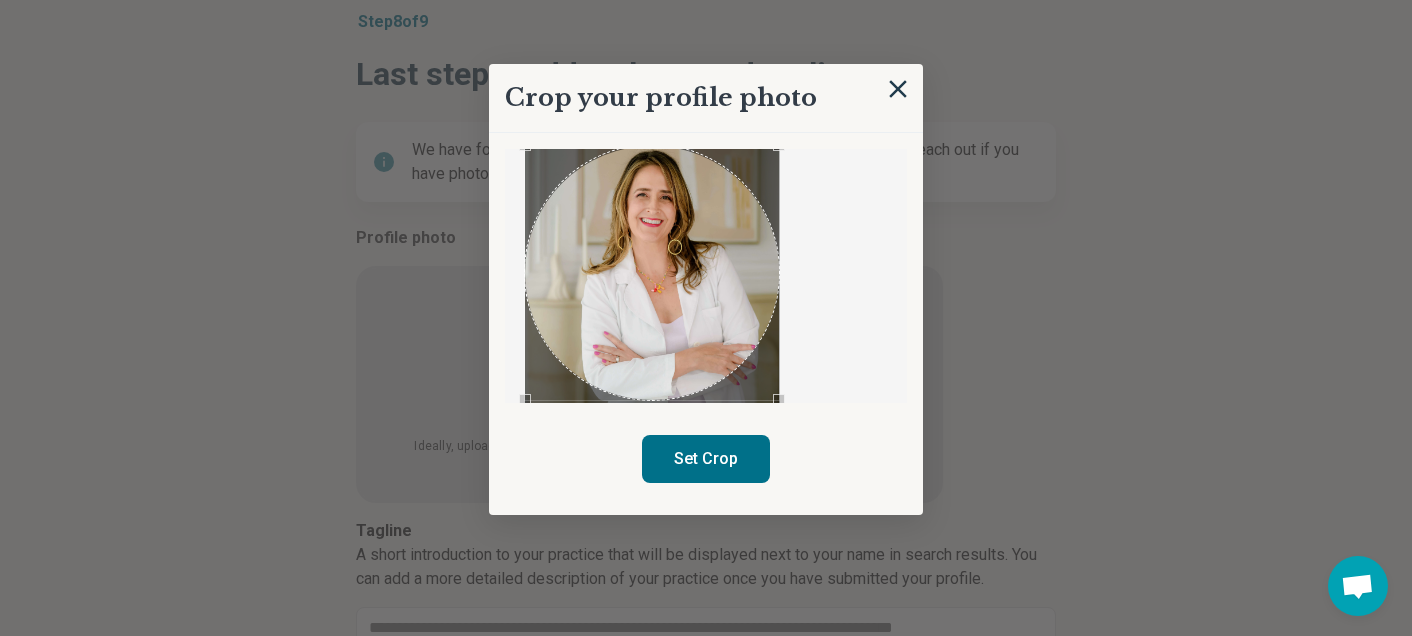 click on "Set Crop" at bounding box center (706, 459) 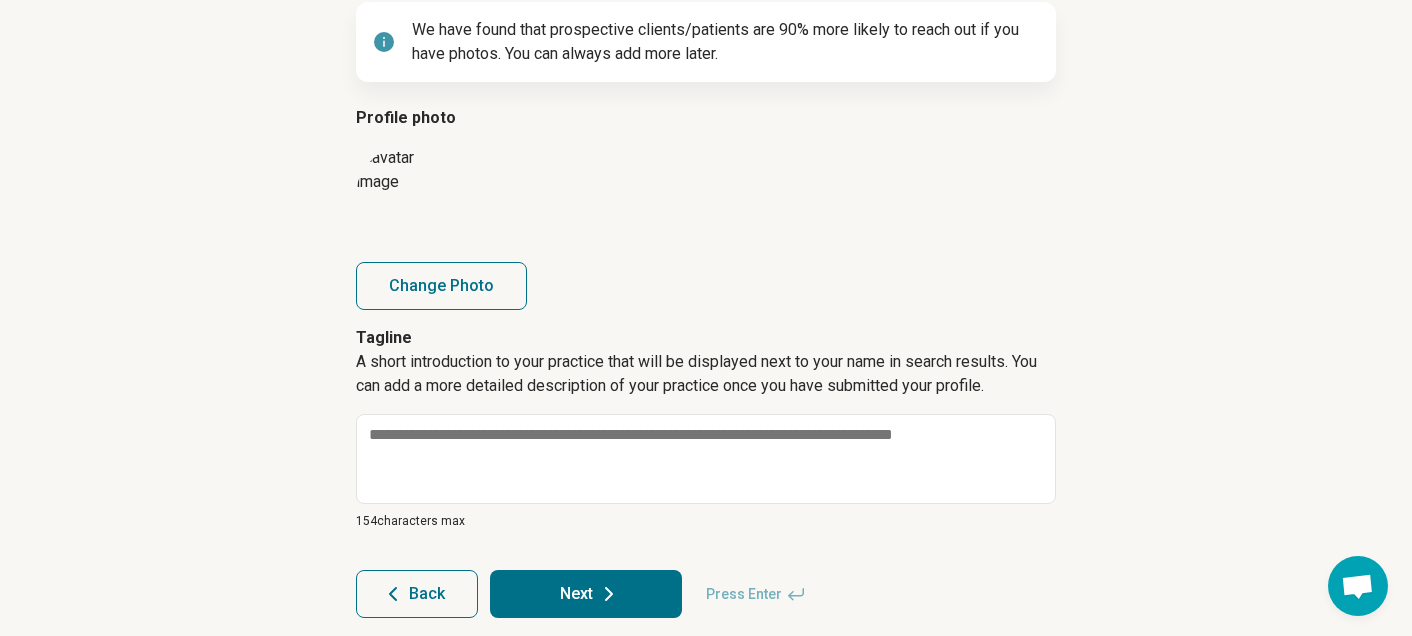 scroll, scrollTop: 304, scrollLeft: 0, axis: vertical 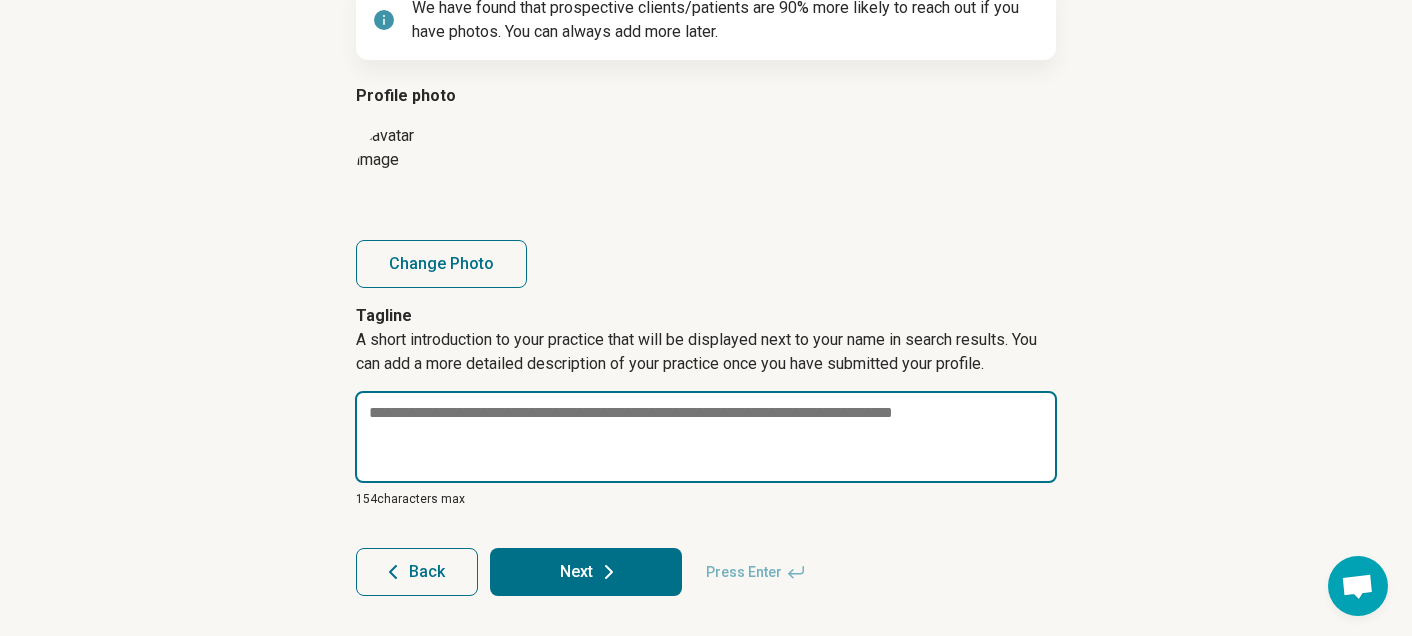 click at bounding box center [706, 437] 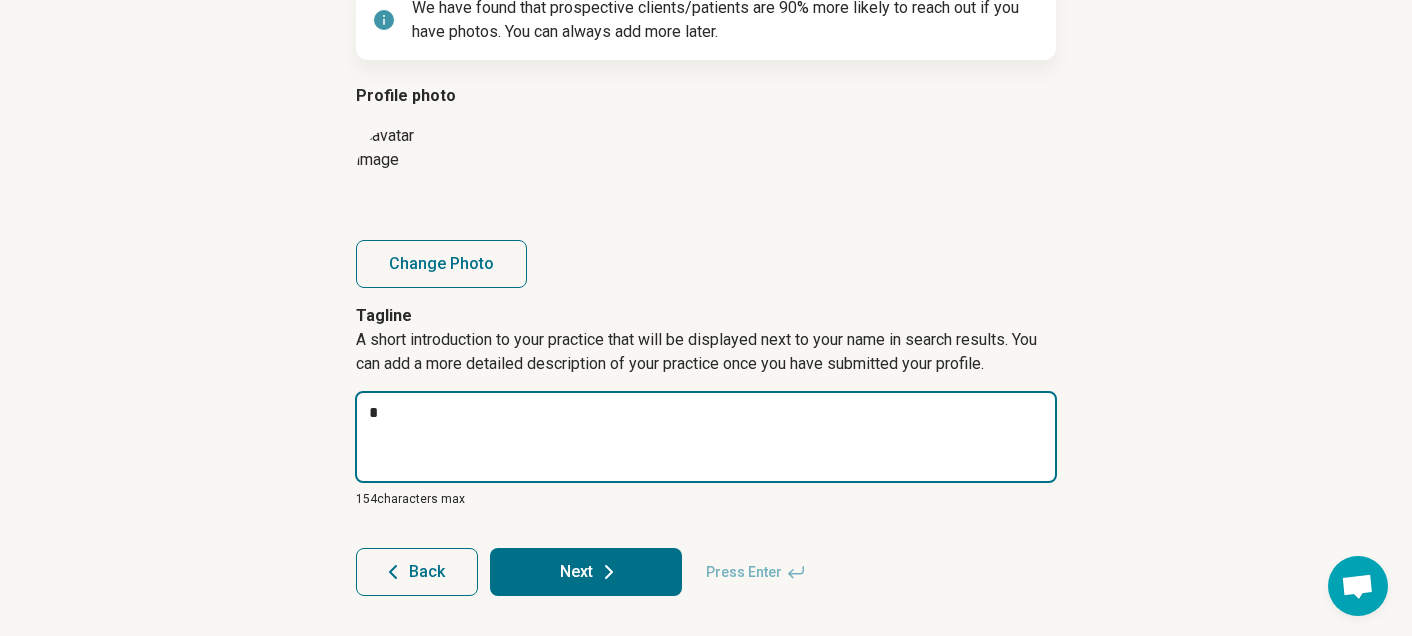 type on "*" 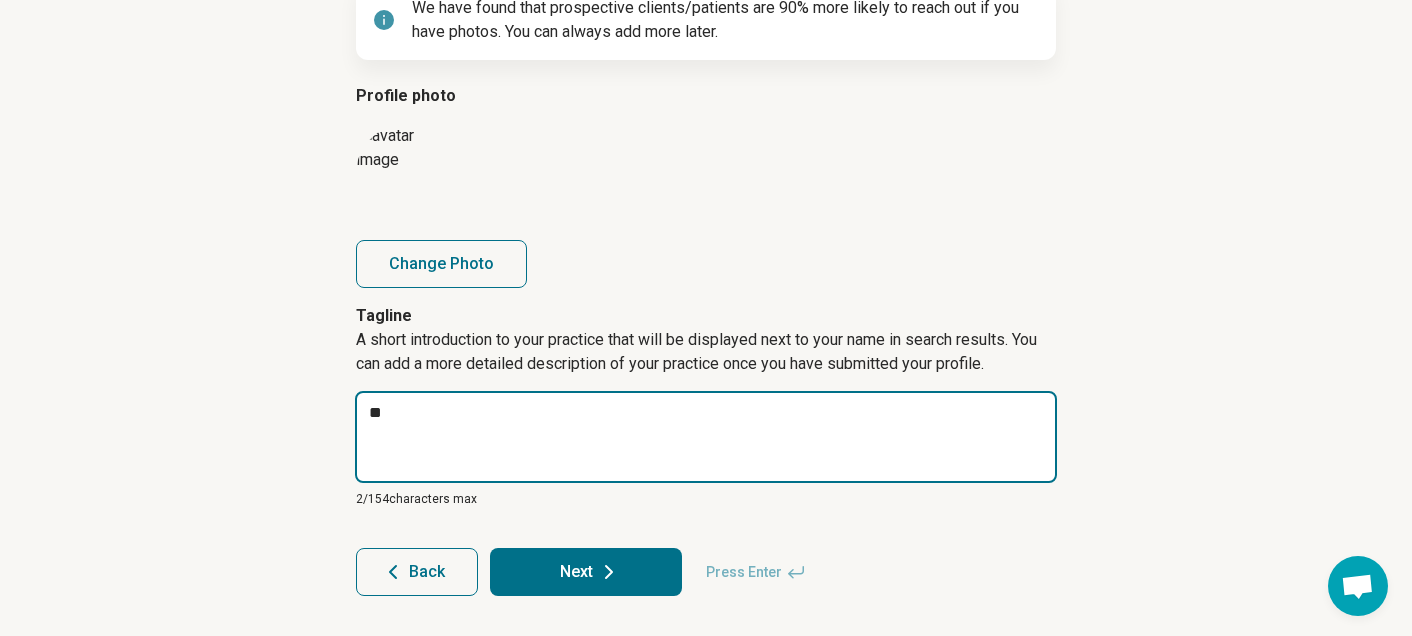 type on "*" 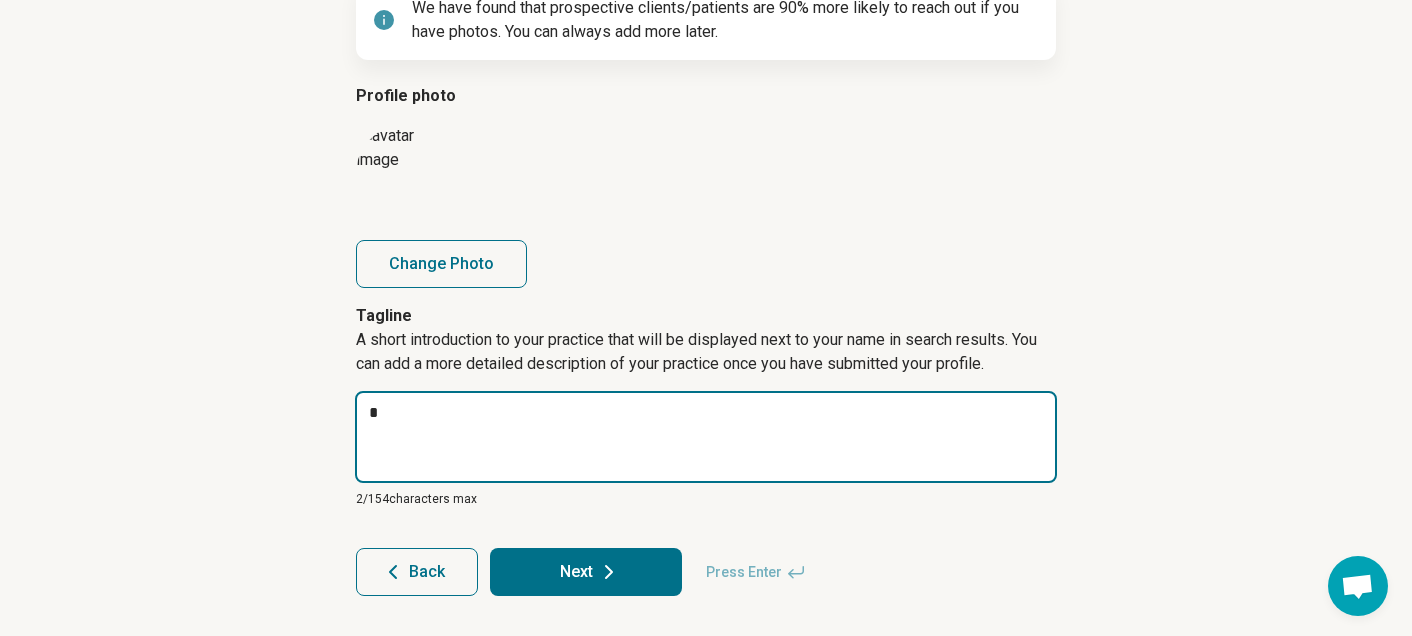type on "*" 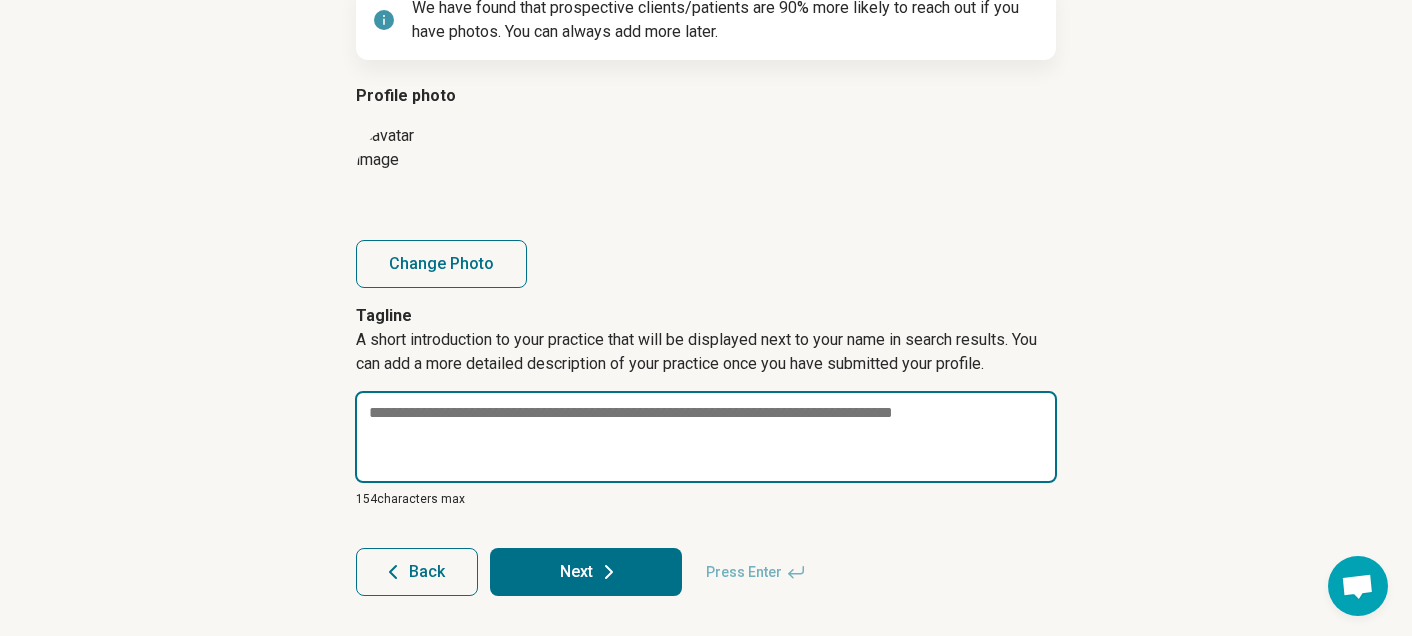 type on "*" 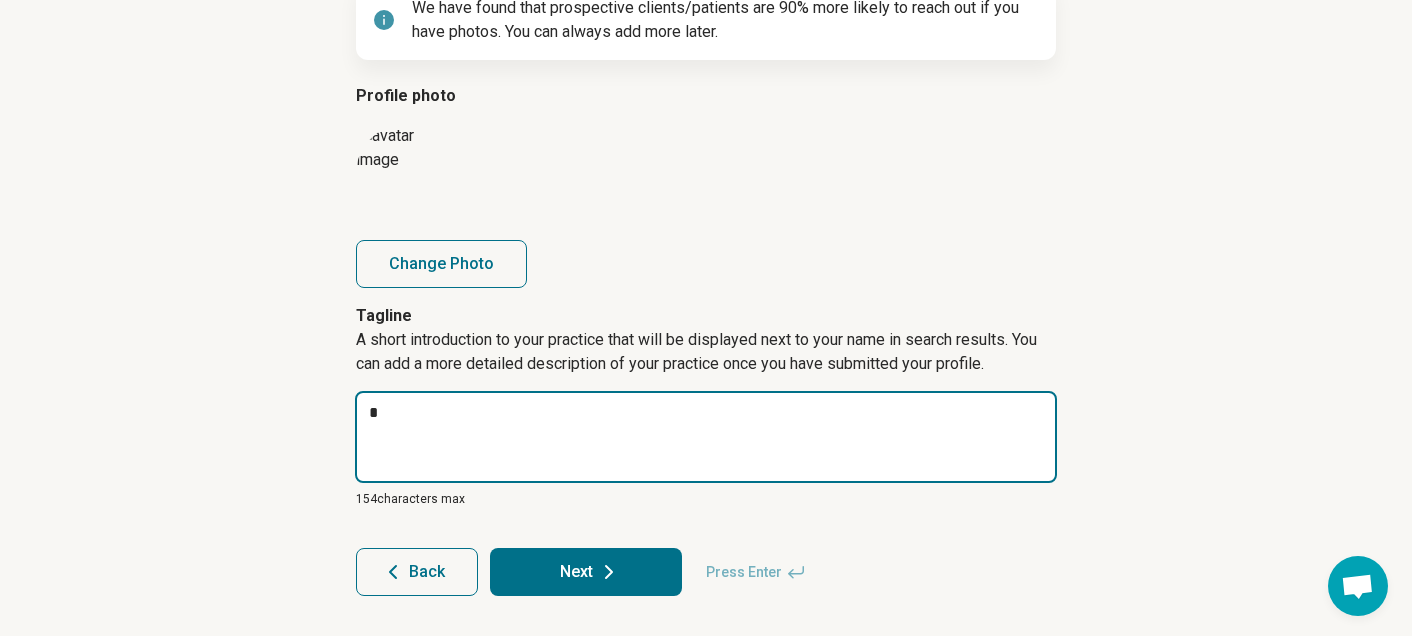type on "*" 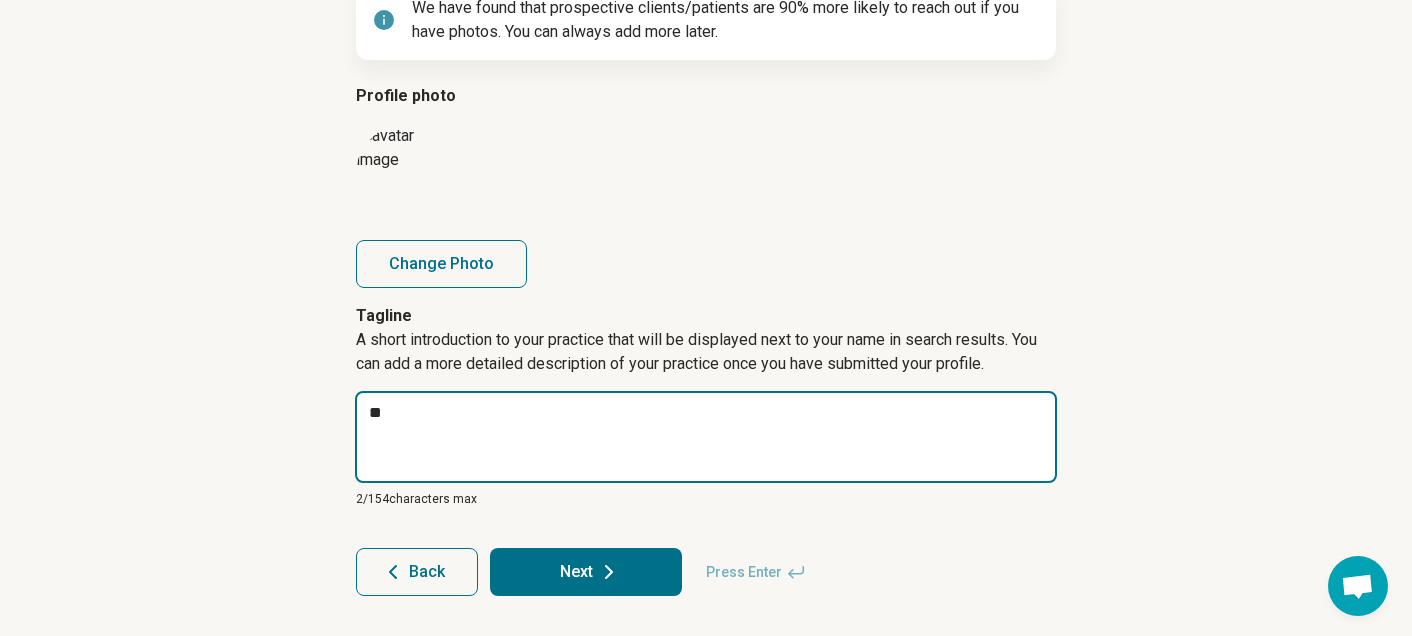 type on "*" 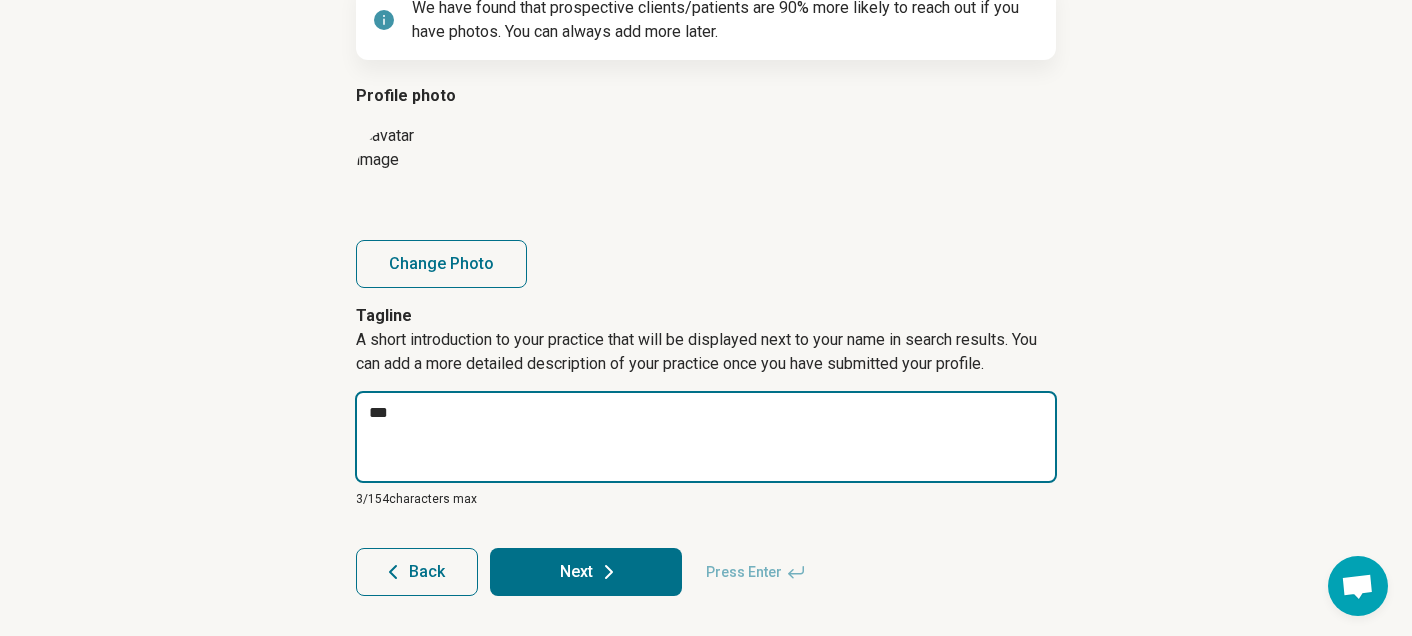 type on "*" 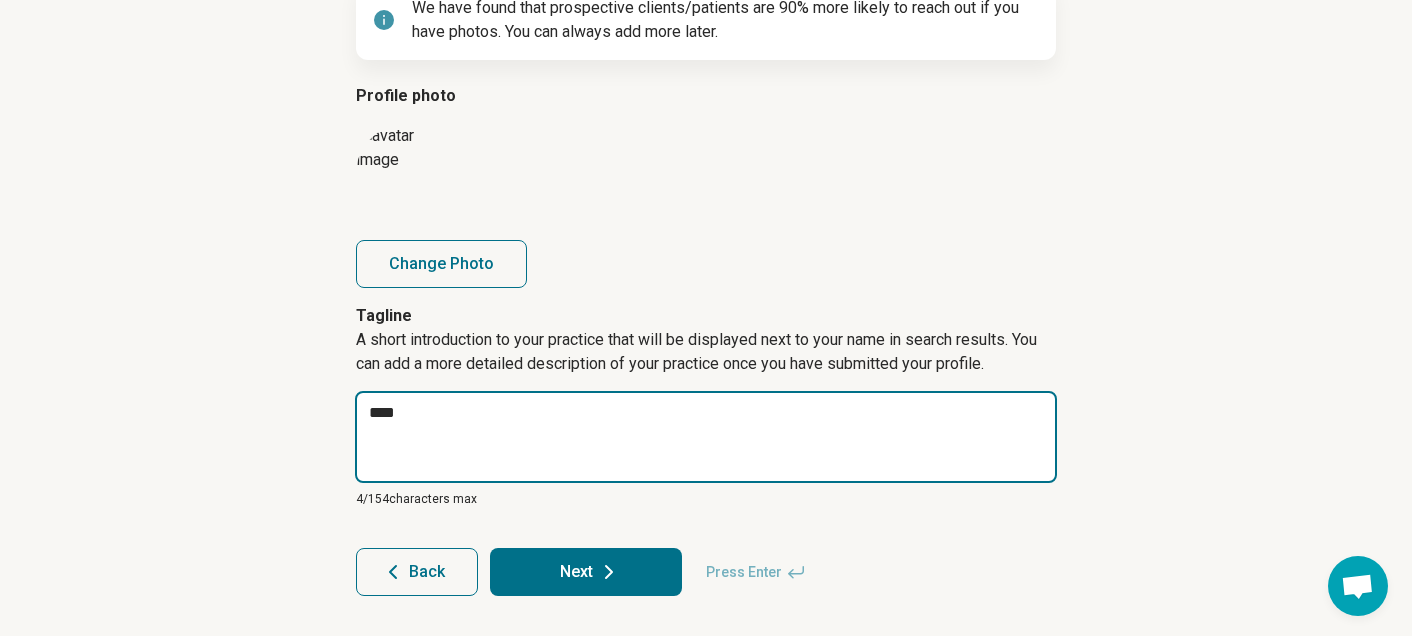 type on "*" 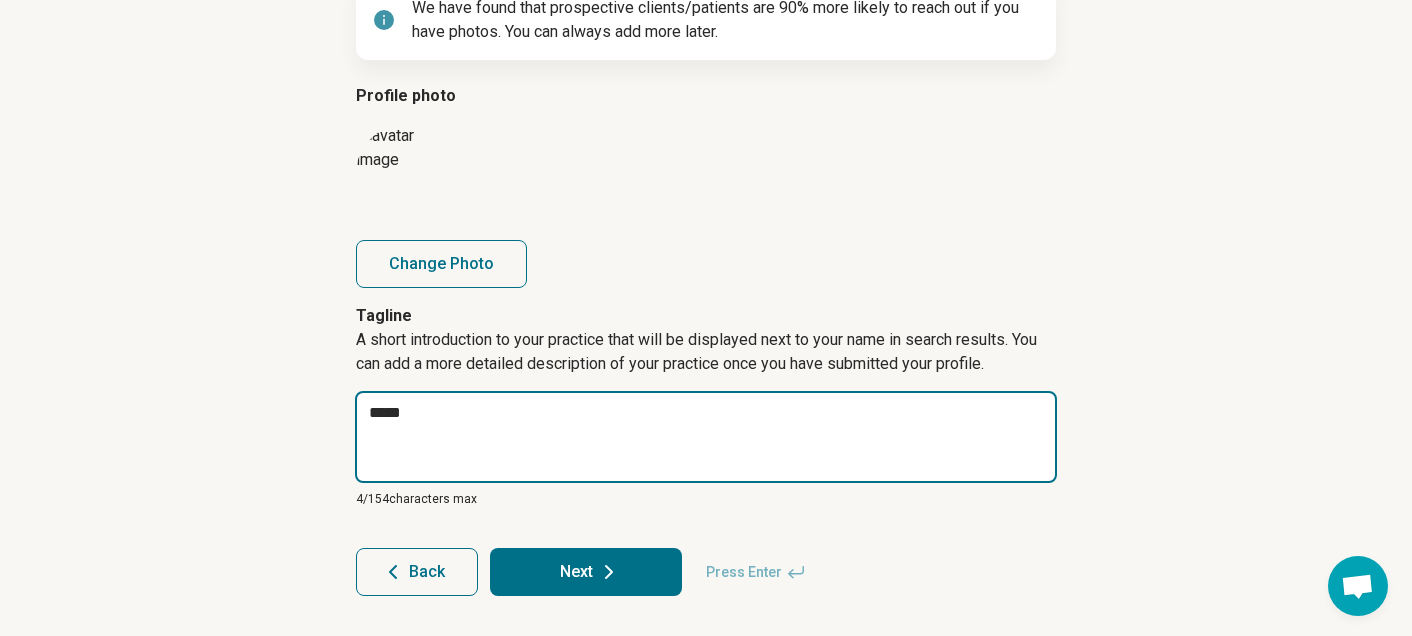 type on "*" 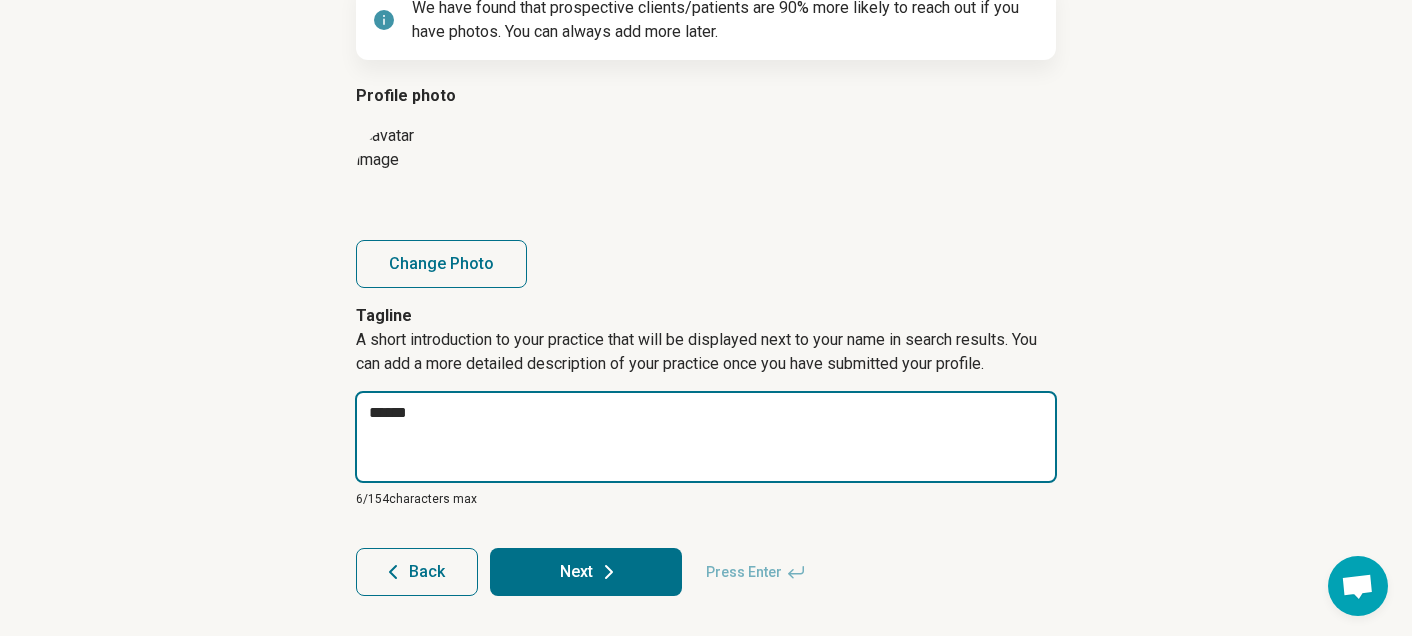 type on "*" 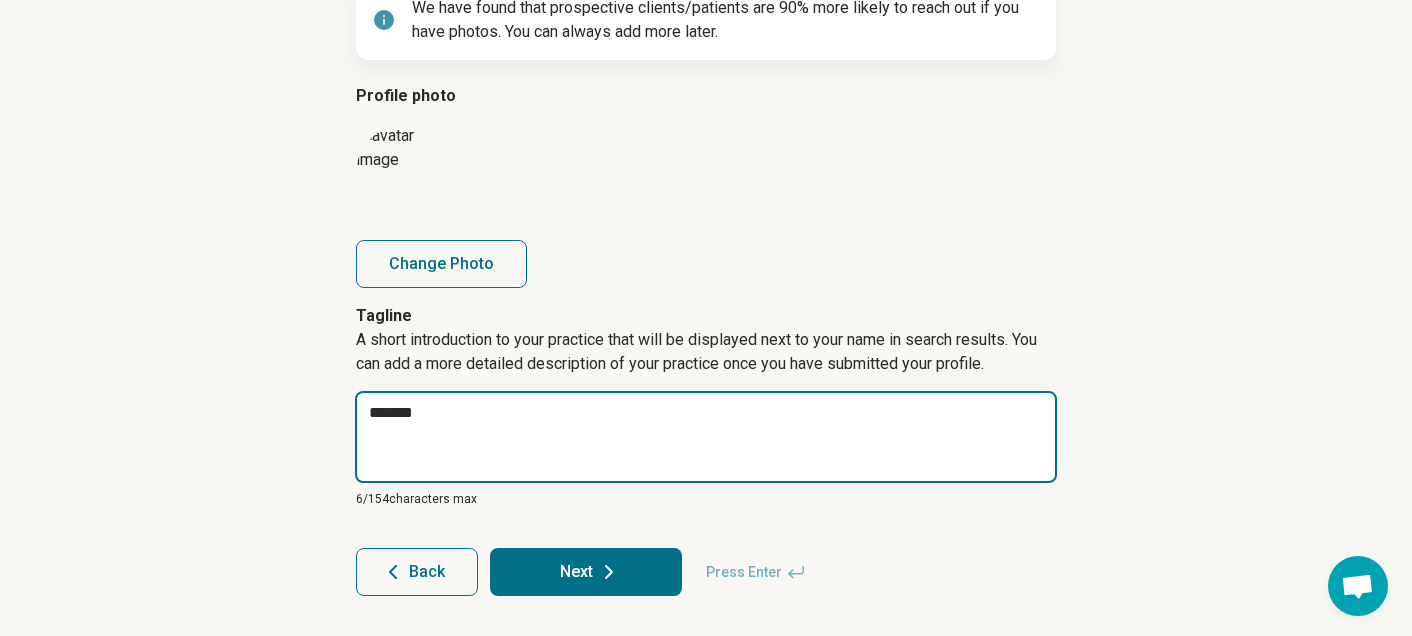type on "*" 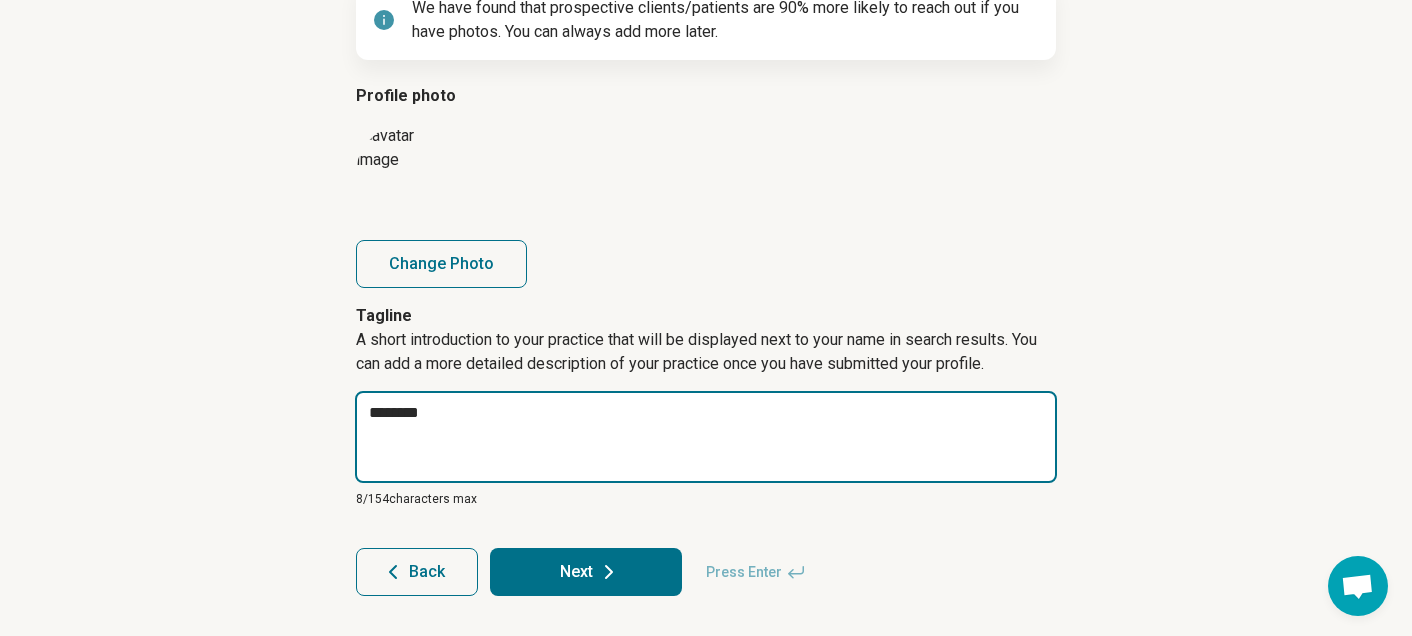 paste on "**********" 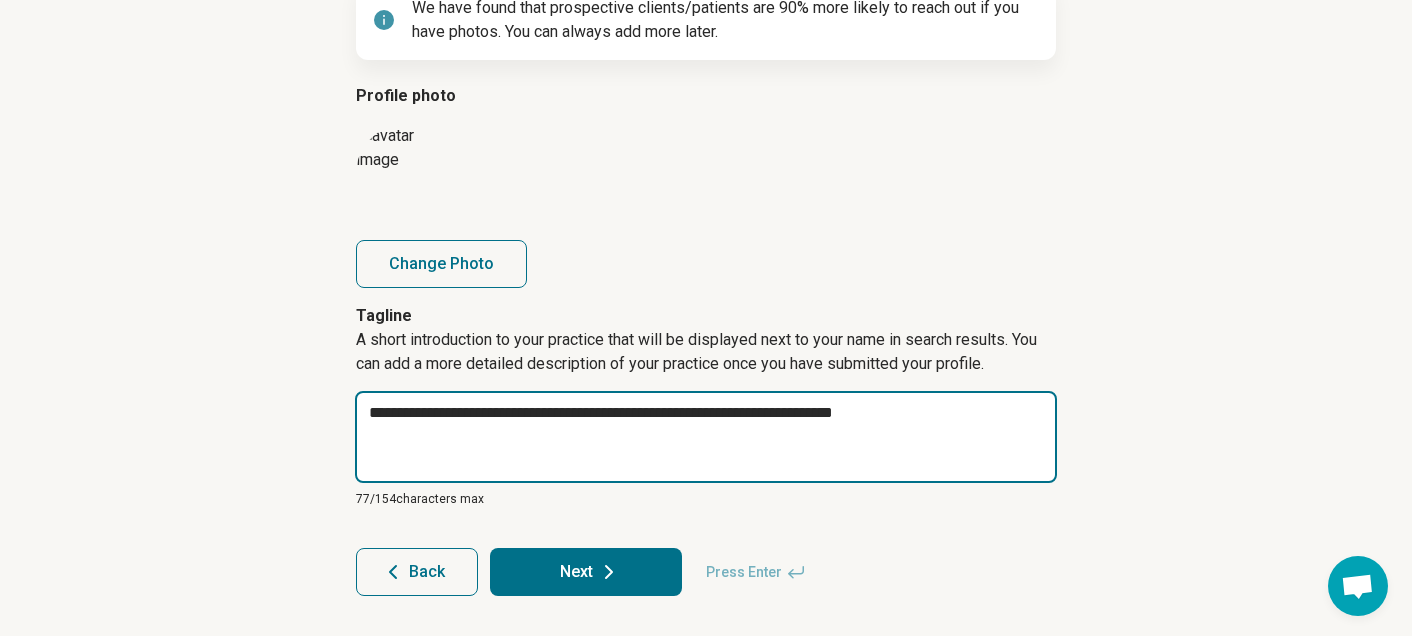 click on "**********" at bounding box center [706, 437] 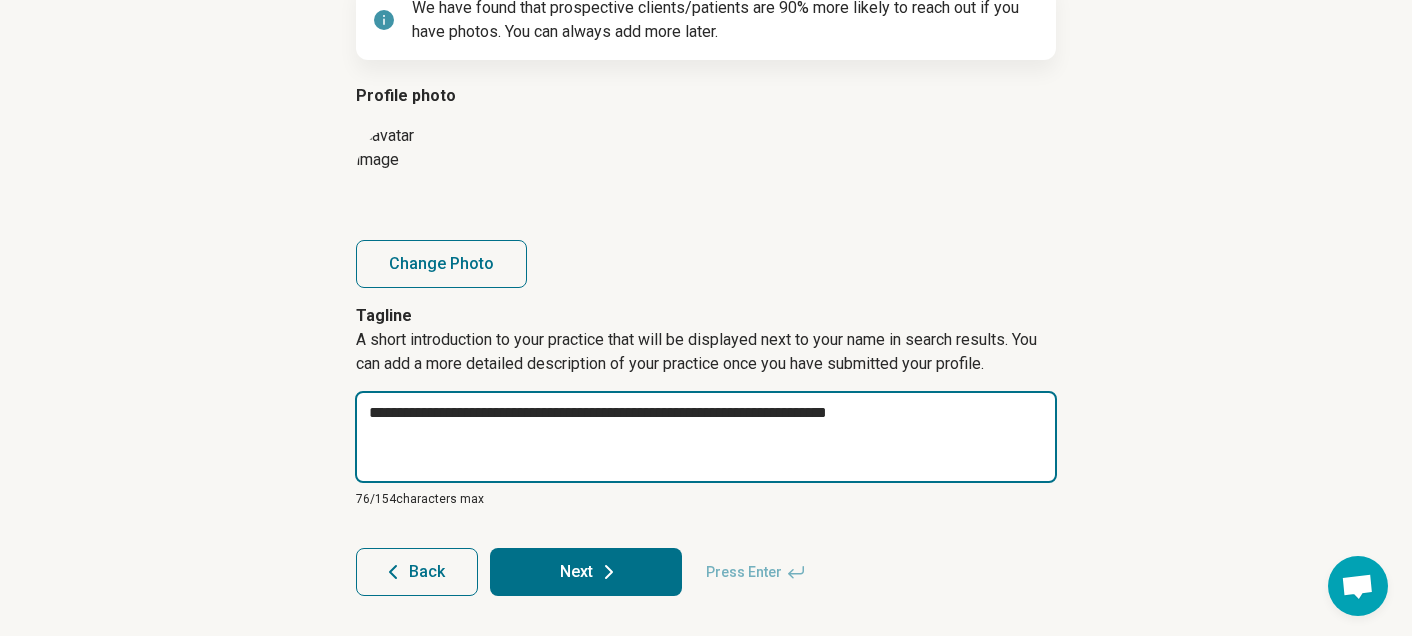 type on "*" 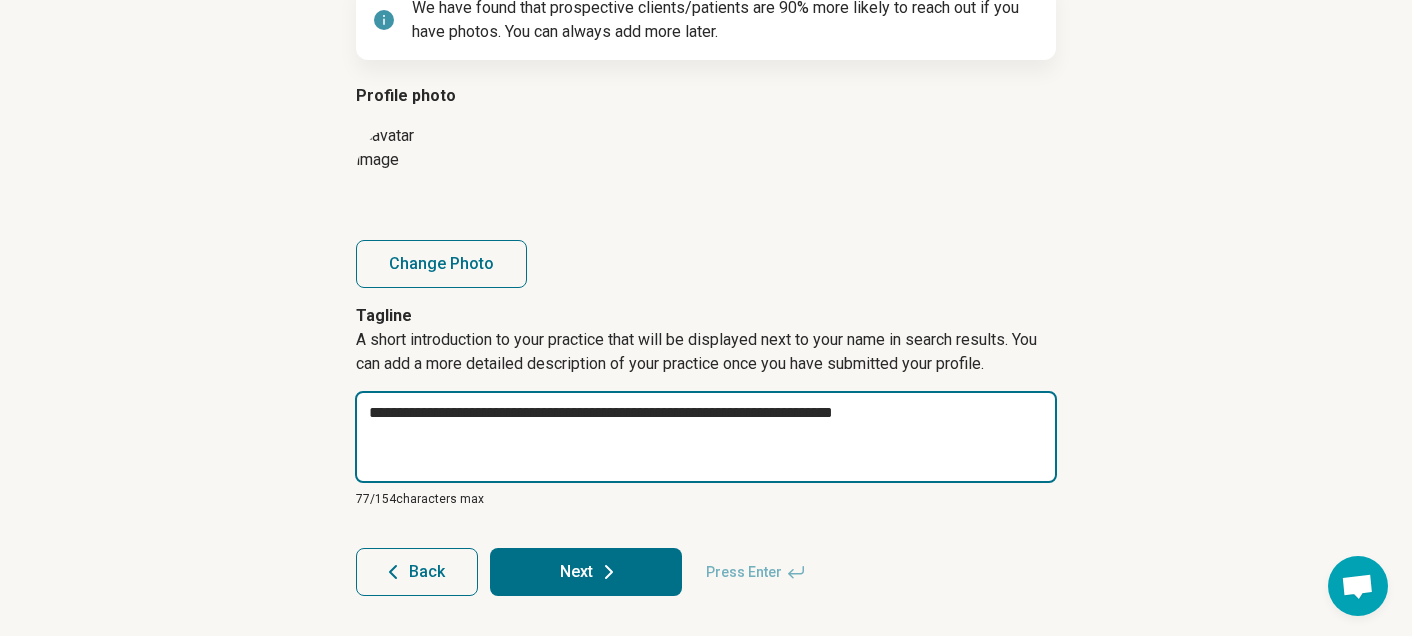 click on "**********" at bounding box center (706, 437) 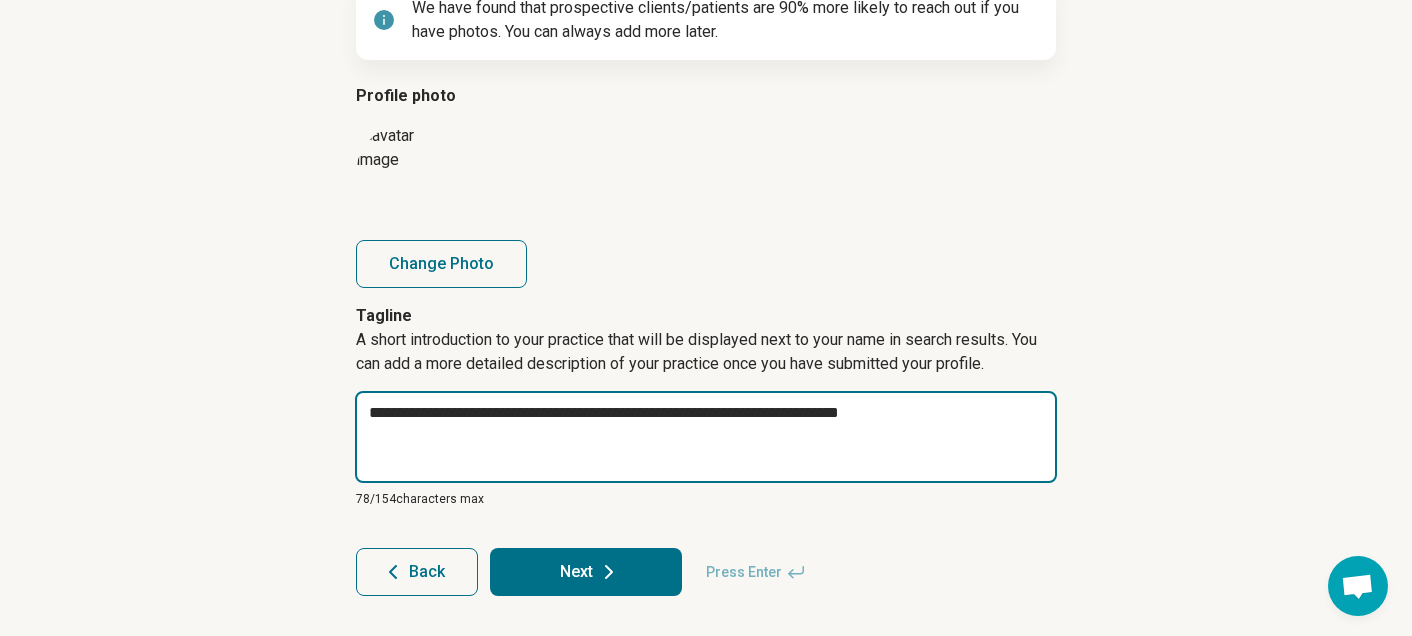 type on "*" 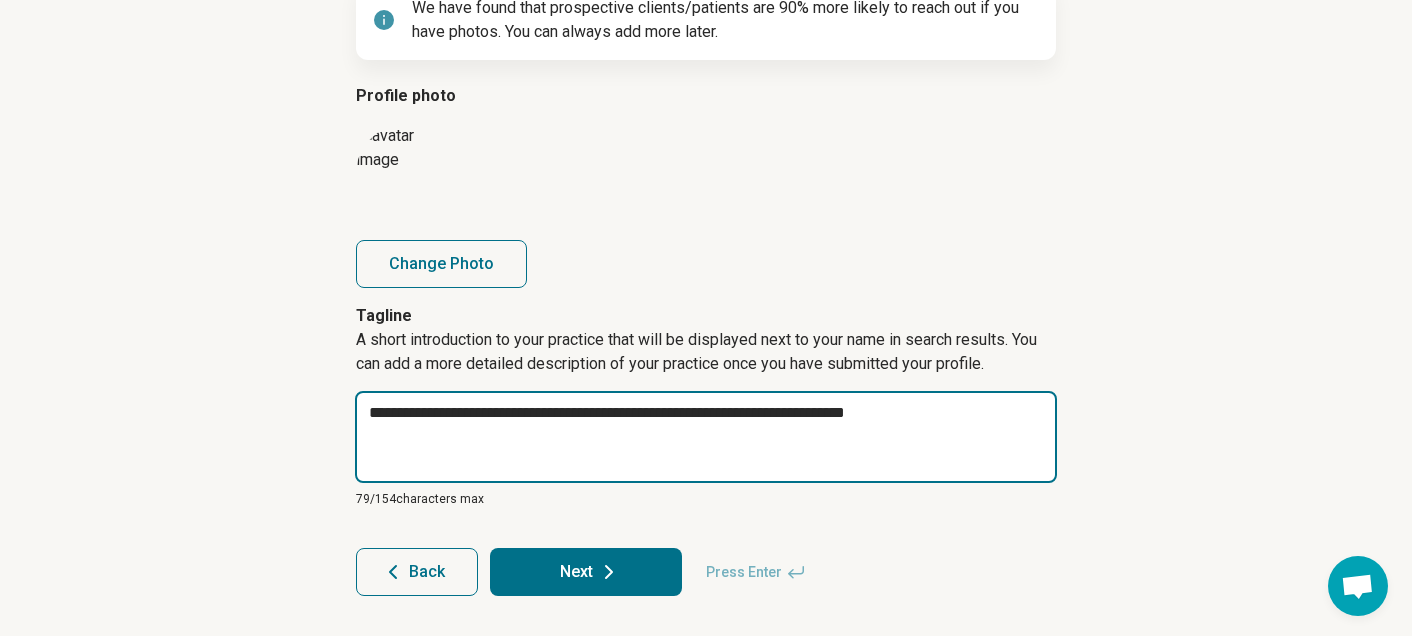 type on "*" 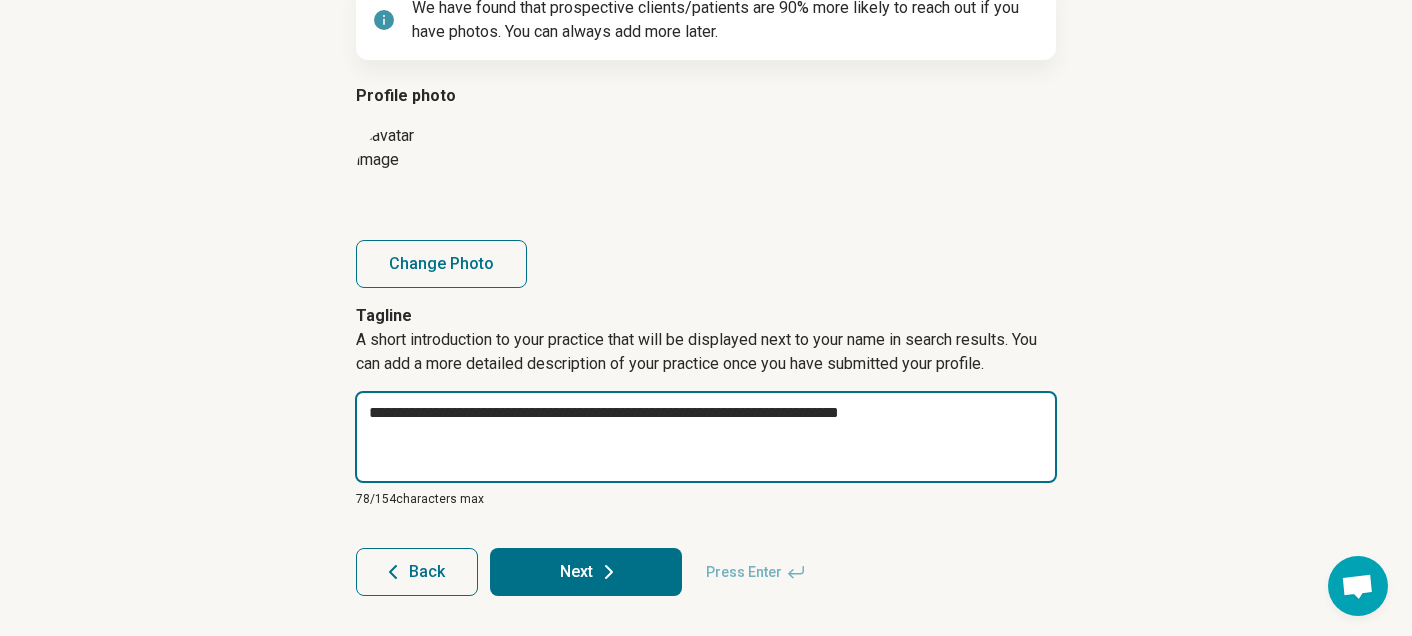 type on "*" 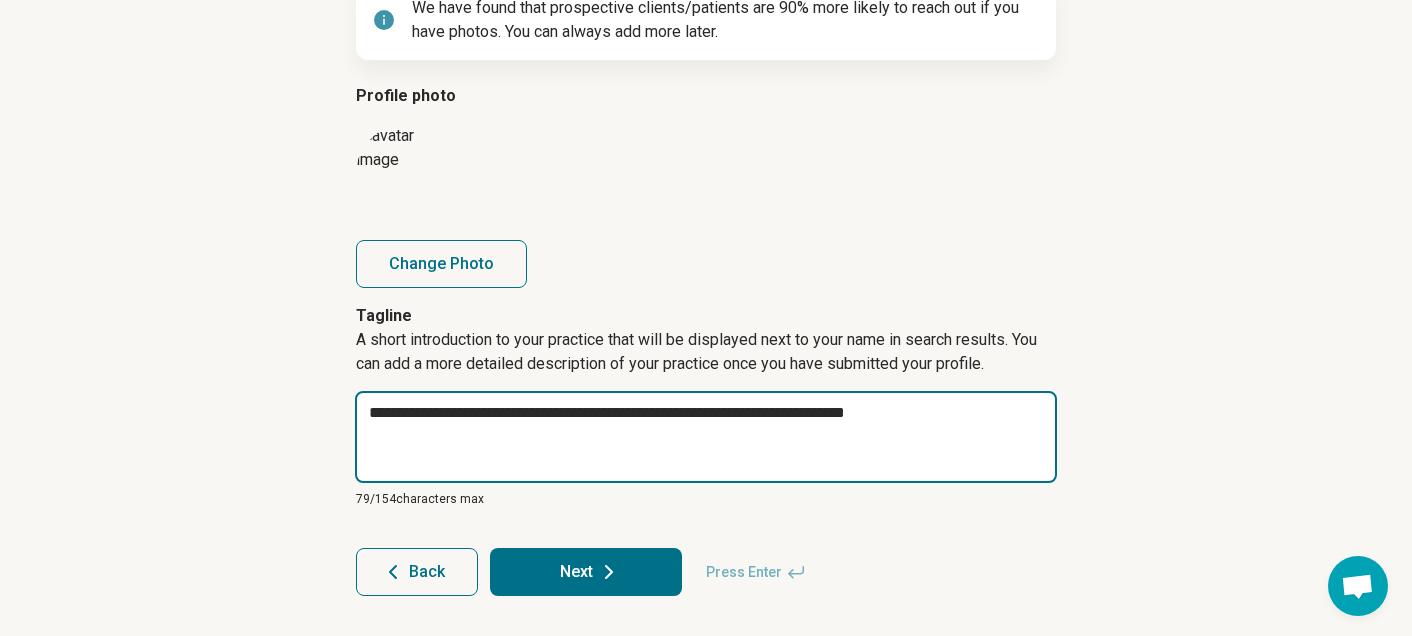 type on "*" 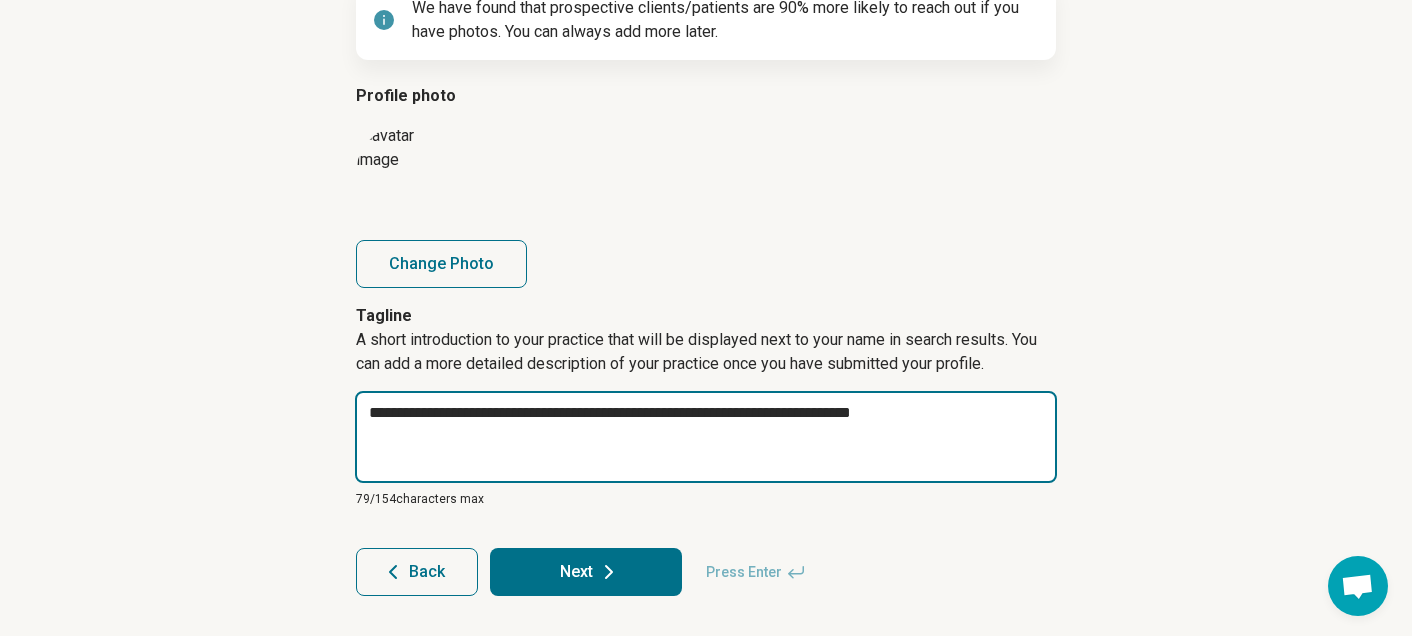 type on "*" 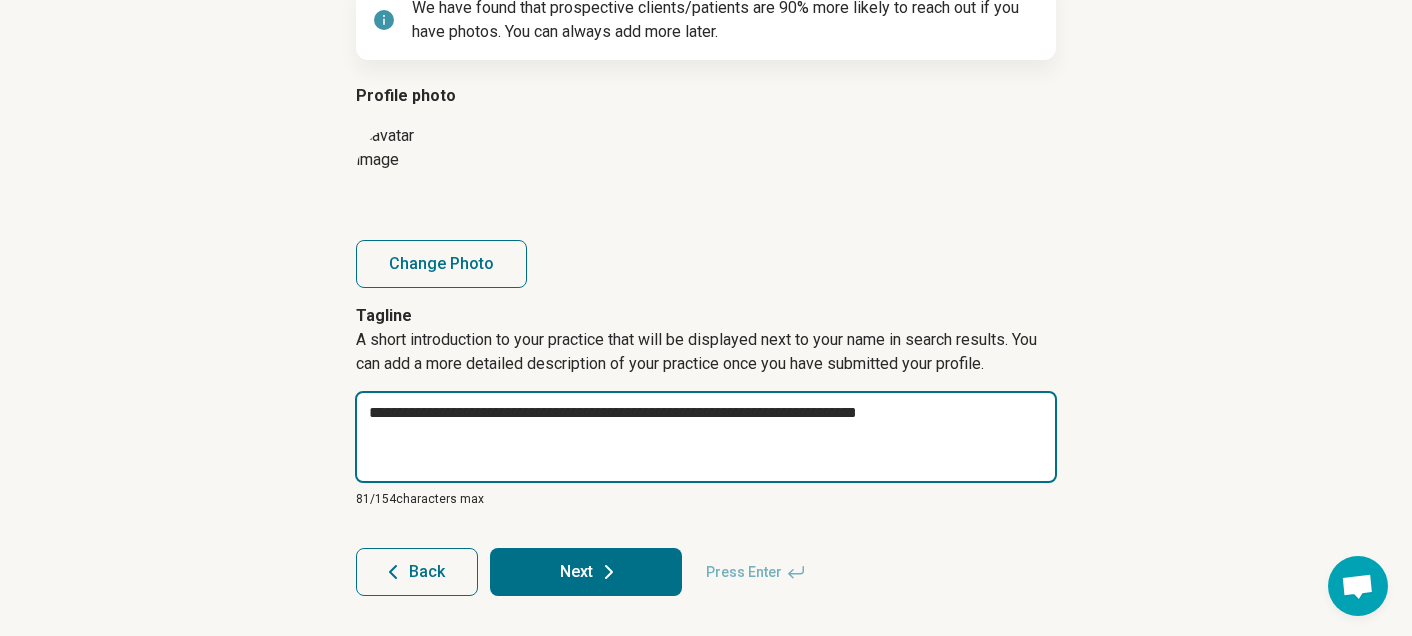 type on "*" 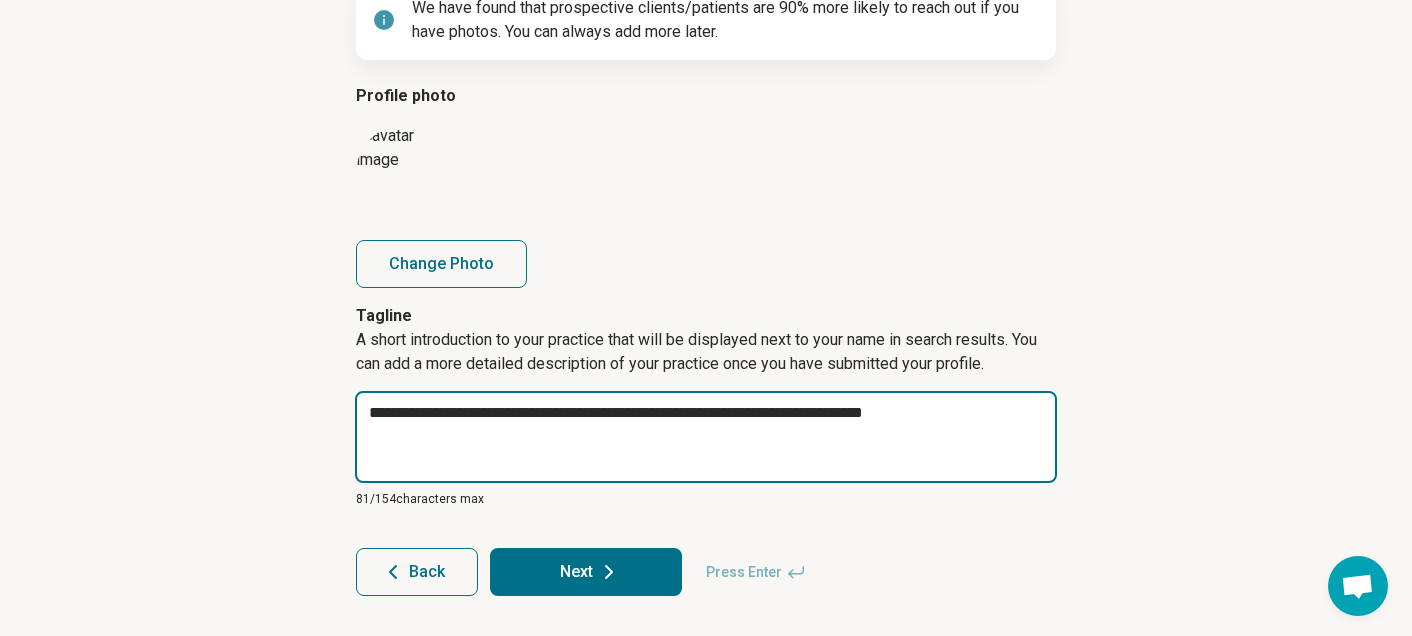 type on "*" 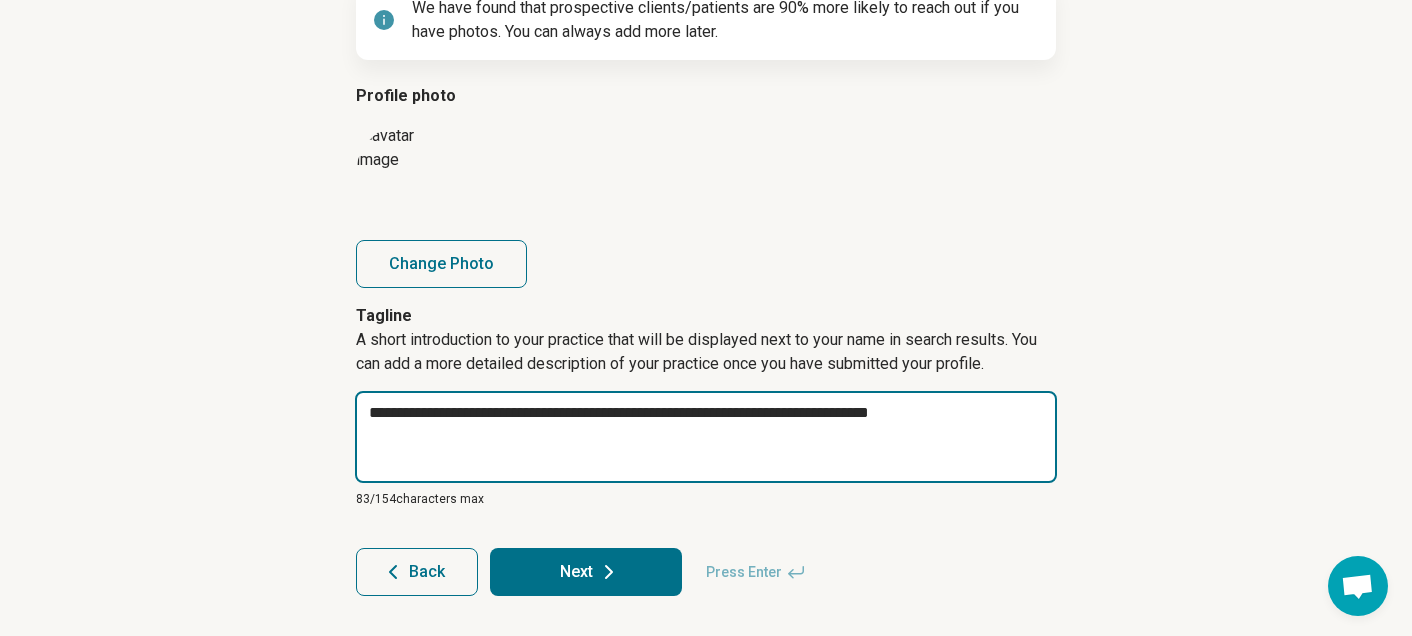 type on "*" 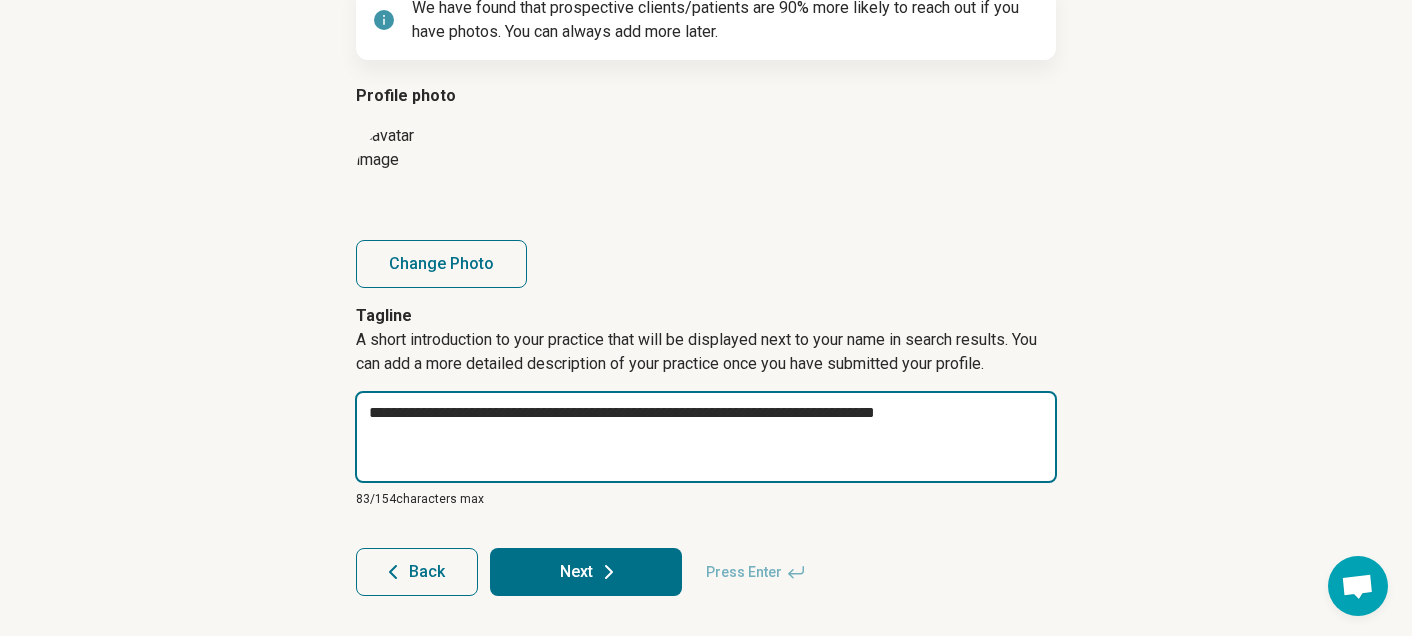type on "*" 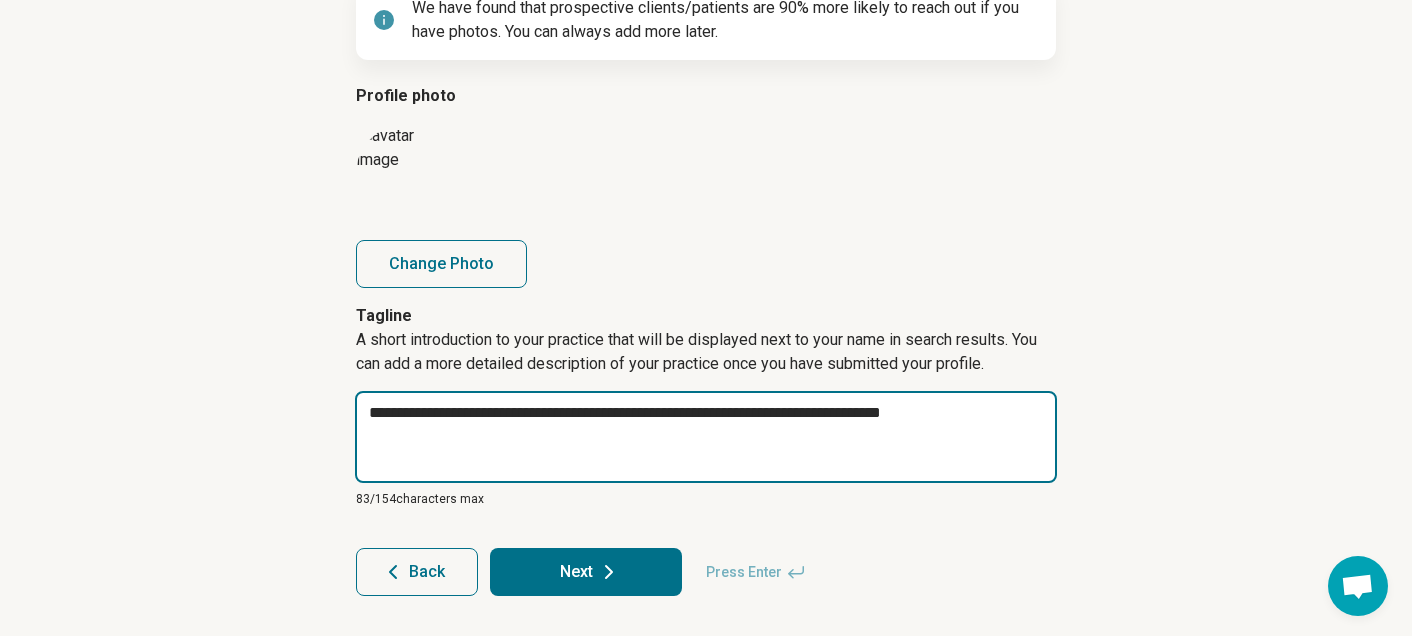 type on "*" 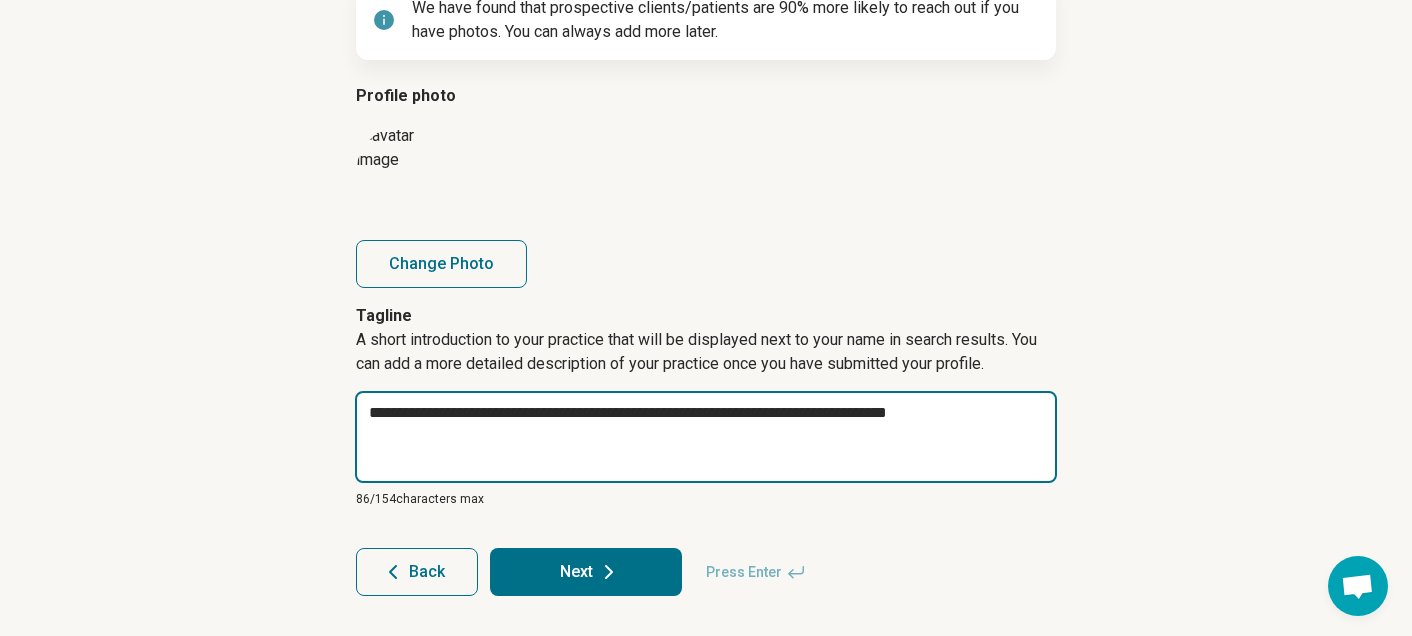 type on "*" 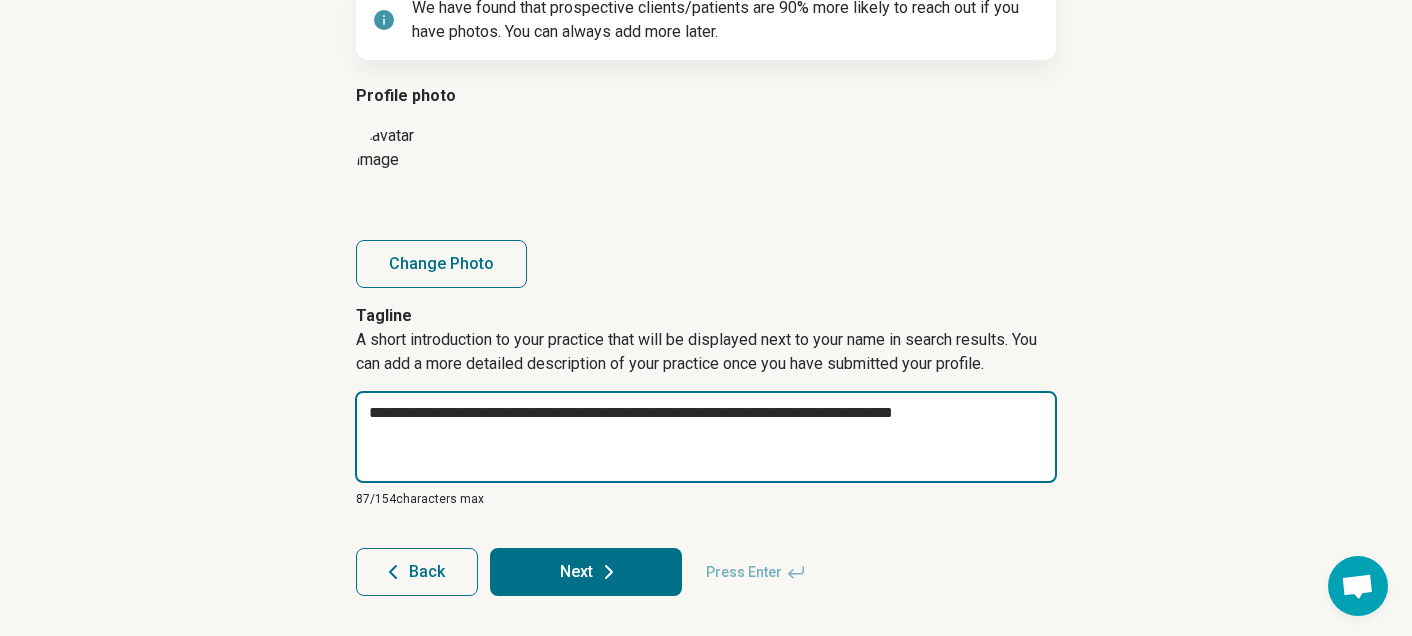 type on "*" 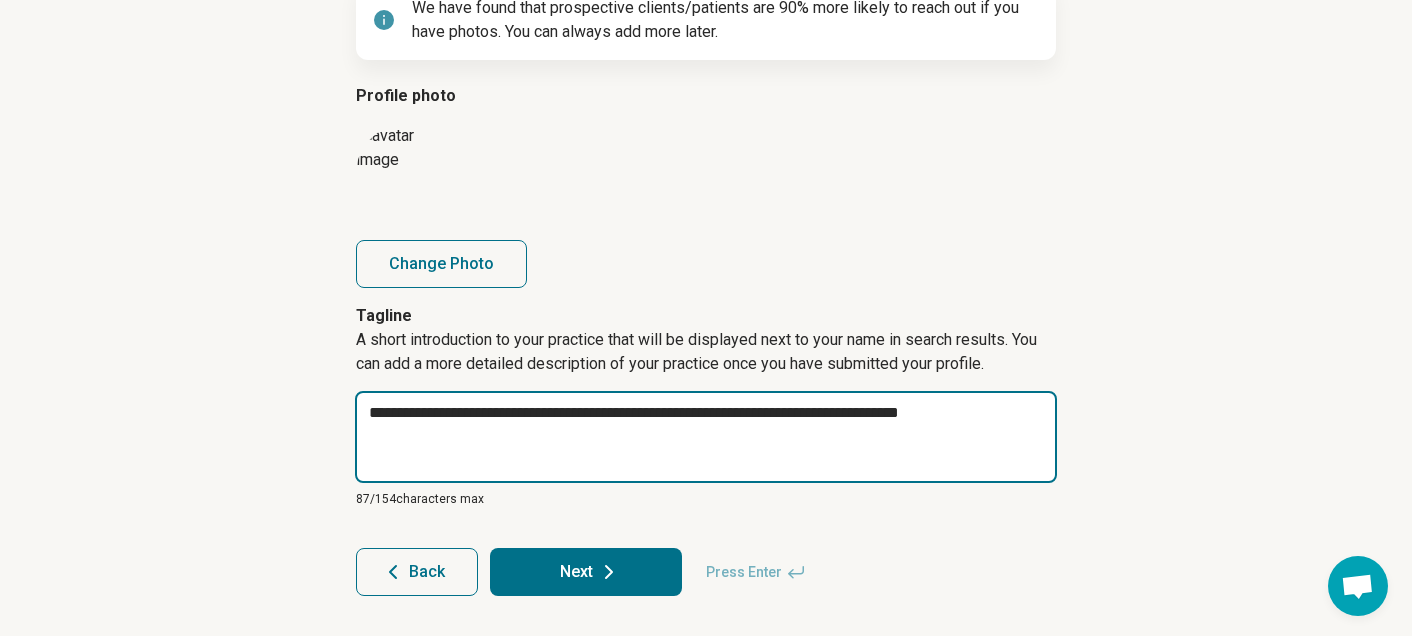 type on "*" 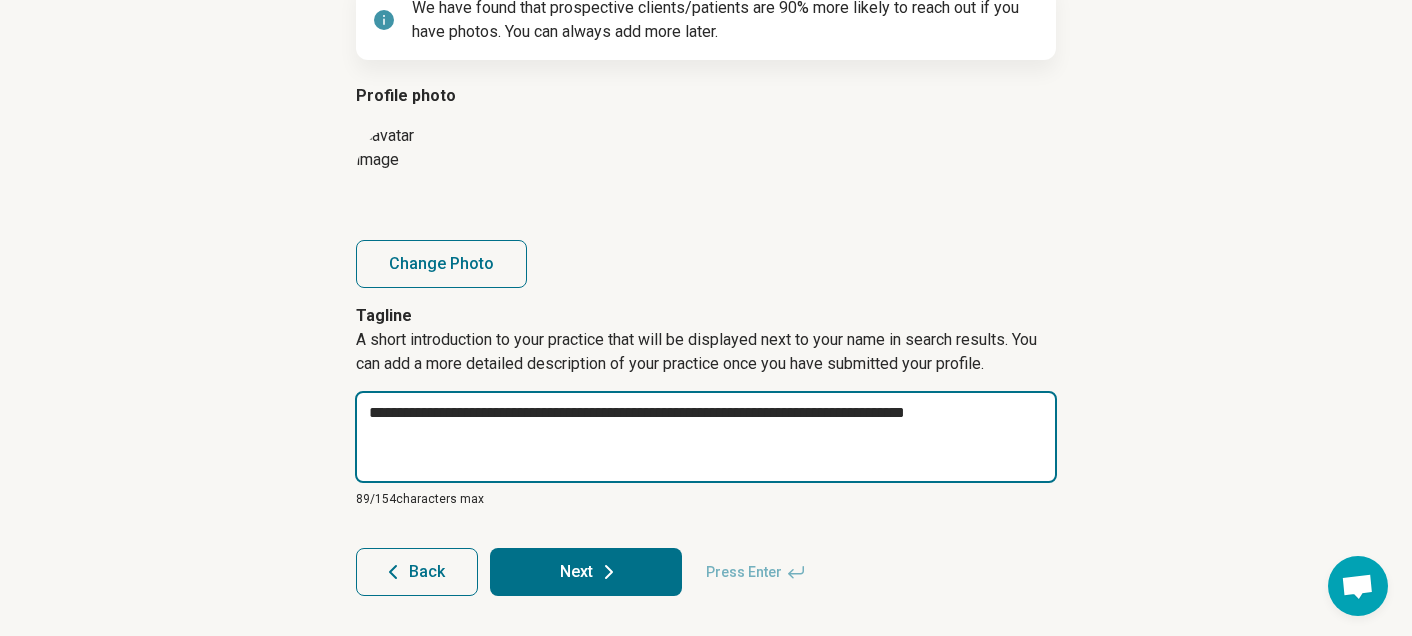 type on "*" 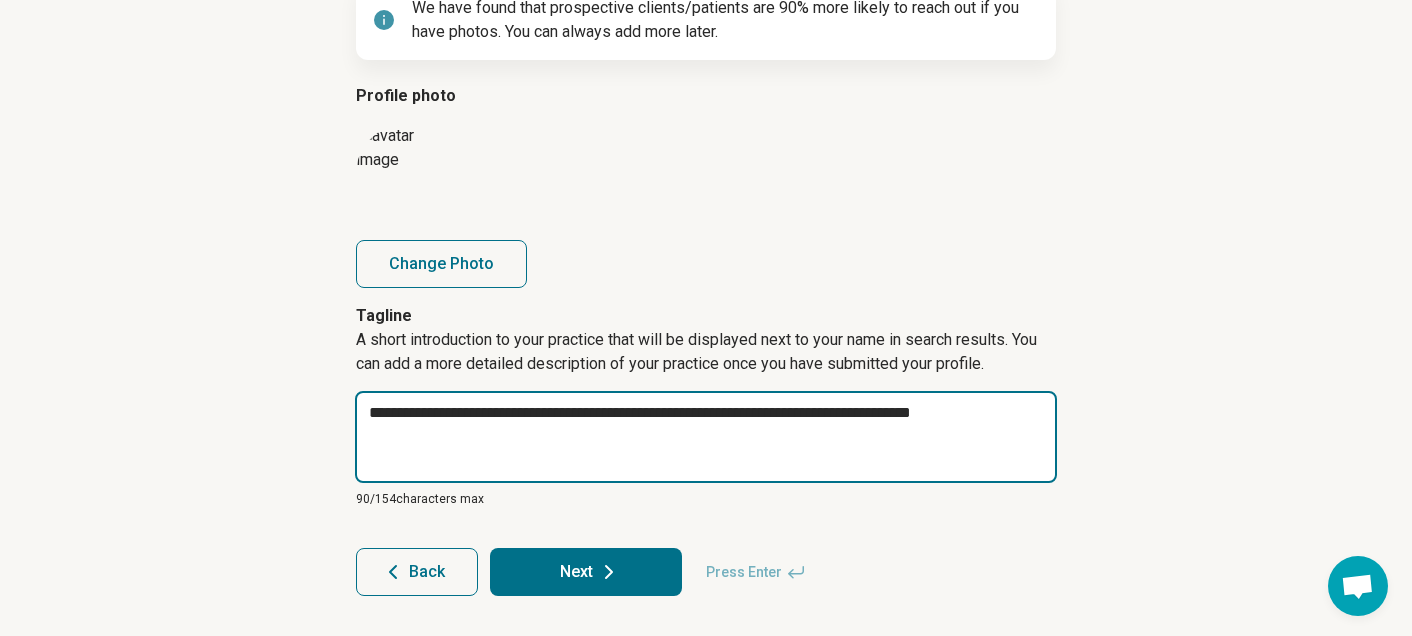 type on "*" 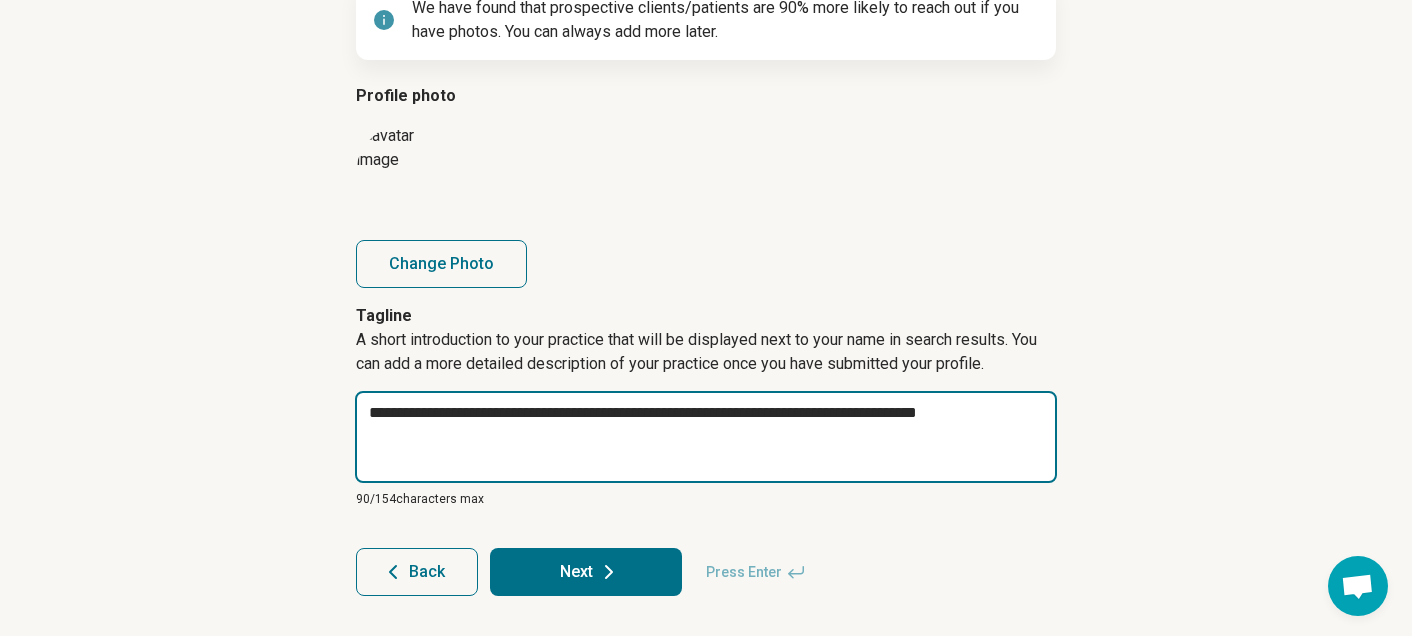 type on "*" 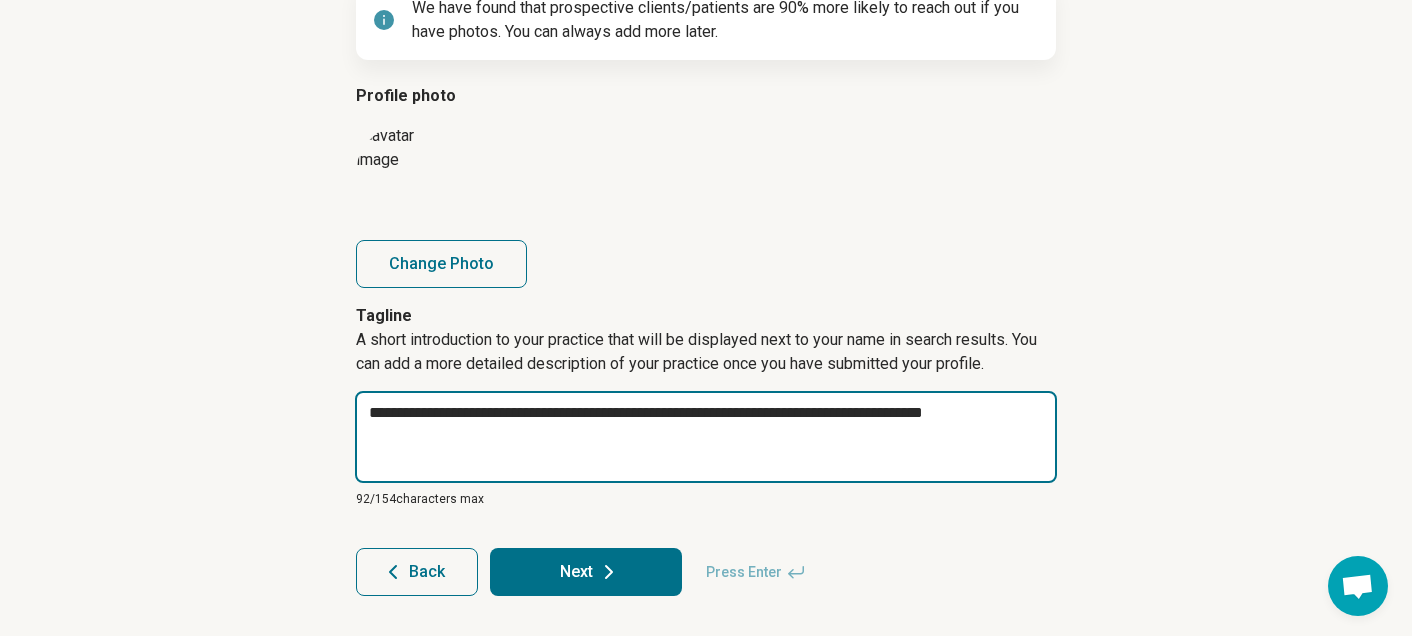 type on "*" 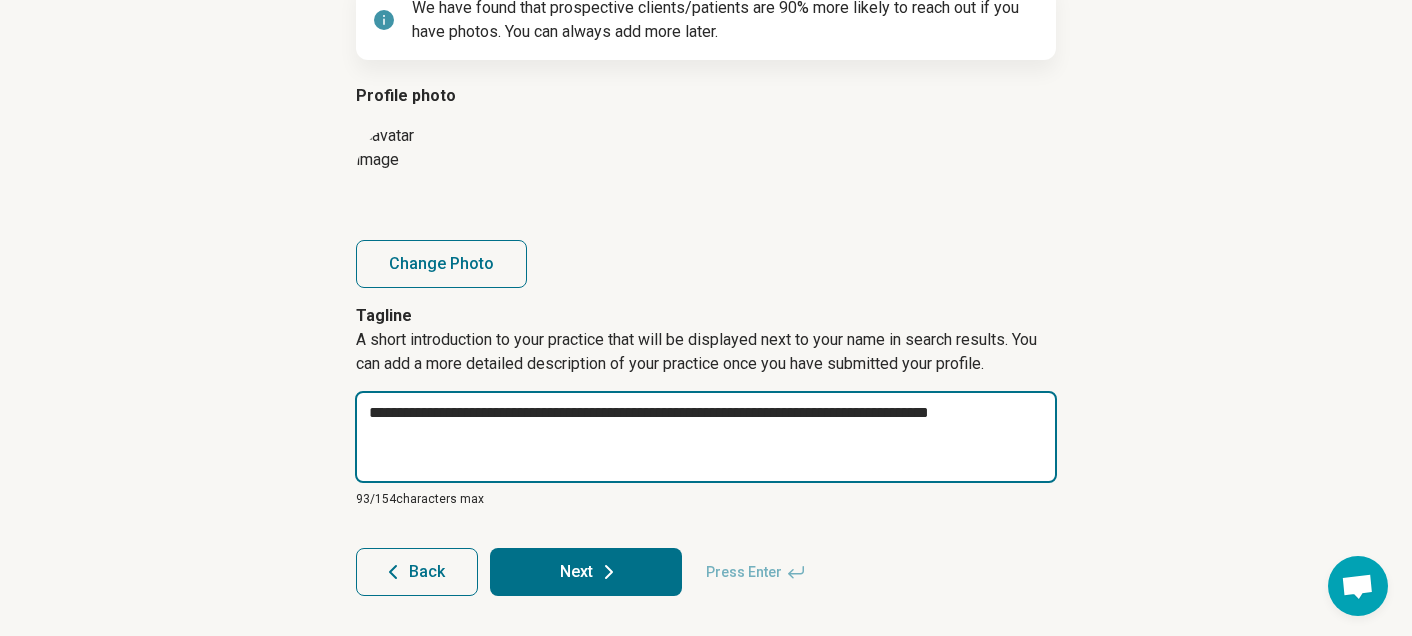 type on "*" 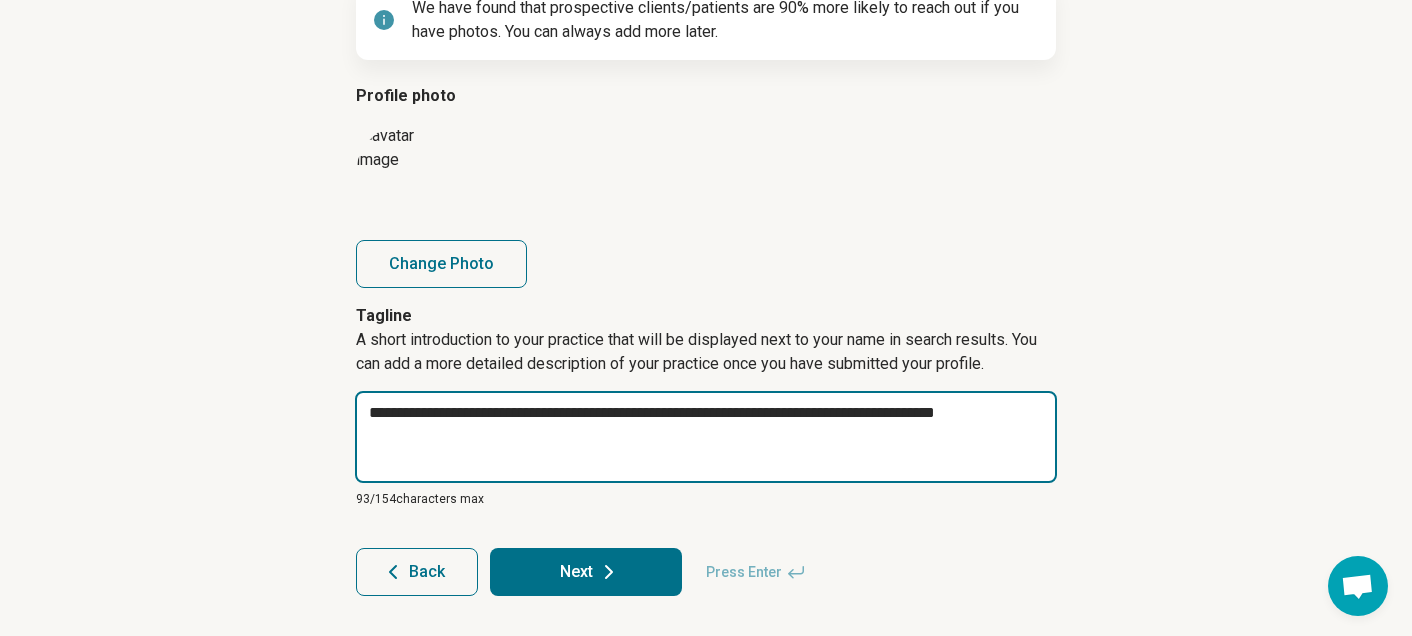 type on "*" 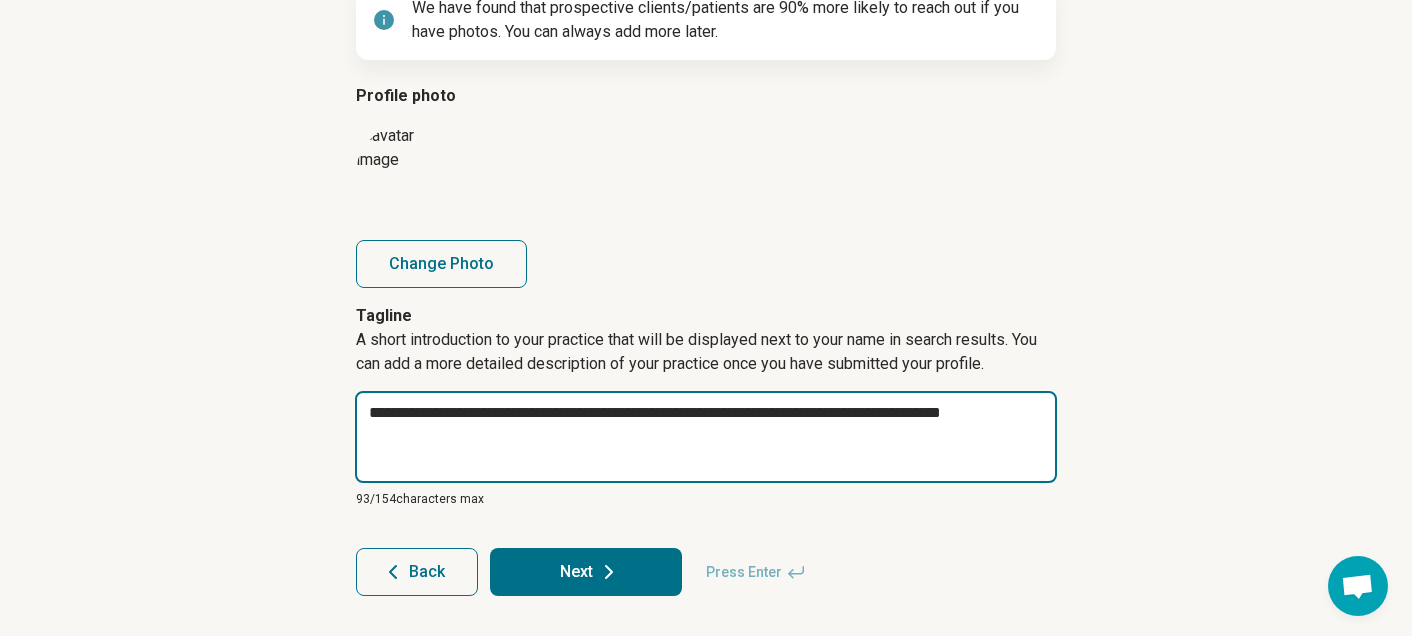 type on "*" 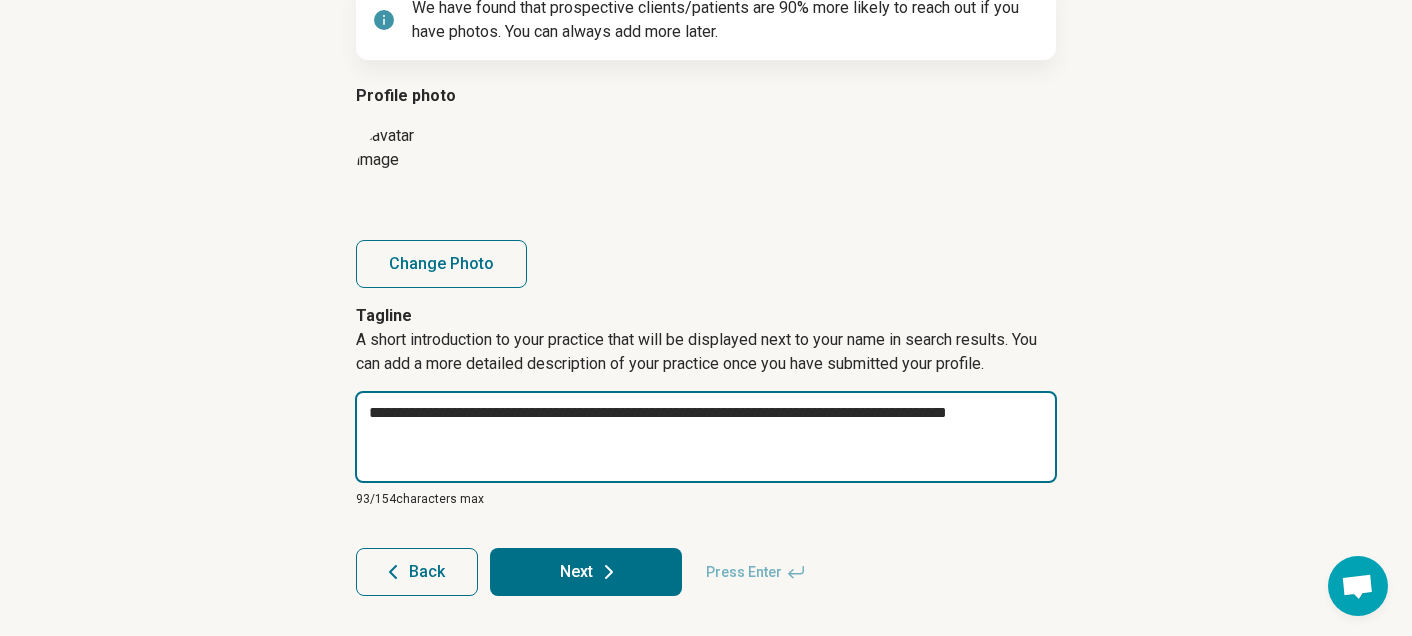 type on "*" 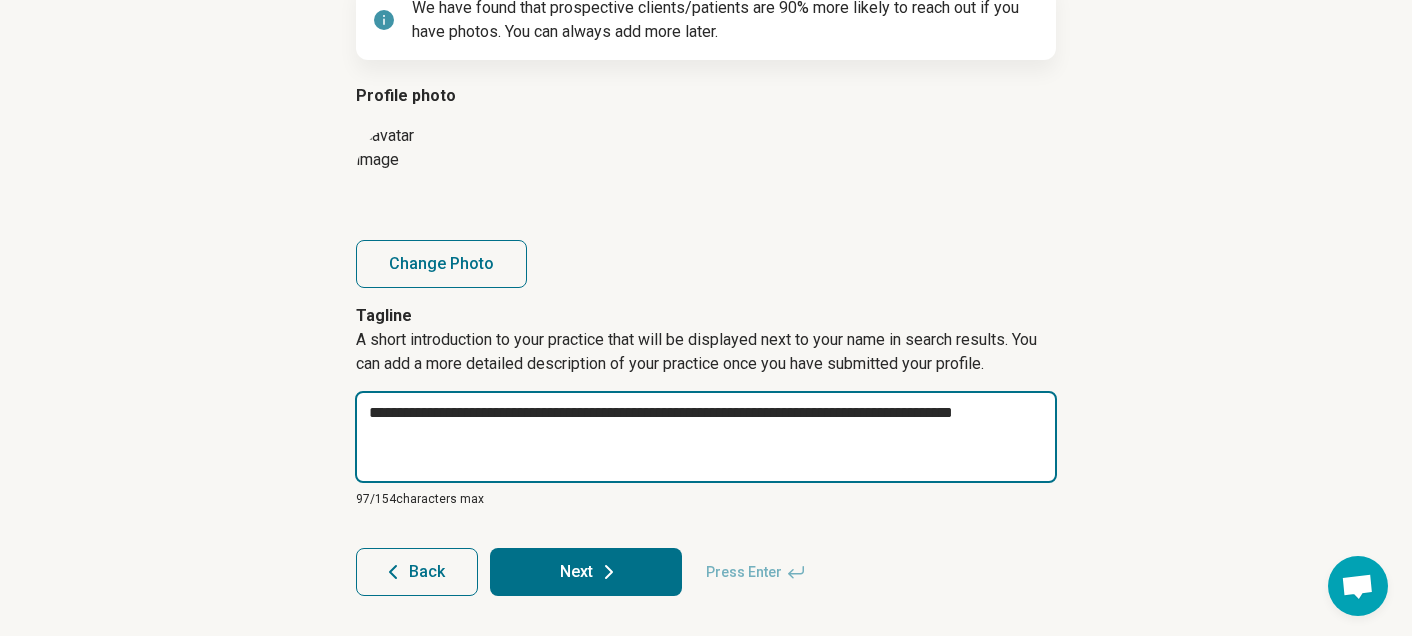type on "**********" 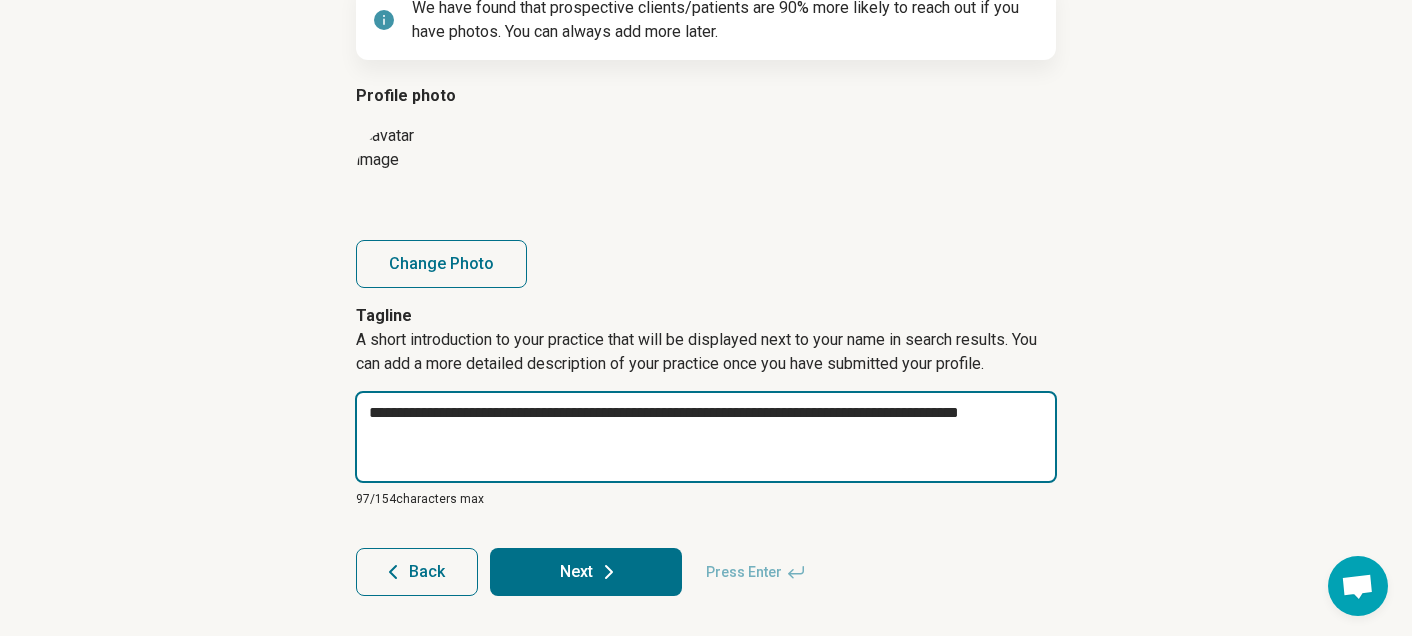 type on "*" 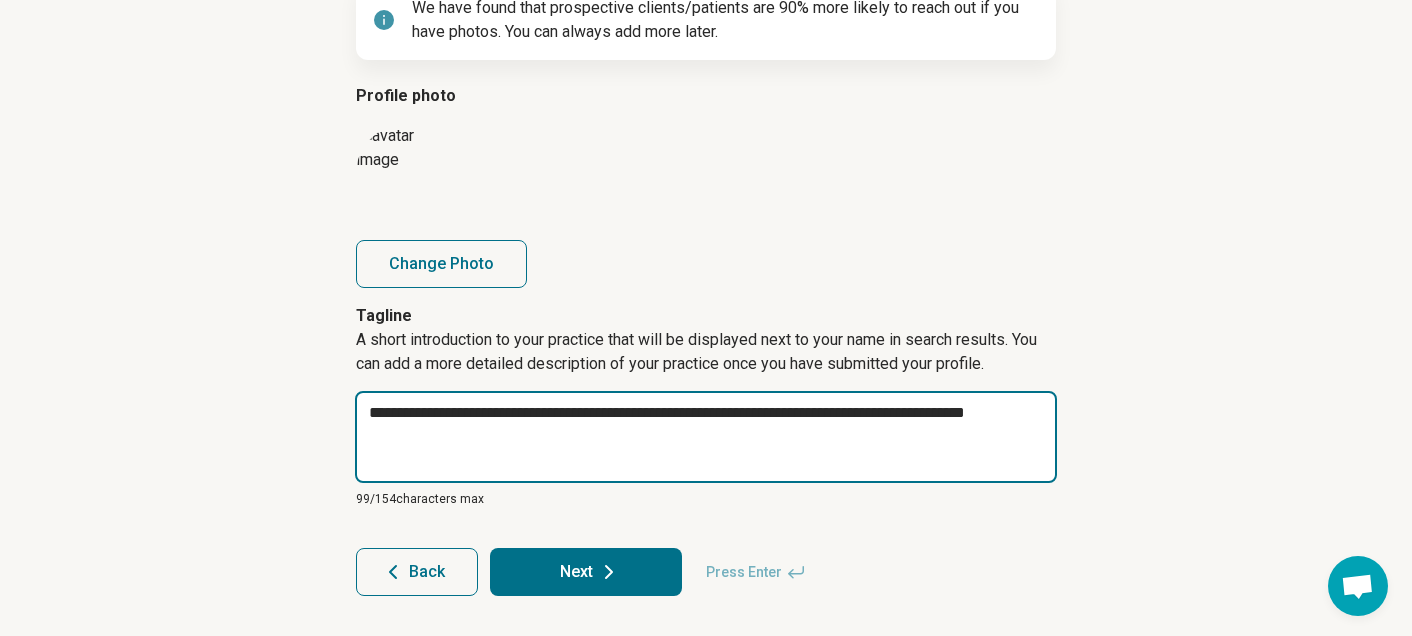 type on "*" 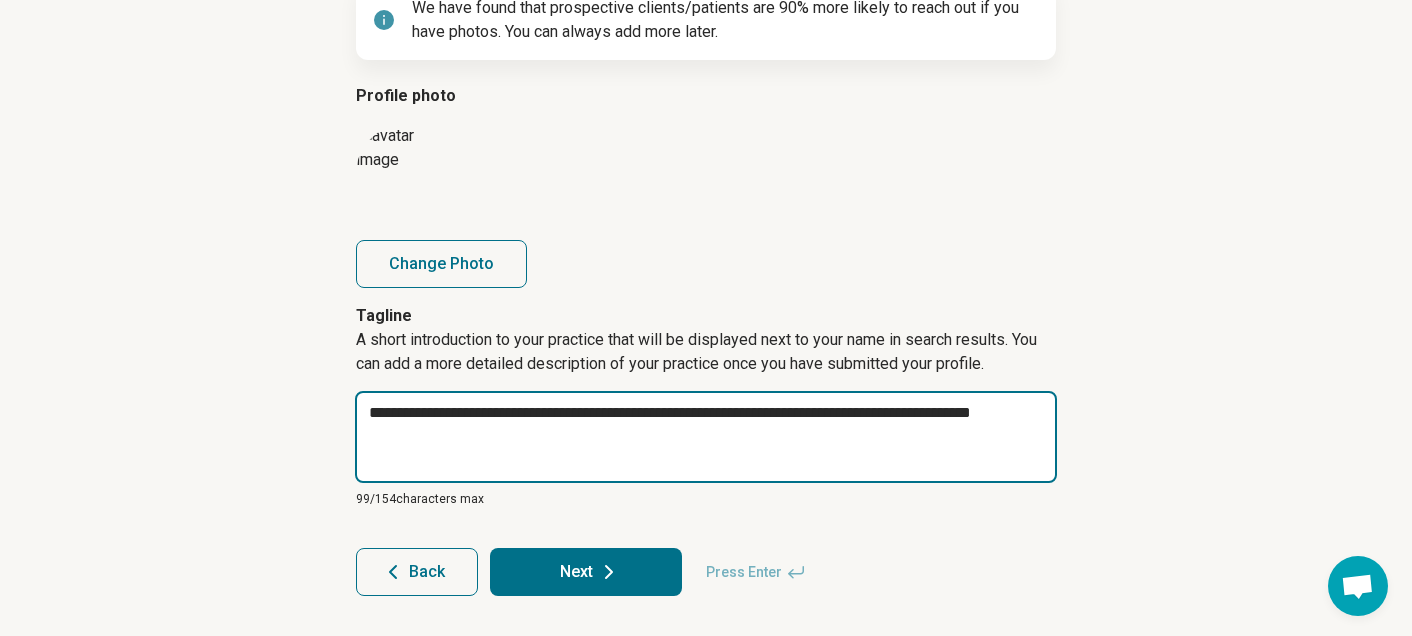 type on "*" 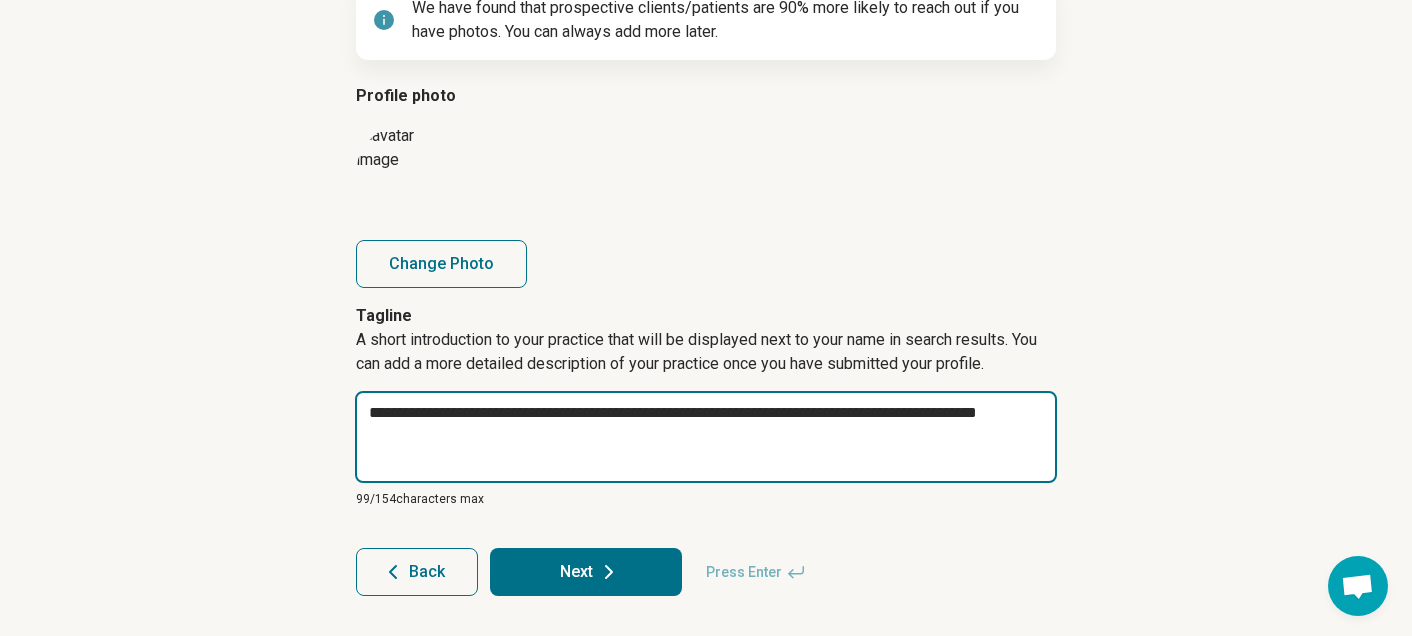 type on "*" 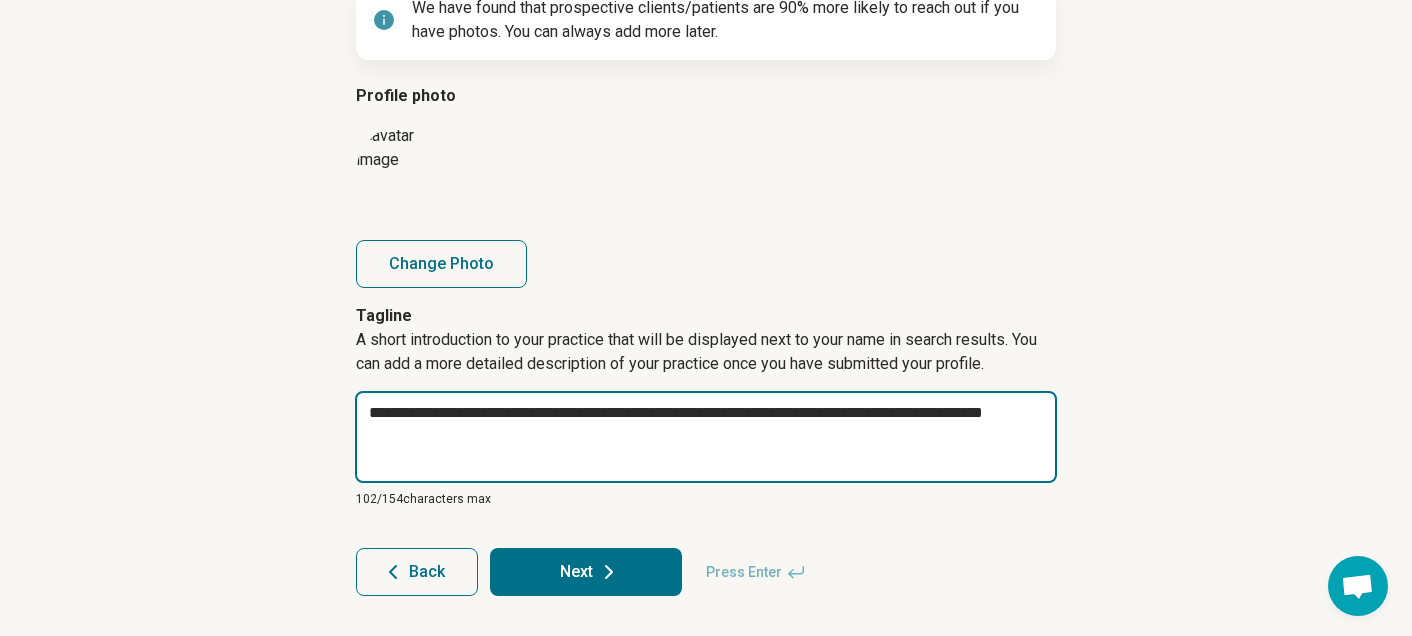 type on "*" 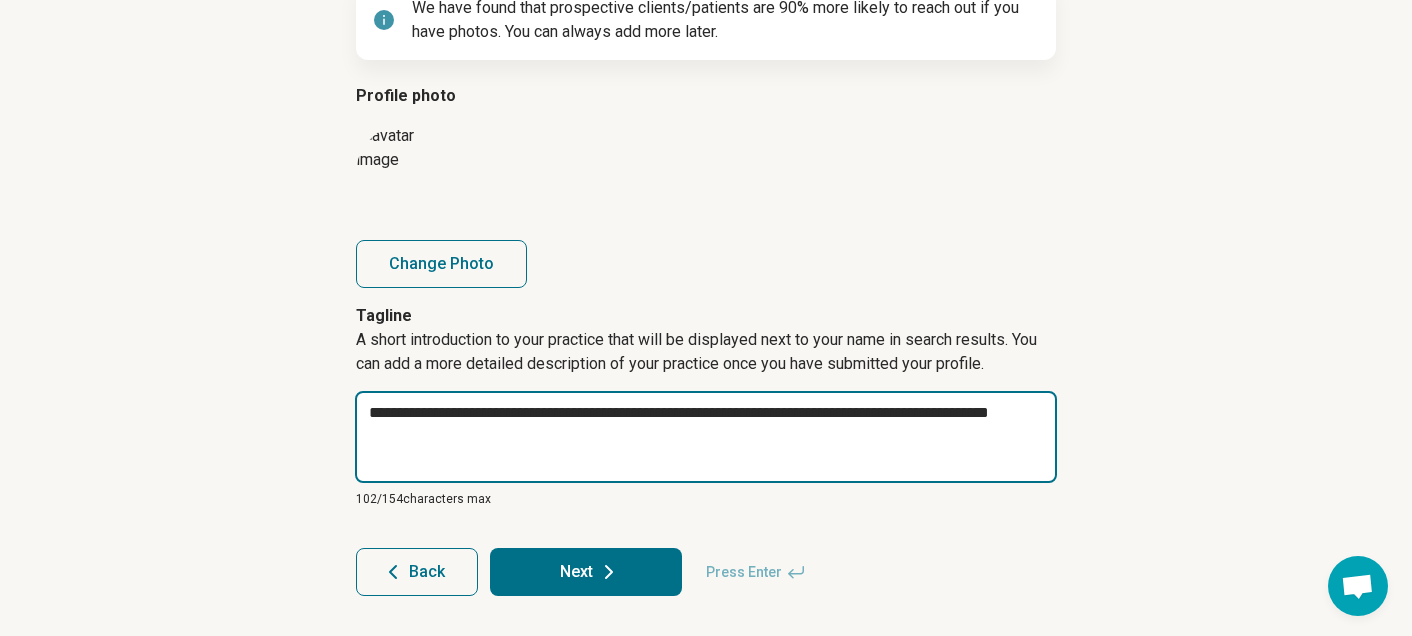 type on "**********" 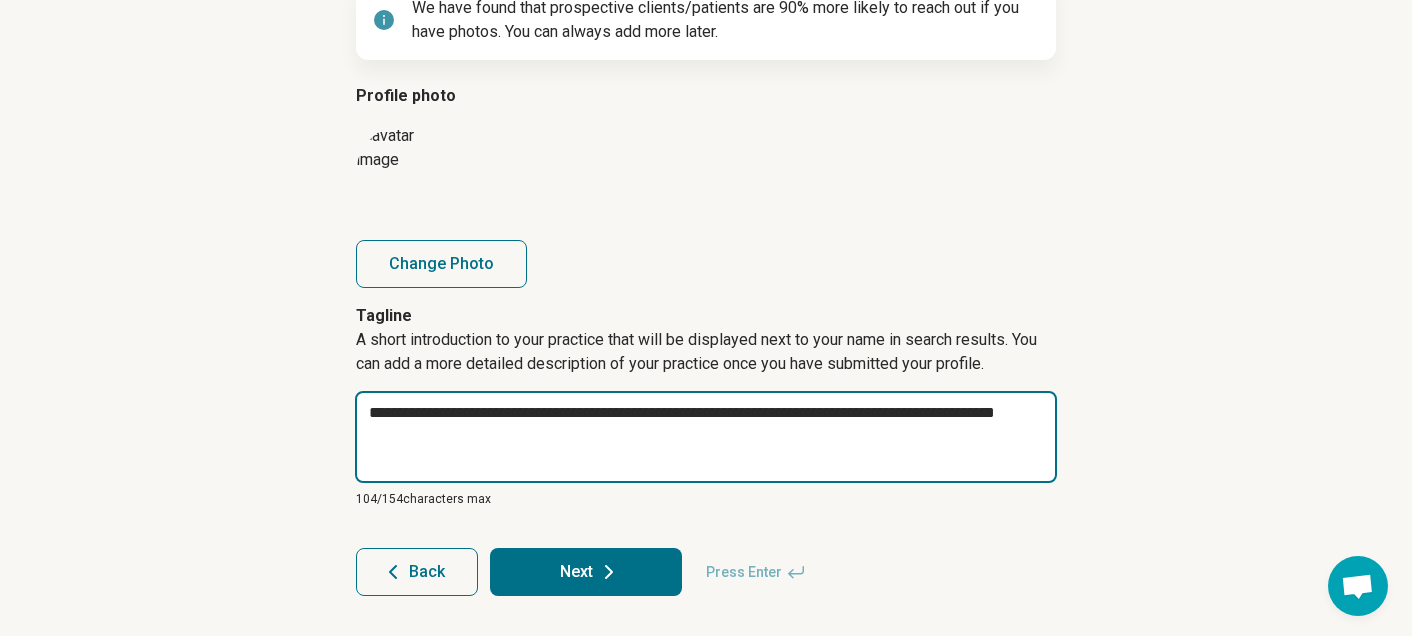 type on "*" 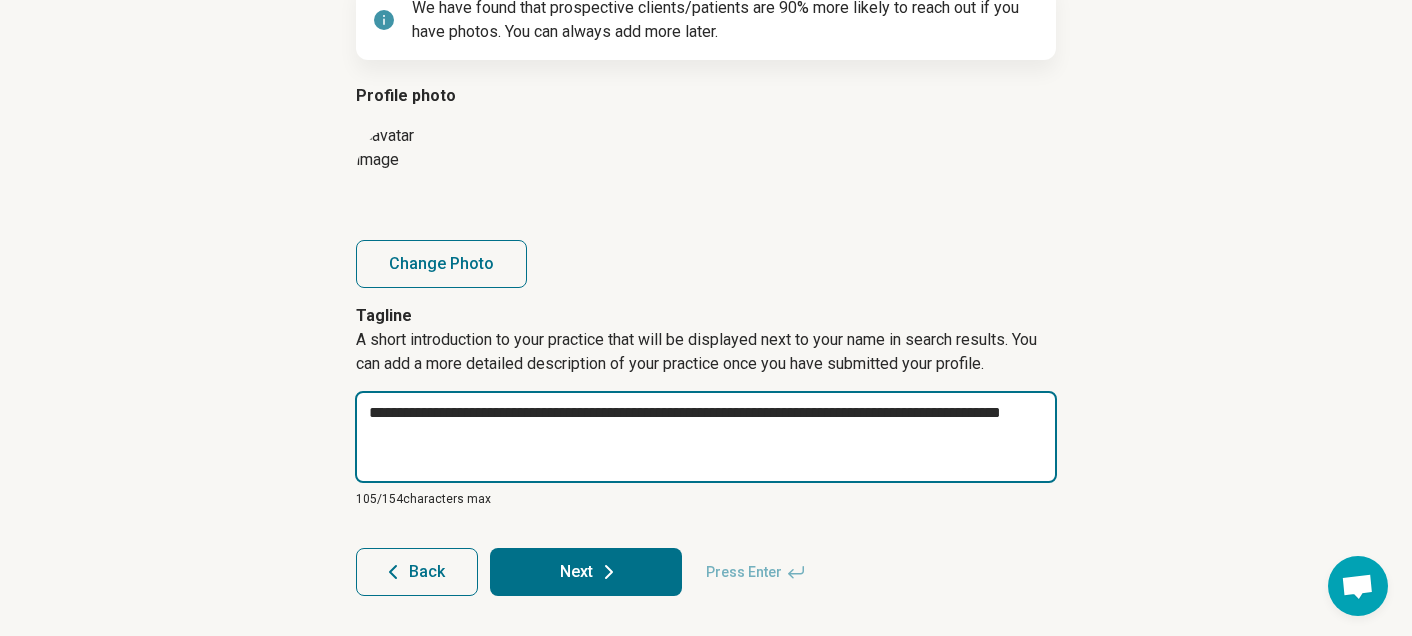 type on "*" 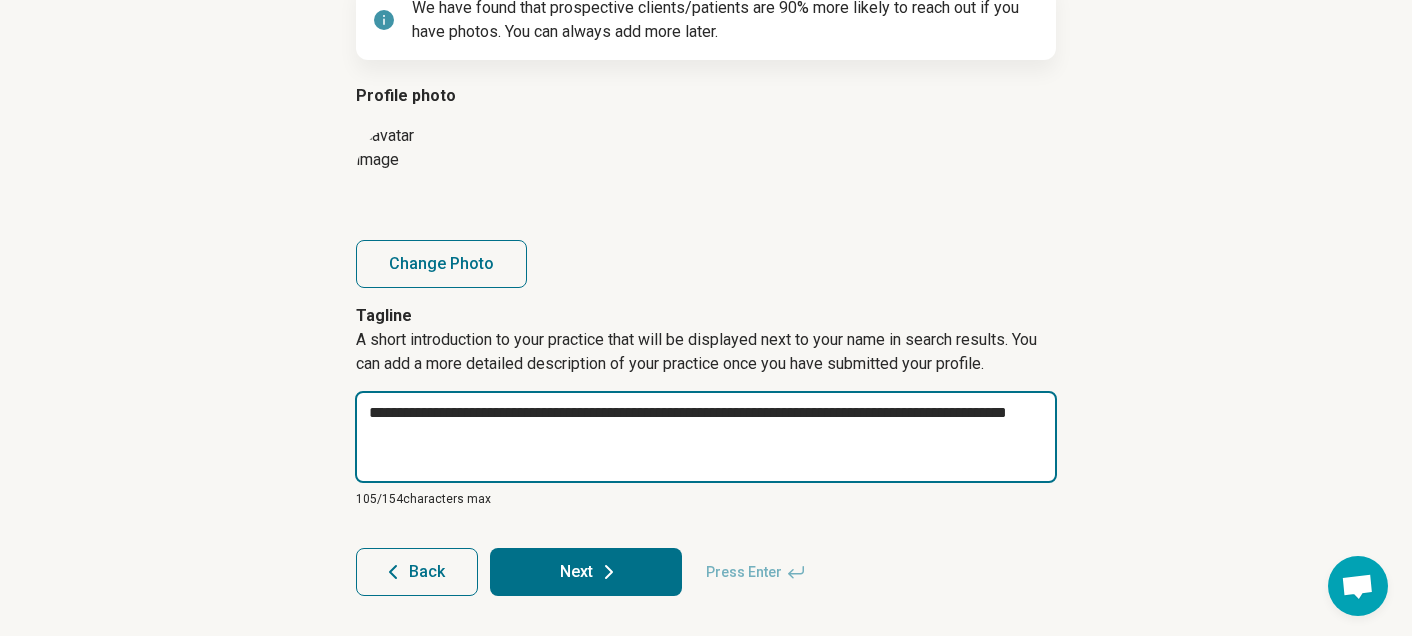 type on "*" 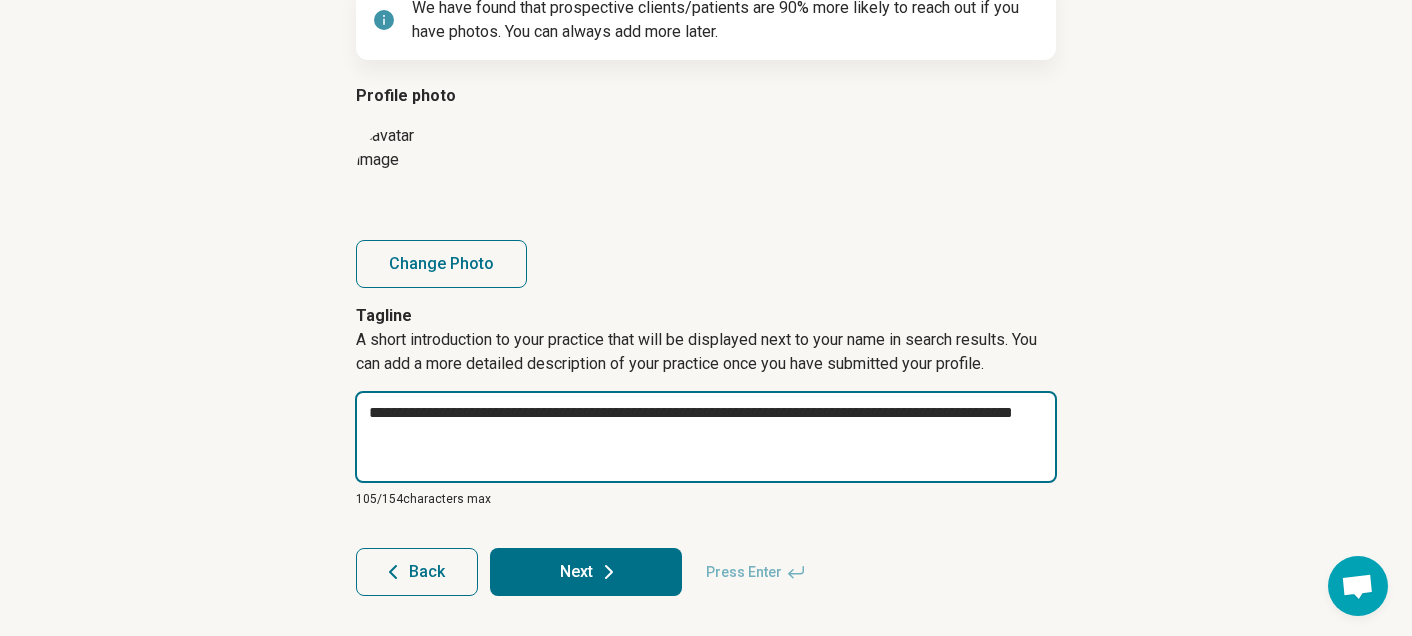 type on "*" 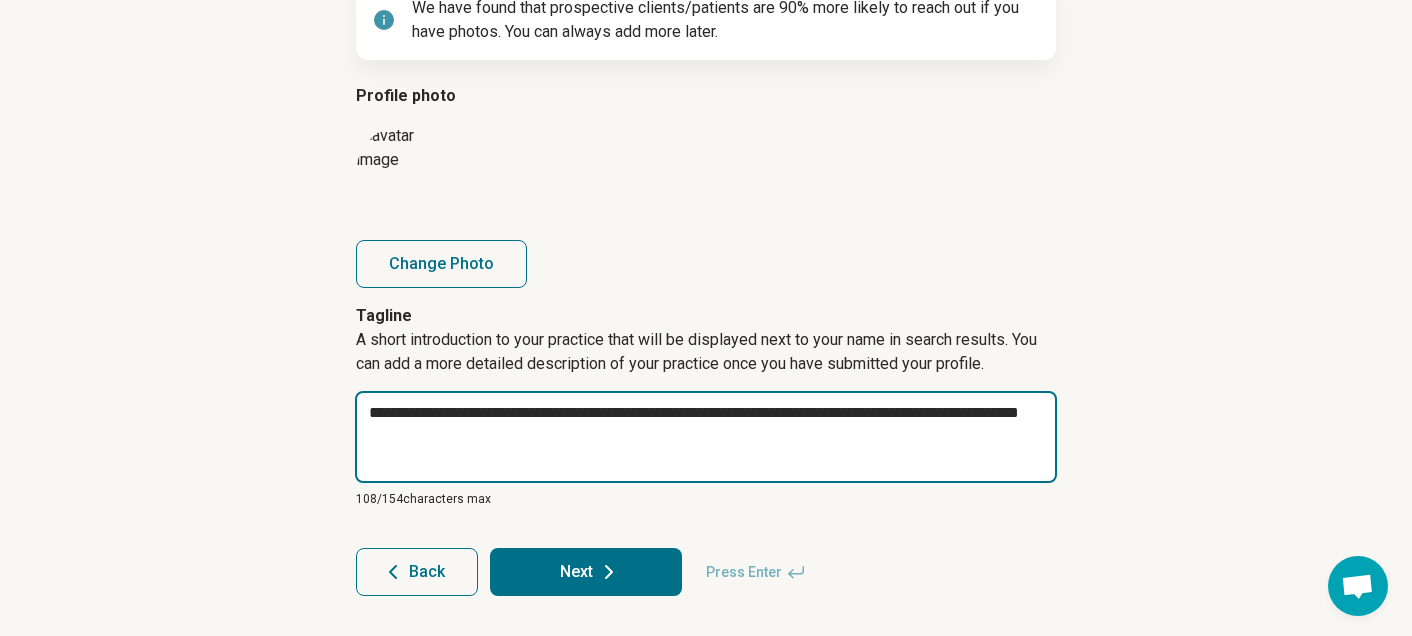 type on "*" 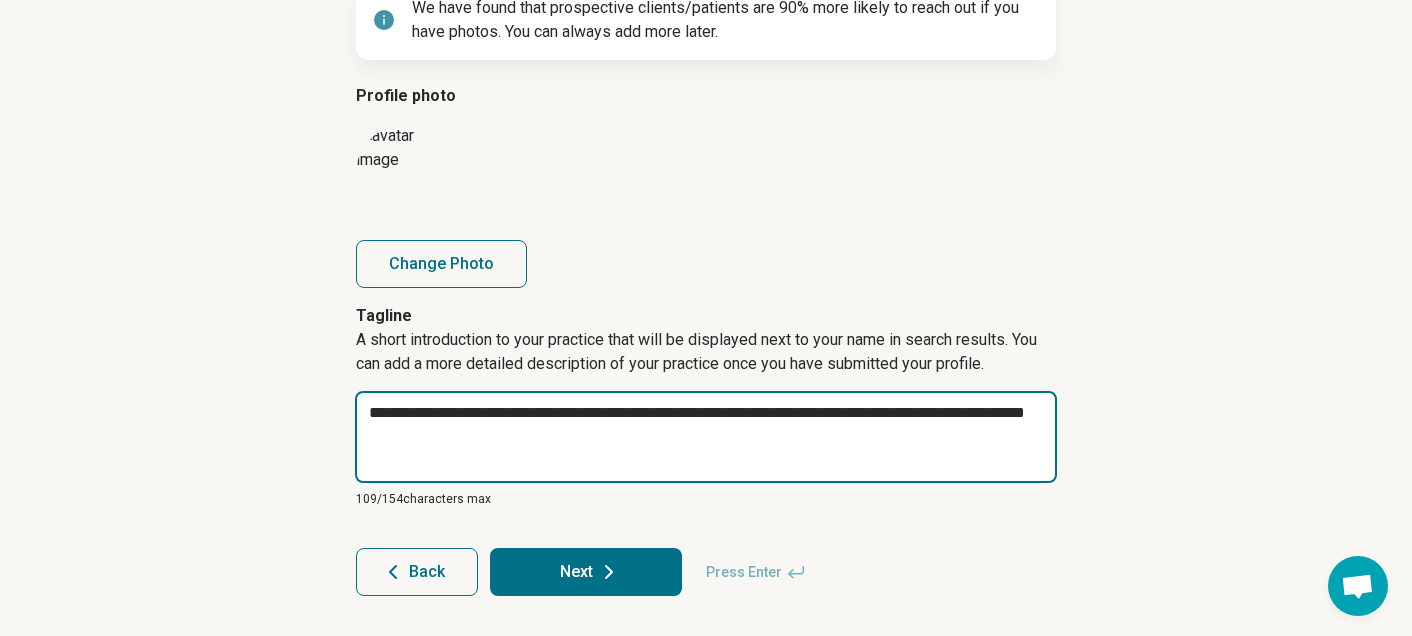 type on "**********" 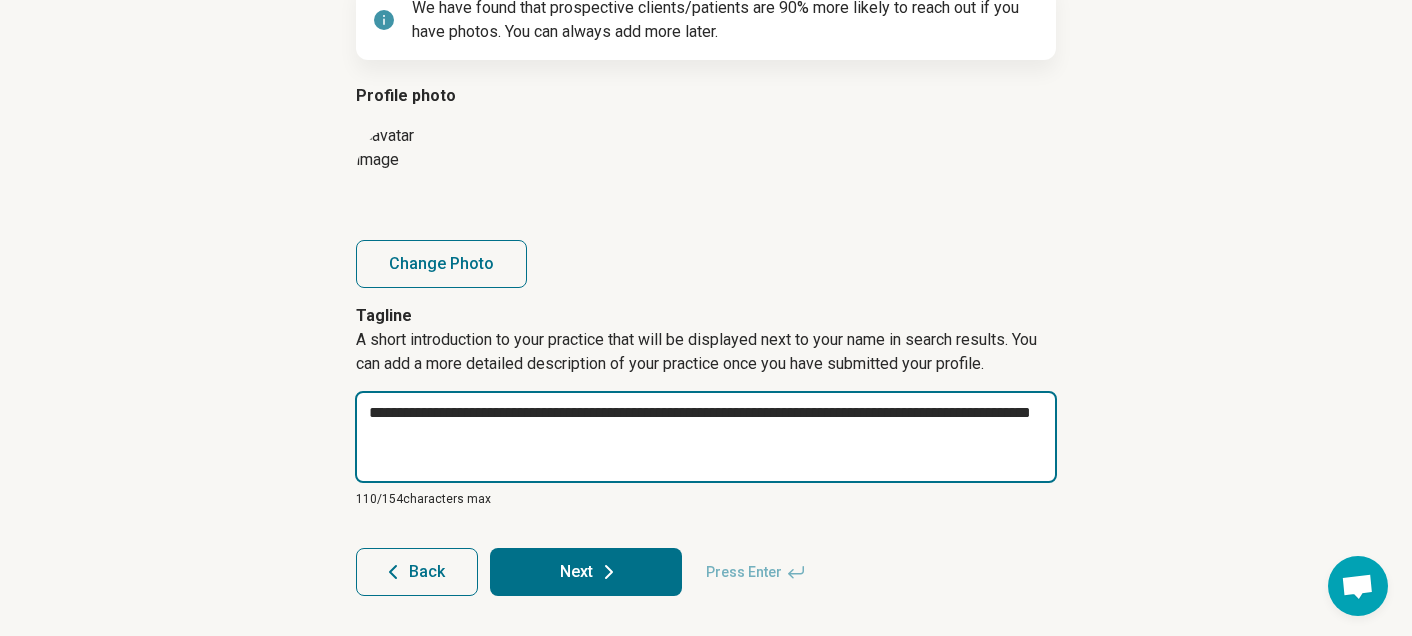 type on "*" 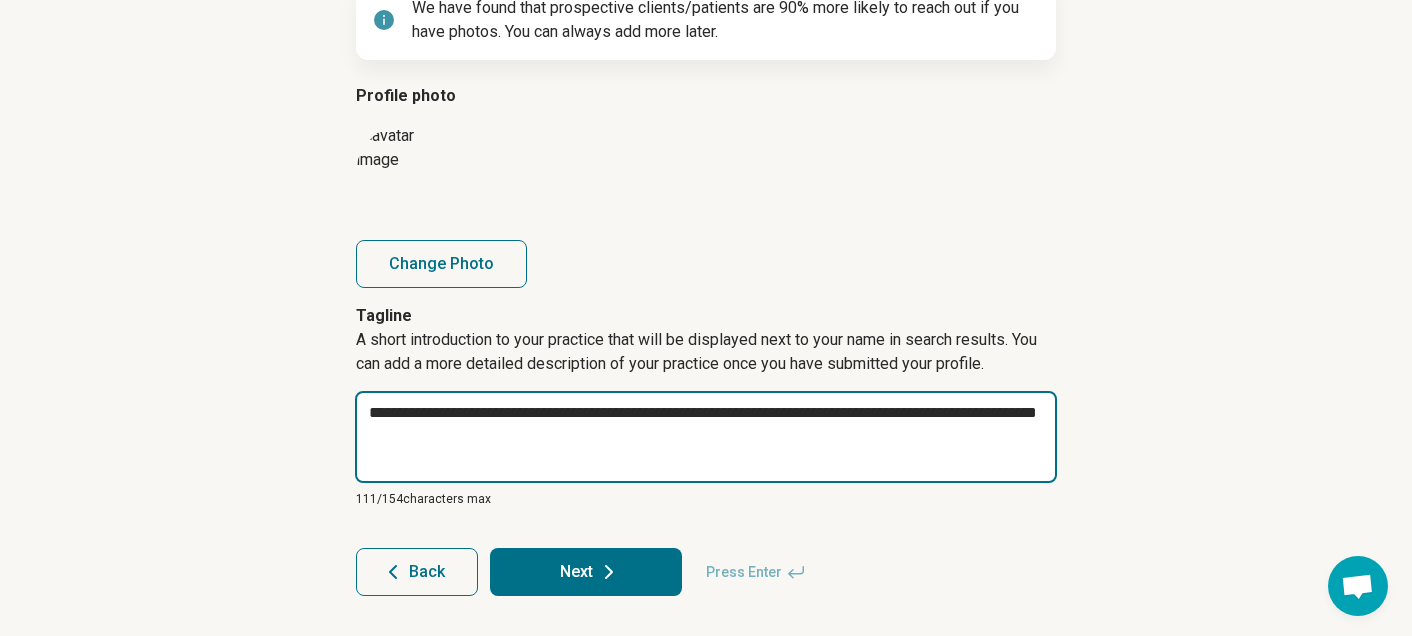 type on "*" 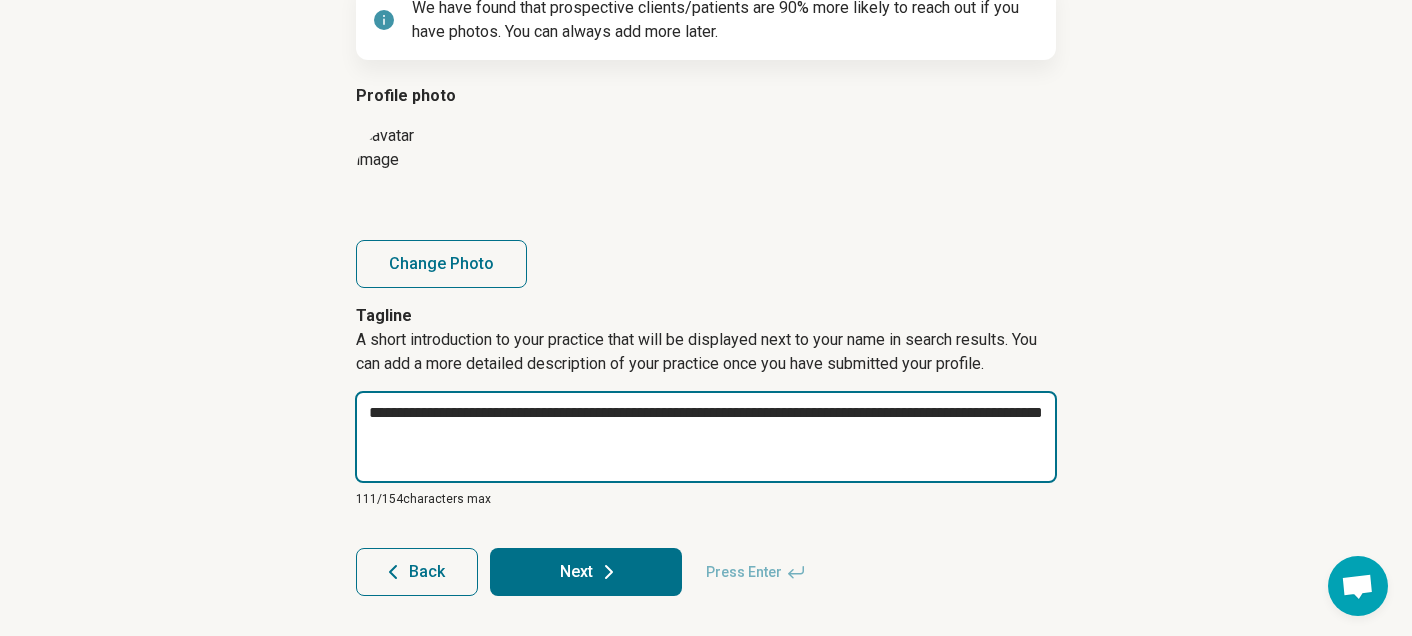 type on "*" 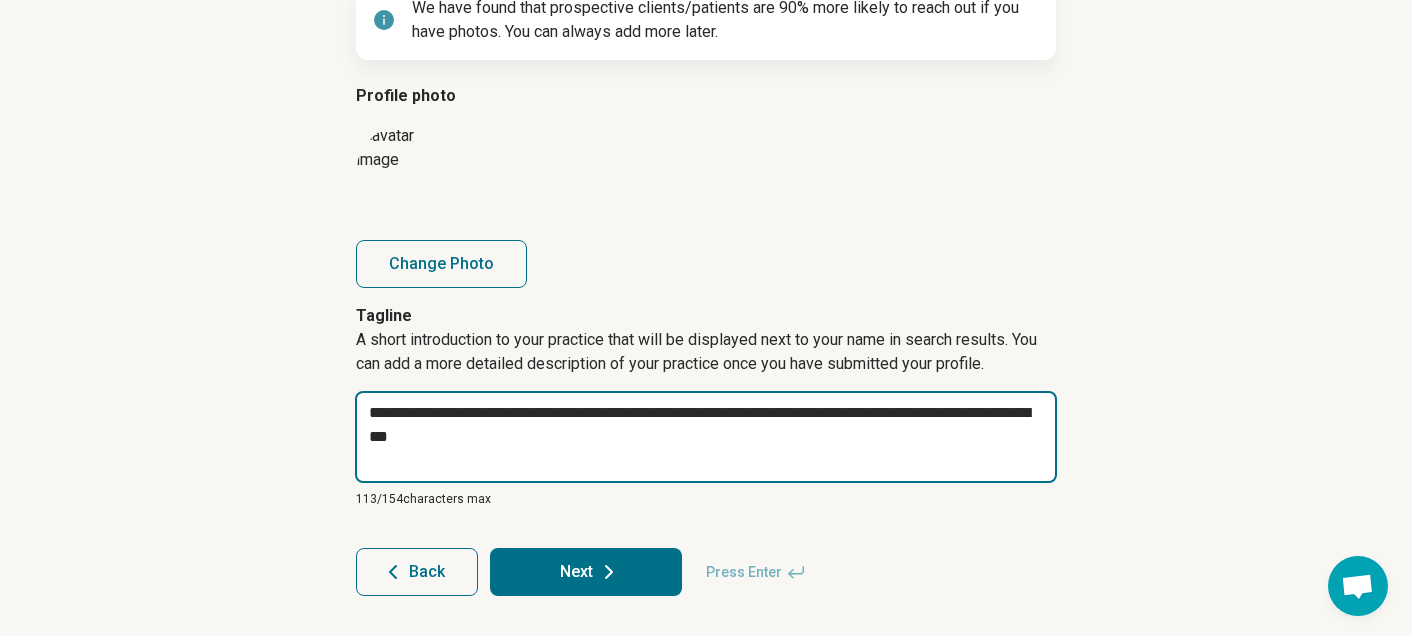 type on "**********" 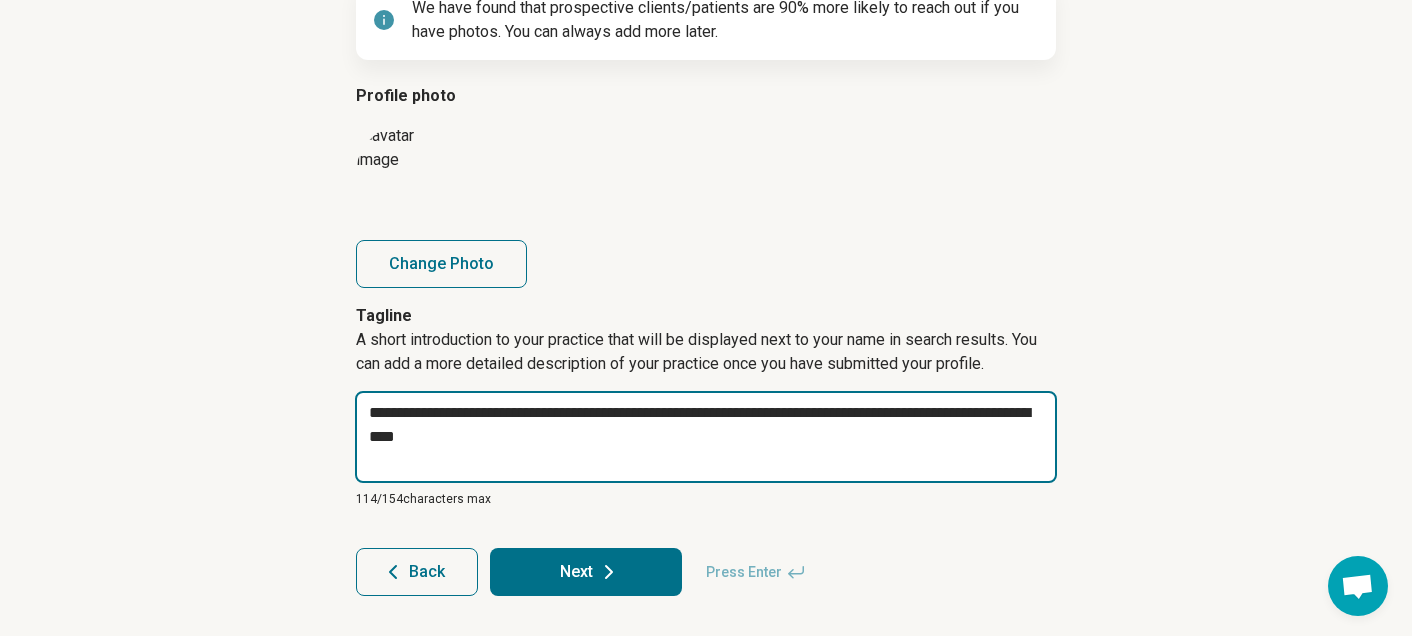 type on "*" 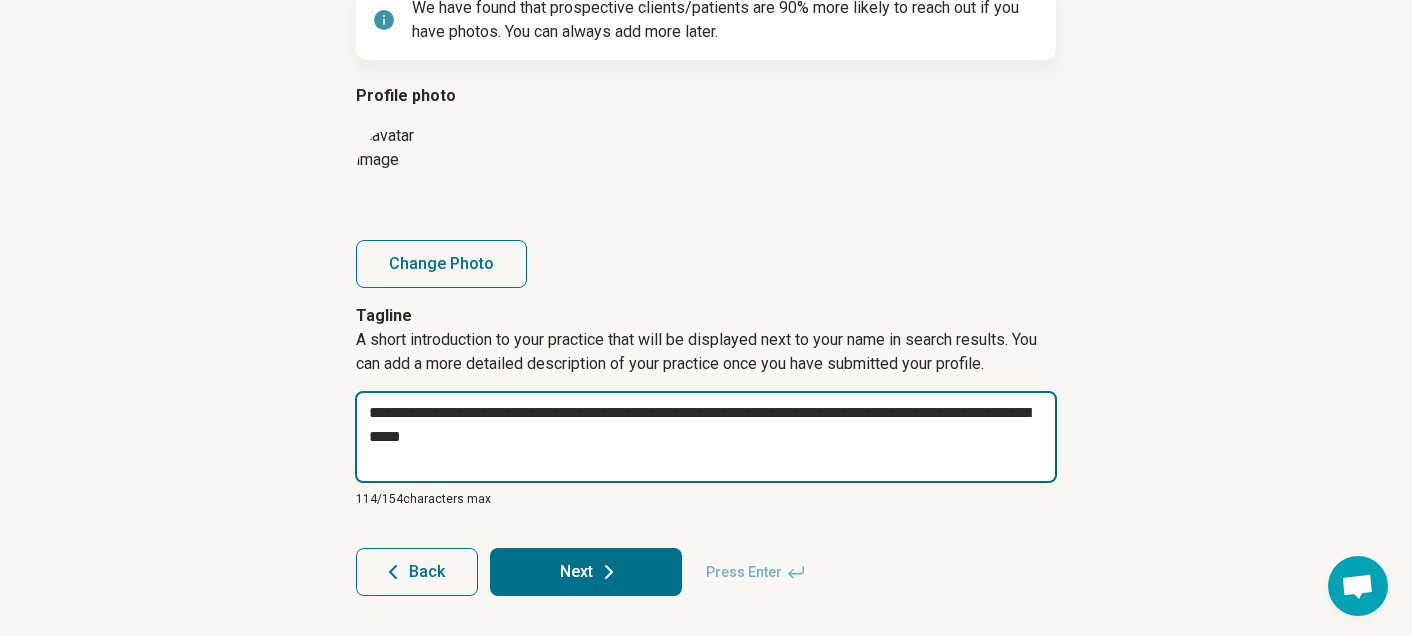 type on "*" 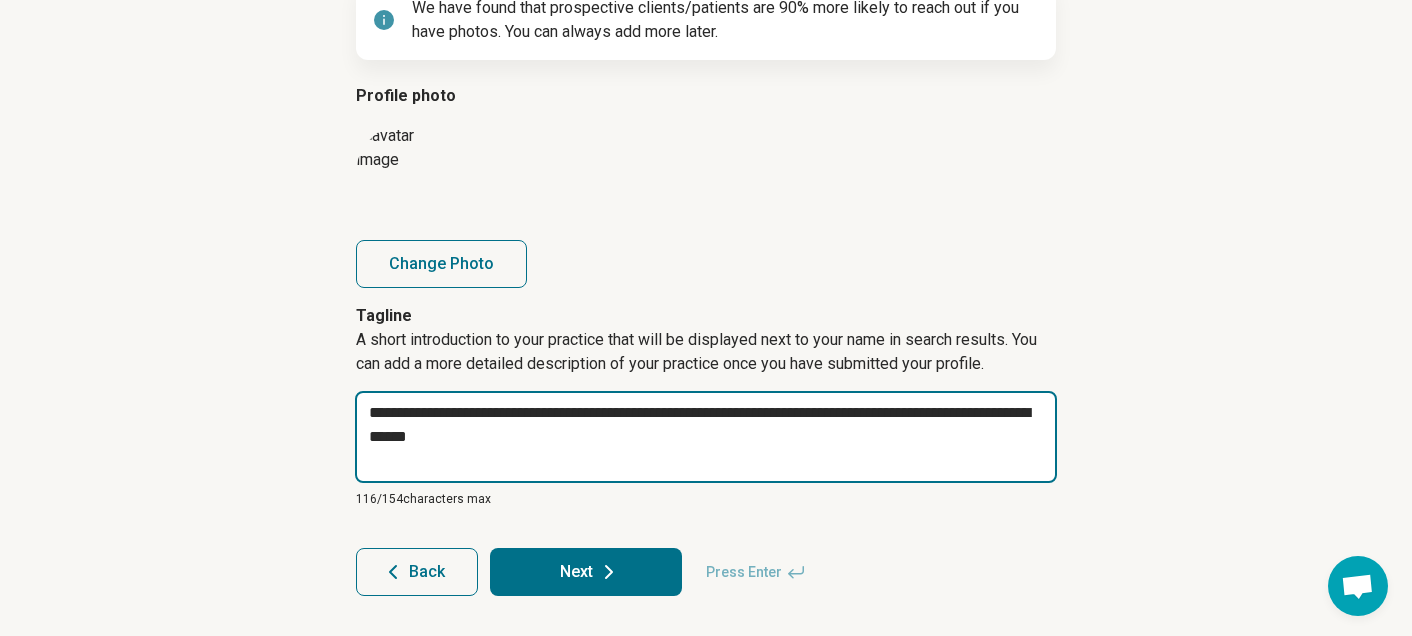 type on "*" 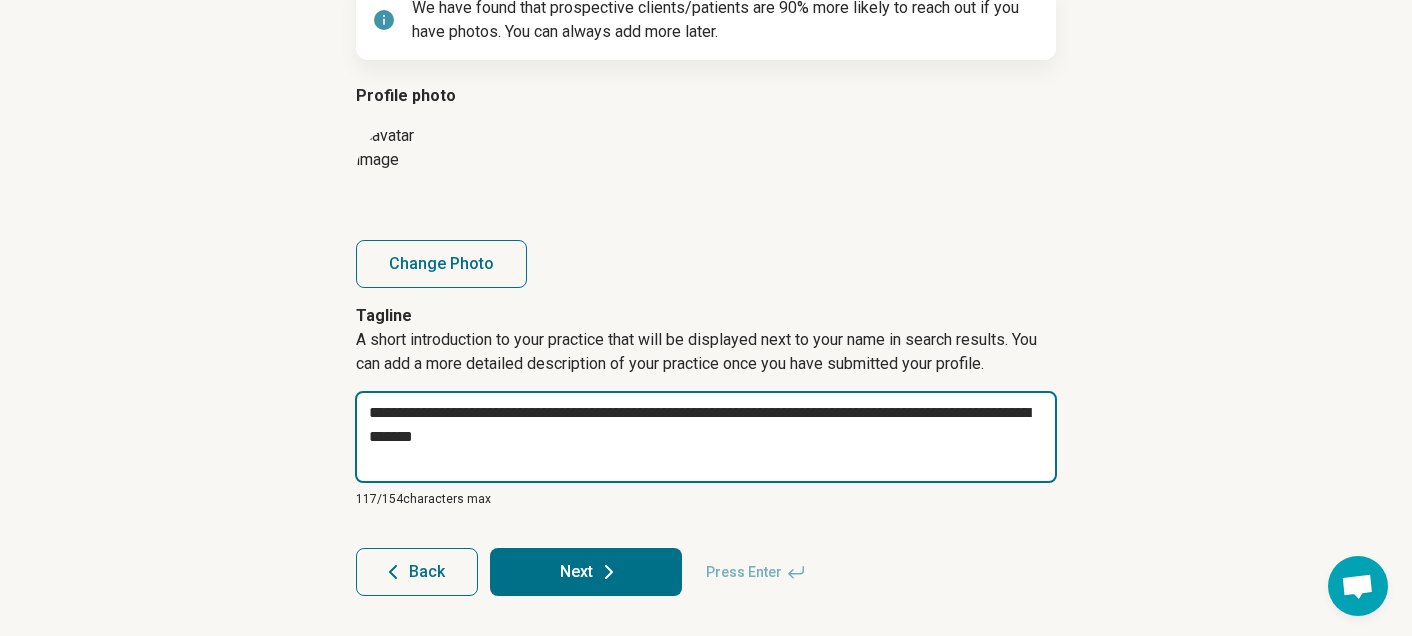 type on "*" 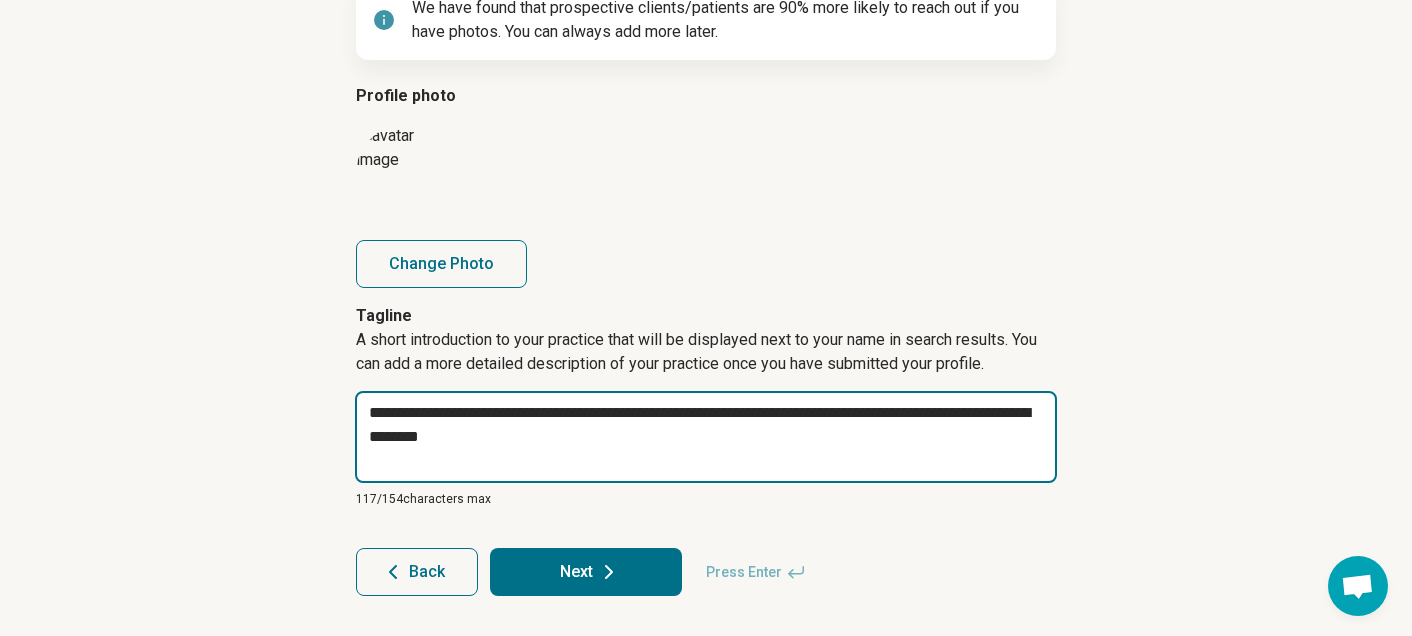 type on "*" 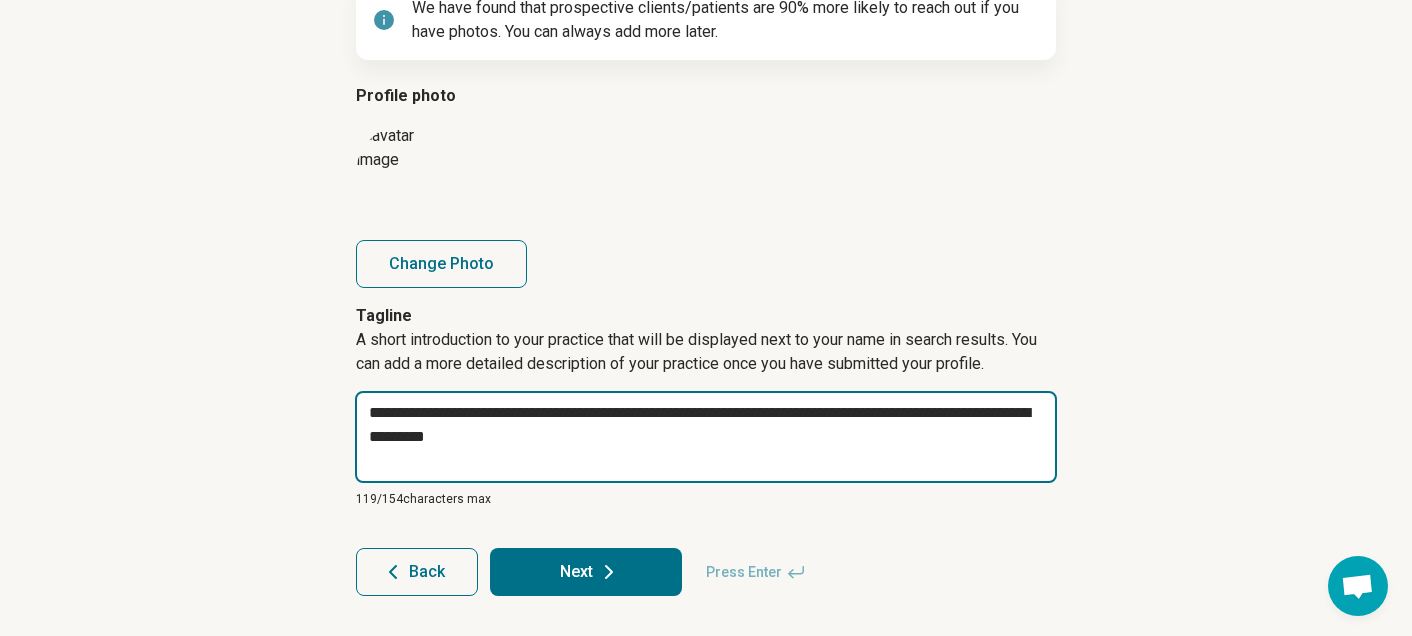 type on "*" 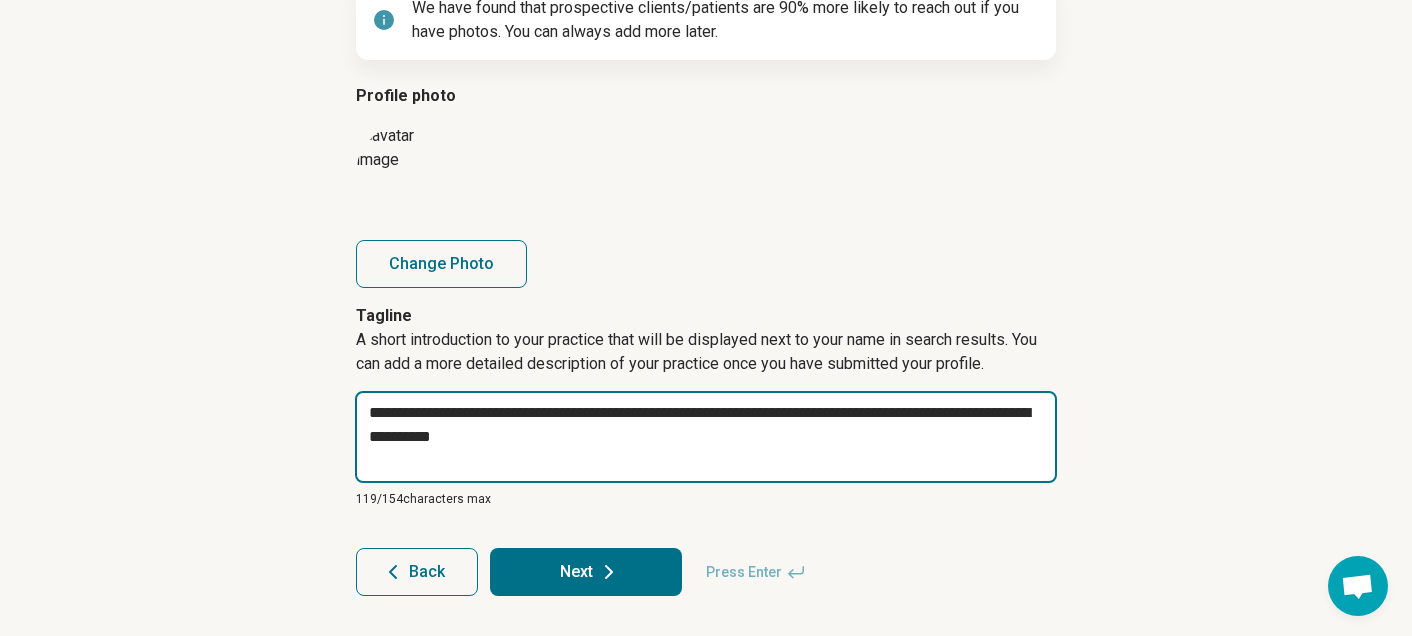 type on "*" 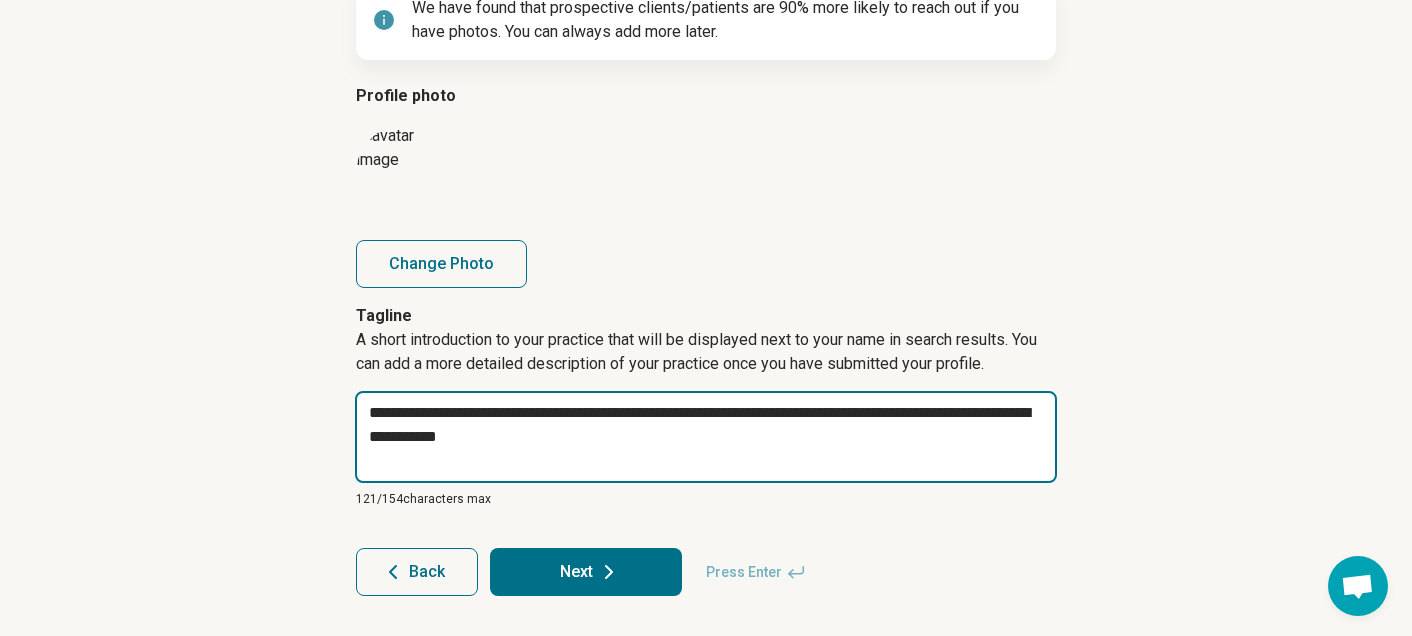 type on "*" 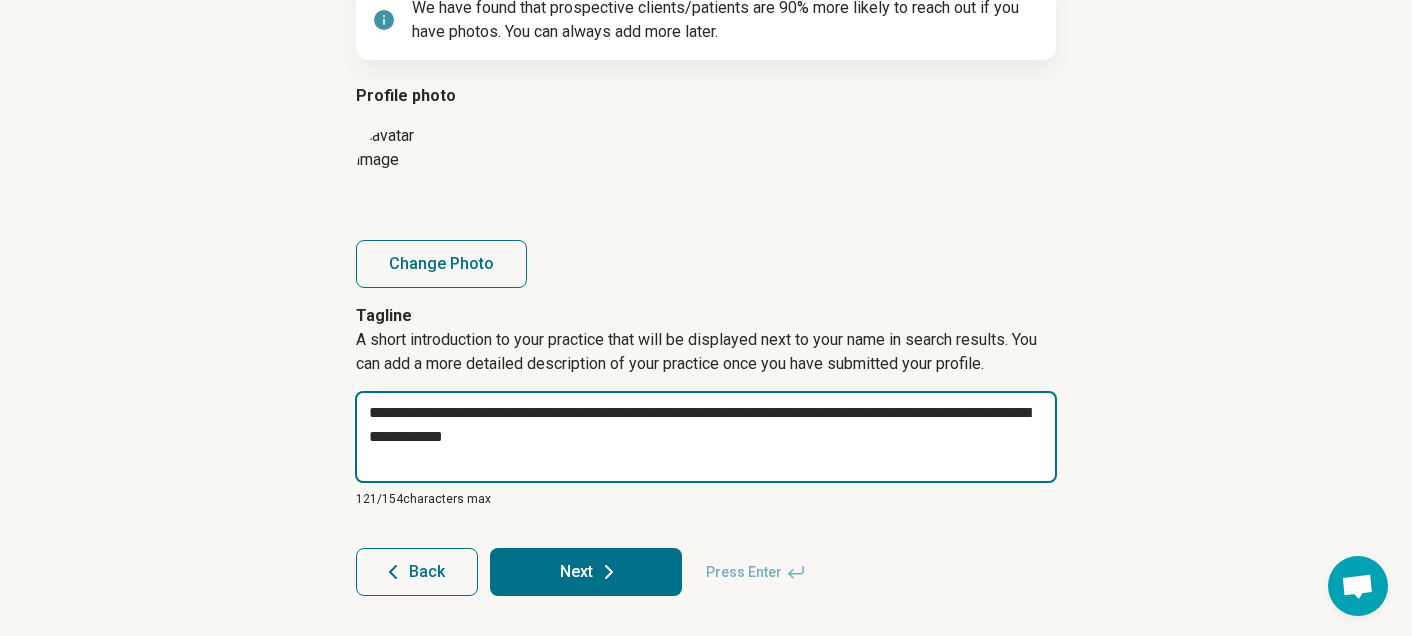 type on "*" 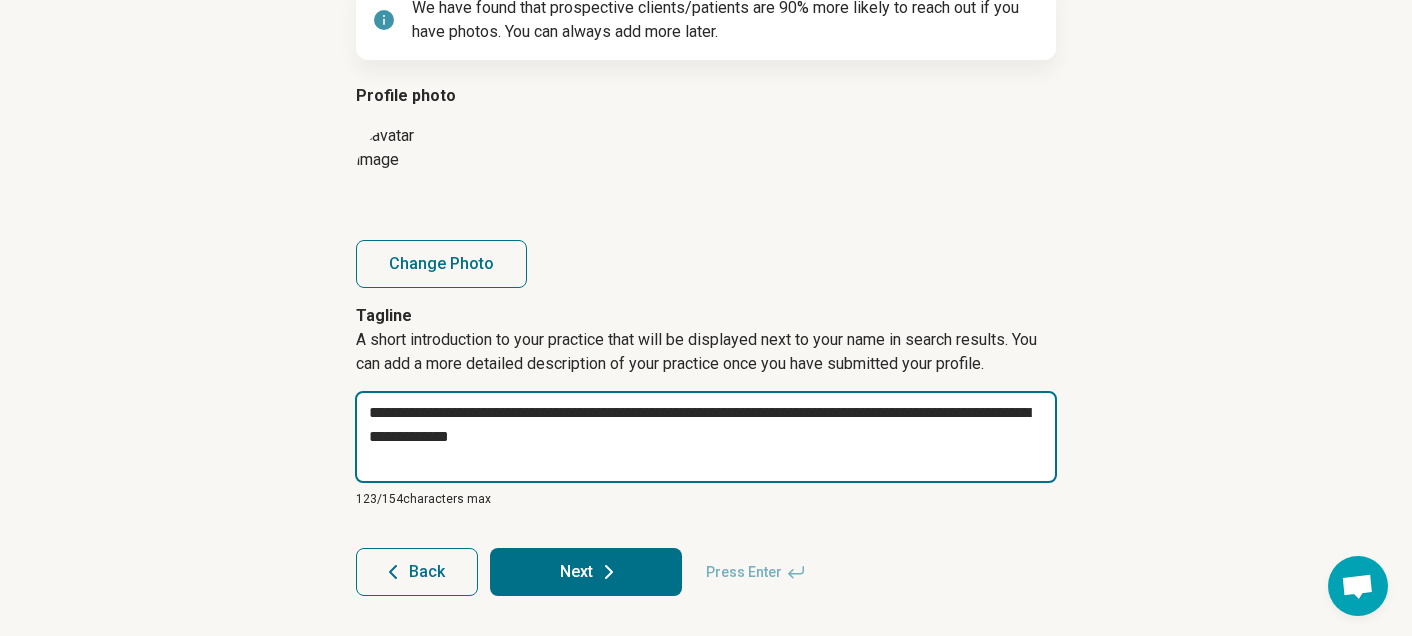 type on "*" 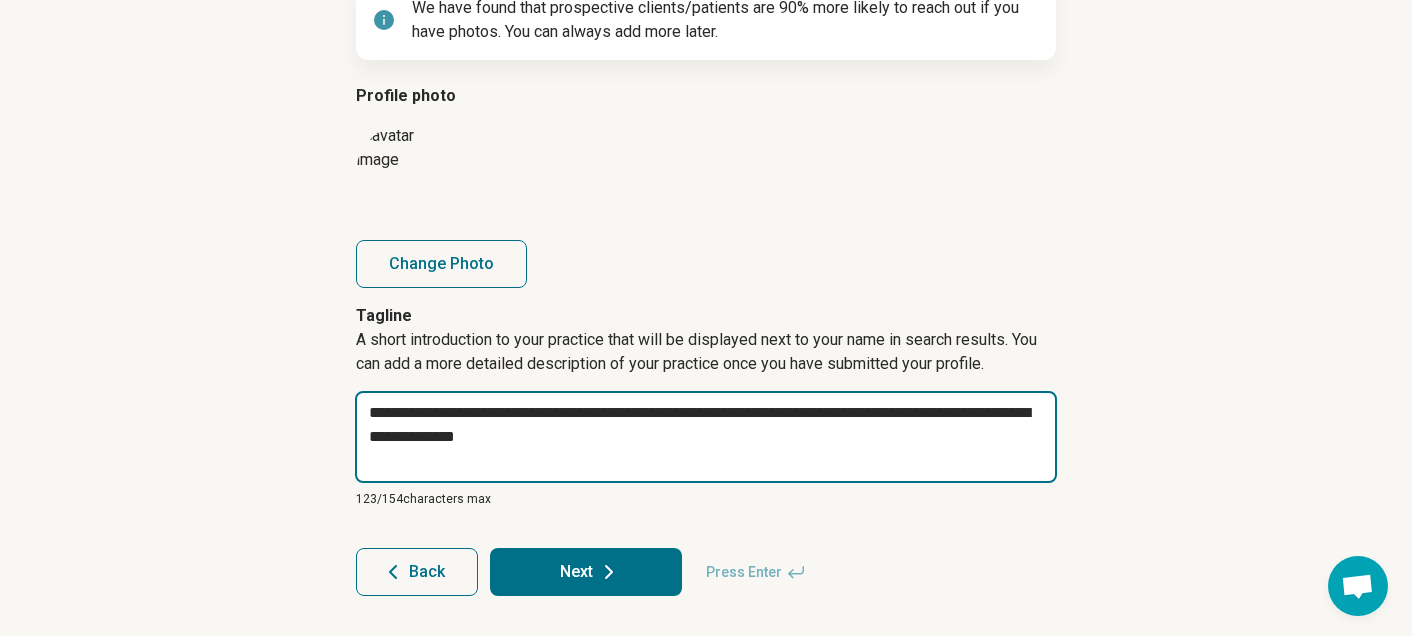 type on "*" 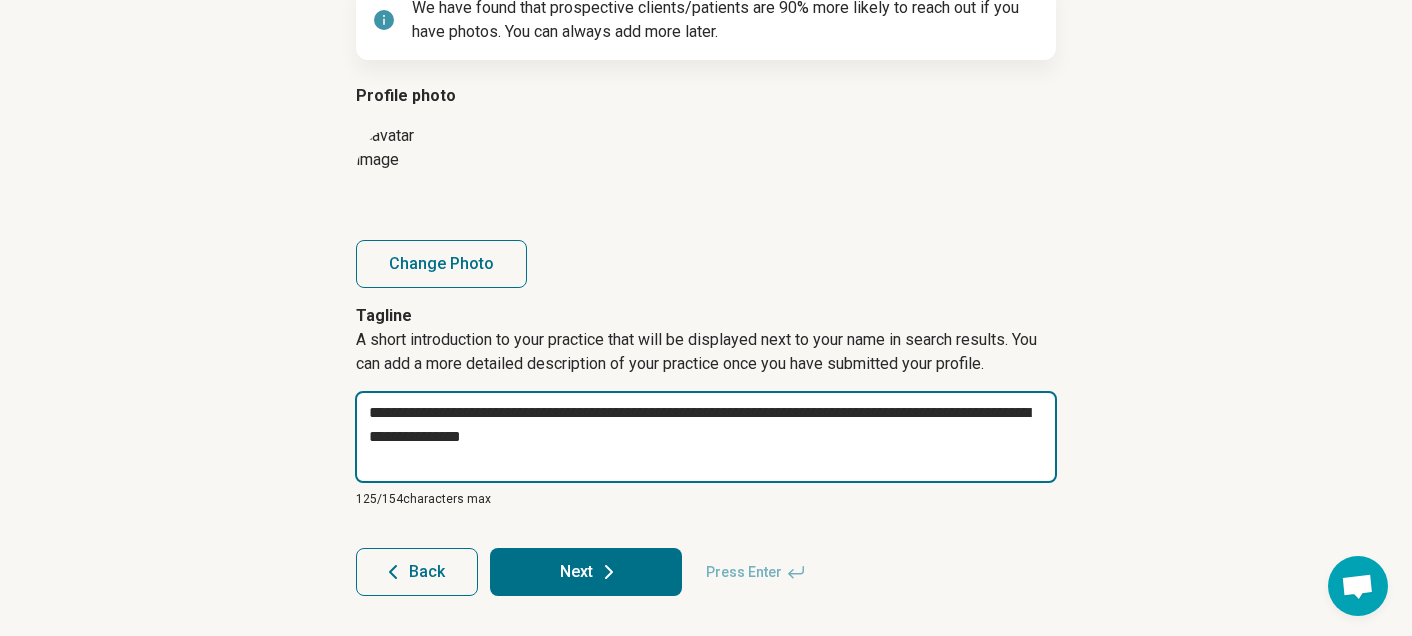 type on "*" 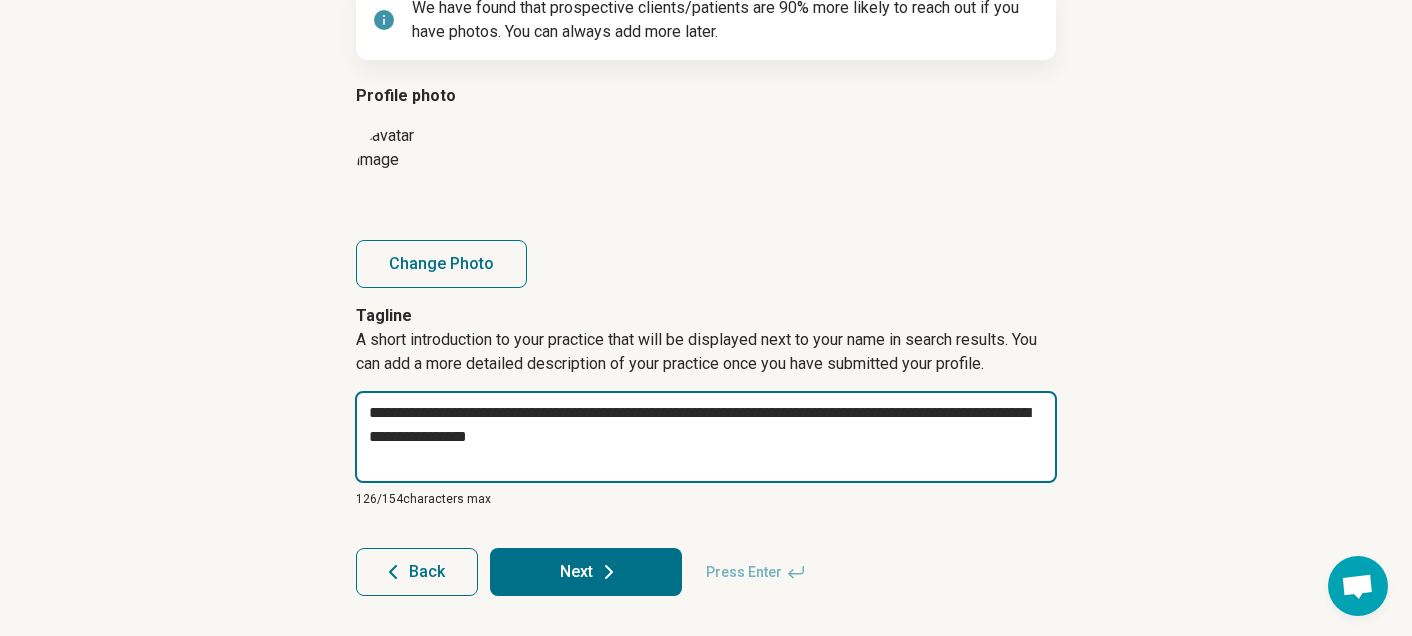 type on "*" 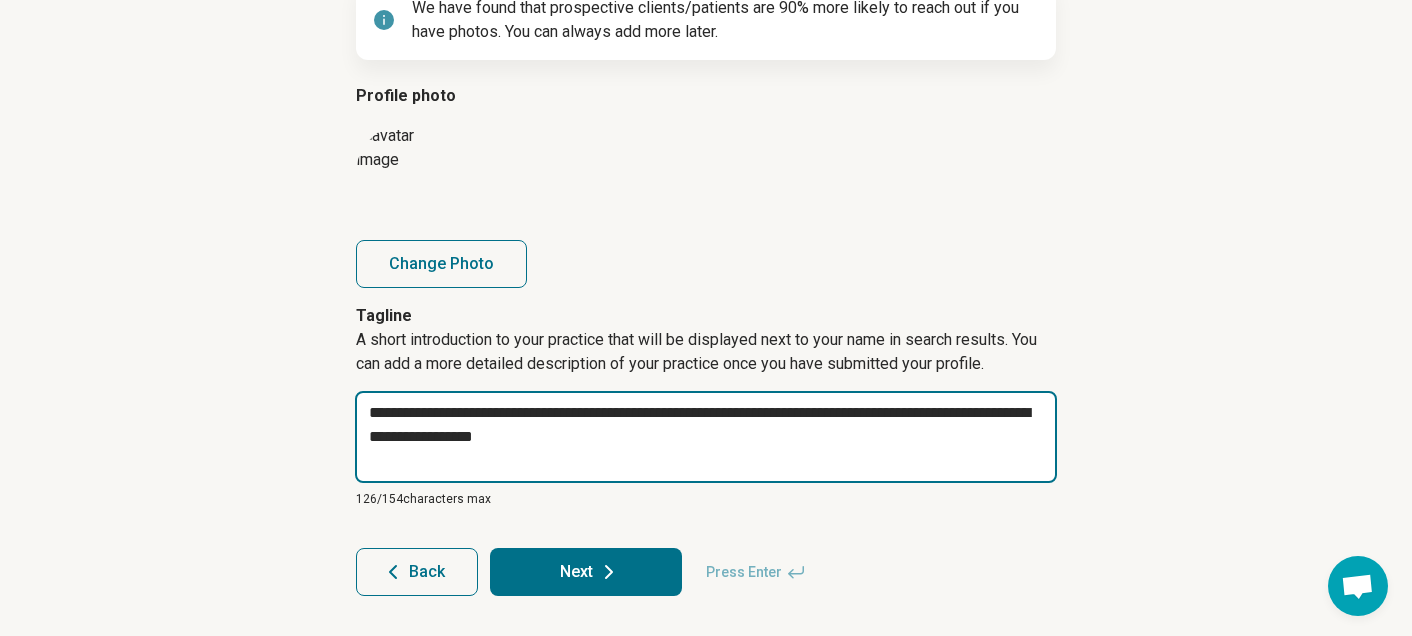 type on "*" 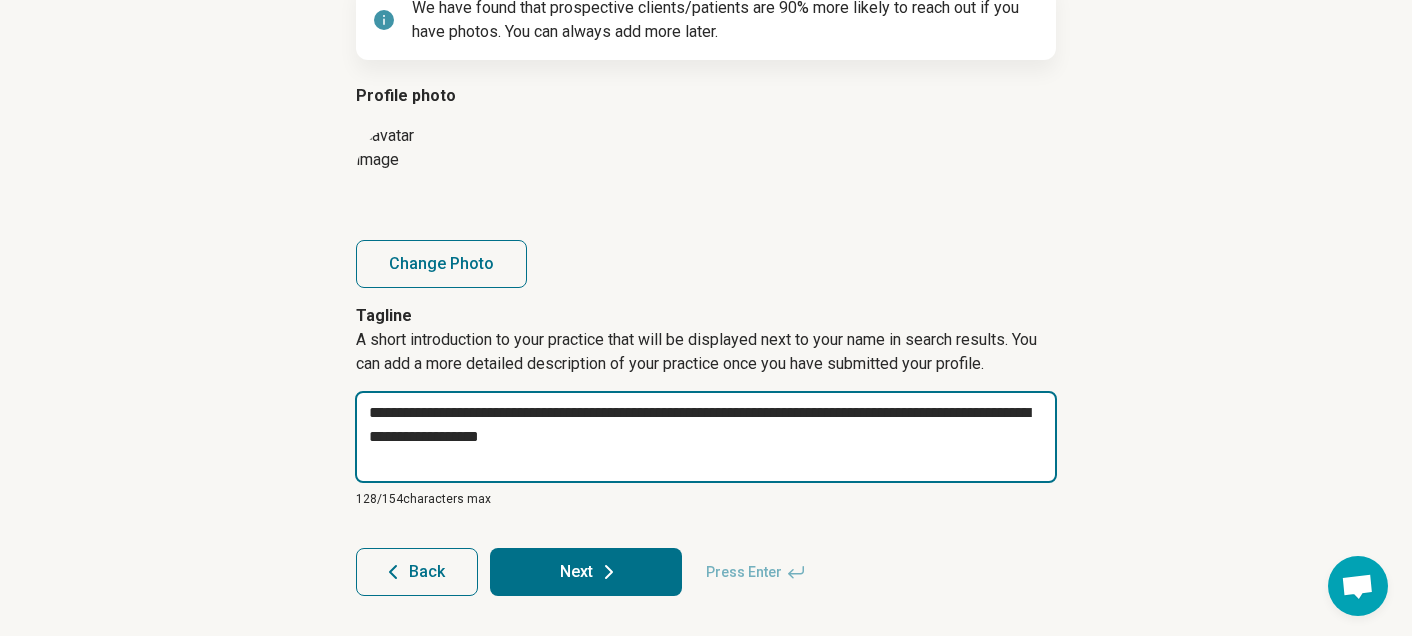 type on "*" 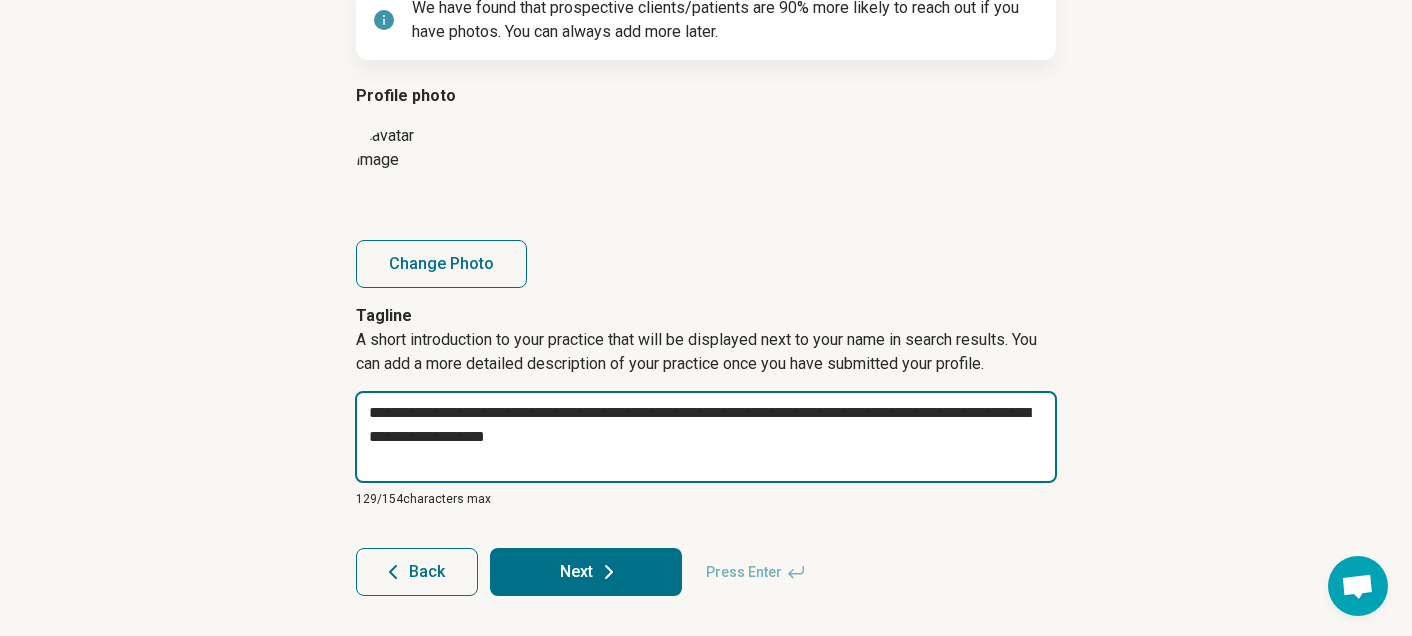 type on "*" 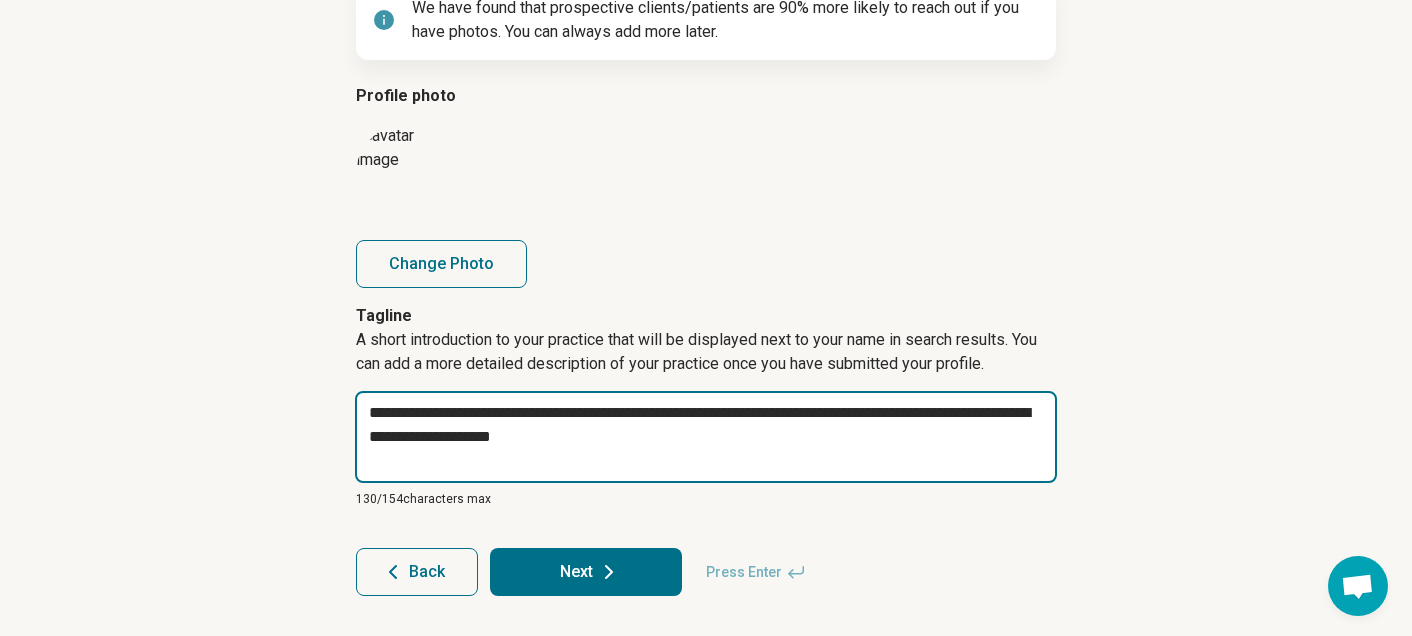 type on "*" 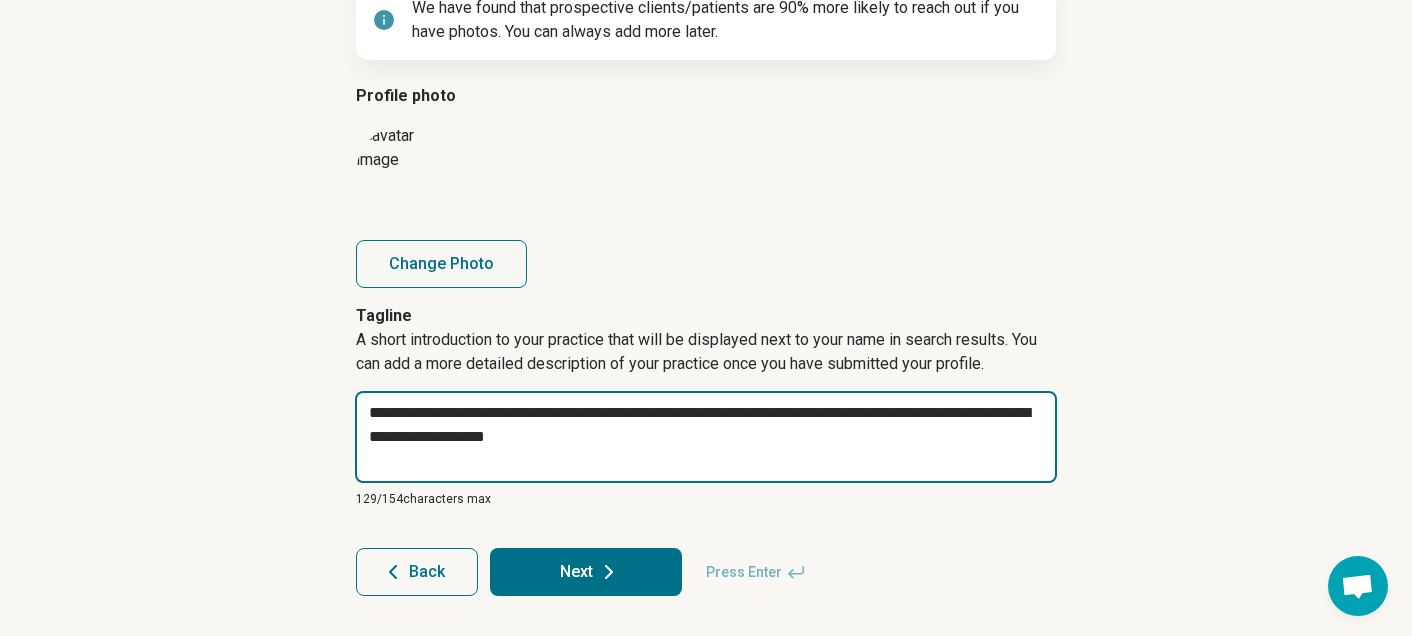 type on "*" 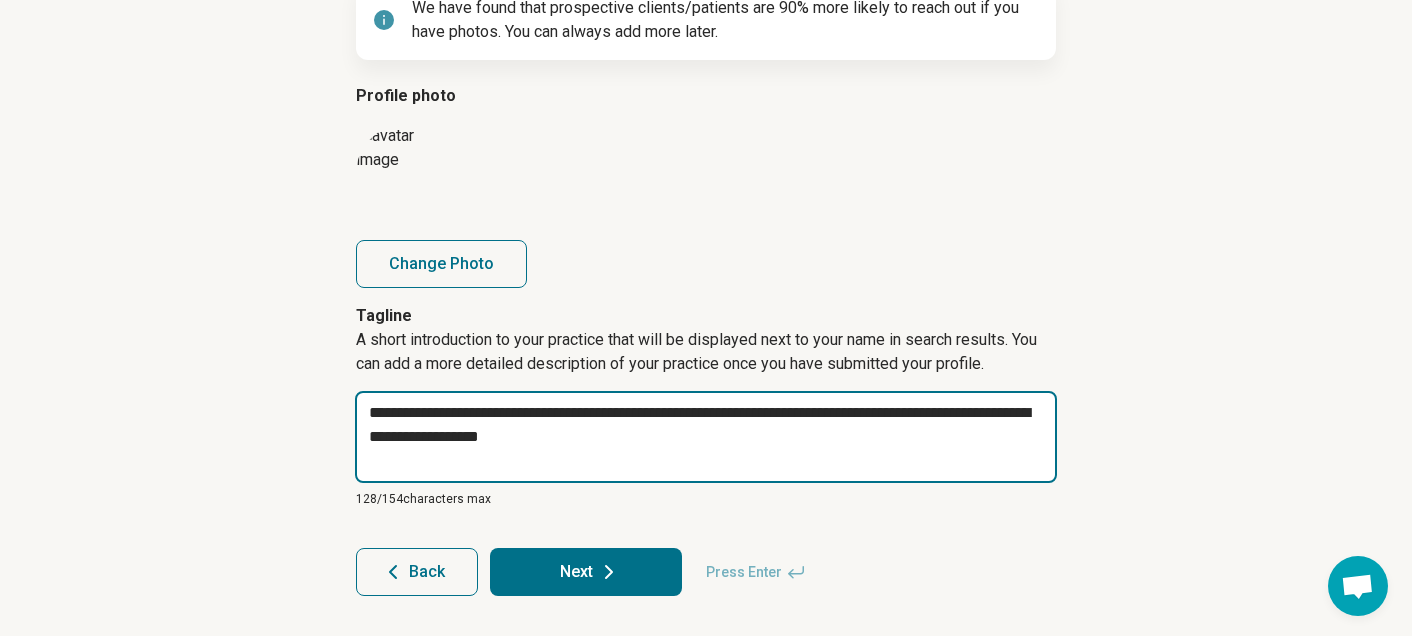 type on "*" 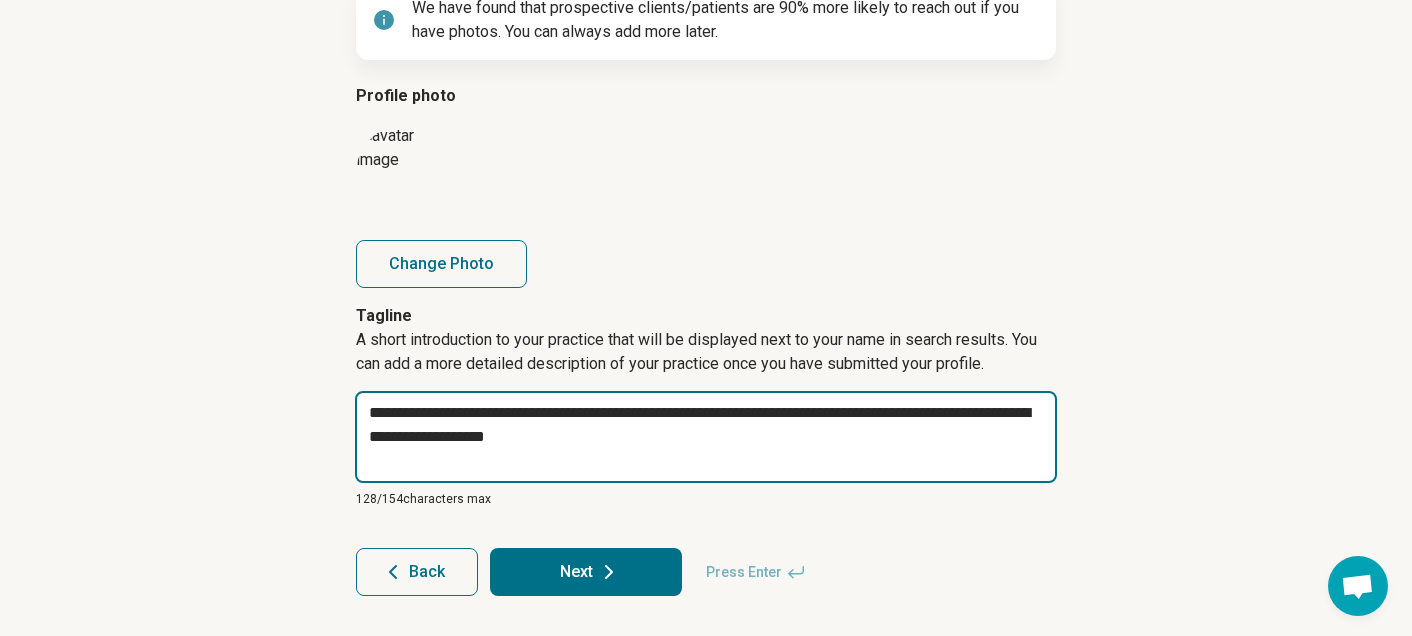 type on "*" 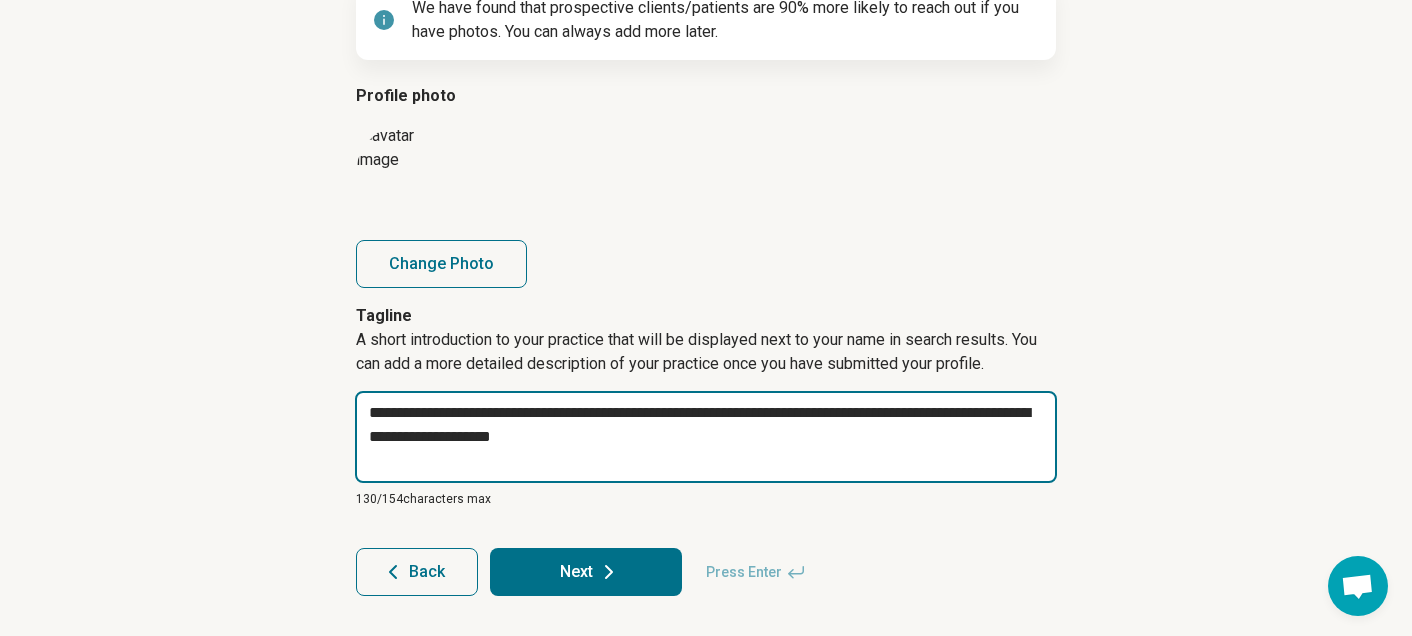 type on "*" 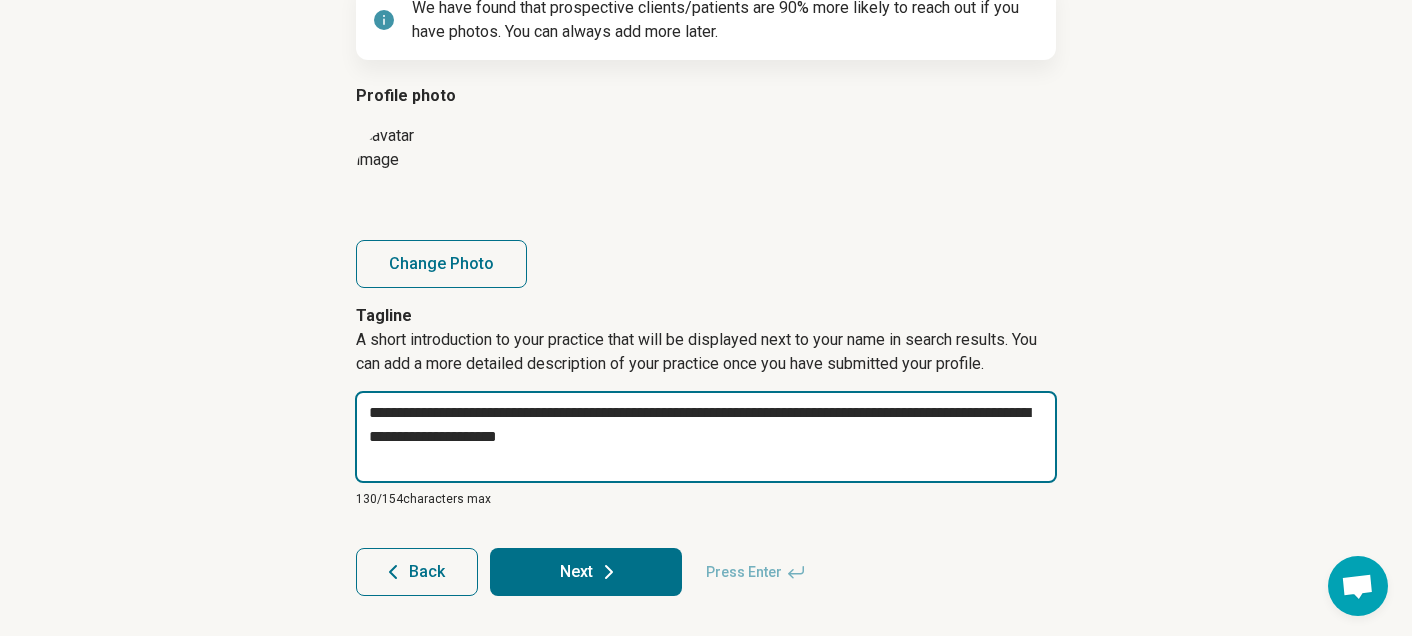 type on "*" 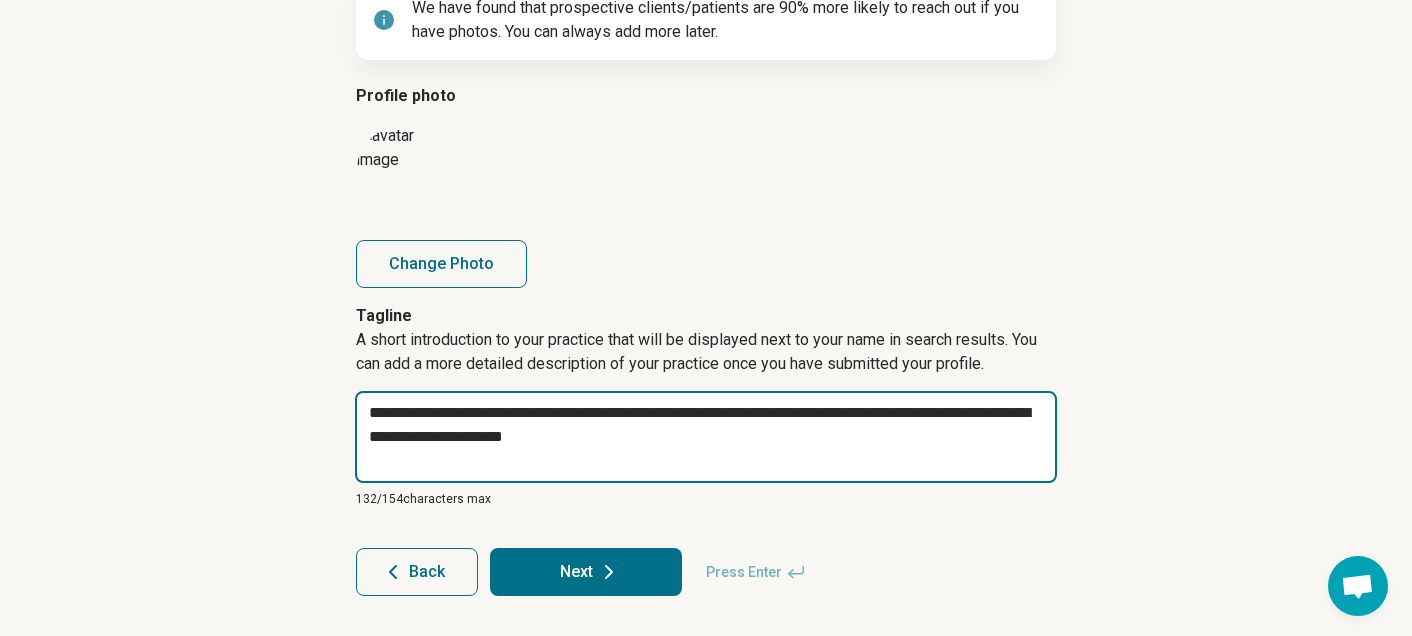 type on "*" 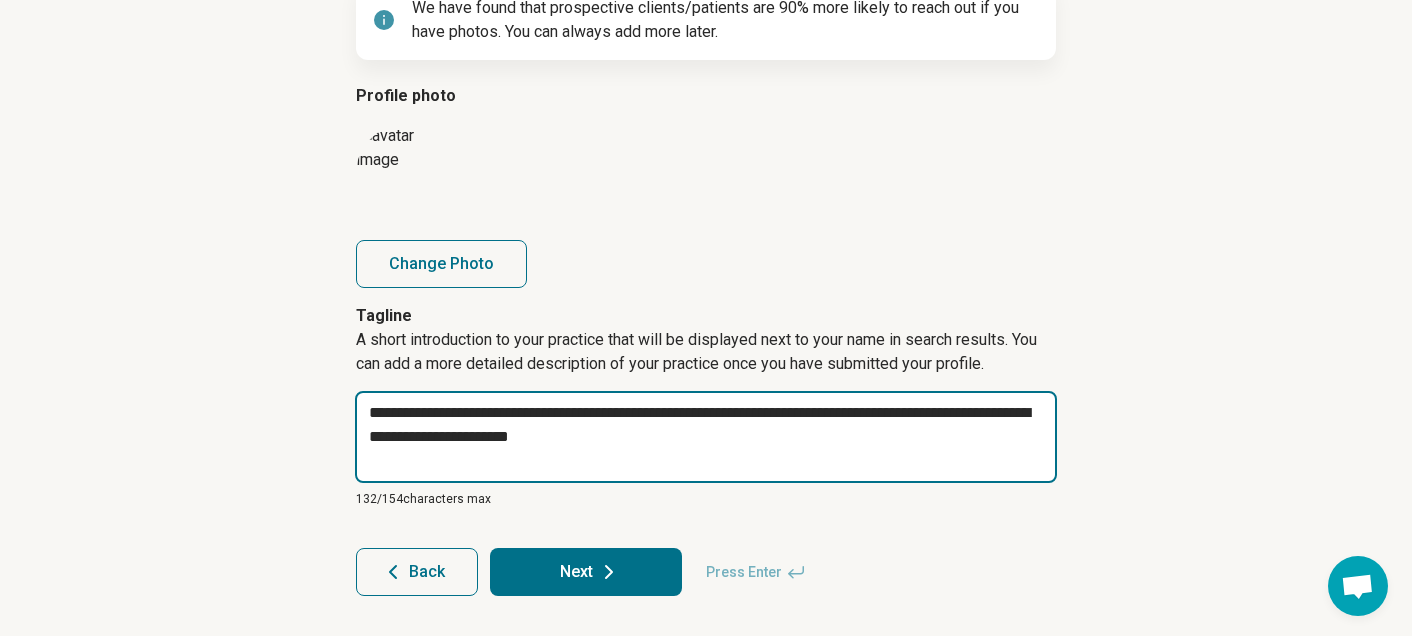 type on "*" 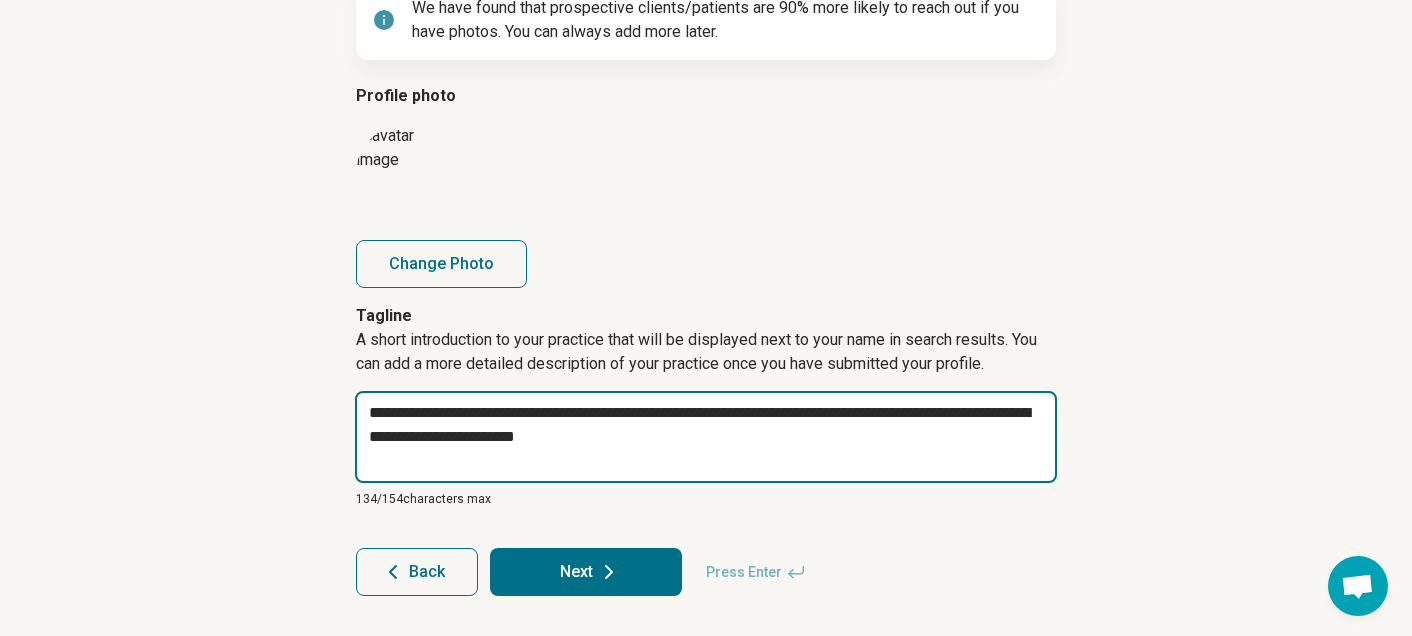type on "*" 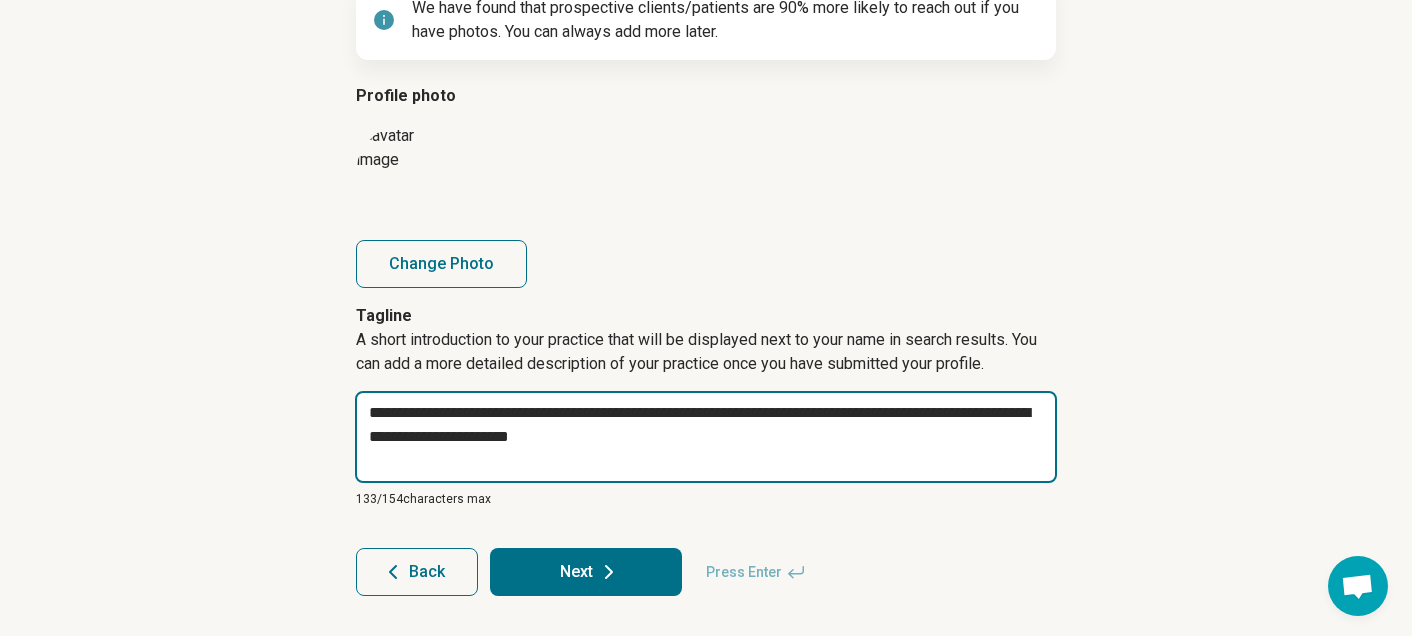 type on "*" 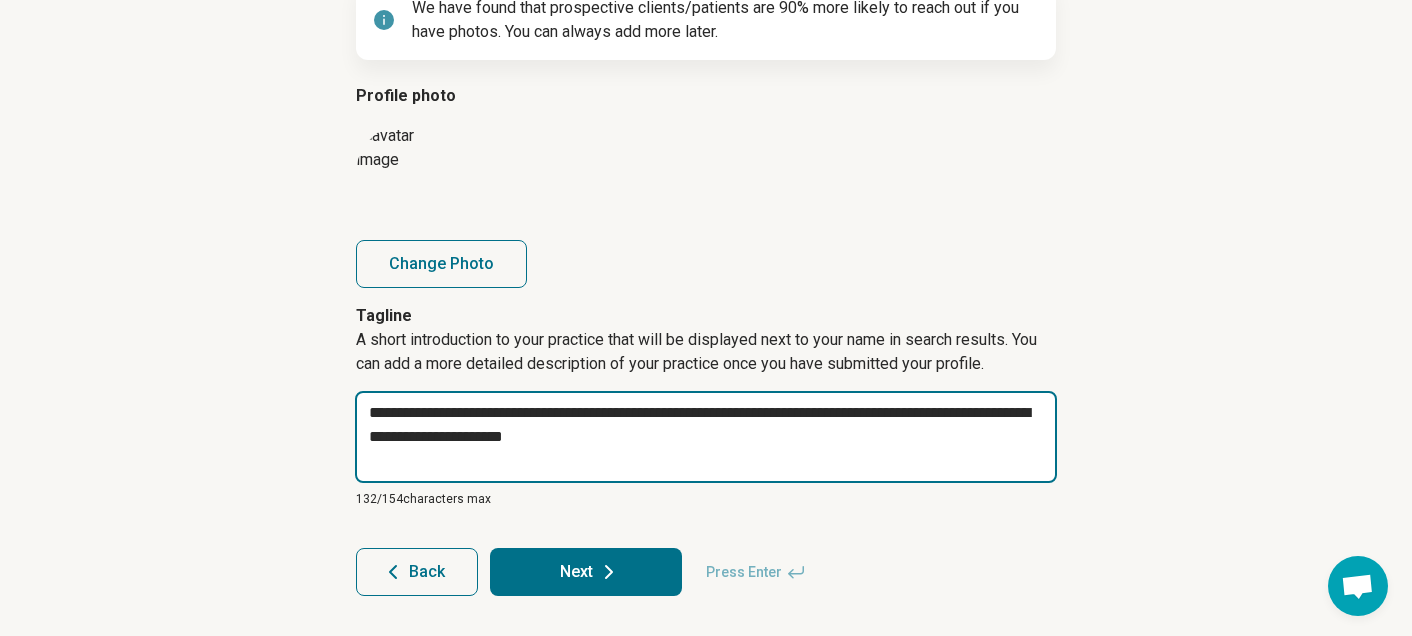 type on "*" 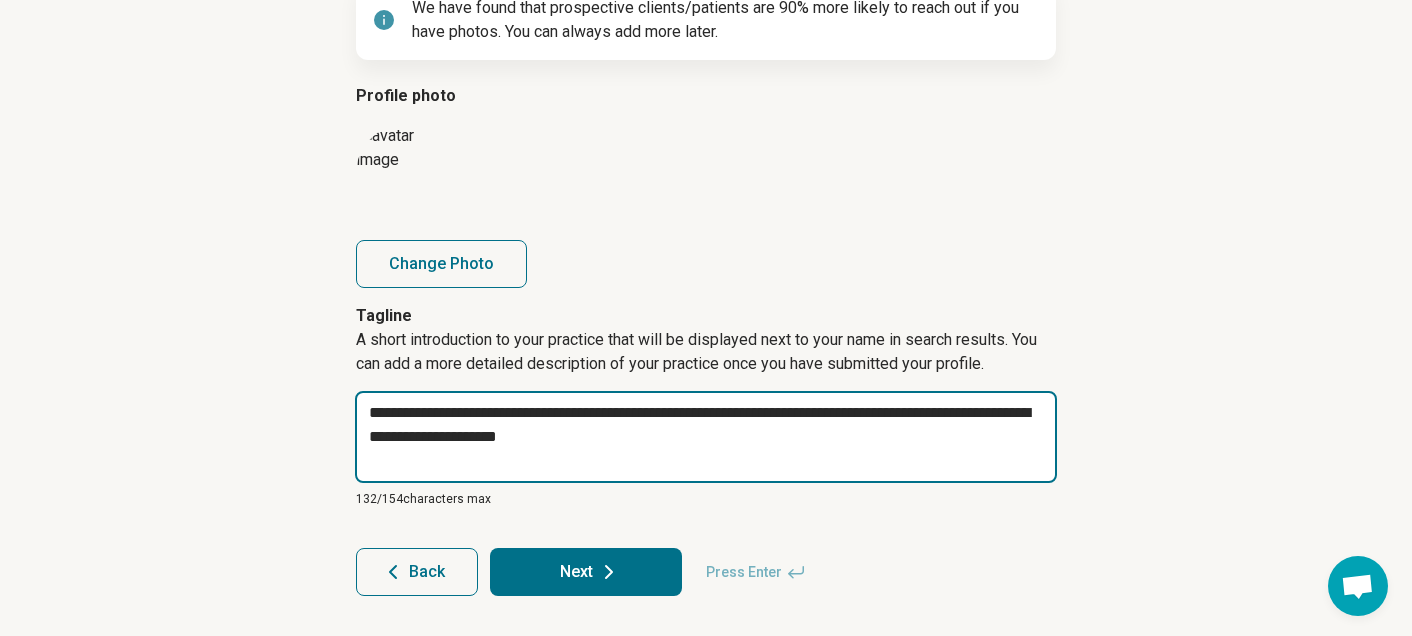 type on "*" 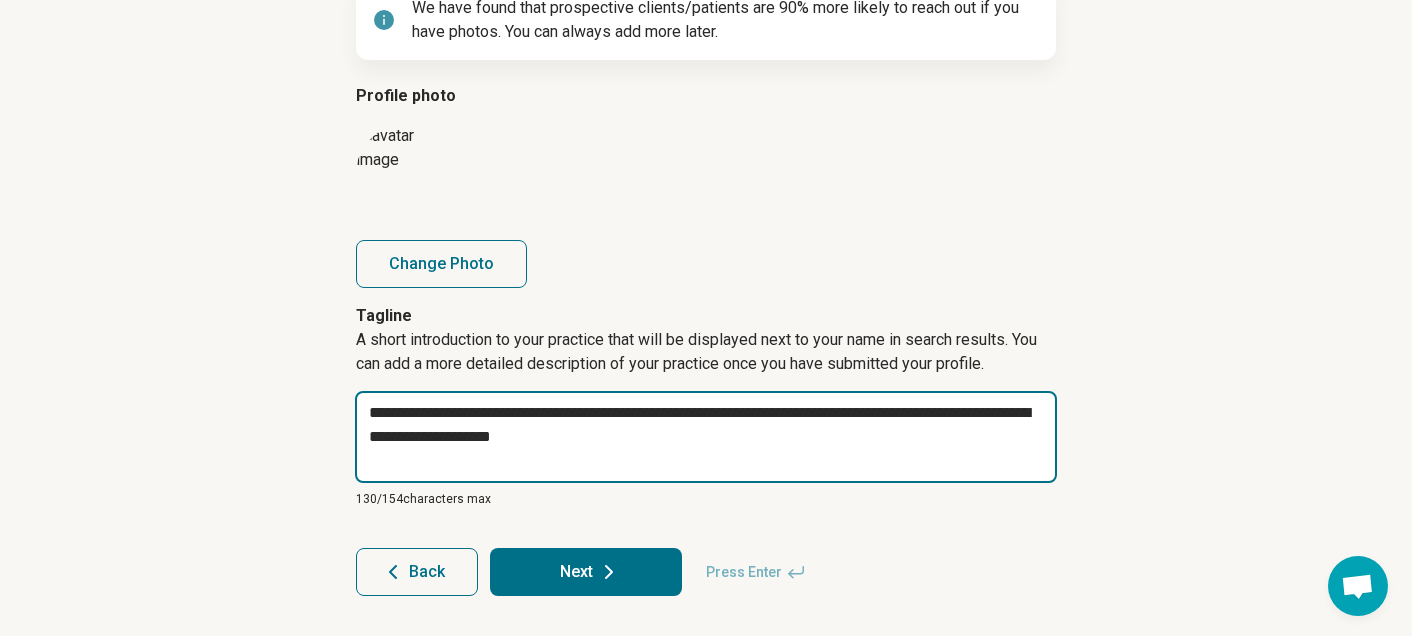 type on "*" 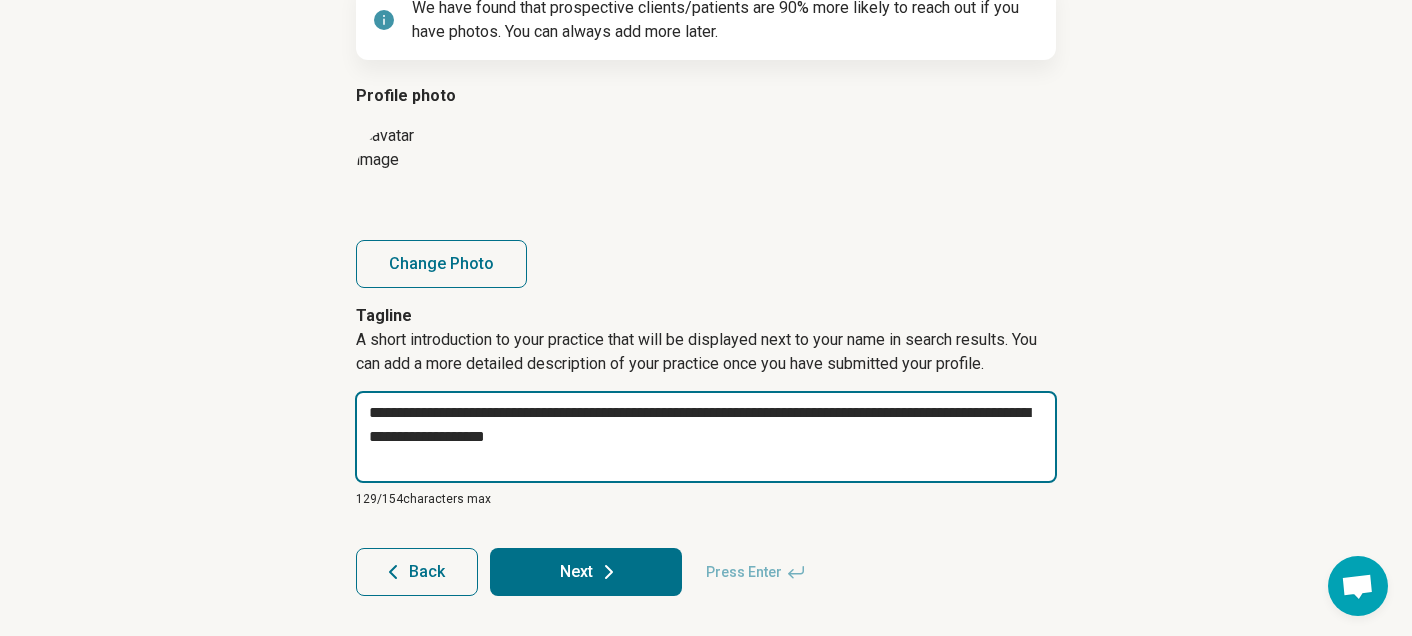 type on "*" 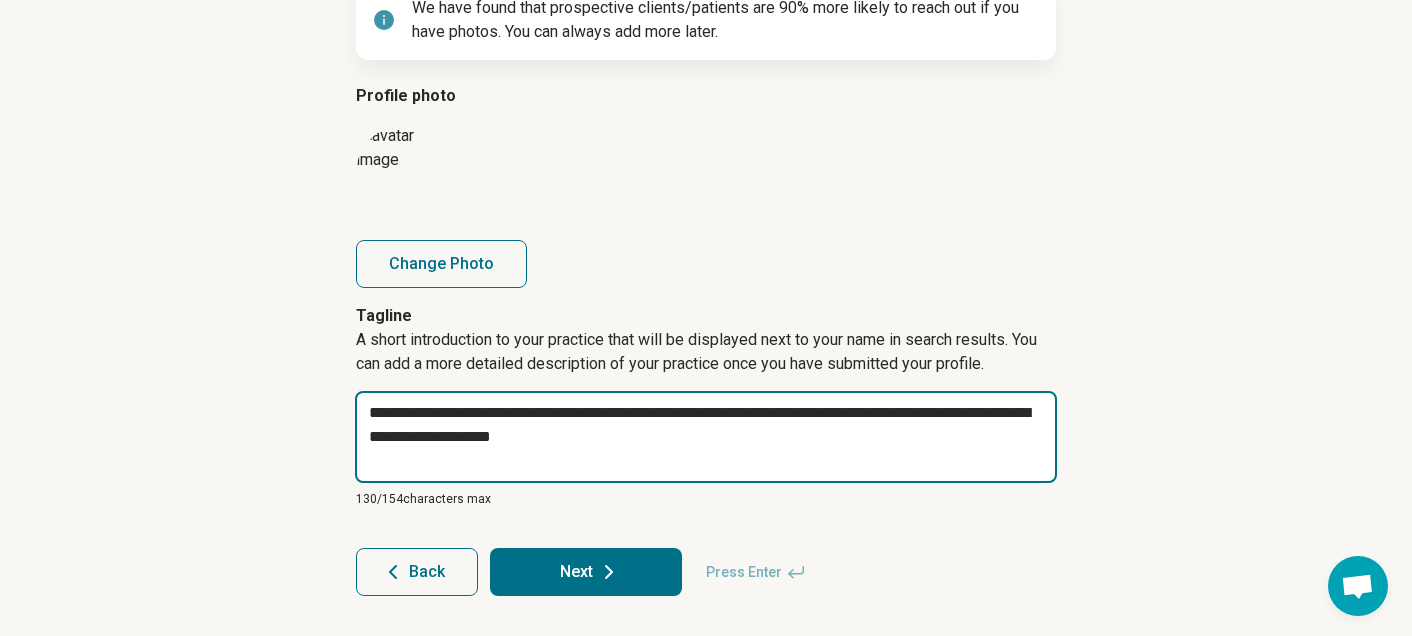 type on "*" 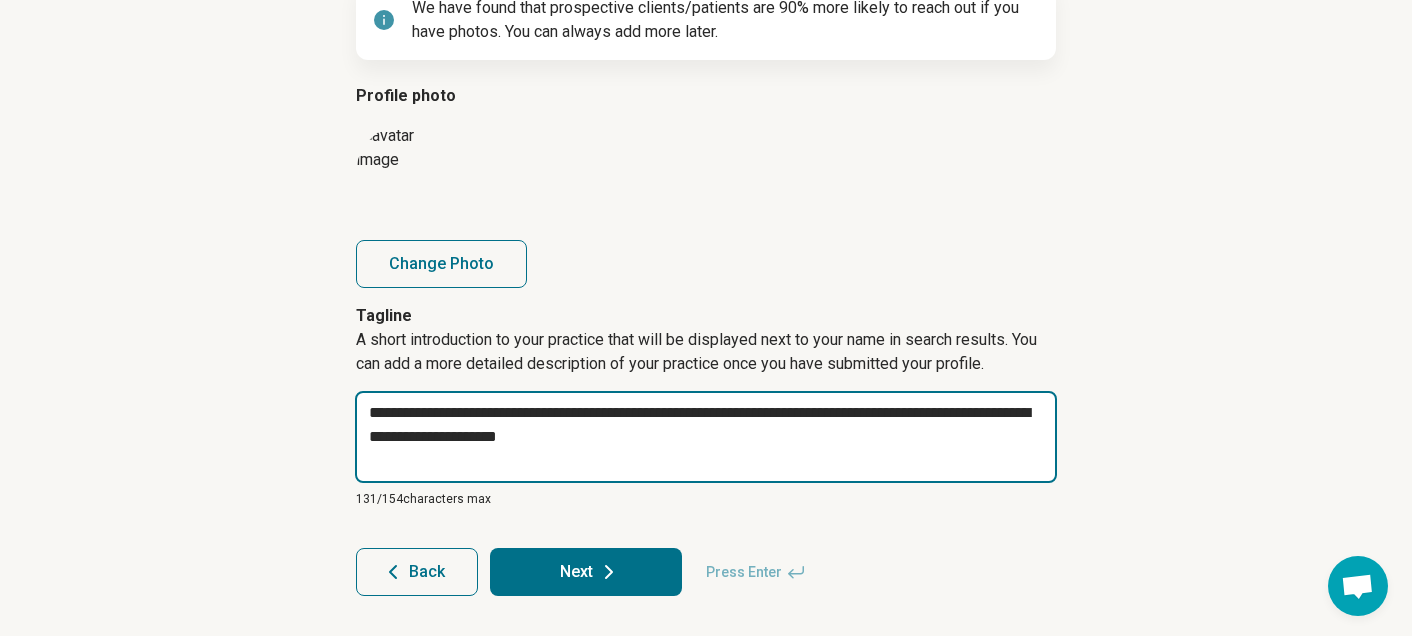 type on "*" 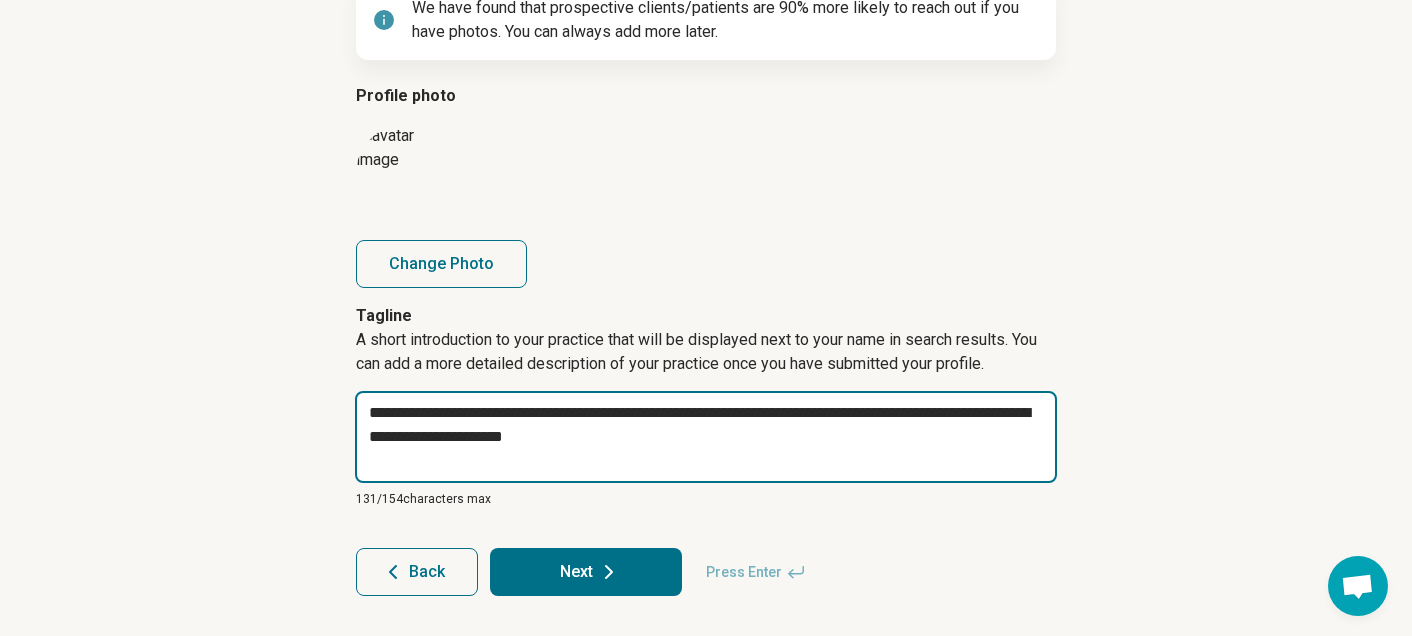 type on "**********" 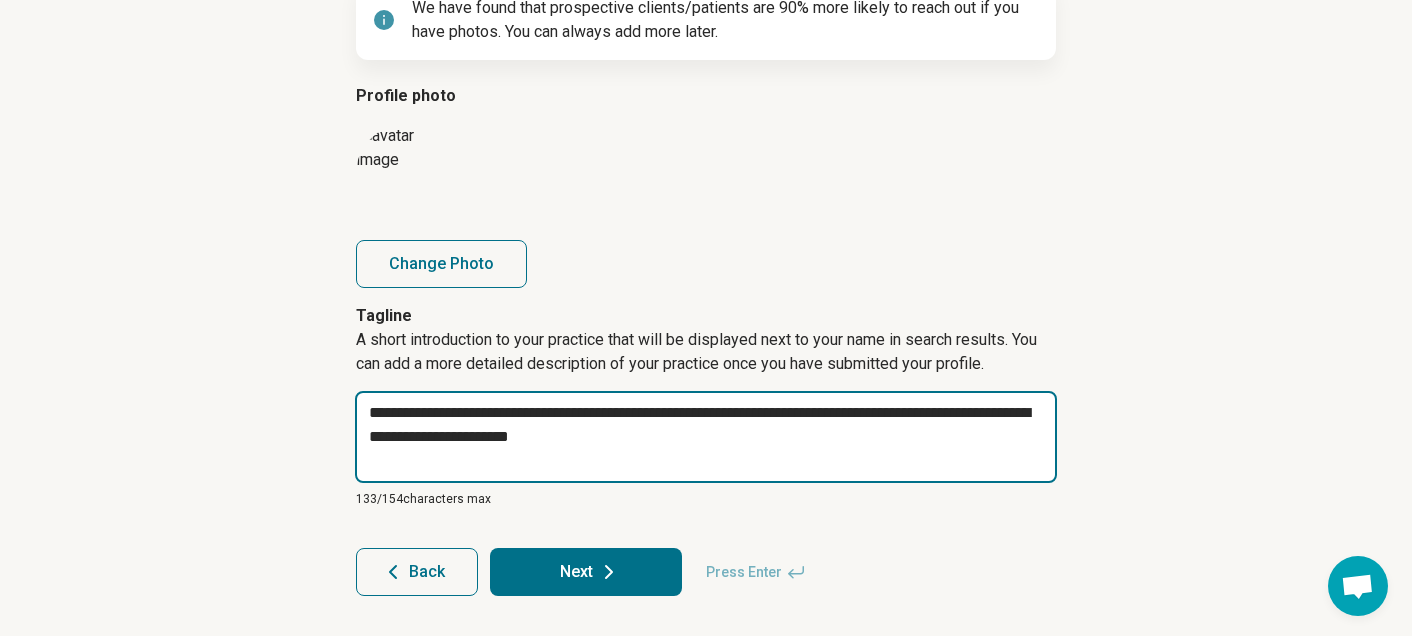 type on "*" 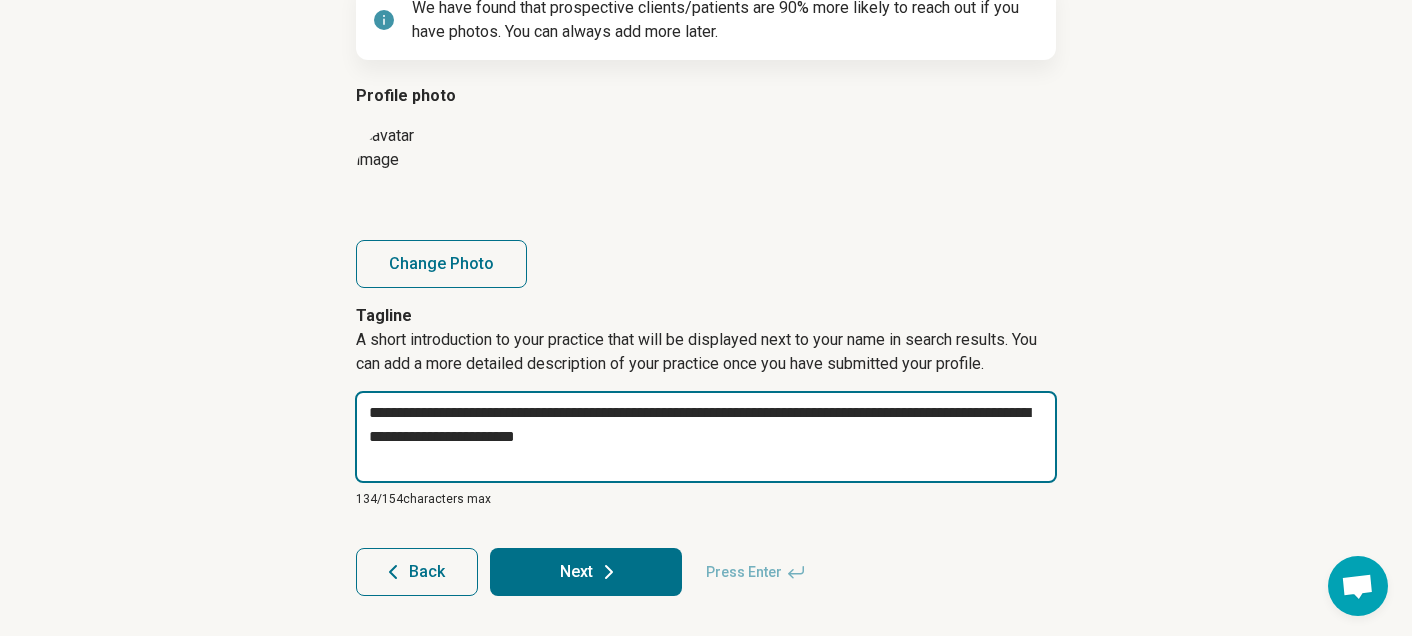 type on "*" 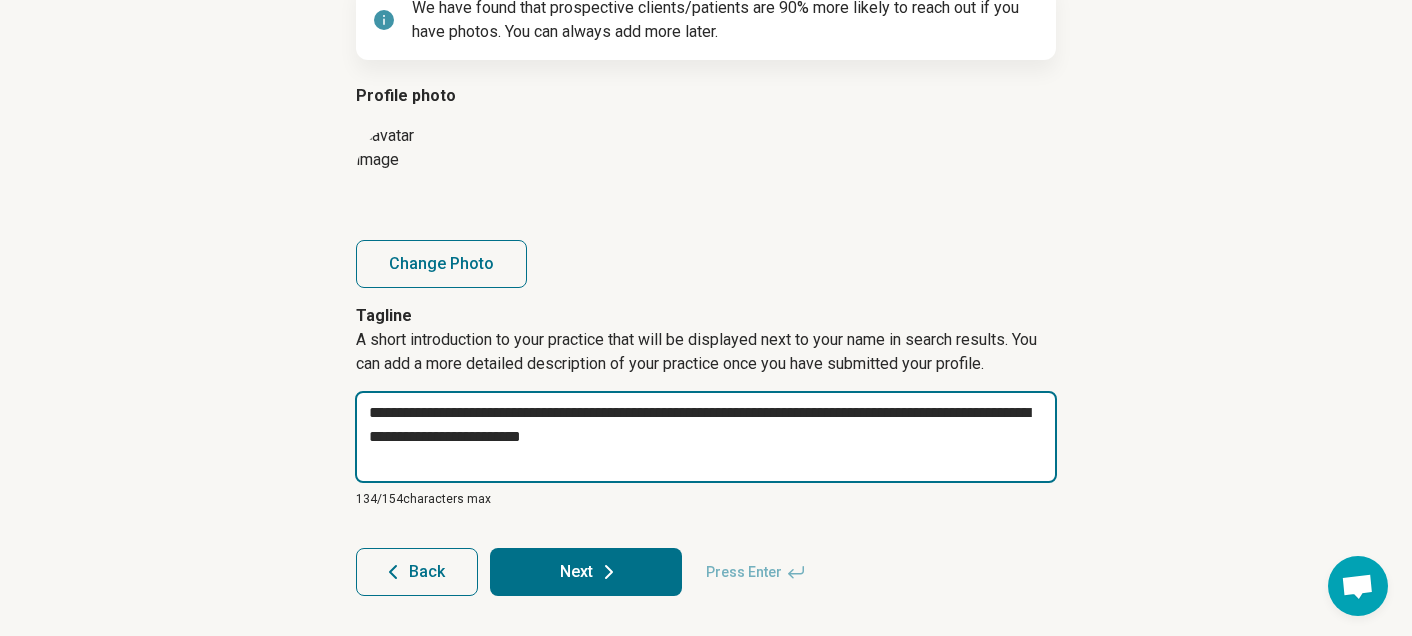 type on "**********" 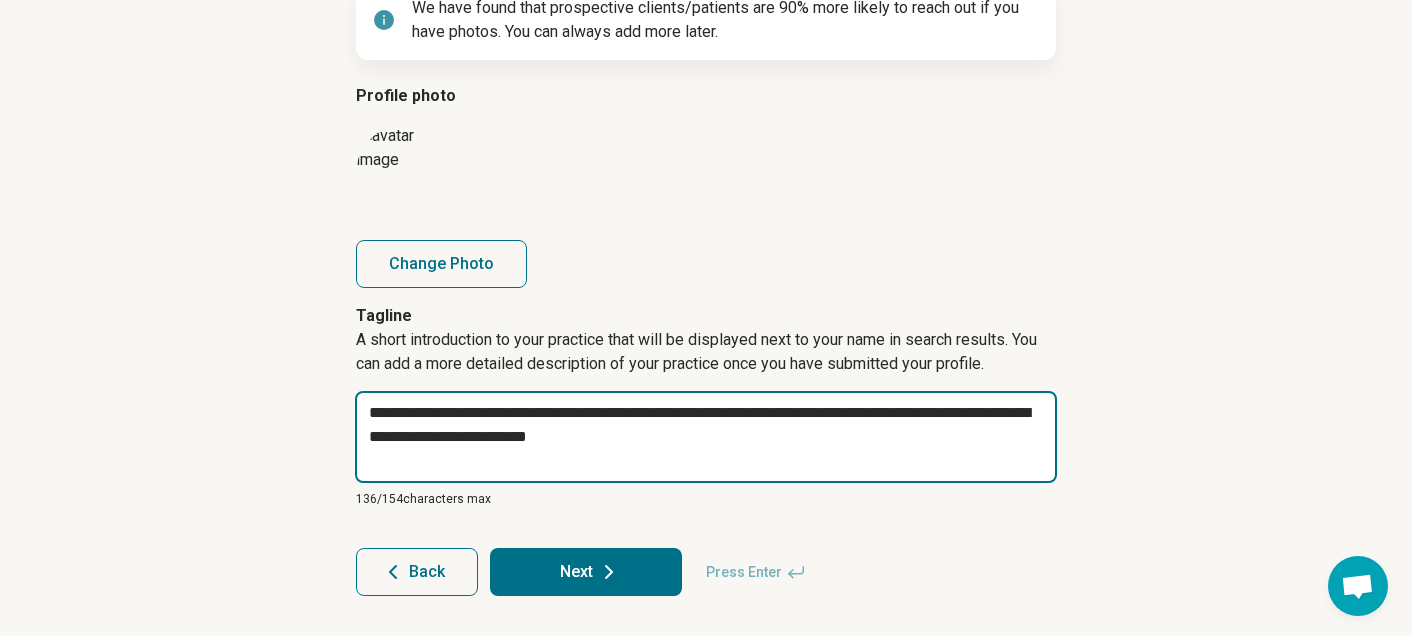 type on "*" 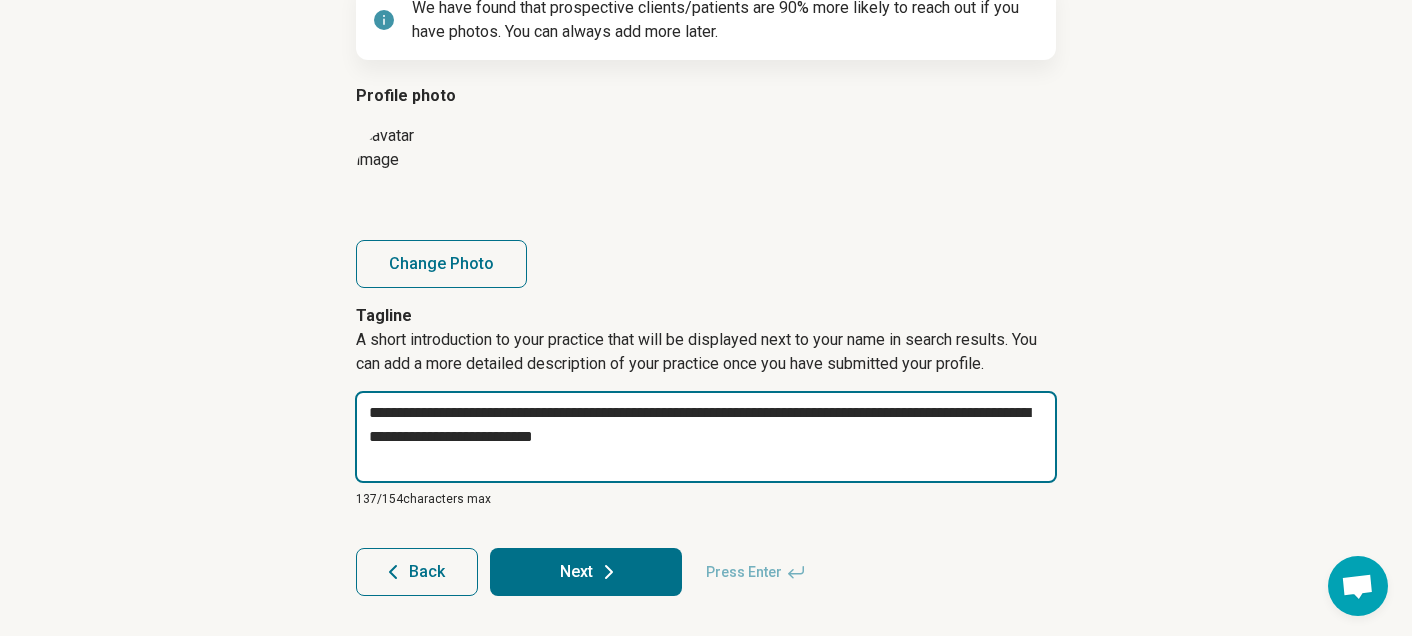 type on "*" 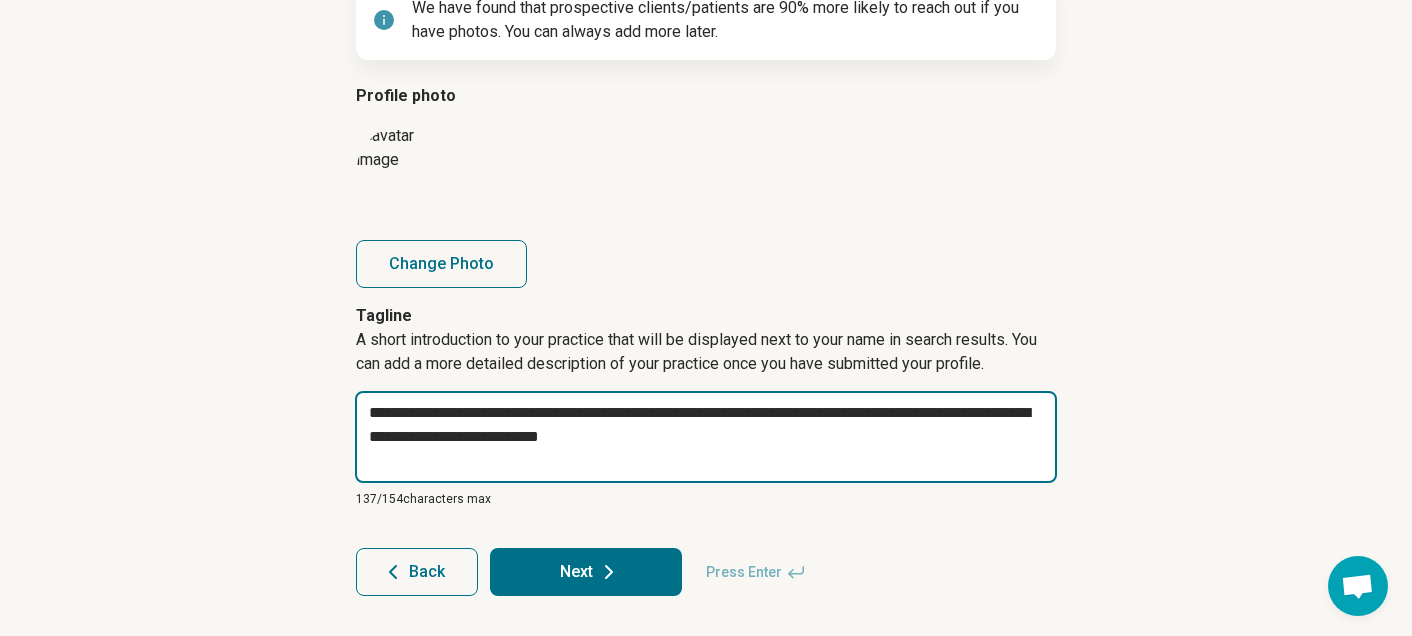 type on "*" 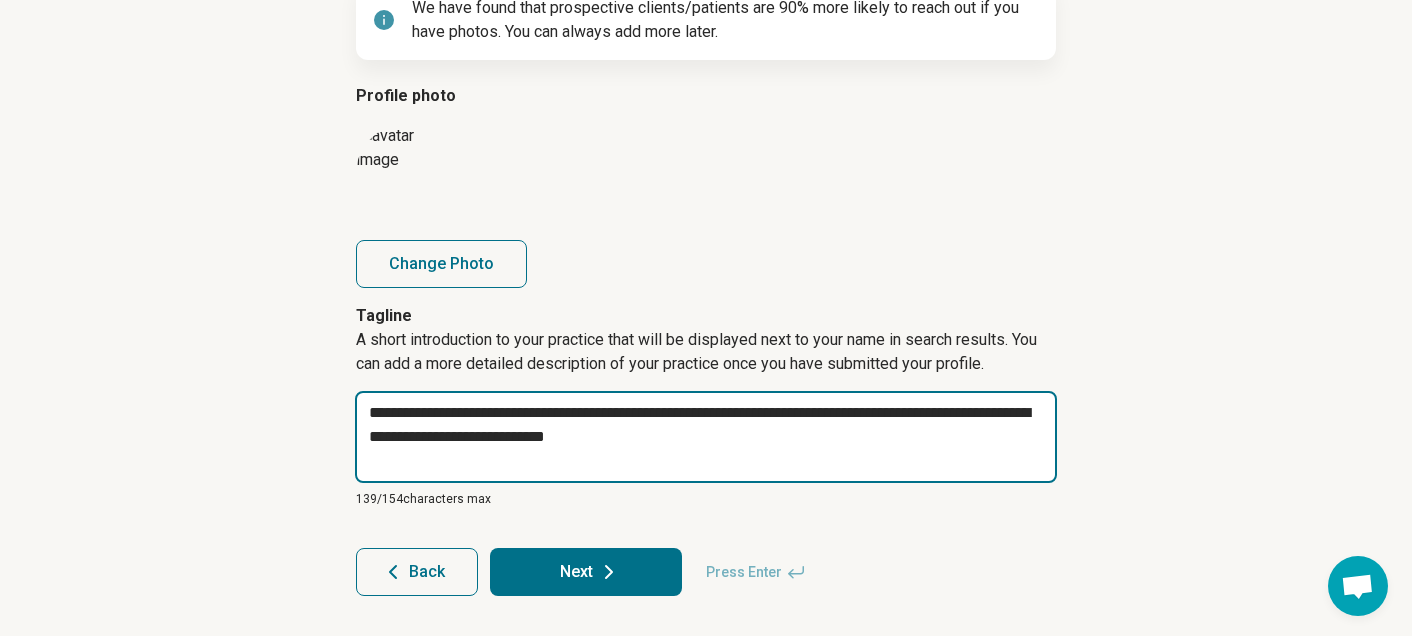 type on "*" 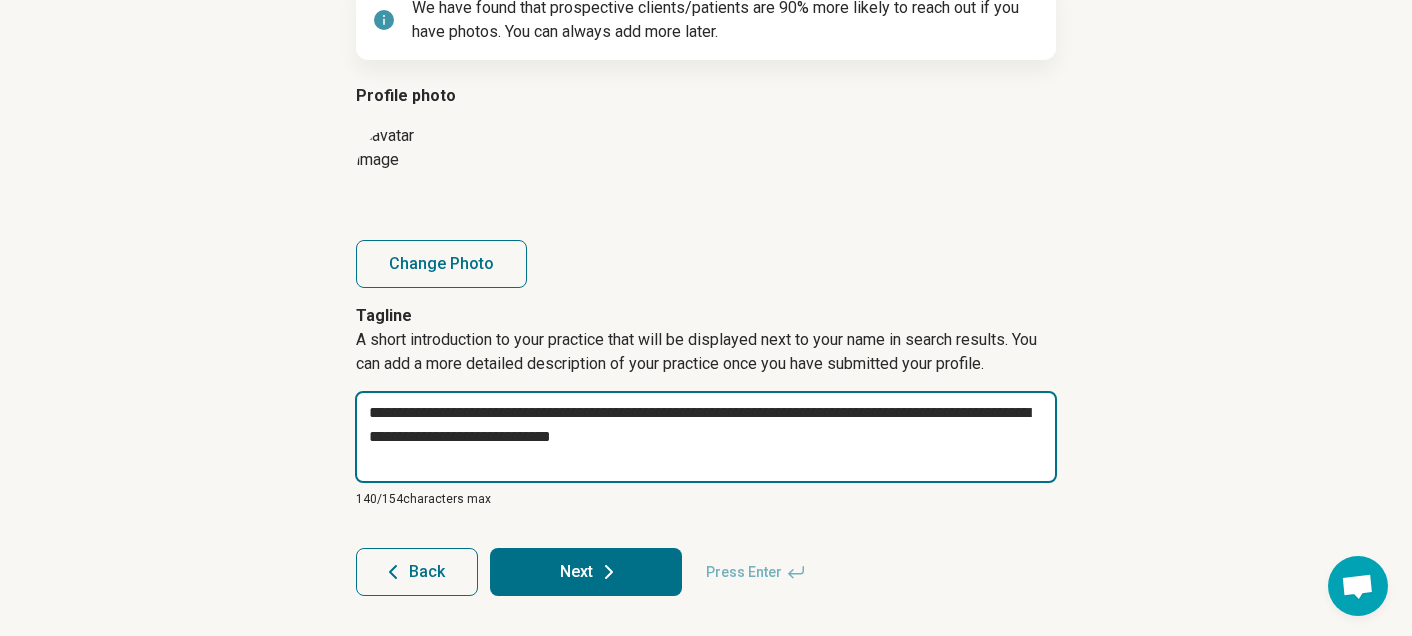 type on "*" 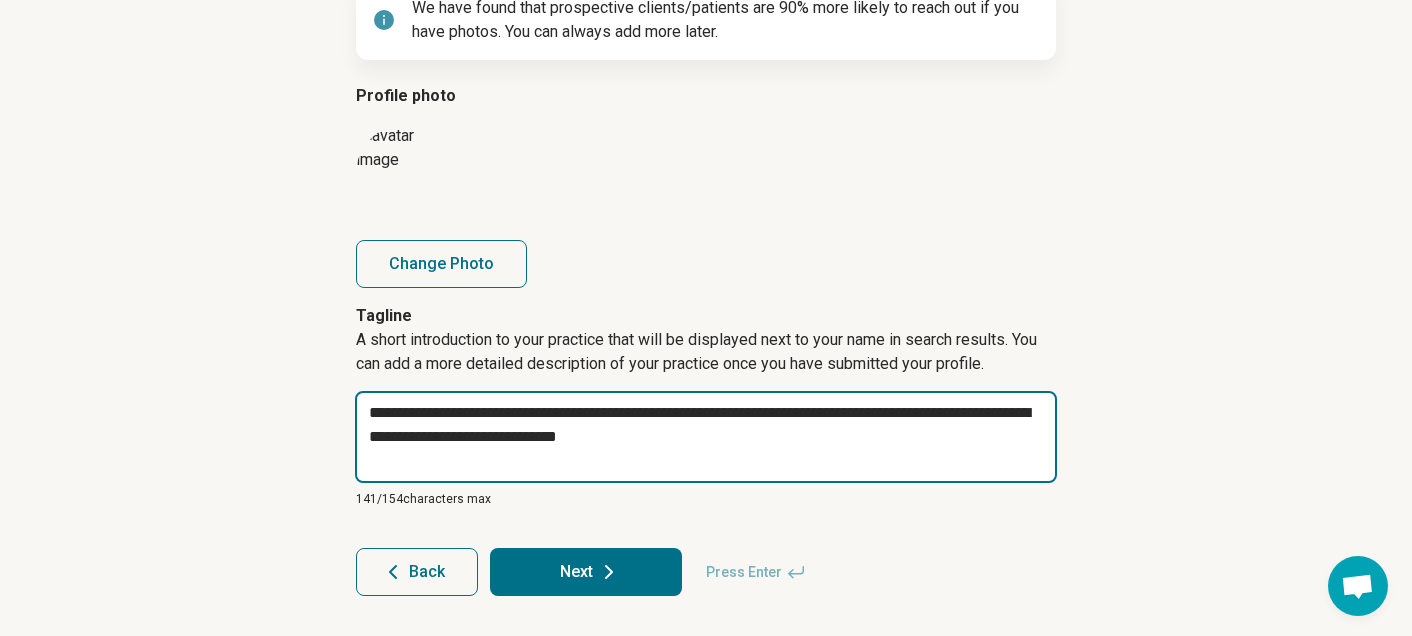 type on "*" 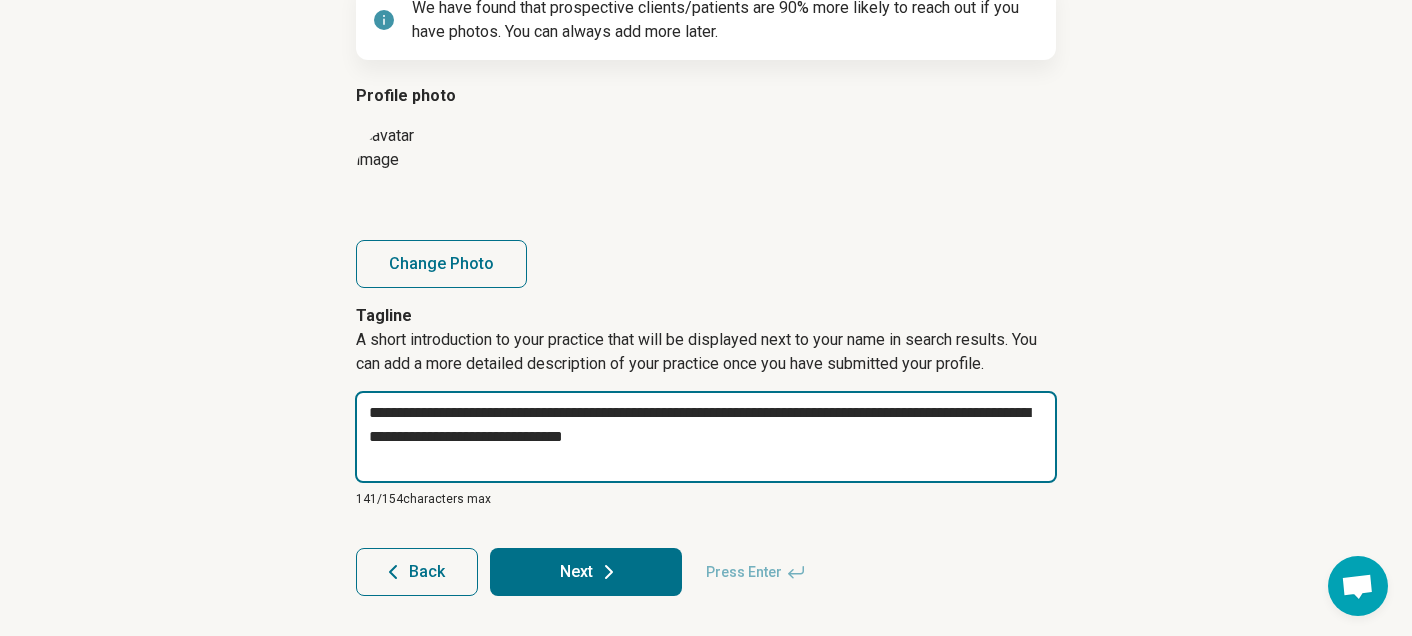 type on "*" 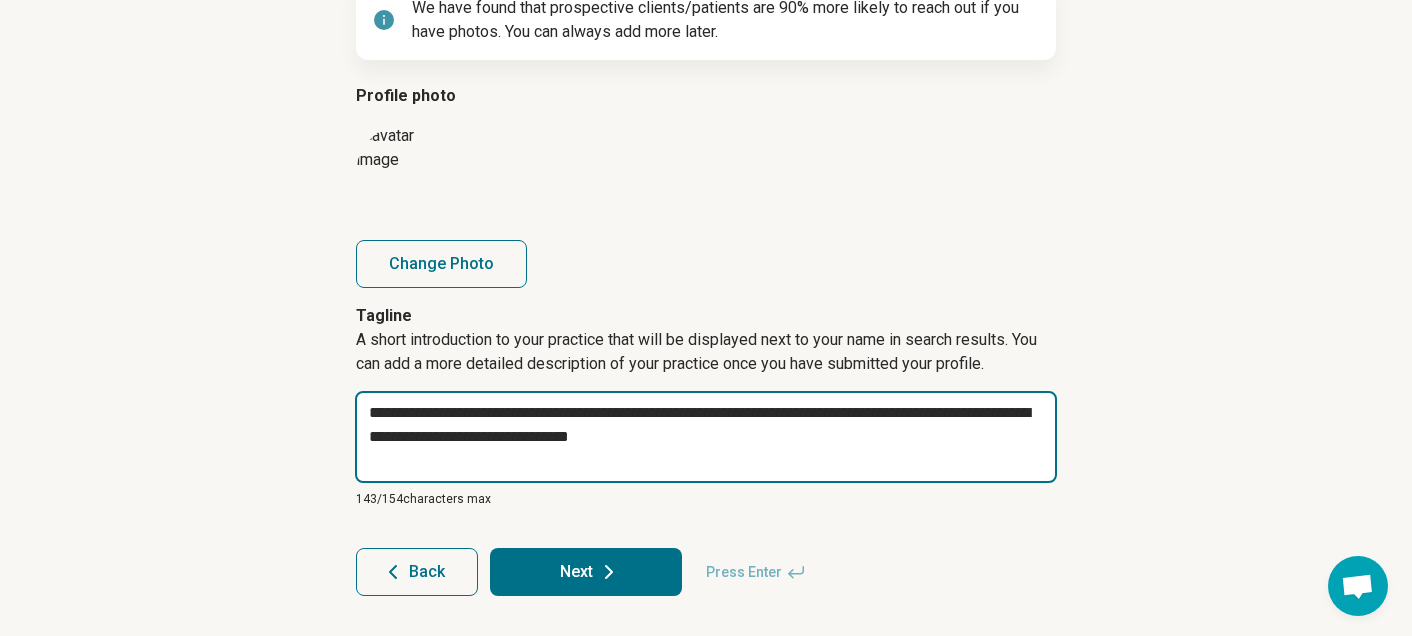 type on "**********" 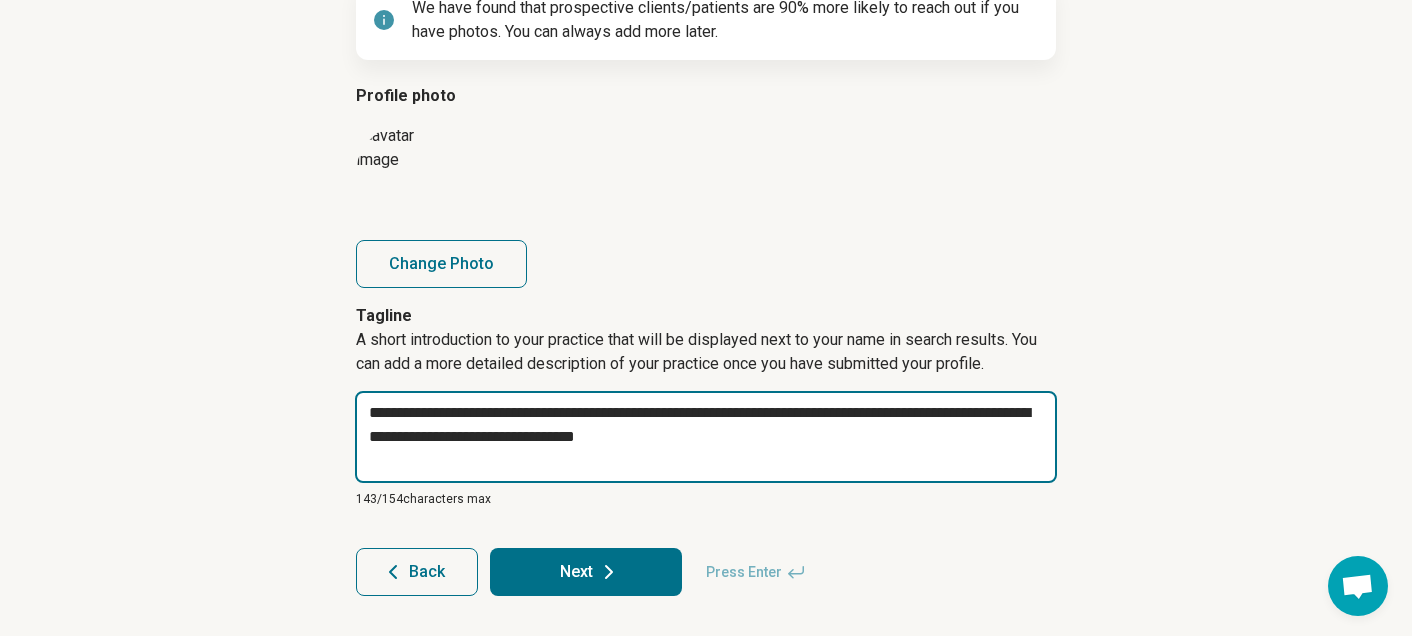 type on "*" 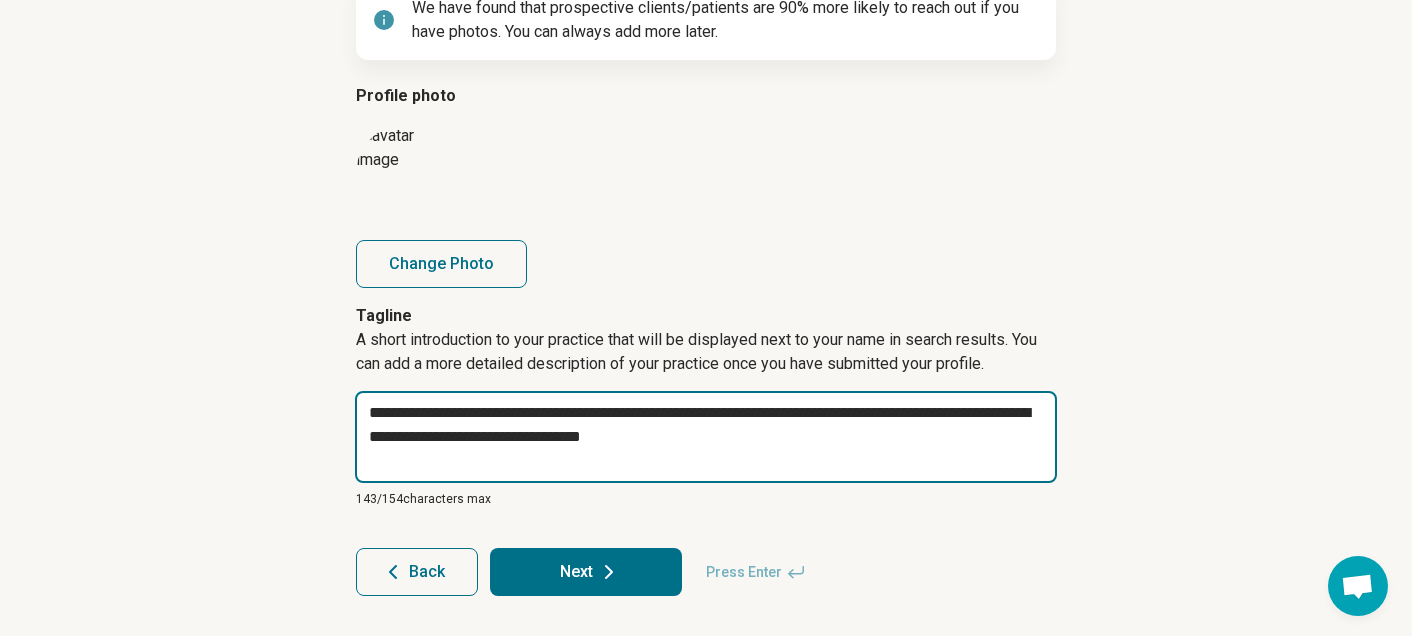 type on "*" 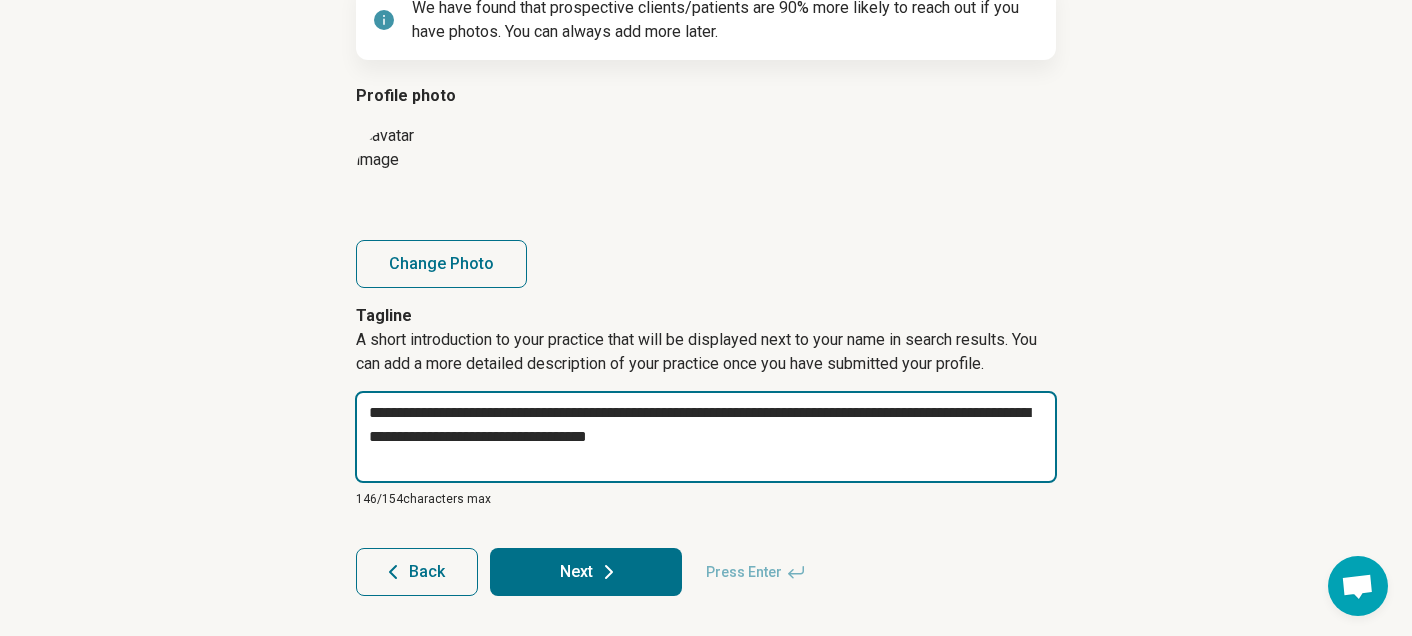 type on "*" 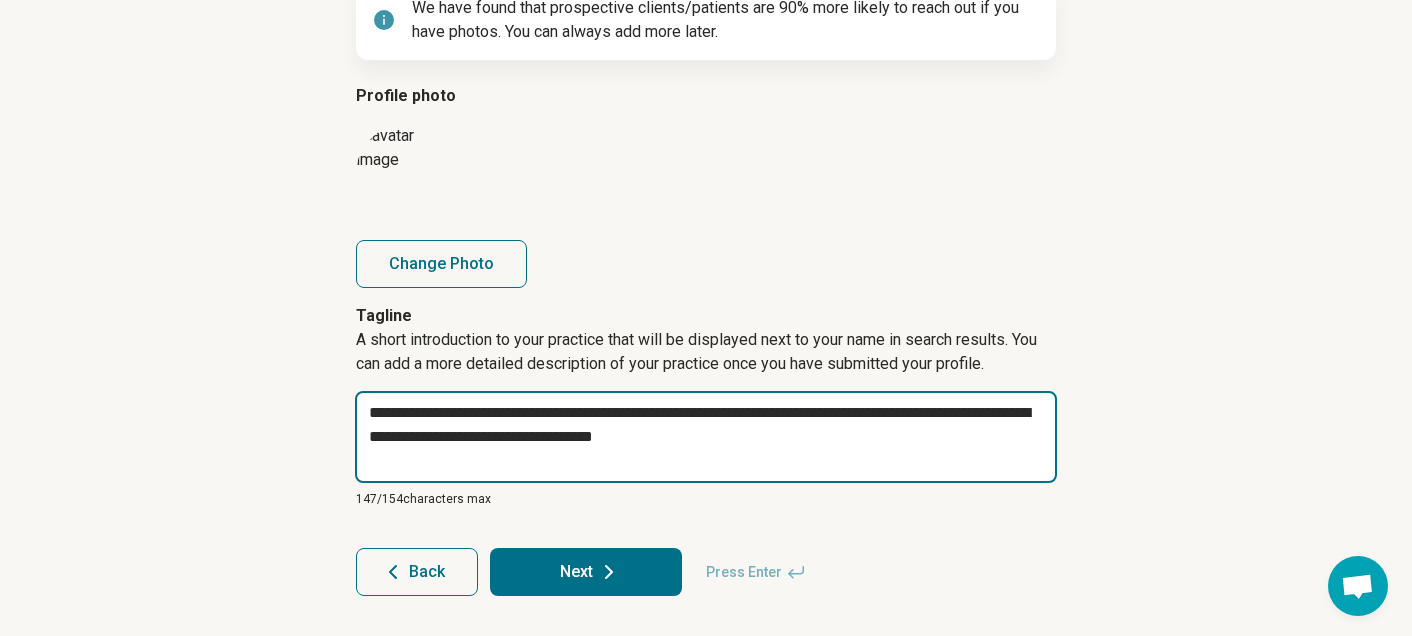 type 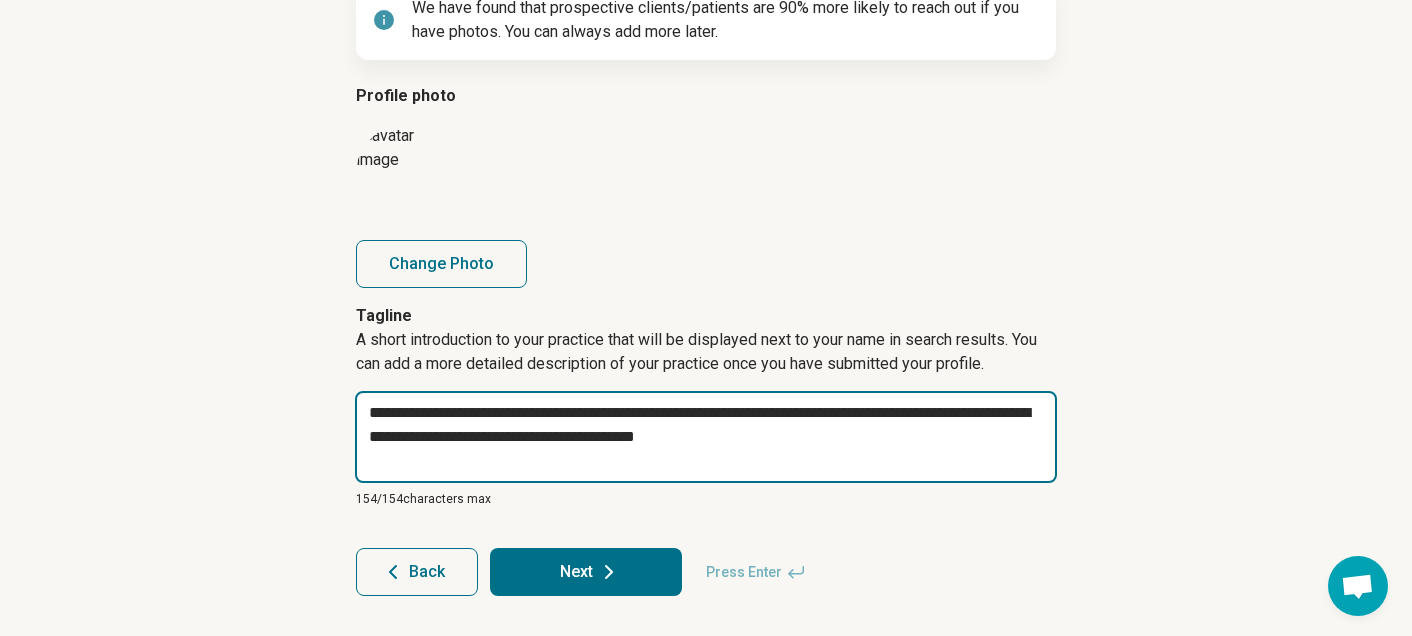 drag, startPoint x: 984, startPoint y: 421, endPoint x: 923, endPoint y: 415, distance: 61.294373 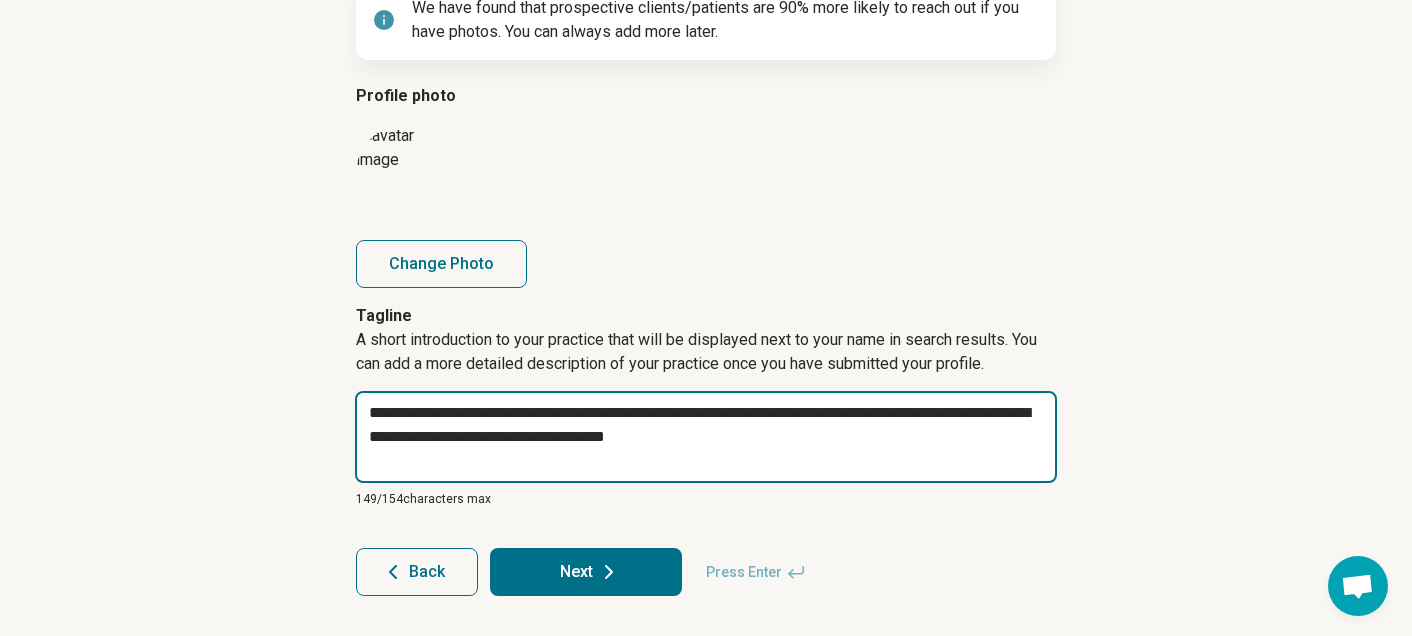 click on "**********" at bounding box center [706, 437] 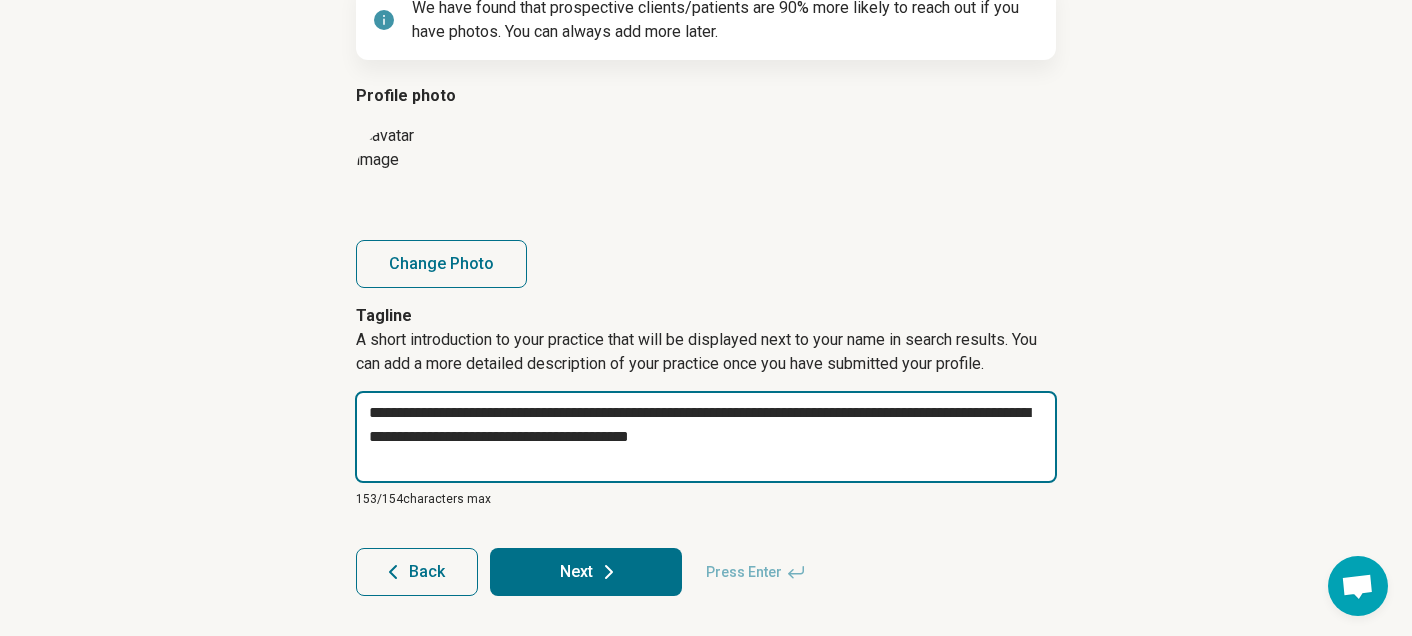 drag, startPoint x: 815, startPoint y: 444, endPoint x: 761, endPoint y: 435, distance: 54.74486 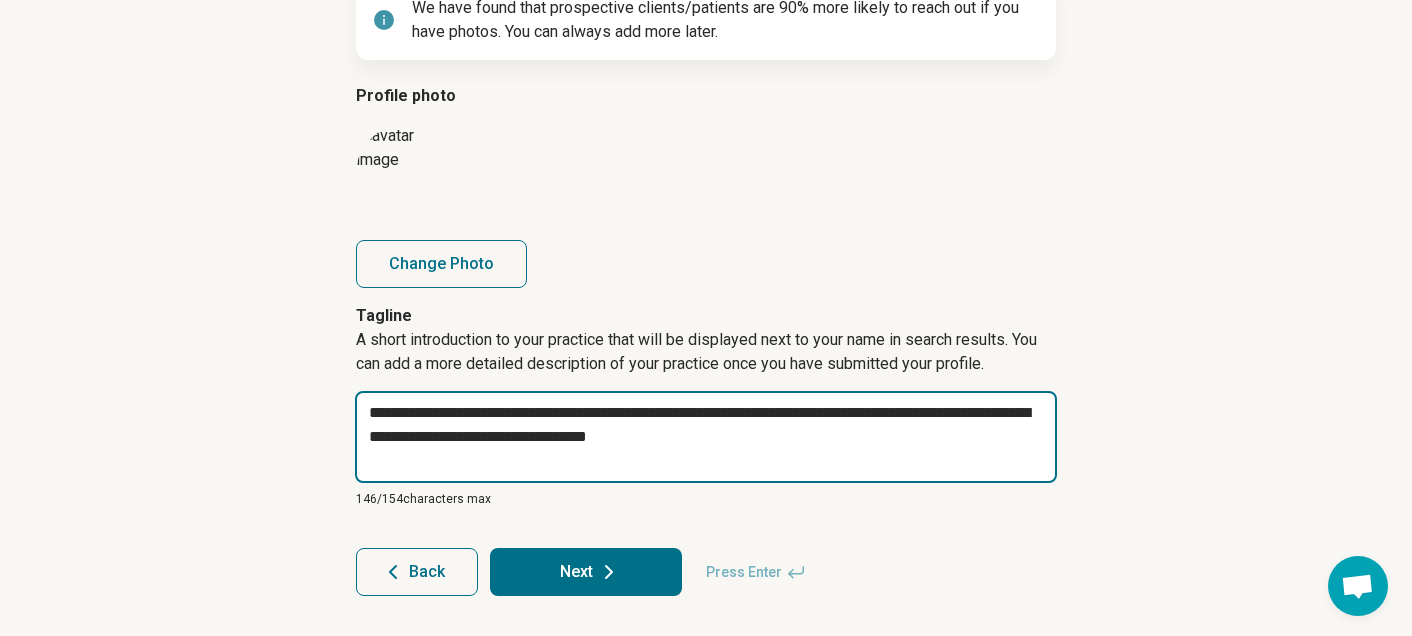 click on "**********" at bounding box center (706, 437) 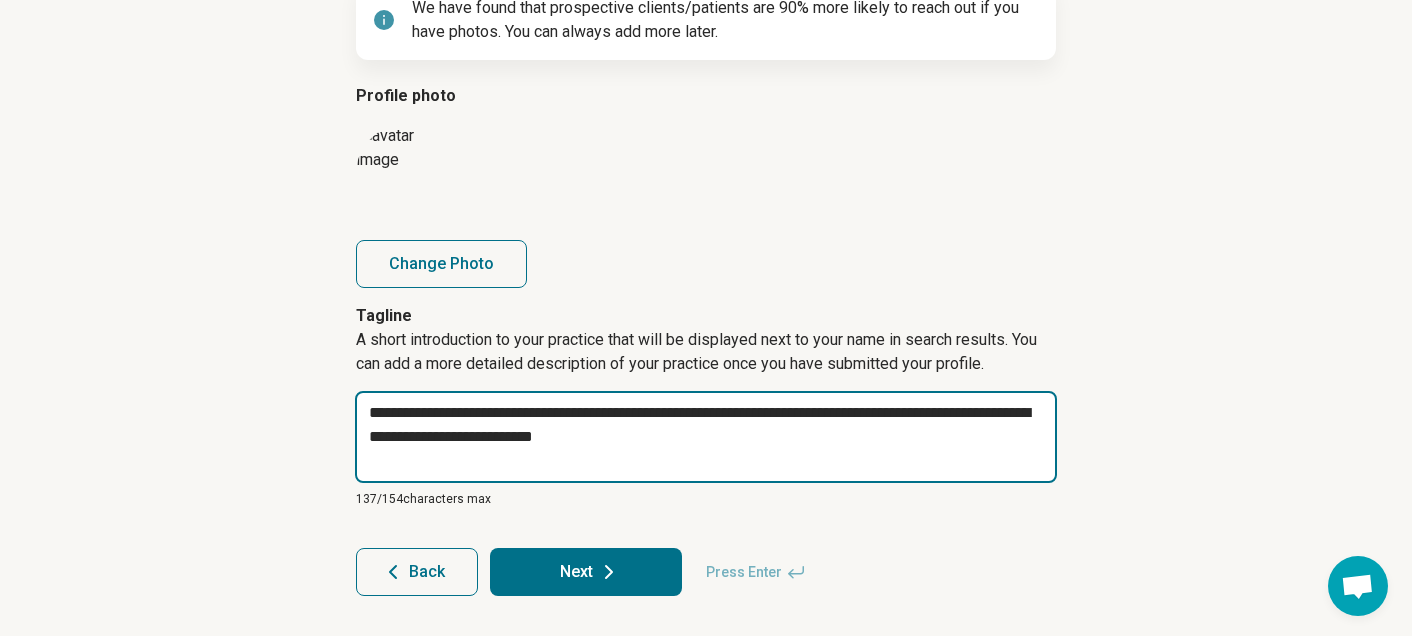 click on "**********" at bounding box center (706, 437) 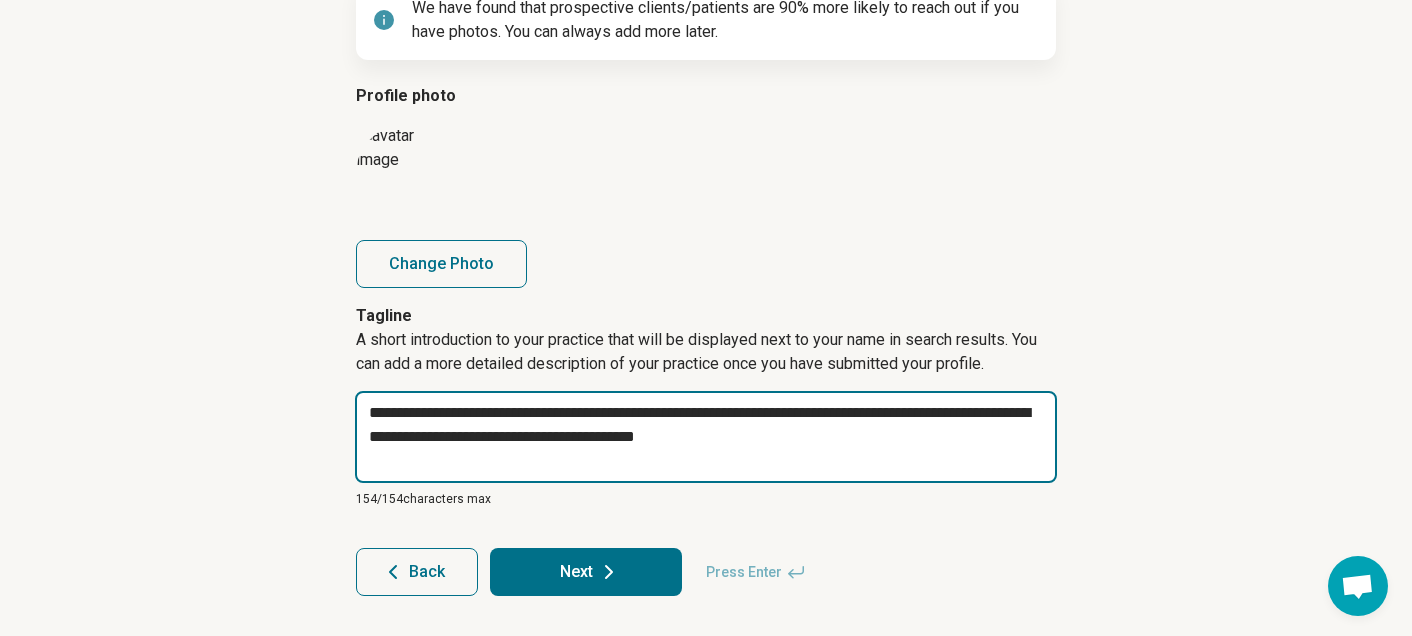 drag, startPoint x: 914, startPoint y: 417, endPoint x: 781, endPoint y: 415, distance: 133.01503 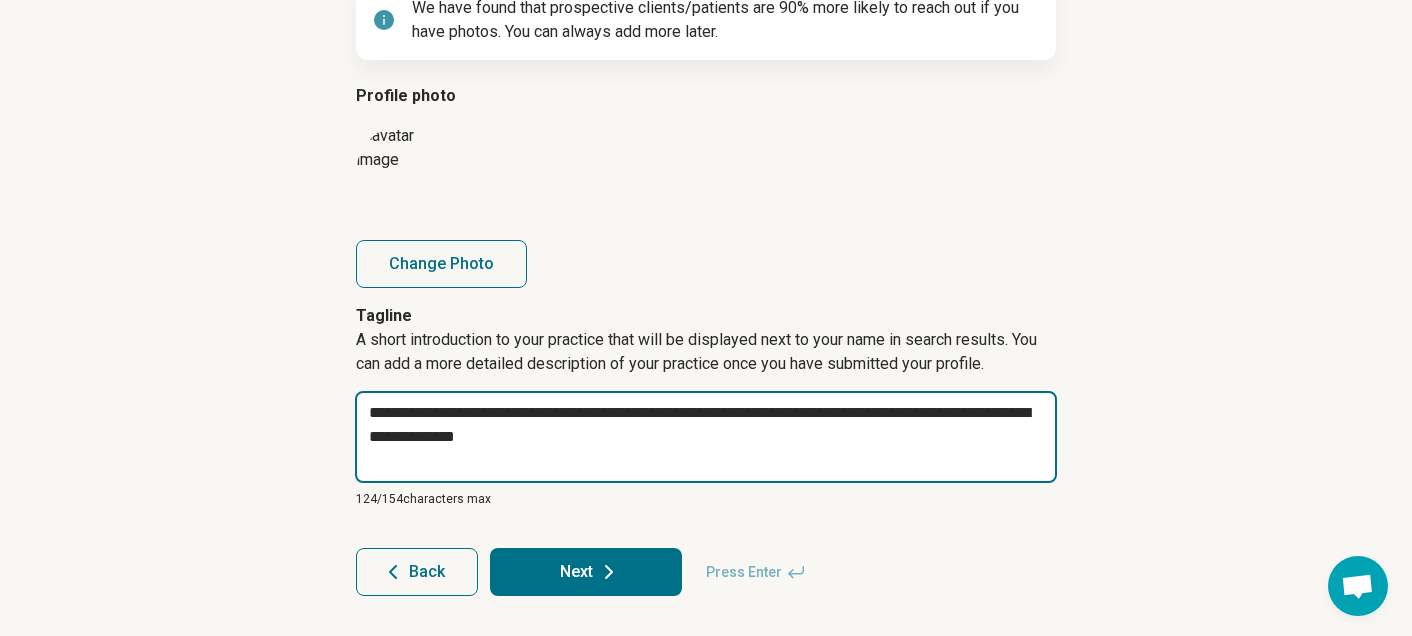 click on "**********" at bounding box center [706, 437] 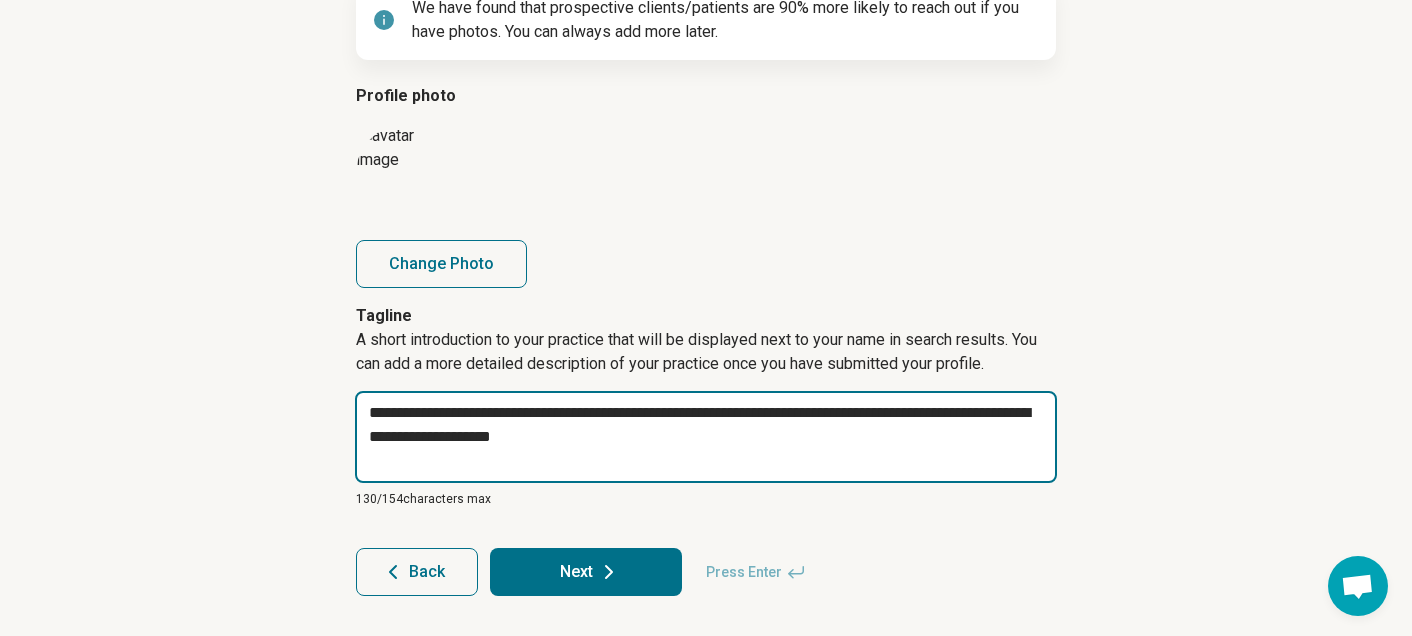 click on "**********" at bounding box center [706, 437] 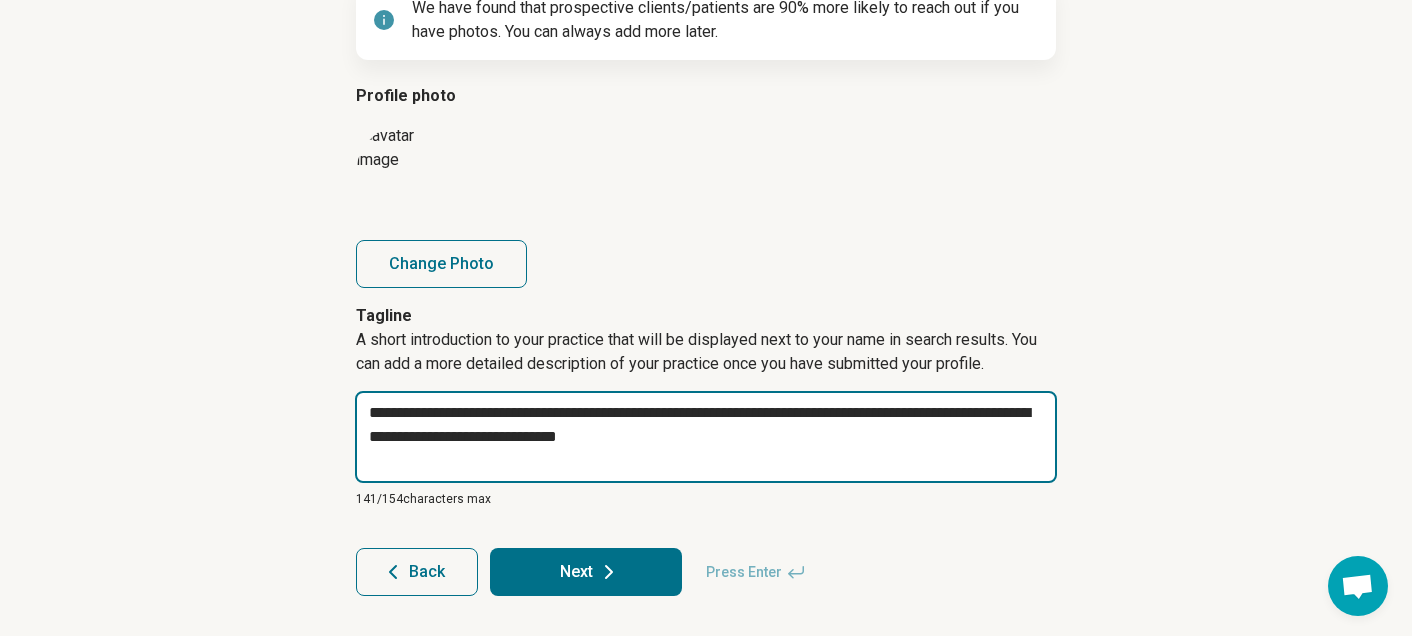 click on "**********" at bounding box center [706, 437] 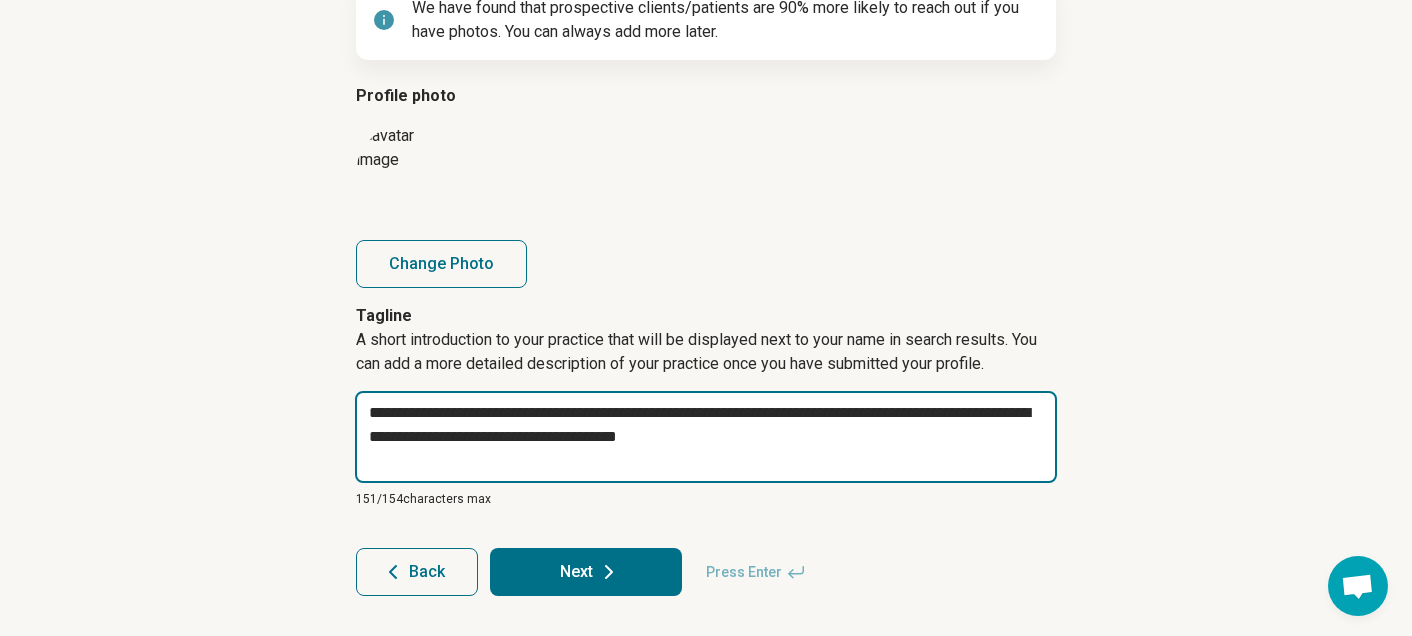 click on "**********" at bounding box center [706, 437] 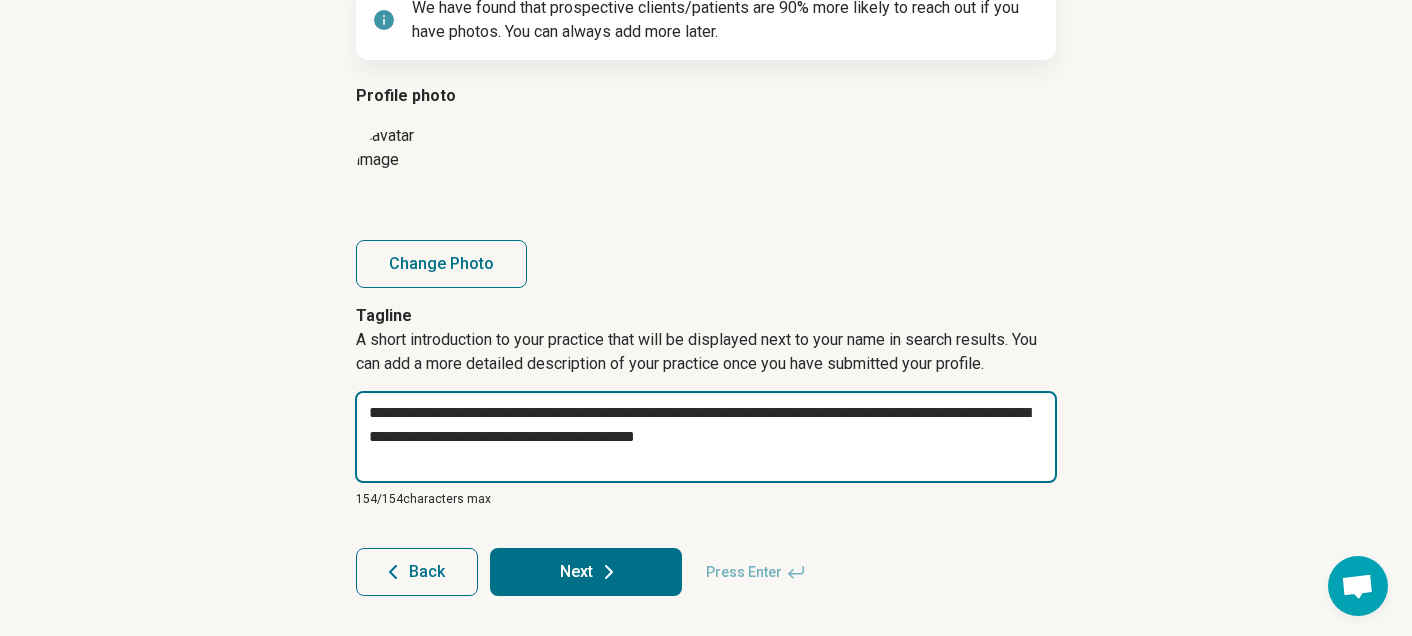 click on "**********" at bounding box center (706, 437) 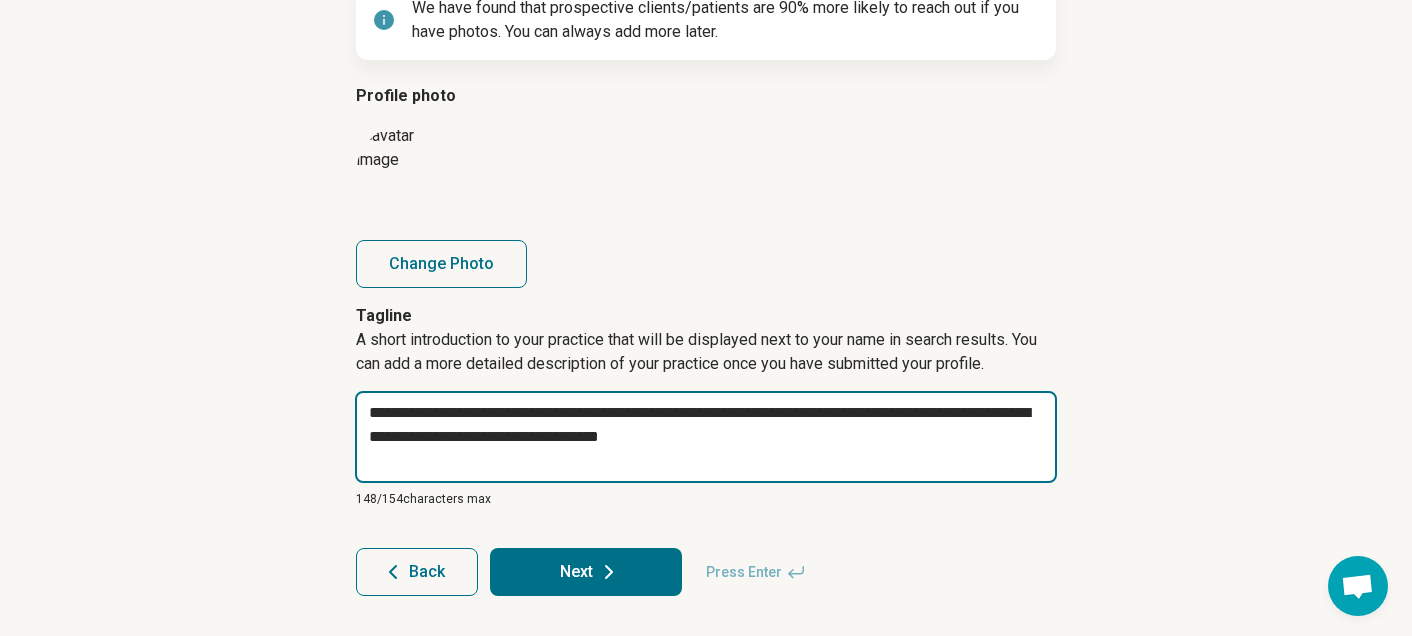 click on "**********" at bounding box center [706, 437] 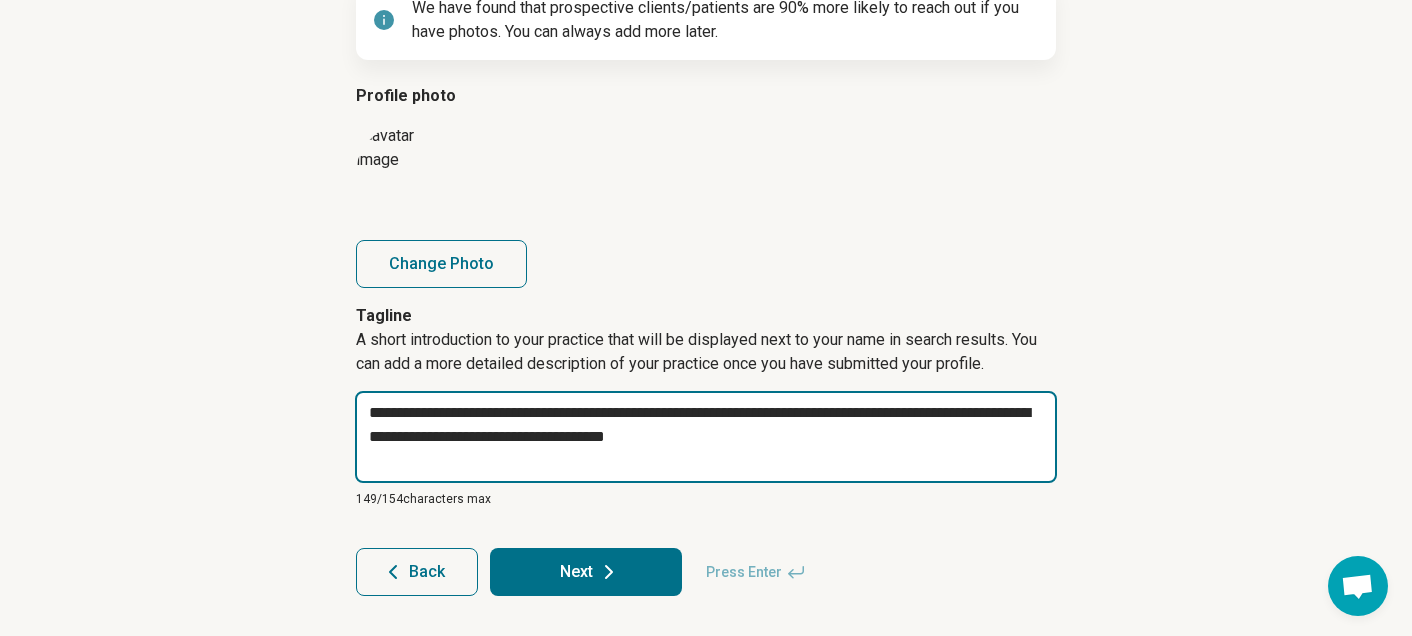 click on "**********" at bounding box center (706, 437) 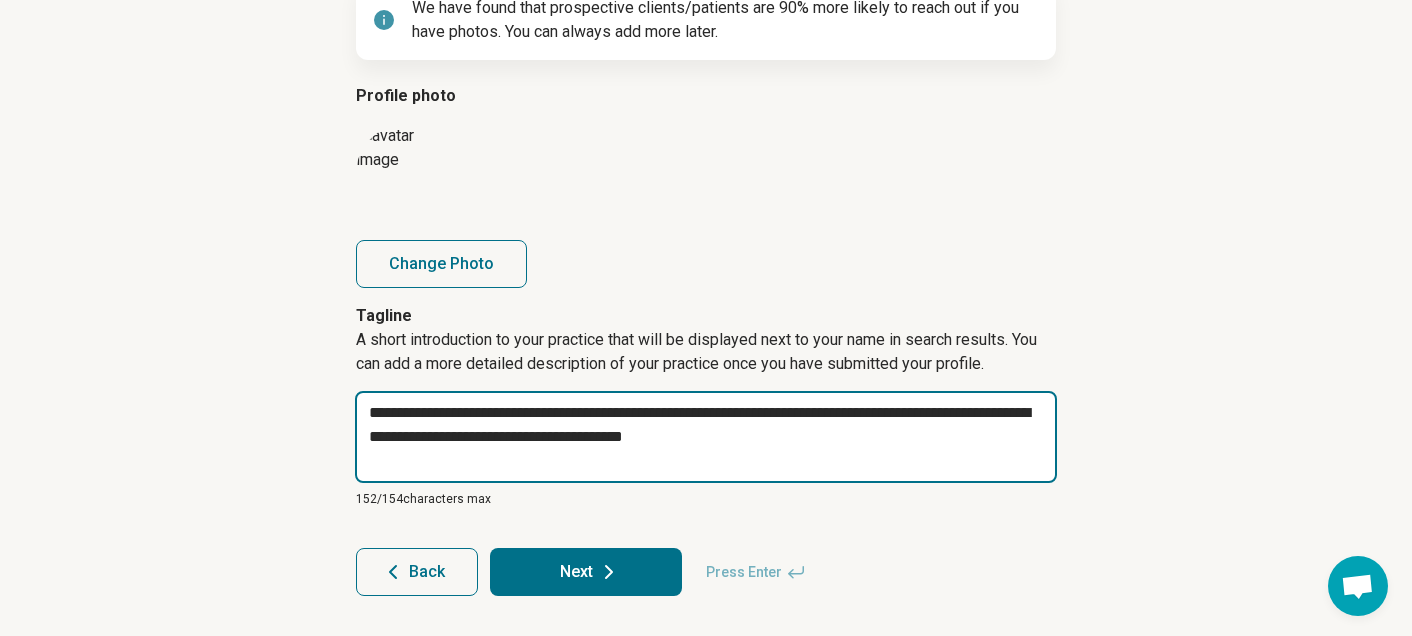click on "**********" at bounding box center [706, 437] 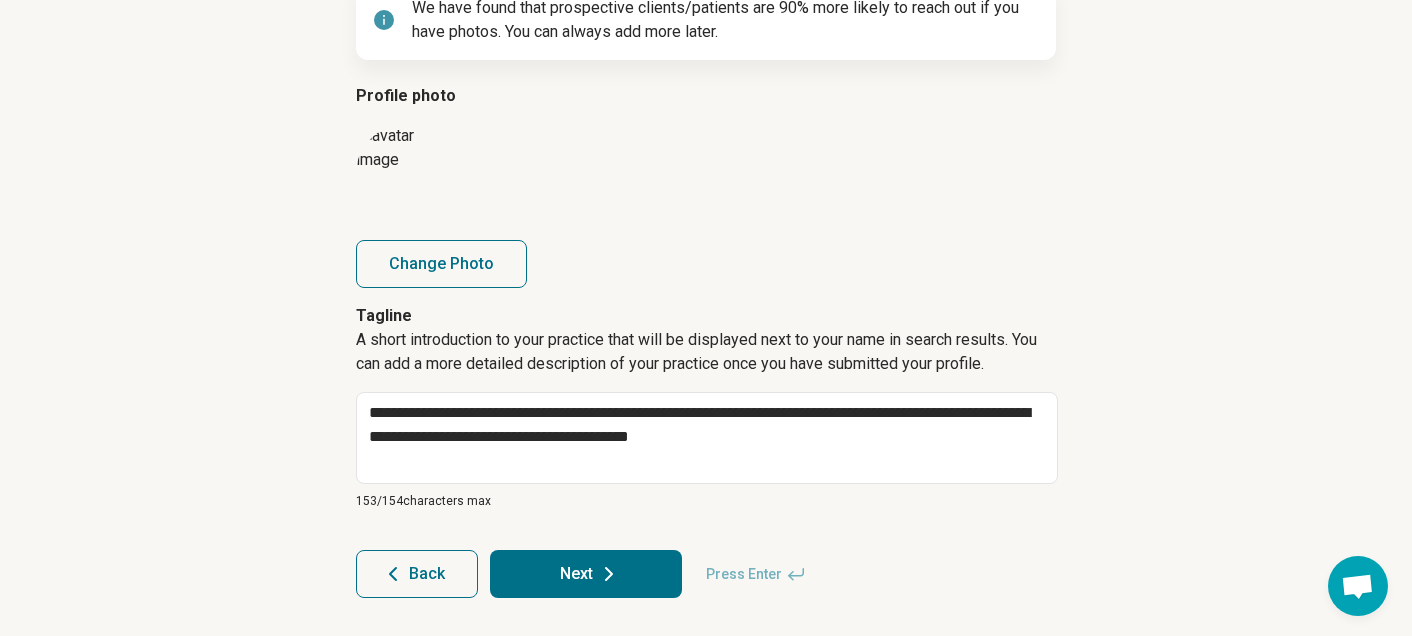 click on "Next" at bounding box center (586, 574) 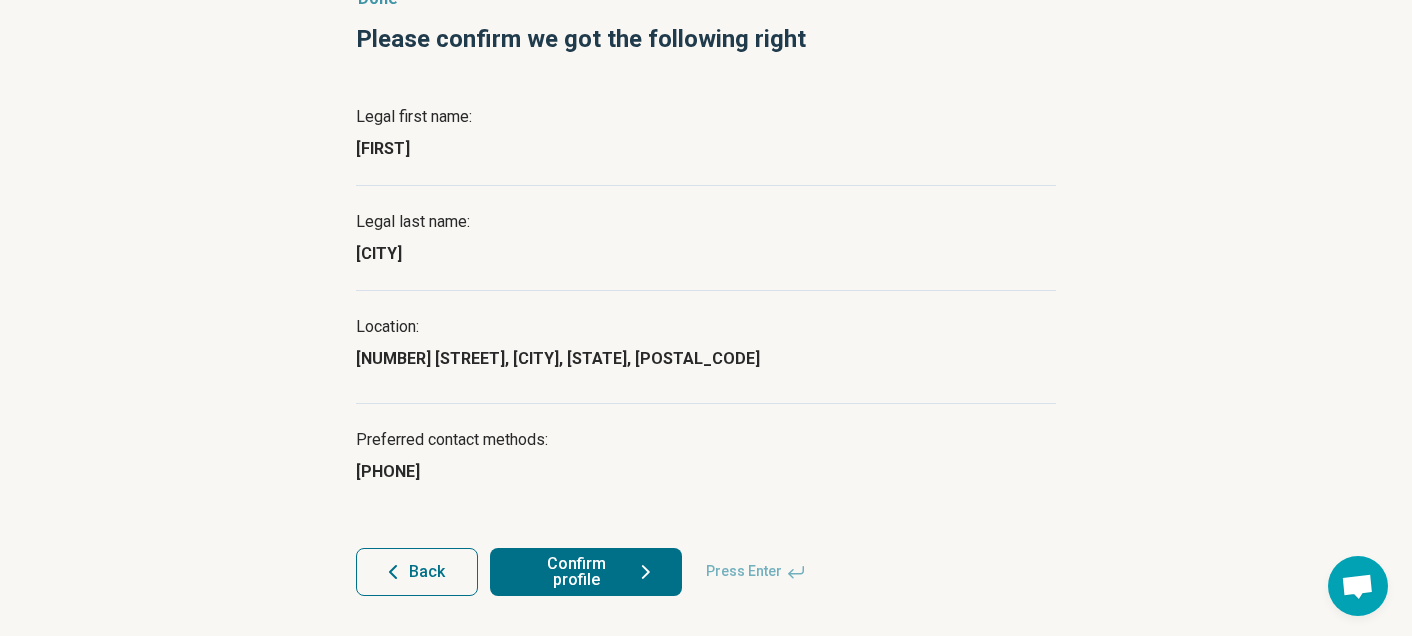 scroll, scrollTop: 184, scrollLeft: 0, axis: vertical 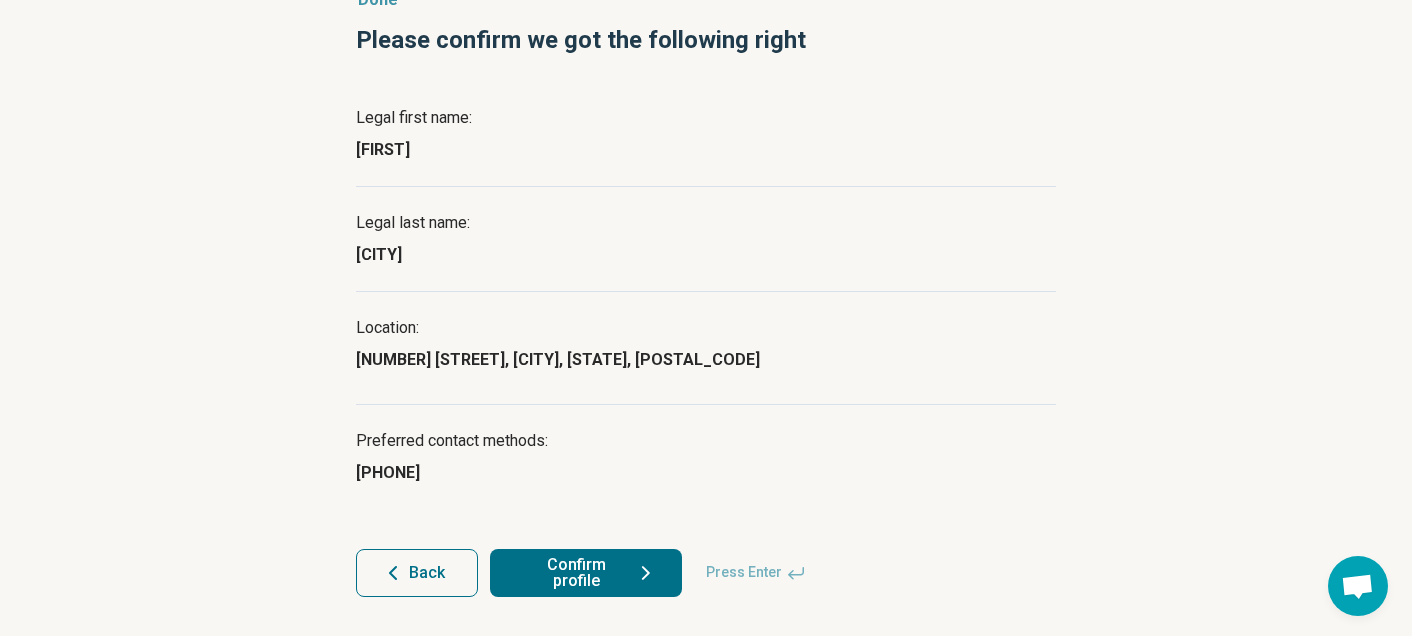 click on "Confirm profile" at bounding box center (586, 573) 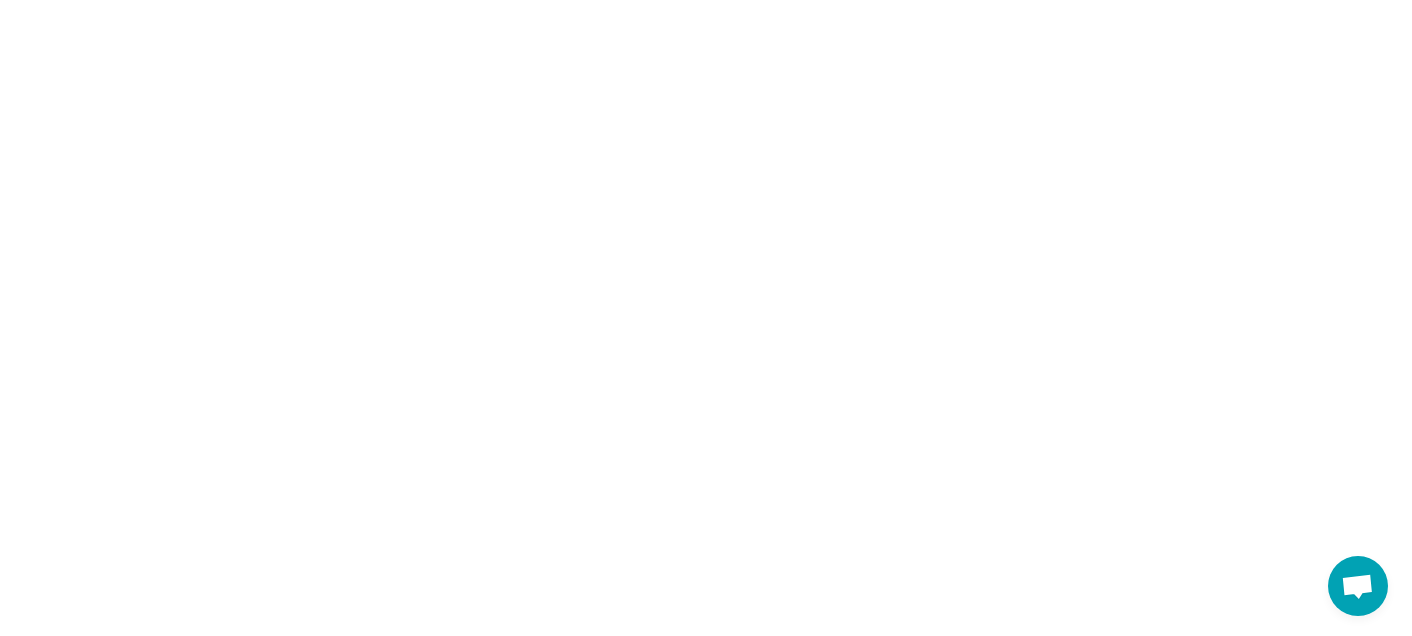 scroll, scrollTop: 0, scrollLeft: 0, axis: both 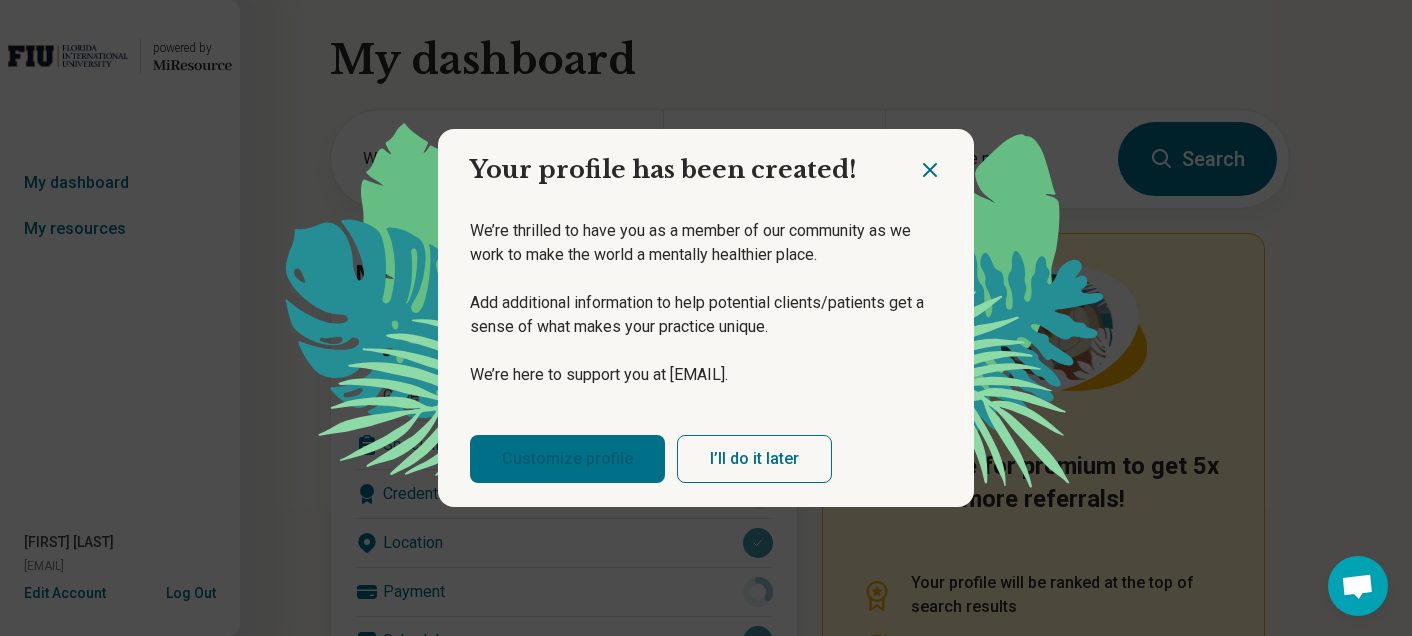 click on "Customize profile" at bounding box center (567, 459) 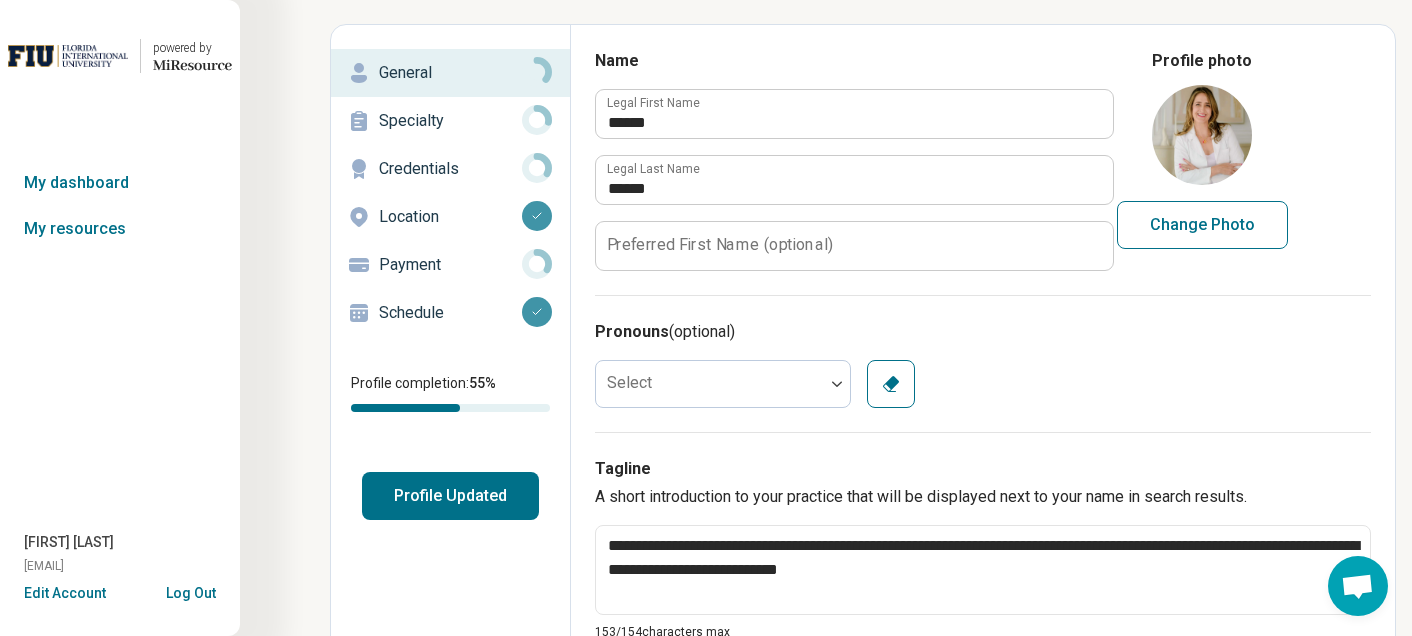 scroll, scrollTop: 94, scrollLeft: 0, axis: vertical 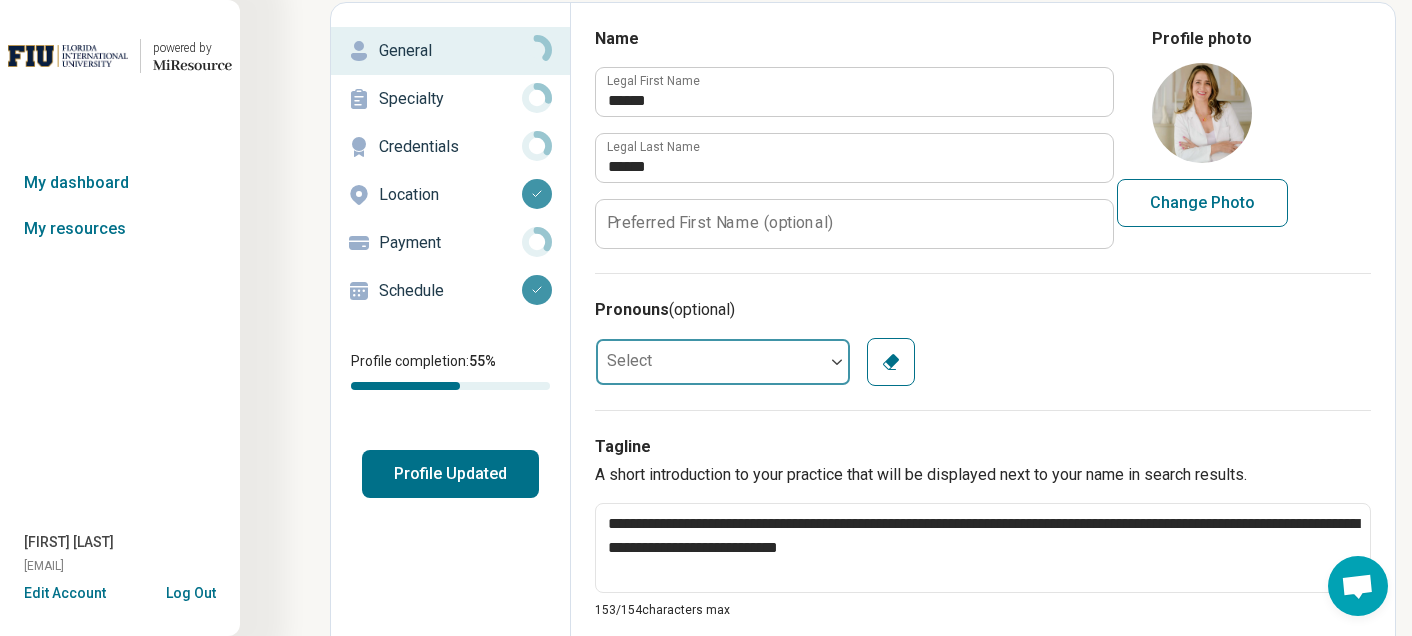 click at bounding box center [710, 362] 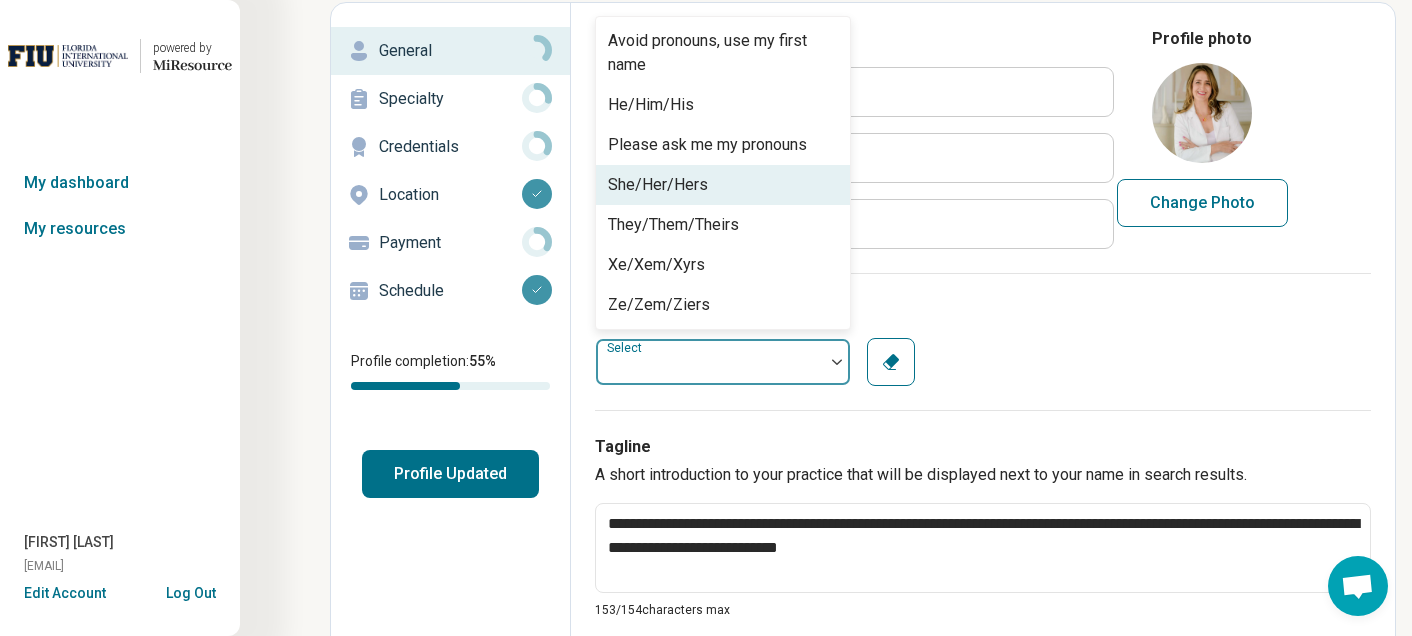 click on "She/Her/Hers" at bounding box center (723, 185) 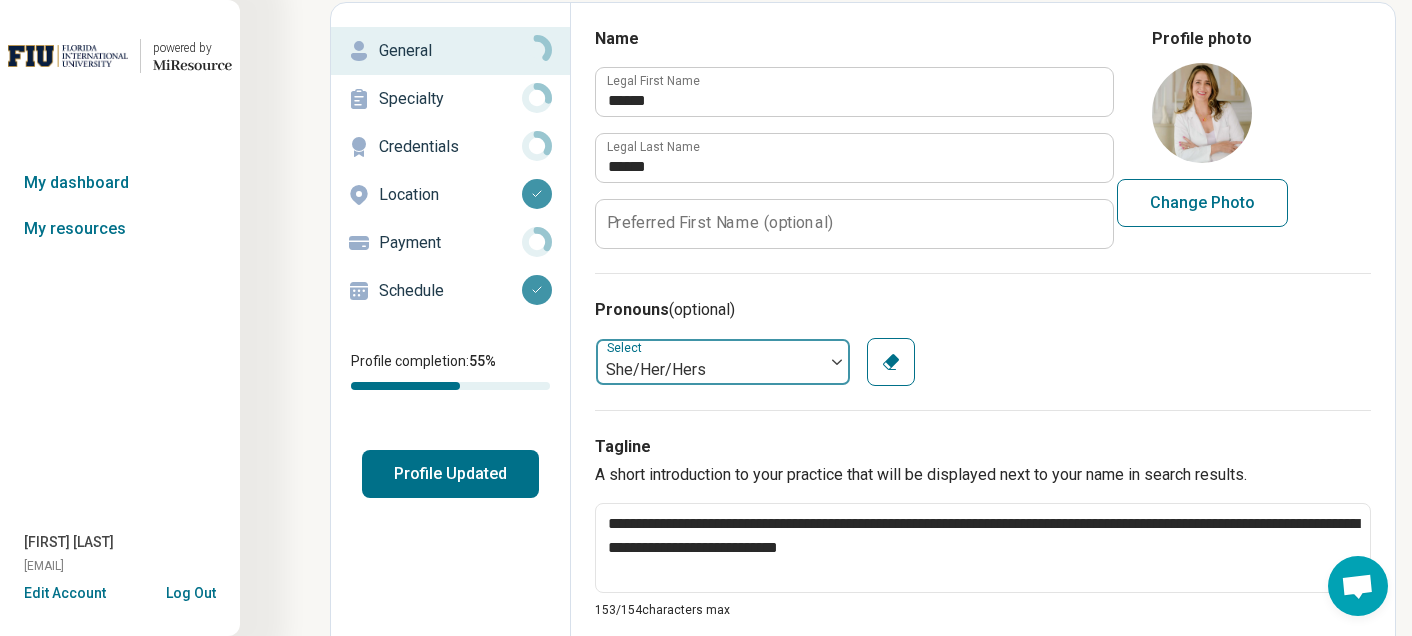 click on "She/Her/Hers" at bounding box center (710, 370) 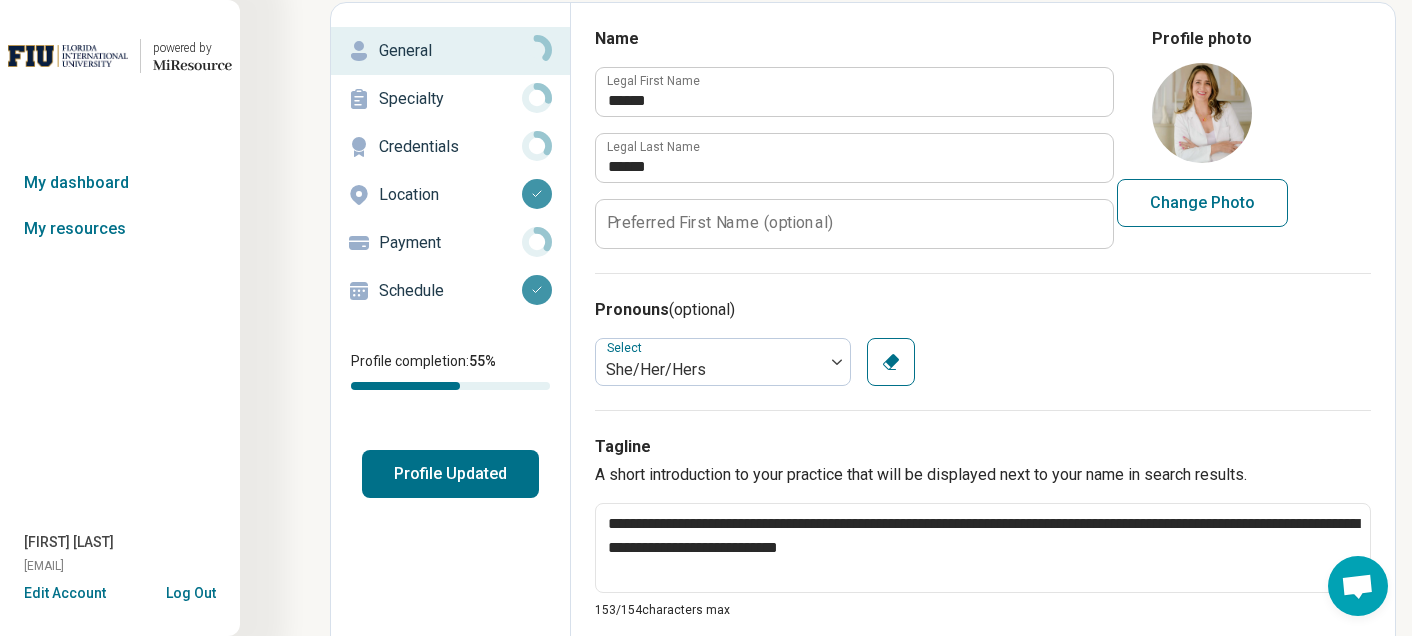 click on "Pronouns  (optional) Select She/Her/Hers Clear" at bounding box center [983, 341] 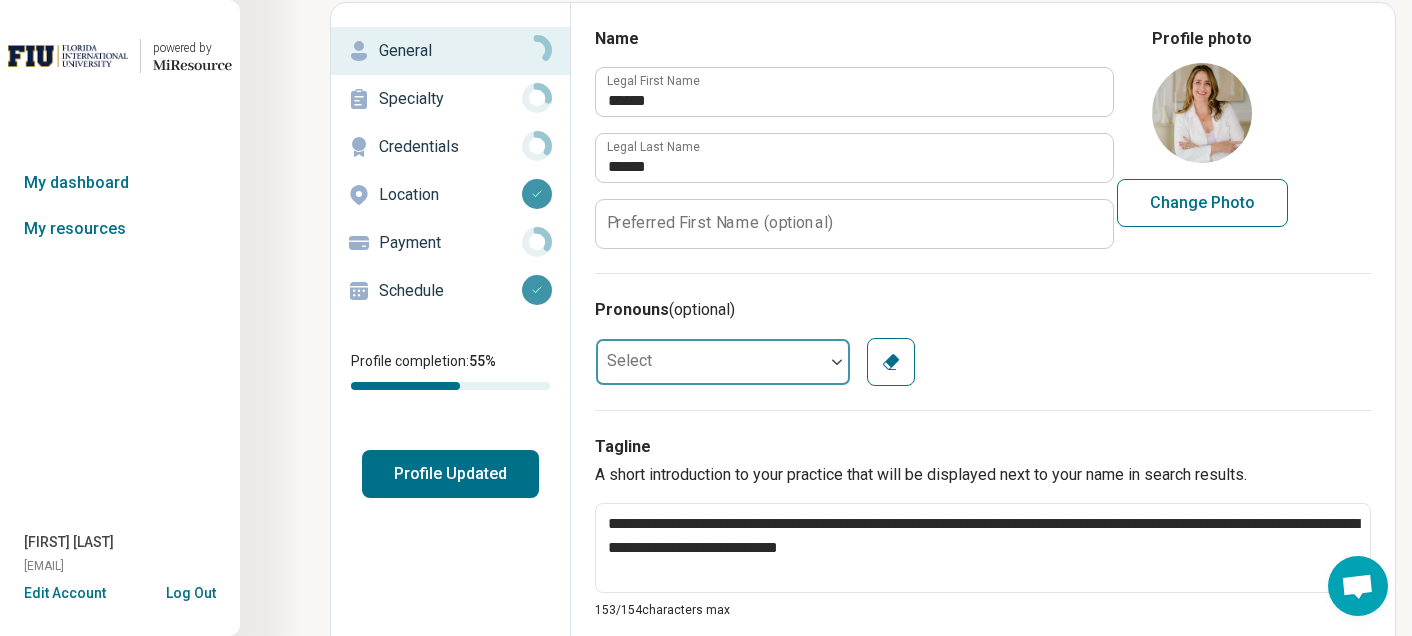 click at bounding box center (710, 362) 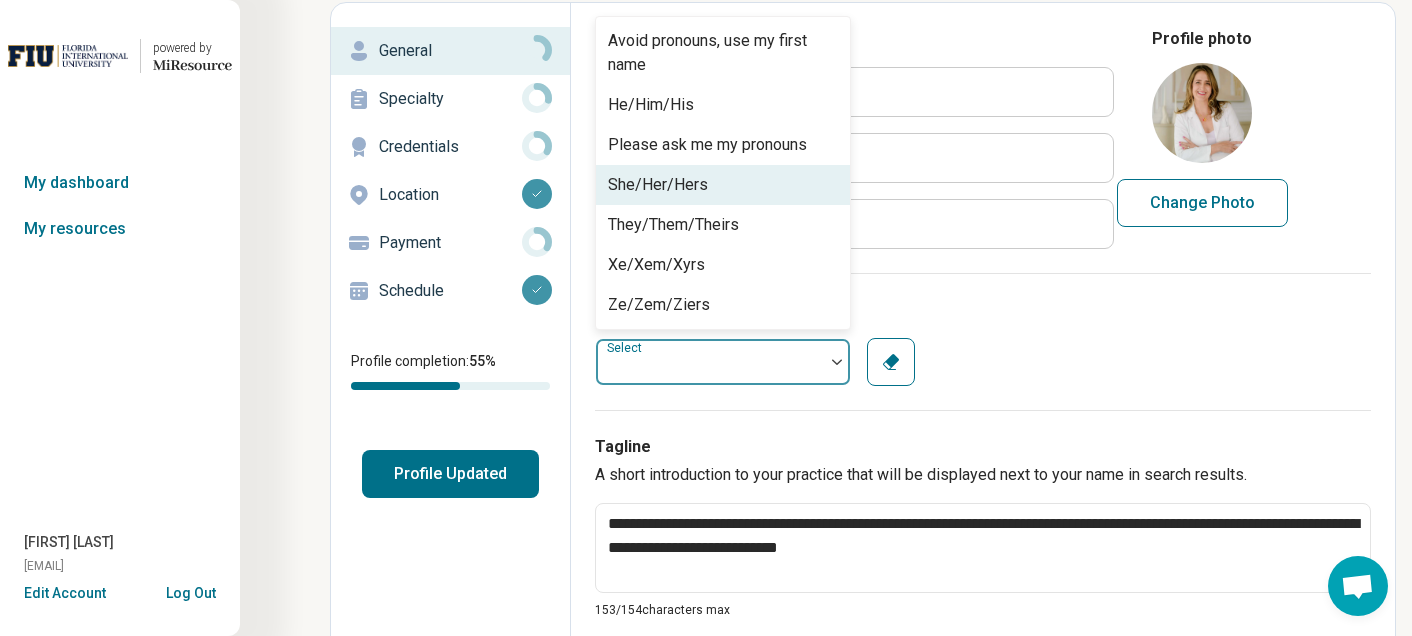 click on "She/Her/Hers" at bounding box center [723, 185] 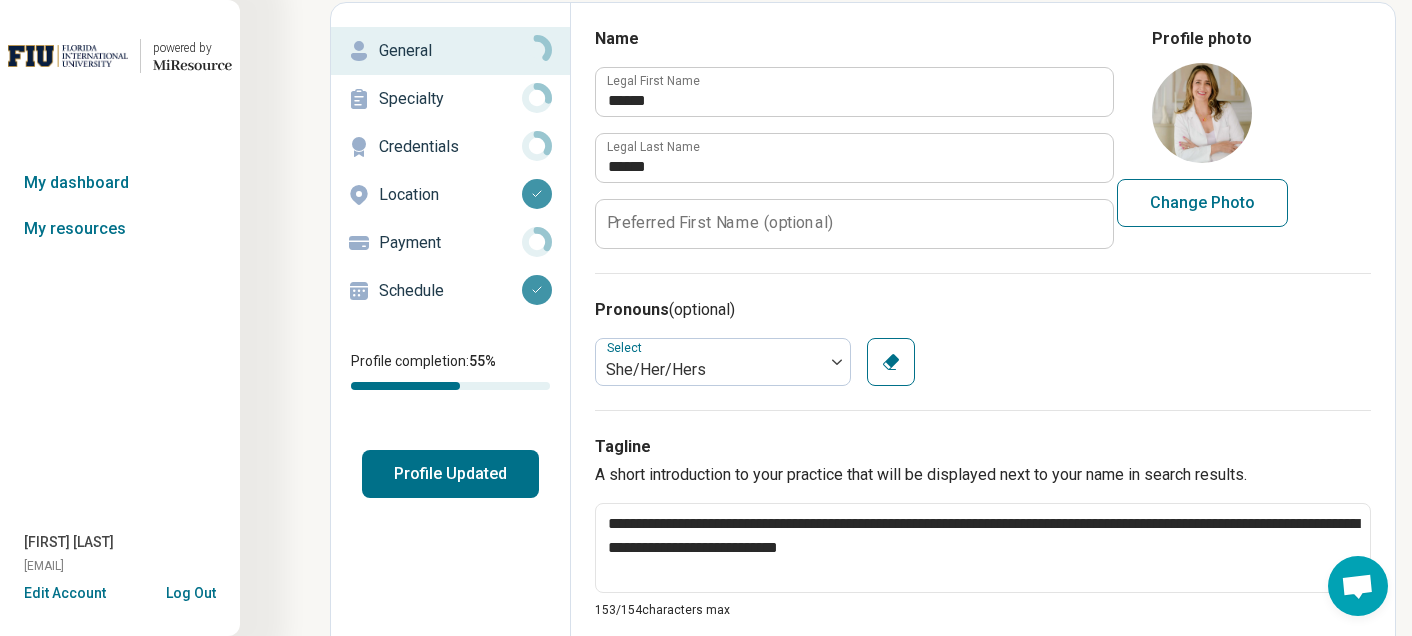 click on "Pronouns  (optional) option She/Her/Hers, selected. Select She/Her/Hers Clear" at bounding box center (983, 341) 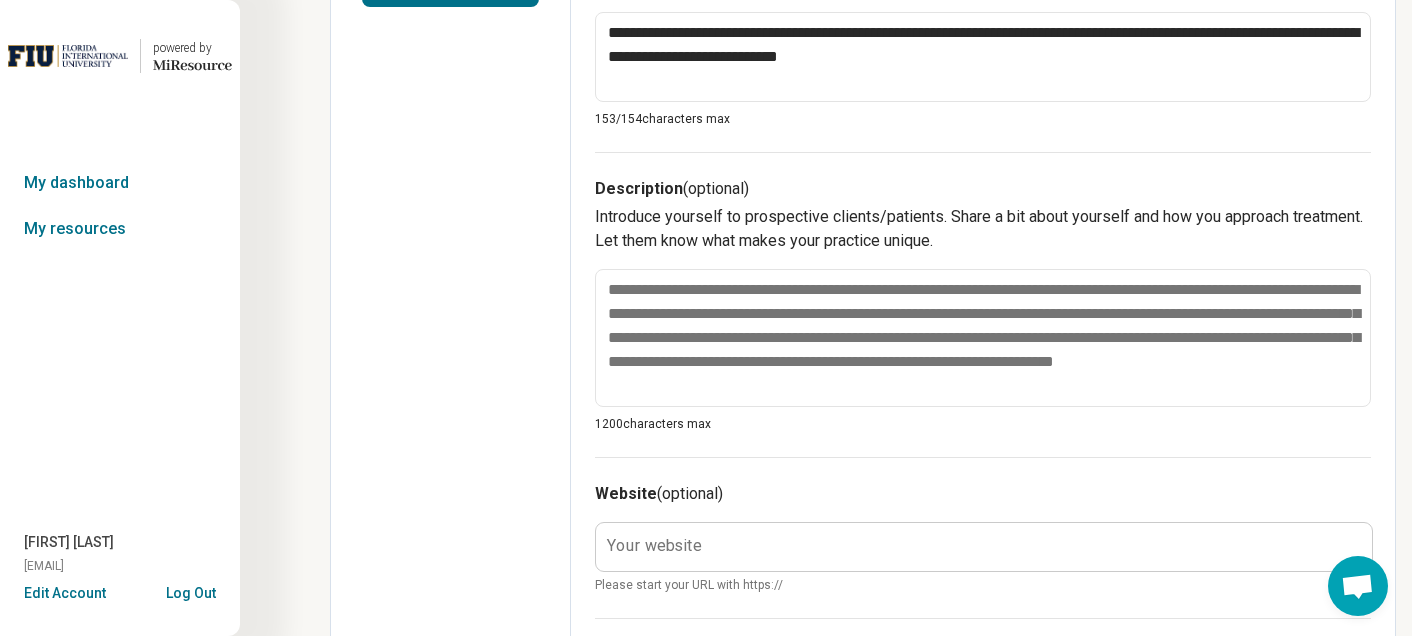 scroll, scrollTop: 592, scrollLeft: 0, axis: vertical 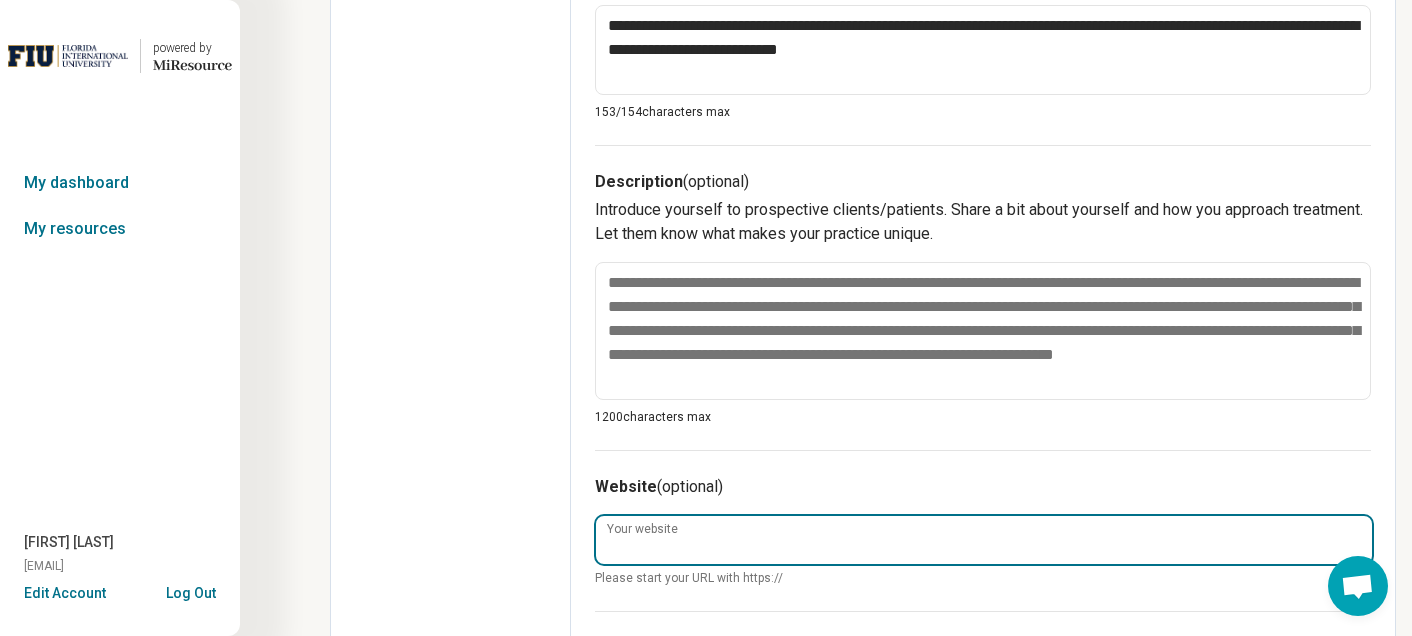 click on "Your website" at bounding box center [984, 540] 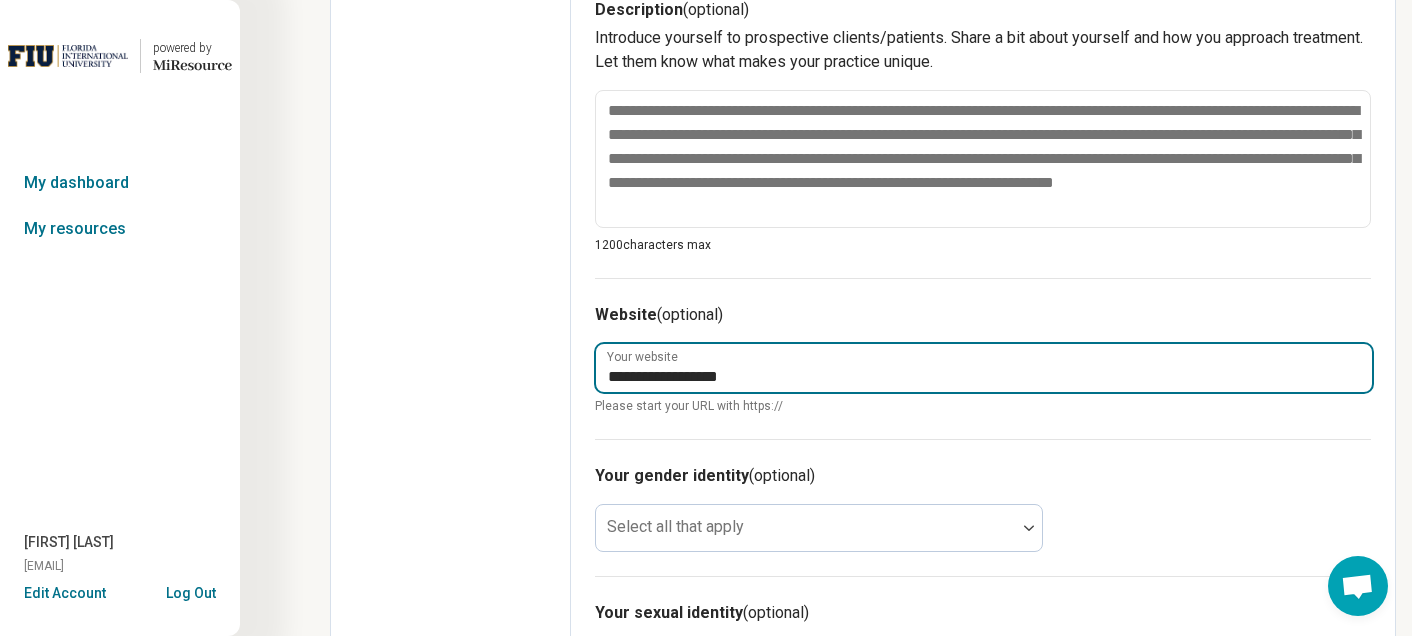 scroll, scrollTop: 765, scrollLeft: 0, axis: vertical 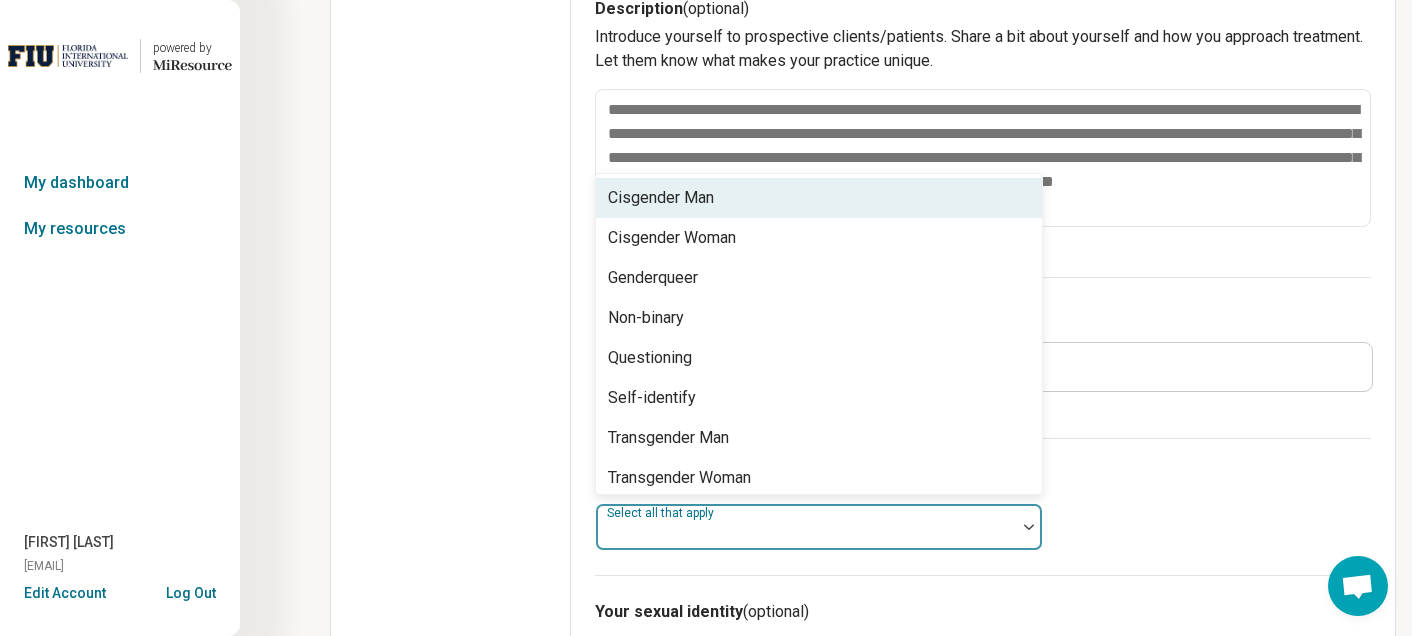 click at bounding box center [806, 527] 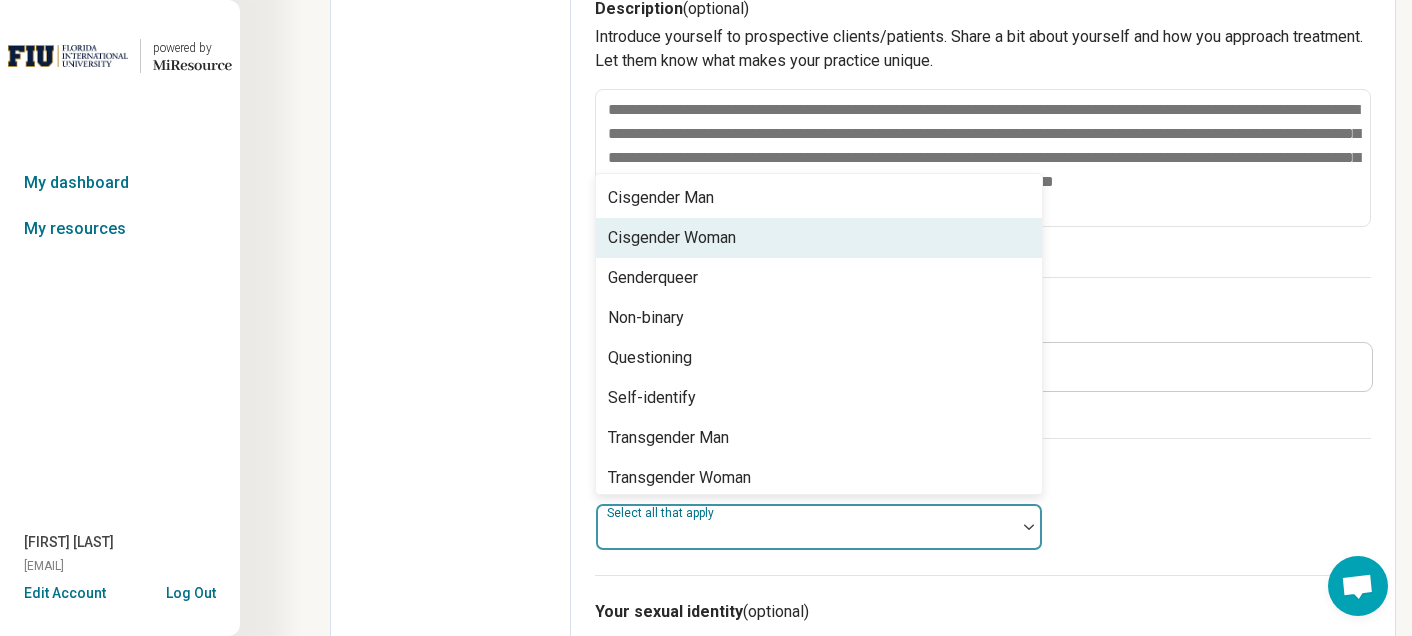 click on "Cisgender Woman" at bounding box center [819, 238] 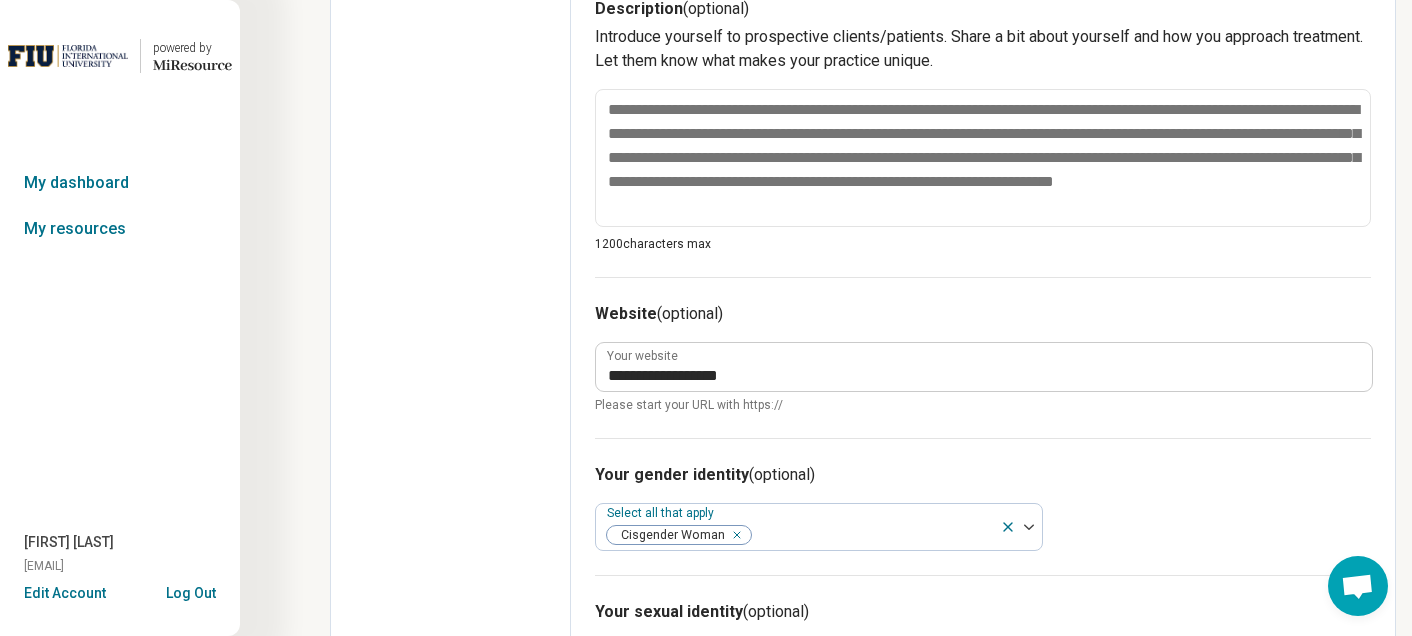 click on "Your gender identity  (optional) Select all that apply Cisgender Woman" at bounding box center [983, 506] 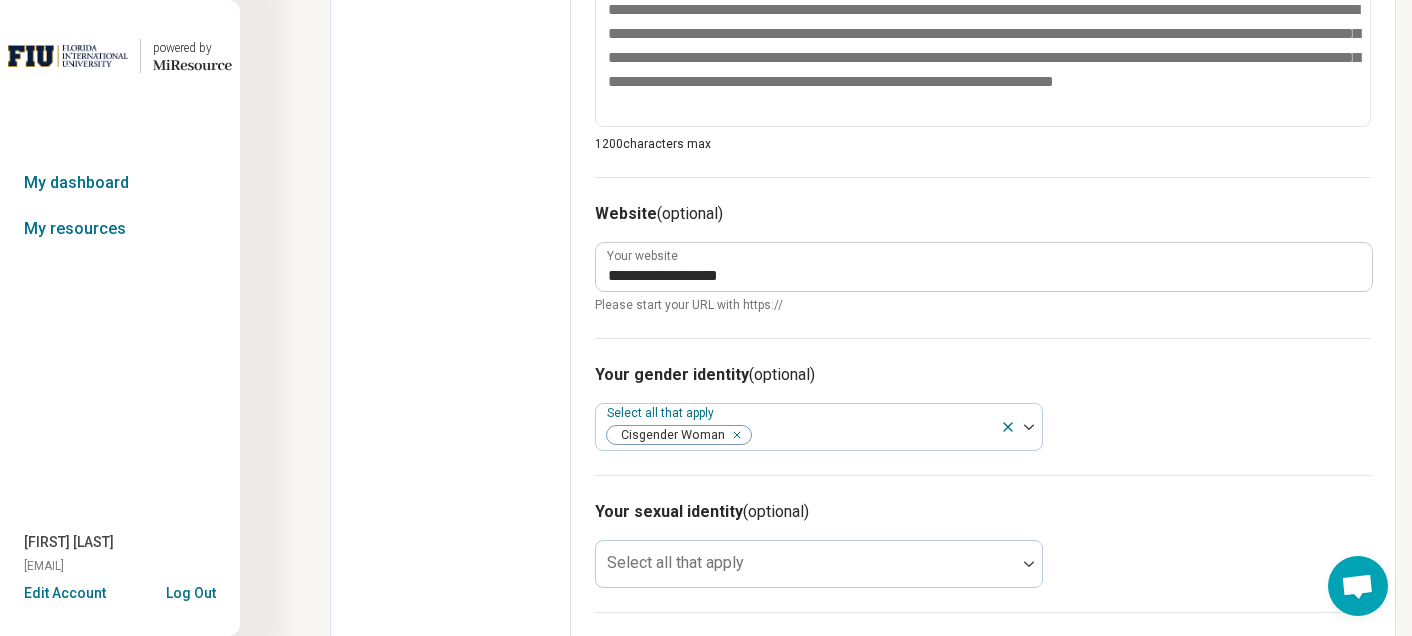 scroll, scrollTop: 925, scrollLeft: 0, axis: vertical 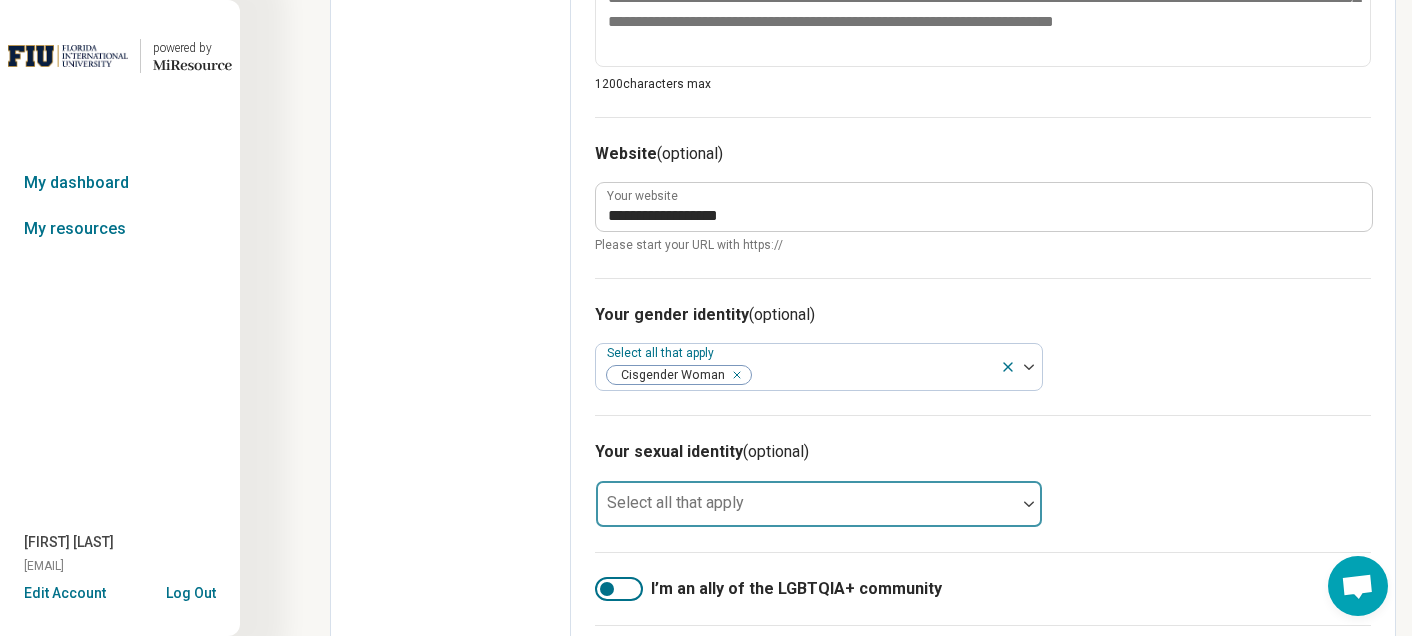 click at bounding box center (806, 512) 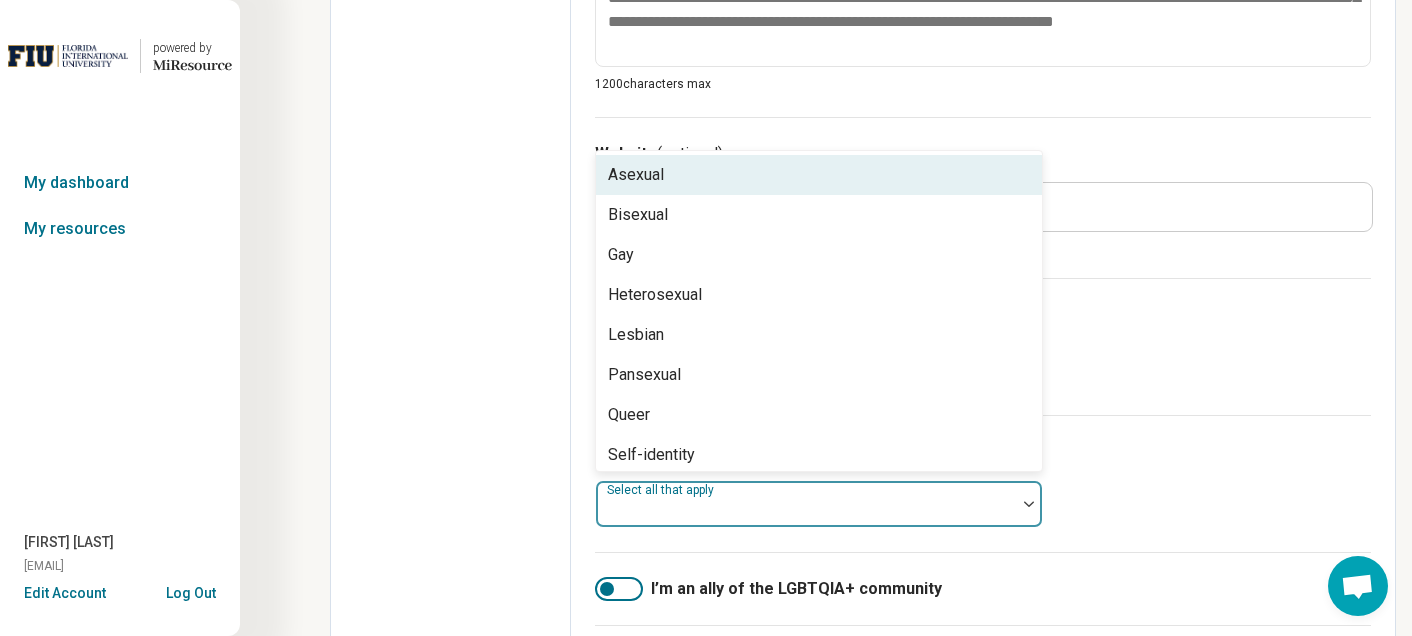 click on "Your sexual identity  (optional) Asexual, 1 of 8. 8 results available. Use Up and Down to choose options, press Enter to select the currently focused option, press Escape to exit the menu, press Tab to select the option and exit the menu. Select all that apply Asexual Bisexual Gay Heterosexual Lesbian Pansexual Queer Self-identity" at bounding box center (983, 483) 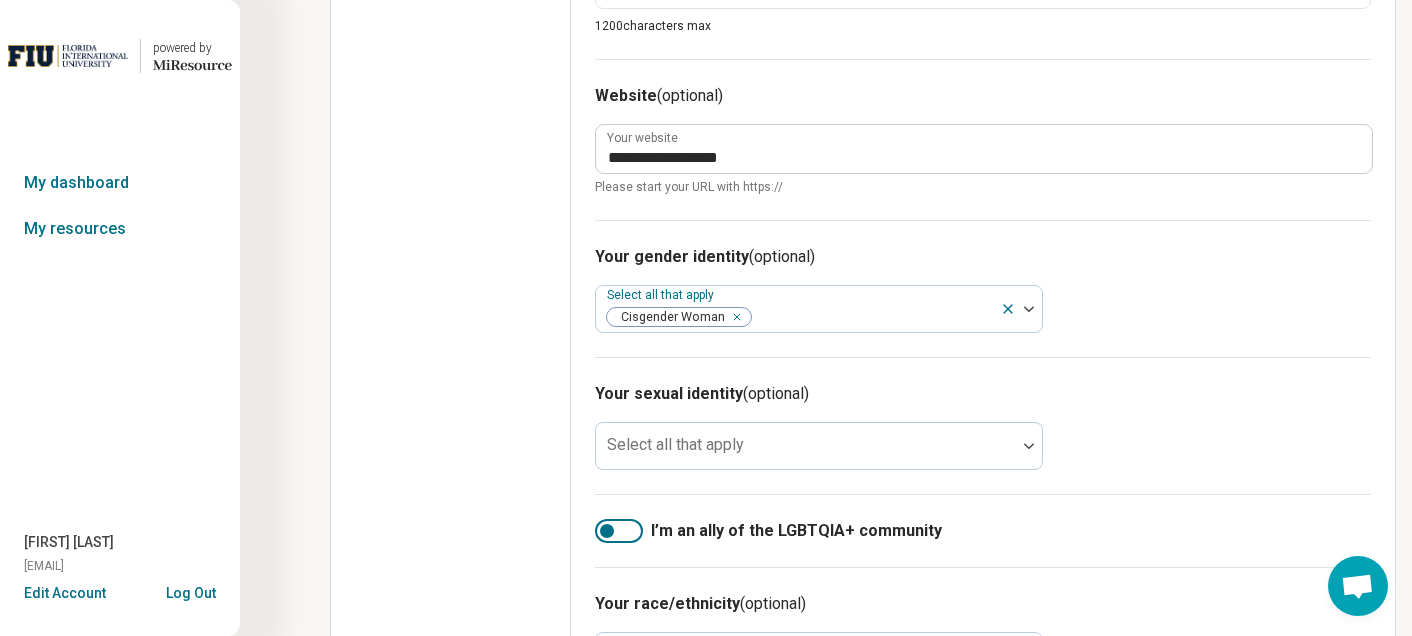 scroll, scrollTop: 990, scrollLeft: 0, axis: vertical 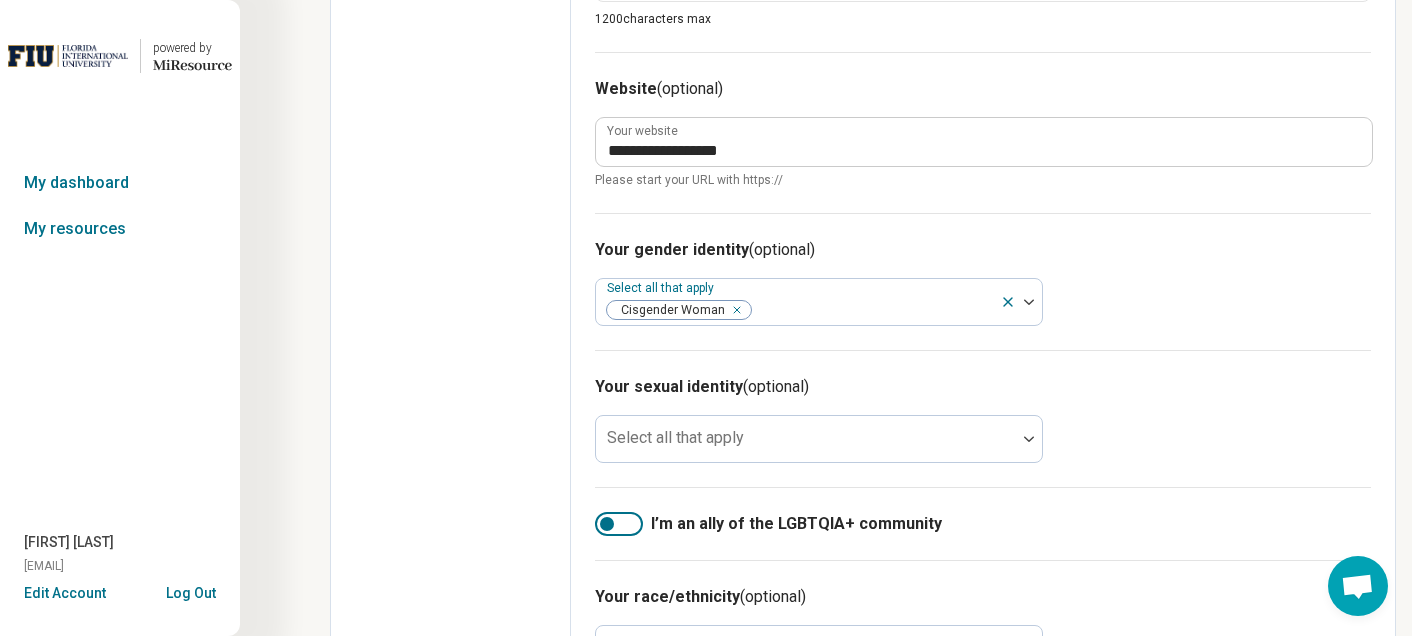 click at bounding box center (619, 524) 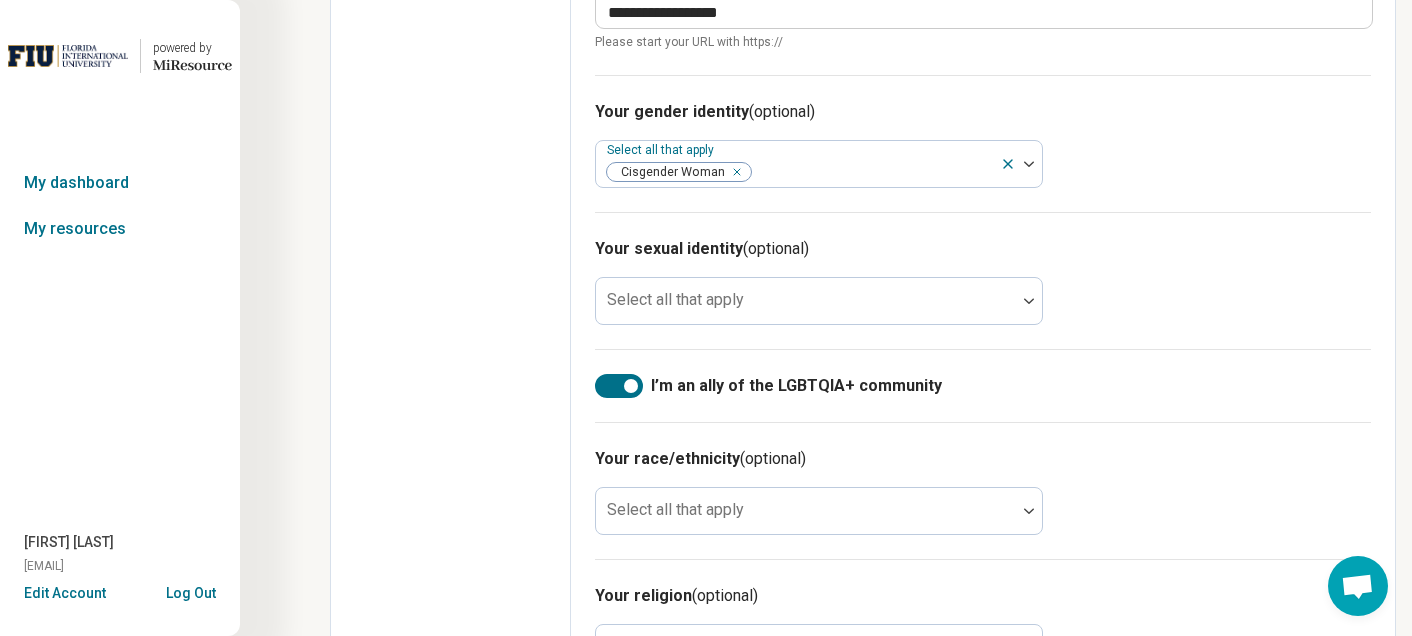 scroll, scrollTop: 1166, scrollLeft: 0, axis: vertical 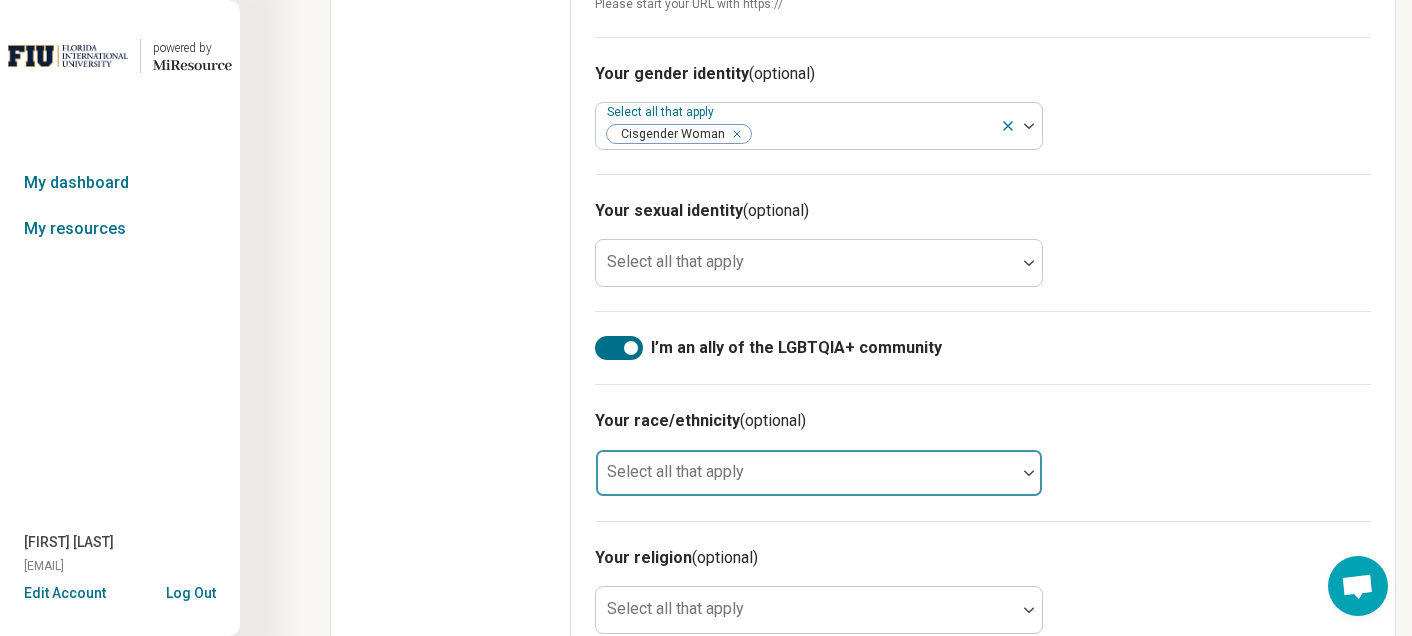 click at bounding box center (806, 473) 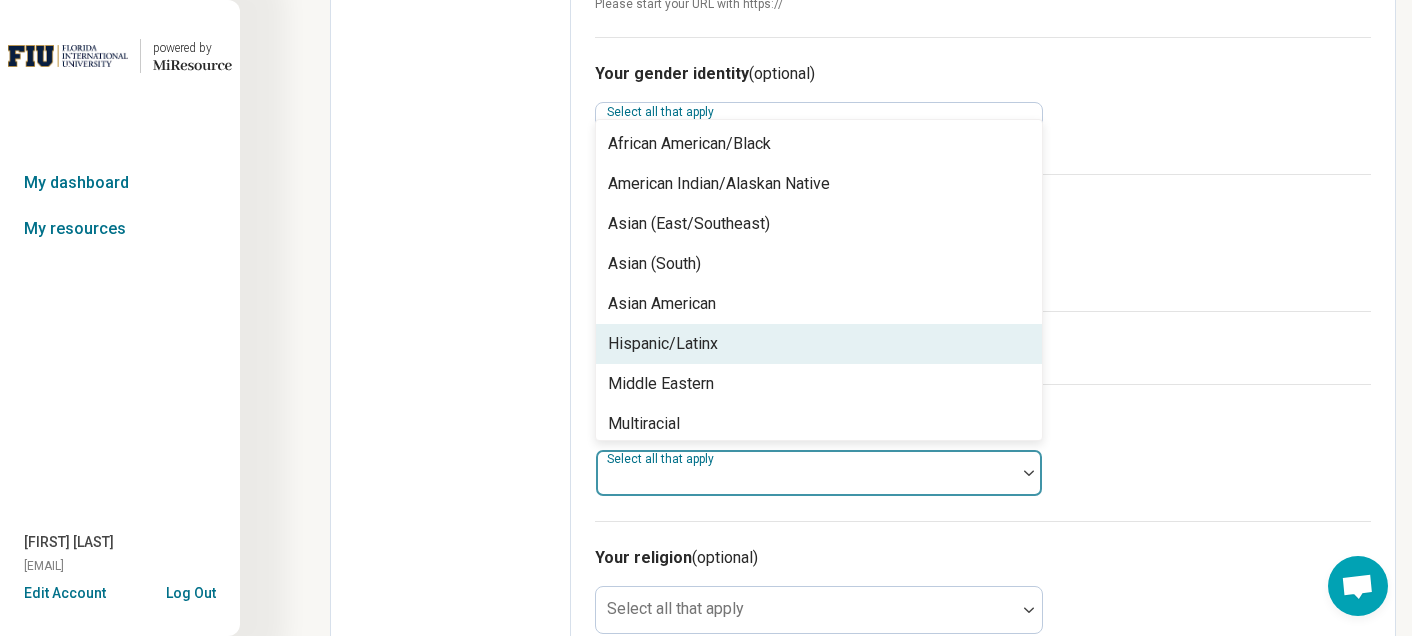 click on "Hispanic/Latinx" at bounding box center (819, 344) 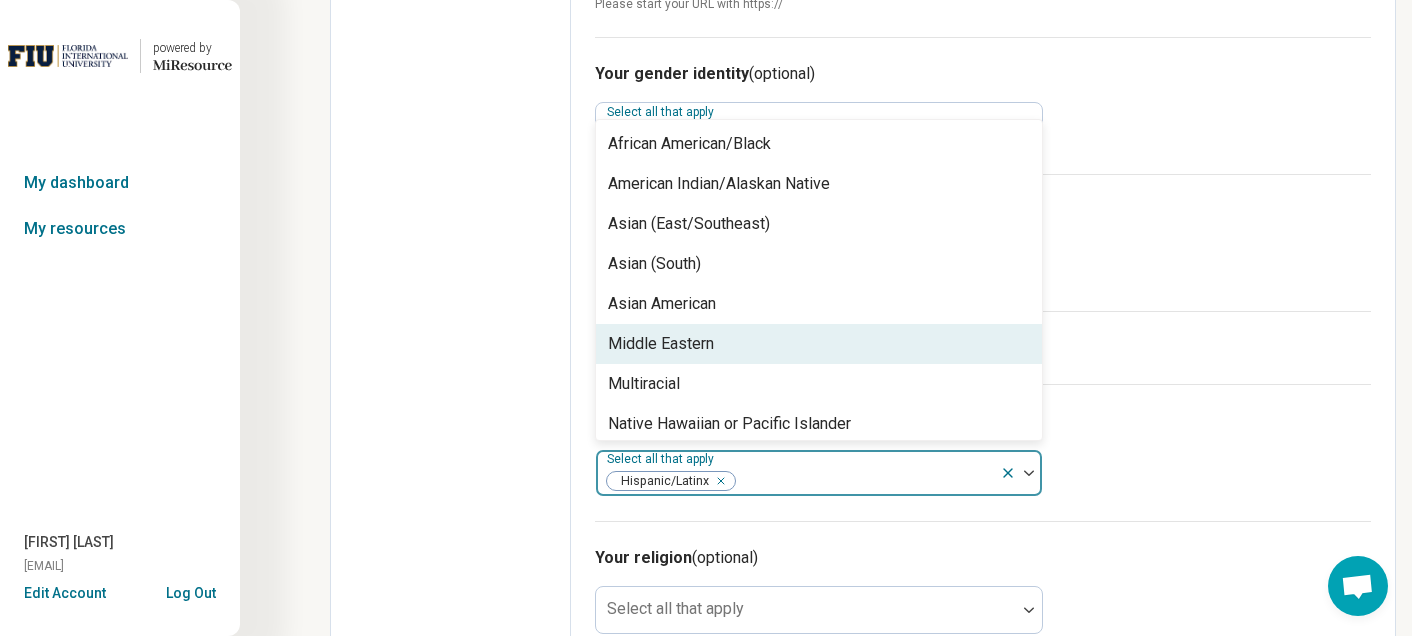 scroll, scrollTop: 88, scrollLeft: 0, axis: vertical 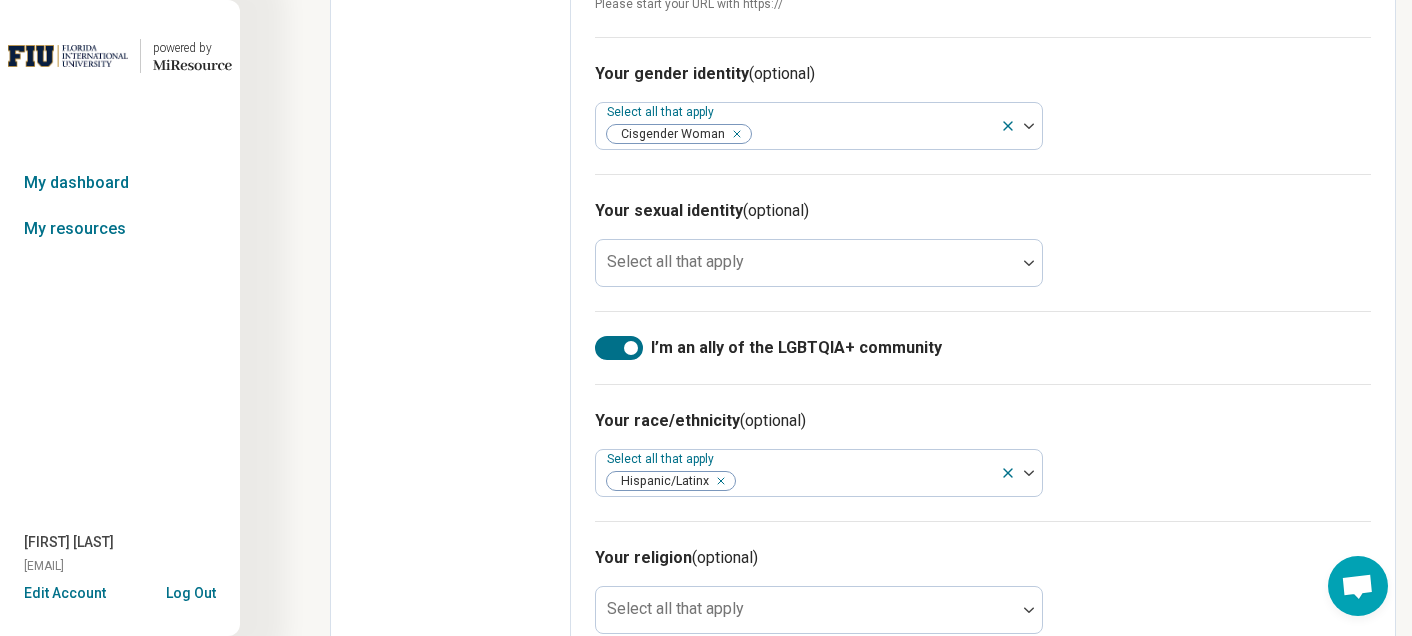 click on "Your race/ethnicity  (optional) Select all that apply Hispanic/Latinx" at bounding box center (983, 452) 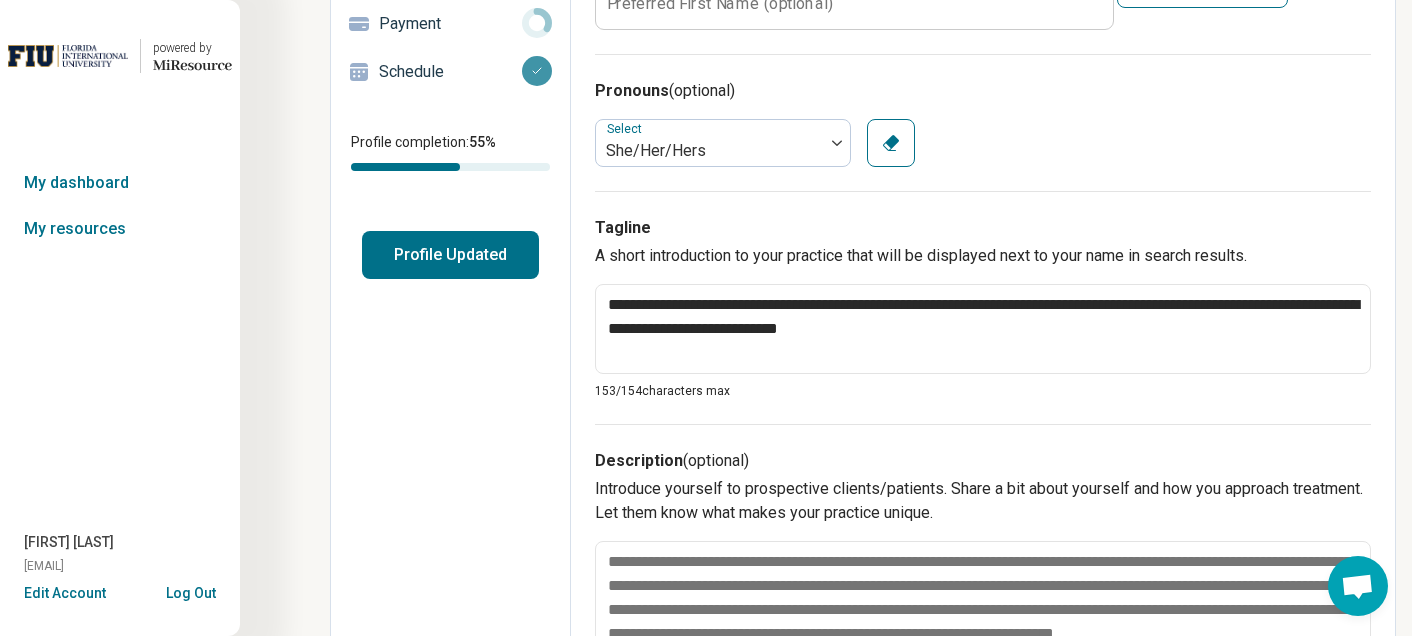 scroll, scrollTop: 394, scrollLeft: 0, axis: vertical 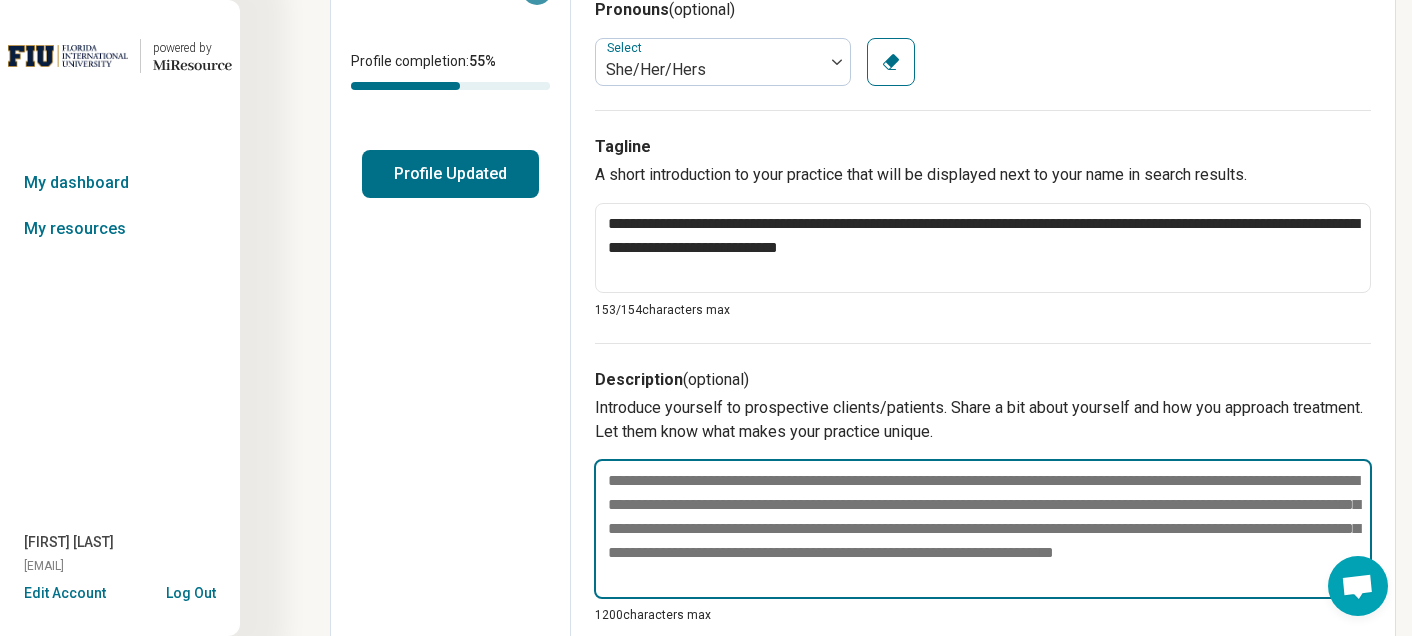 click at bounding box center (983, 529) 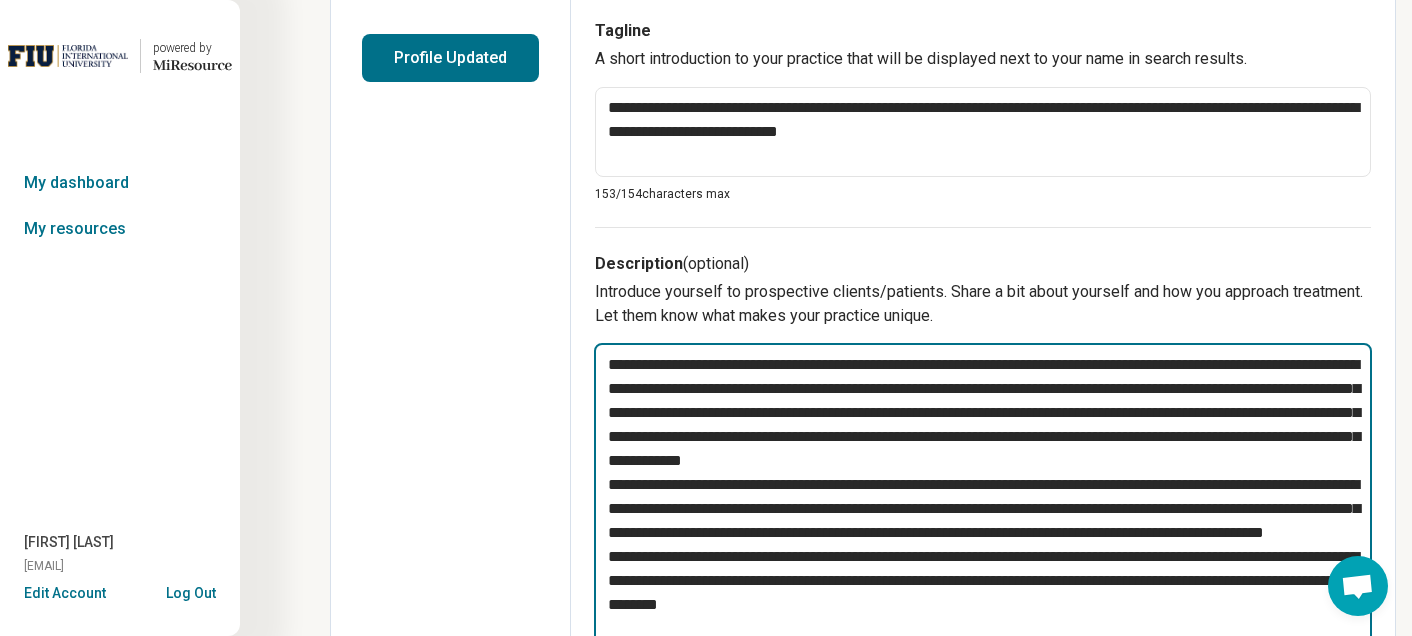 scroll, scrollTop: 512, scrollLeft: 0, axis: vertical 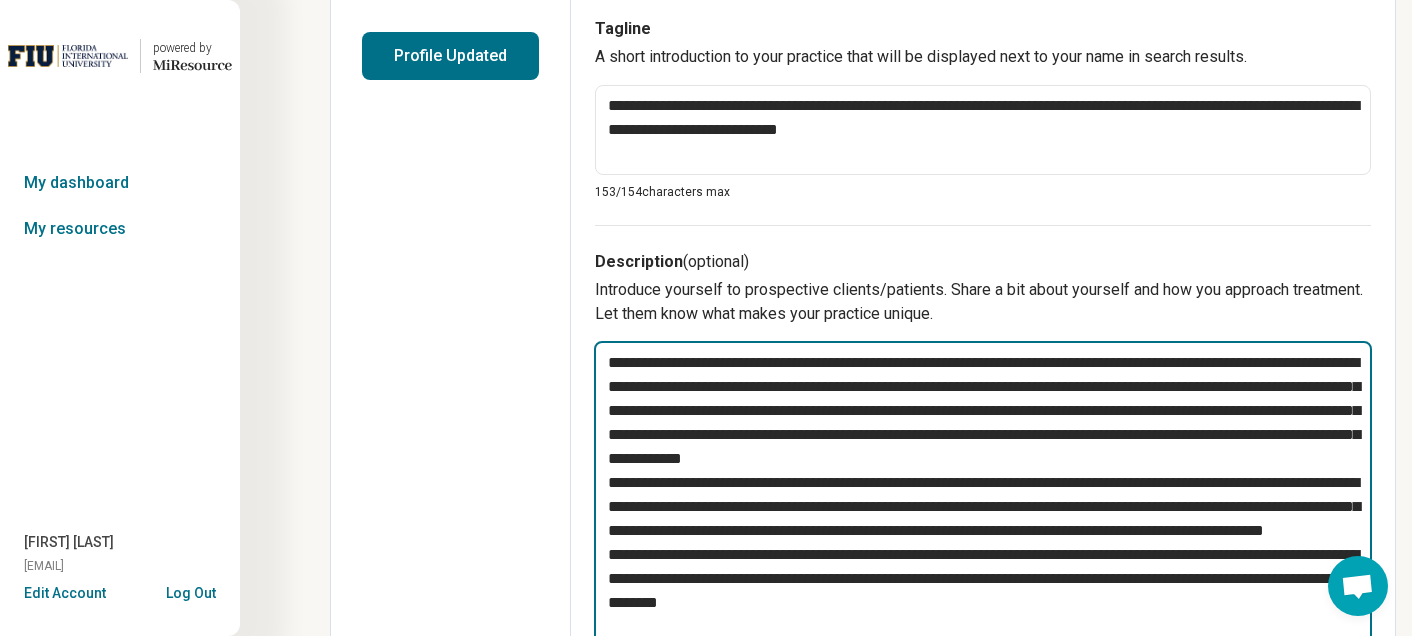 click at bounding box center (983, 495) 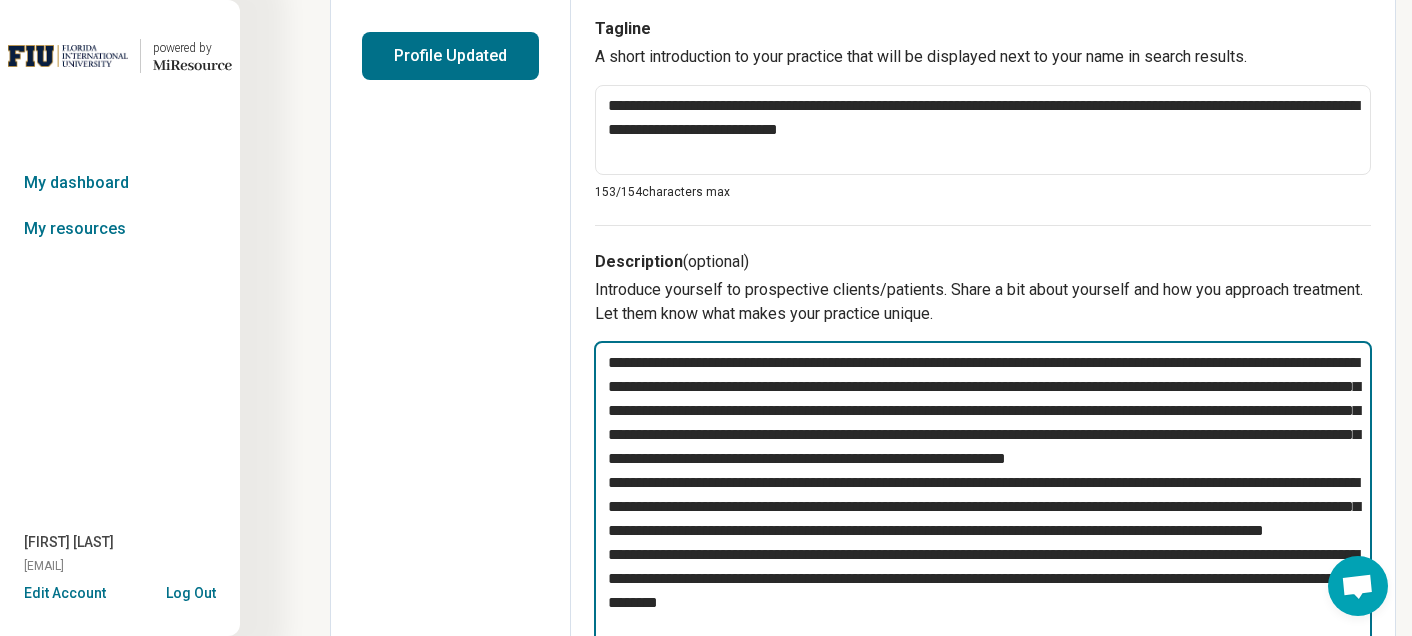 click at bounding box center [983, 507] 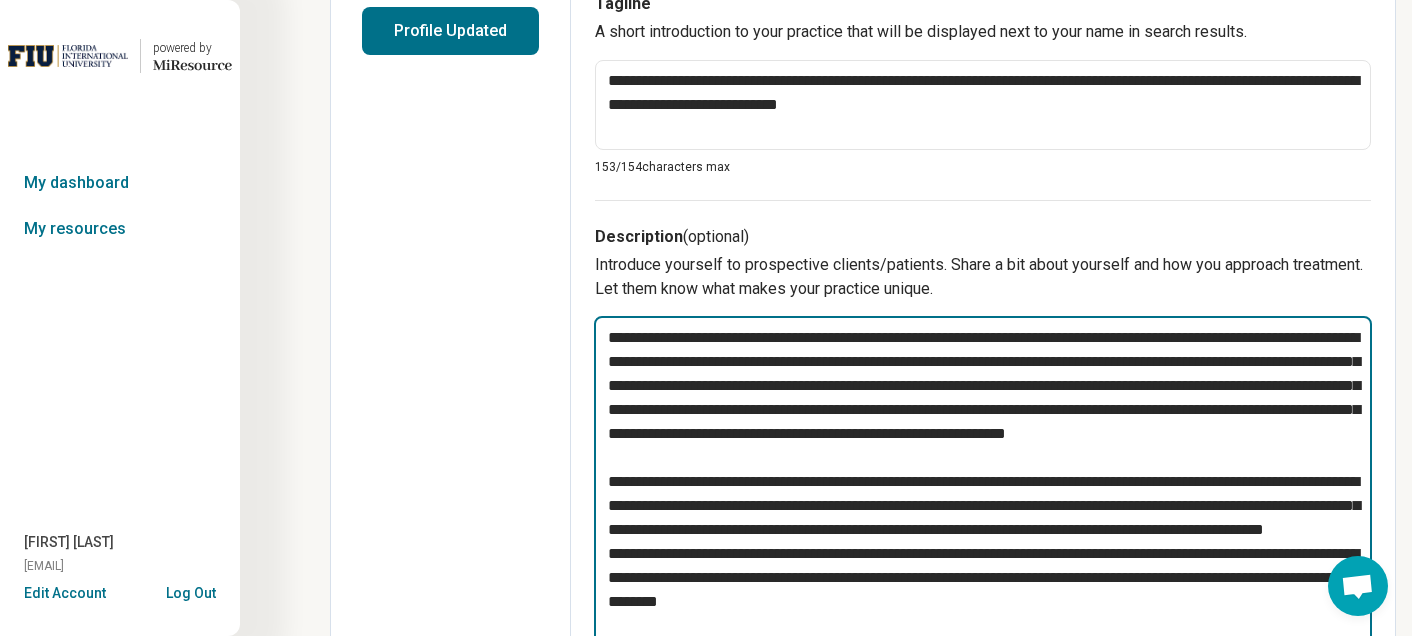 scroll, scrollTop: 553, scrollLeft: 0, axis: vertical 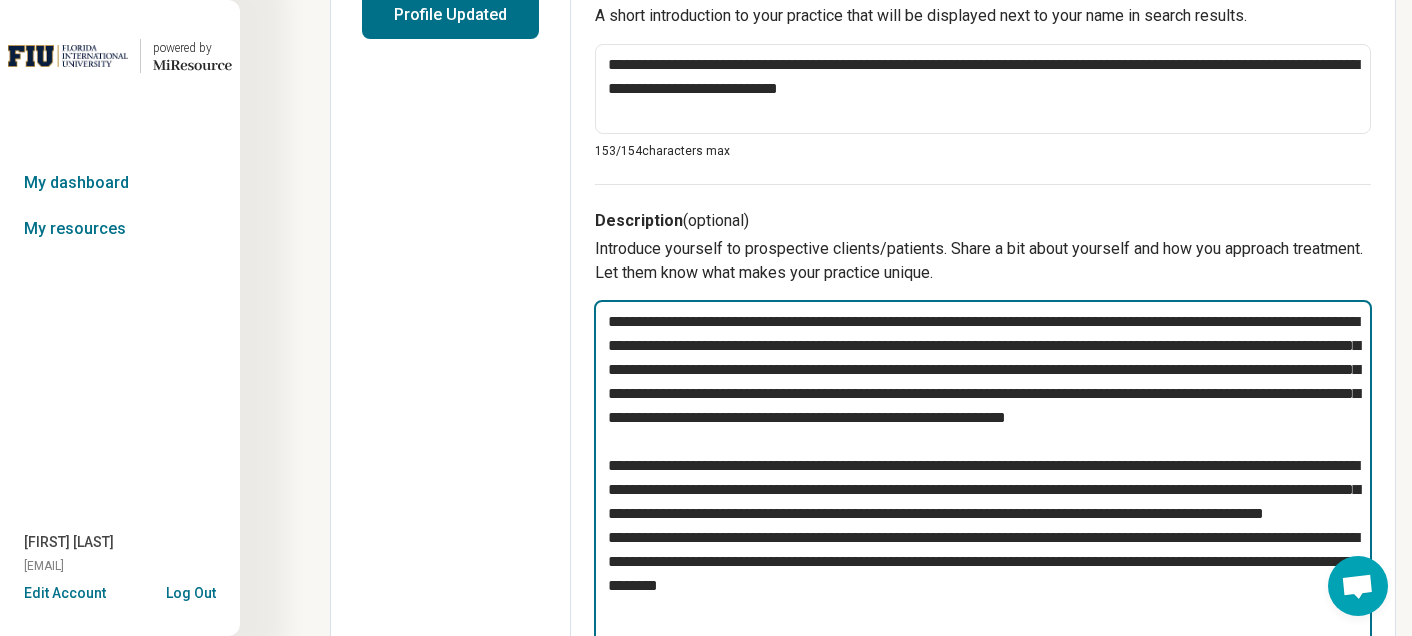 click at bounding box center [983, 478] 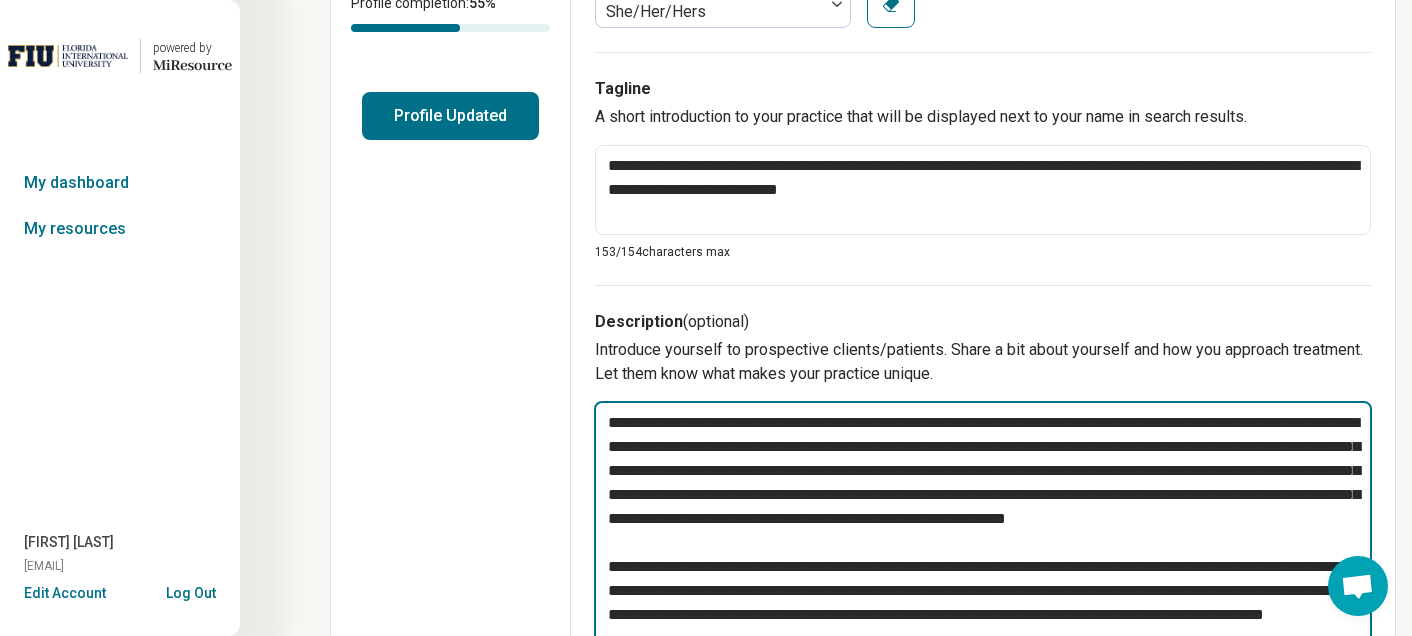 scroll, scrollTop: 453, scrollLeft: 0, axis: vertical 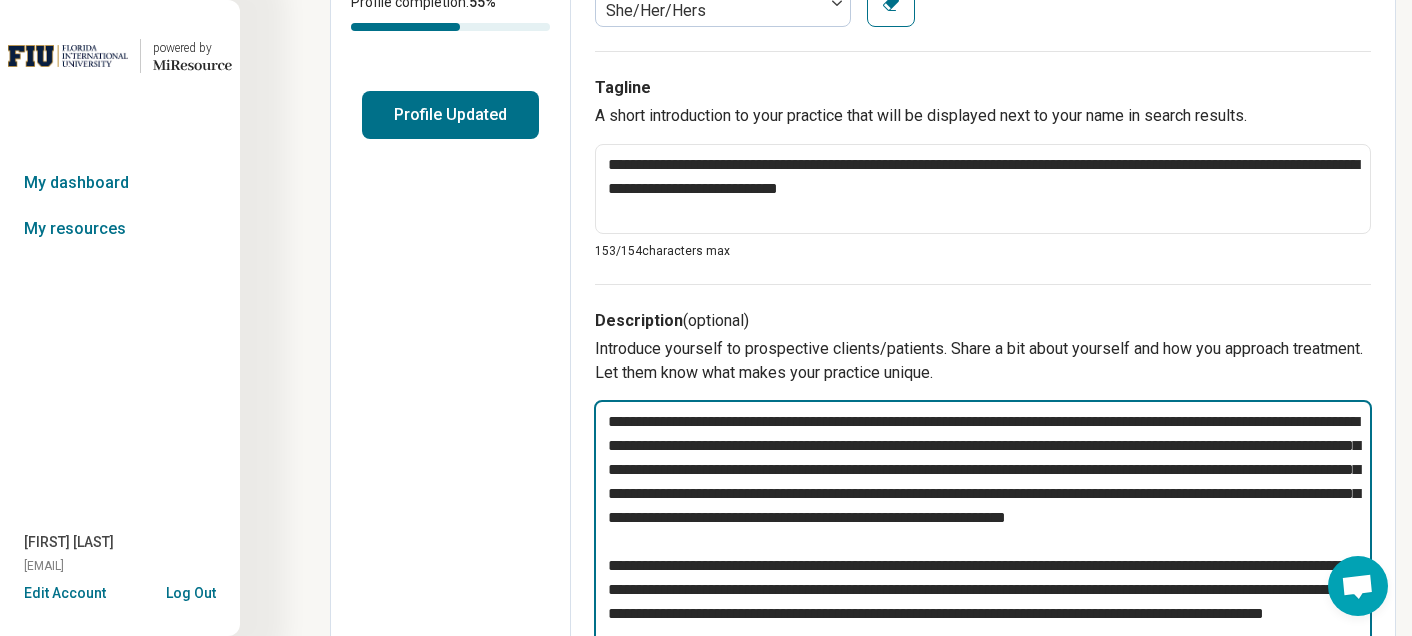 drag, startPoint x: 625, startPoint y: 420, endPoint x: 576, endPoint y: 420, distance: 49 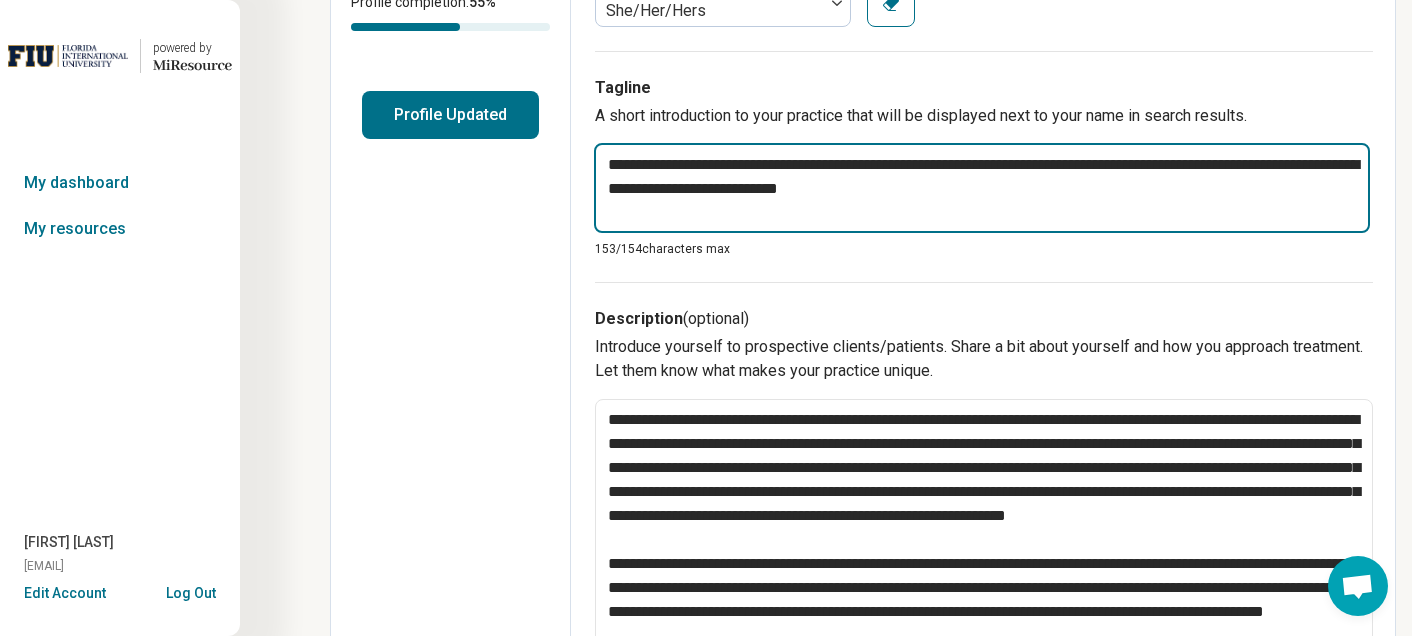 click on "**********" at bounding box center [982, 188] 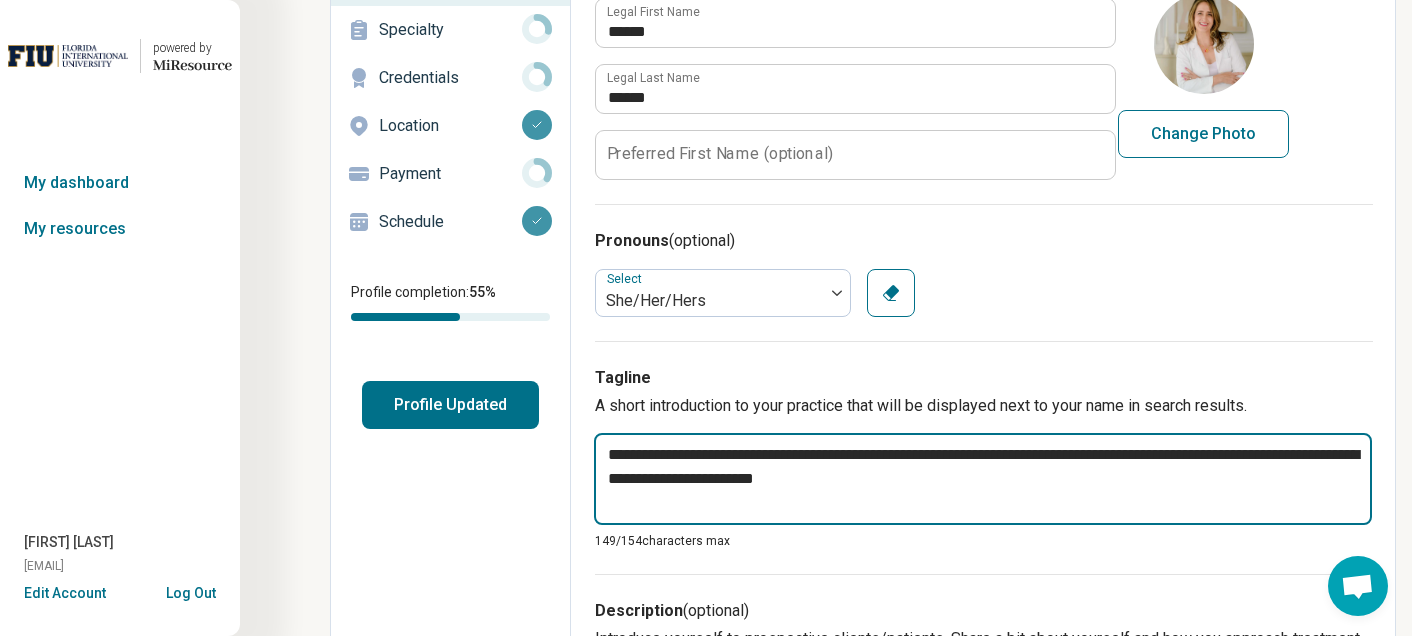 scroll, scrollTop: 0, scrollLeft: 0, axis: both 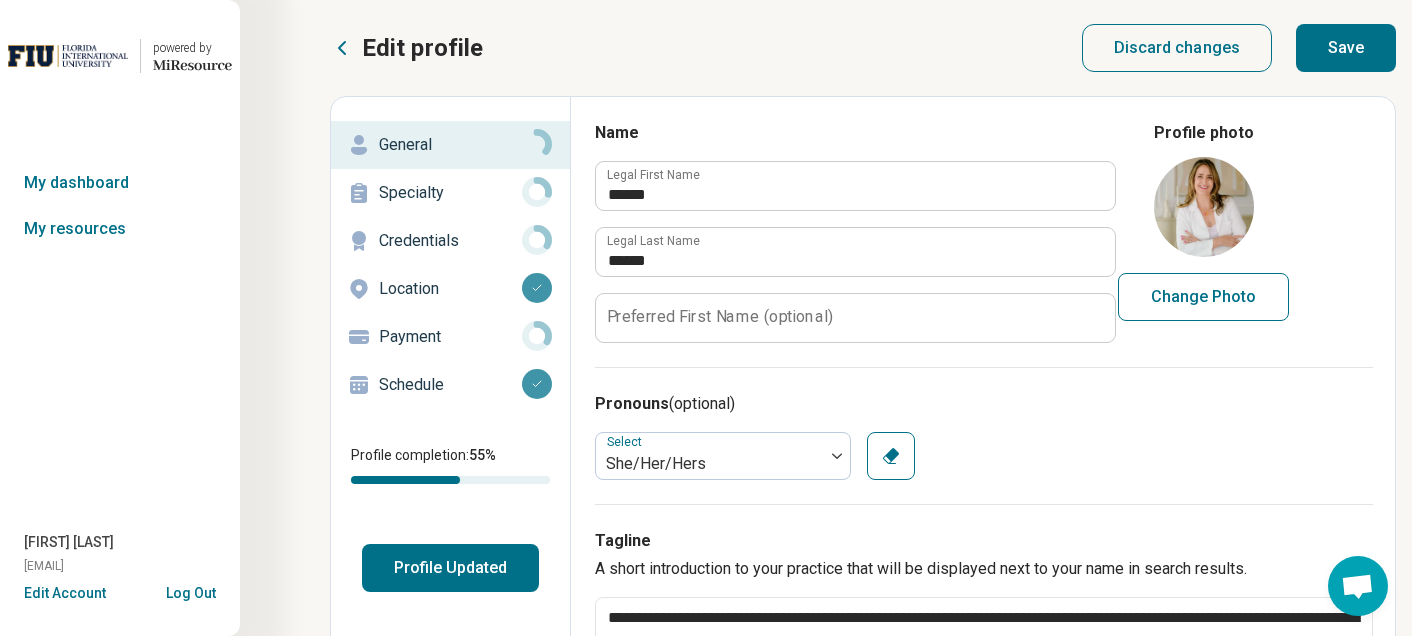 click on "Save" at bounding box center [1346, 48] 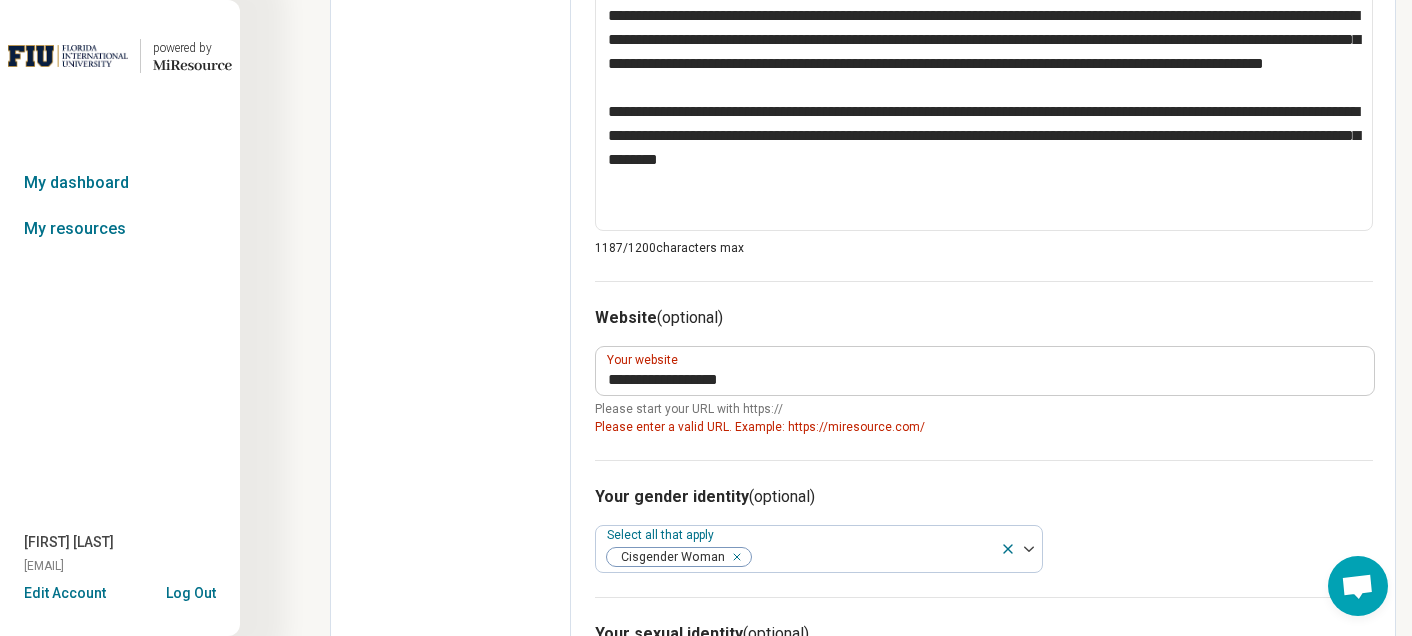 scroll, scrollTop: 1070, scrollLeft: 0, axis: vertical 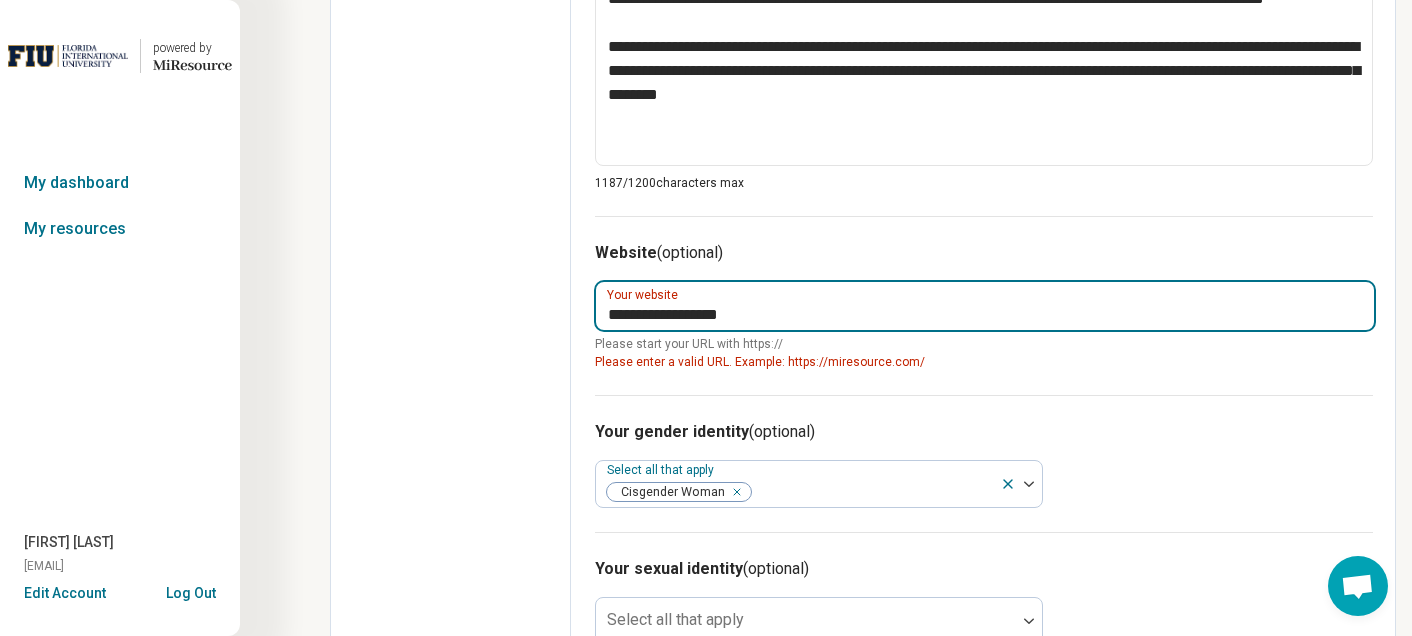 click on "**********" at bounding box center [985, 306] 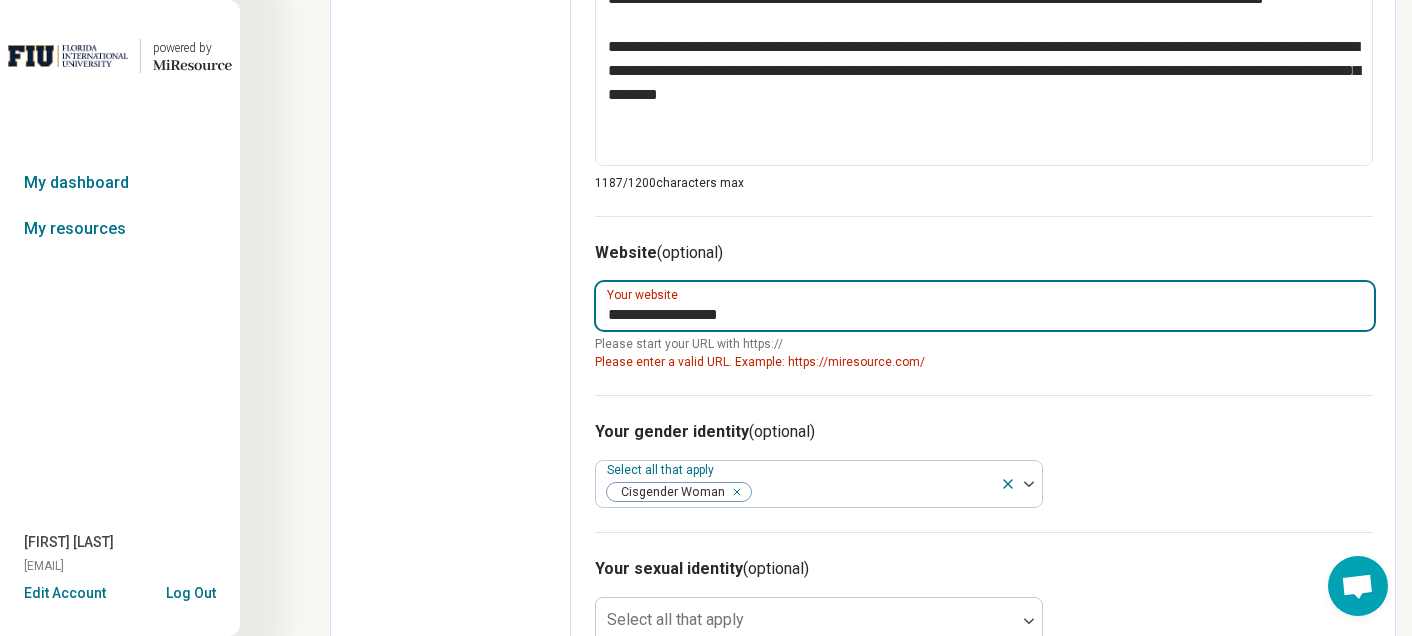 click on "**********" at bounding box center (985, 306) 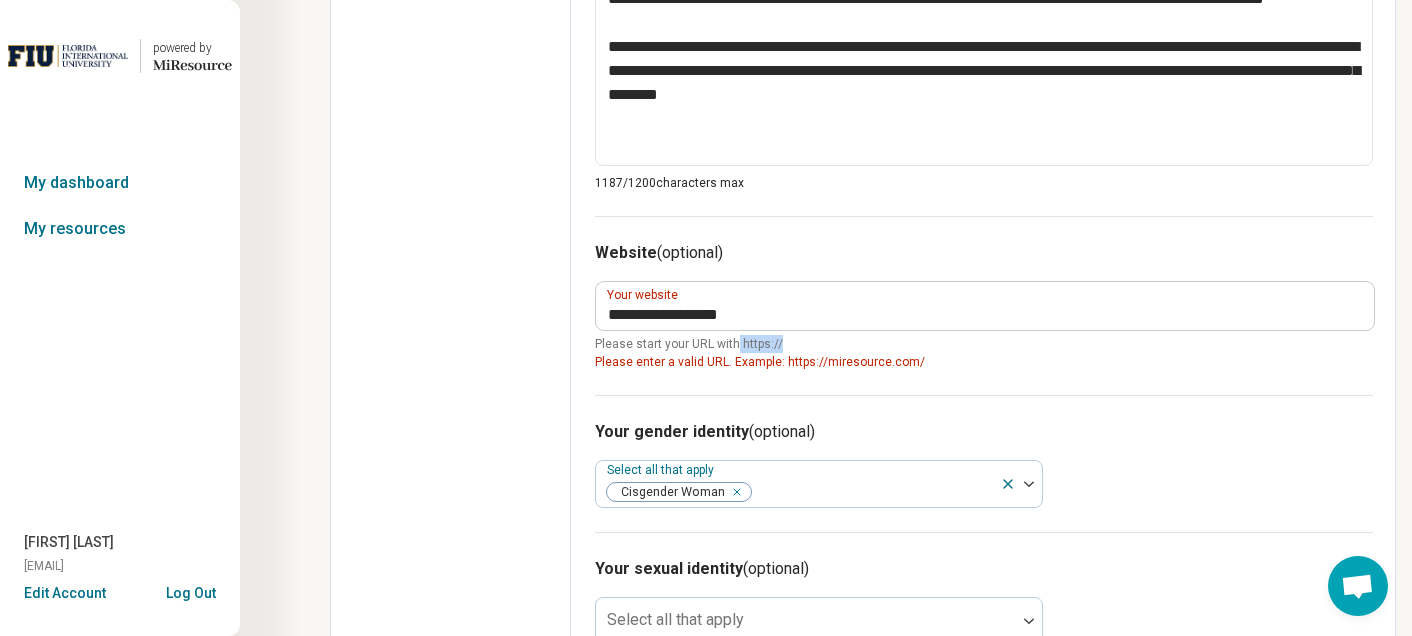 drag, startPoint x: 779, startPoint y: 342, endPoint x: 737, endPoint y: 341, distance: 42.0119 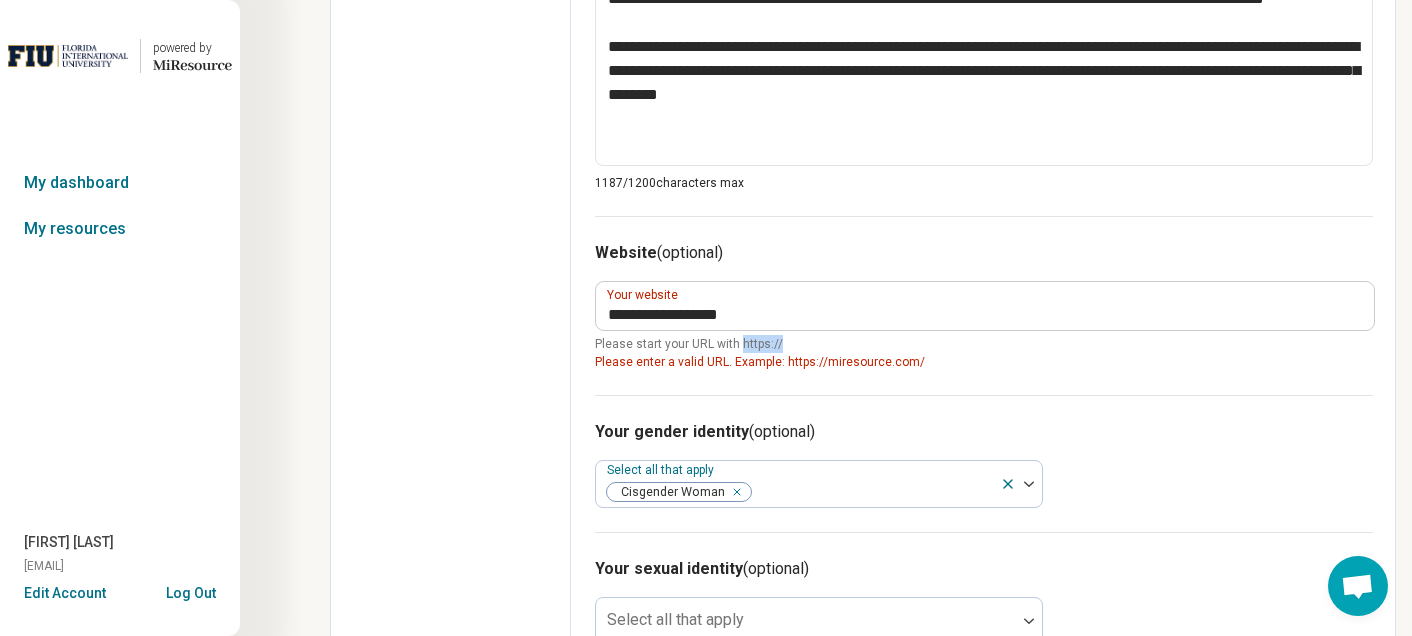 copy on "https://" 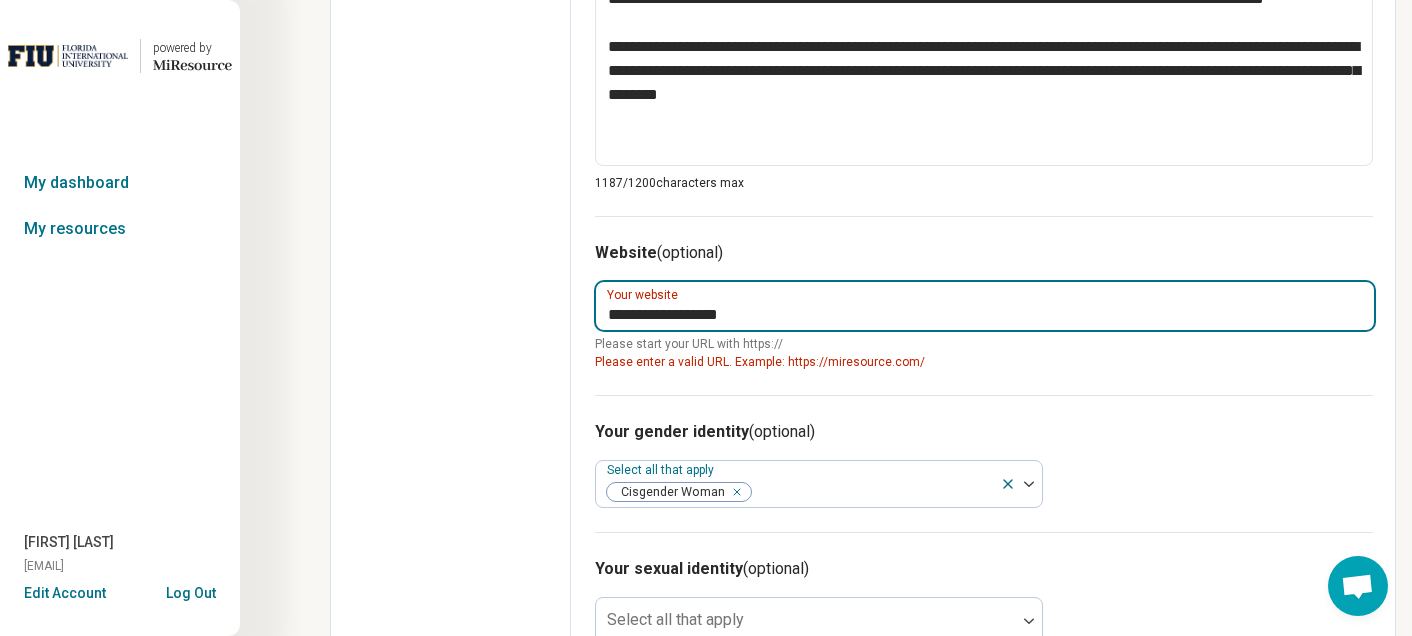 click on "**********" at bounding box center [985, 306] 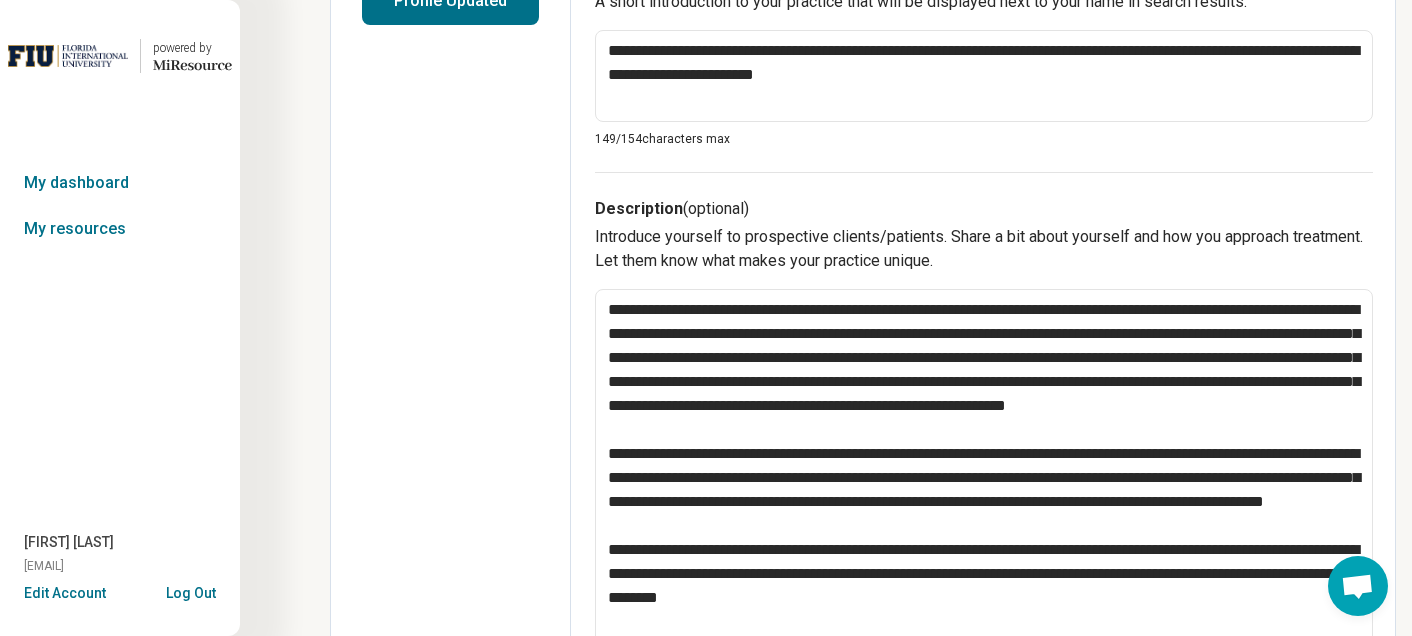 scroll, scrollTop: 0, scrollLeft: 0, axis: both 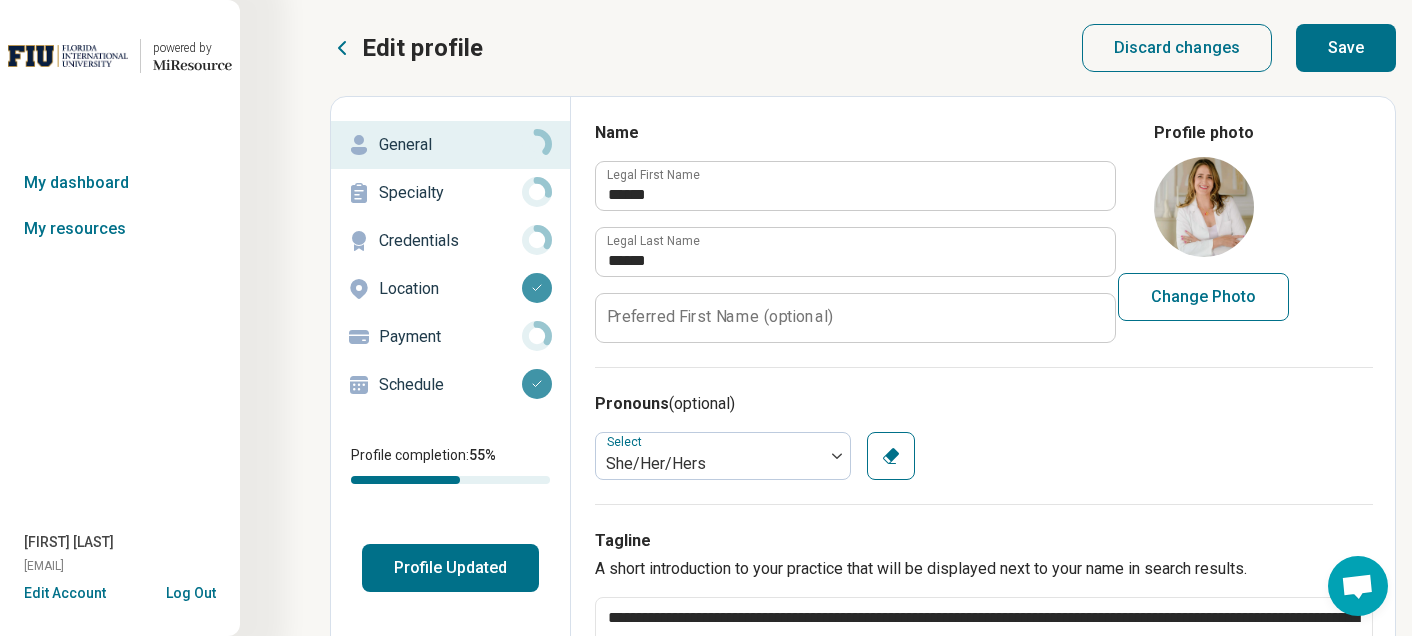 click on "Save" at bounding box center [1346, 48] 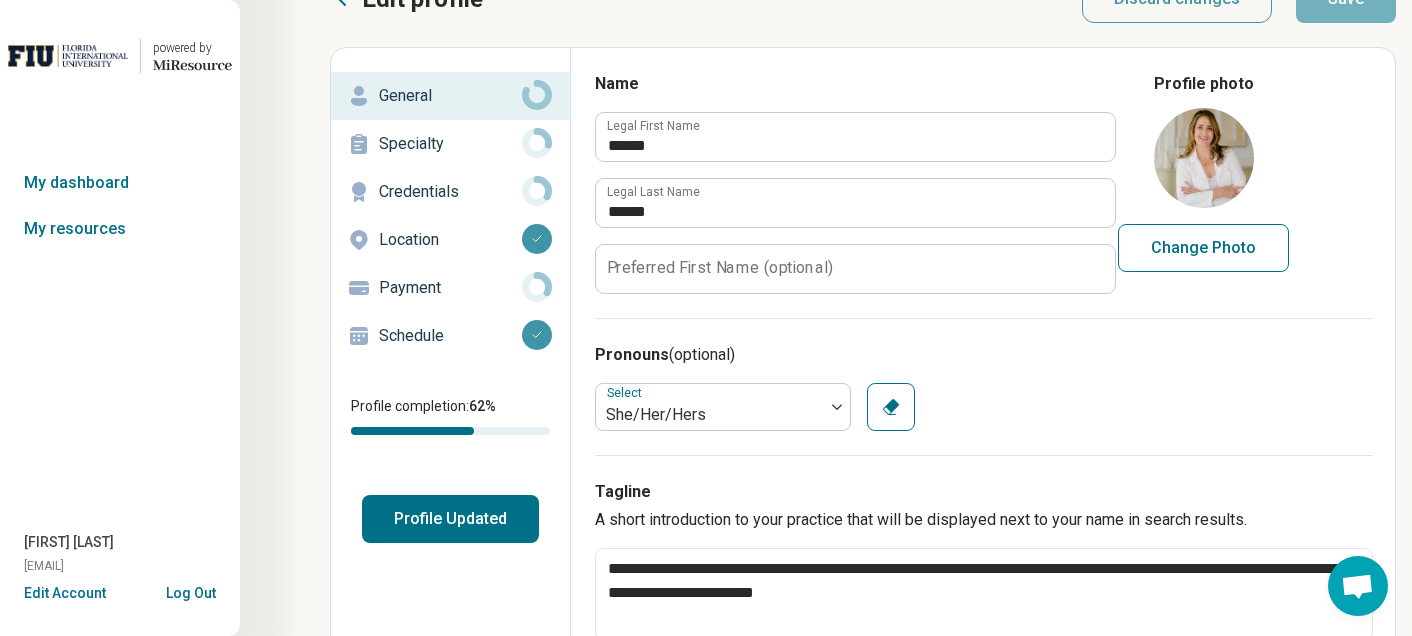 scroll, scrollTop: 0, scrollLeft: 0, axis: both 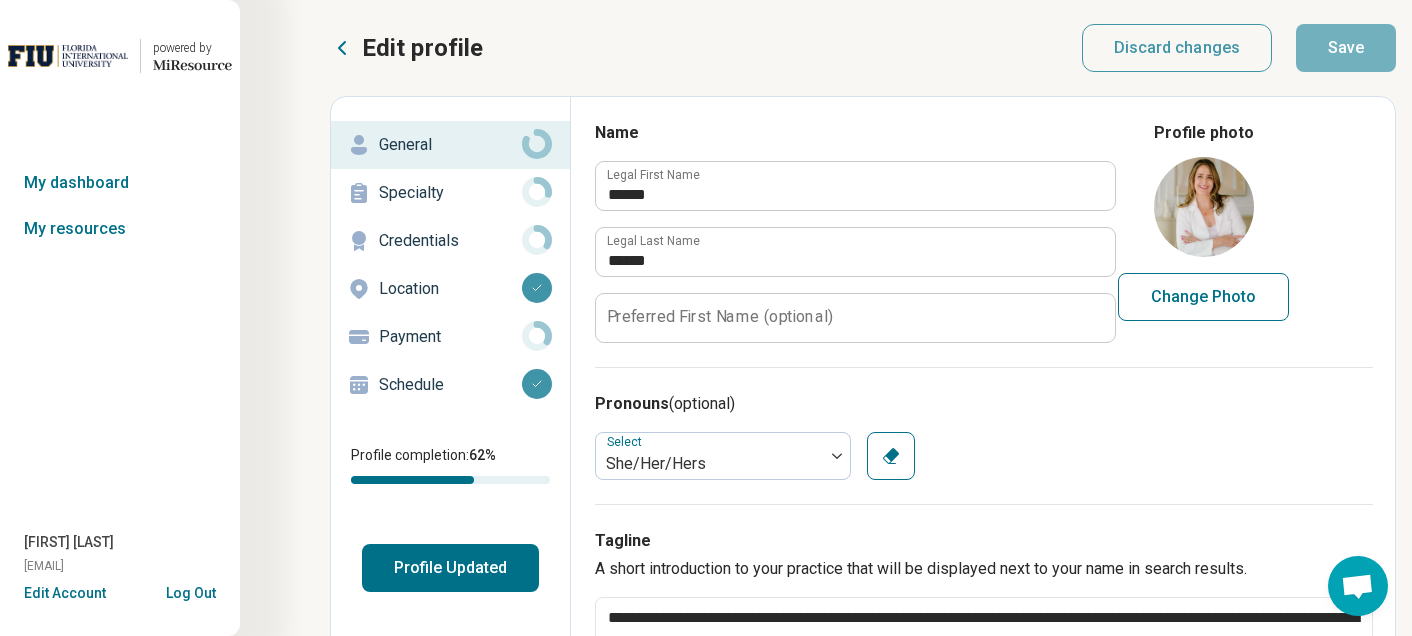 click on "Specialty" at bounding box center (450, 193) 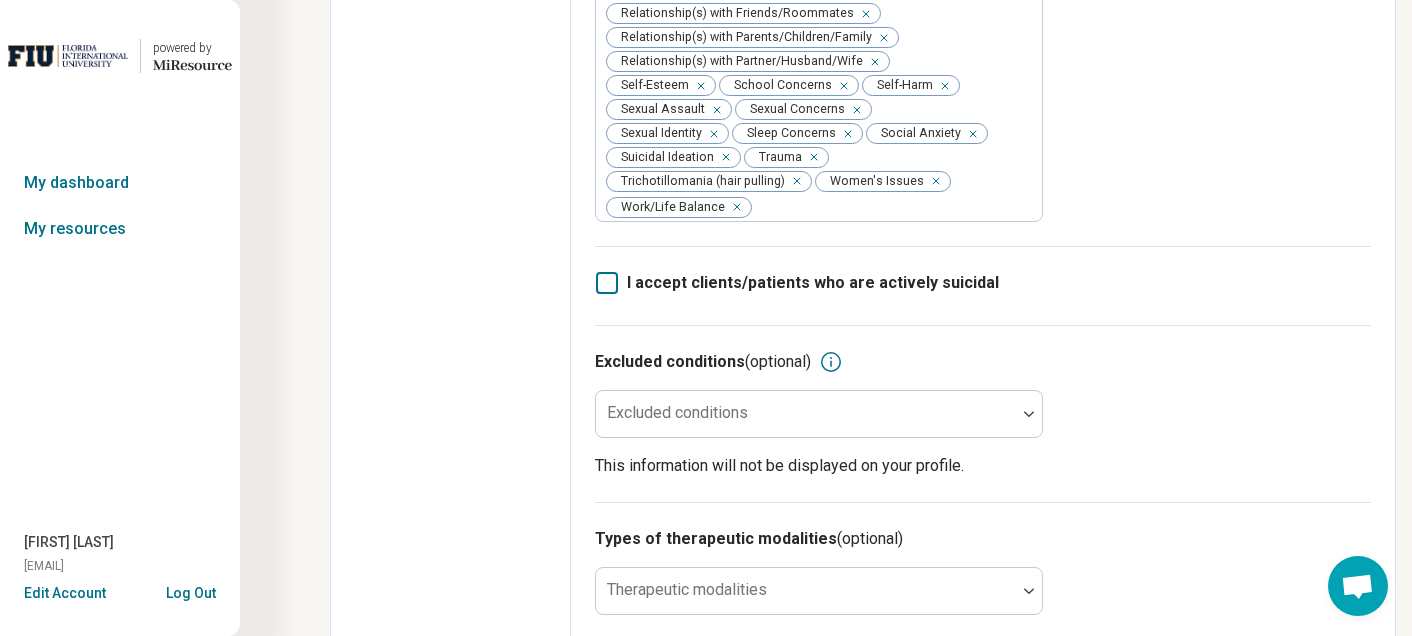scroll, scrollTop: 805, scrollLeft: 0, axis: vertical 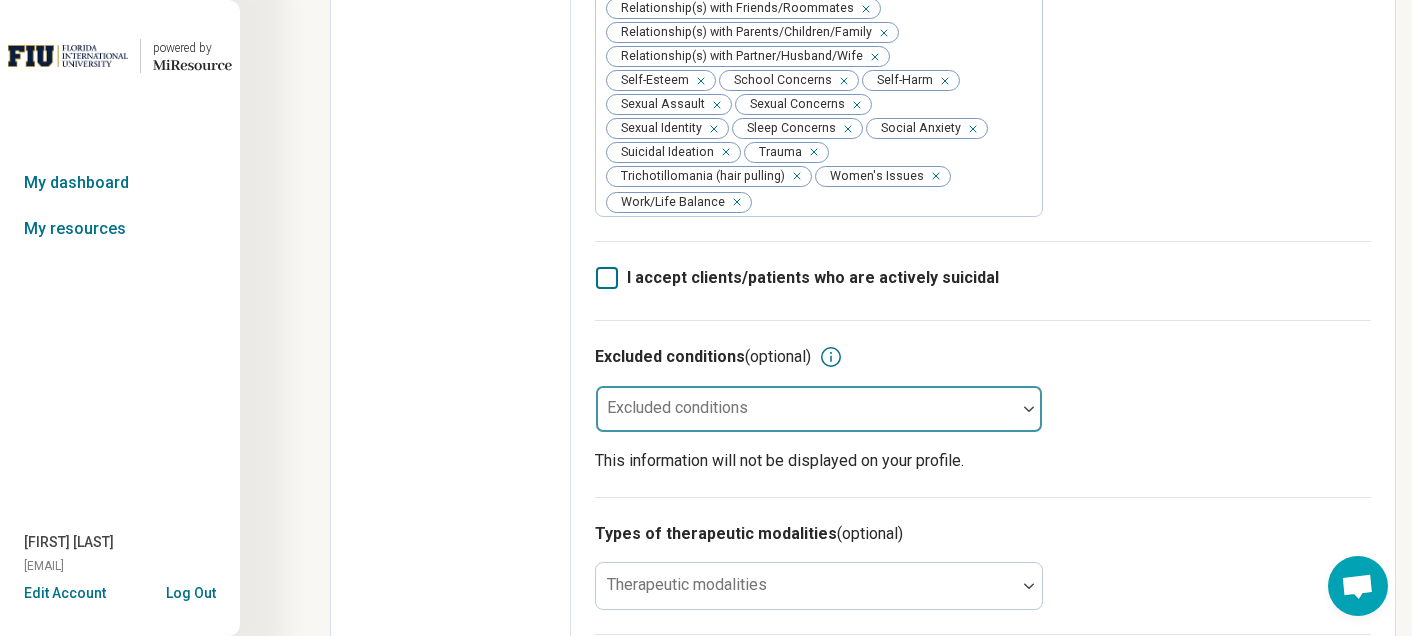 click at bounding box center [806, 417] 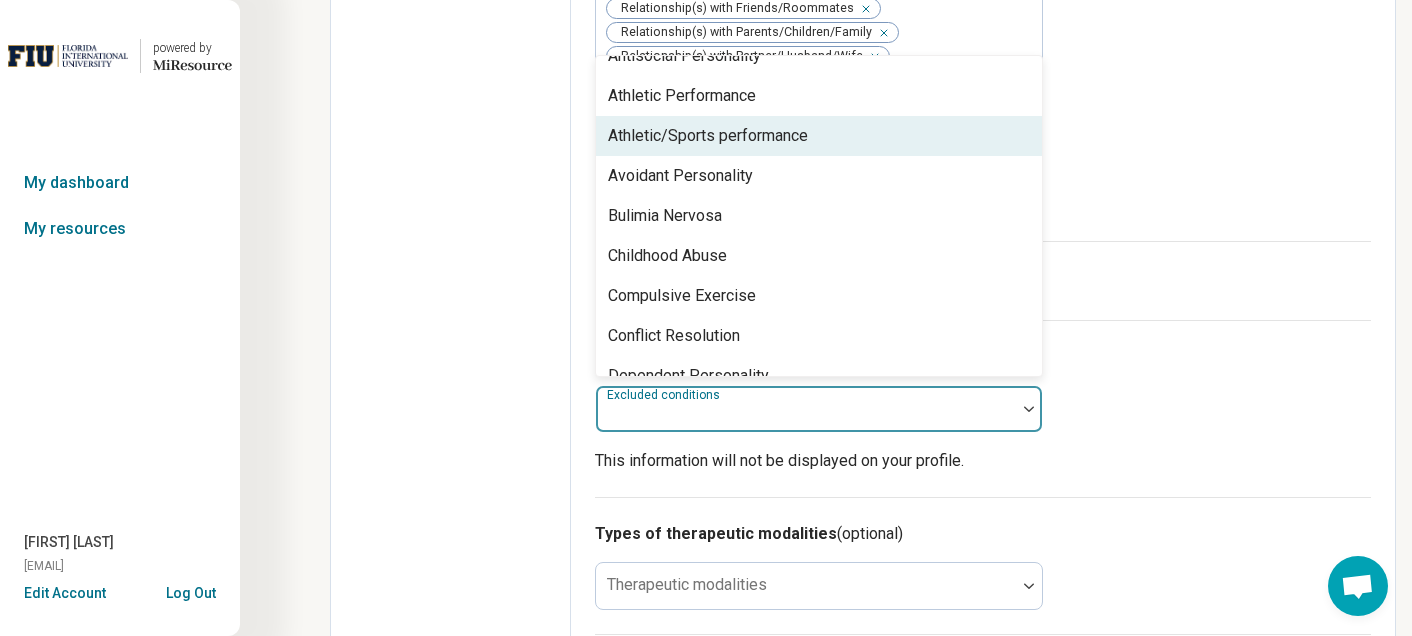 scroll, scrollTop: 198, scrollLeft: 0, axis: vertical 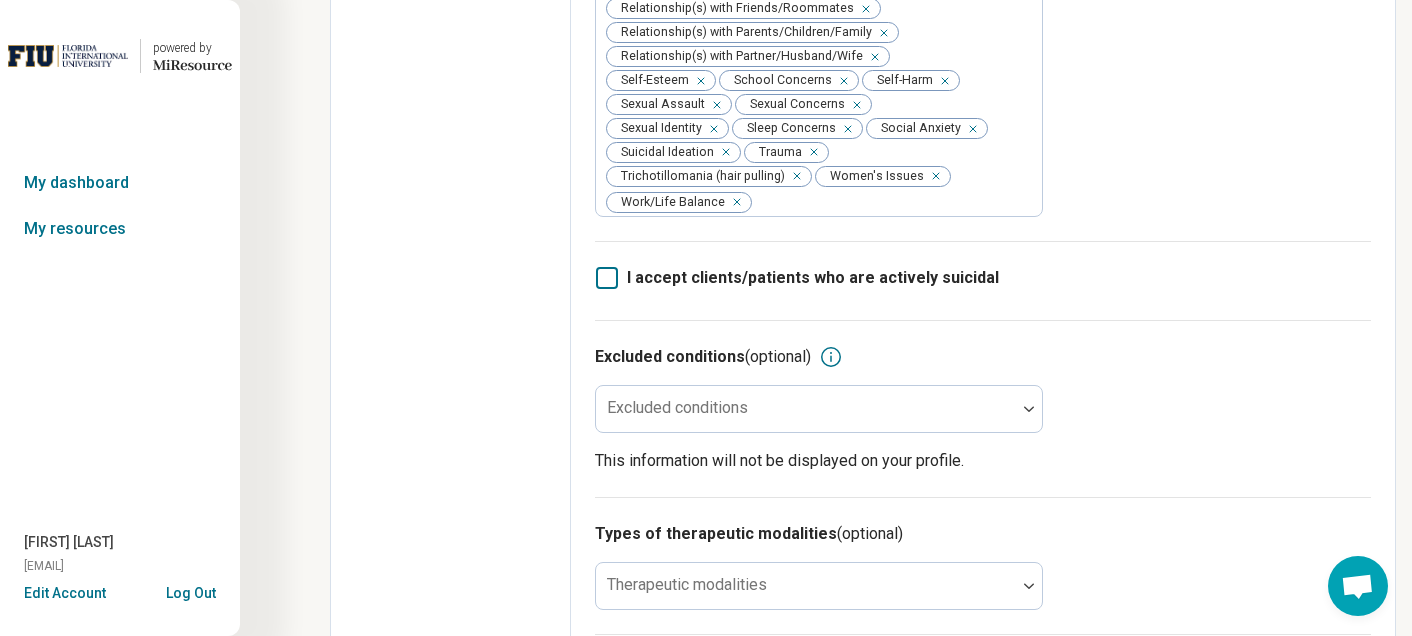 click on "Excluded conditions  (optional) Excluded conditions This information will not be displayed on your profile." at bounding box center [983, 408] 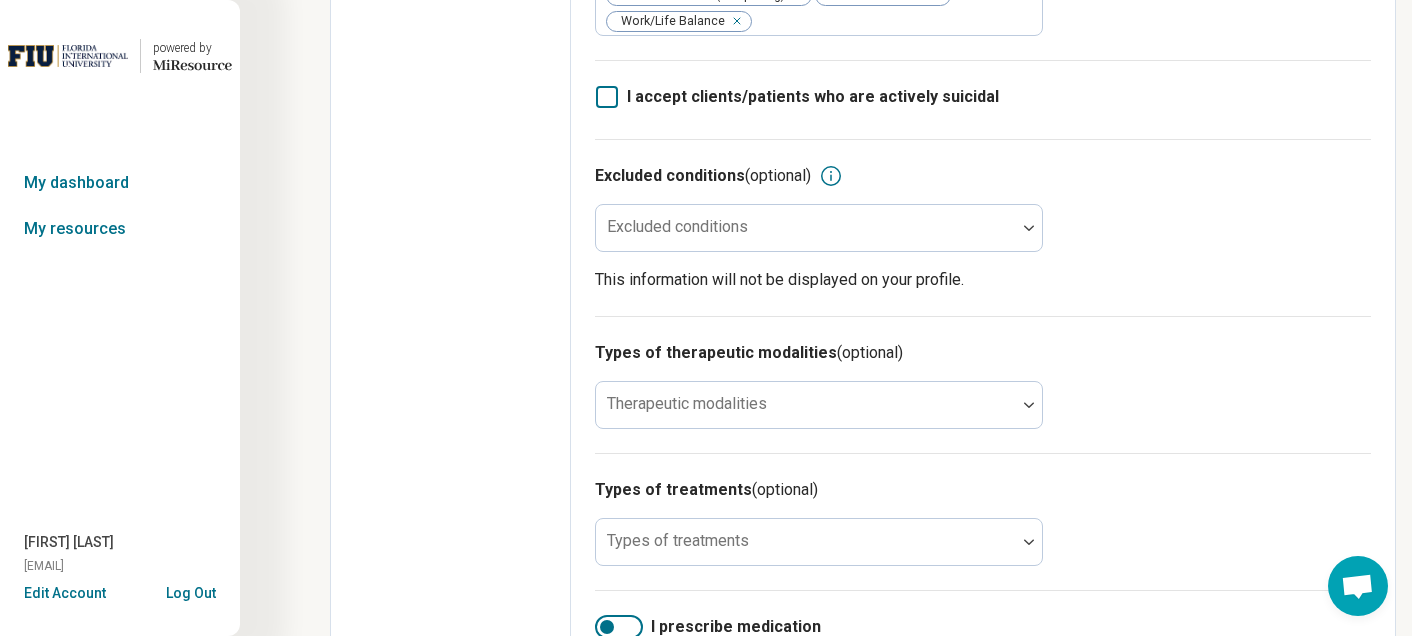 scroll, scrollTop: 1013, scrollLeft: 0, axis: vertical 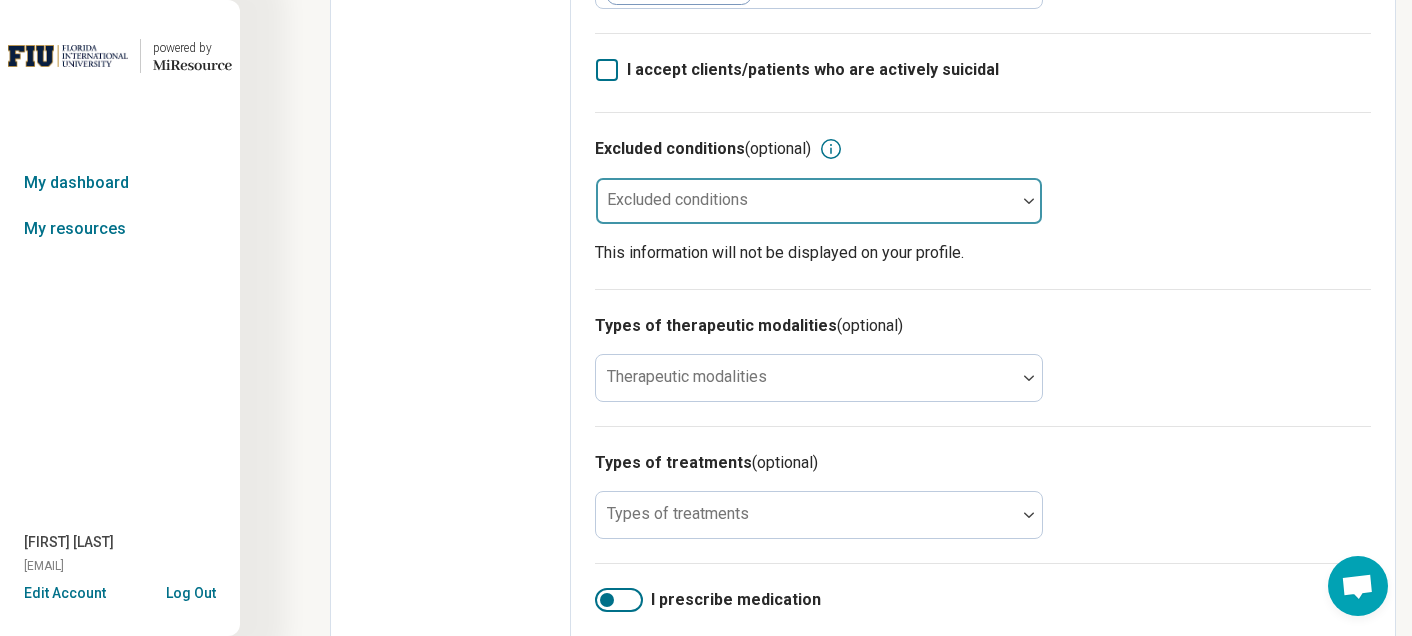 click at bounding box center [806, 209] 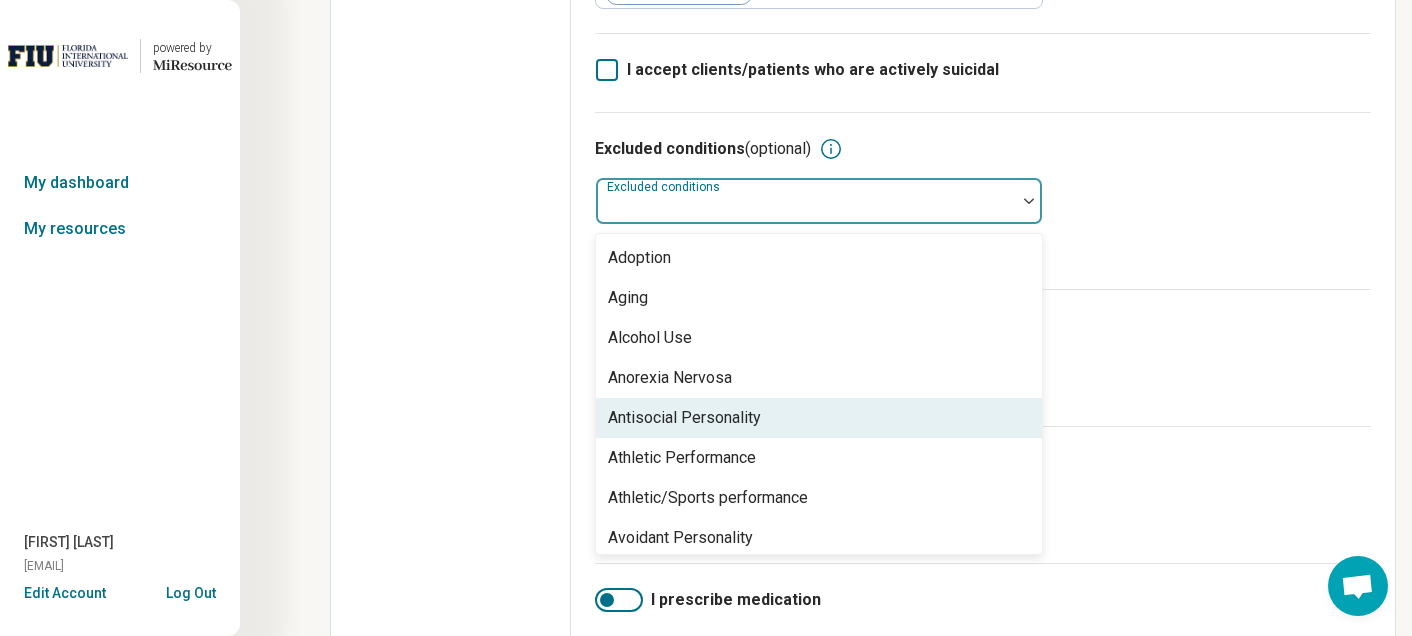 scroll, scrollTop: 1088, scrollLeft: 0, axis: vertical 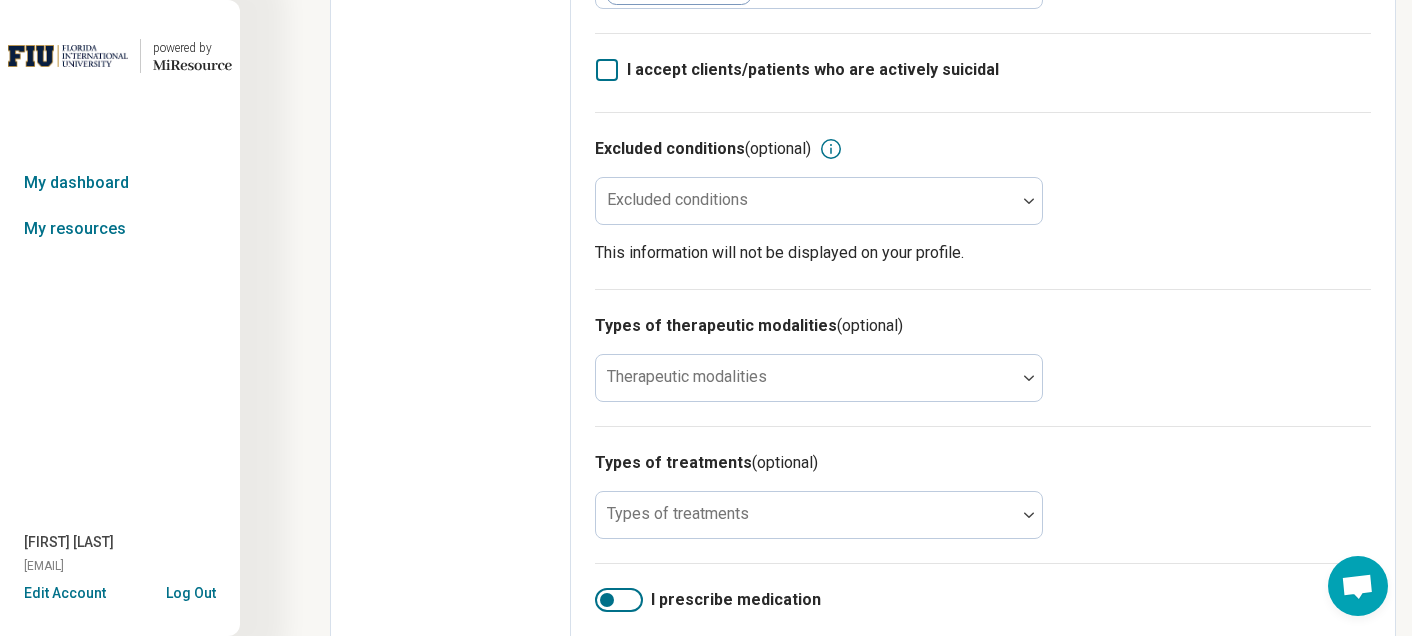 click on "Types of therapeutic modalities  (optional) Therapeutic modalities" at bounding box center (983, 357) 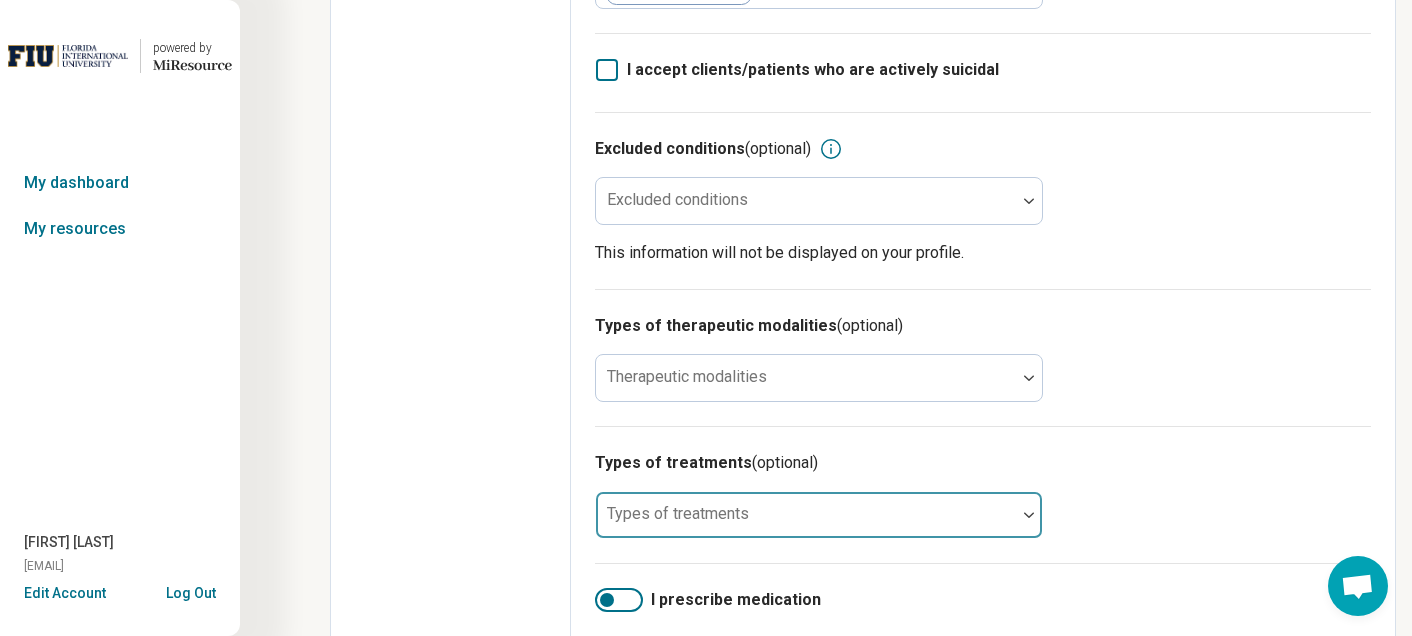 click at bounding box center (806, 523) 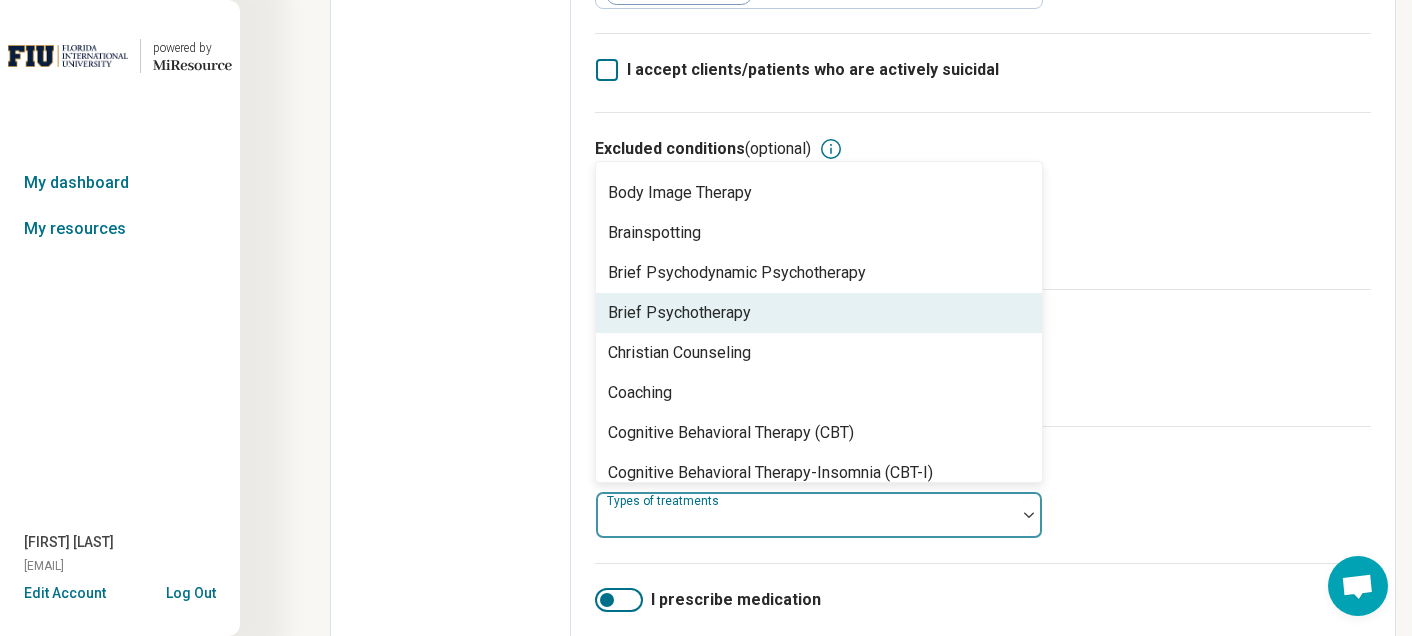 scroll, scrollTop: 652, scrollLeft: 0, axis: vertical 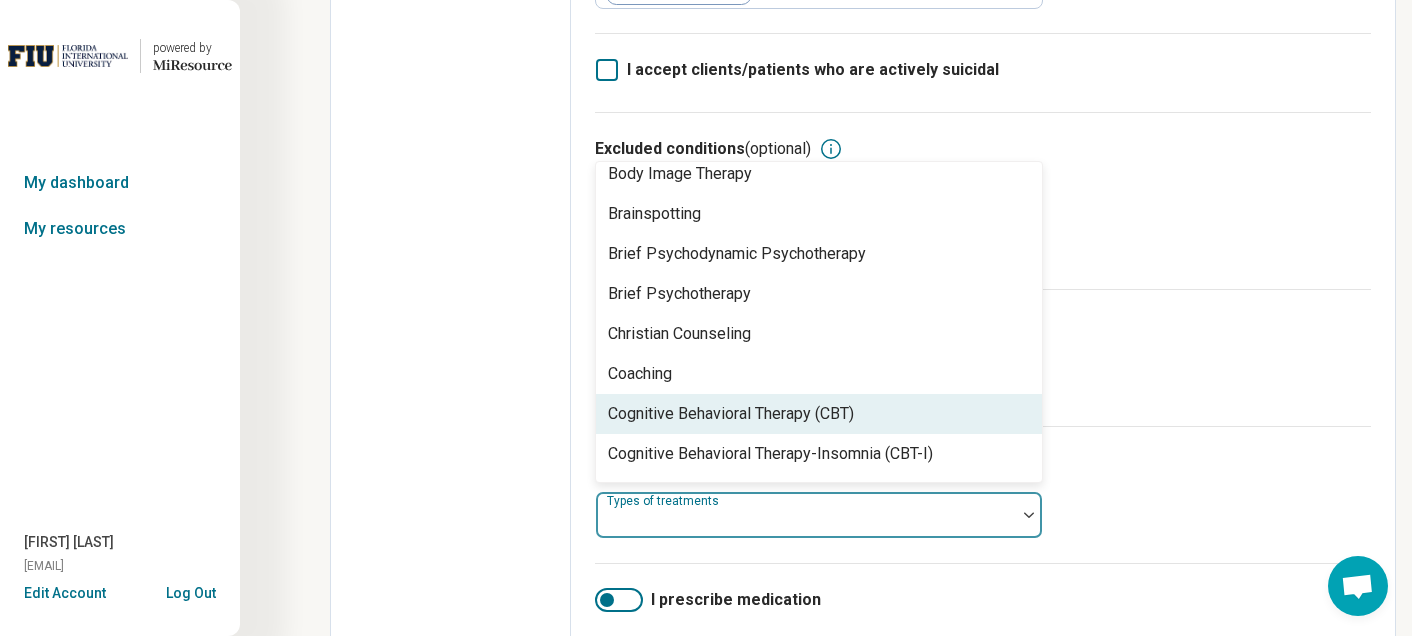 click on "Cognitive Behavioral Therapy (CBT)" at bounding box center [819, 414] 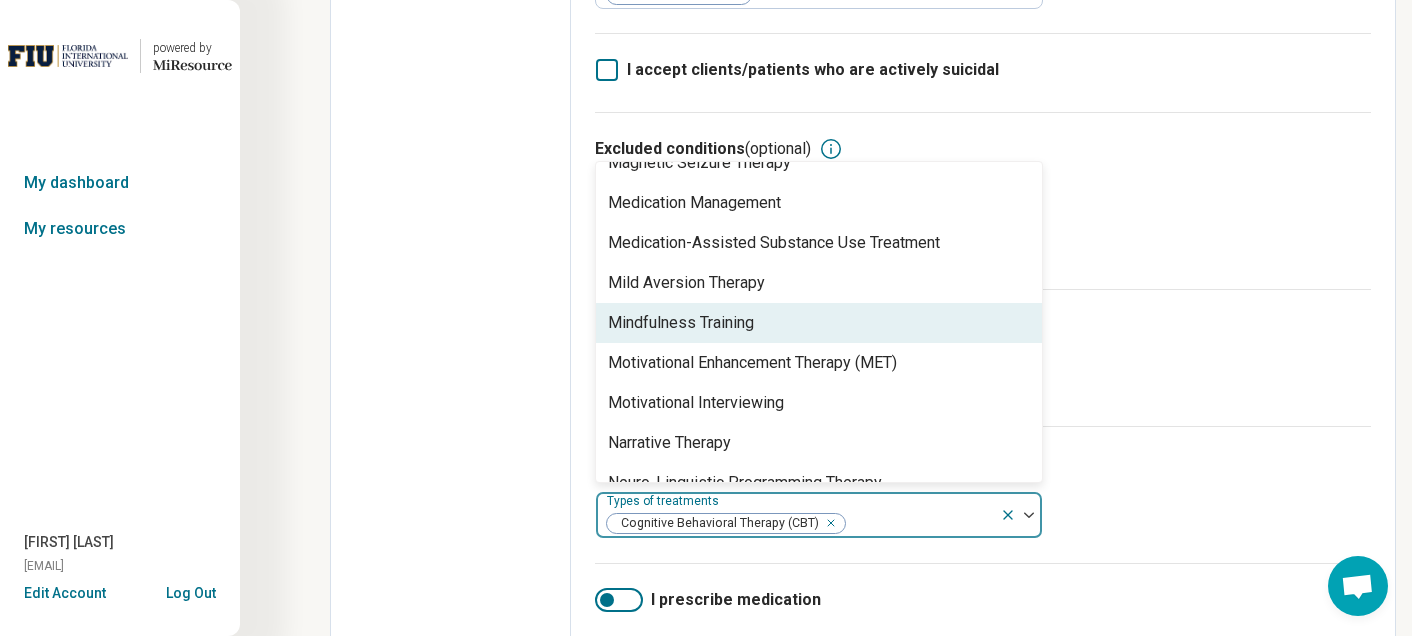 scroll, scrollTop: 2545, scrollLeft: 0, axis: vertical 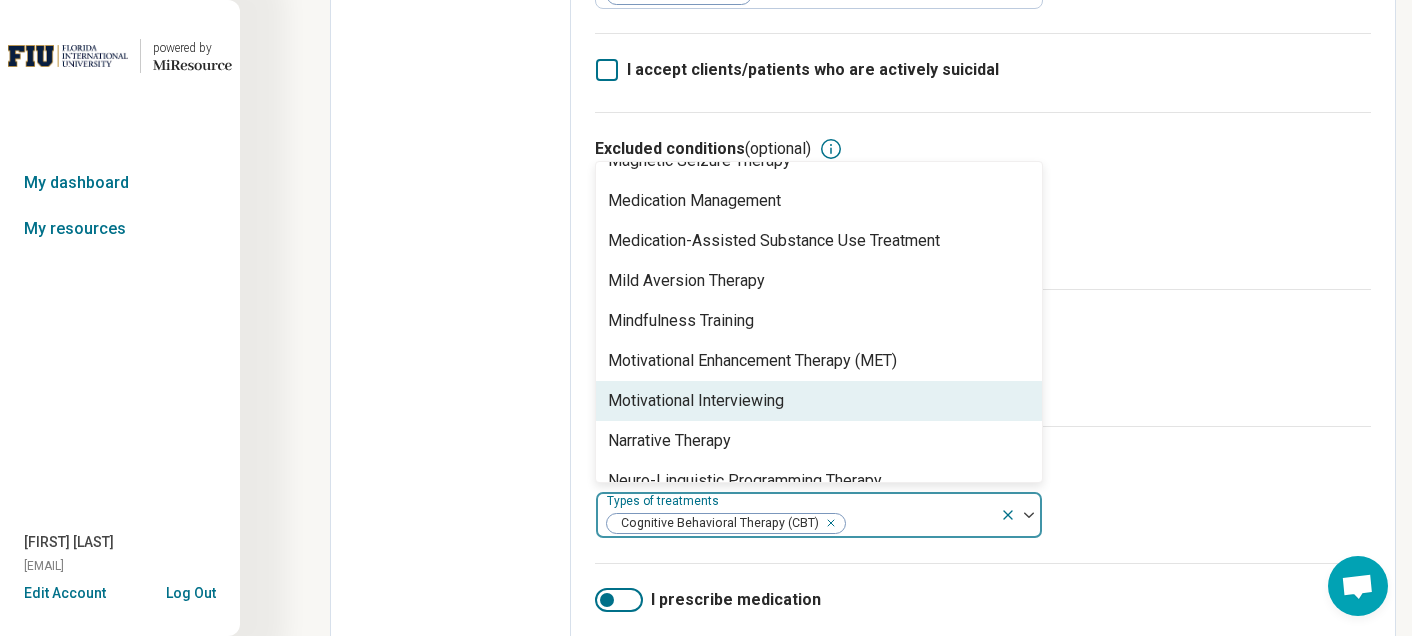 click on "Motivational Interviewing" at bounding box center (819, 401) 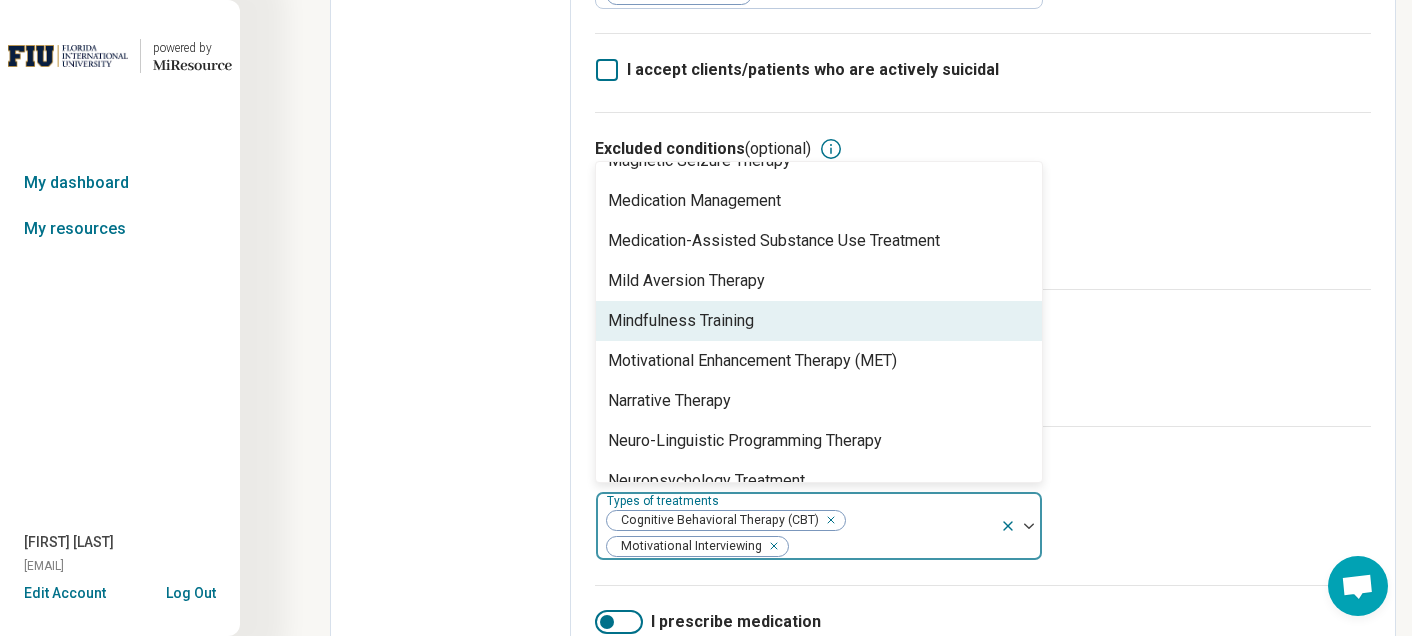 click on "Mindfulness Training" at bounding box center (819, 321) 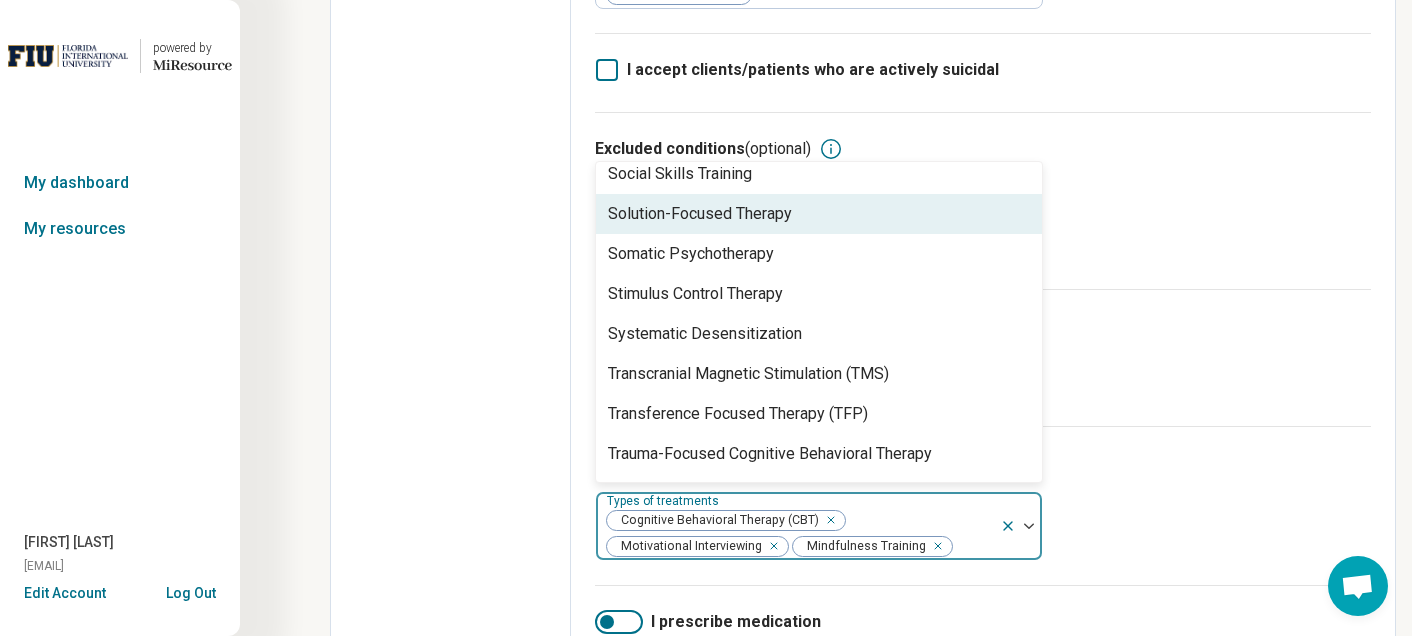 scroll, scrollTop: 3728, scrollLeft: 0, axis: vertical 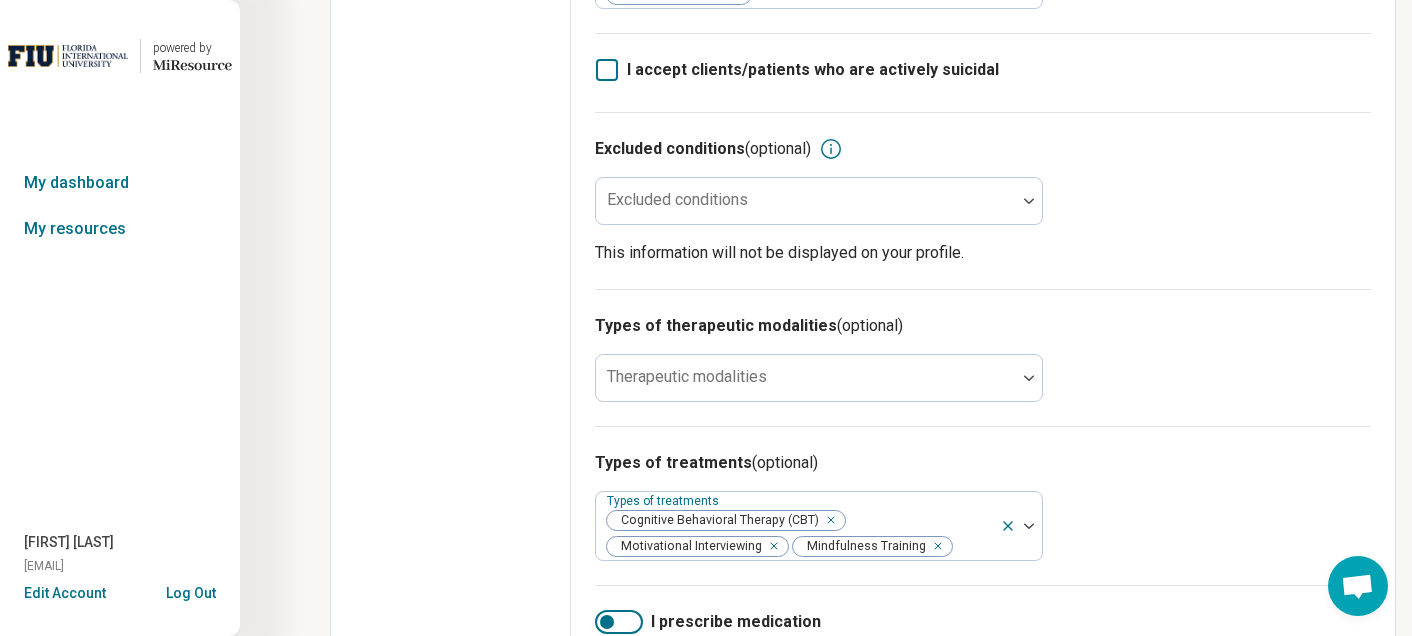 click on "Types of treatments  (optional) Types of treatments Cognitive Behavioral Therapy (CBT) Motivational Interviewing Mindfulness Training" at bounding box center [983, 505] 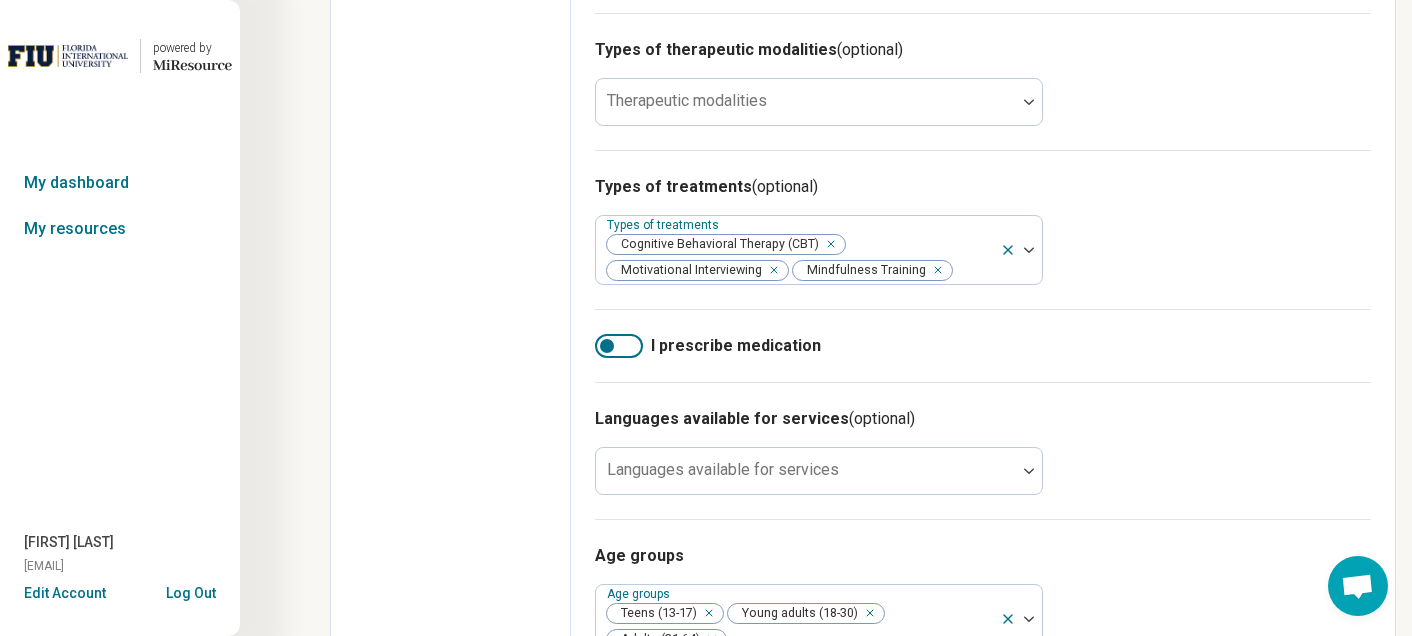 scroll, scrollTop: 1301, scrollLeft: 0, axis: vertical 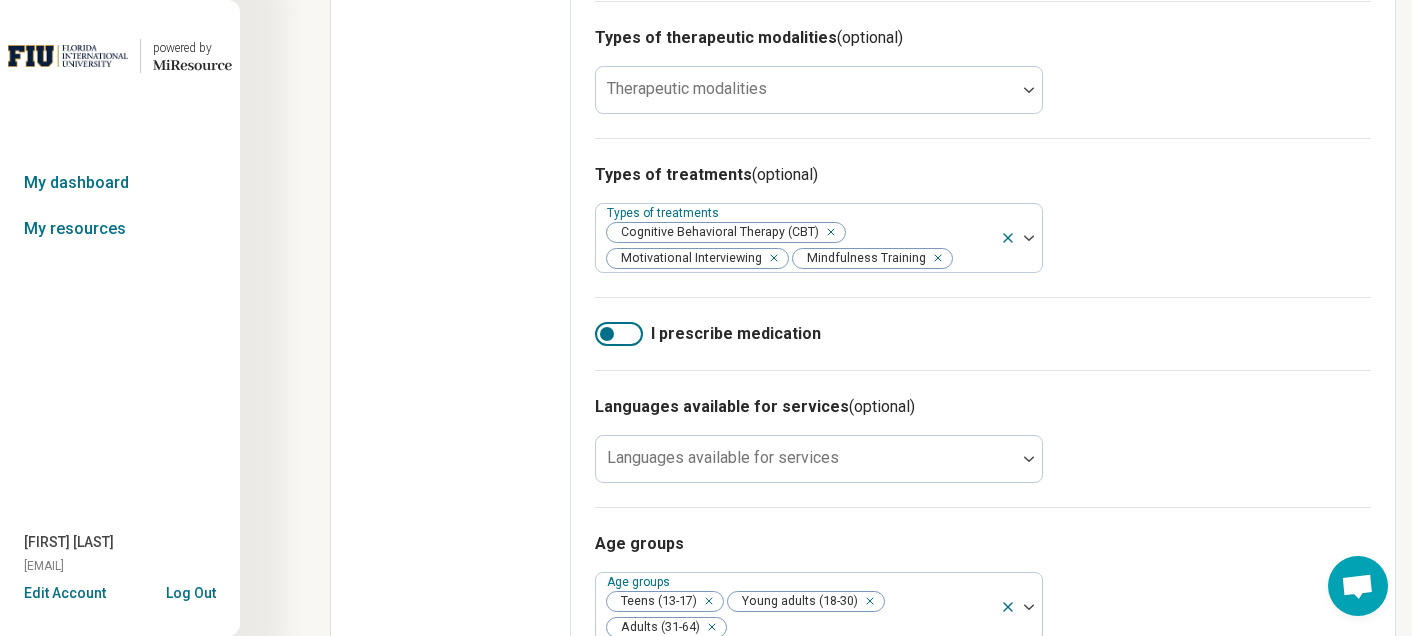 click at bounding box center (619, 334) 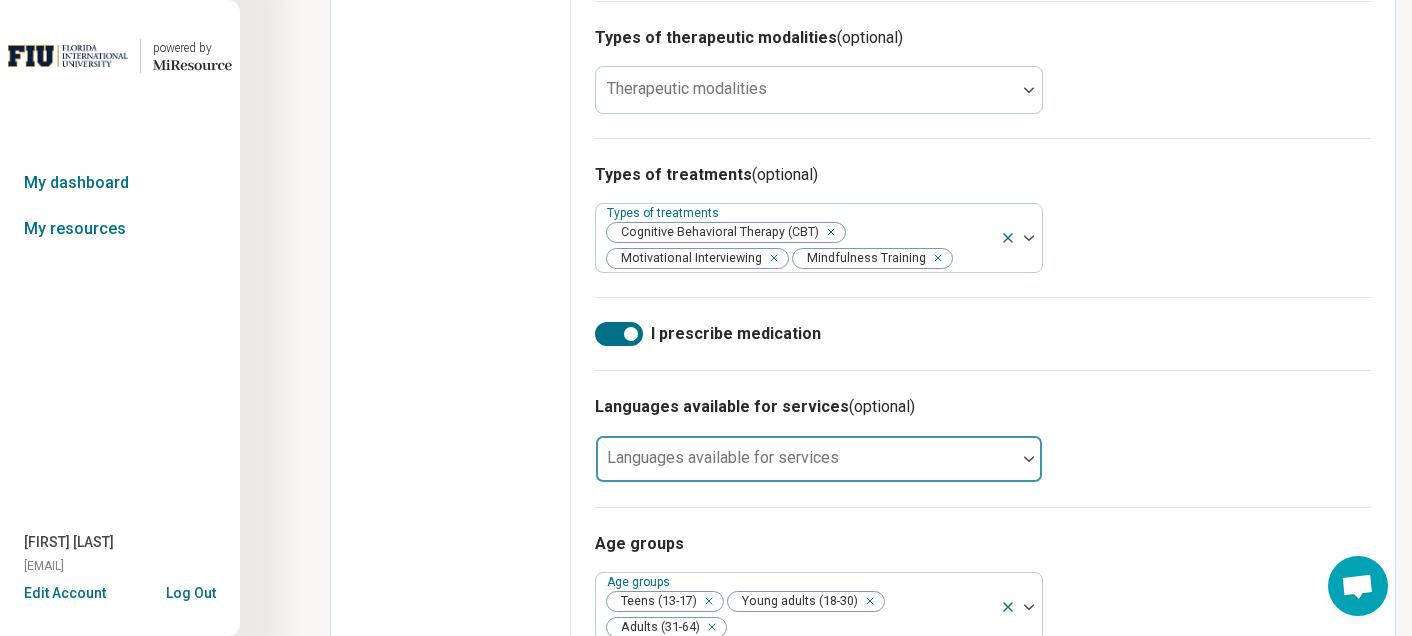 click at bounding box center [806, 467] 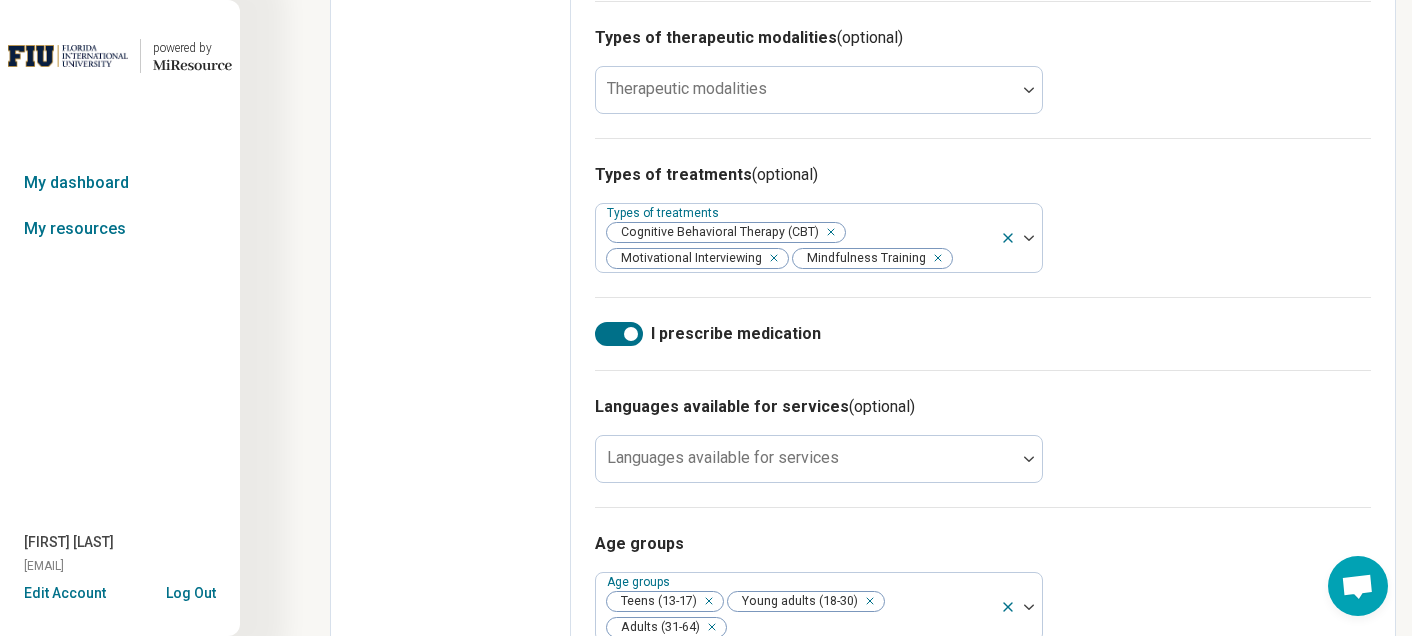 click on "Languages available for services  (optional) Languages available for services" at bounding box center [983, 438] 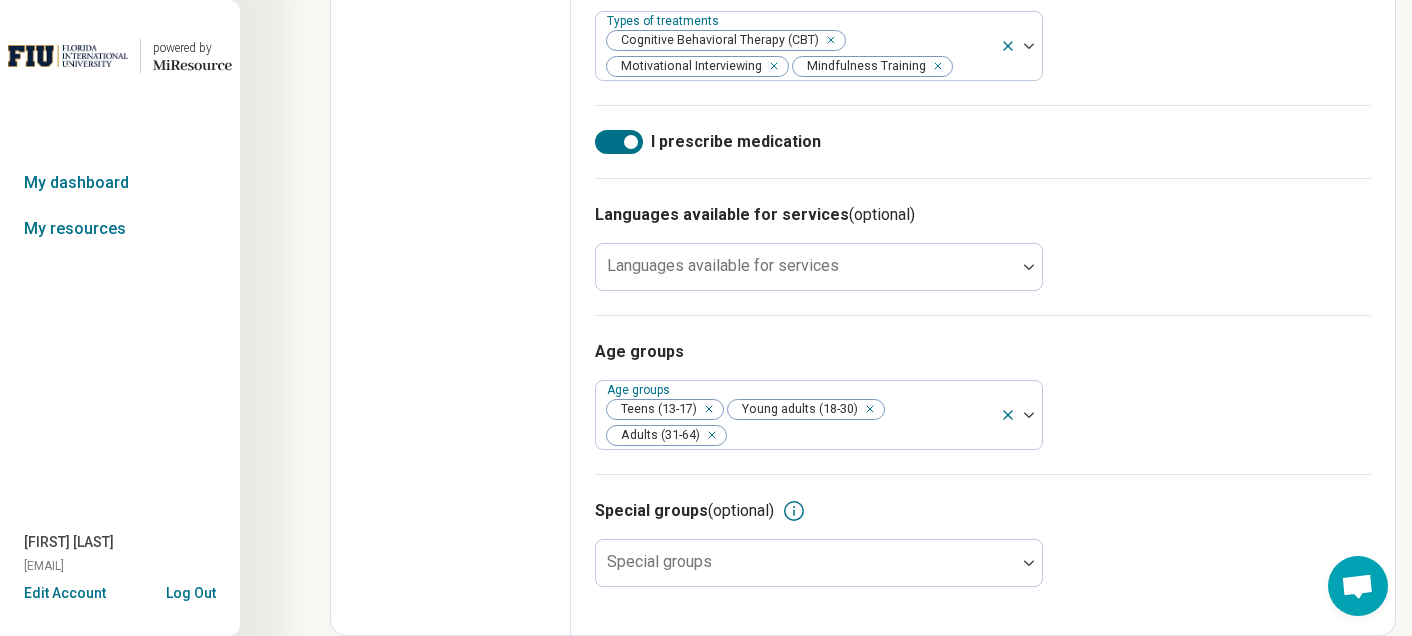 scroll, scrollTop: 1521, scrollLeft: 0, axis: vertical 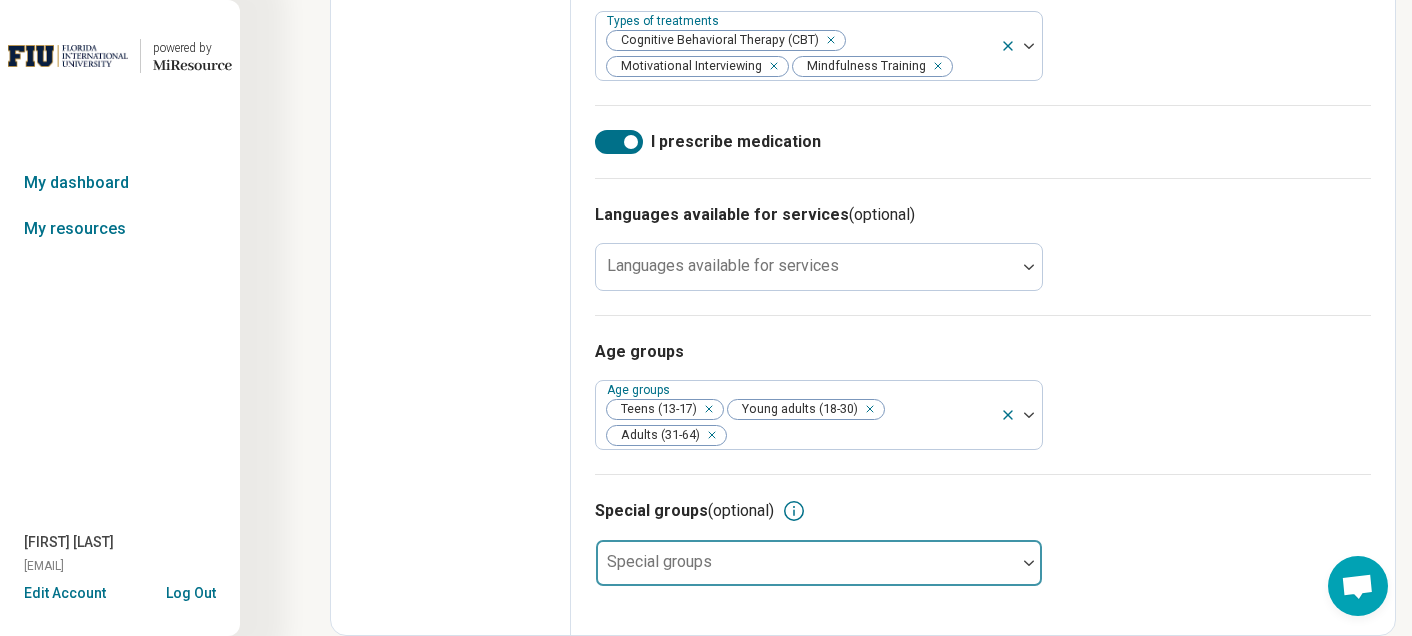 click at bounding box center [806, 571] 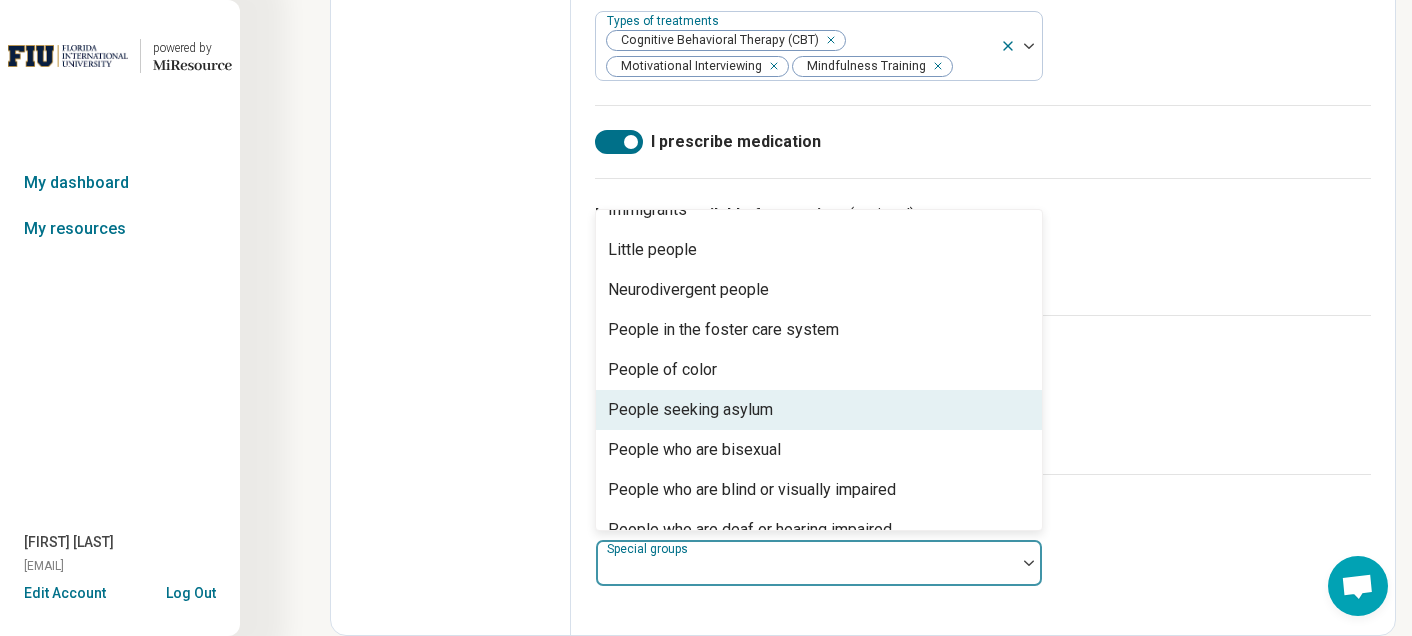 scroll, scrollTop: 236, scrollLeft: 0, axis: vertical 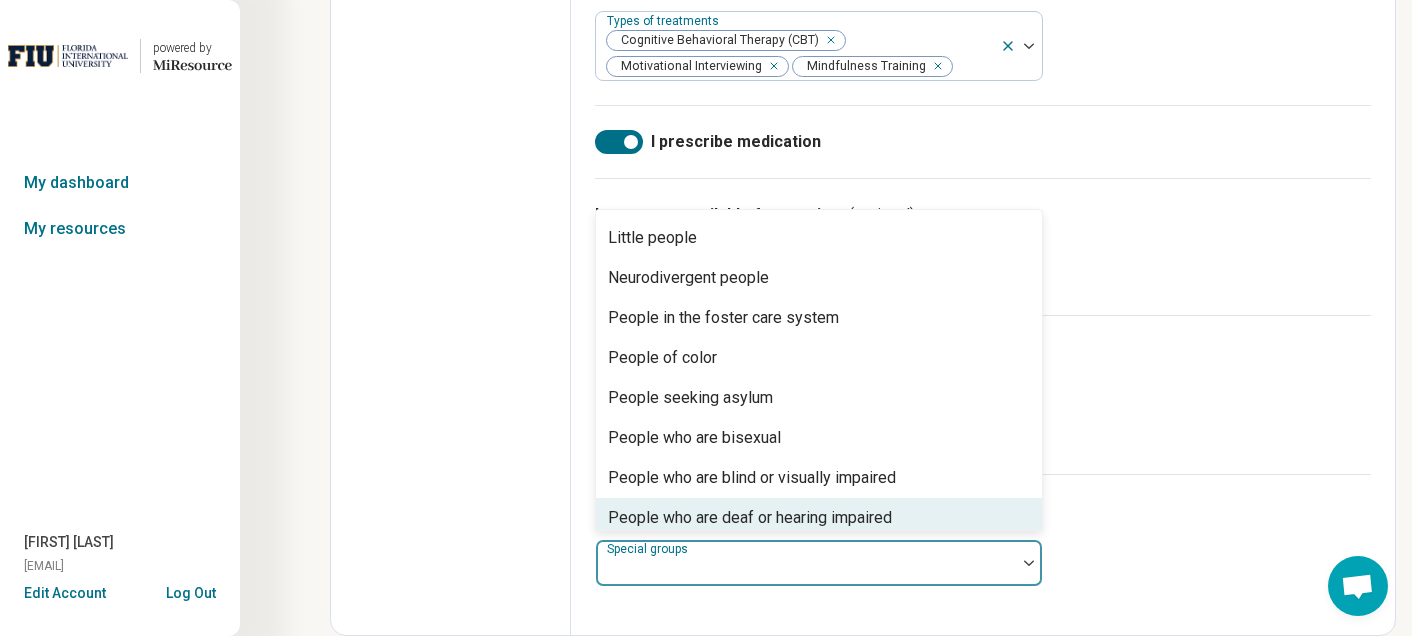 click on "Special groups  (optional)" at bounding box center [983, 511] 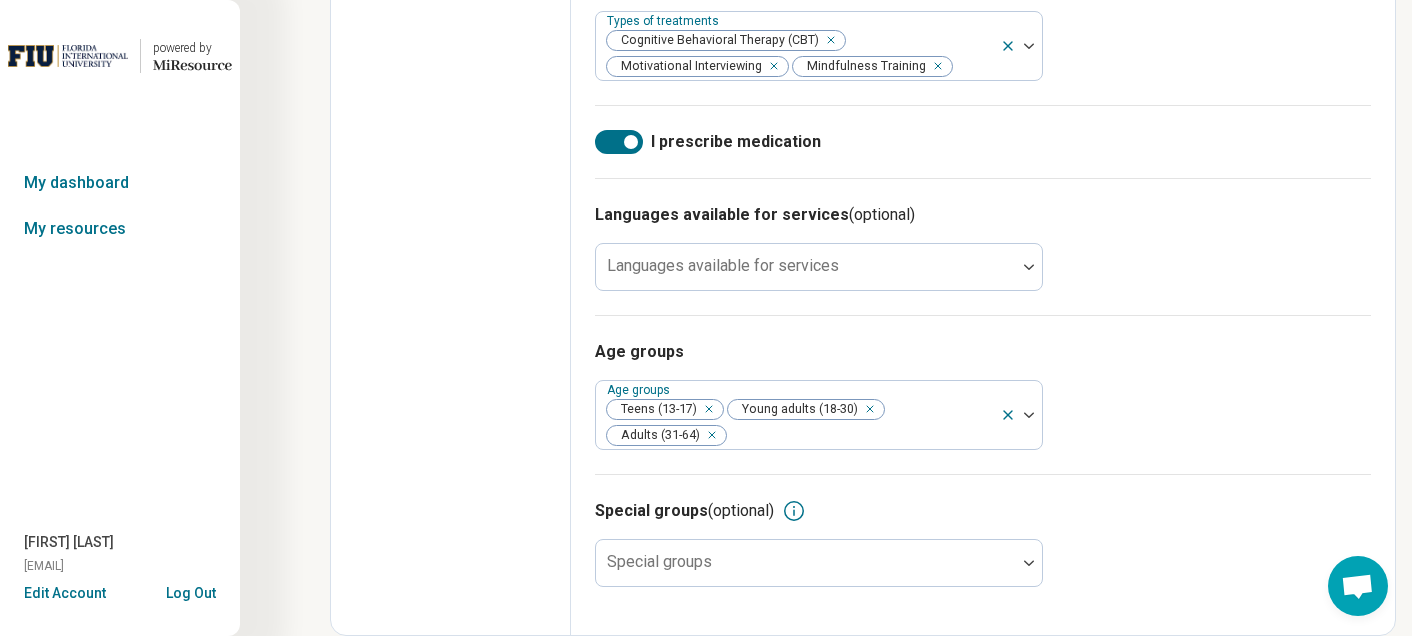 click 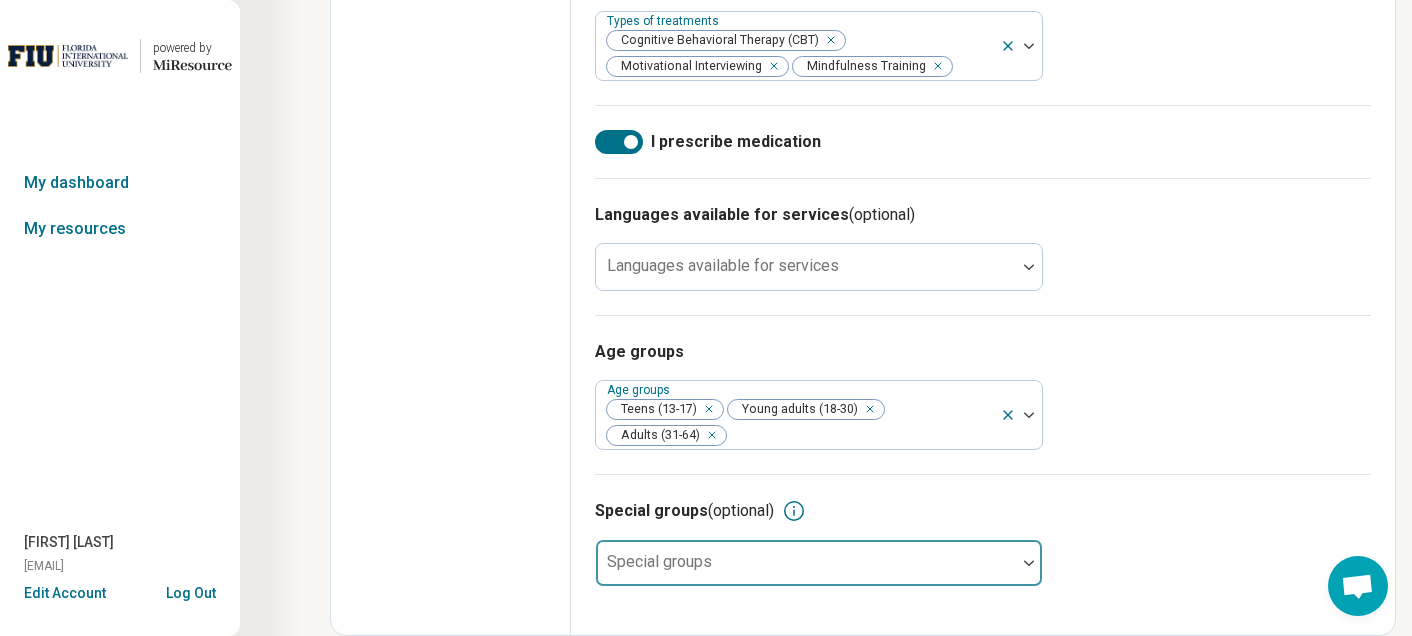 click at bounding box center (806, 571) 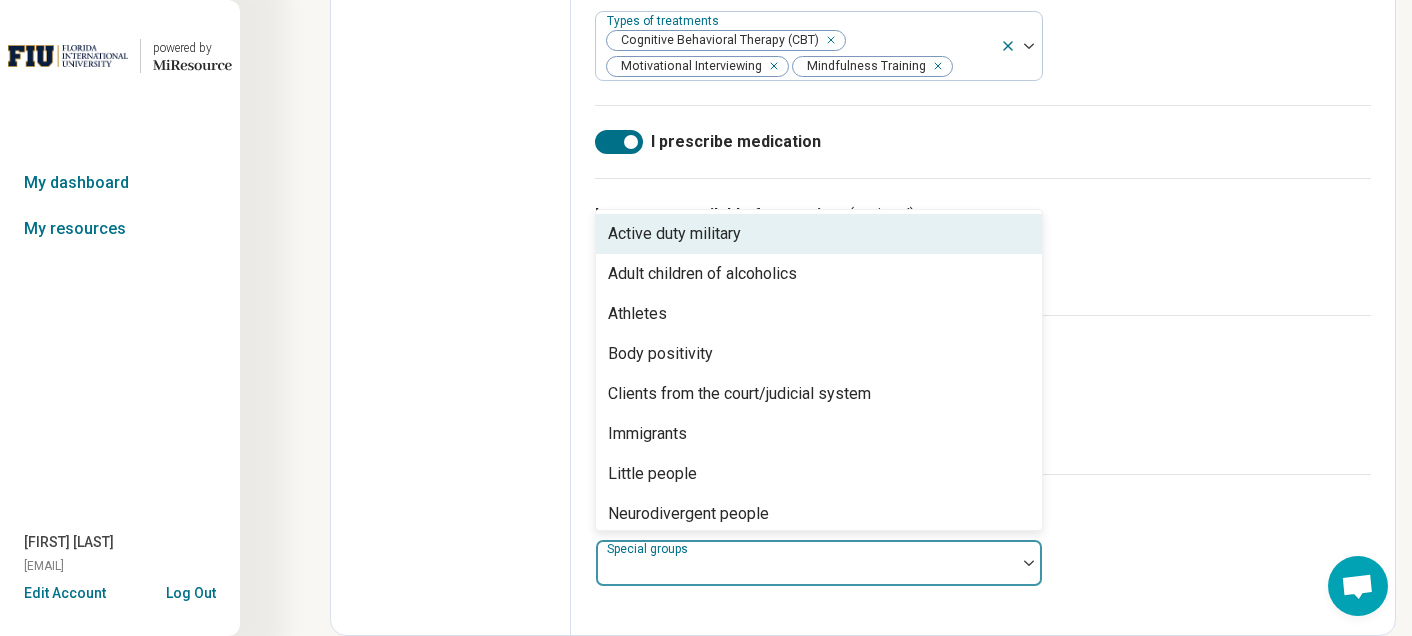 click on "Active duty military" at bounding box center [819, 234] 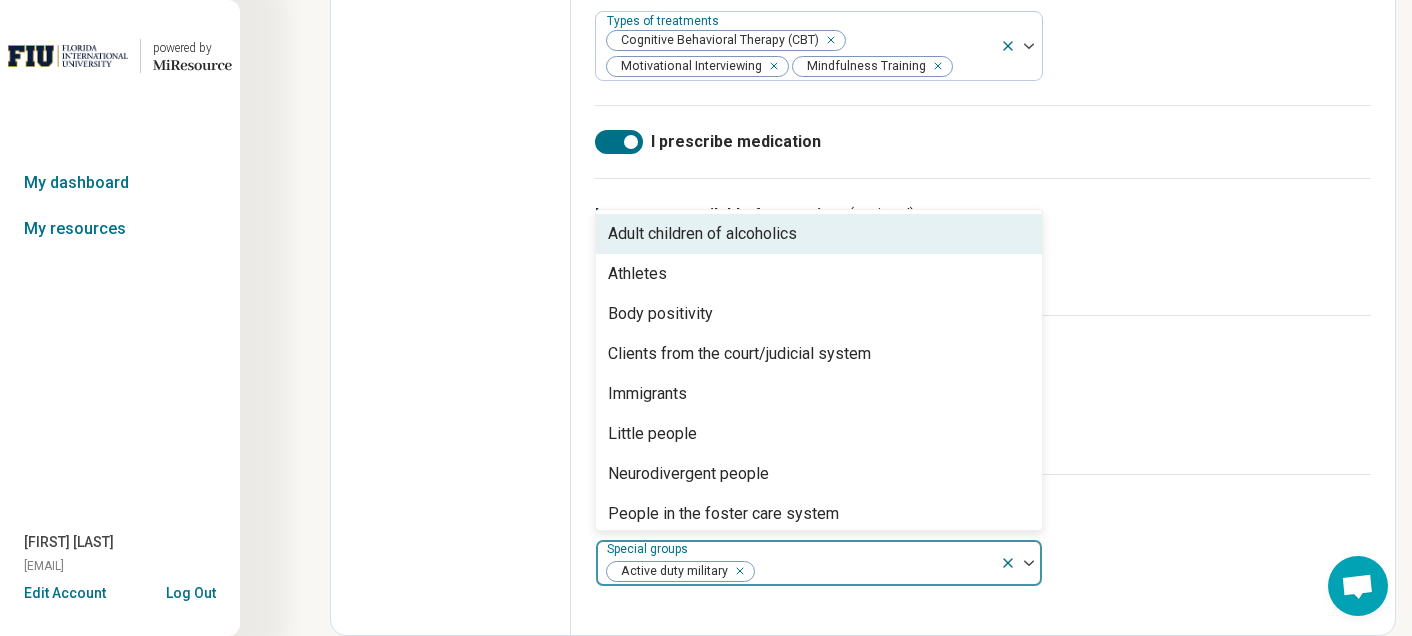 click on "Adult children of alcoholics" at bounding box center [819, 234] 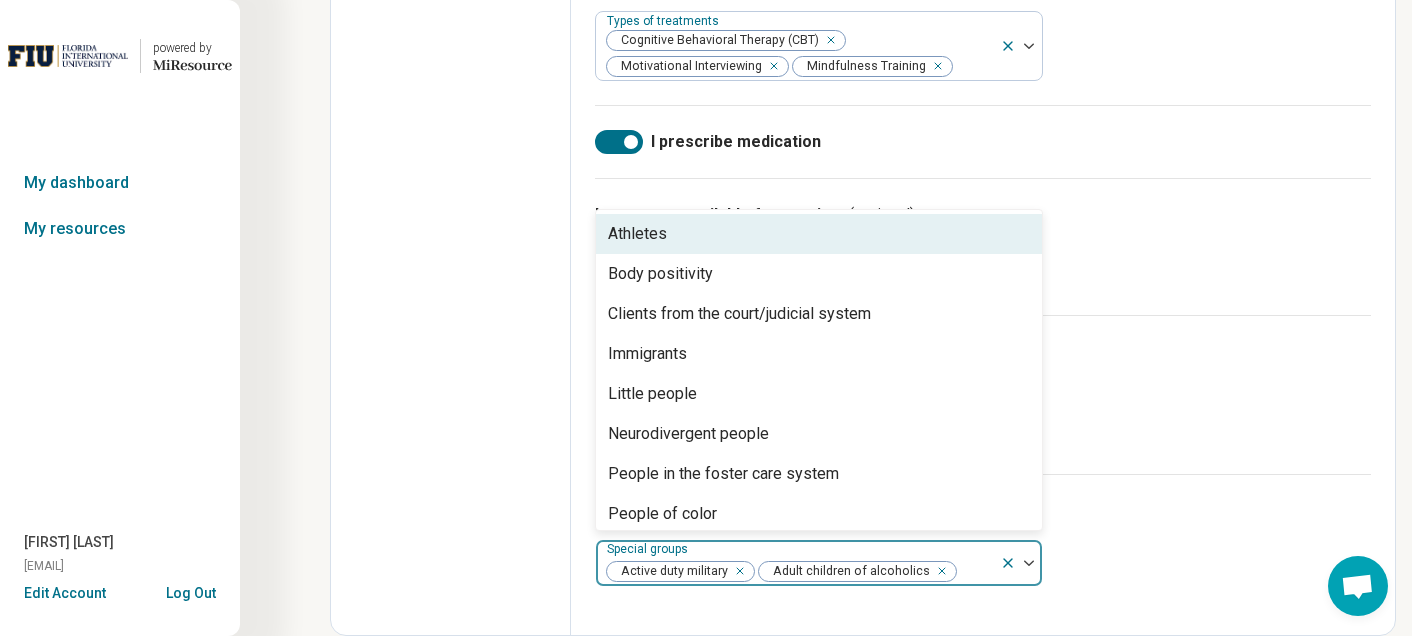 click on "Athletes" at bounding box center [819, 234] 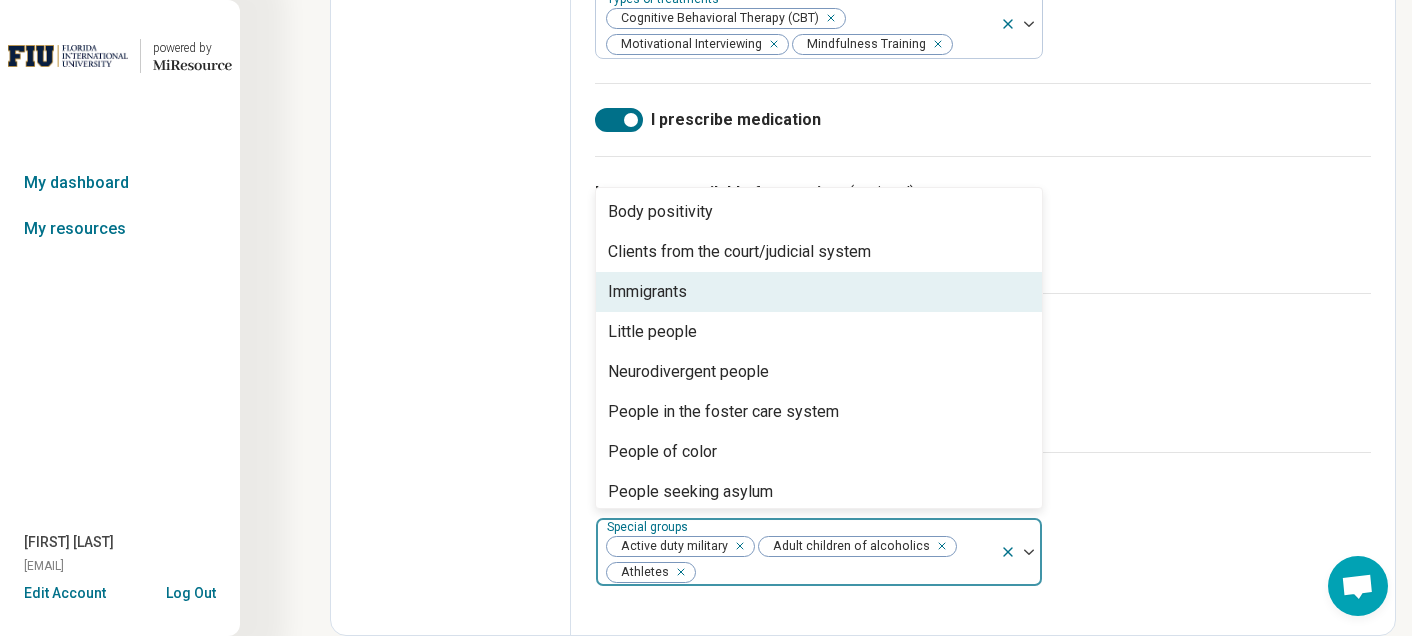 click on "Immigrants" at bounding box center [819, 292] 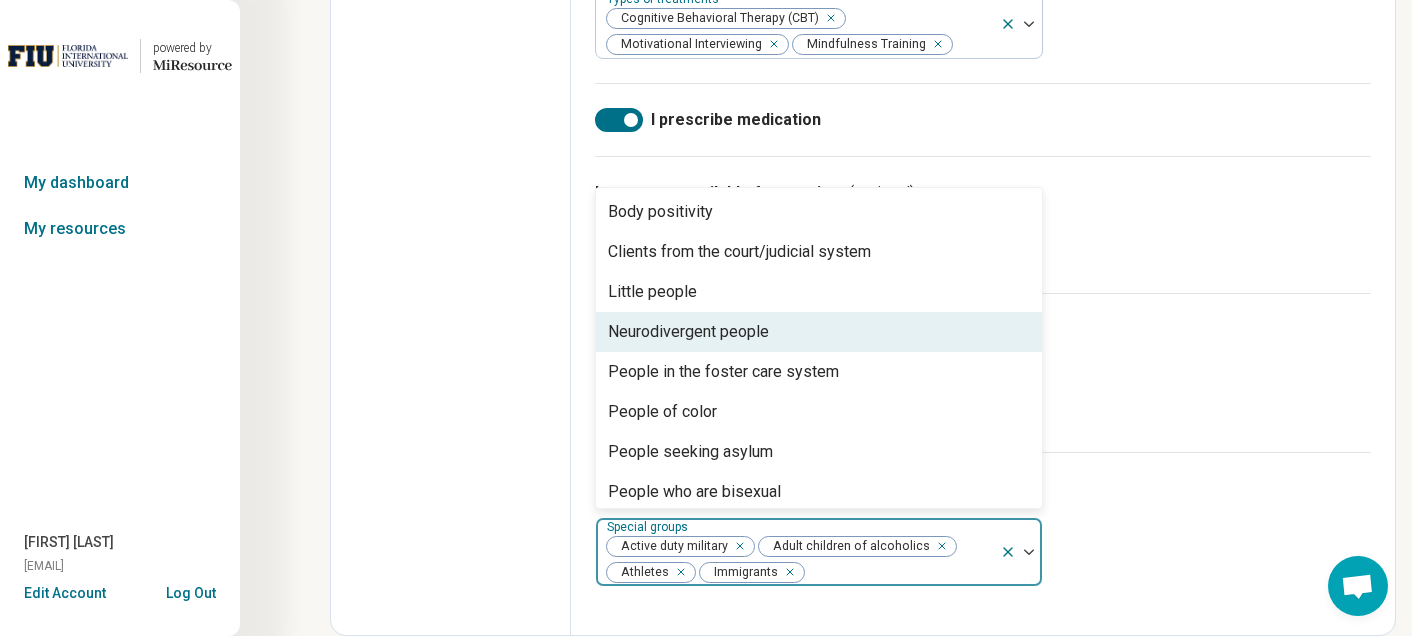 click on "Neurodivergent people" at bounding box center (688, 332) 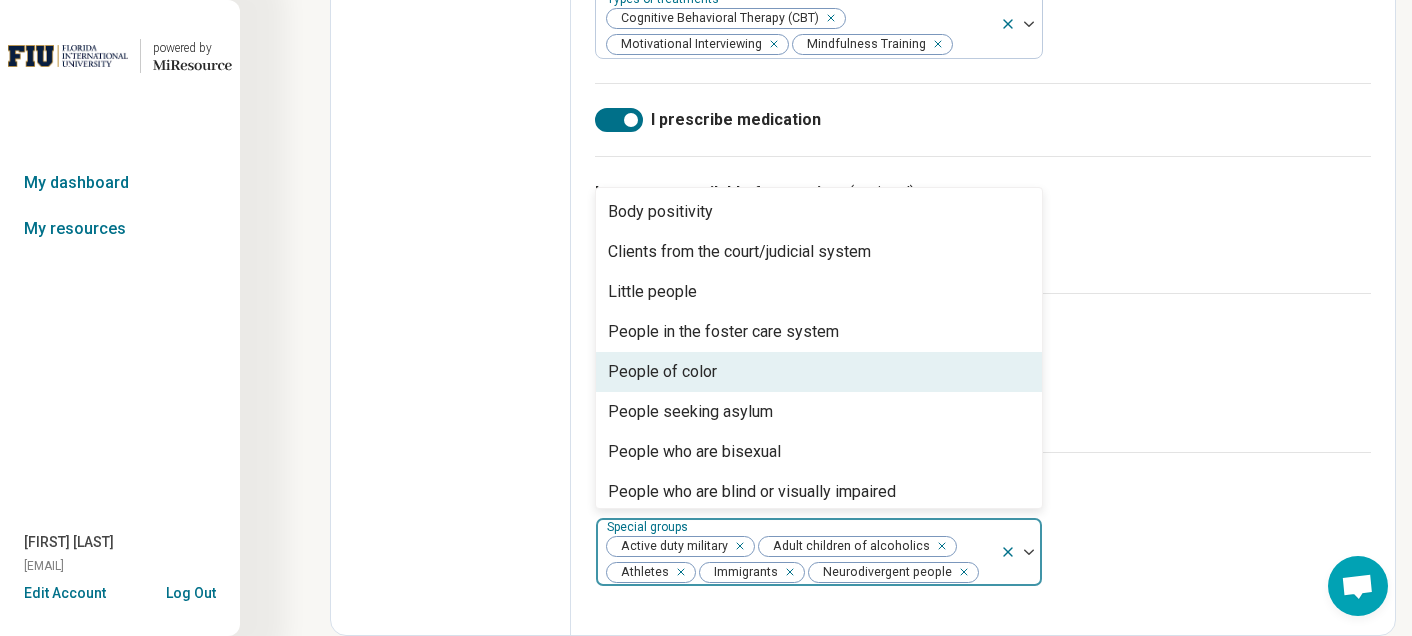 click on "People of color" at bounding box center (662, 372) 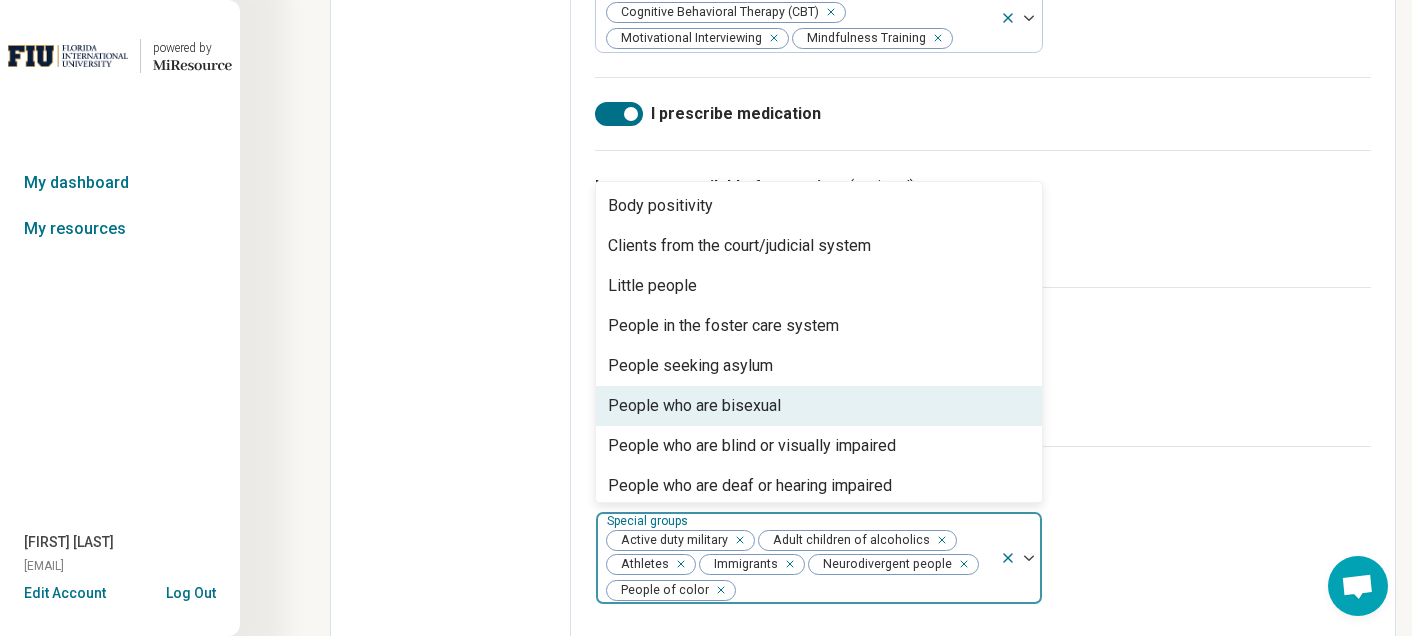 click on "People who are bisexual" at bounding box center (694, 406) 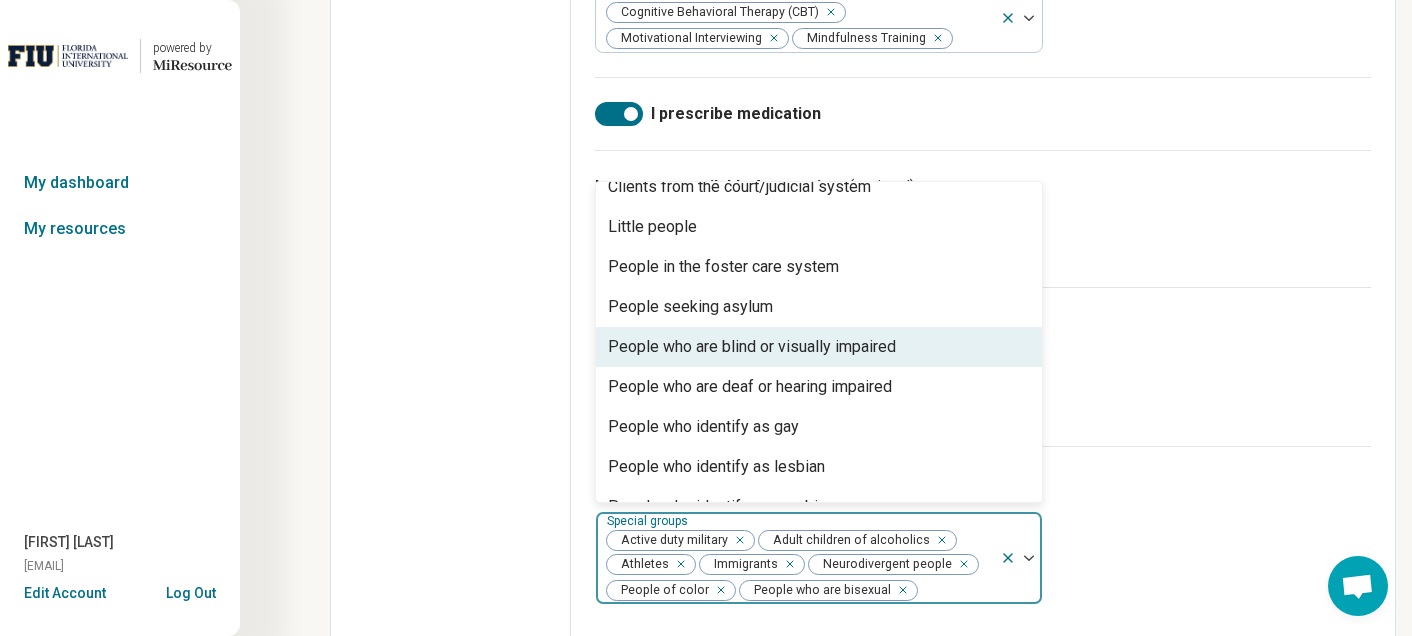 scroll, scrollTop: 85, scrollLeft: 0, axis: vertical 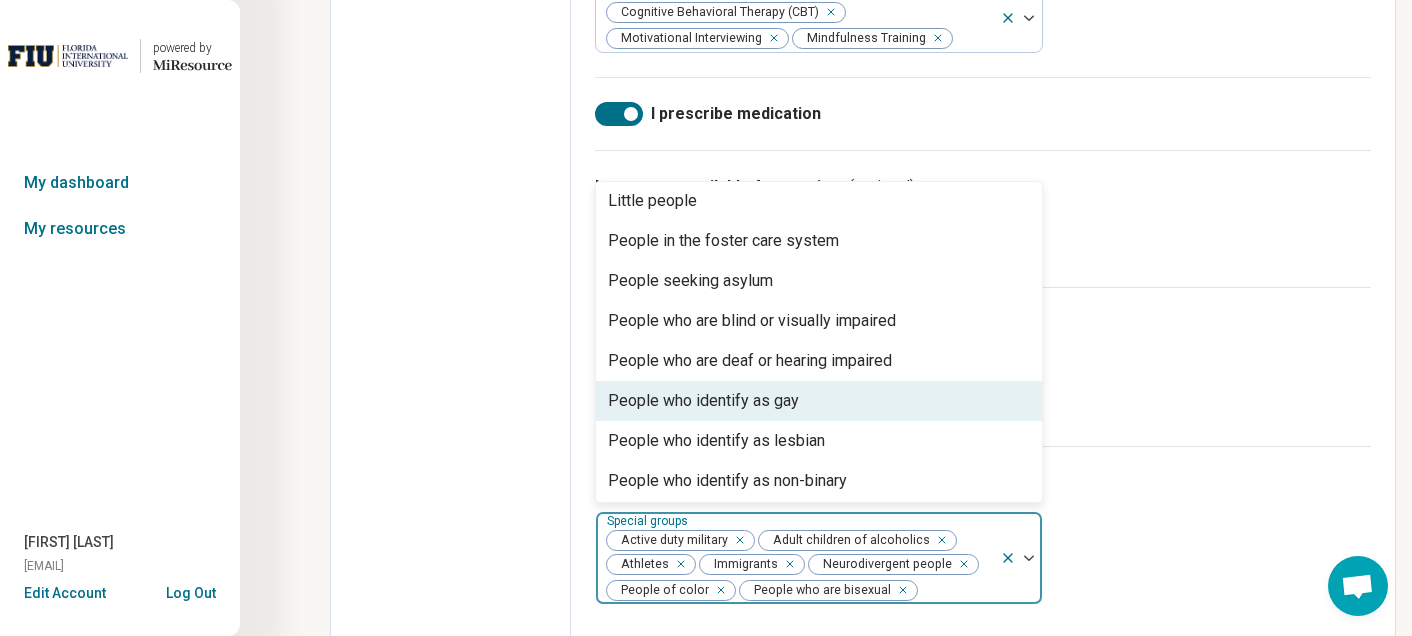 click on "People who identify as gay" at bounding box center [703, 401] 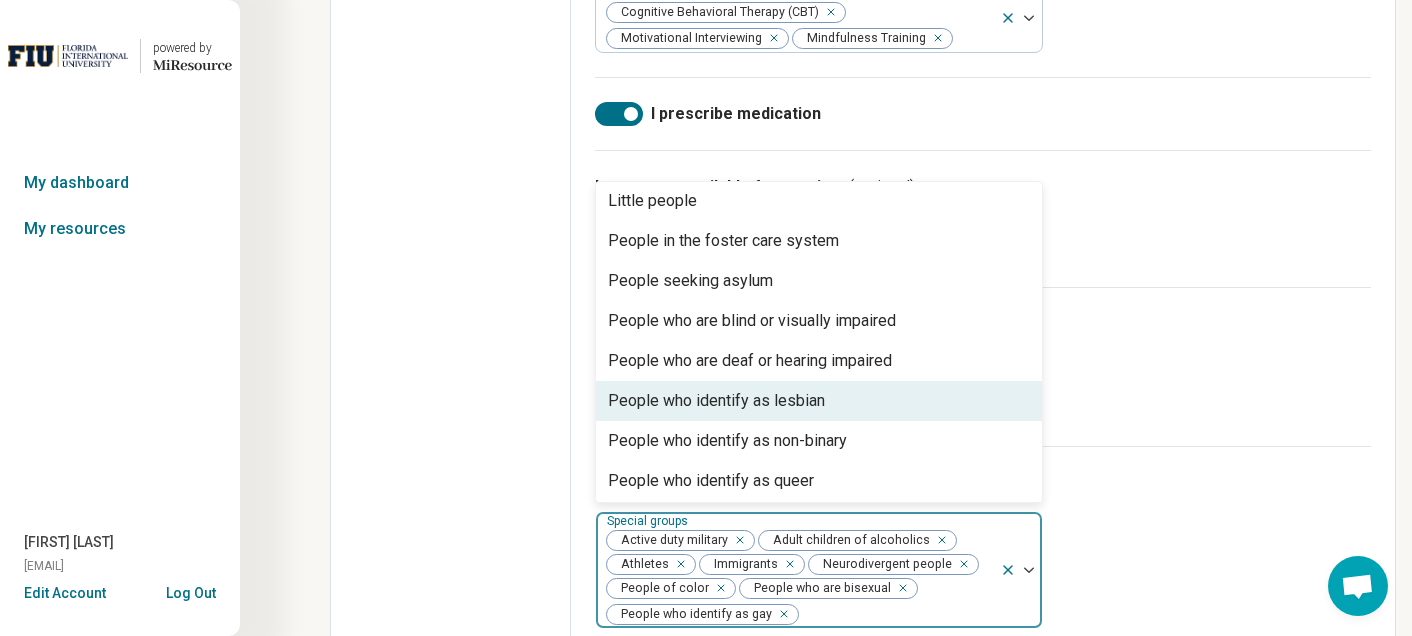 click on "People who identify as lesbian" at bounding box center [716, 401] 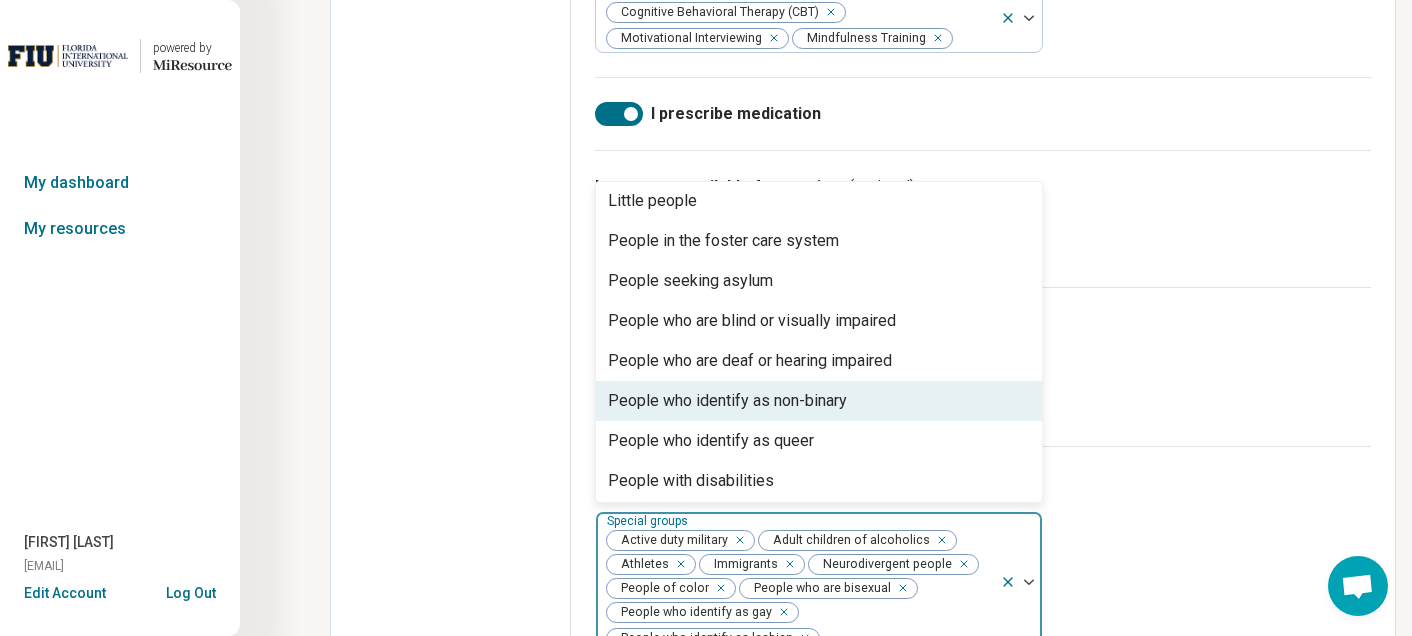 click on "People who identify as non-binary" at bounding box center [727, 401] 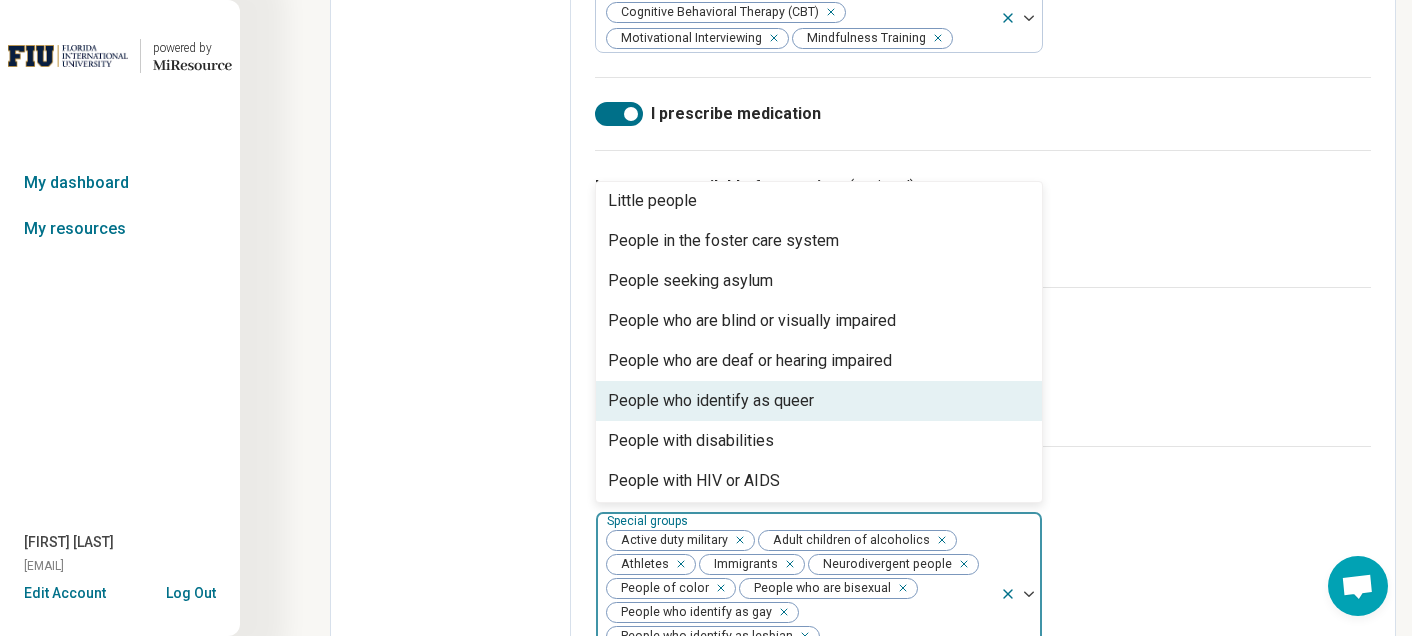click on "People who identify as queer" at bounding box center (711, 401) 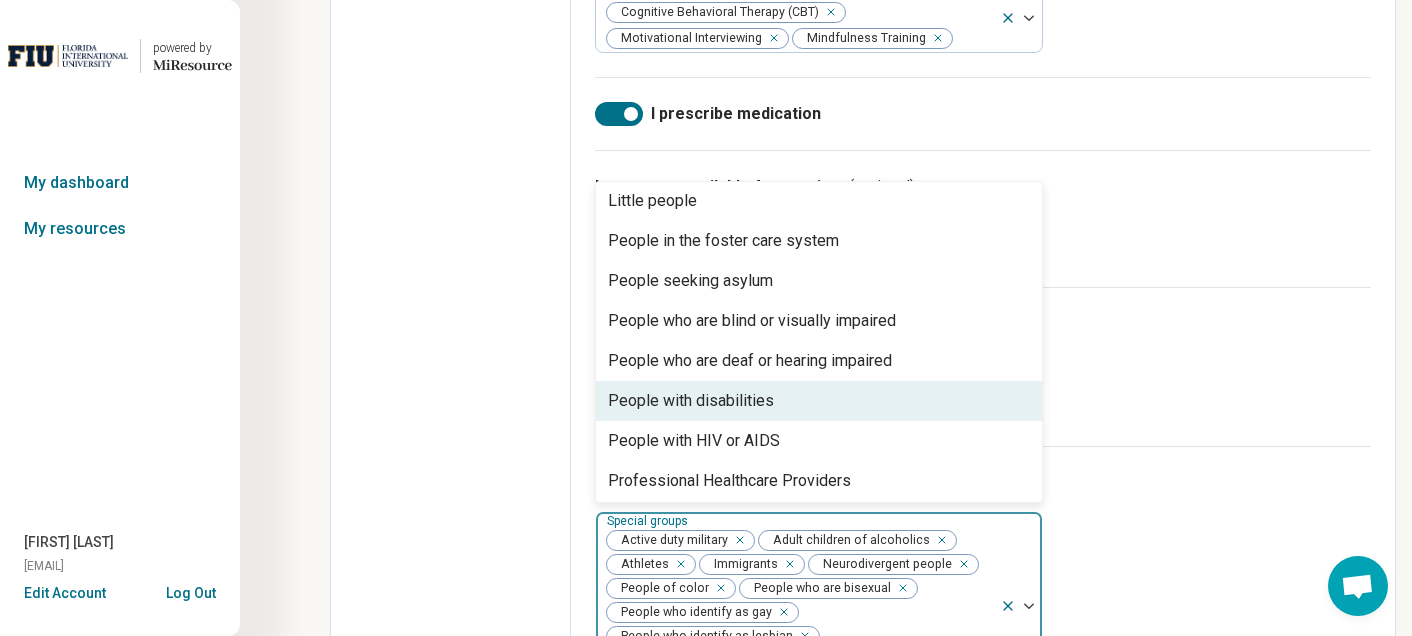 click on "People with disabilities" at bounding box center (691, 401) 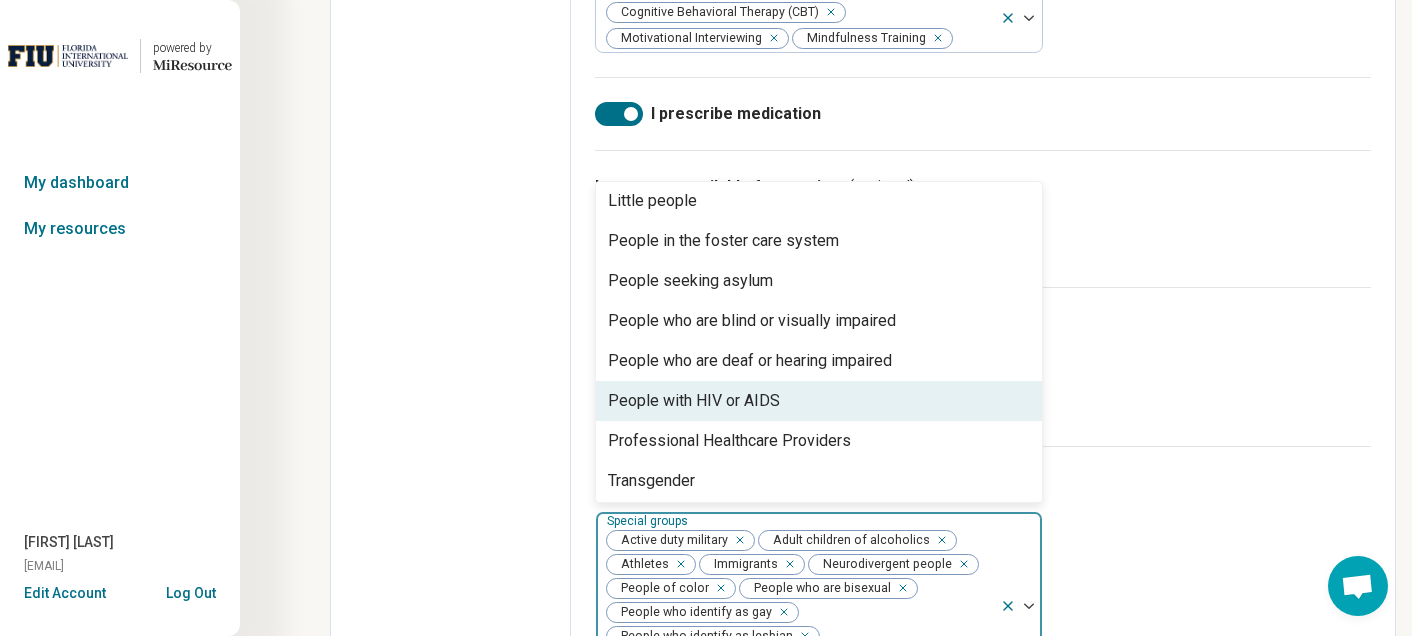 click on "People with HIV or AIDS" at bounding box center [694, 401] 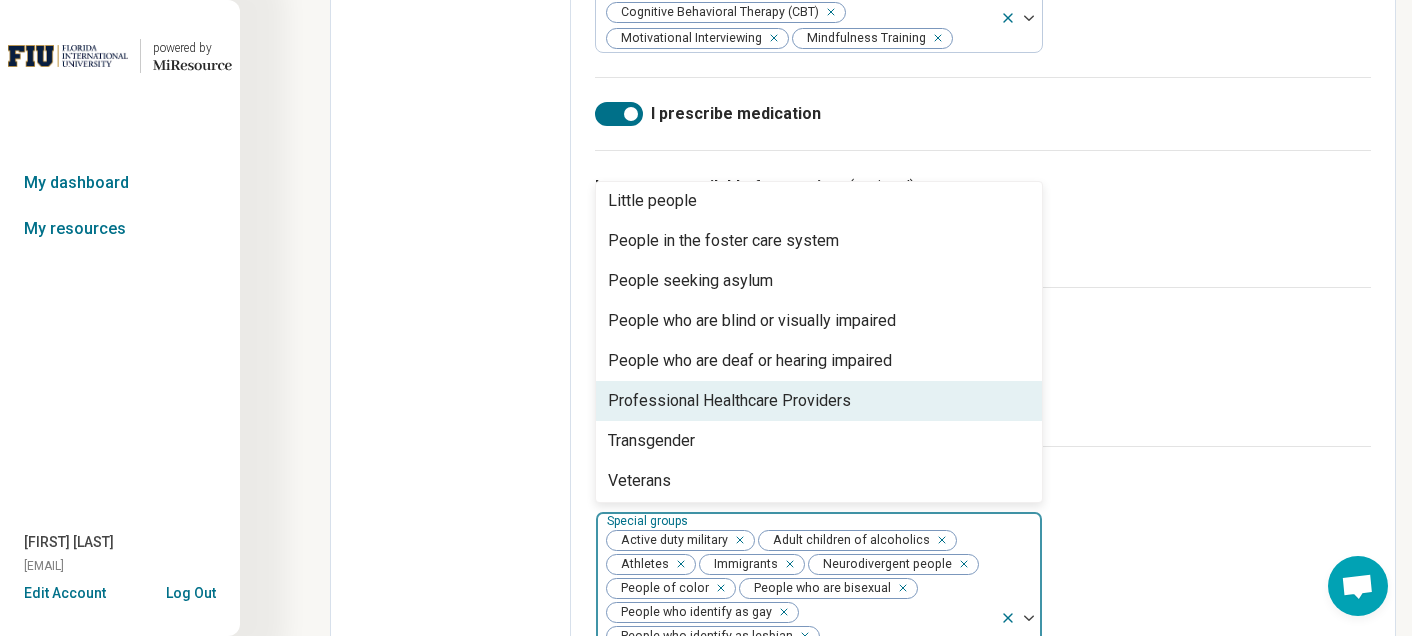 click on "Professional Healthcare Providers" at bounding box center [729, 401] 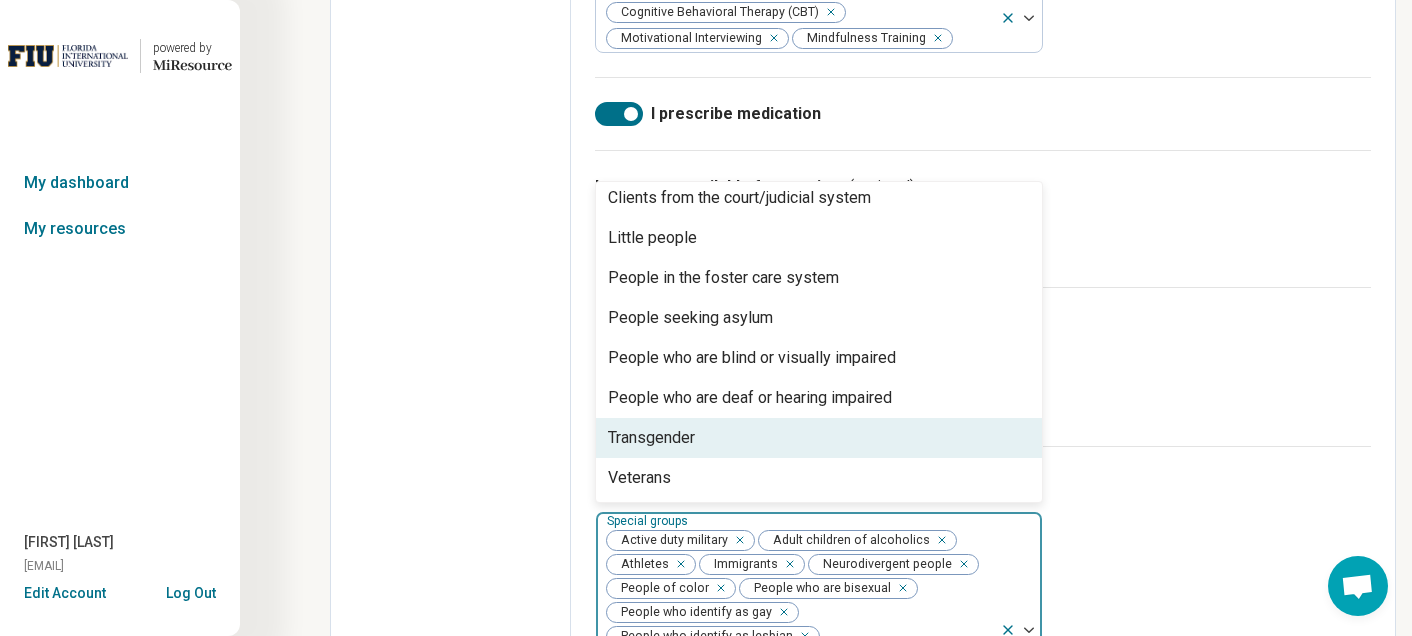 click on "Transgender" at bounding box center [651, 438] 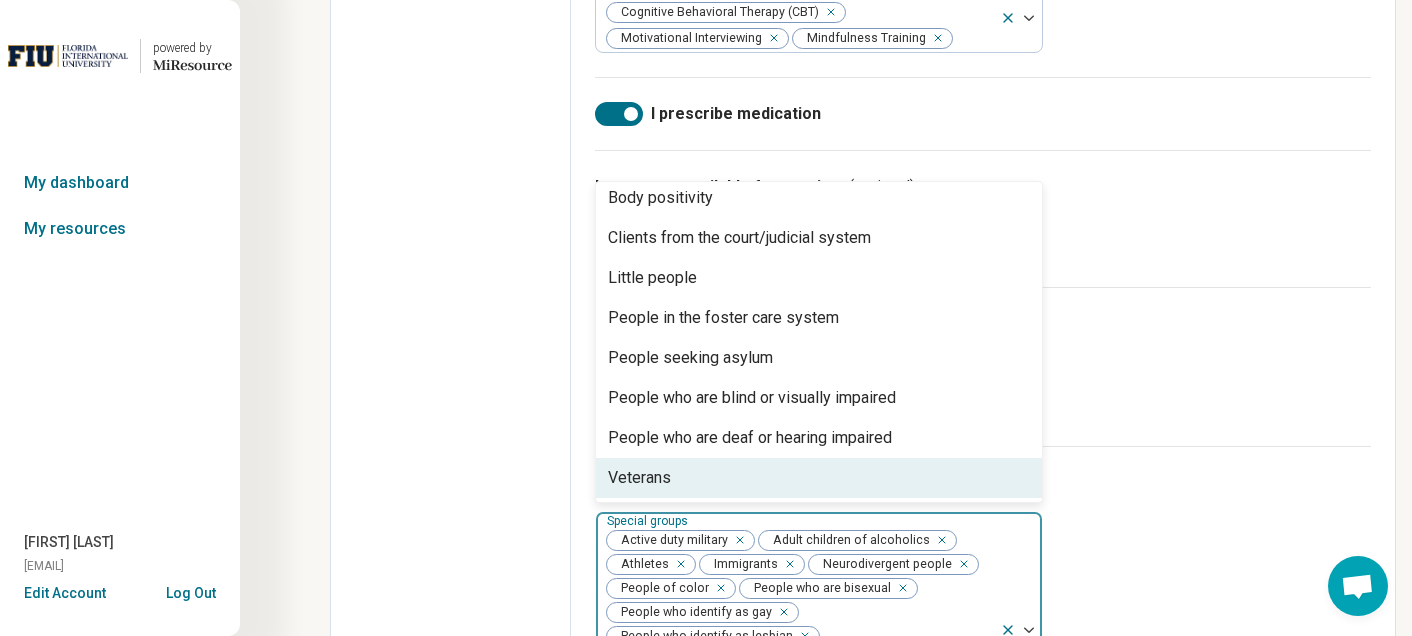 click on "Veterans" at bounding box center [819, 478] 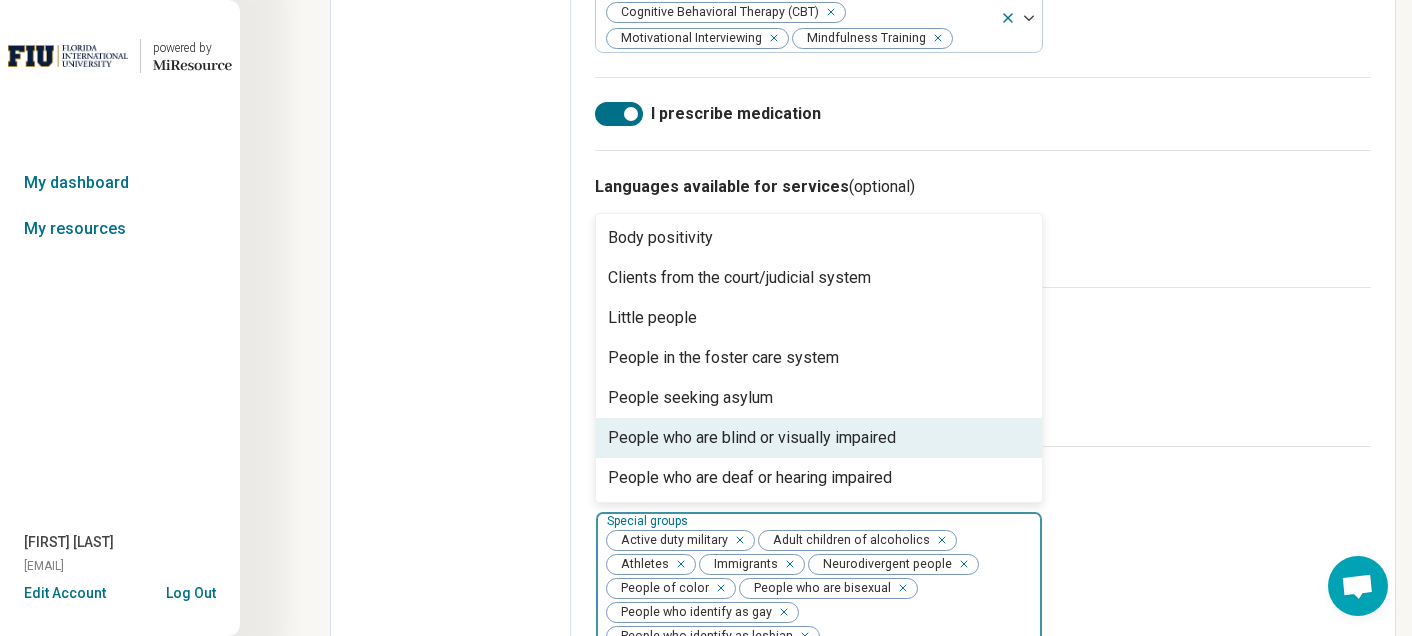 click on "Special groups  (optional) option Veterans, selected. People who are blind or visually impaired, 6 of 7. 7 results available. Use Up and Down to choose options, press Enter to select the currently focused option, press Escape to exit the menu, press Tab to select the option and exit the menu. Special groups Active duty military Adult children of alcoholics Athletes Immigrants Neurodivergent people People of color People who are bisexual People who identify as gay People who identify as lesbian People who identify as non-binary People who identify as queer People with disabilities People with HIV or AIDS Professional Healthcare Providers Transgender Veterans Body positivity Clients from the court/judicial system Little people People in the foster care system People seeking asylum People who are blind or visually impaired People who are deaf or hearing impaired" at bounding box center (983, 621) 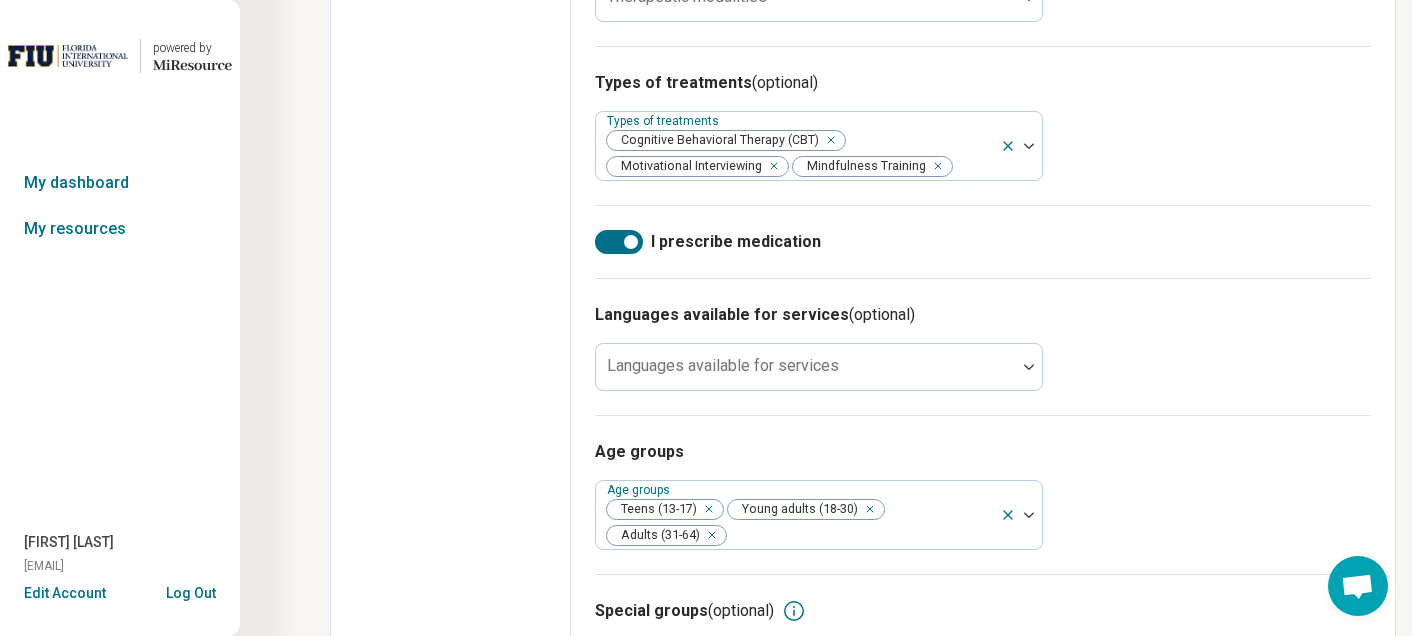 scroll, scrollTop: 1389, scrollLeft: 0, axis: vertical 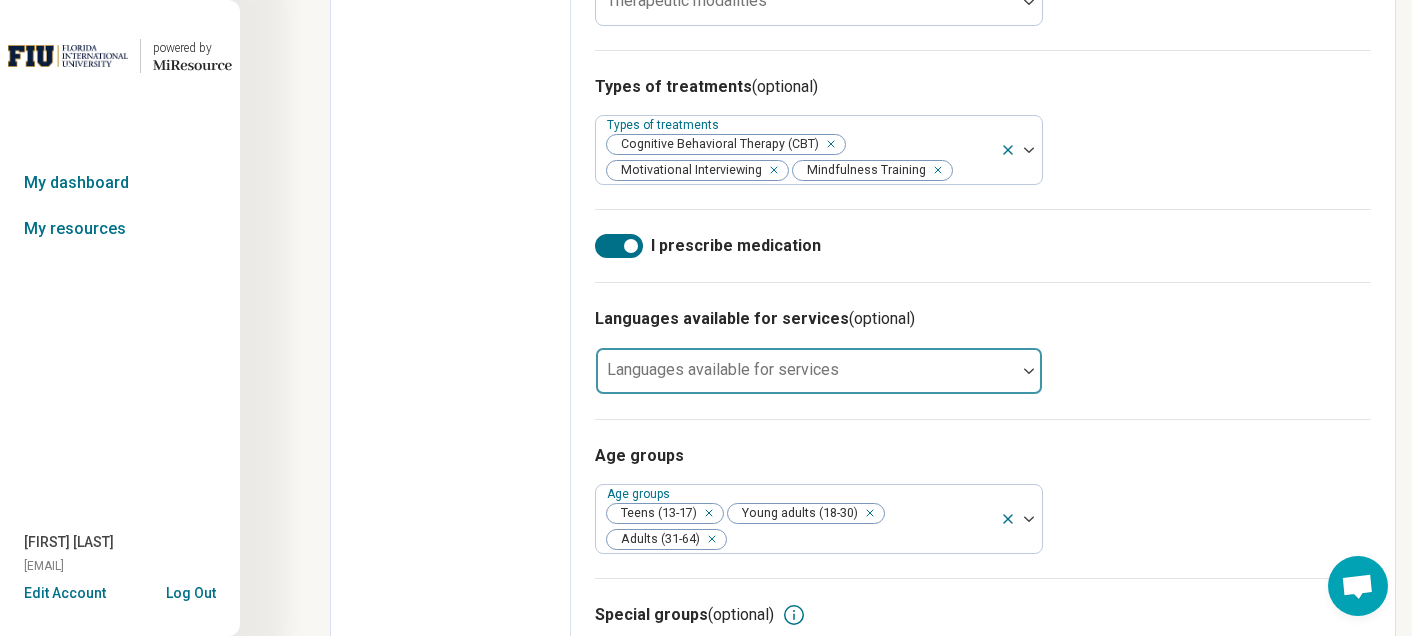 click on "Languages available for services" at bounding box center [723, 369] 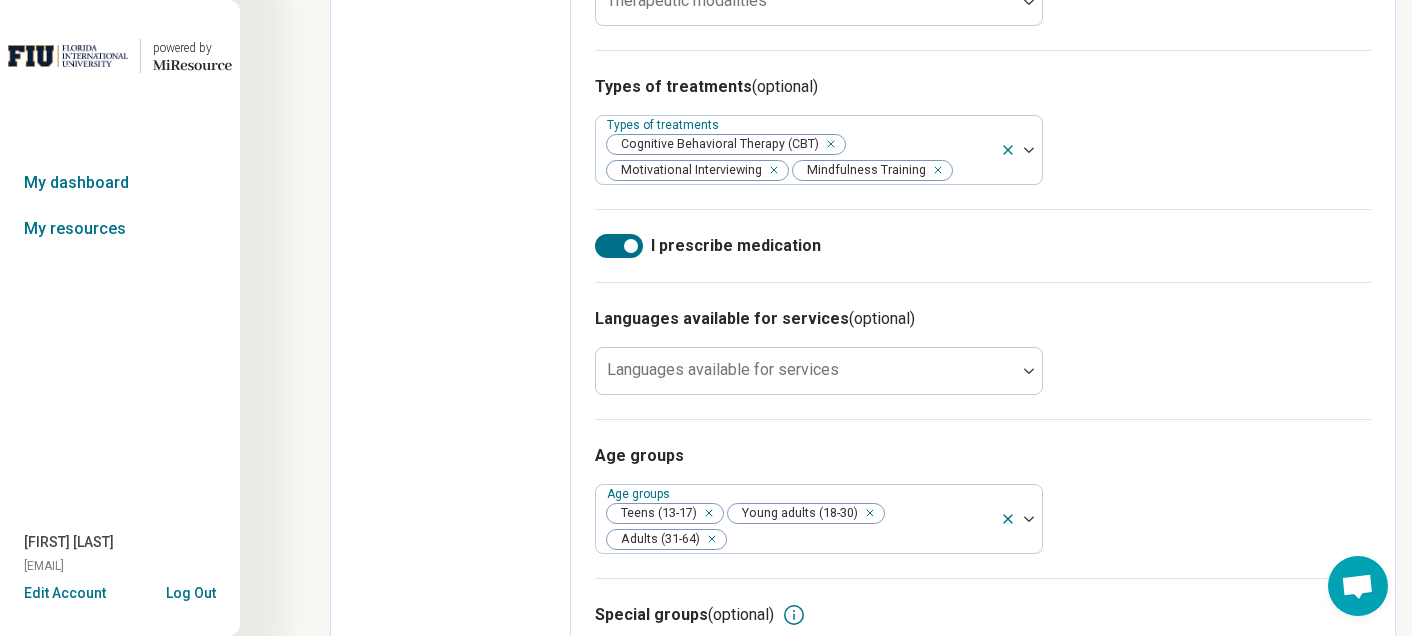 click on "Languages available for services  (optional) Languages available for services" at bounding box center (983, 350) 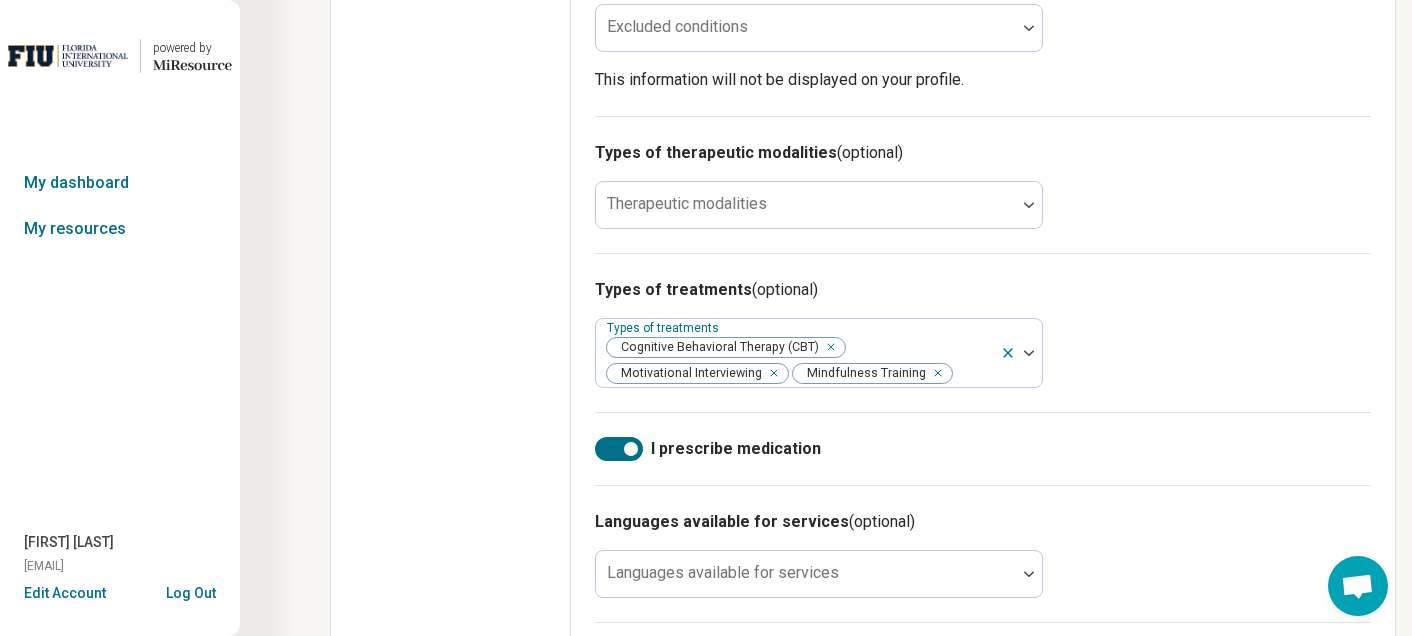 scroll, scrollTop: 1117, scrollLeft: 0, axis: vertical 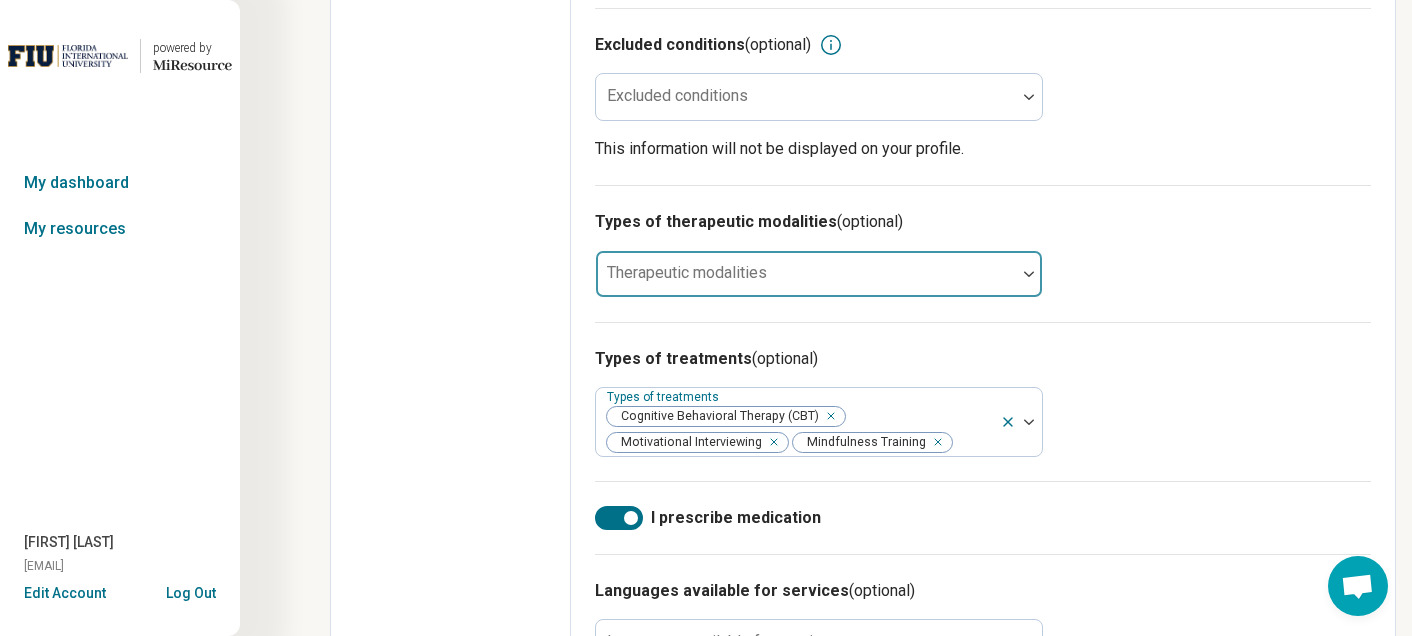 click at bounding box center (806, 282) 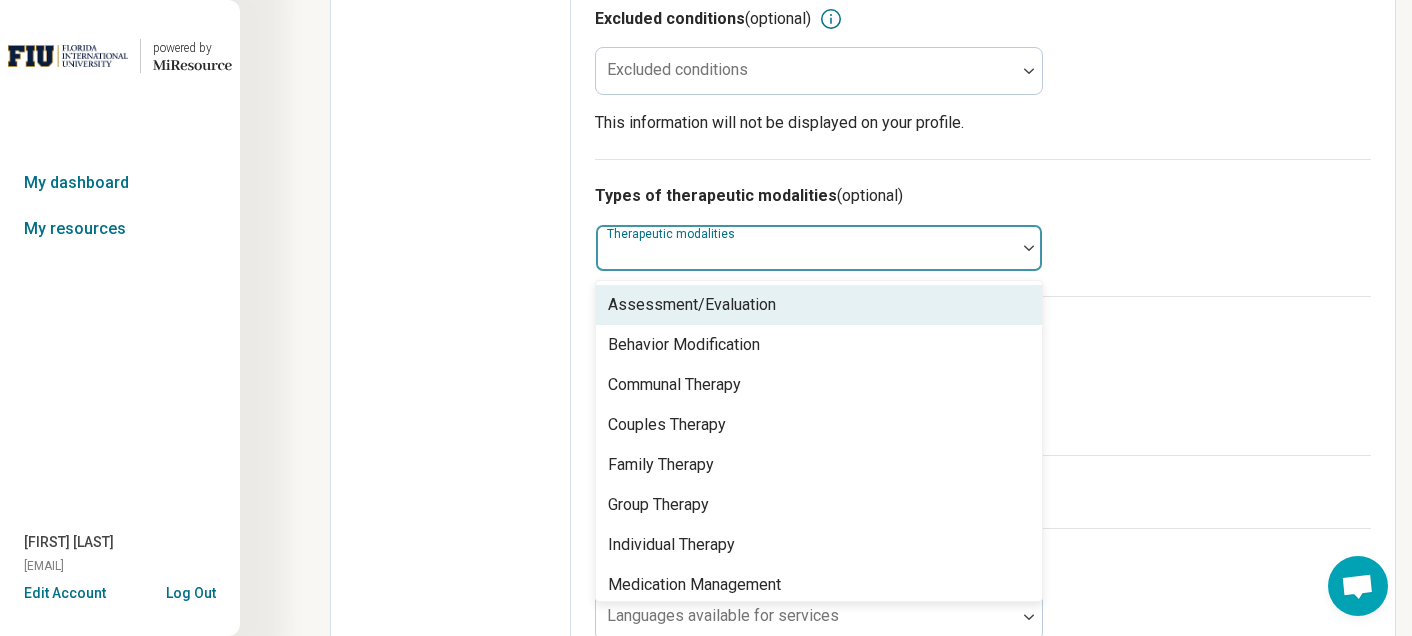 scroll, scrollTop: 1144, scrollLeft: 0, axis: vertical 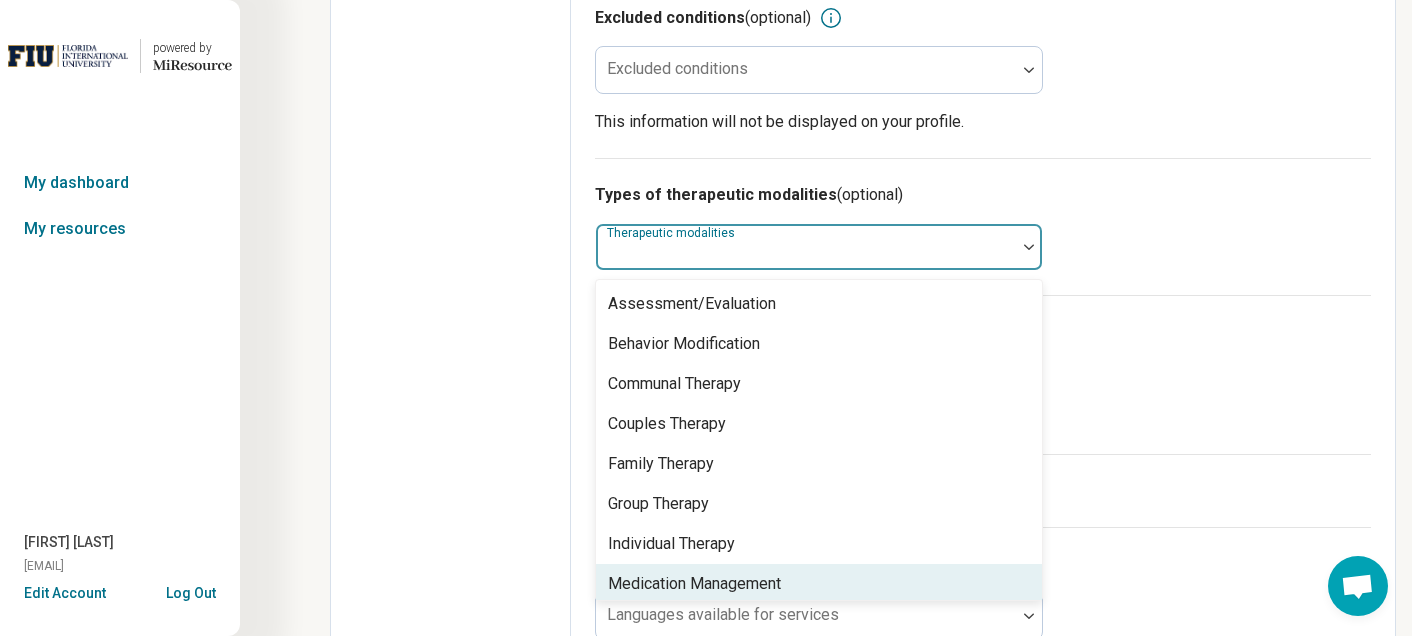 click on "Medication Management" at bounding box center (694, 584) 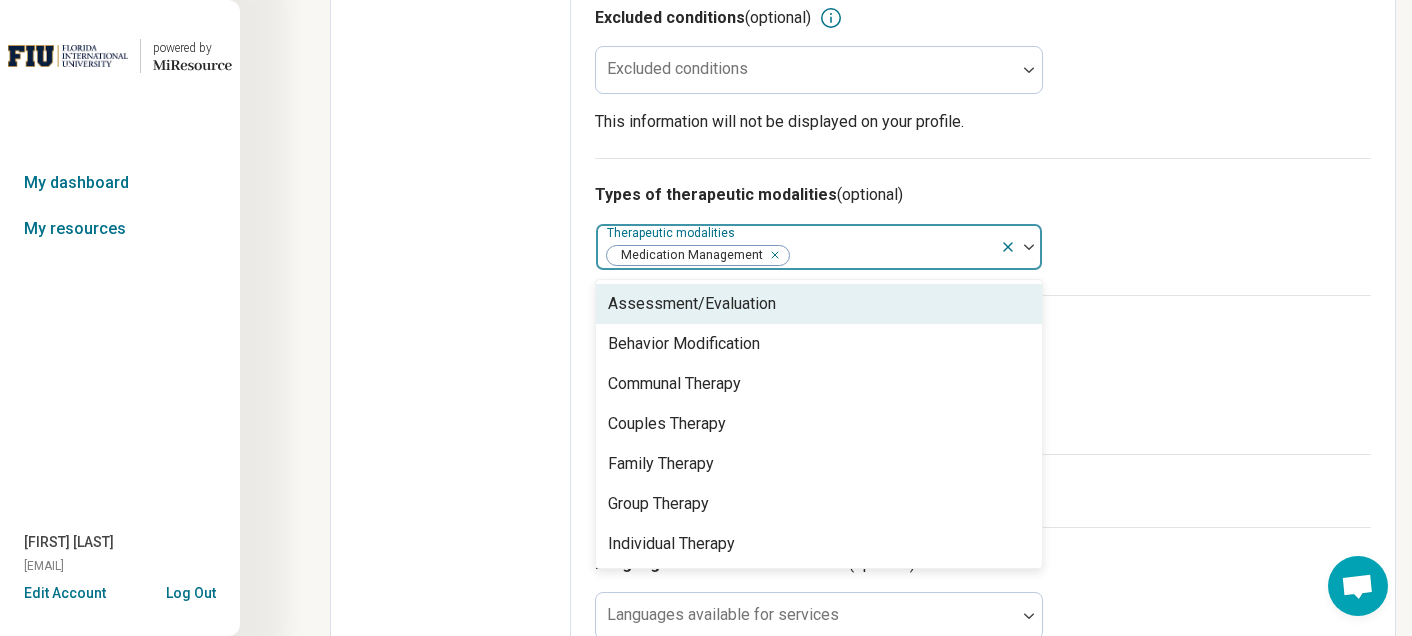 click at bounding box center [891, 255] 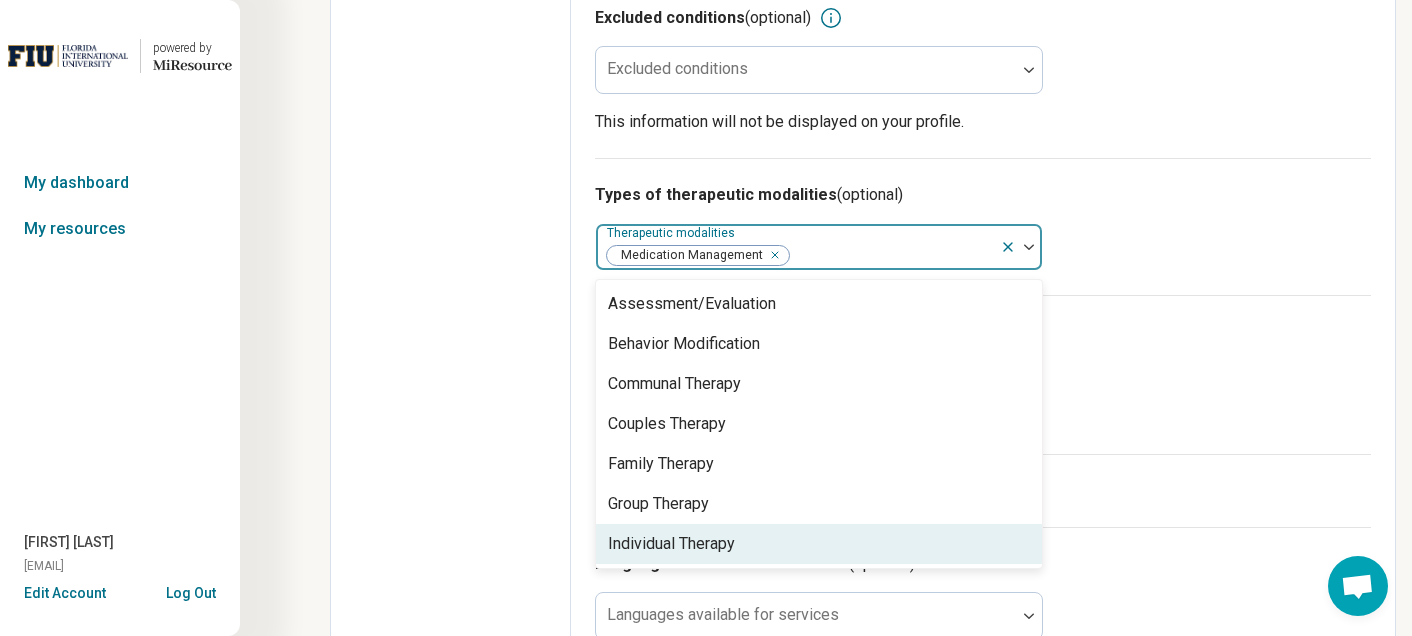 click on "Individual Therapy" at bounding box center (819, 544) 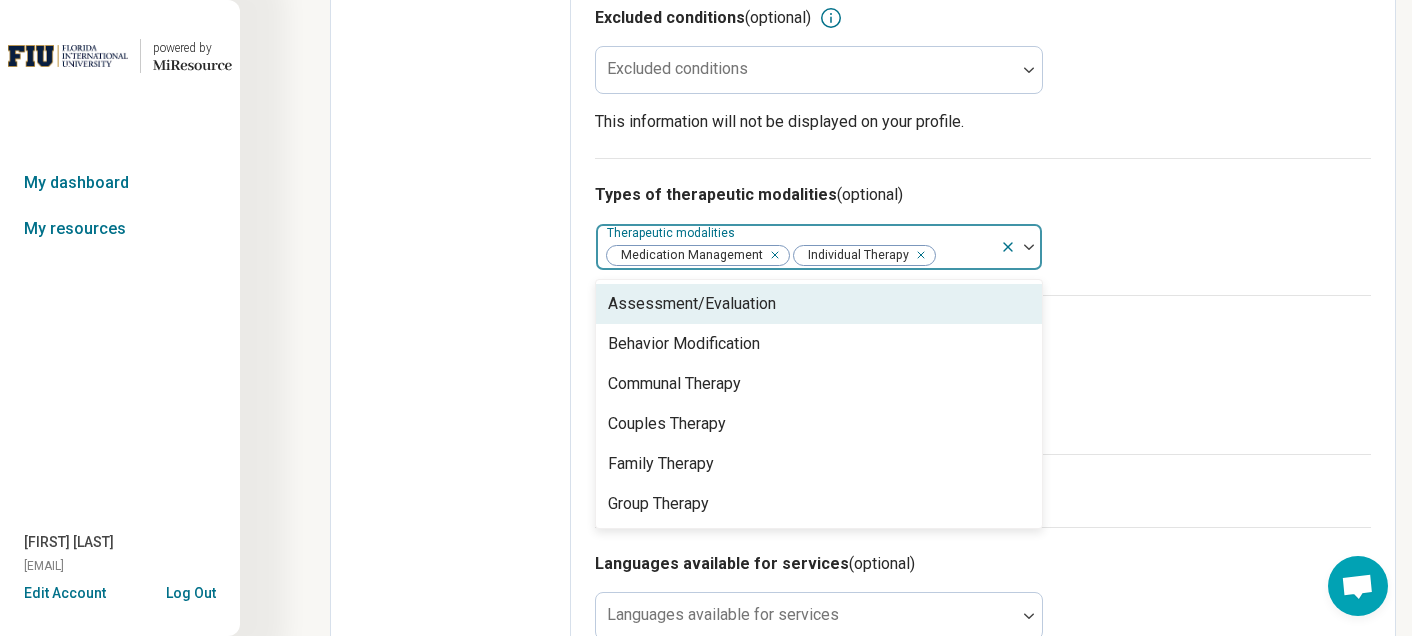 click on "Assessment/Evaluation" at bounding box center (819, 304) 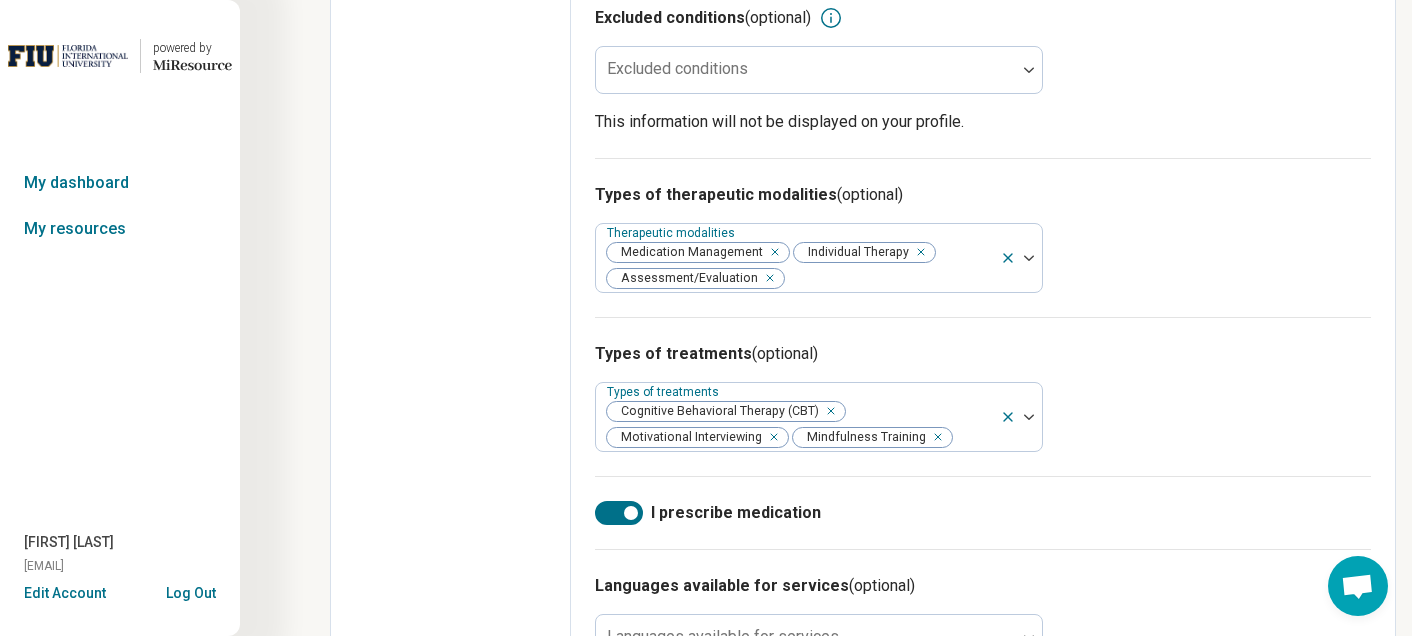 click on "Types of treatments  (optional)" at bounding box center (983, 354) 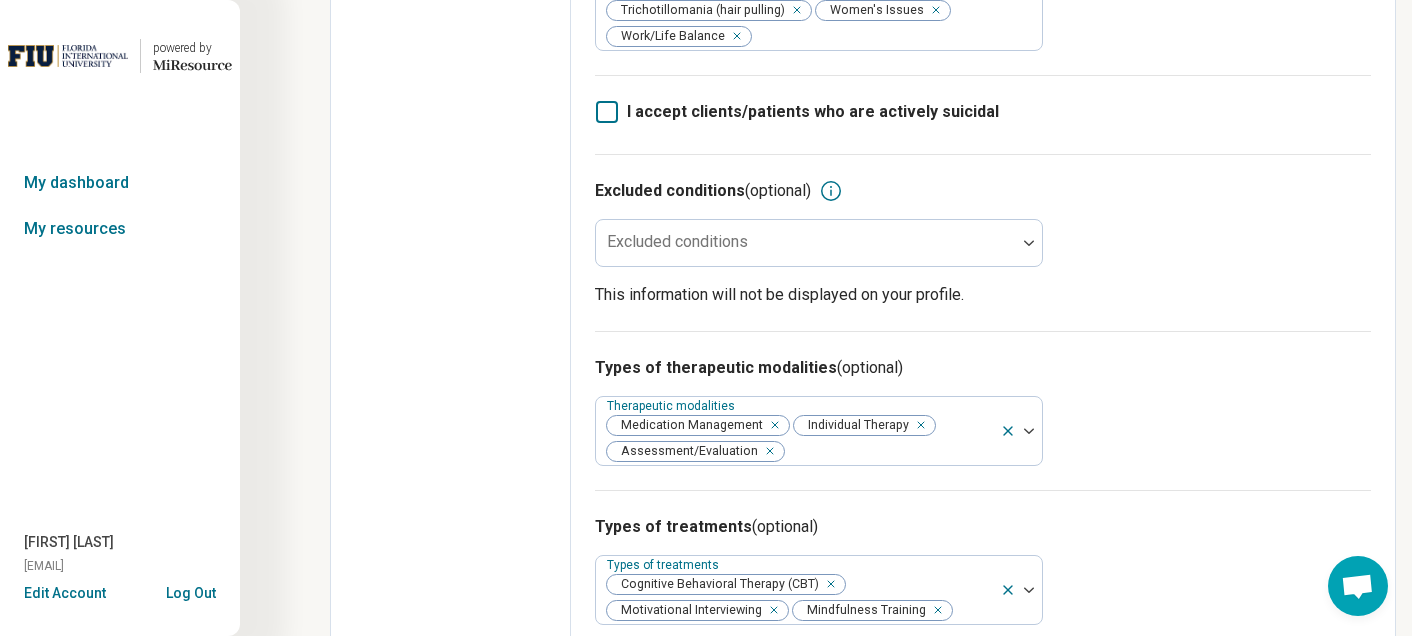 scroll, scrollTop: 940, scrollLeft: 0, axis: vertical 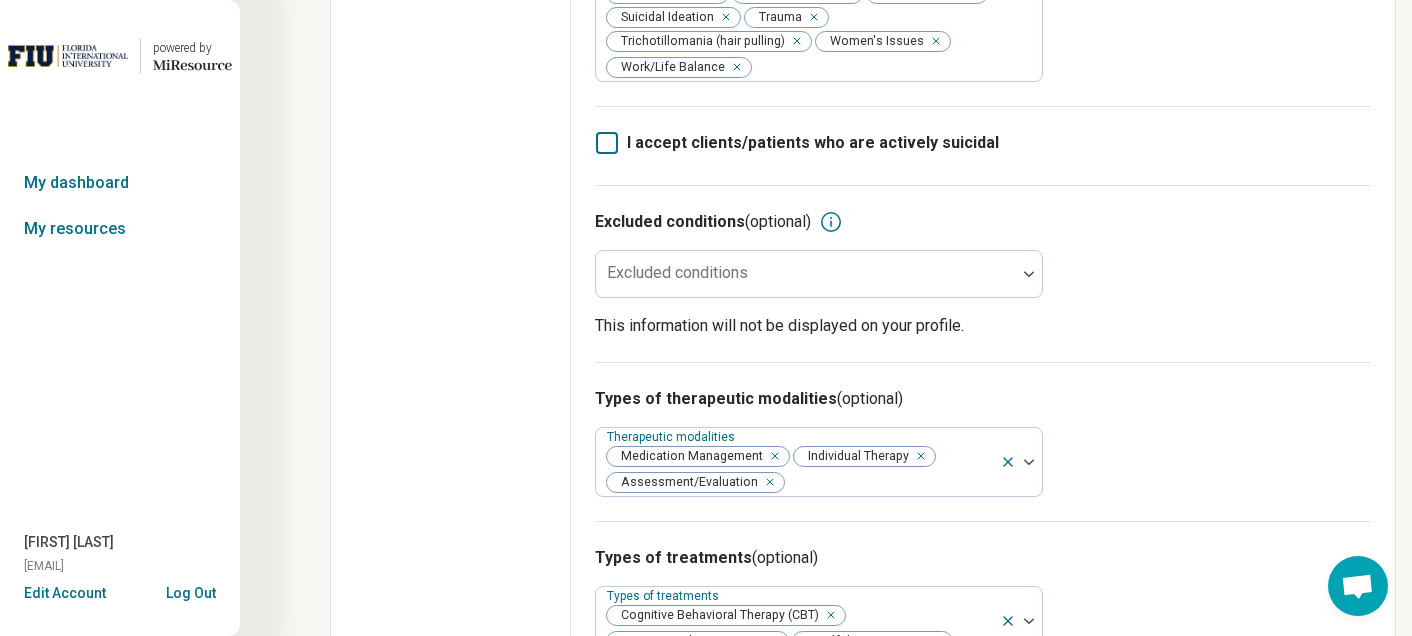 click 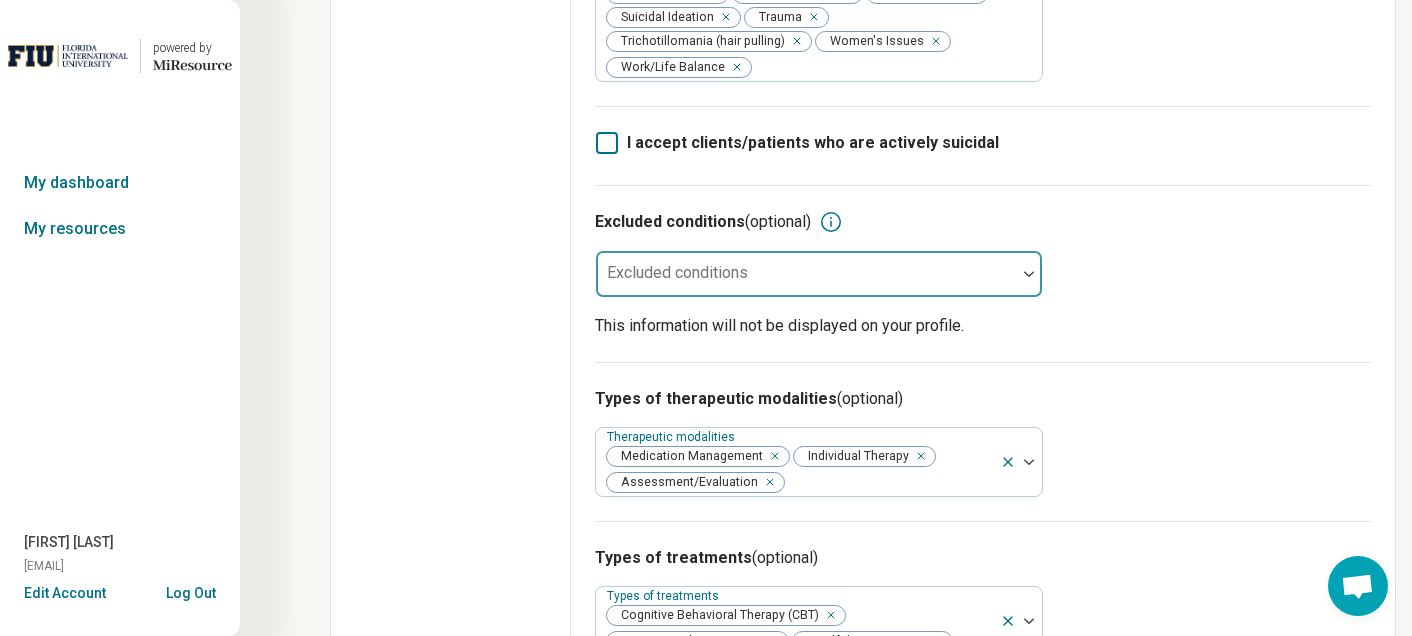 click at bounding box center (806, 274) 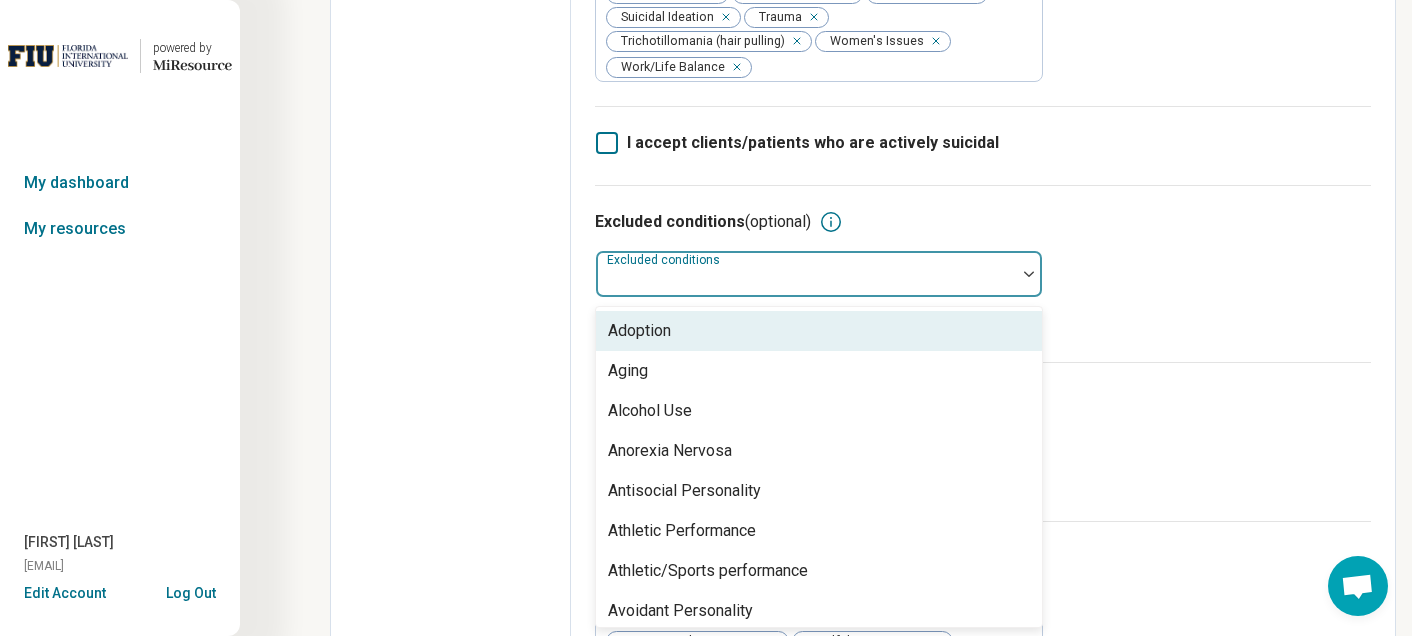 scroll, scrollTop: 967, scrollLeft: 0, axis: vertical 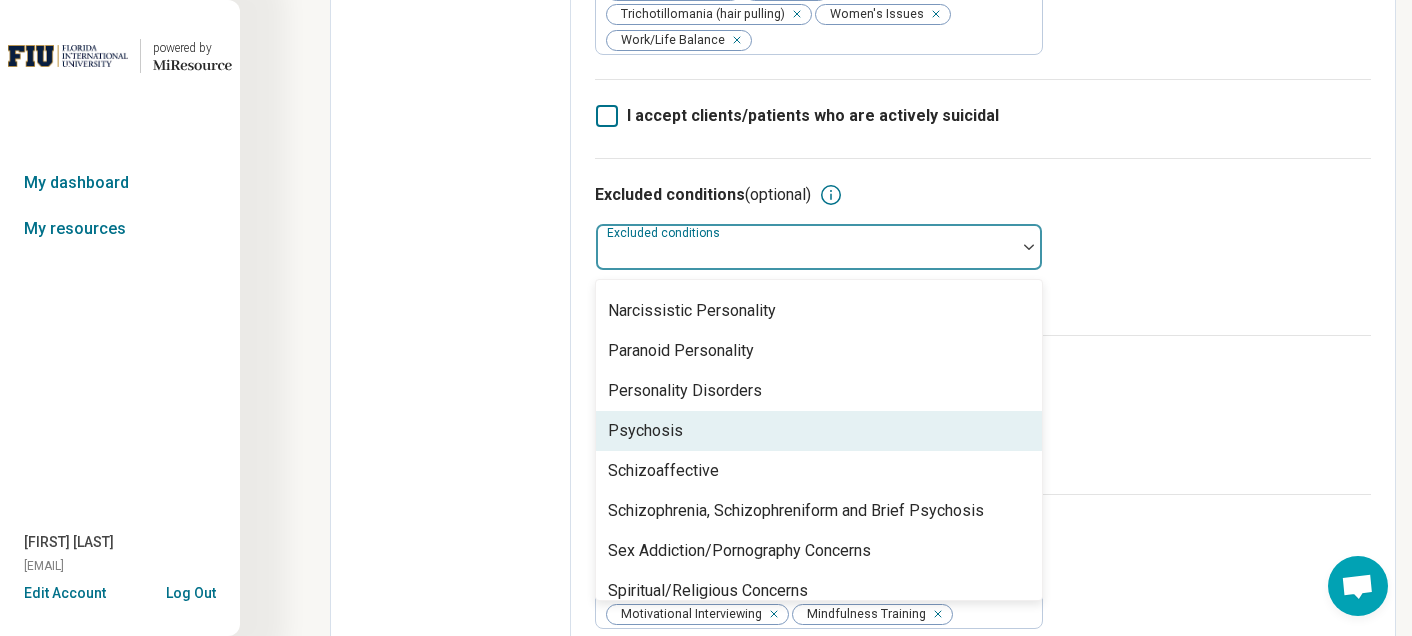 click on "Psychosis" at bounding box center (819, 431) 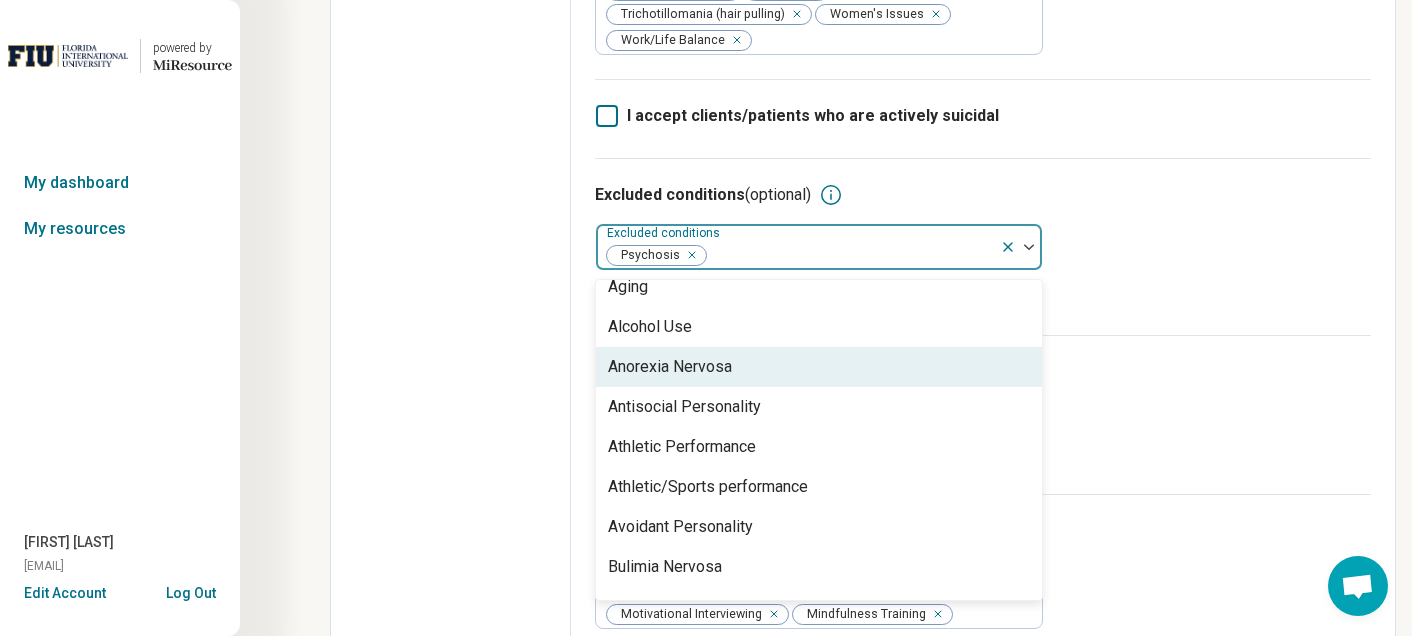 scroll, scrollTop: 0, scrollLeft: 0, axis: both 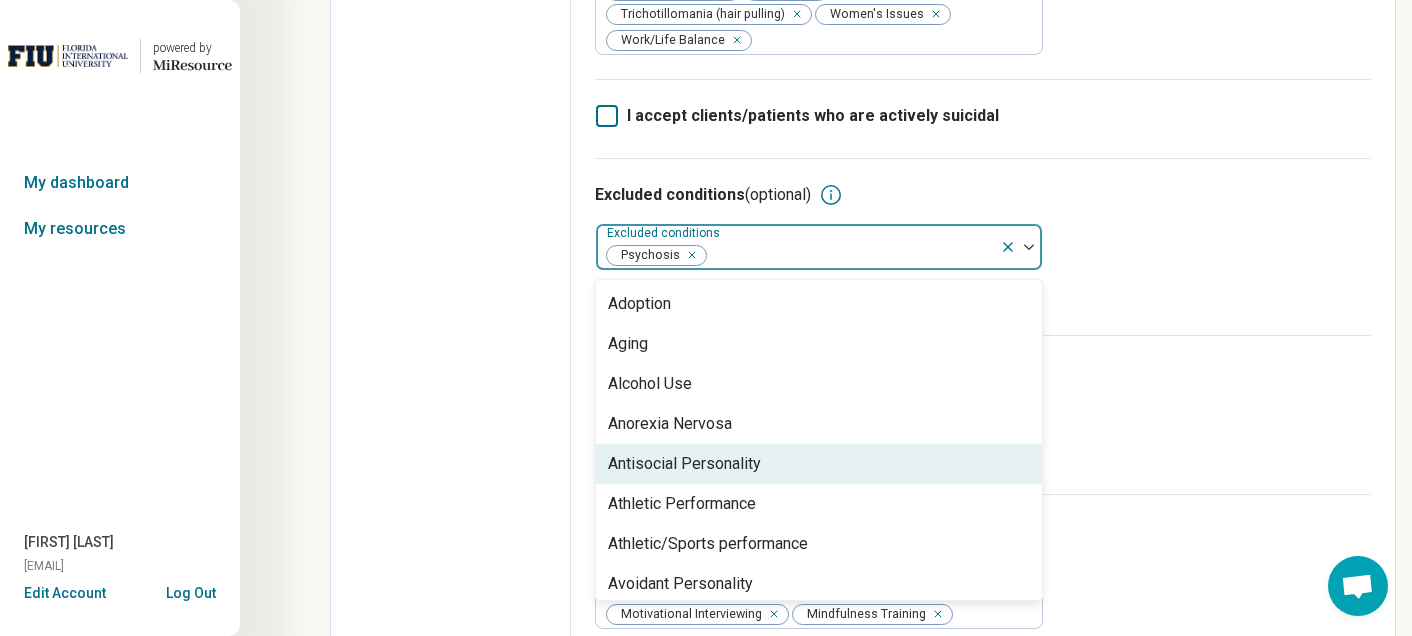 click on "Antisocial Personality" at bounding box center [684, 464] 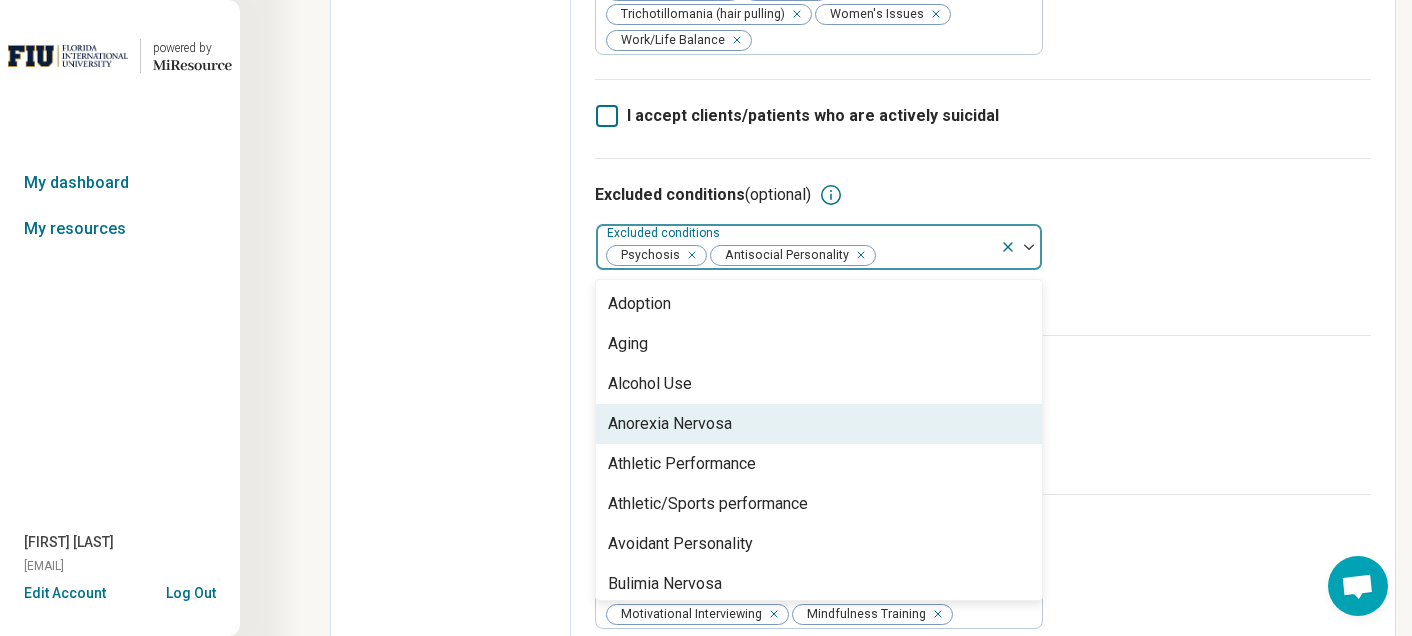 click on "Types of therapeutic modalities  (optional) Therapeutic modalities Medication Management Individual Therapy Assessment/Evaluation" at bounding box center [983, 414] 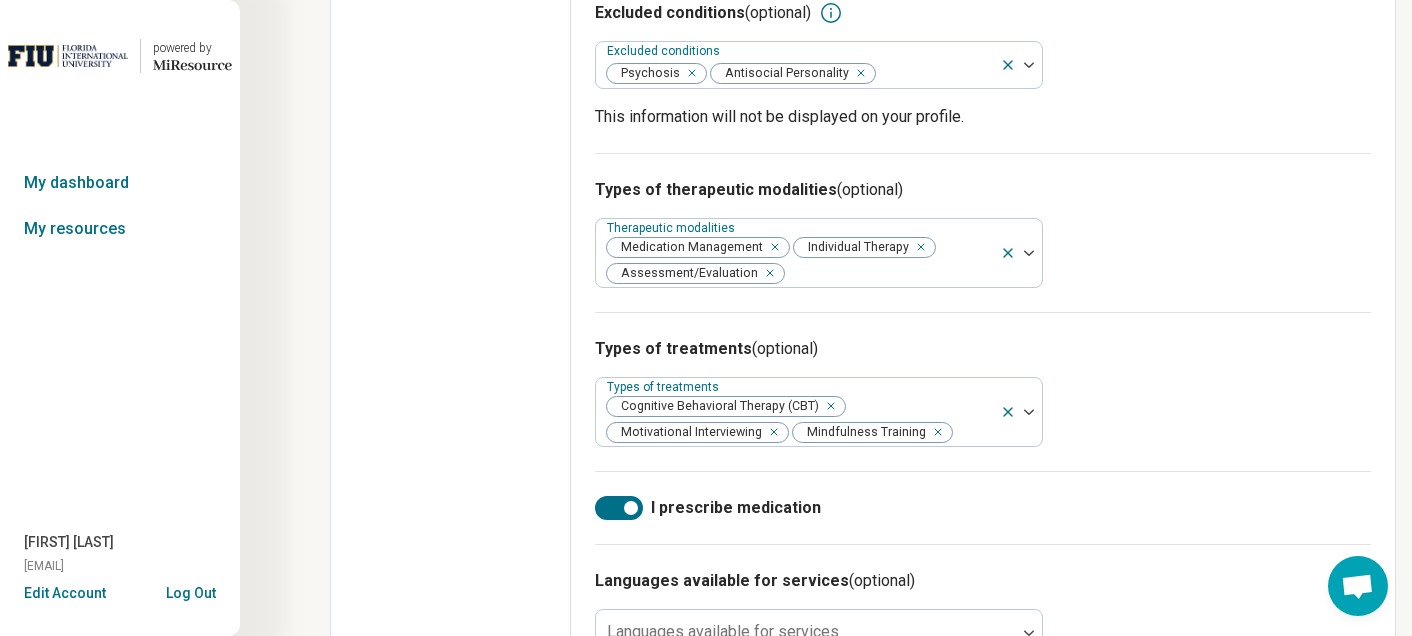 scroll, scrollTop: 0, scrollLeft: 0, axis: both 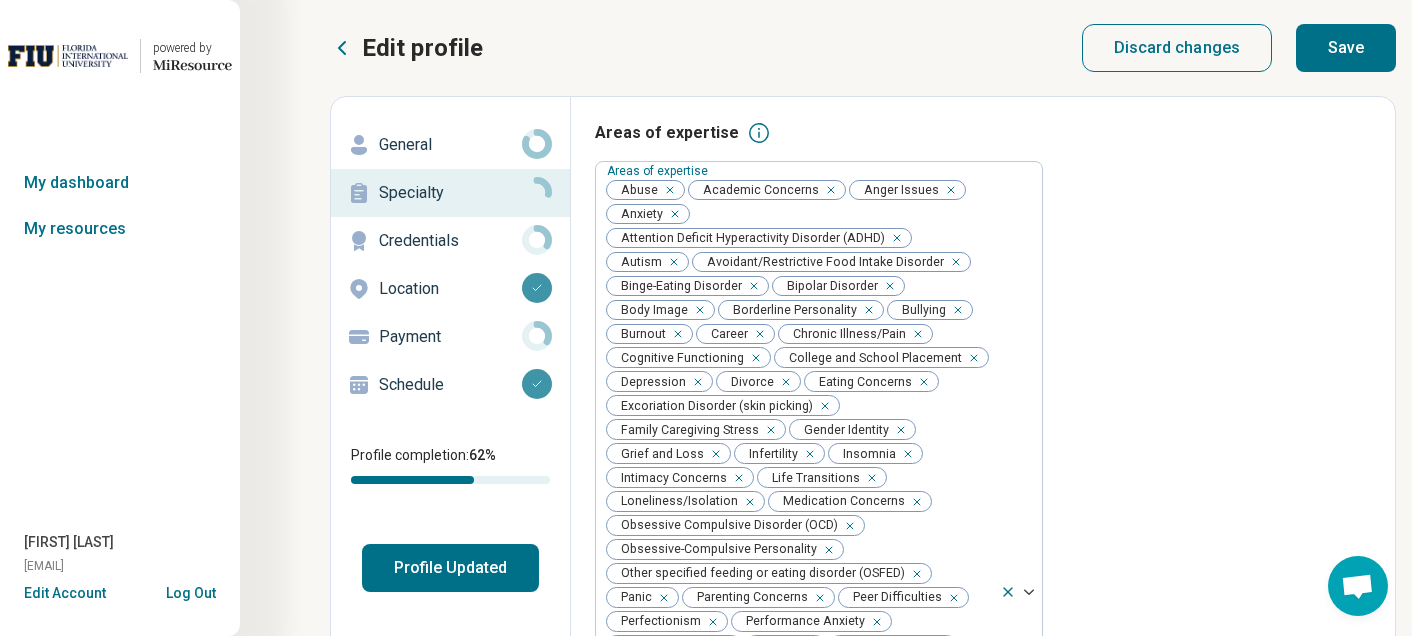 click on "Save" at bounding box center [1346, 48] 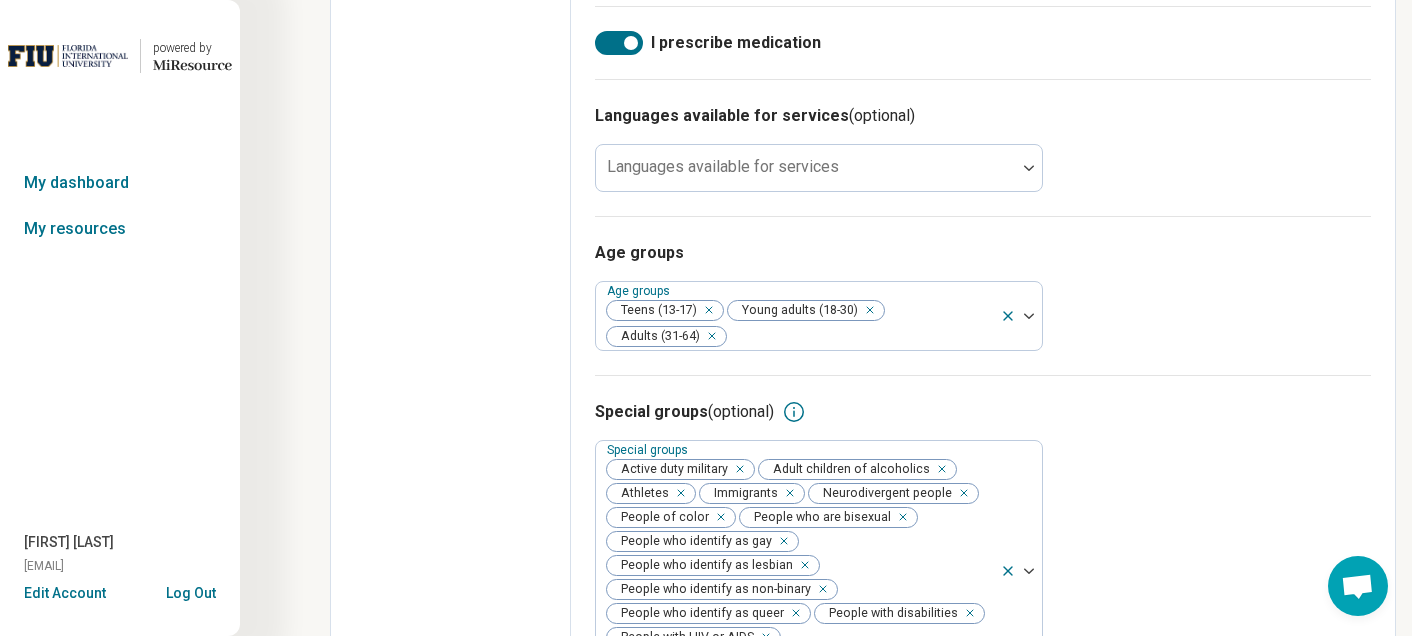 scroll, scrollTop: 1696, scrollLeft: 0, axis: vertical 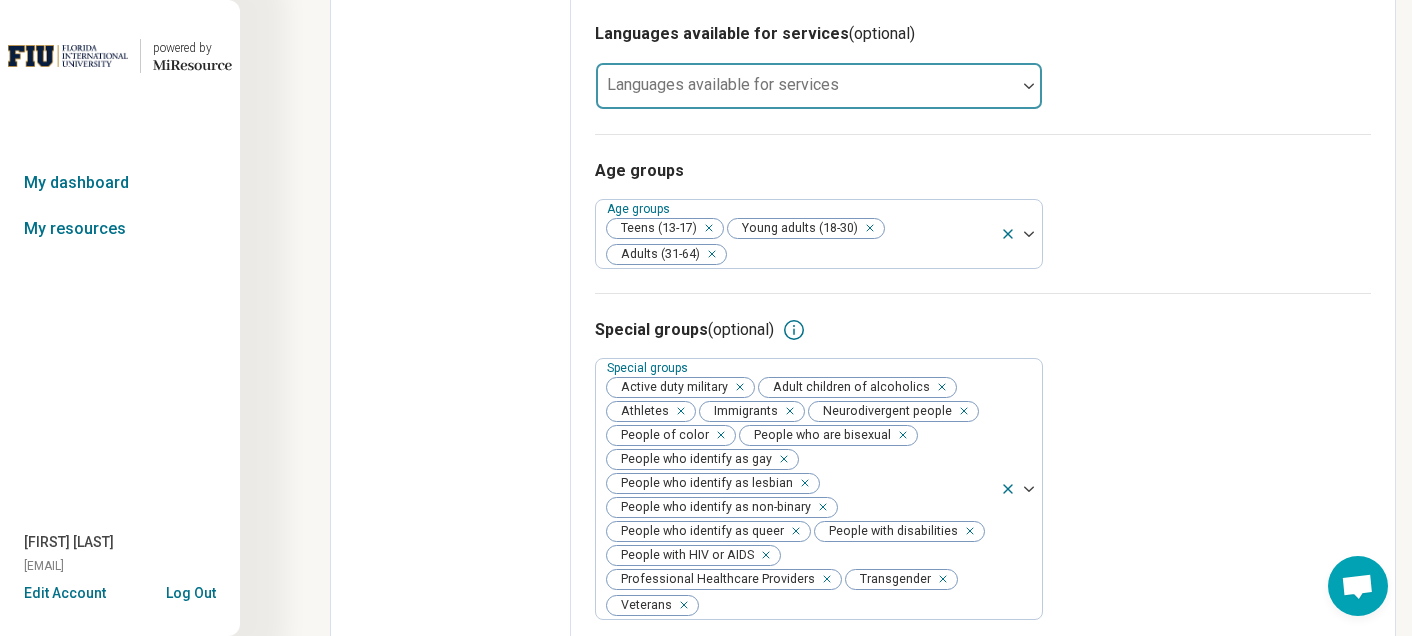 click at bounding box center [806, 86] 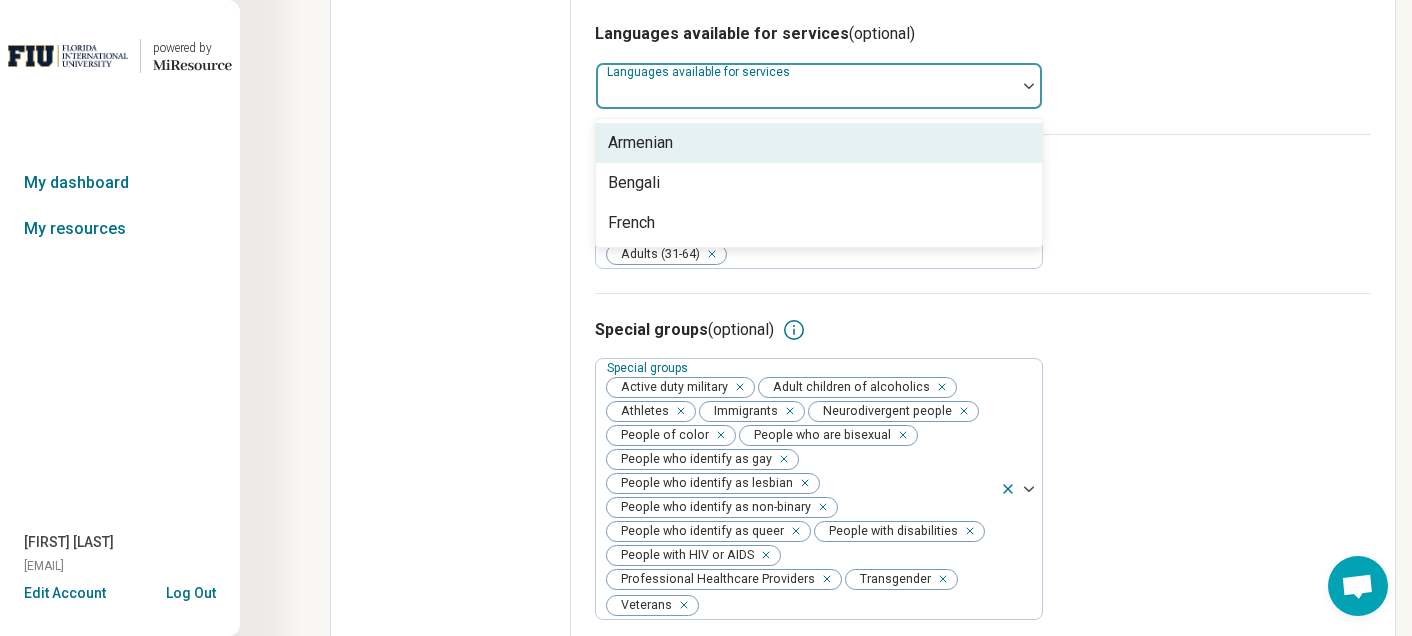 click on "Languages available for services  (optional) Armenian, 1 of 3. 3 results available for search term en. Use Up and Down to choose options, press Enter to select the currently focused option, press Escape to exit the menu, press Tab to select the option and exit the menu. Languages available for services Armenian Bengali French" at bounding box center (983, 65) 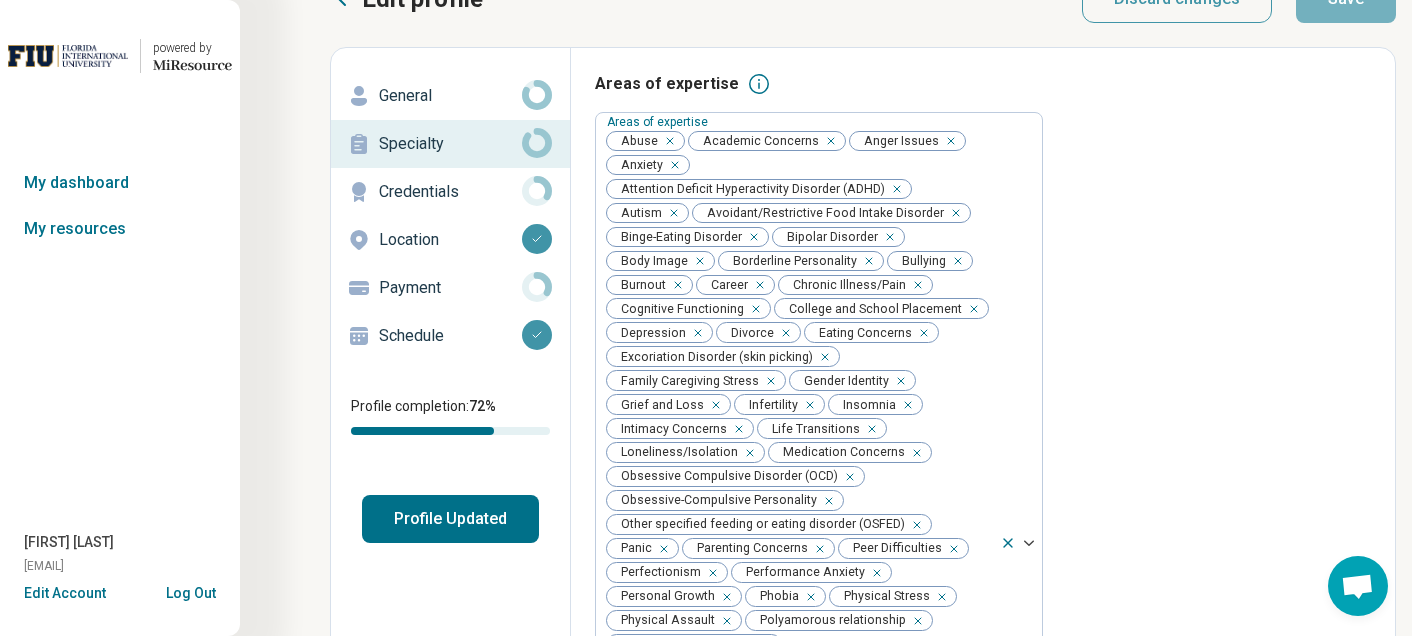 scroll, scrollTop: 0, scrollLeft: 0, axis: both 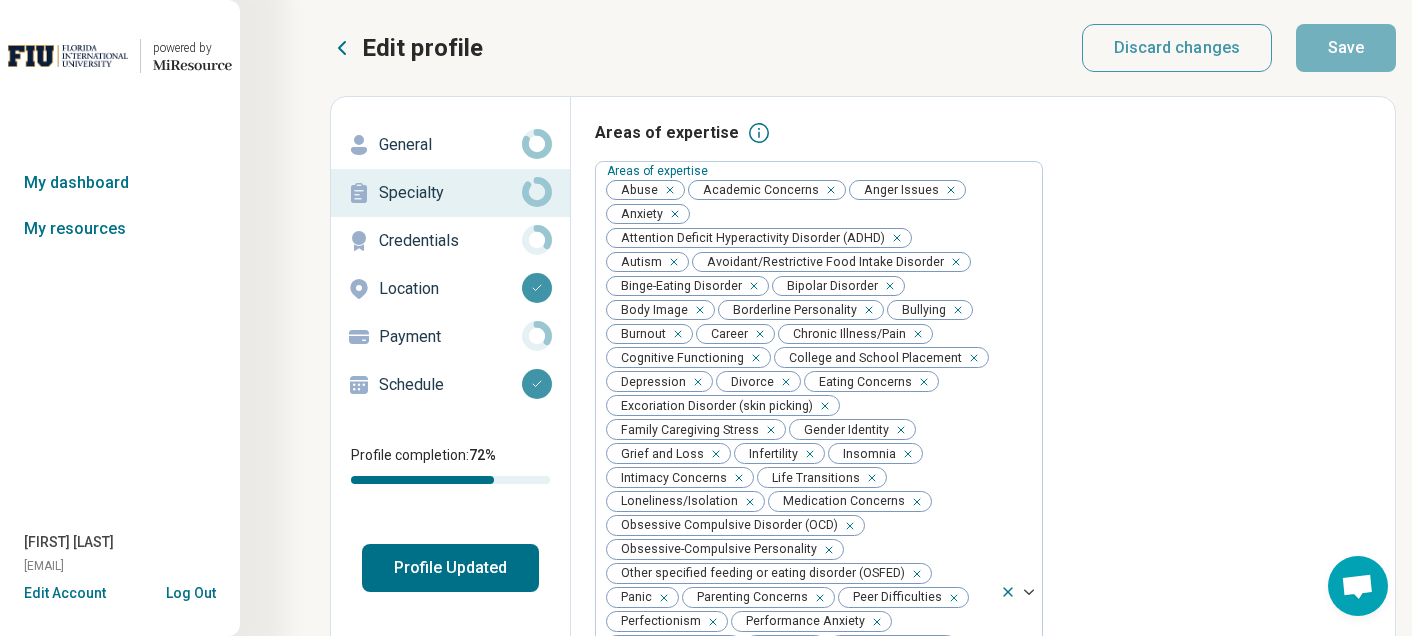 click on "Credentials" at bounding box center (450, 241) 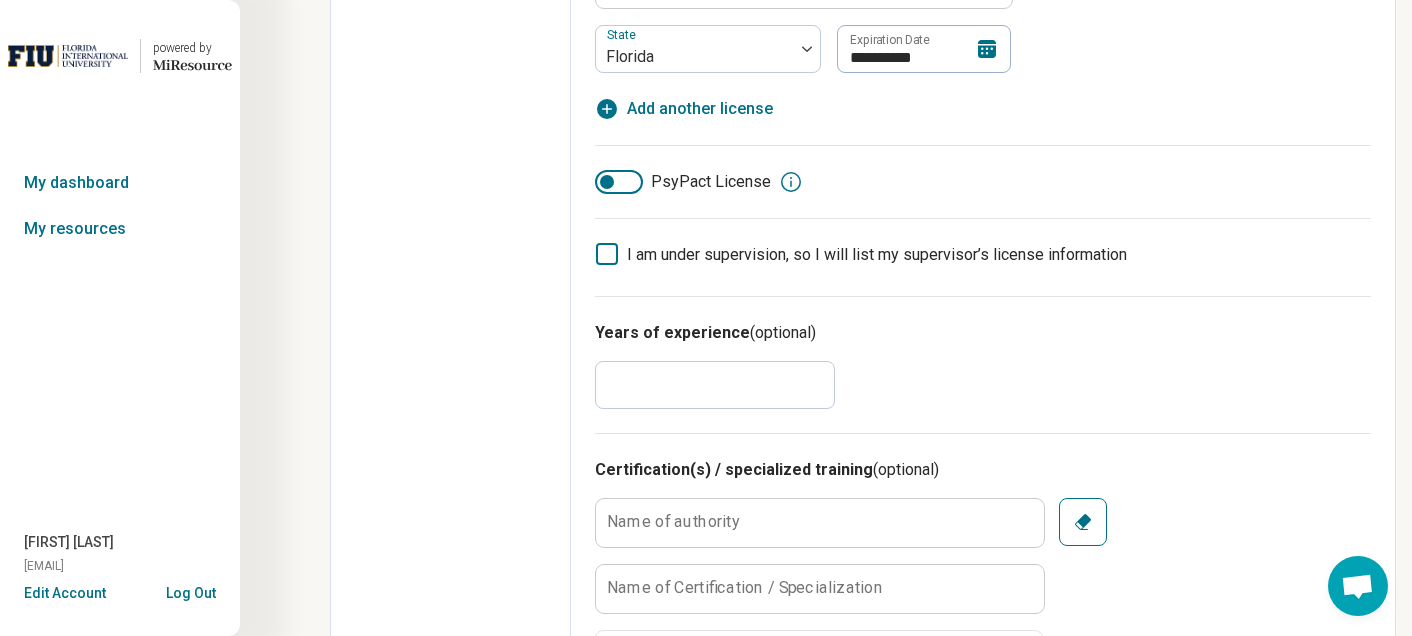 scroll, scrollTop: 824, scrollLeft: 0, axis: vertical 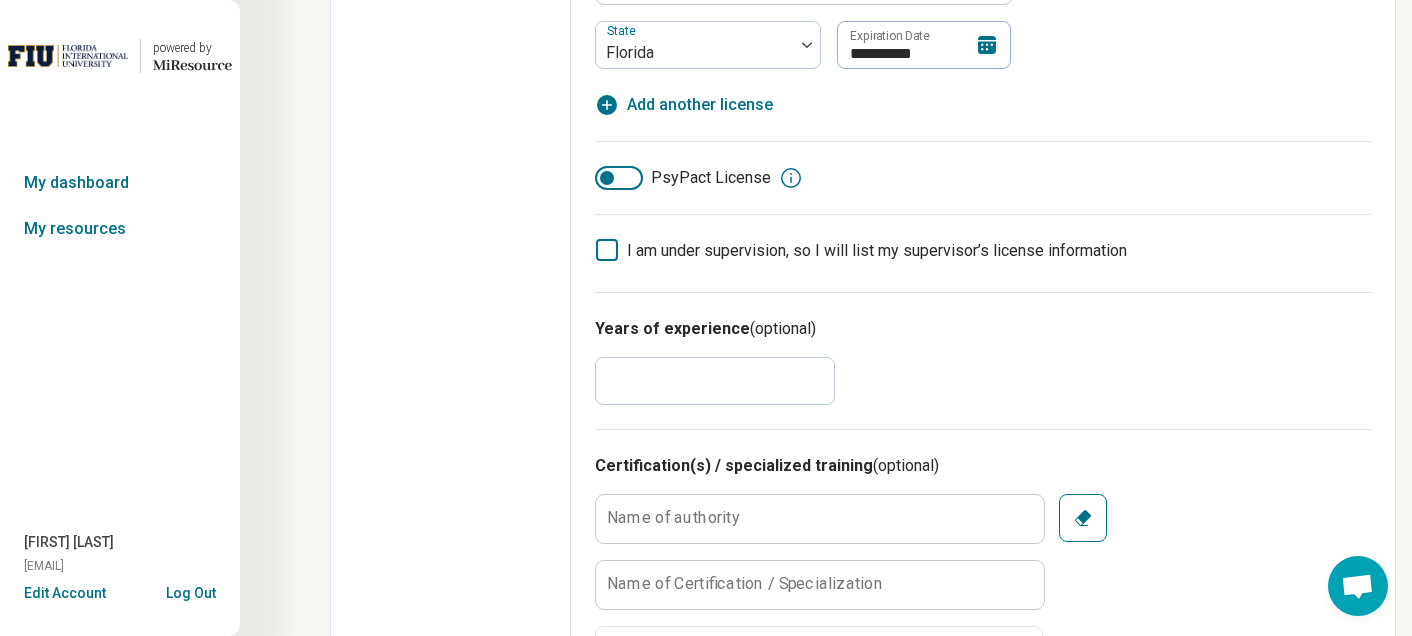 click on "*" at bounding box center [715, 381] 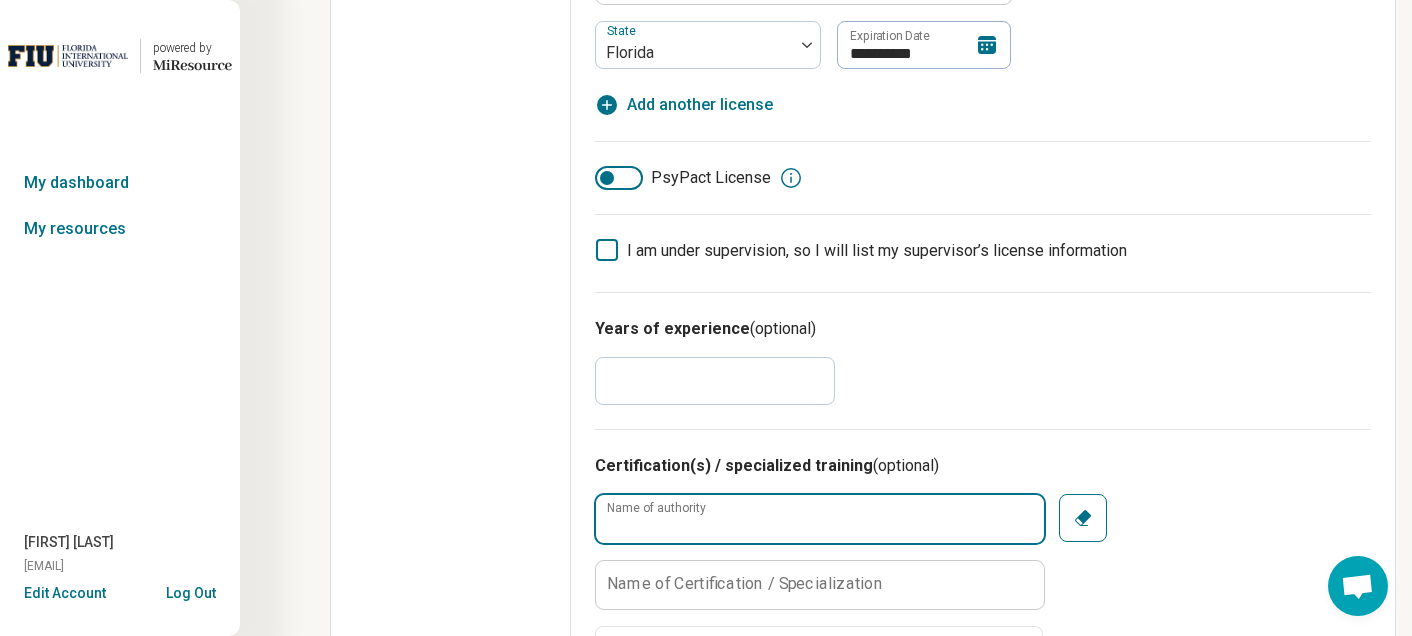 click on "Name of authority" at bounding box center (820, 519) 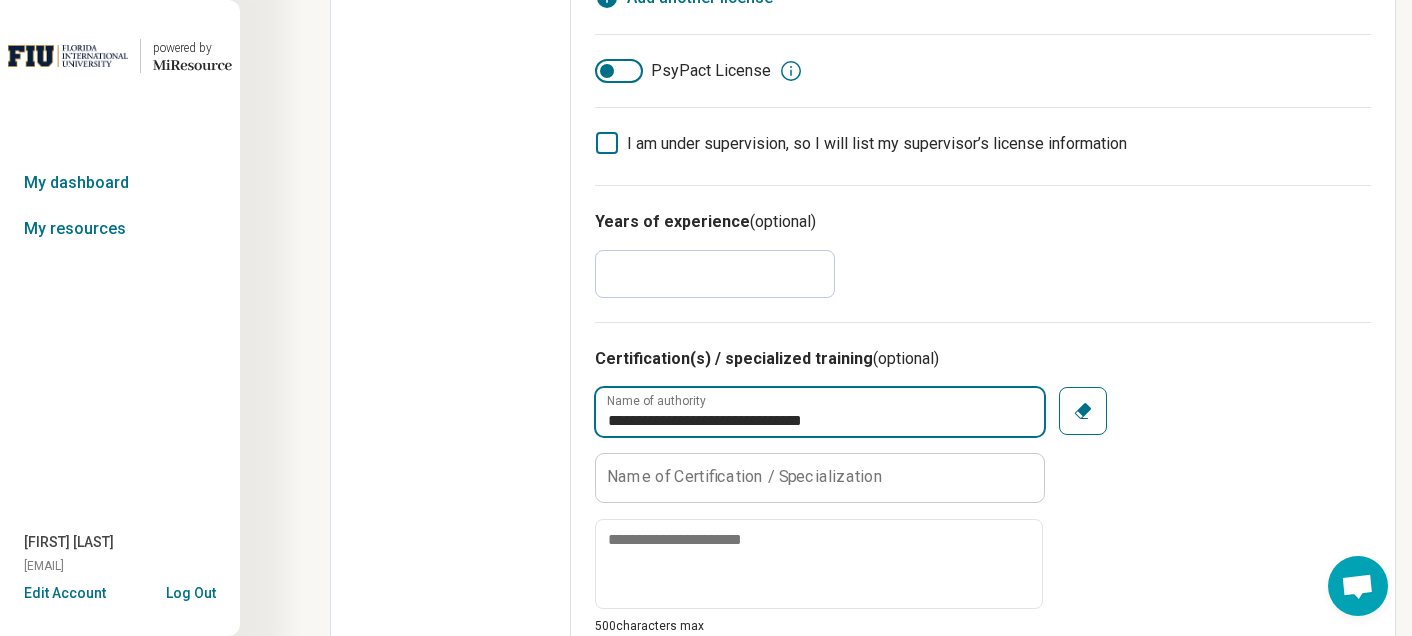 scroll, scrollTop: 938, scrollLeft: 0, axis: vertical 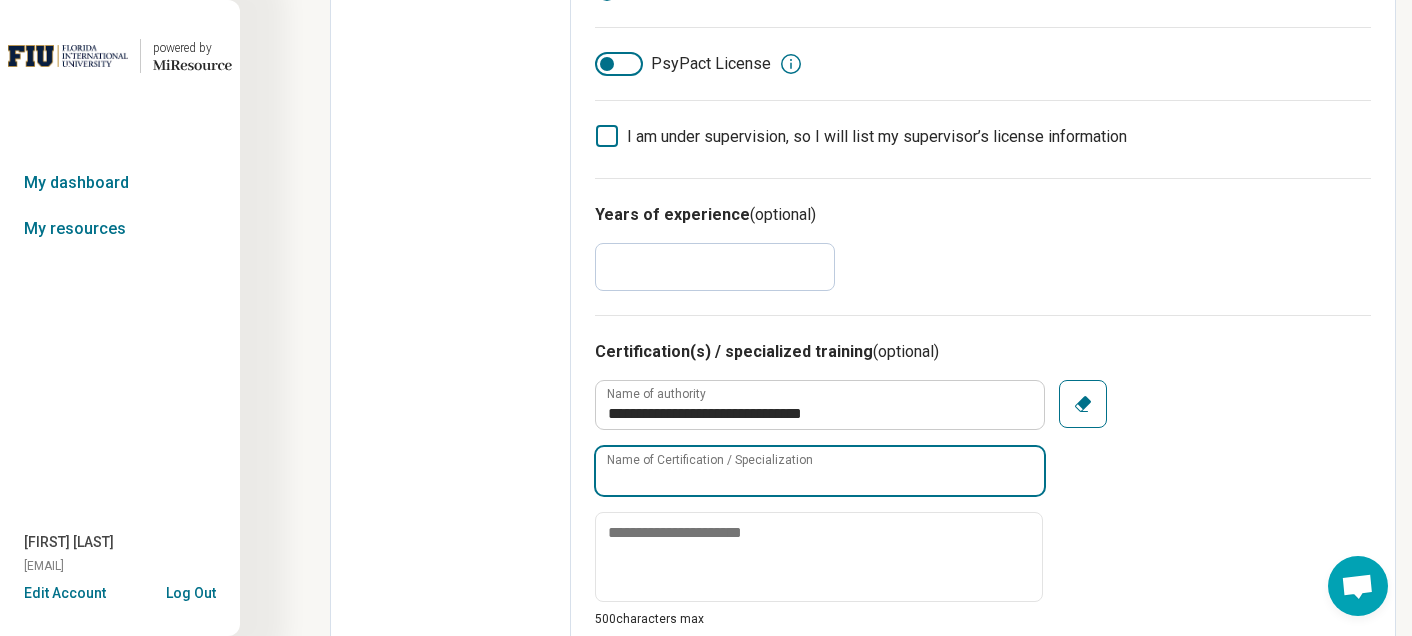 click on "Name of Certification / Specialization" at bounding box center (819, 471) 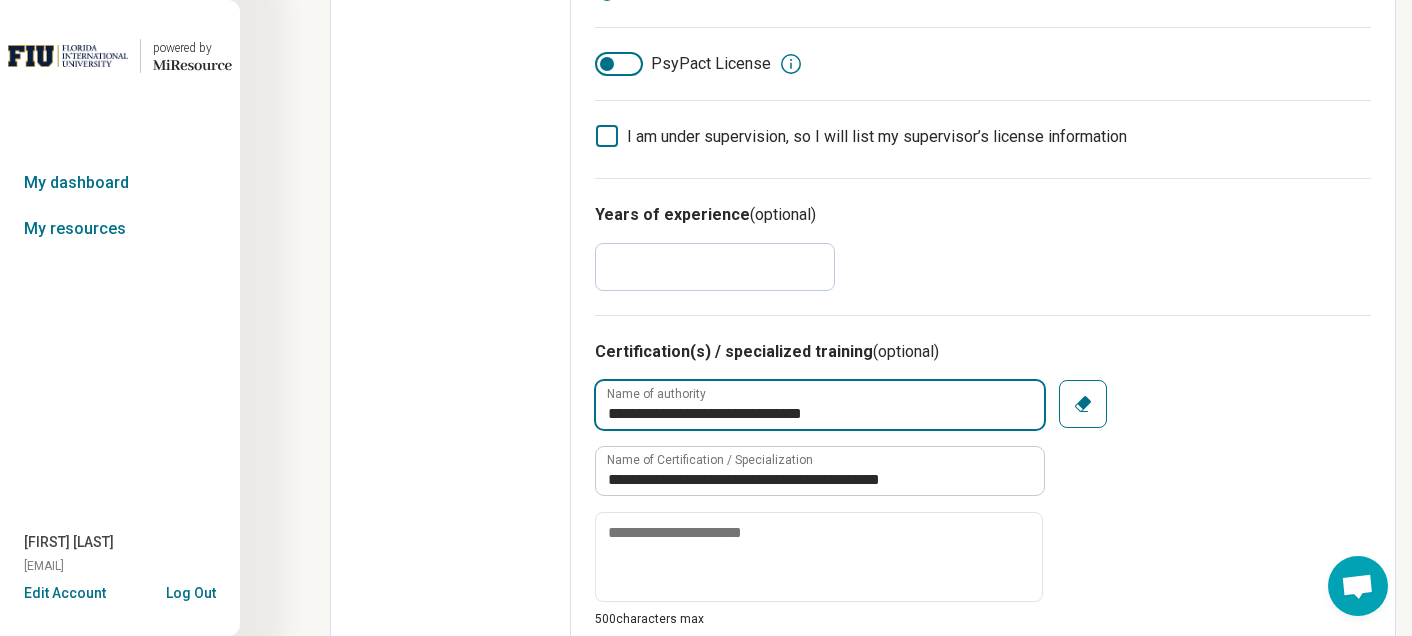 click on "**********" at bounding box center [820, 405] 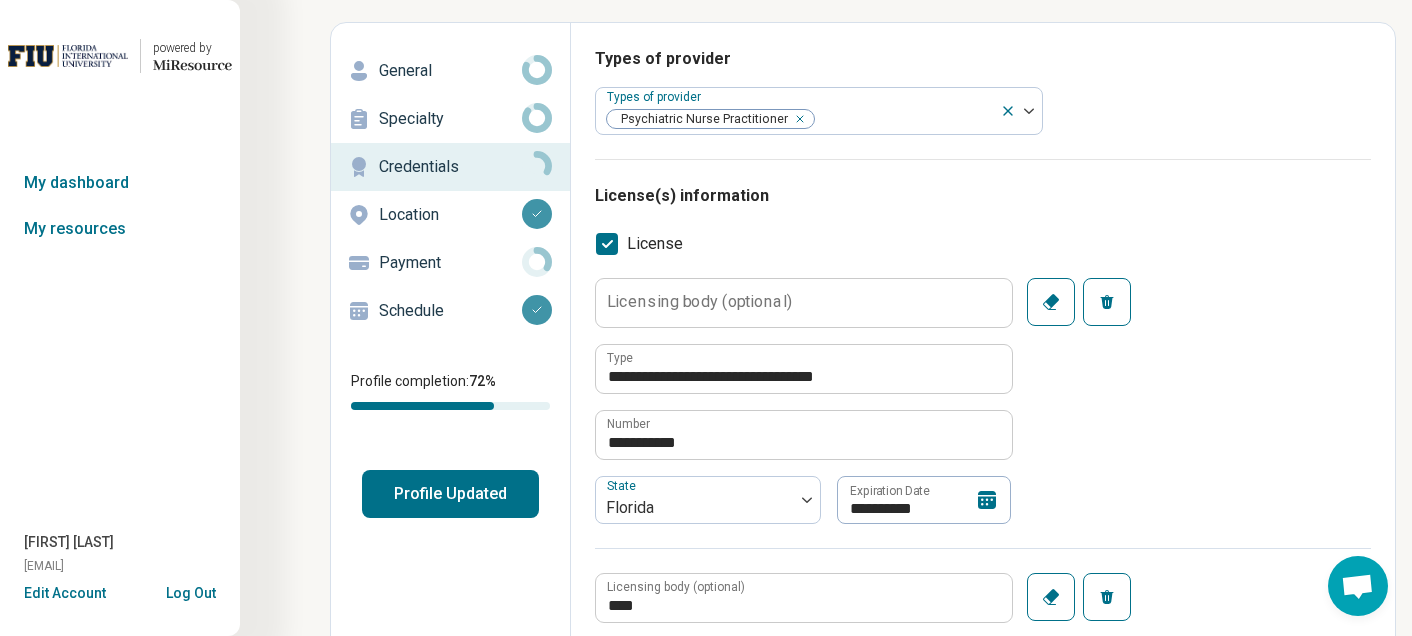 scroll, scrollTop: 0, scrollLeft: 0, axis: both 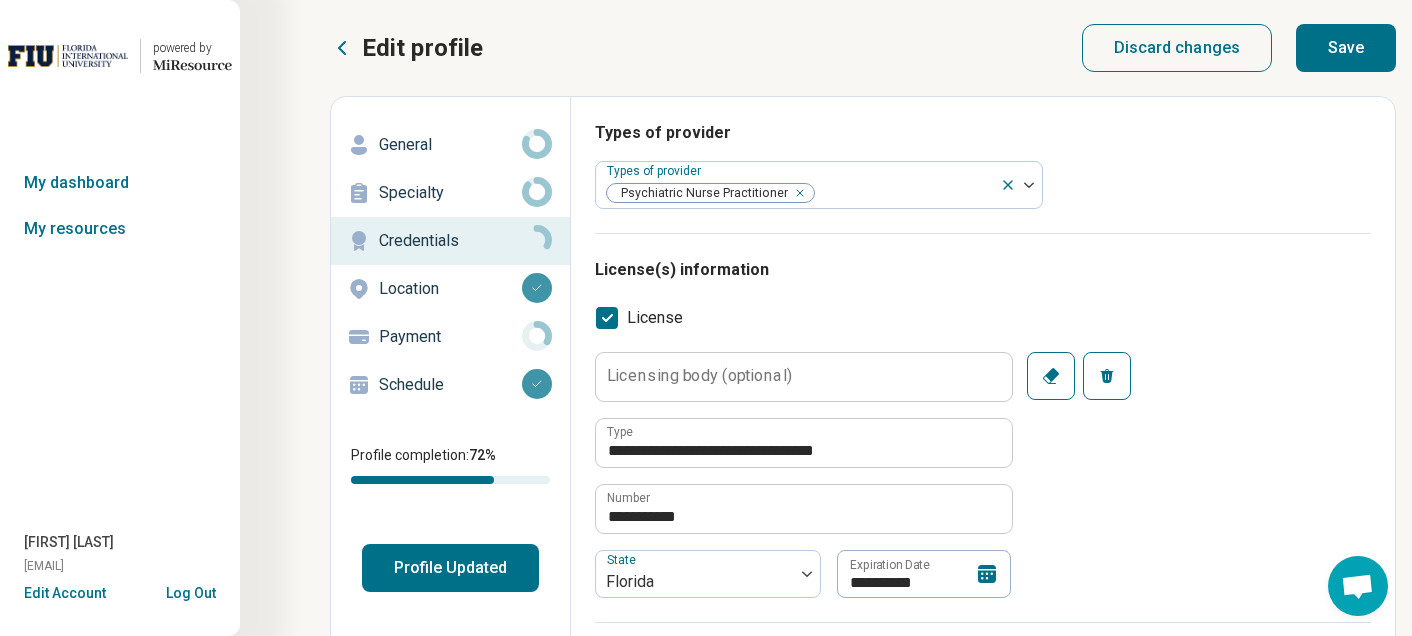click on "Save" at bounding box center (1346, 48) 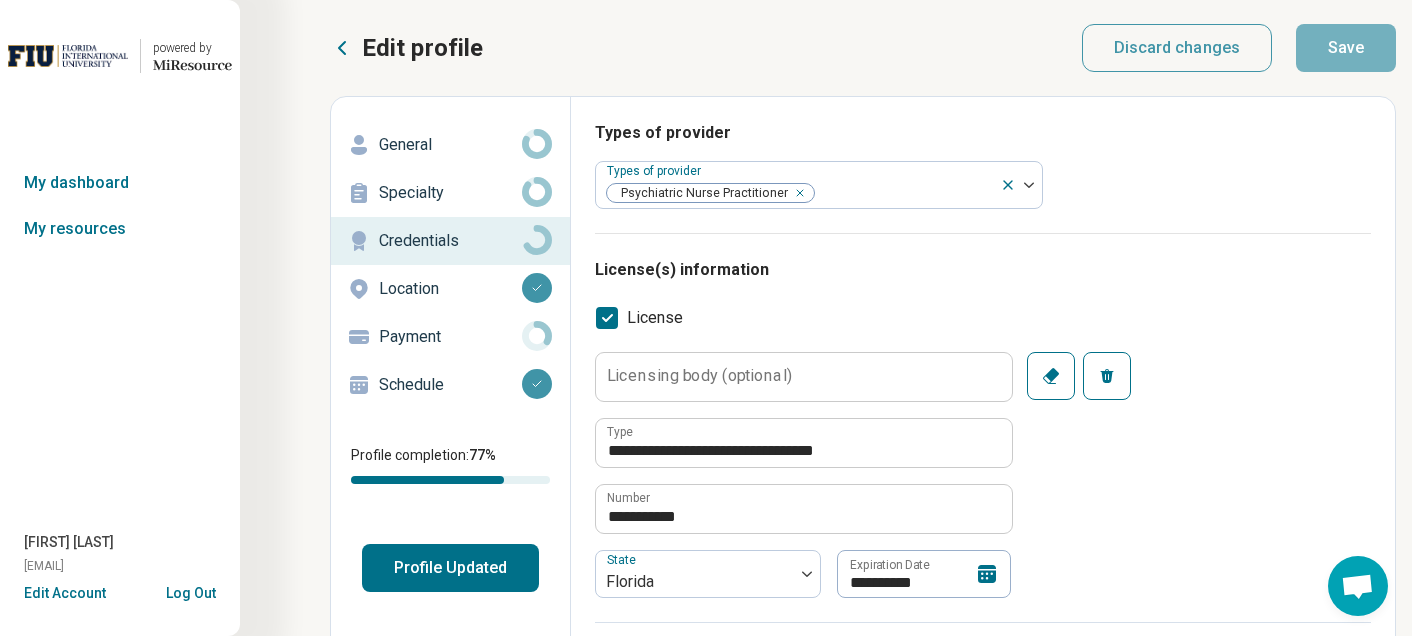 click on "Payment" at bounding box center (450, 337) 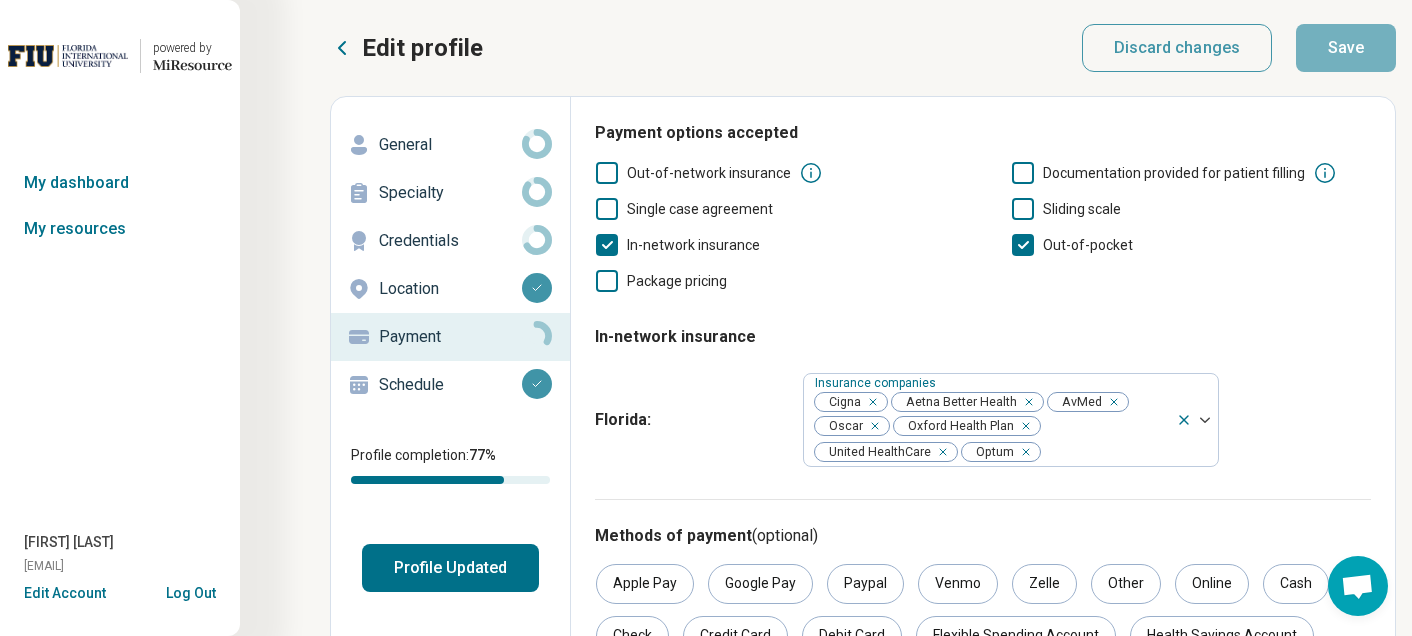 click 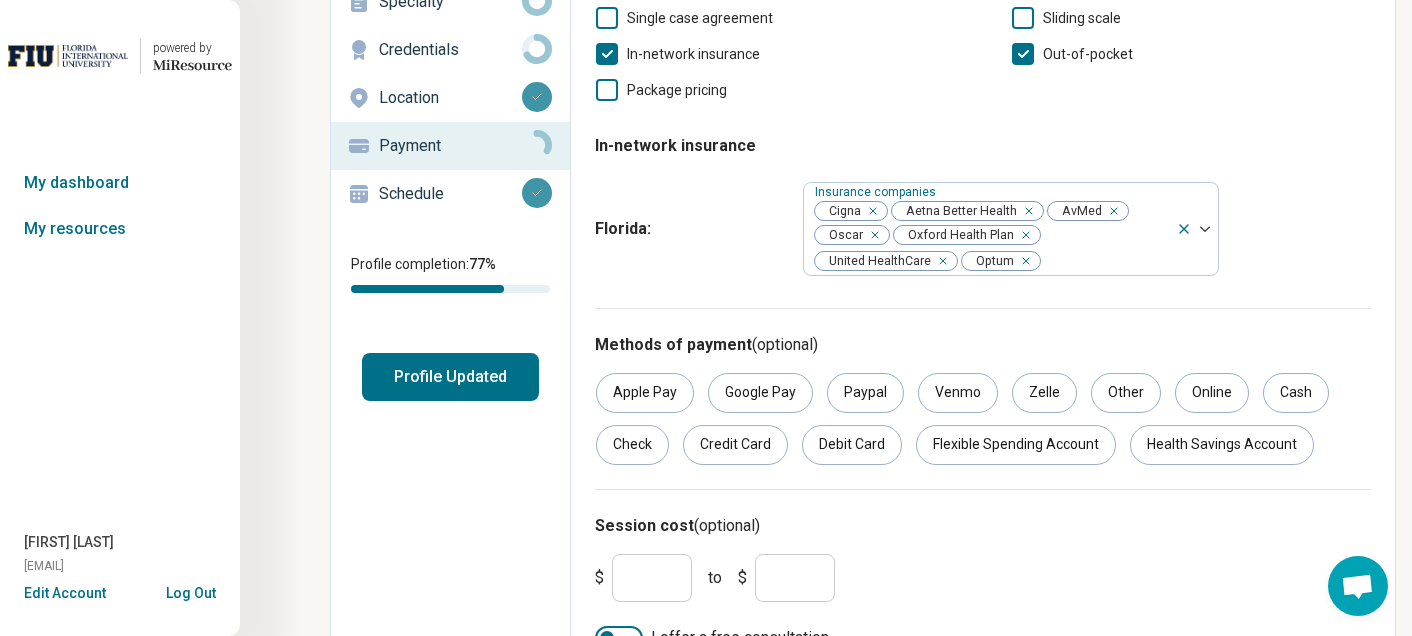 scroll, scrollTop: 231, scrollLeft: 0, axis: vertical 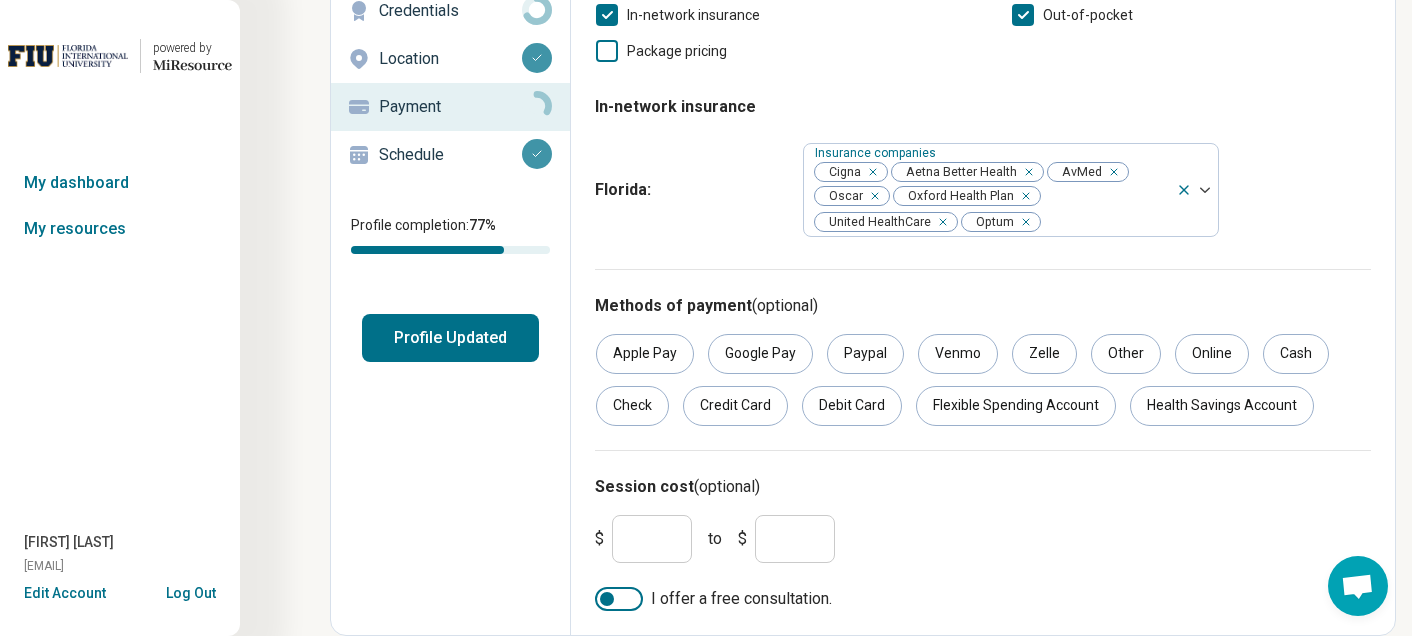 click on "*" at bounding box center [652, 539] 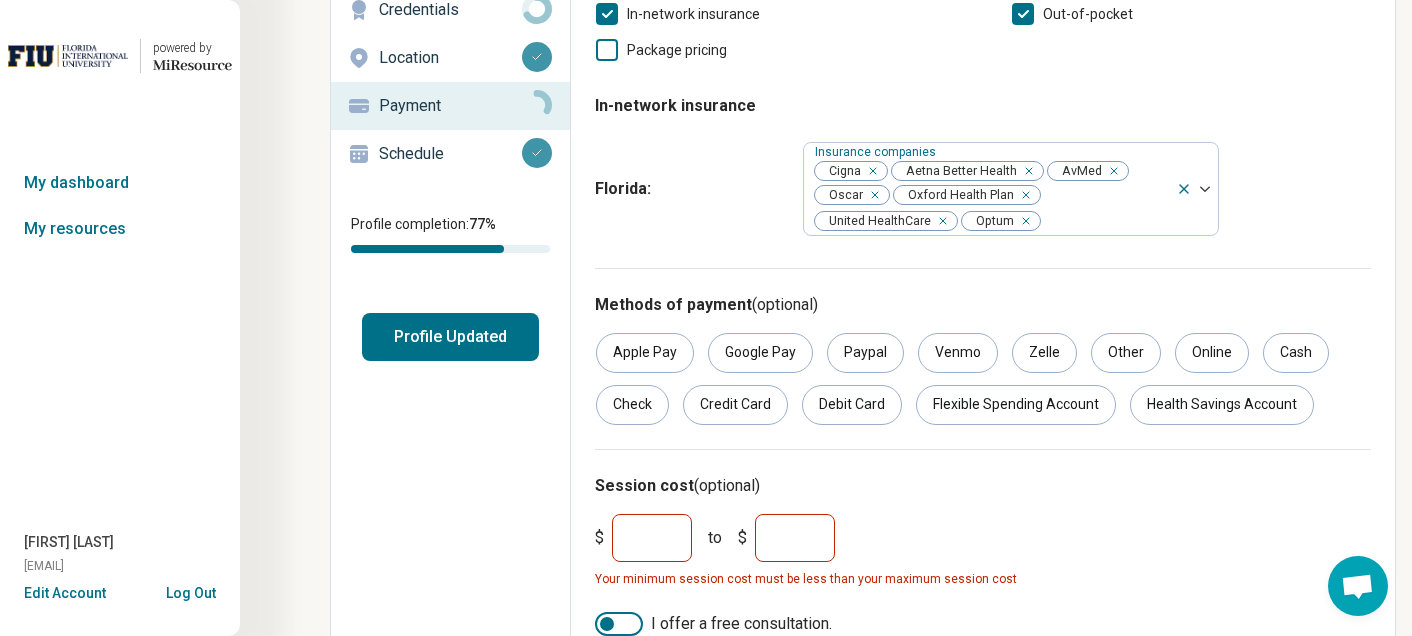 click on "*" at bounding box center [795, 538] 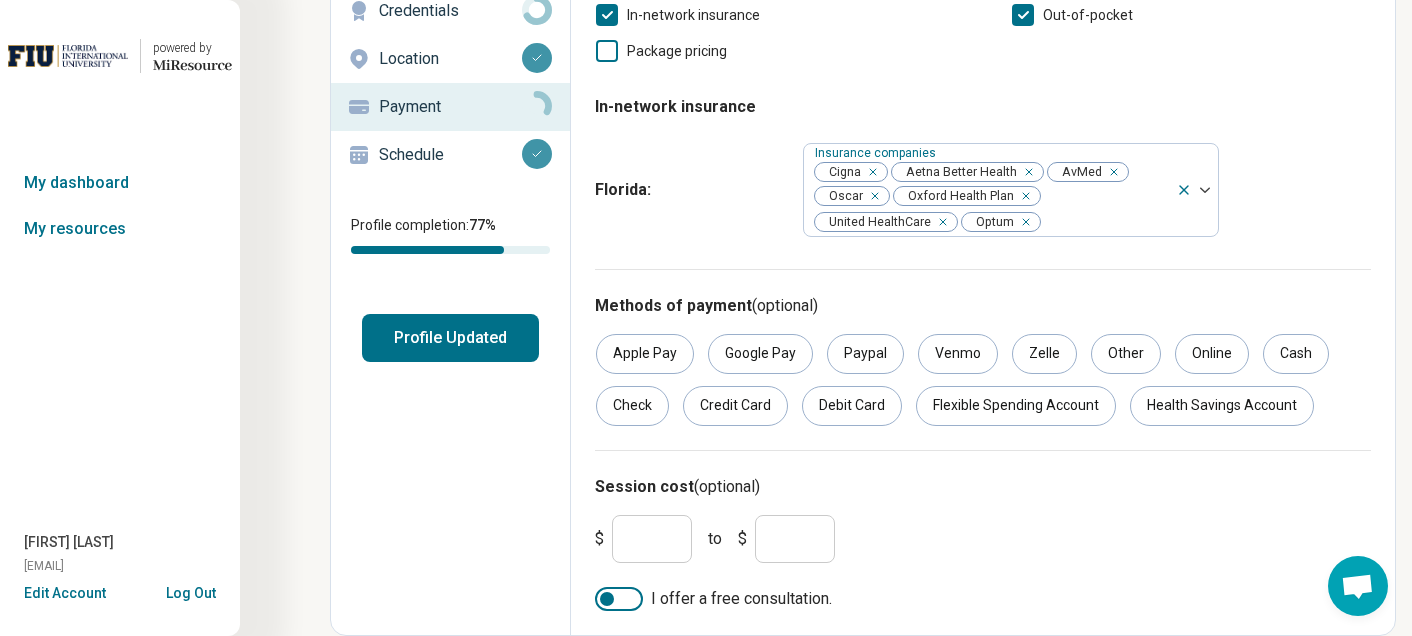 drag, startPoint x: 821, startPoint y: 545, endPoint x: 747, endPoint y: 543, distance: 74.02702 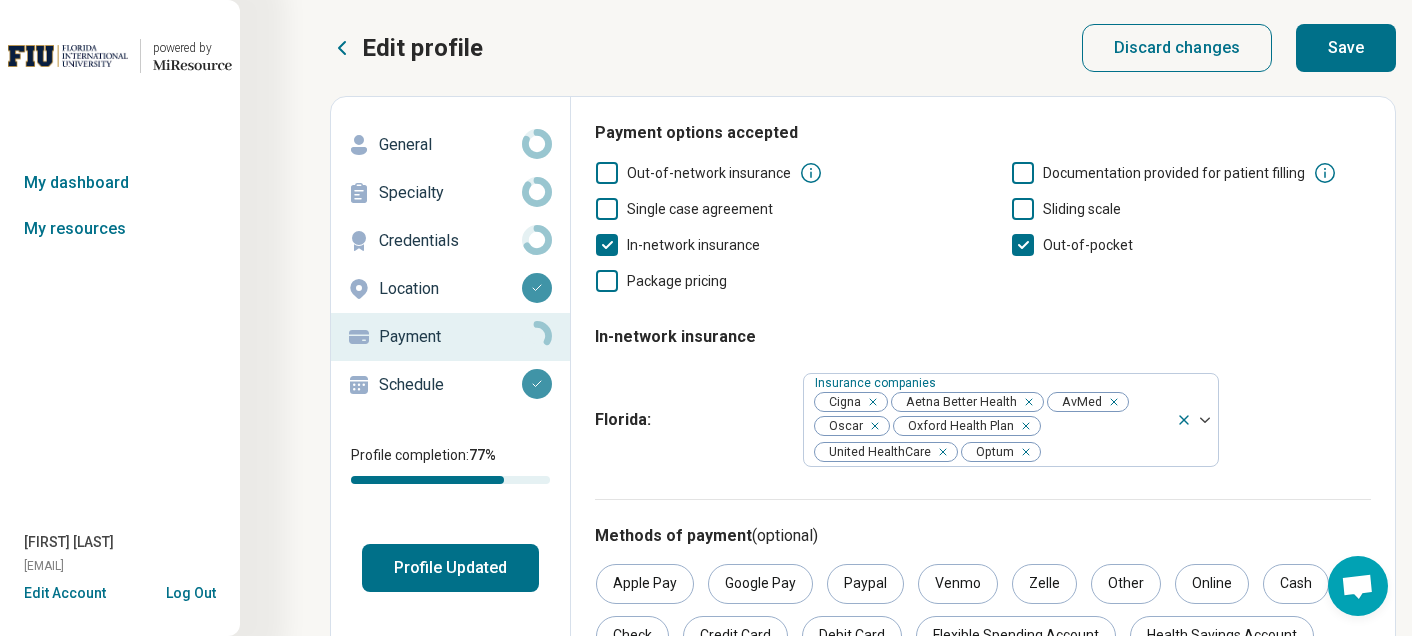 click on "Save" at bounding box center [1346, 48] 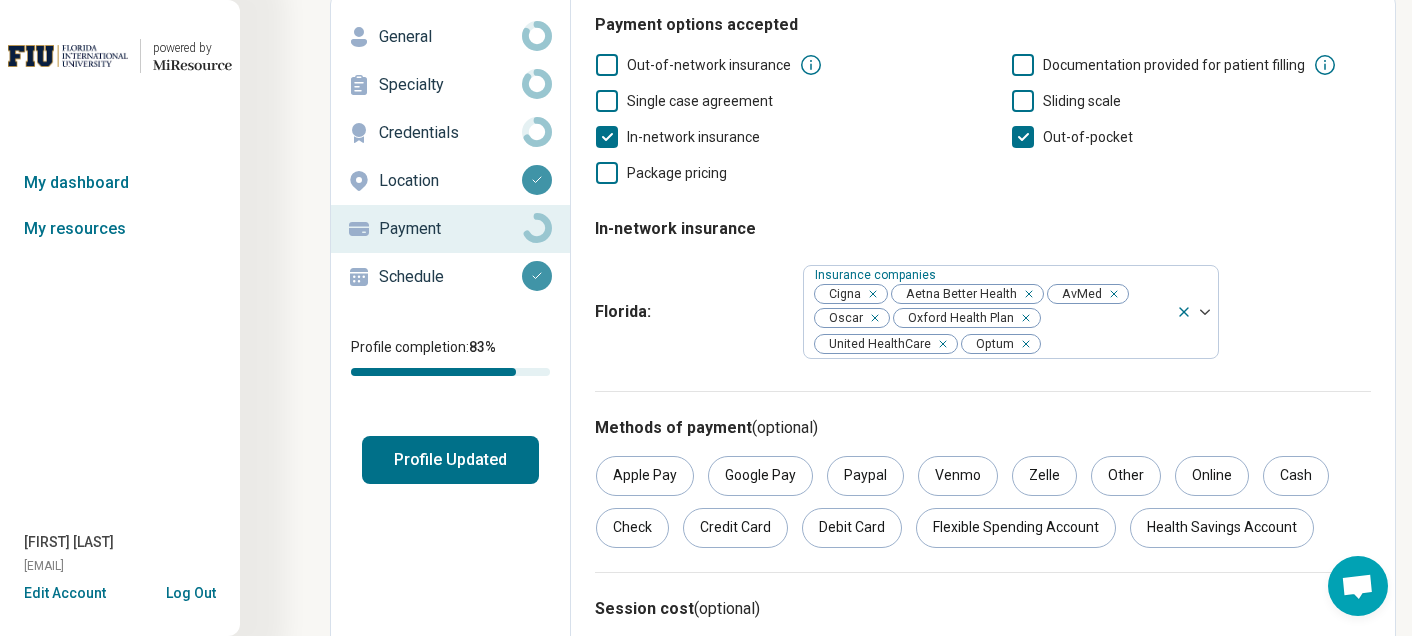 scroll, scrollTop: 128, scrollLeft: 0, axis: vertical 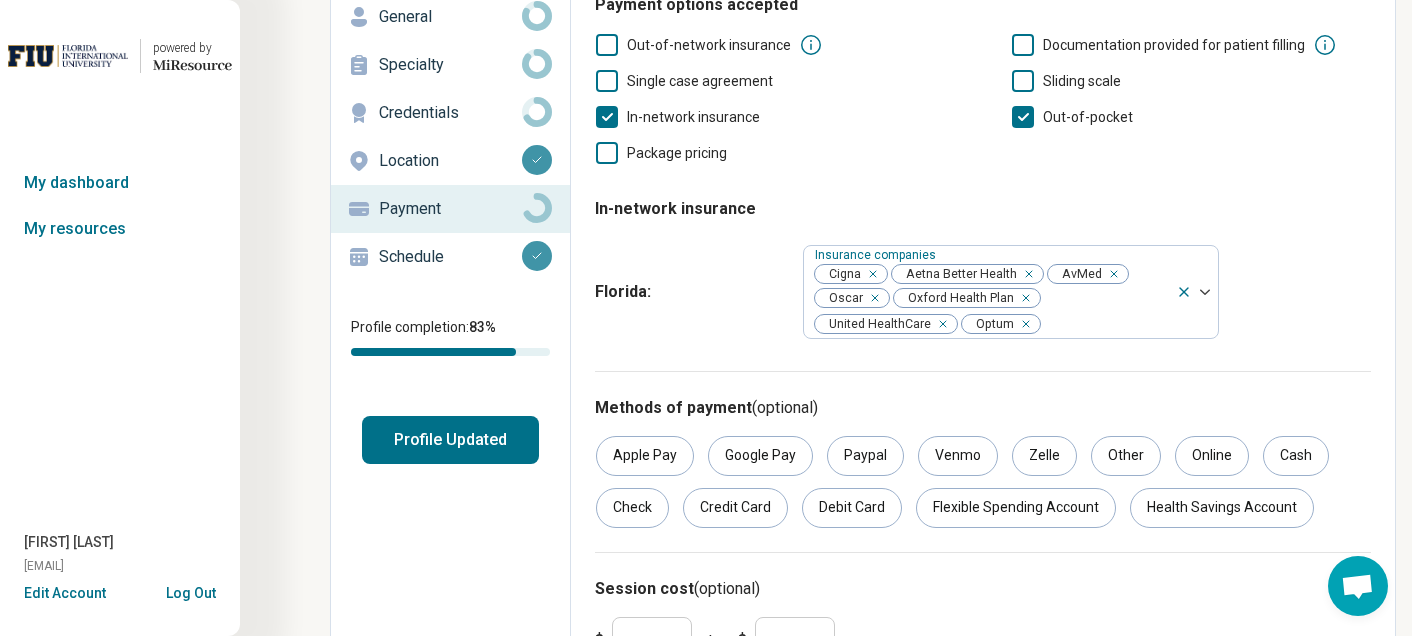 click on "Payment" at bounding box center (450, 209) 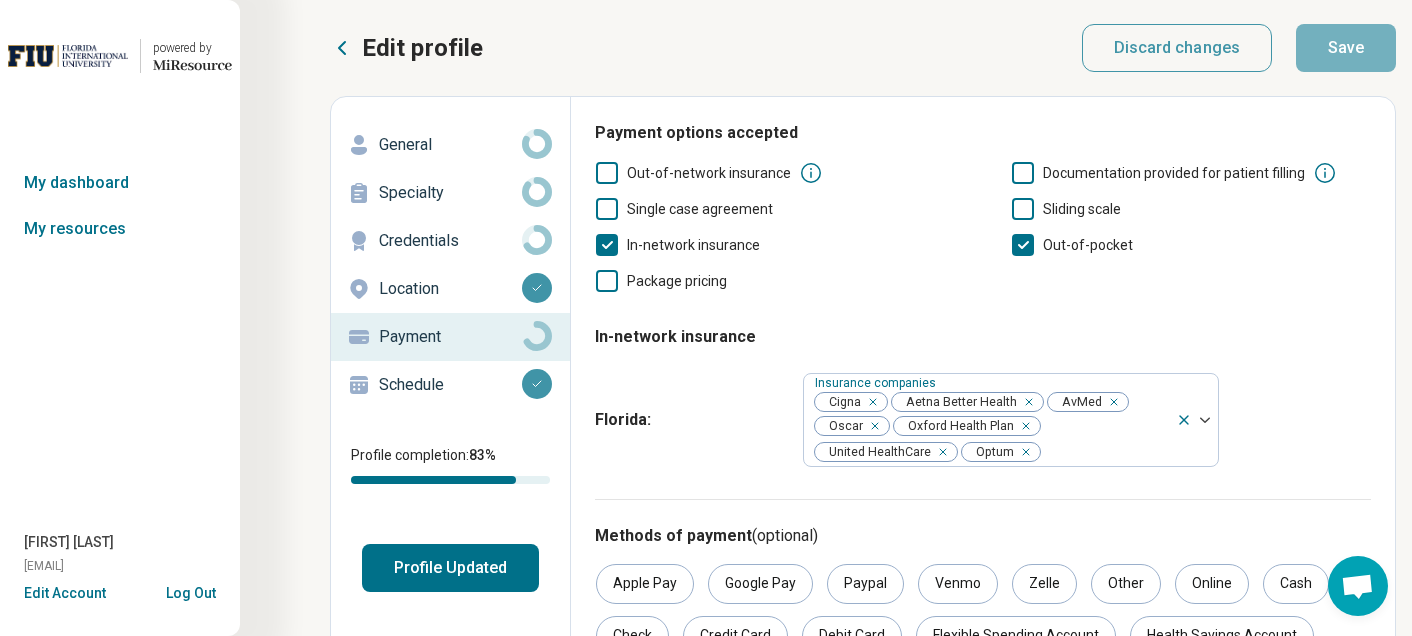 scroll, scrollTop: 231, scrollLeft: 0, axis: vertical 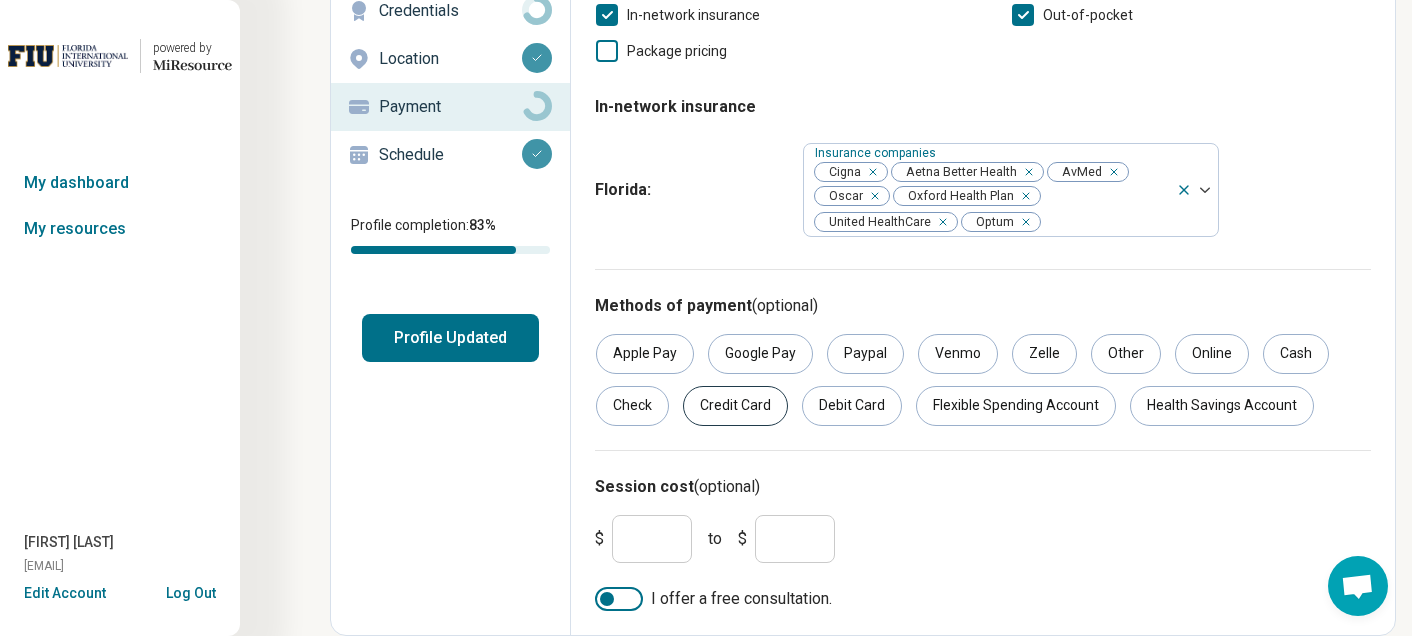 click on "Credit Card" at bounding box center [735, 406] 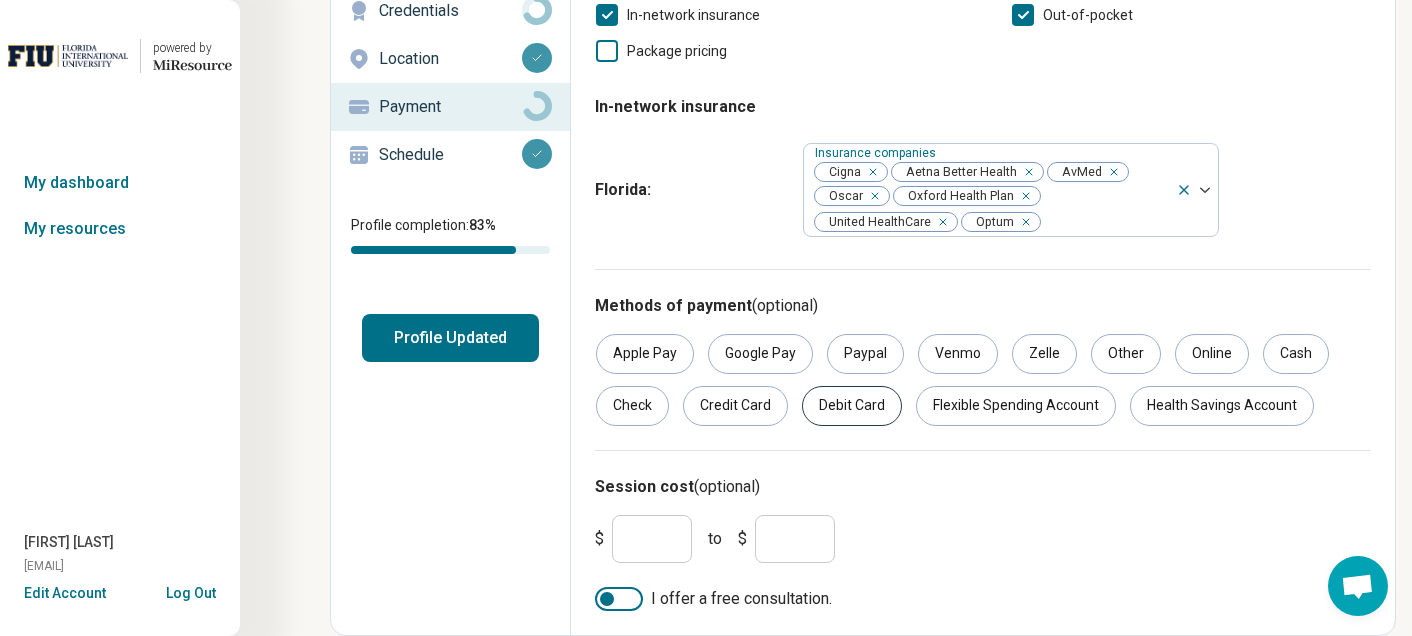 click on "Debit Card" at bounding box center (852, 406) 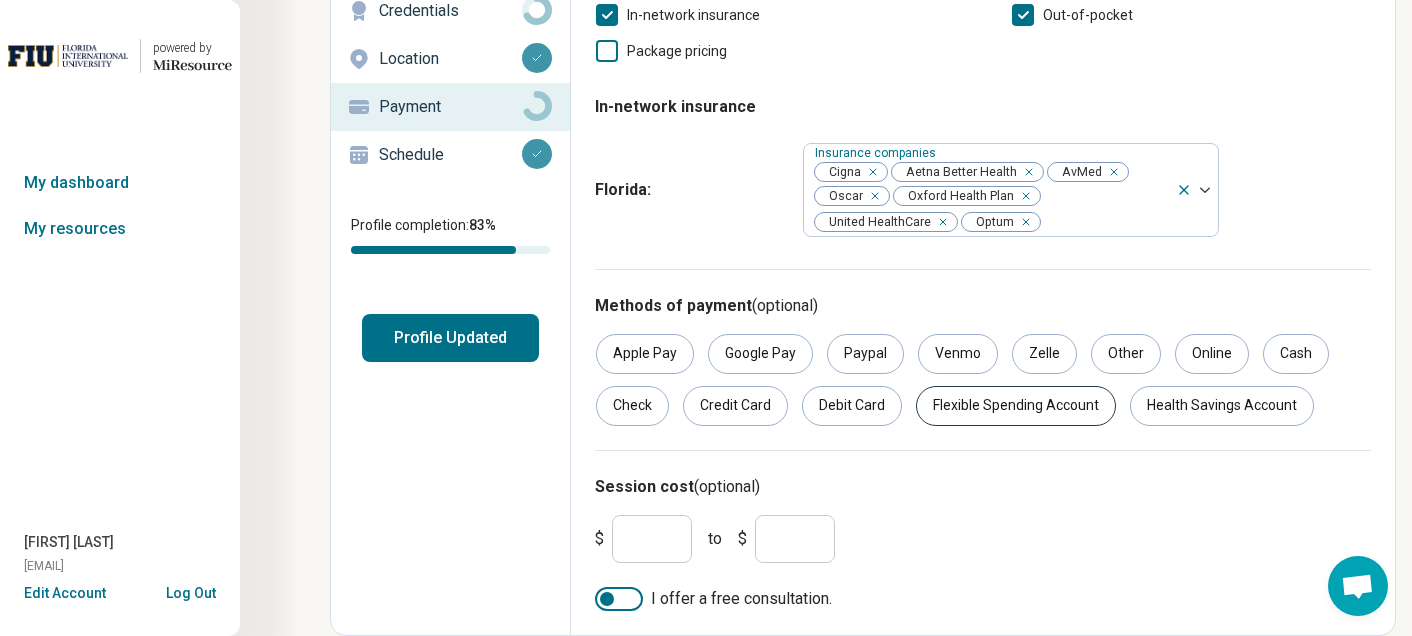 click on "Flexible Spending Account" at bounding box center (1016, 406) 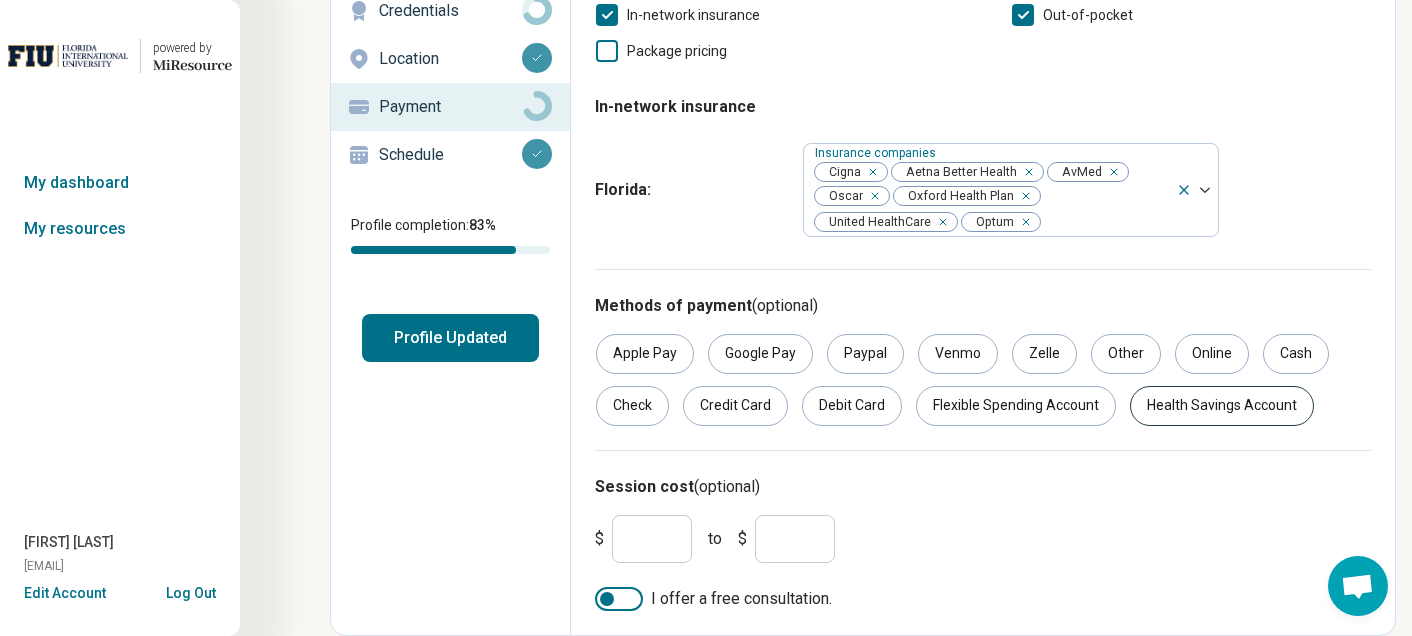 click on "Health Savings Account" at bounding box center [1222, 406] 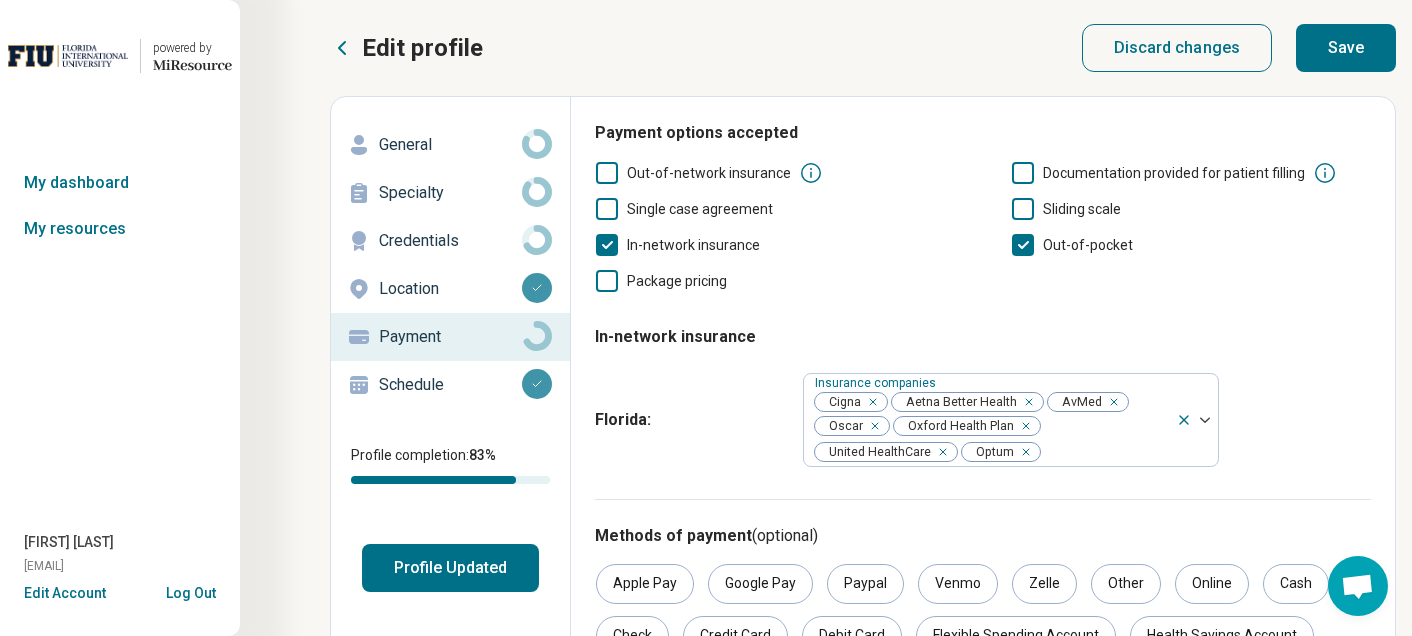 click on "Save" at bounding box center (1346, 48) 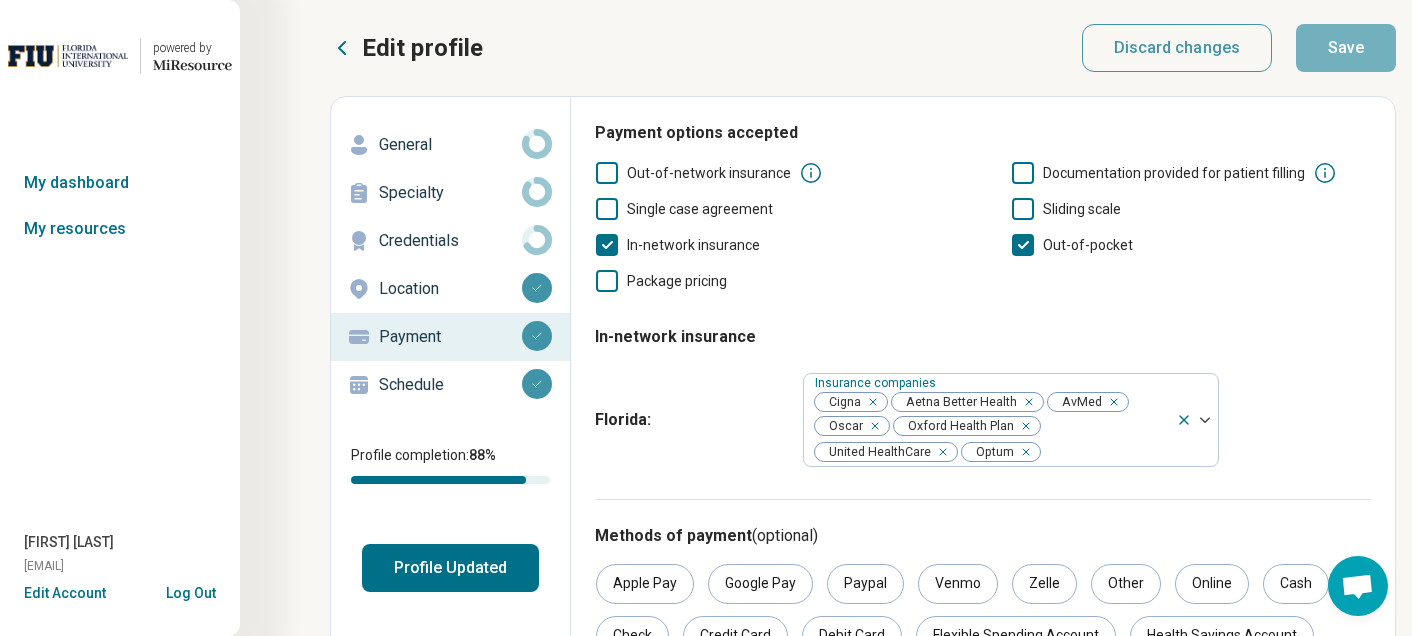 click on "Credentials" at bounding box center (450, 241) 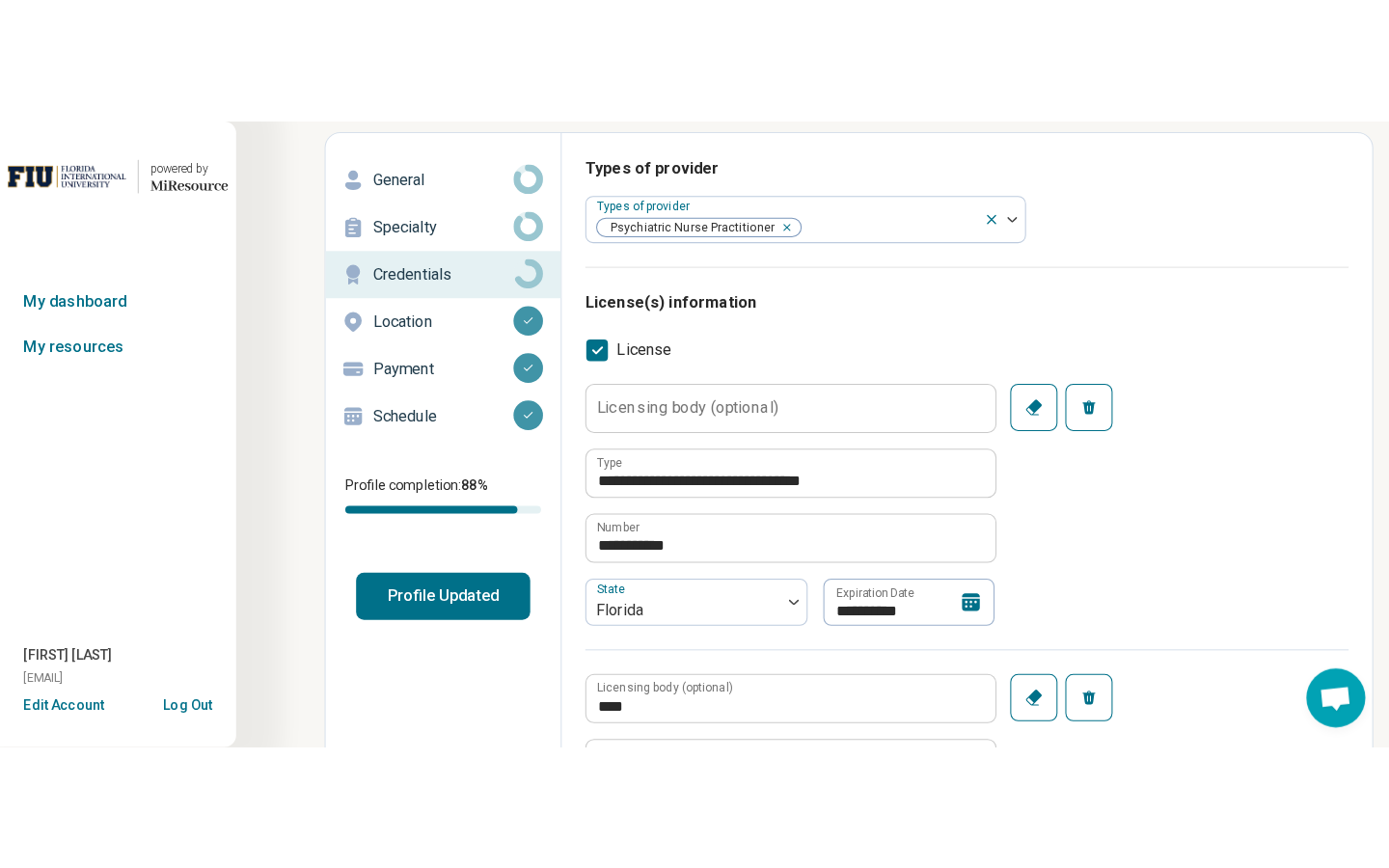 scroll, scrollTop: 0, scrollLeft: 0, axis: both 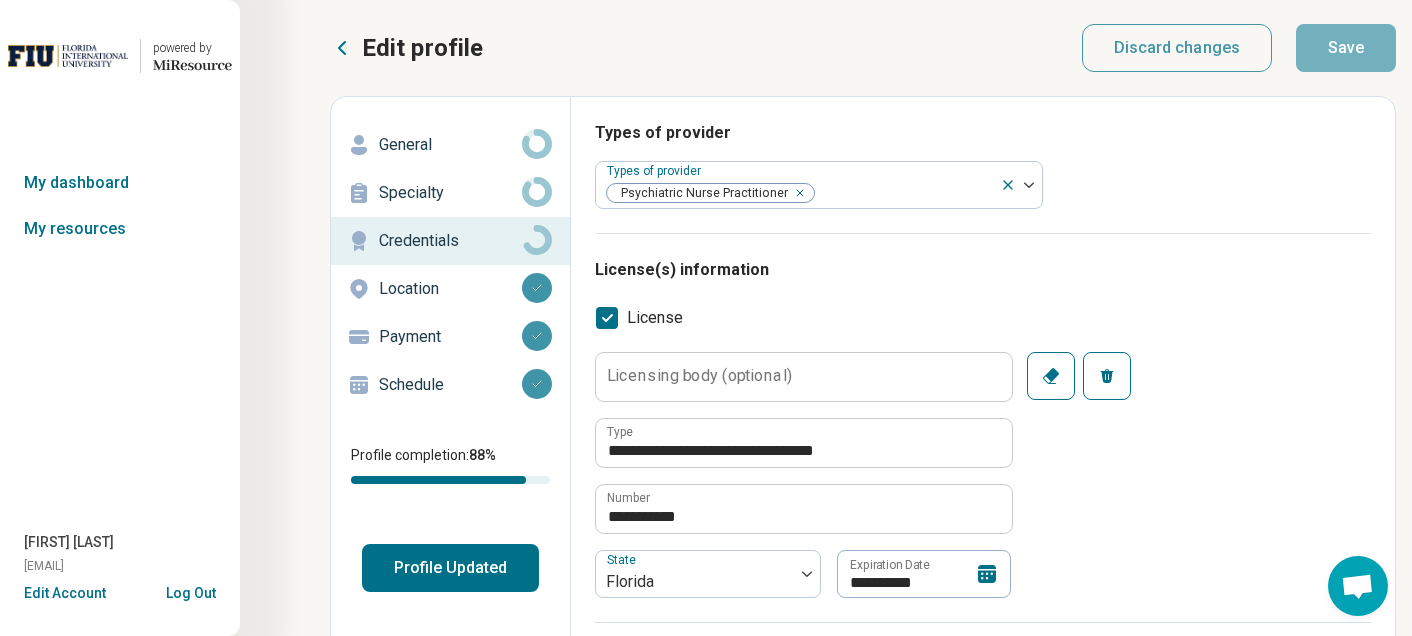 click on "Profile Updated" at bounding box center (450, 568) 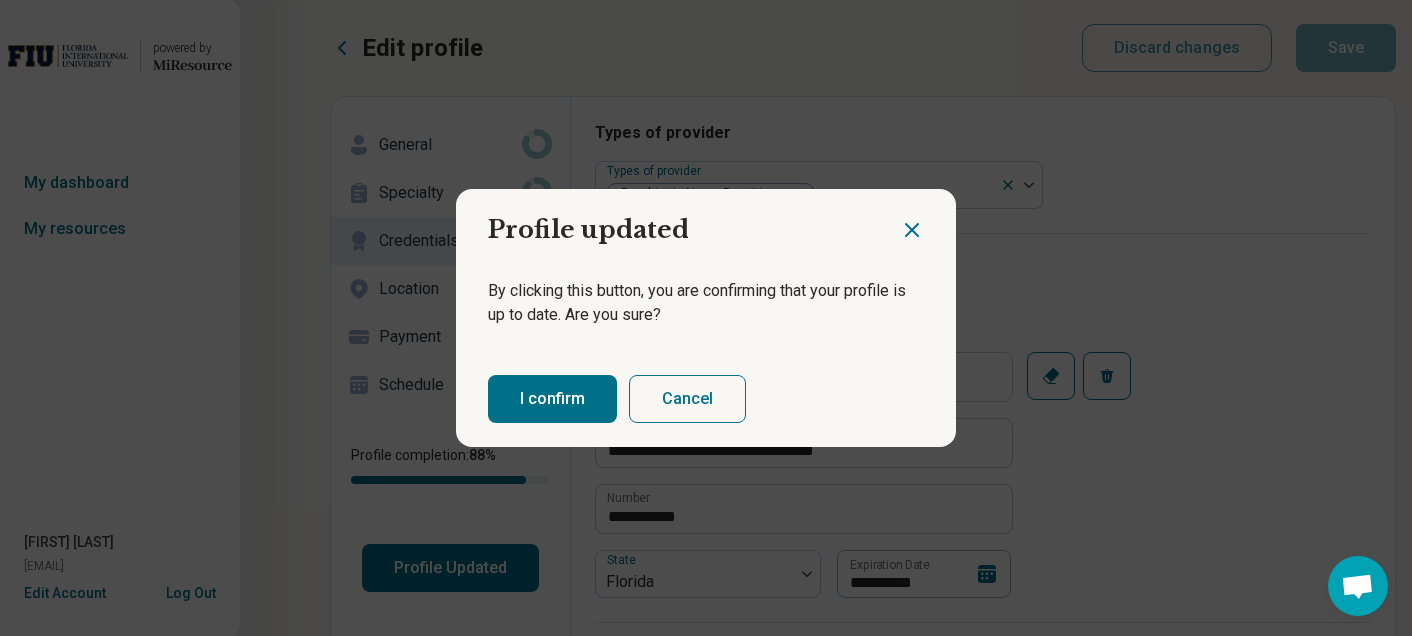 click on "I confirm" at bounding box center [552, 399] 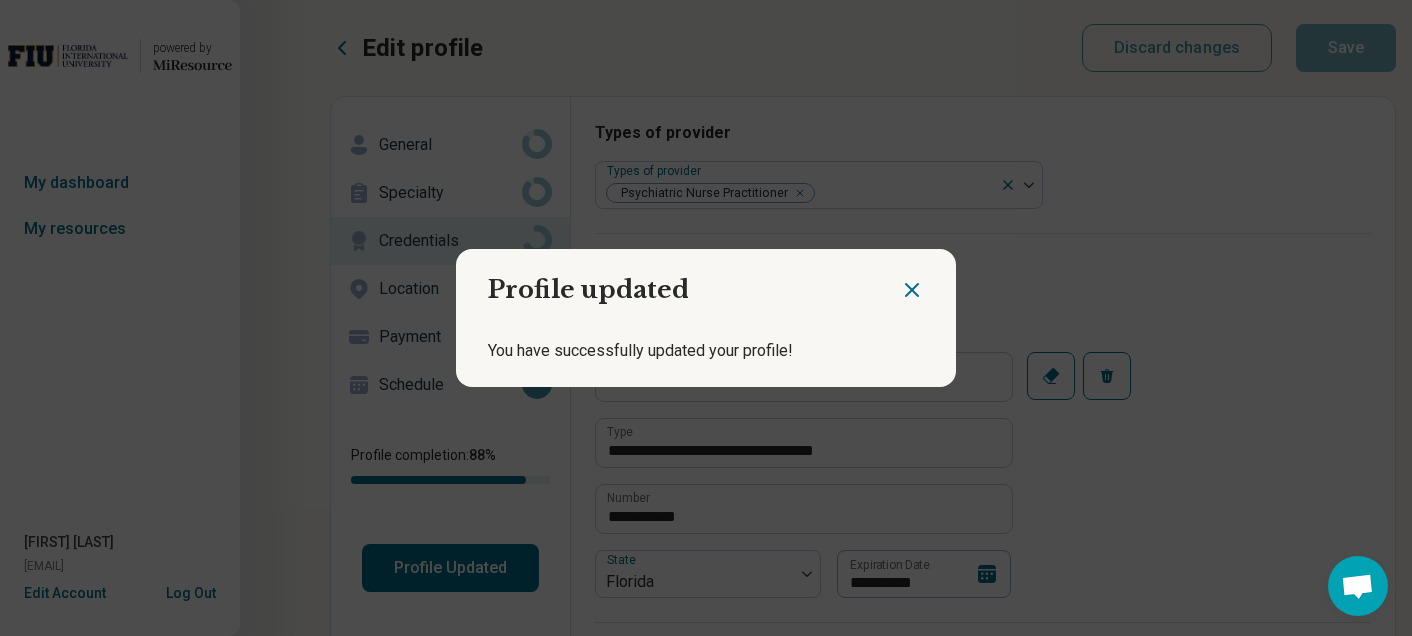 click 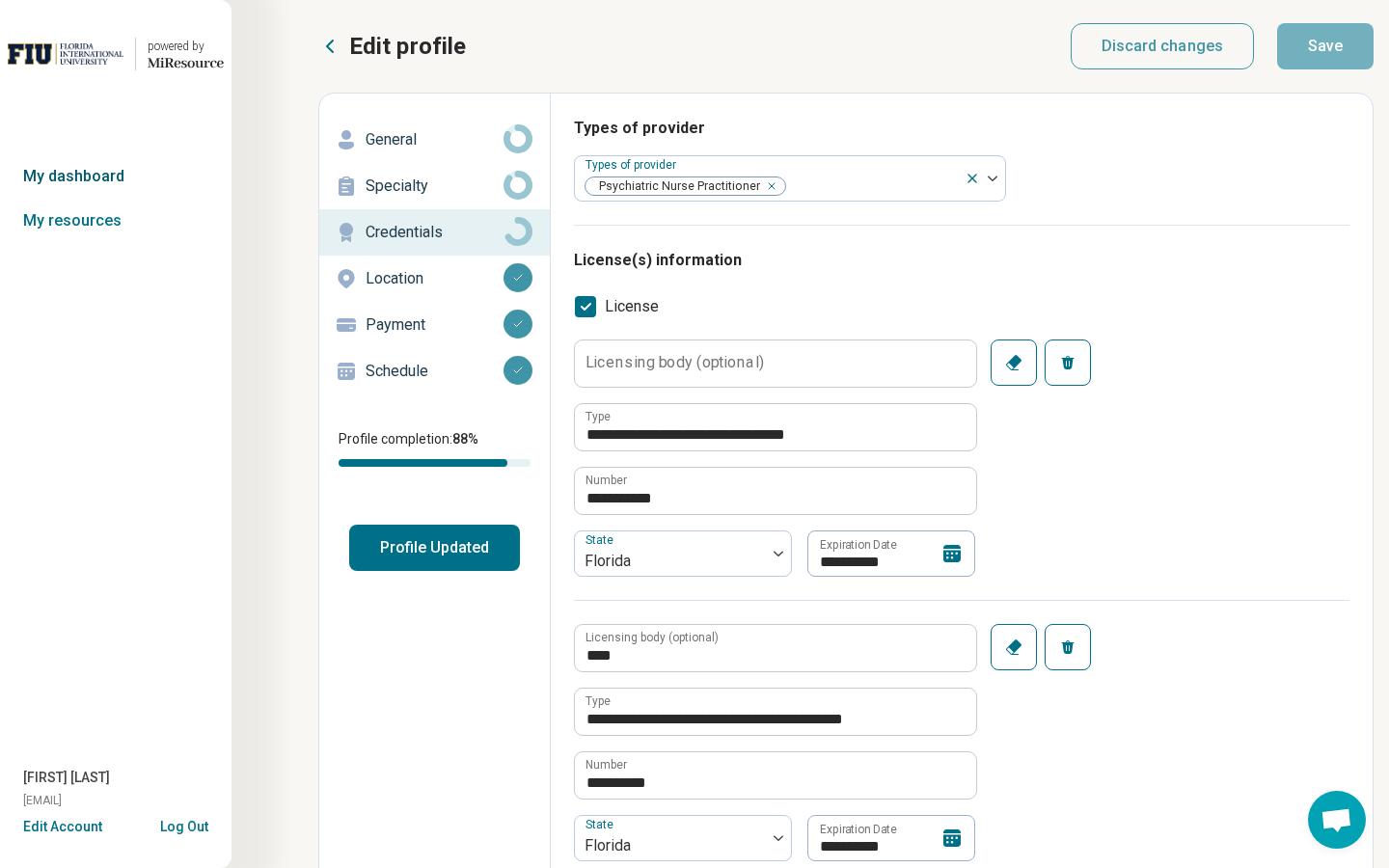 click on "My dashboard" at bounding box center [116, 176] 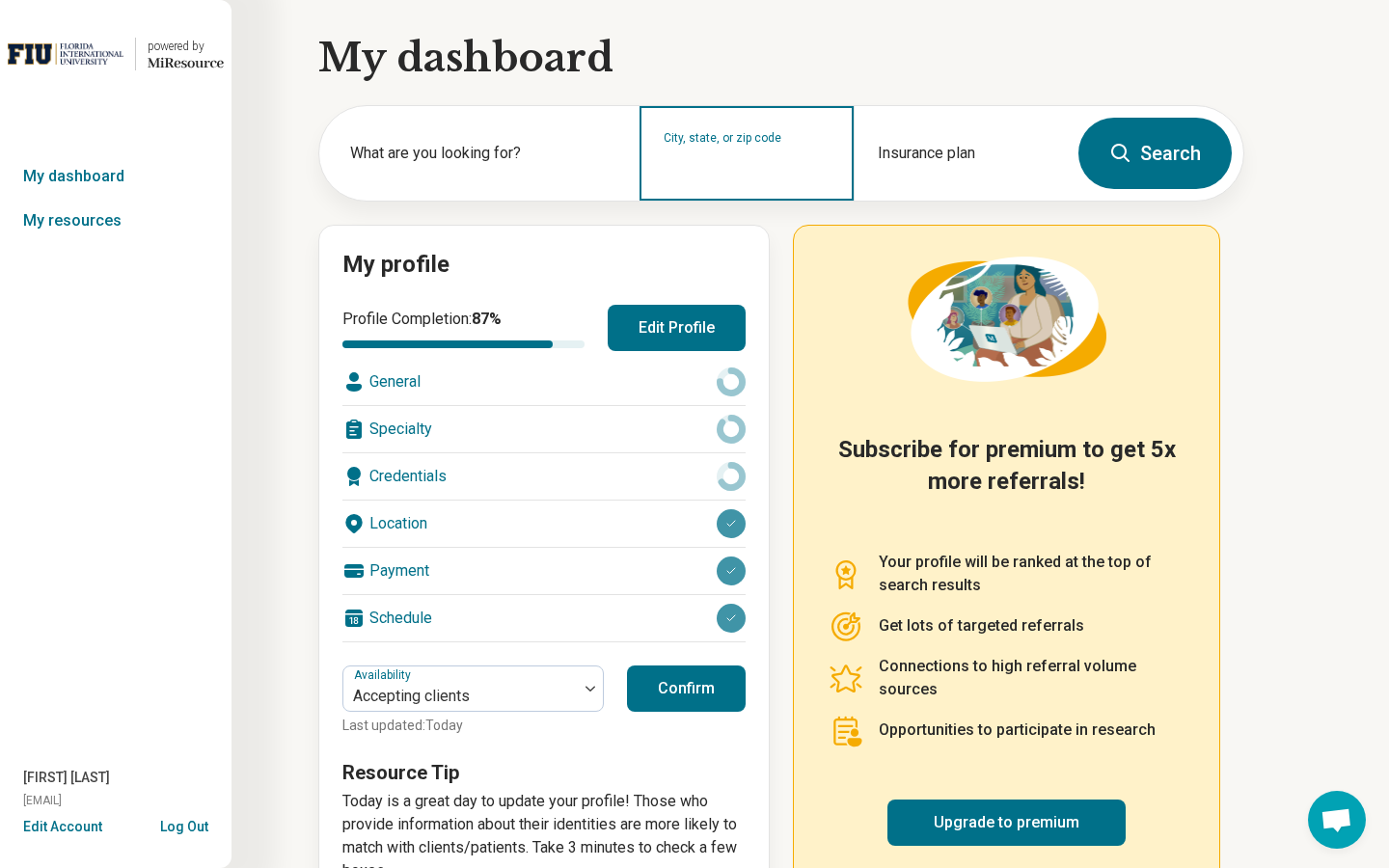click on "City, state, or zip code" at bounding box center (746, 153) 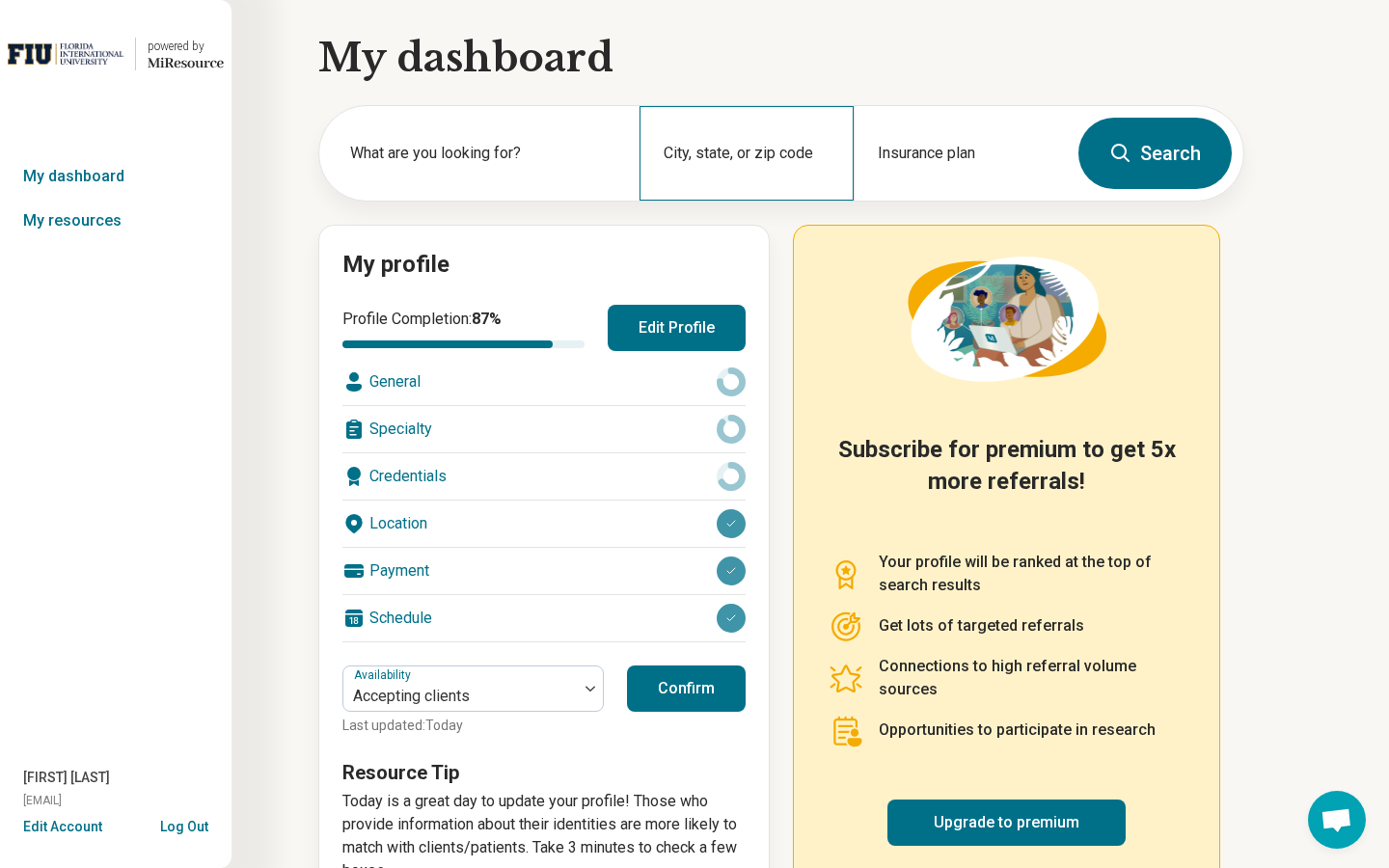 click on "City, state, or zip code" at bounding box center [746, 153] 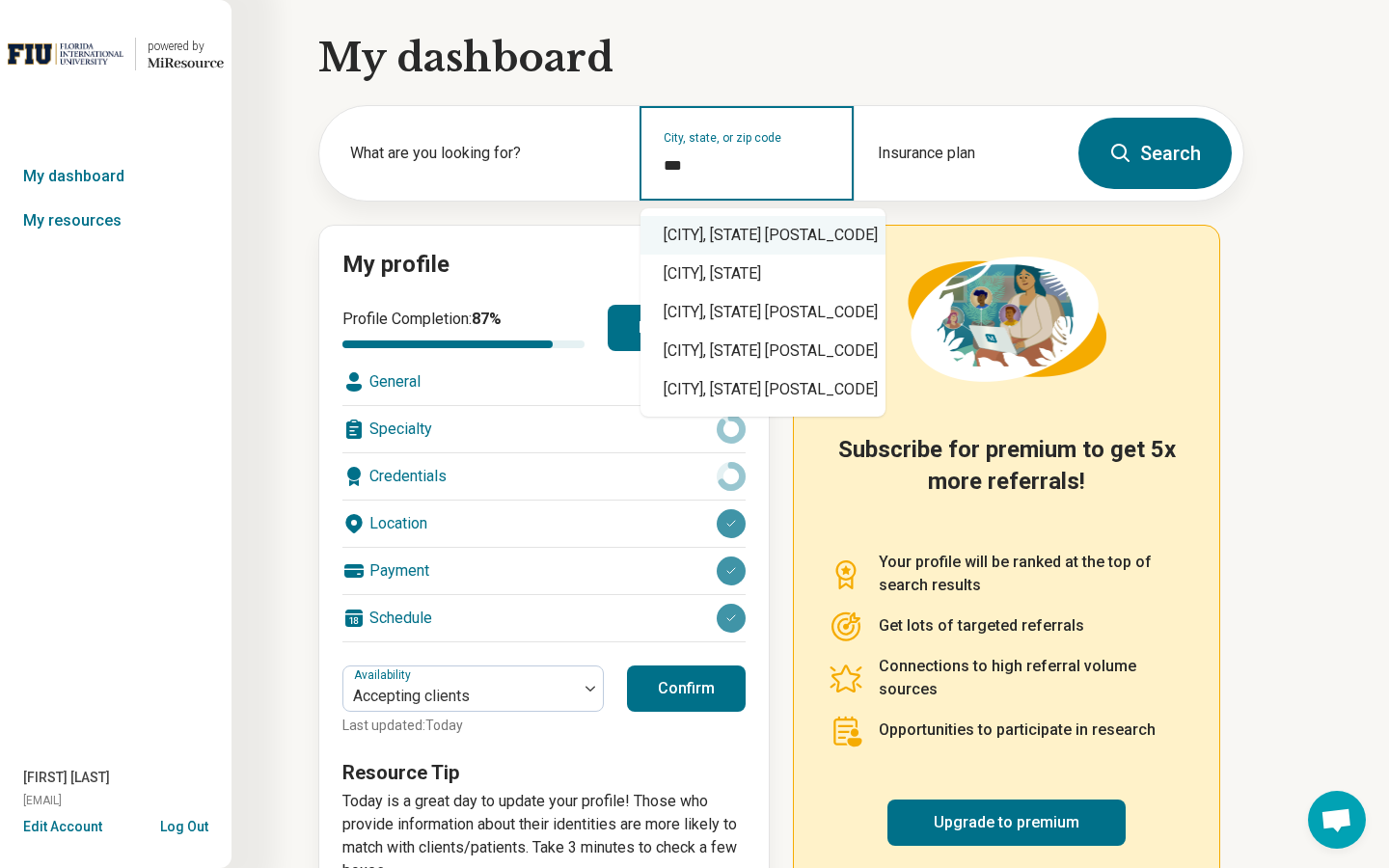 click on "Miami, FL 33157" at bounding box center (763, 235) 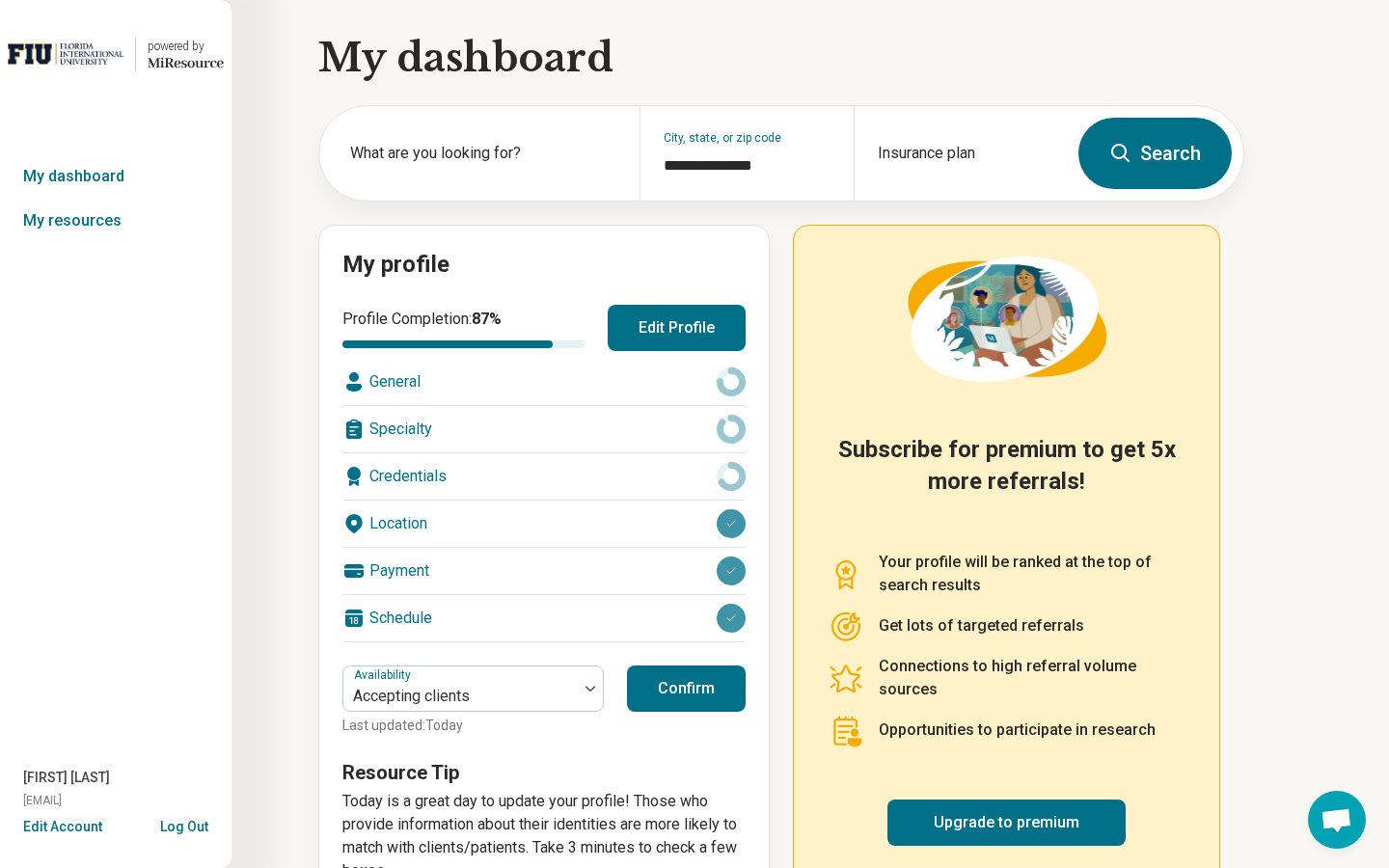 click 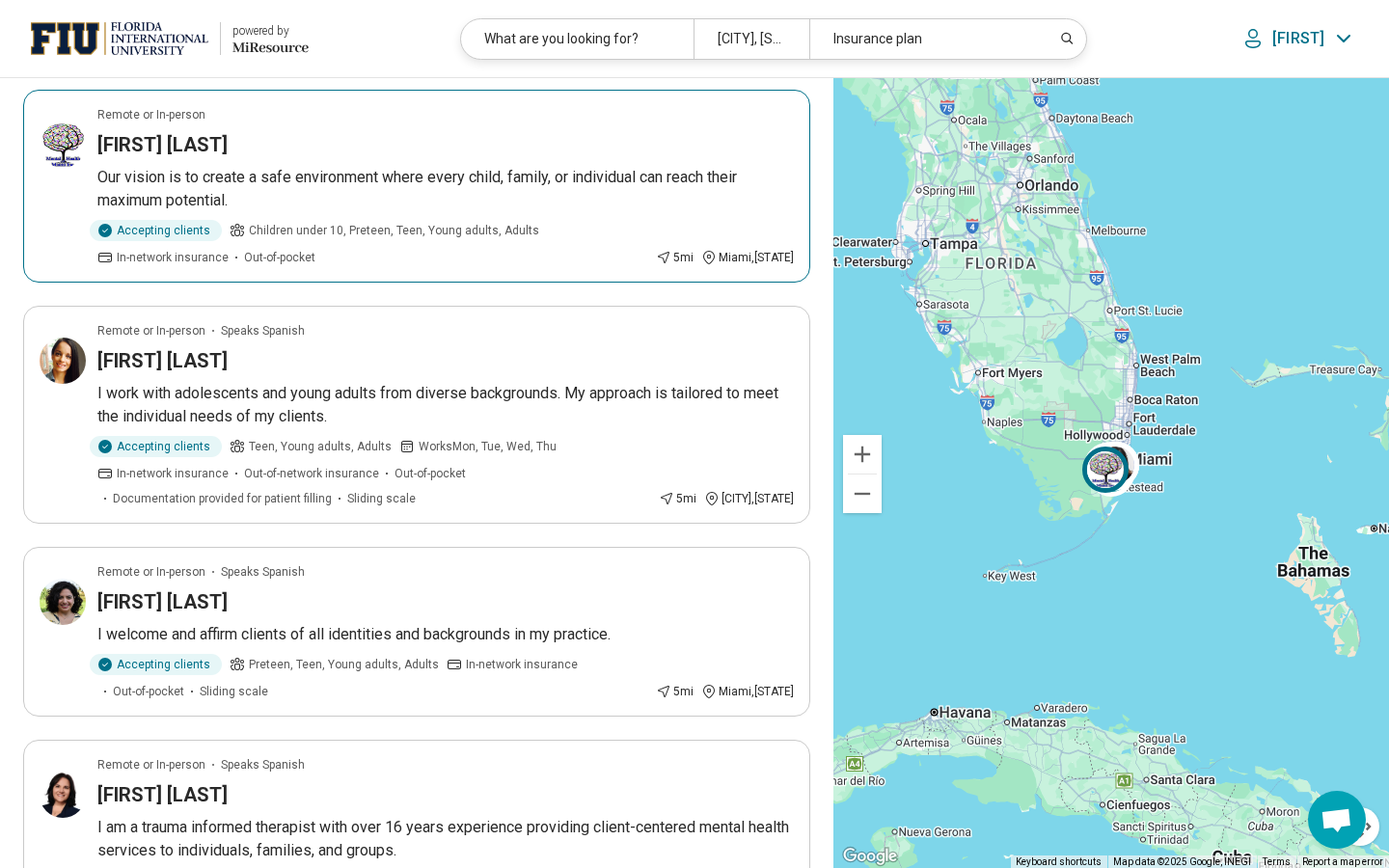 scroll, scrollTop: 823, scrollLeft: 0, axis: vertical 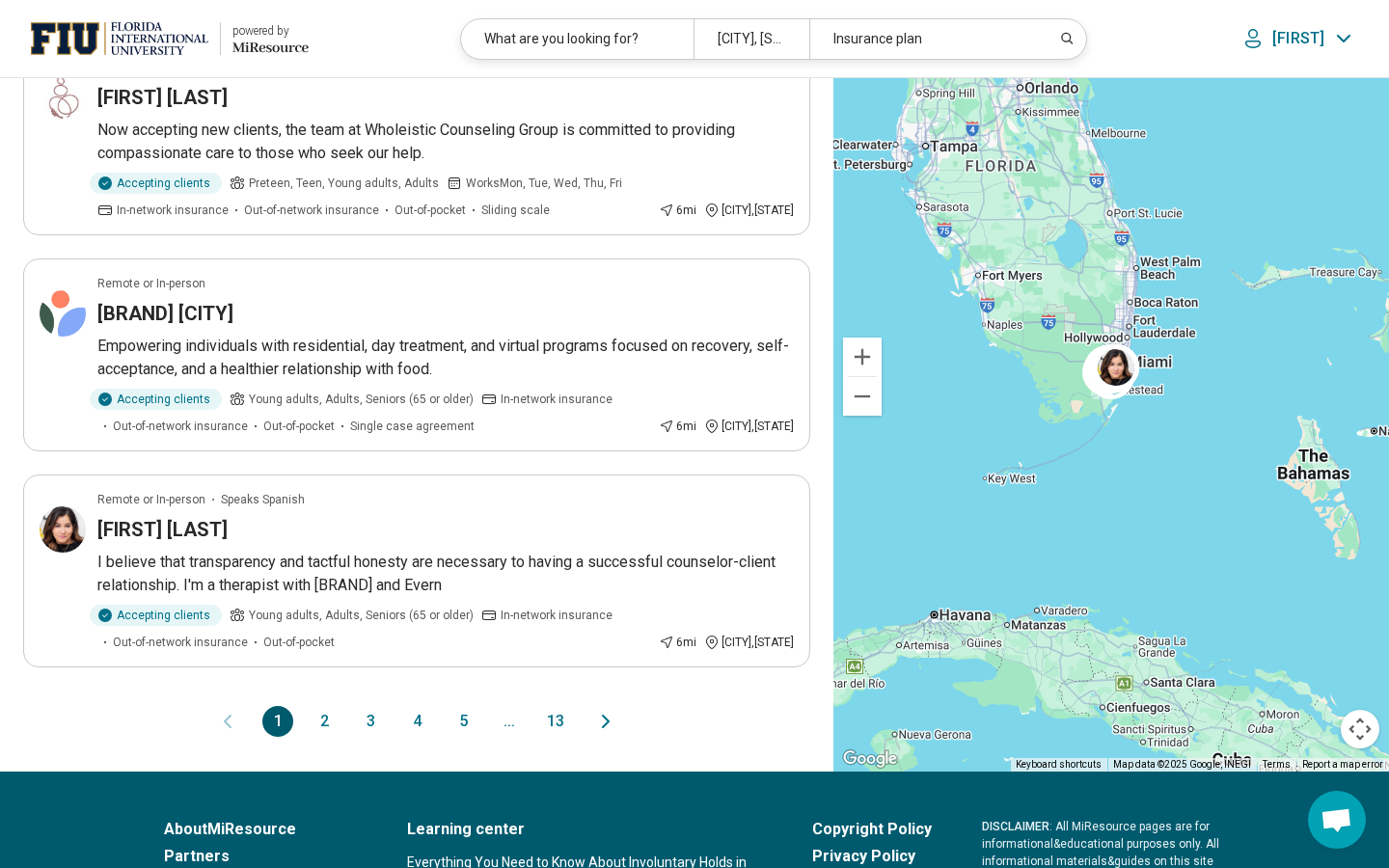 click on "2" at bounding box center (324, 721) 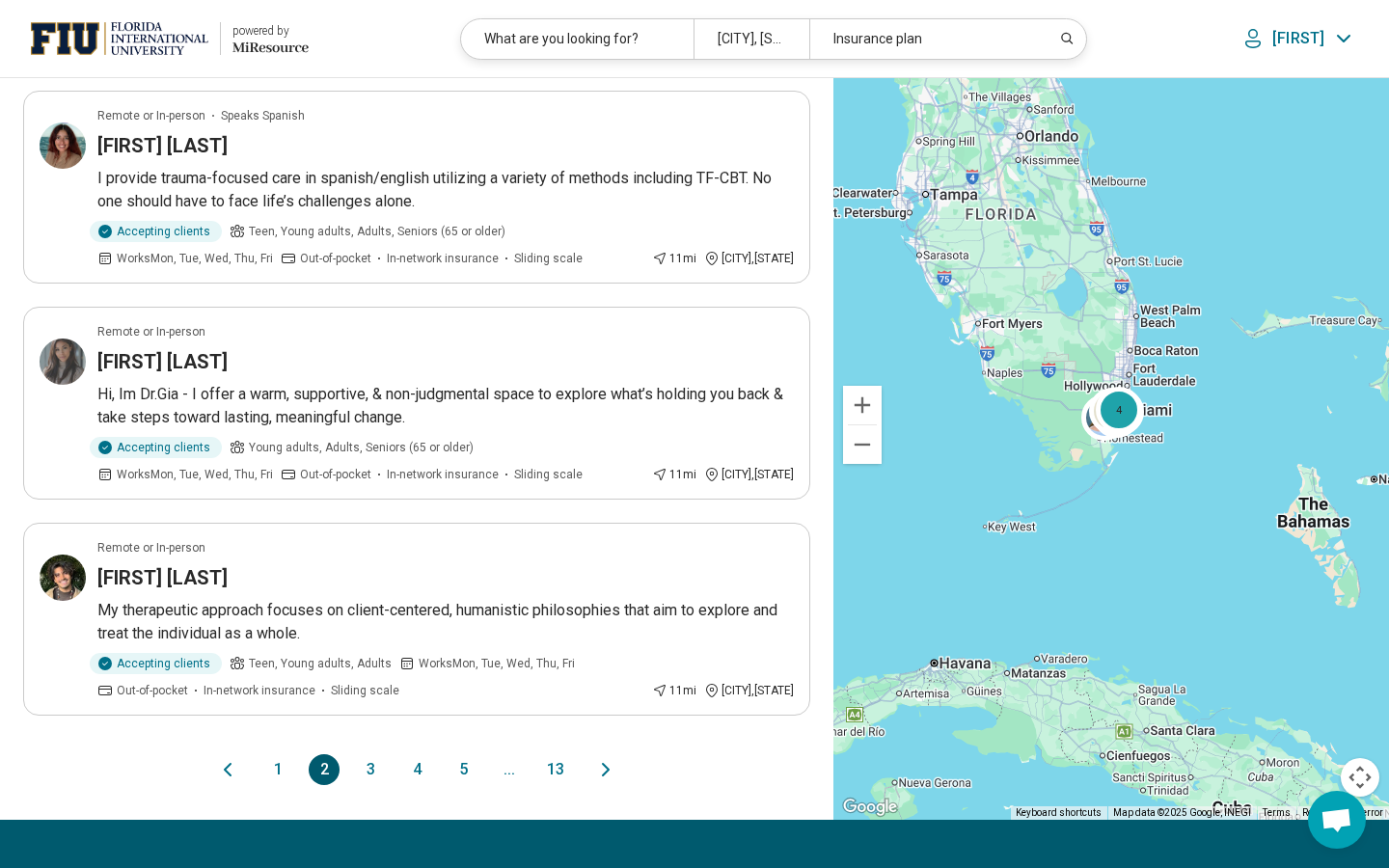 scroll, scrollTop: 1683, scrollLeft: 0, axis: vertical 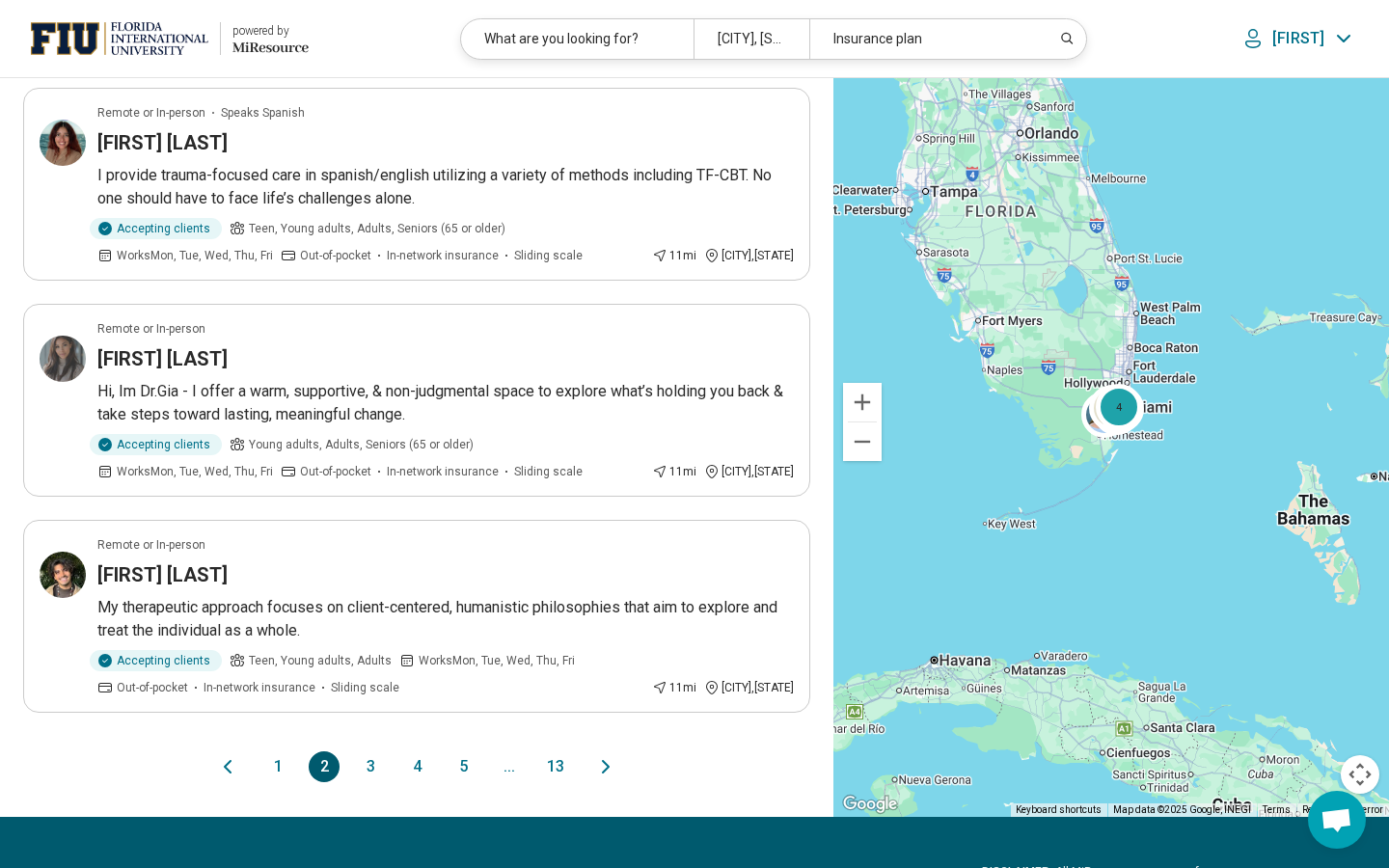 click on "3" at bounding box center (370, 767) 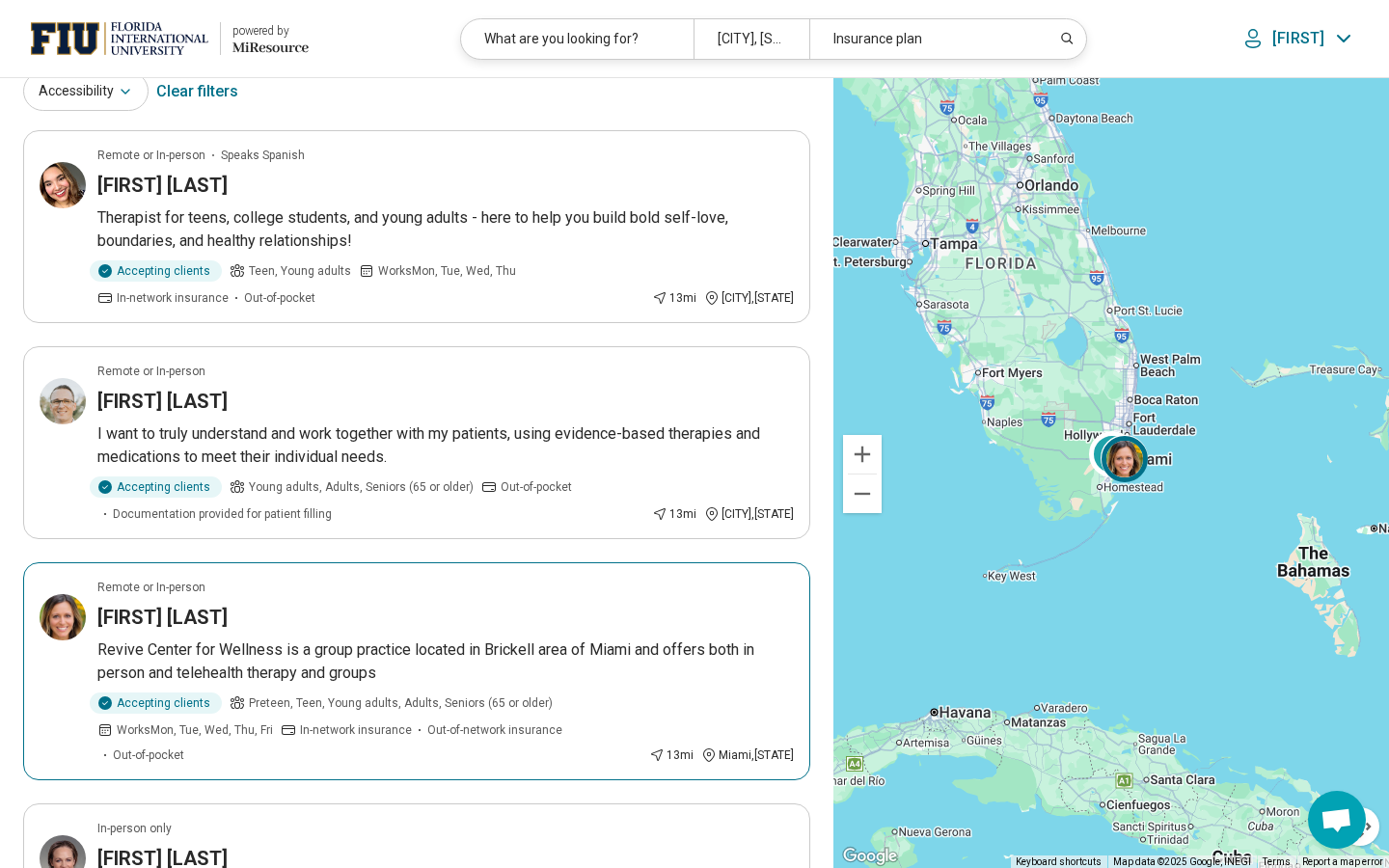 scroll, scrollTop: 146, scrollLeft: 0, axis: vertical 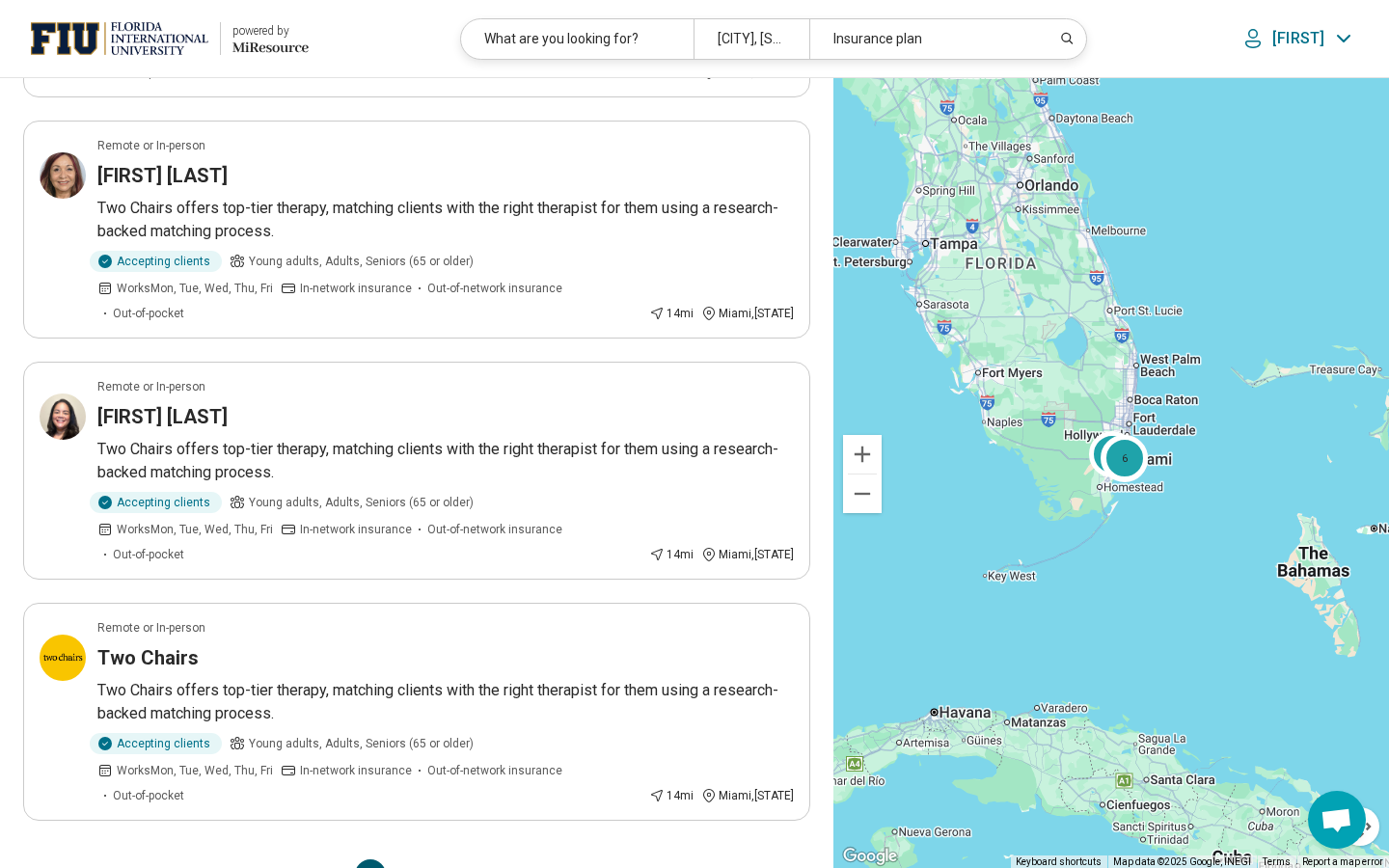 click on "4" at bounding box center [417, 875] 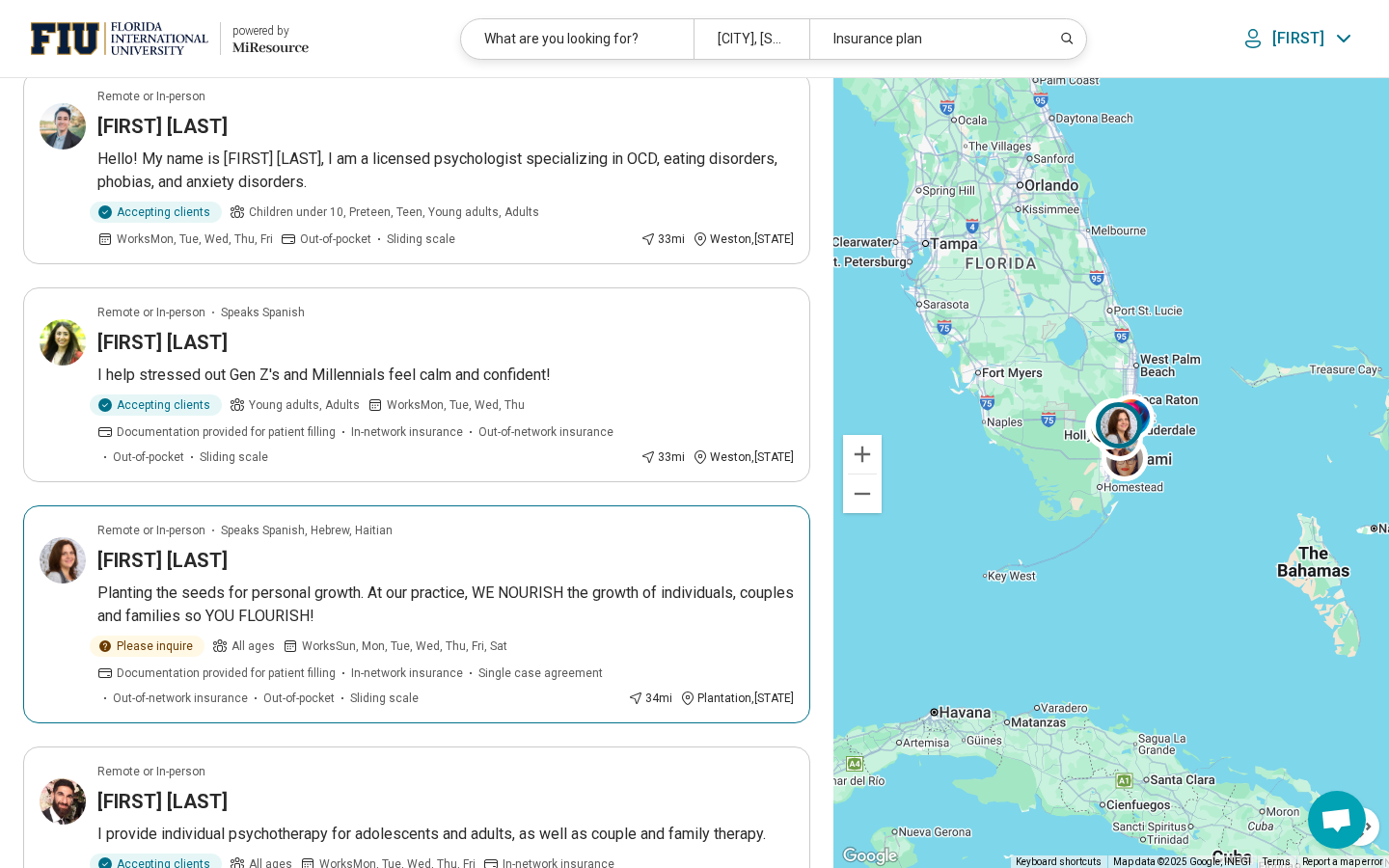 scroll, scrollTop: 869, scrollLeft: 0, axis: vertical 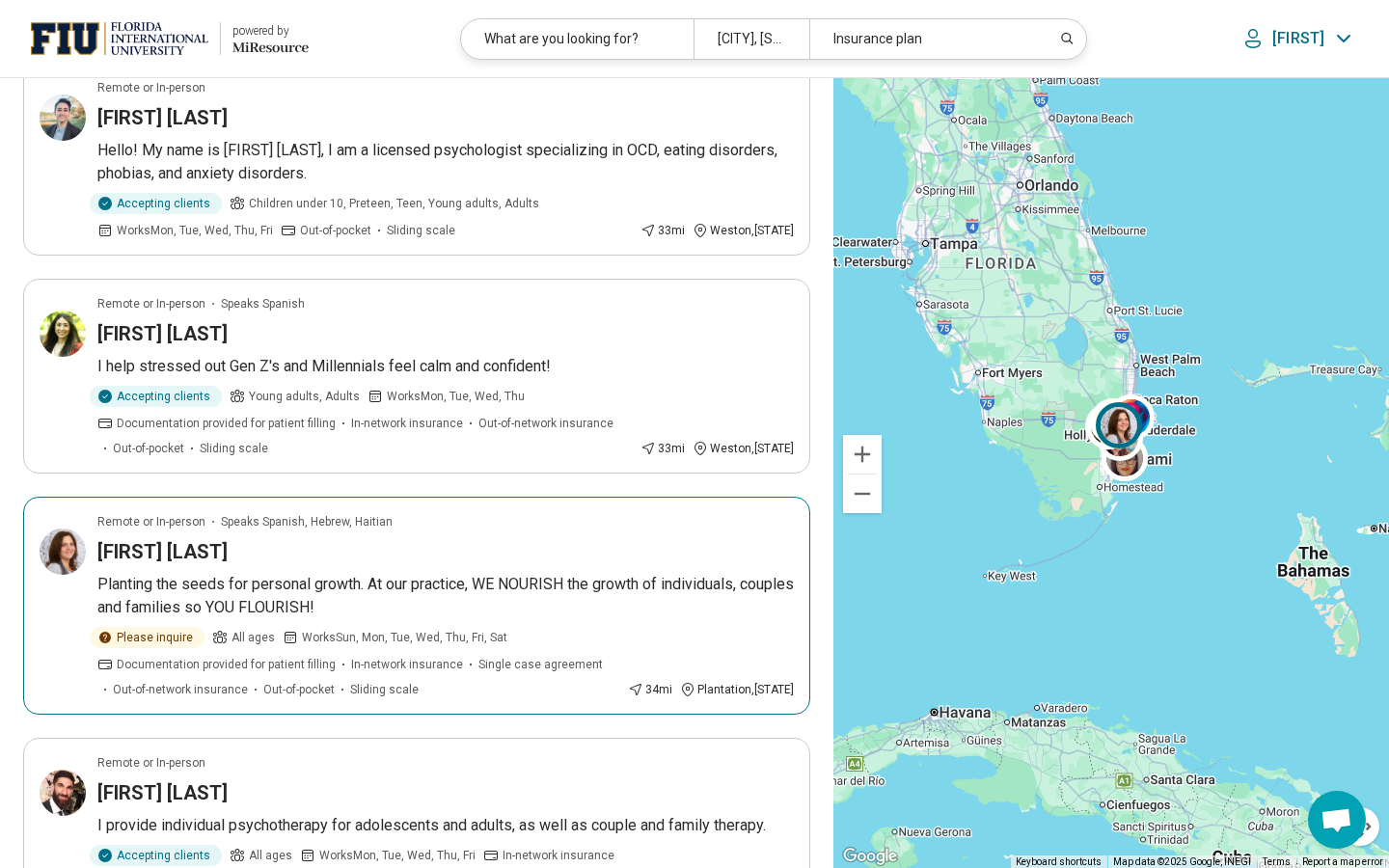 click on "Please inquire" at bounding box center [147, 637] 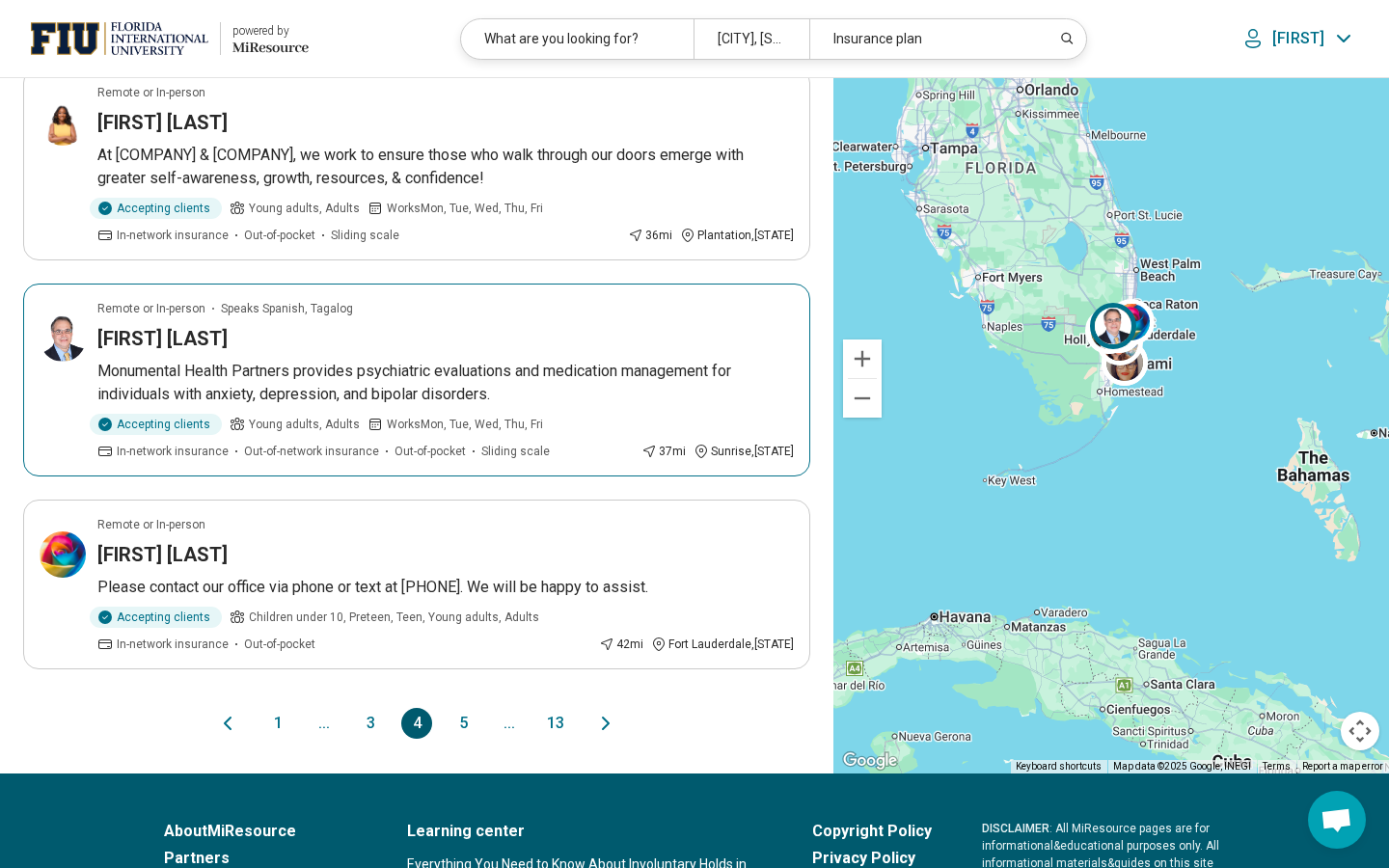 scroll, scrollTop: 1736, scrollLeft: 0, axis: vertical 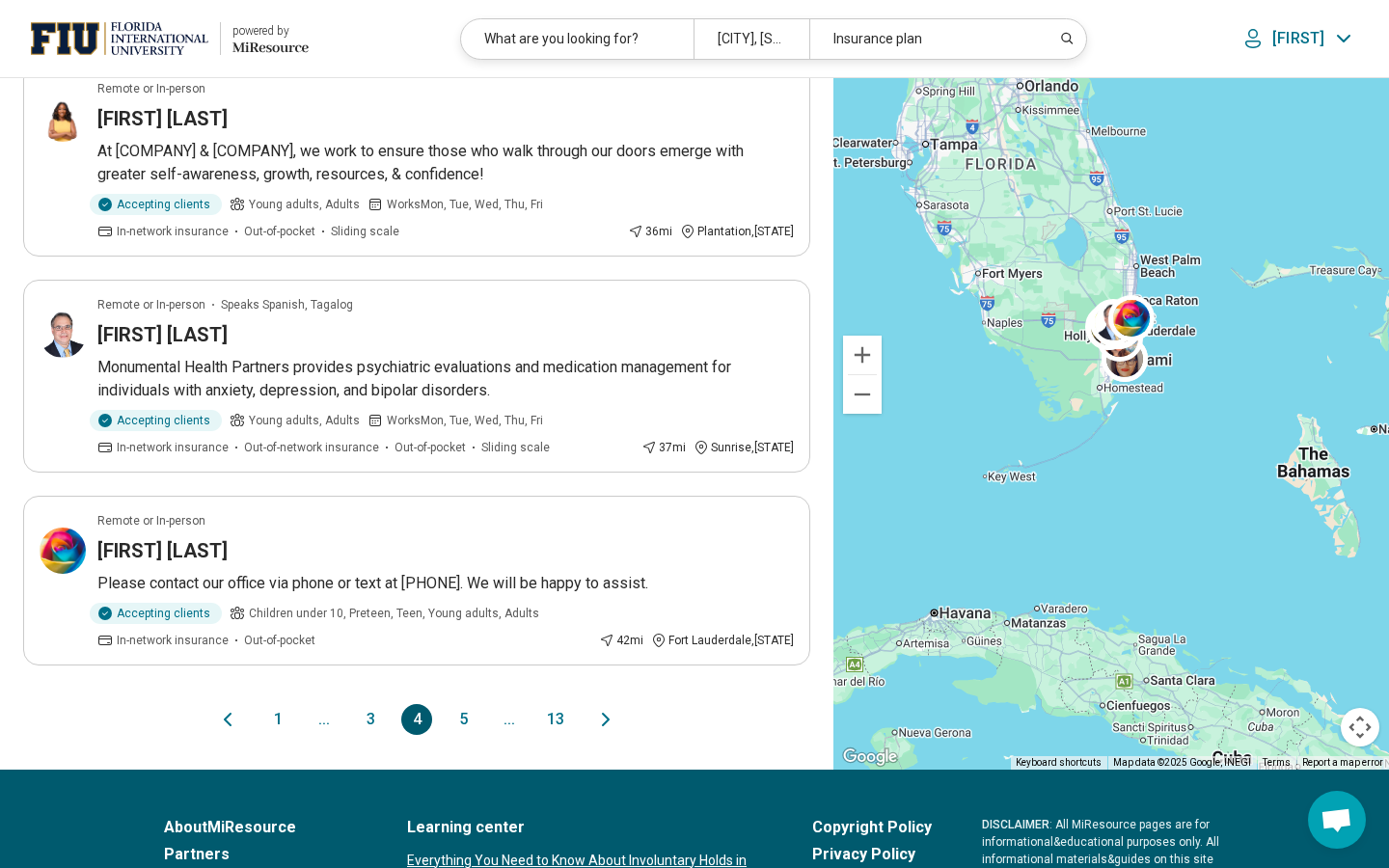 click on "5" at bounding box center (463, 719) 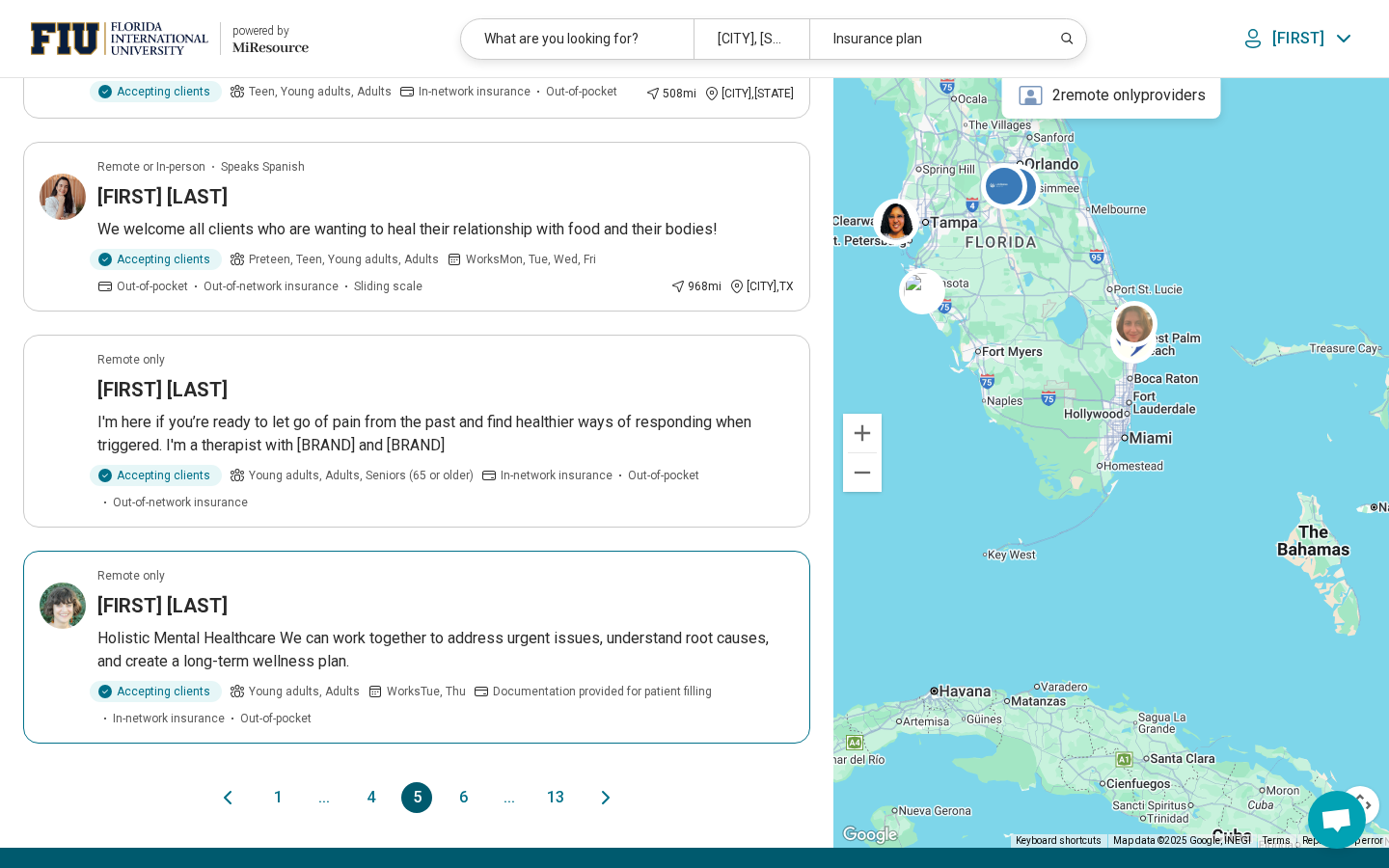 scroll, scrollTop: 1616, scrollLeft: 0, axis: vertical 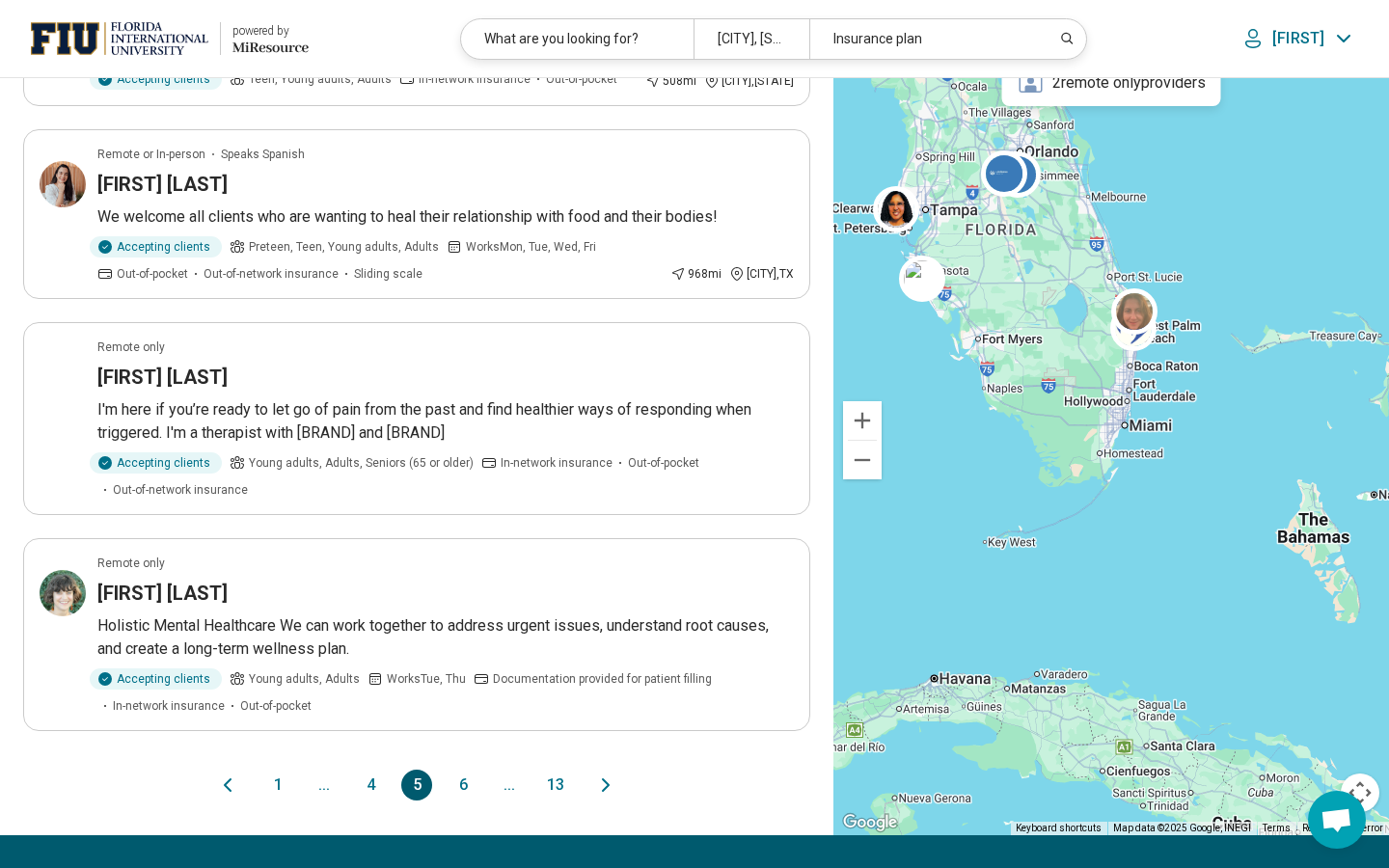 click on "6" at bounding box center [463, 785] 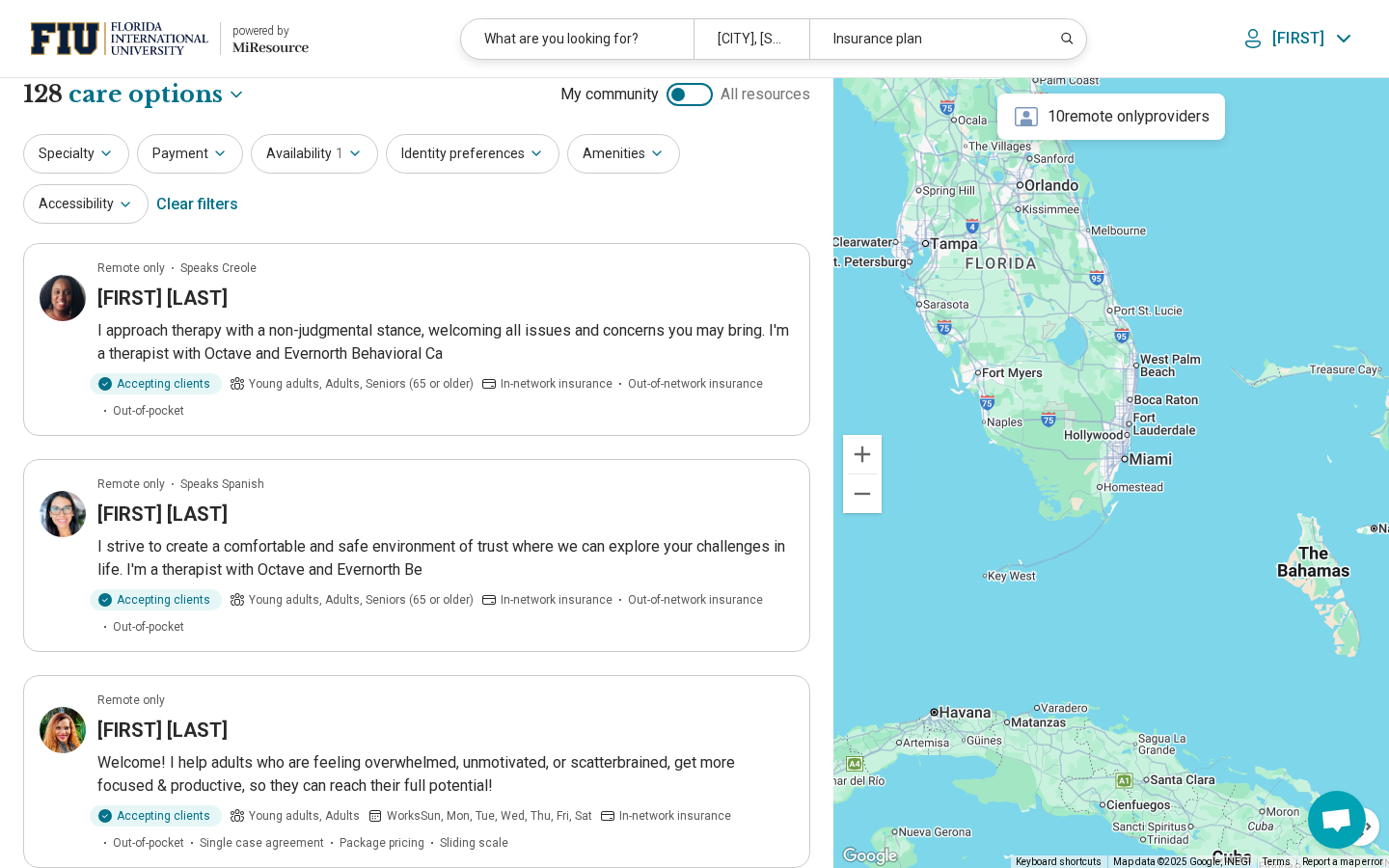 scroll, scrollTop: 0, scrollLeft: 0, axis: both 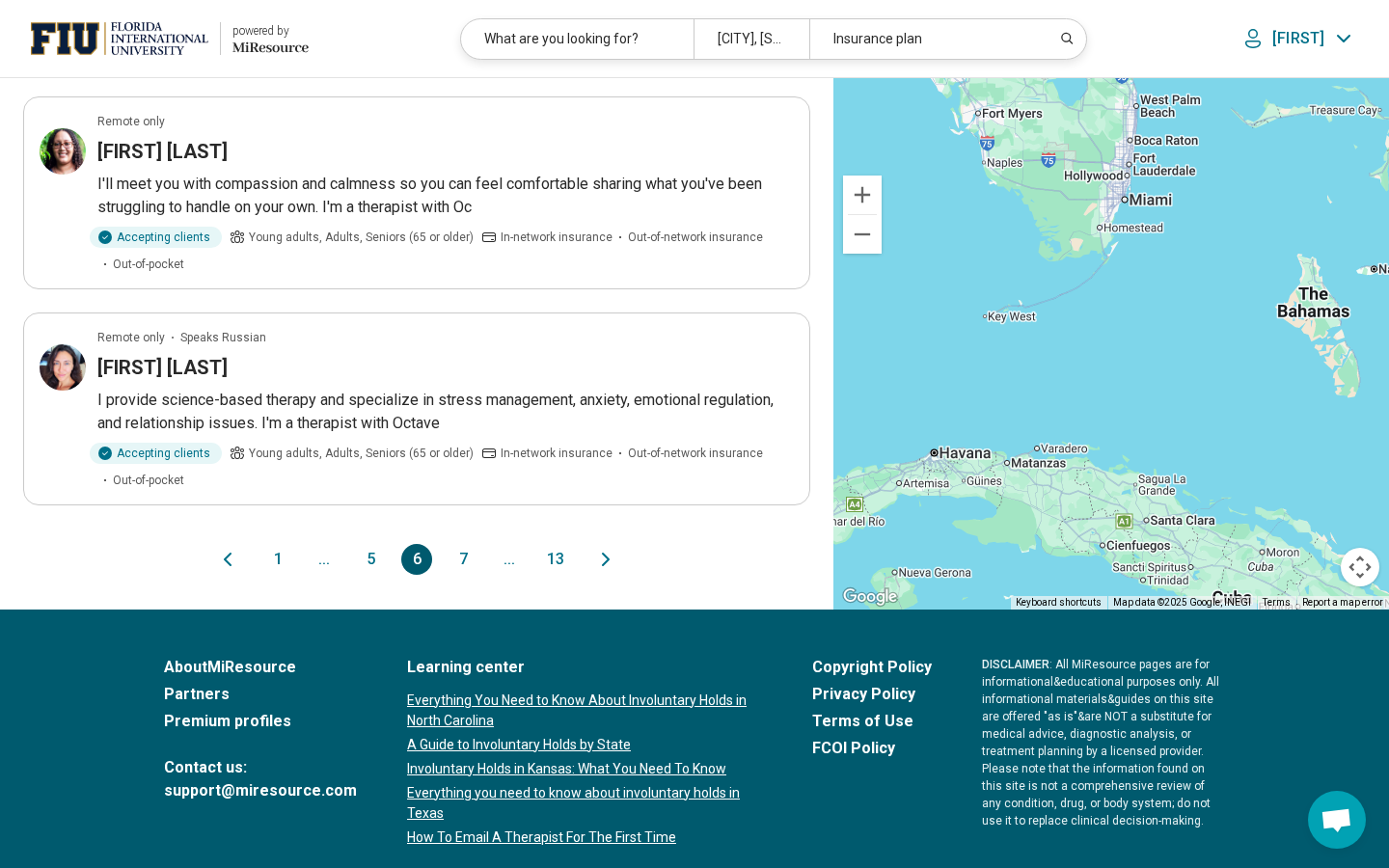 click on "7" at bounding box center (463, 559) 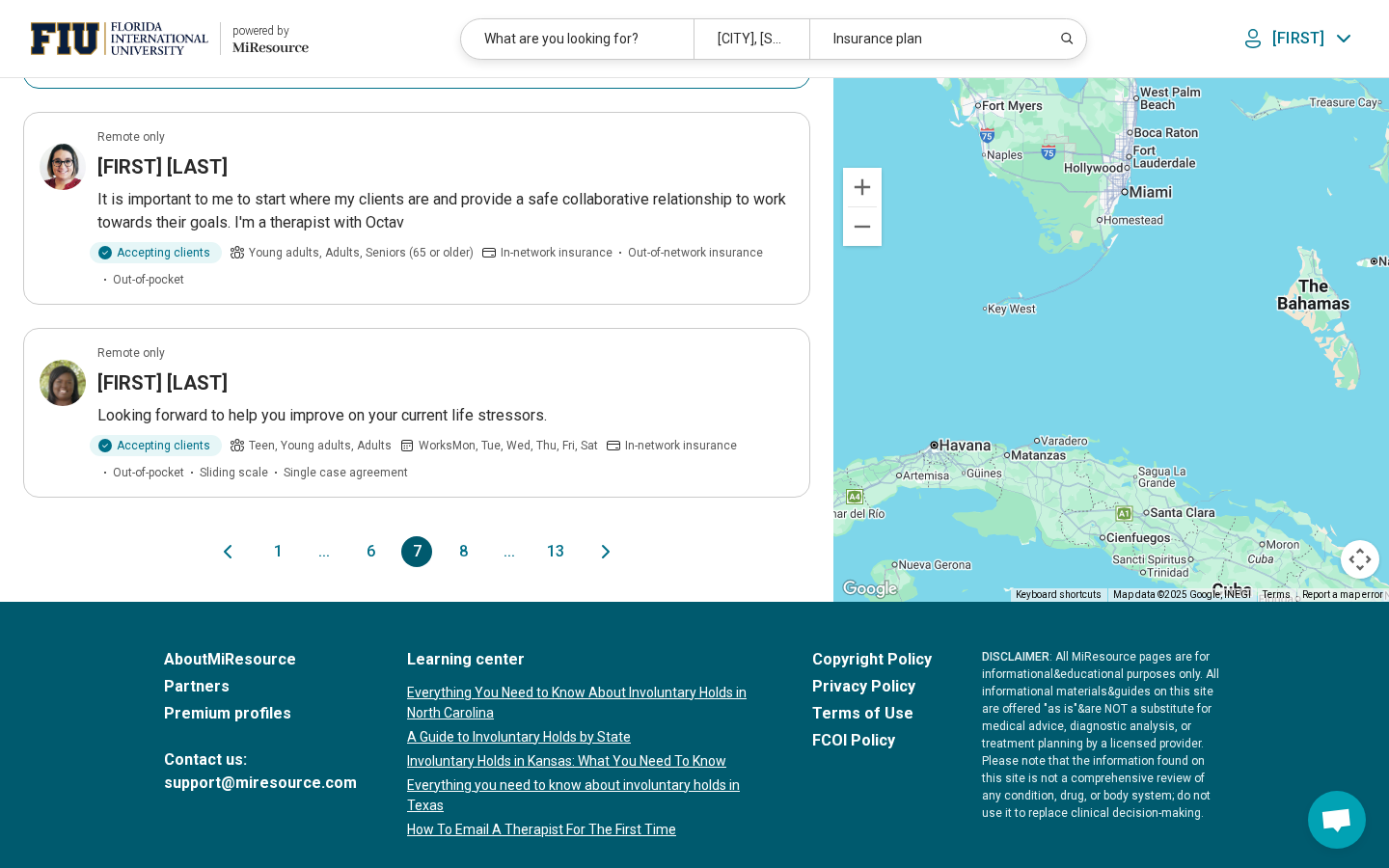 scroll, scrollTop: 1832, scrollLeft: 0, axis: vertical 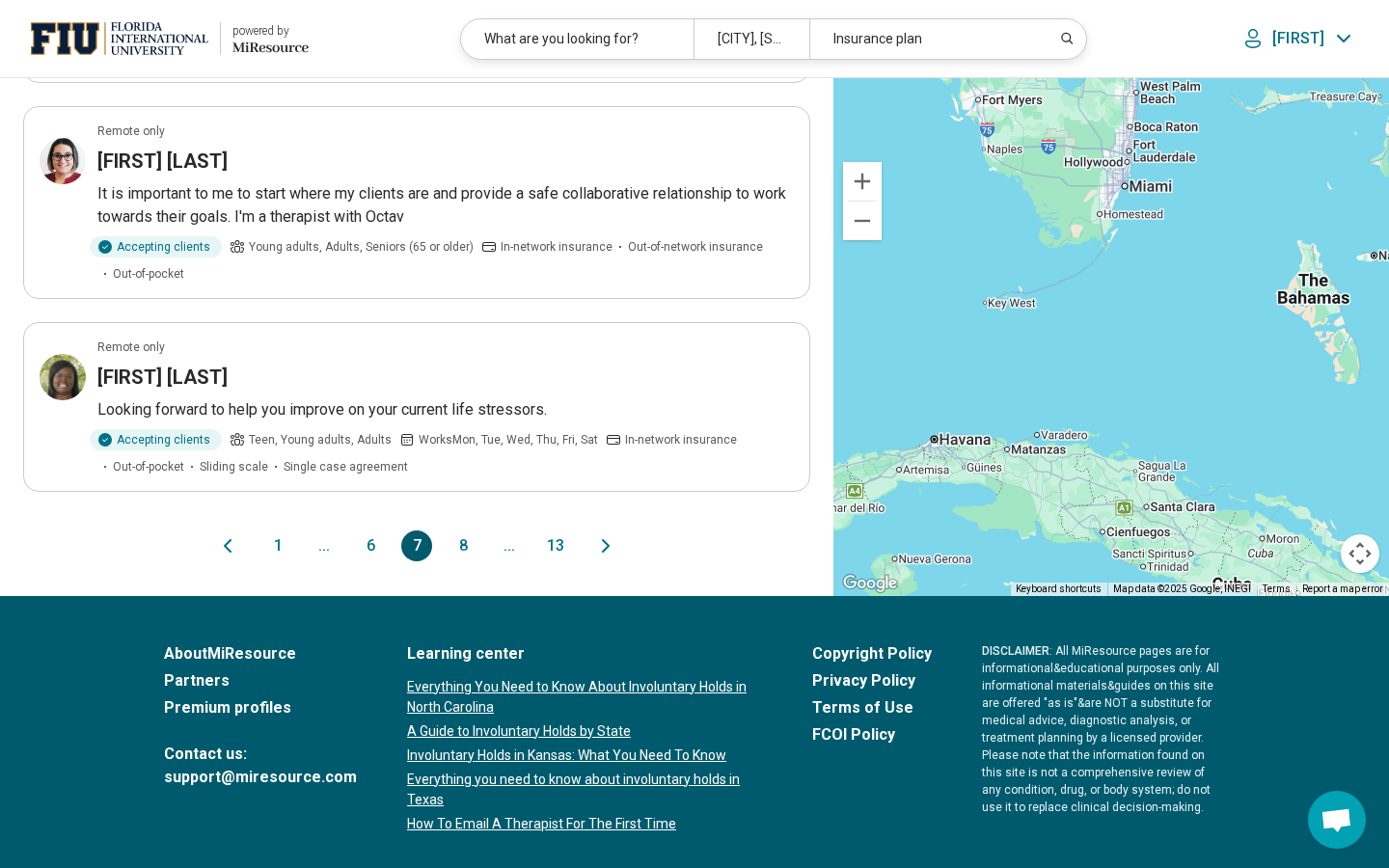 click on "8" at bounding box center (463, 546) 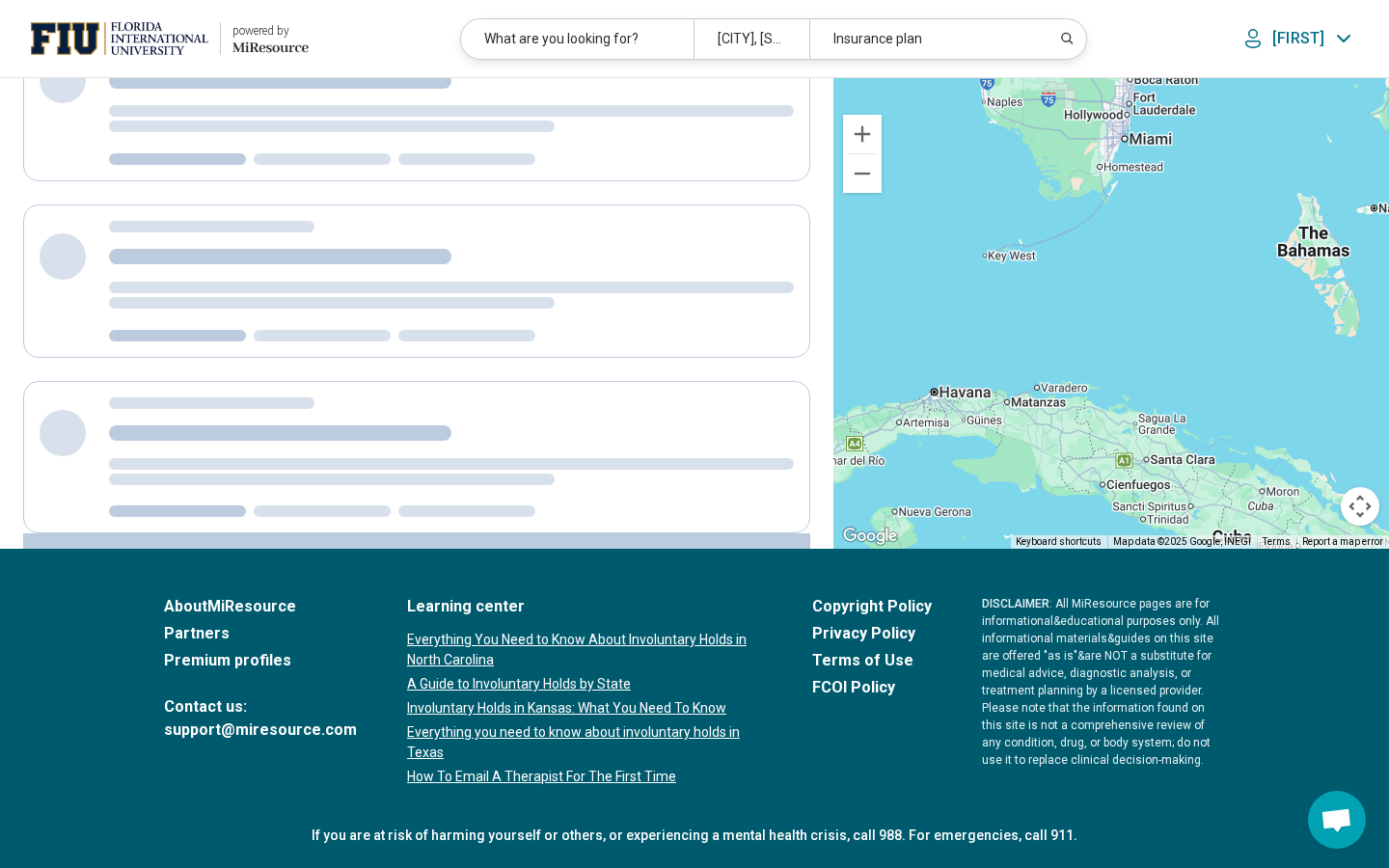 scroll, scrollTop: 0, scrollLeft: 0, axis: both 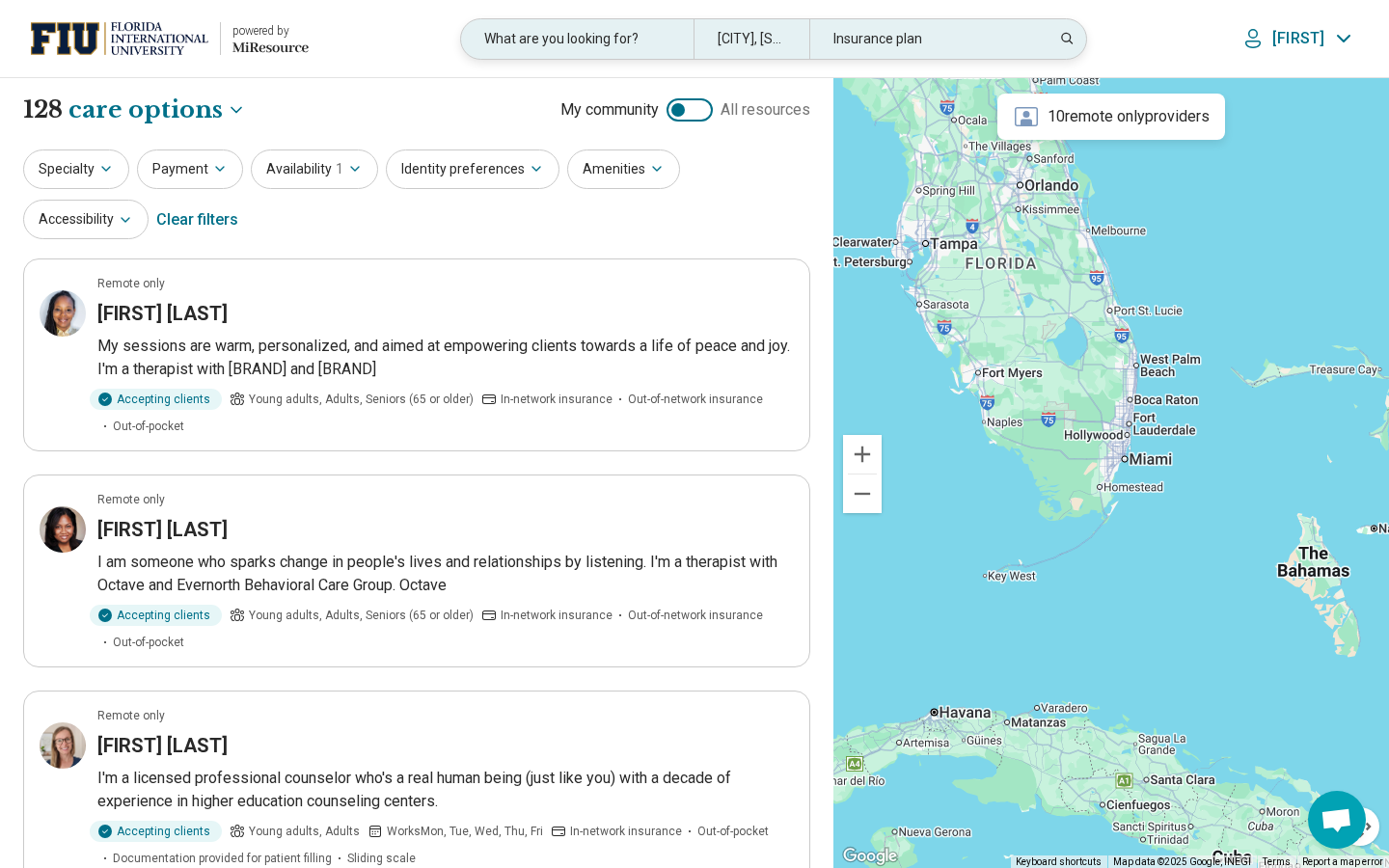 click on "Miami, FL 33157" at bounding box center [751, 39] 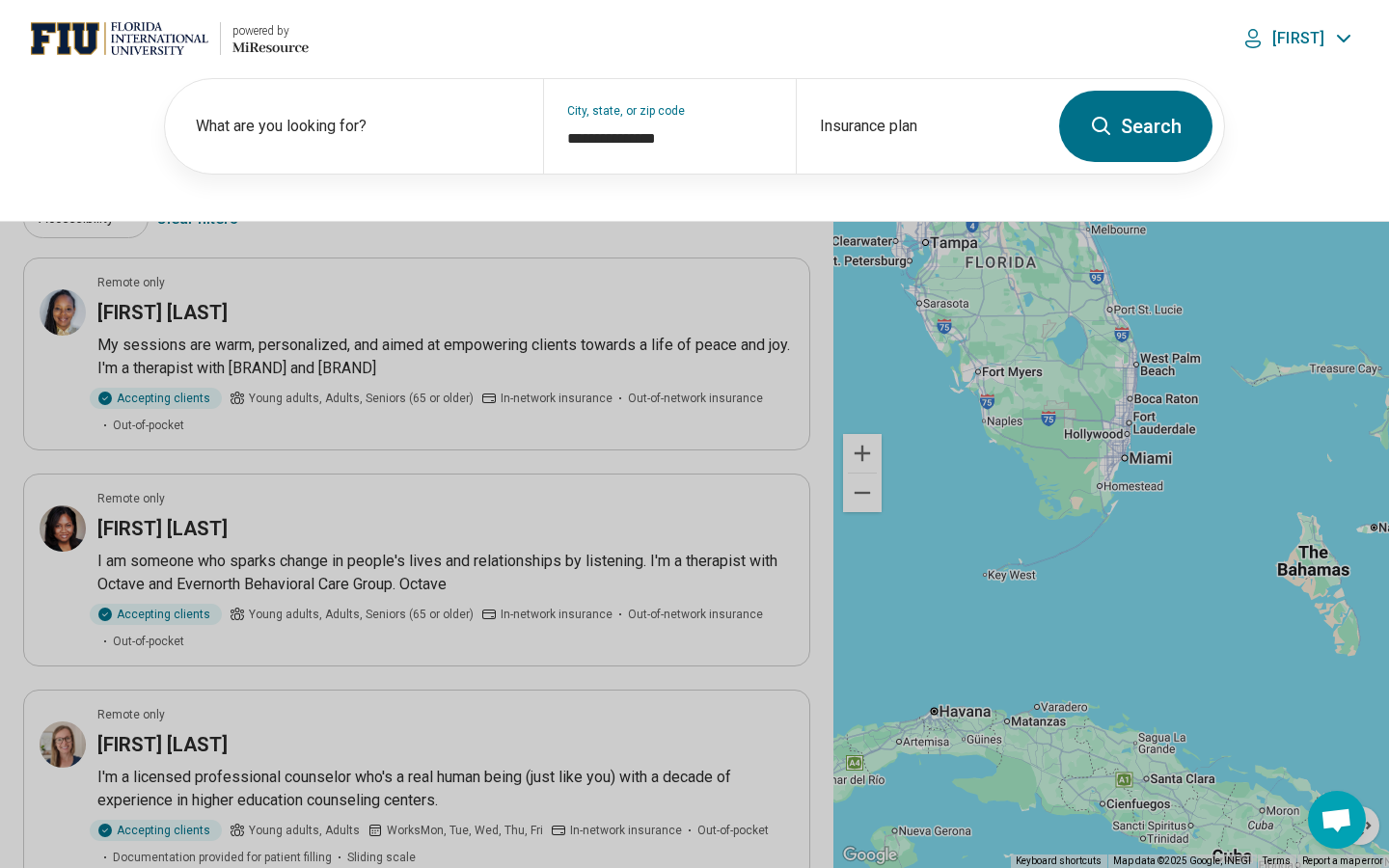 click 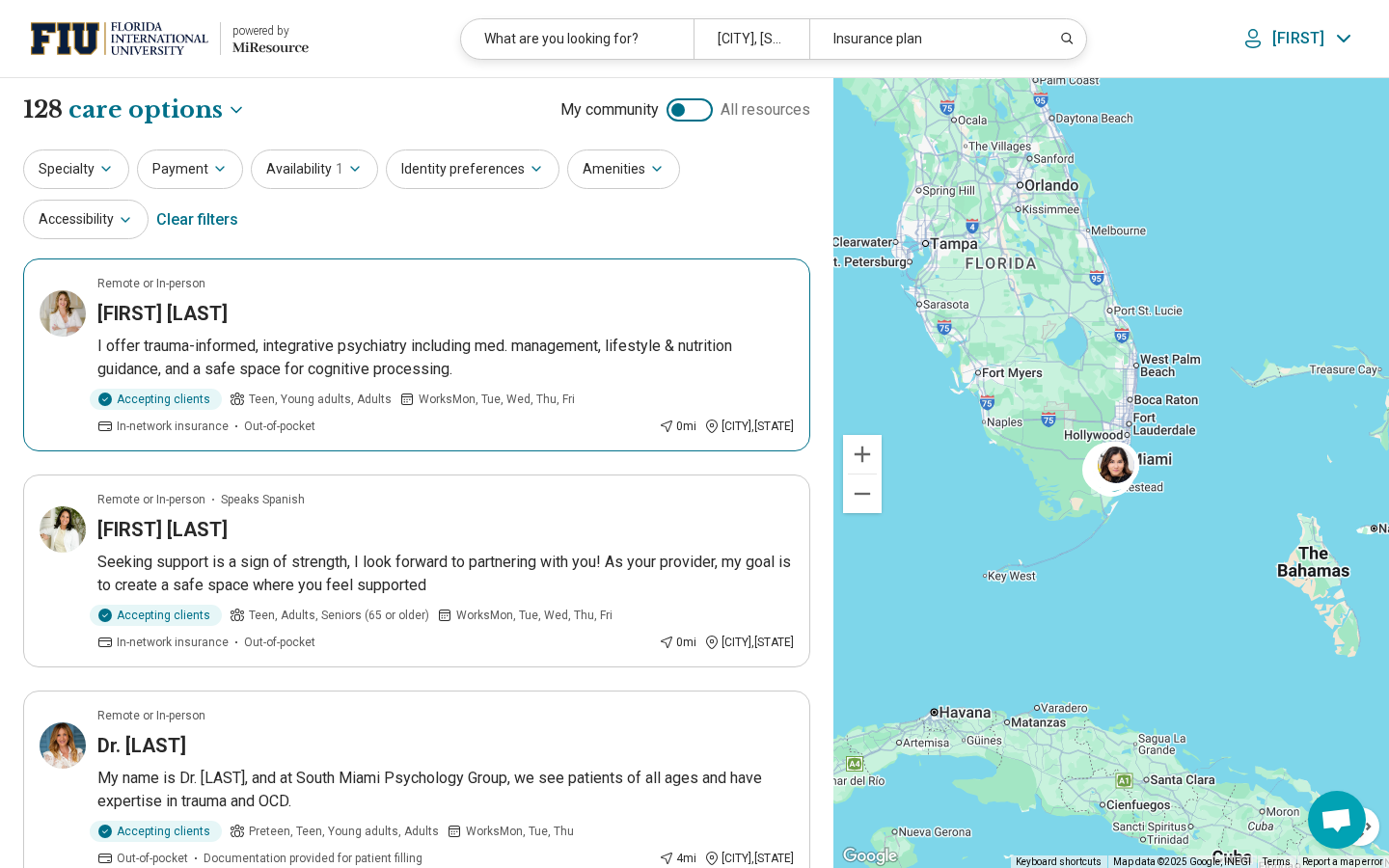 click on "[FIRST] [LAST]" at bounding box center (162, 313) 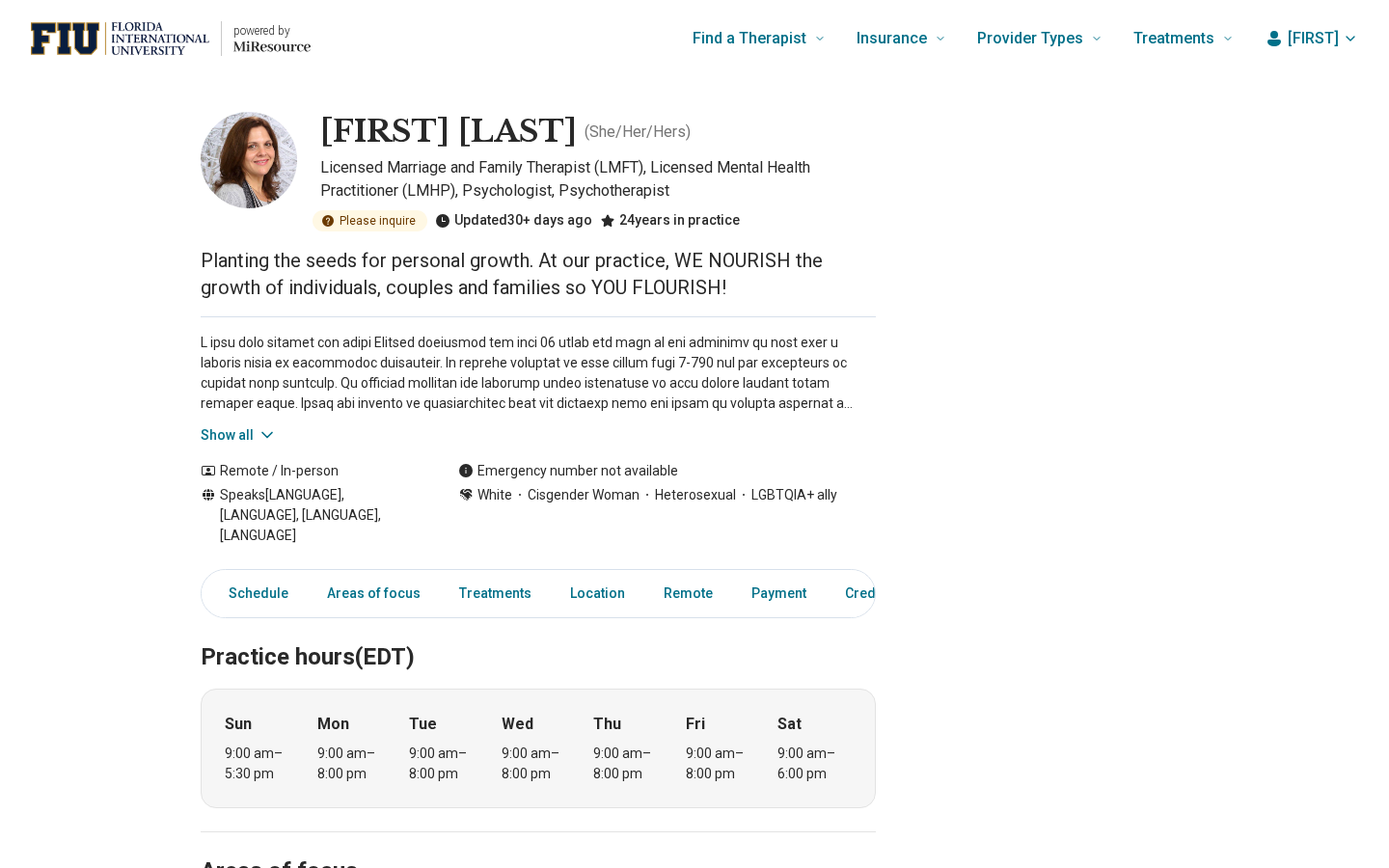 scroll, scrollTop: 0, scrollLeft: 0, axis: both 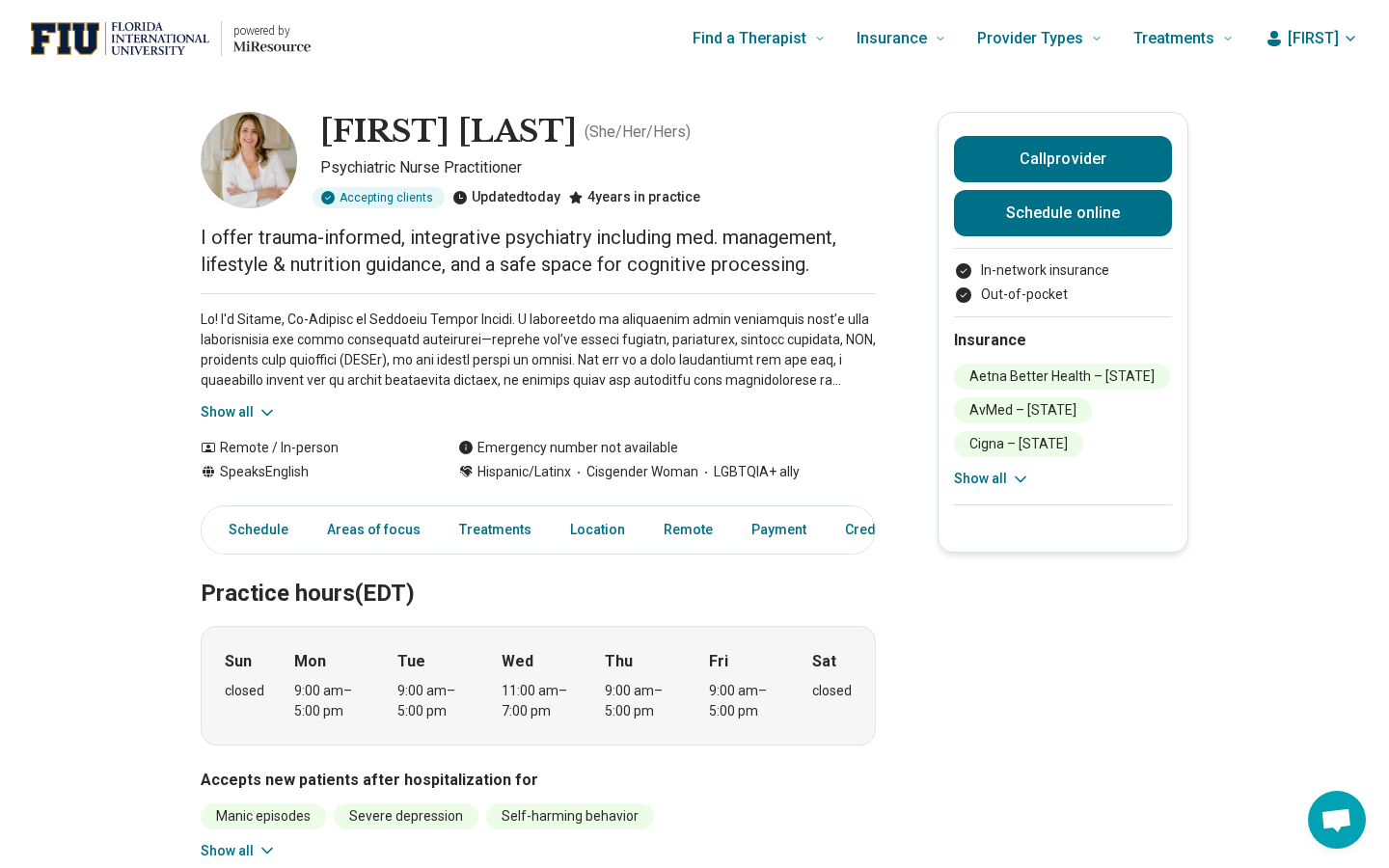 click 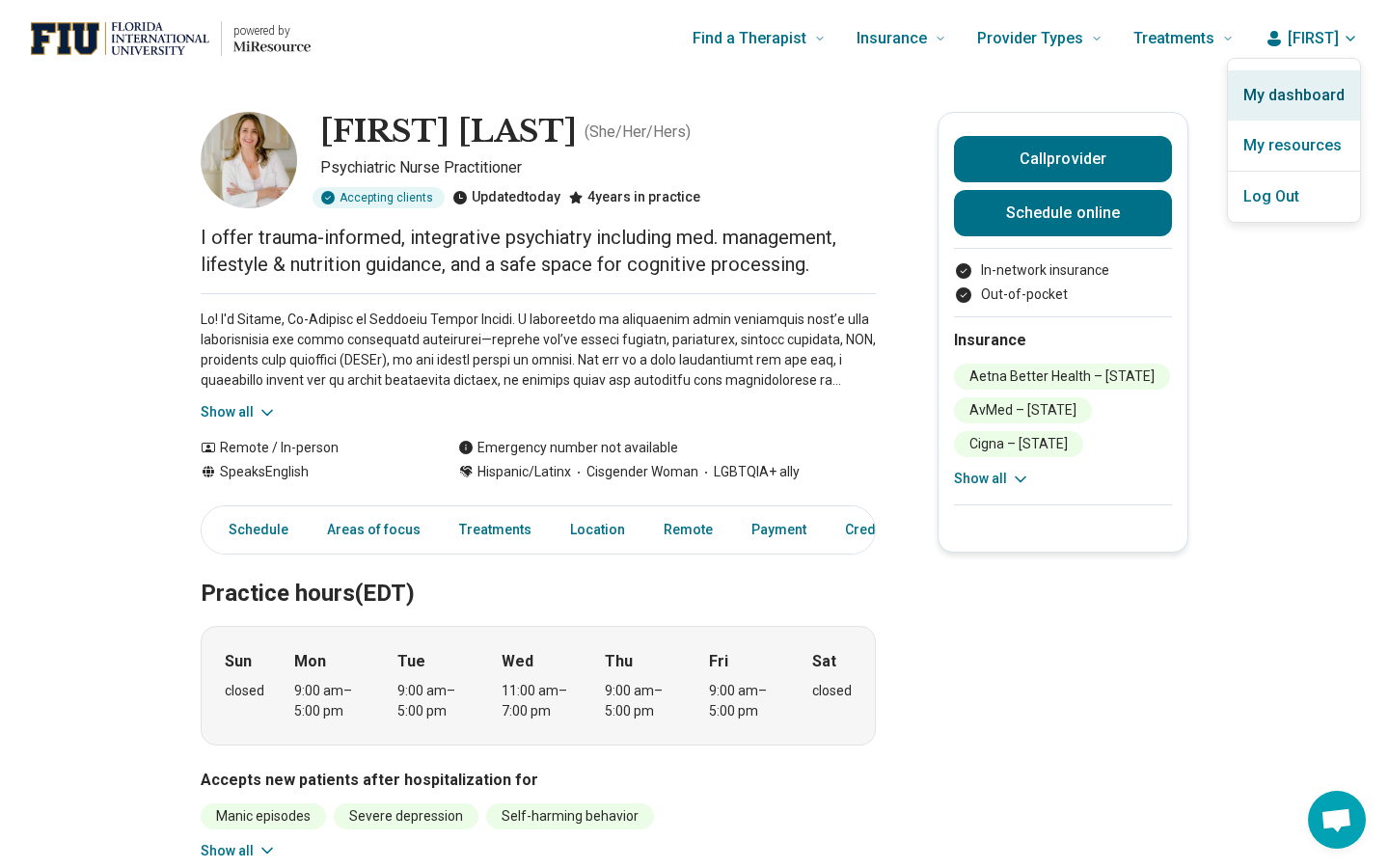 click on "My dashboard" at bounding box center [1294, 95] 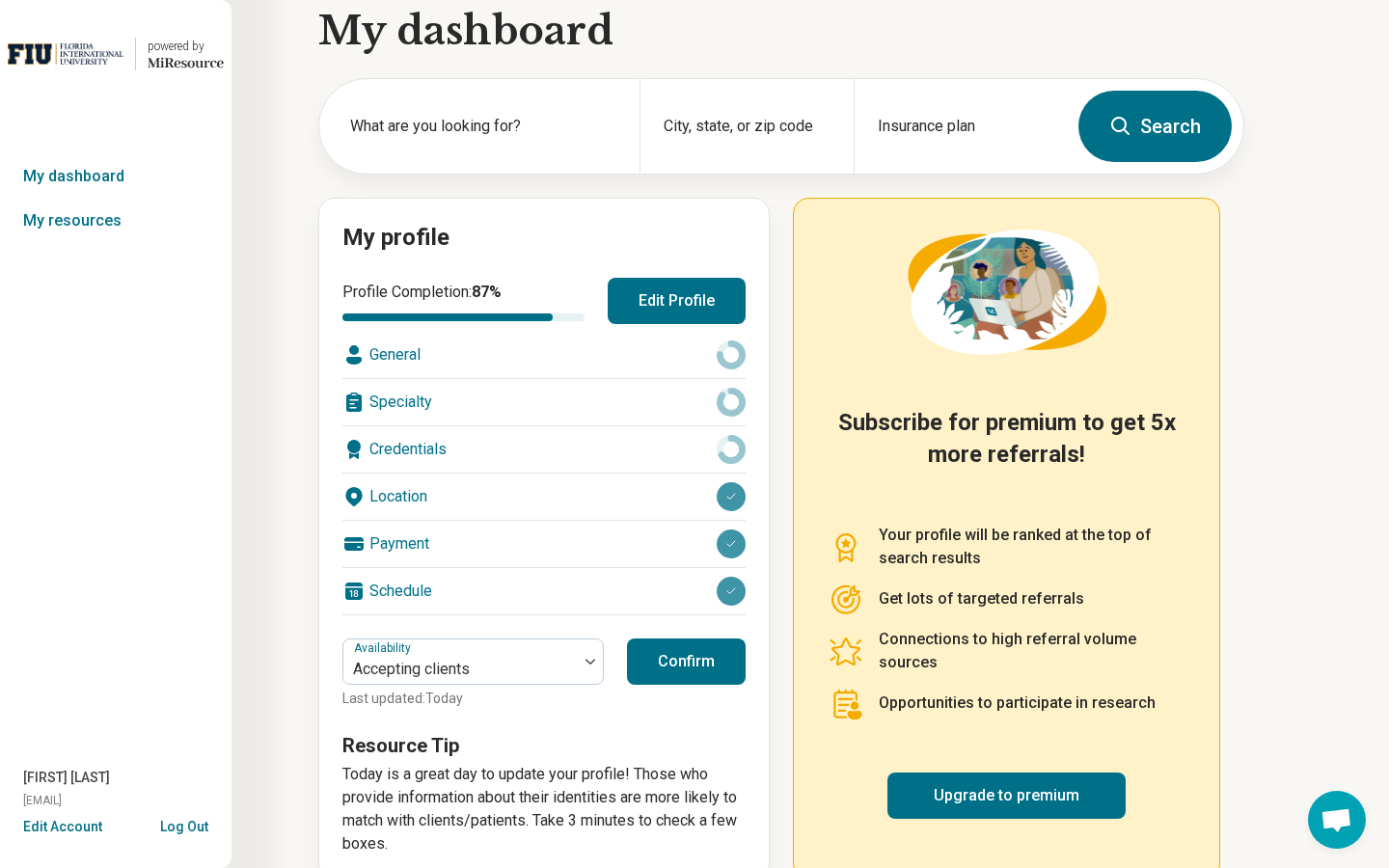 scroll, scrollTop: 65, scrollLeft: 0, axis: vertical 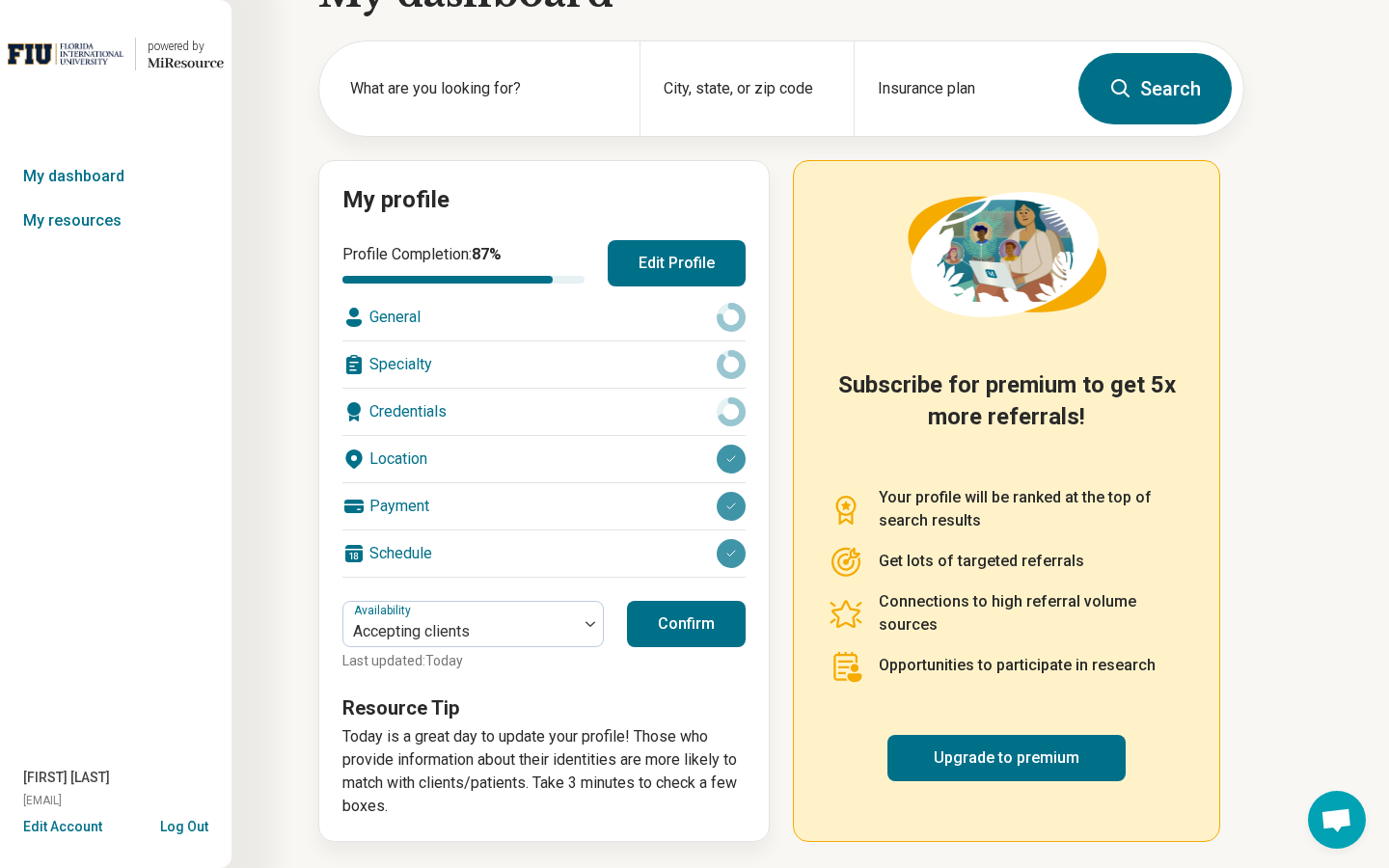 click on "Confirm" at bounding box center [686, 624] 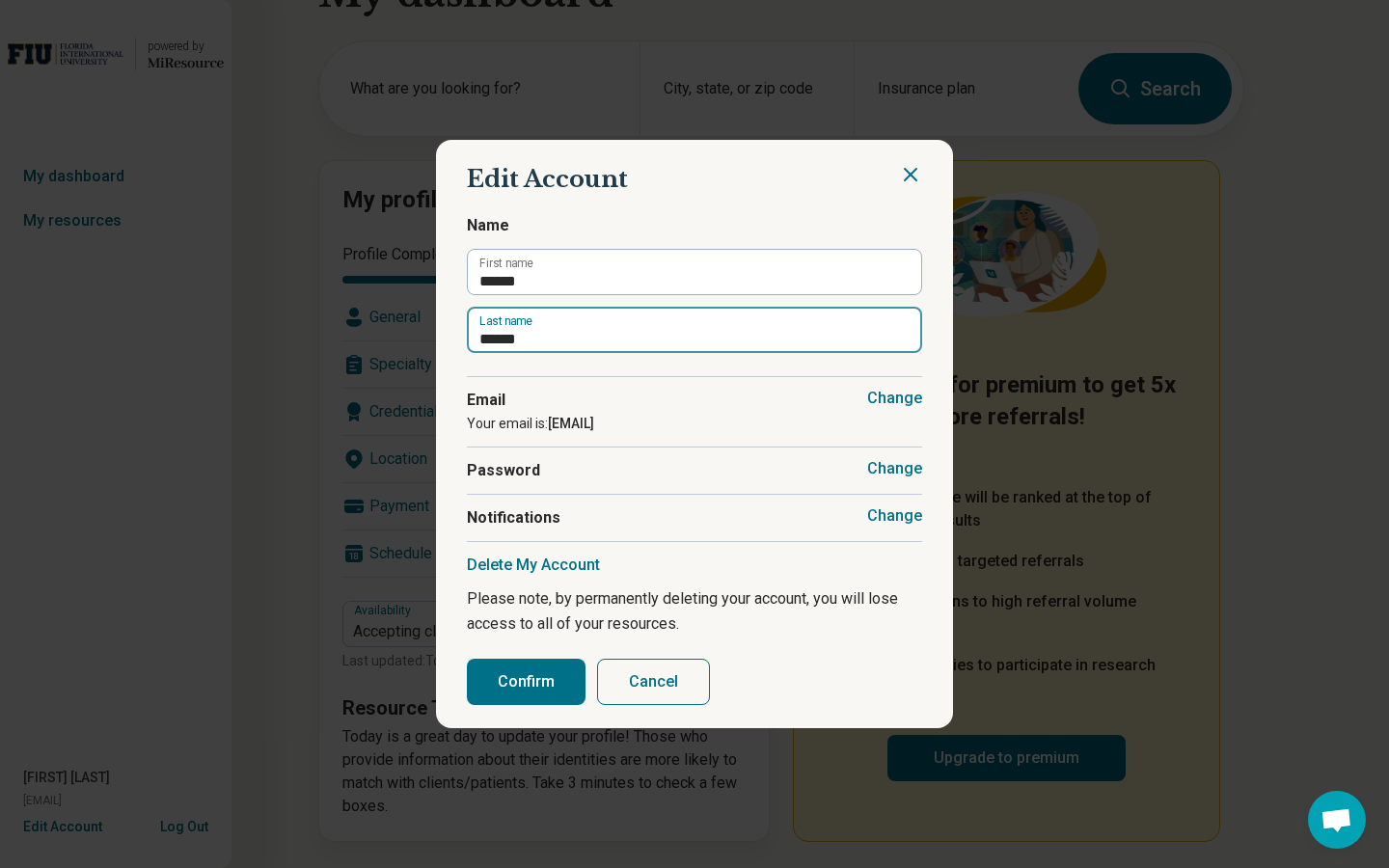 click on "******" at bounding box center (694, 330) 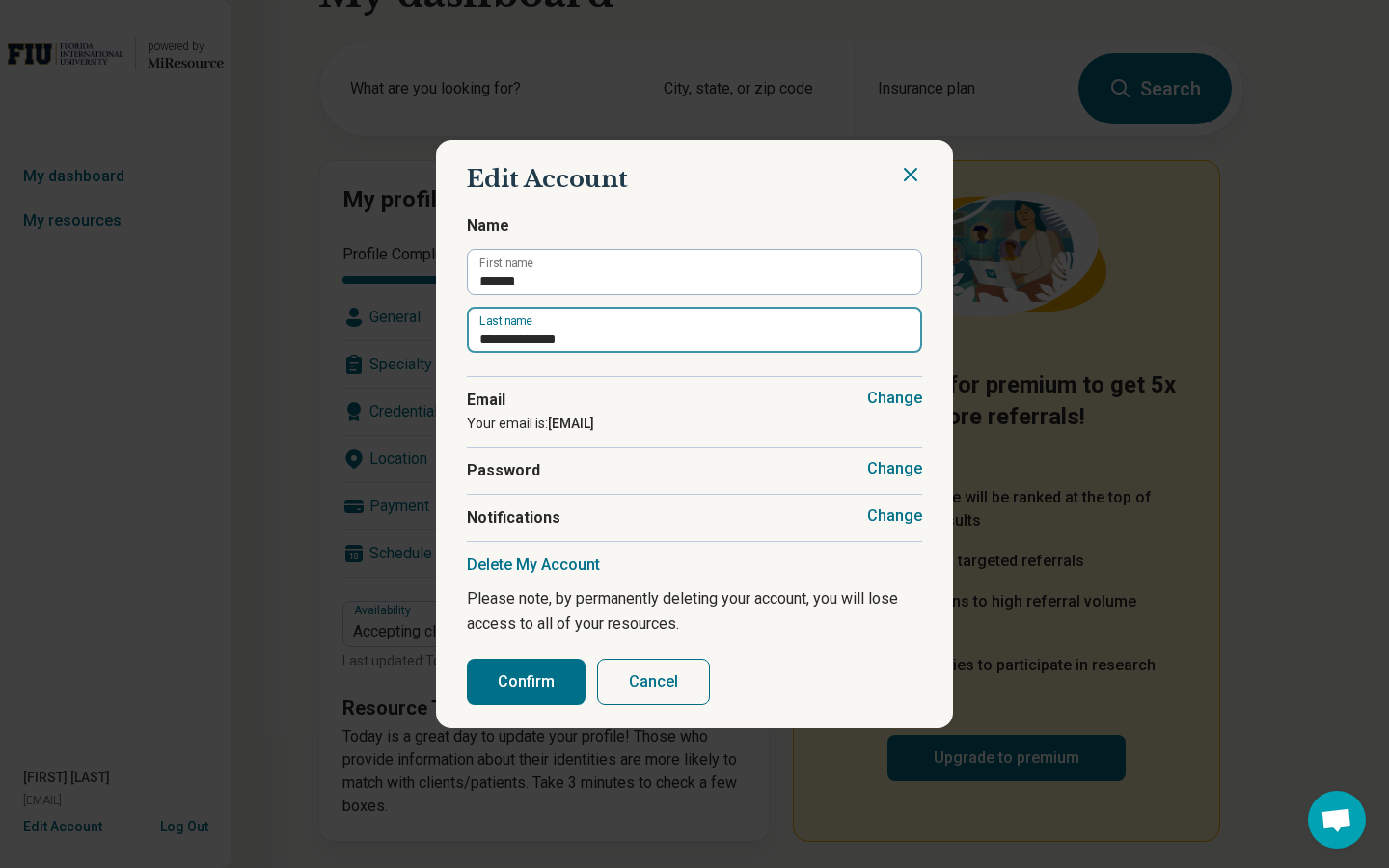 type on "**********" 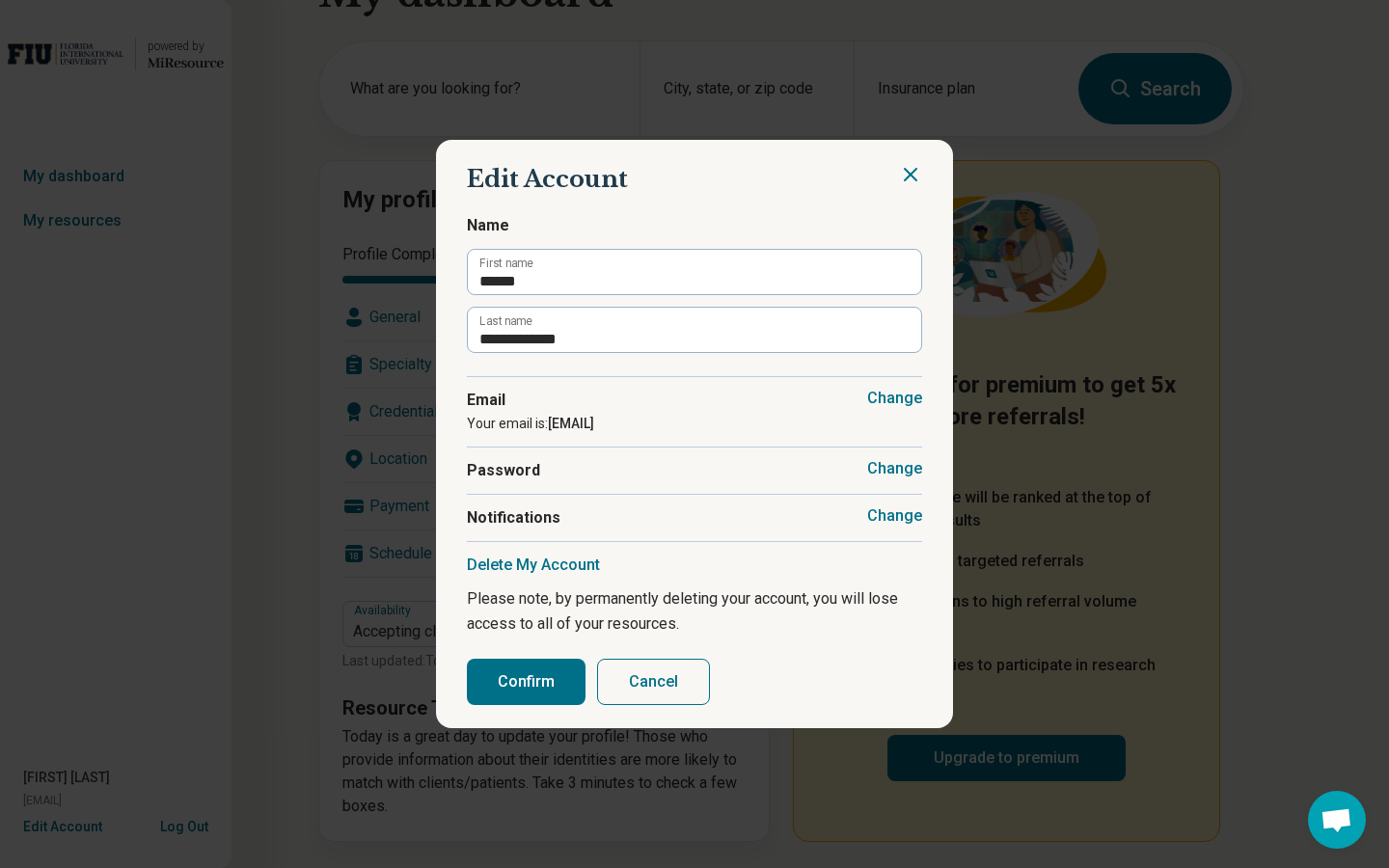 click on "Confirm" at bounding box center (526, 682) 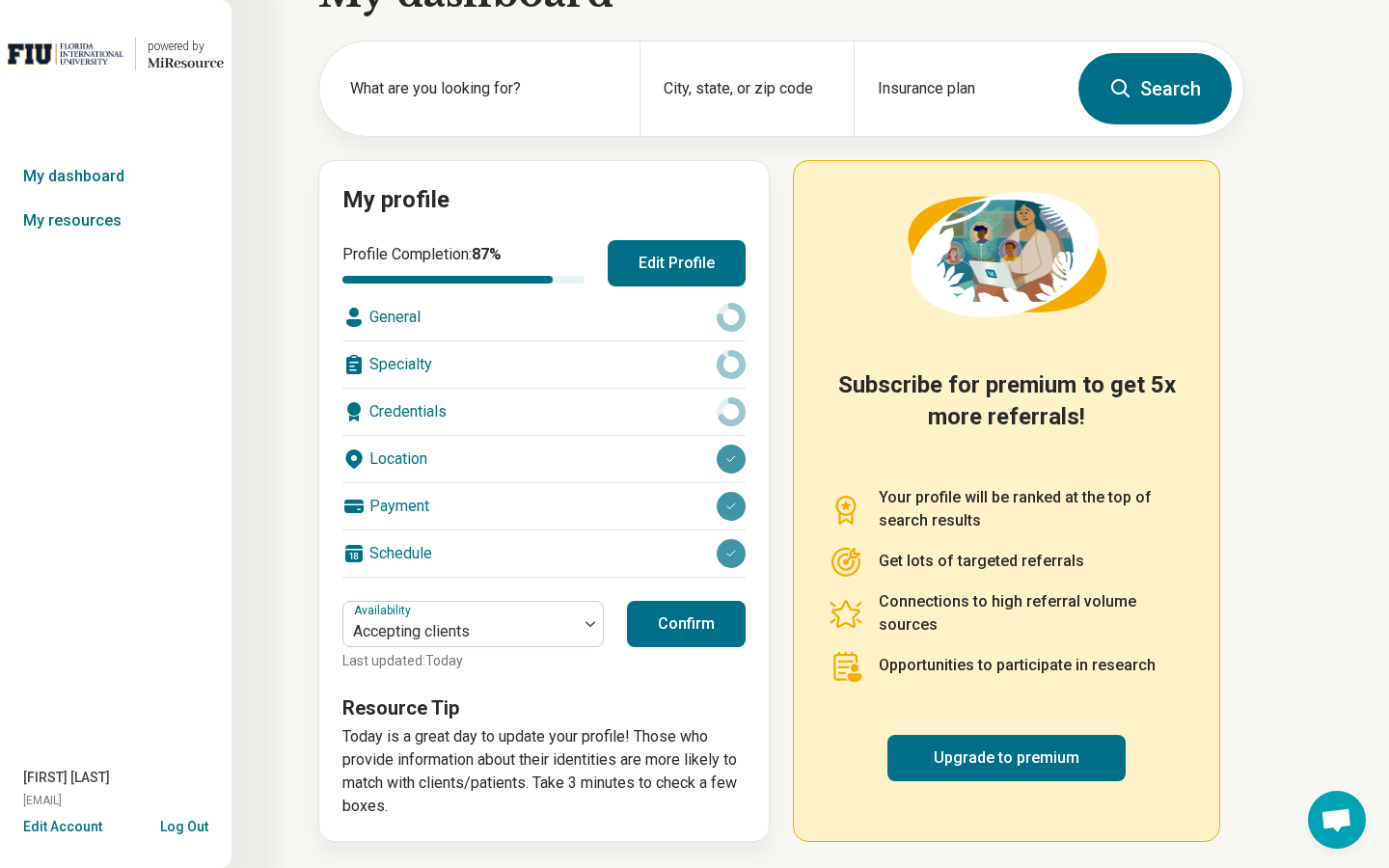 scroll, scrollTop: 0, scrollLeft: 0, axis: both 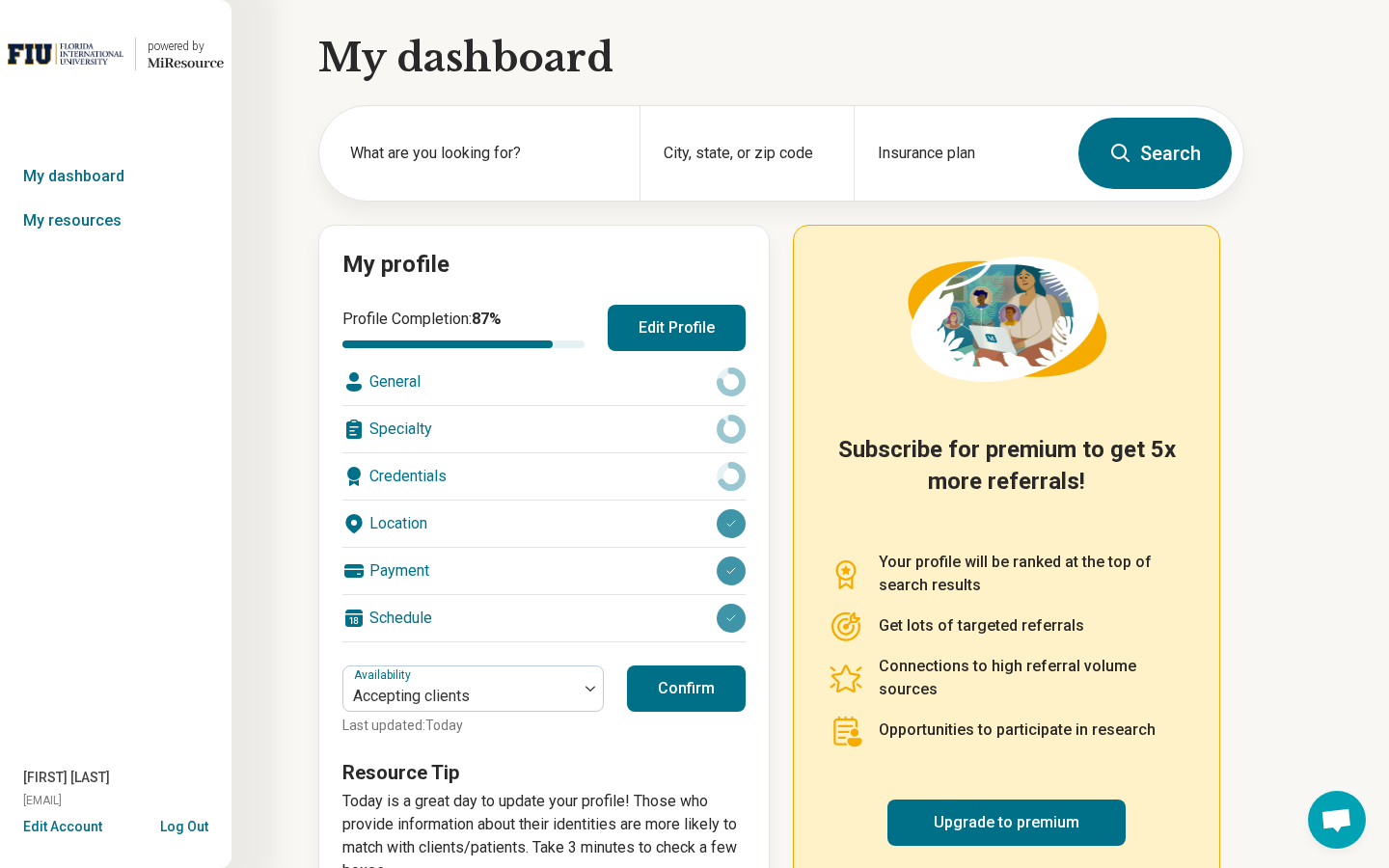 click on "General" at bounding box center (544, 382) 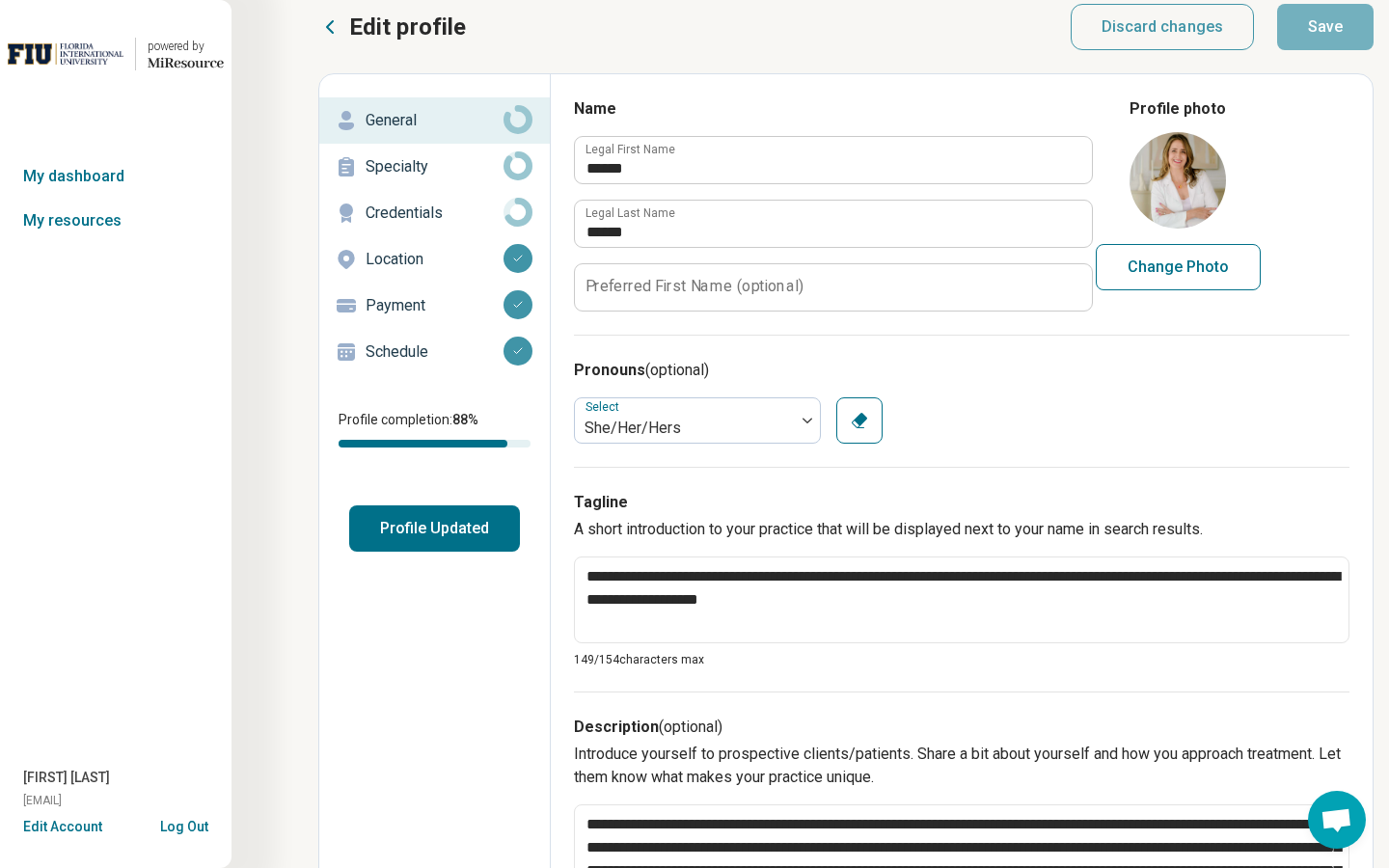 scroll, scrollTop: 0, scrollLeft: 0, axis: both 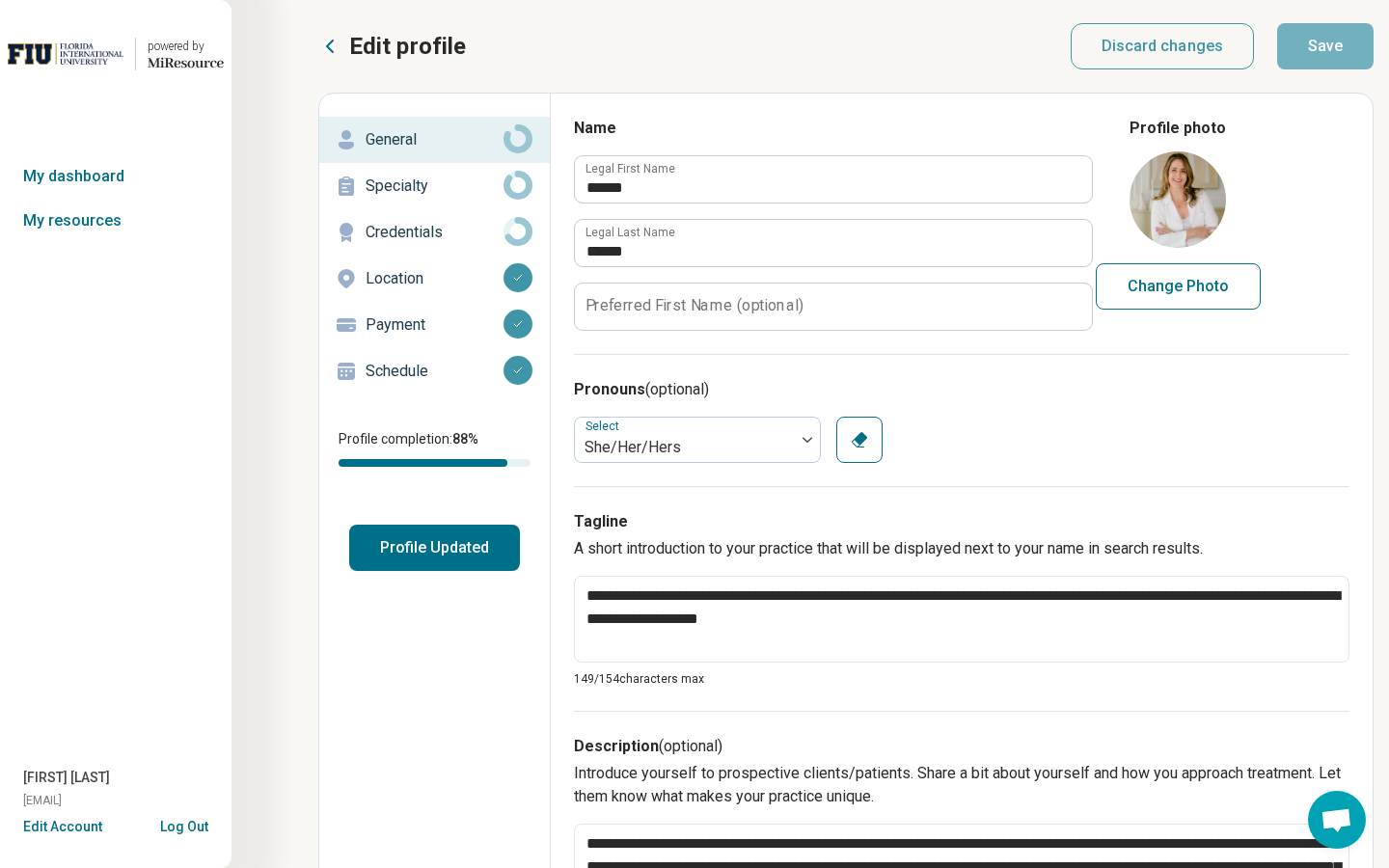 click on "Specialty" at bounding box center (434, 186) 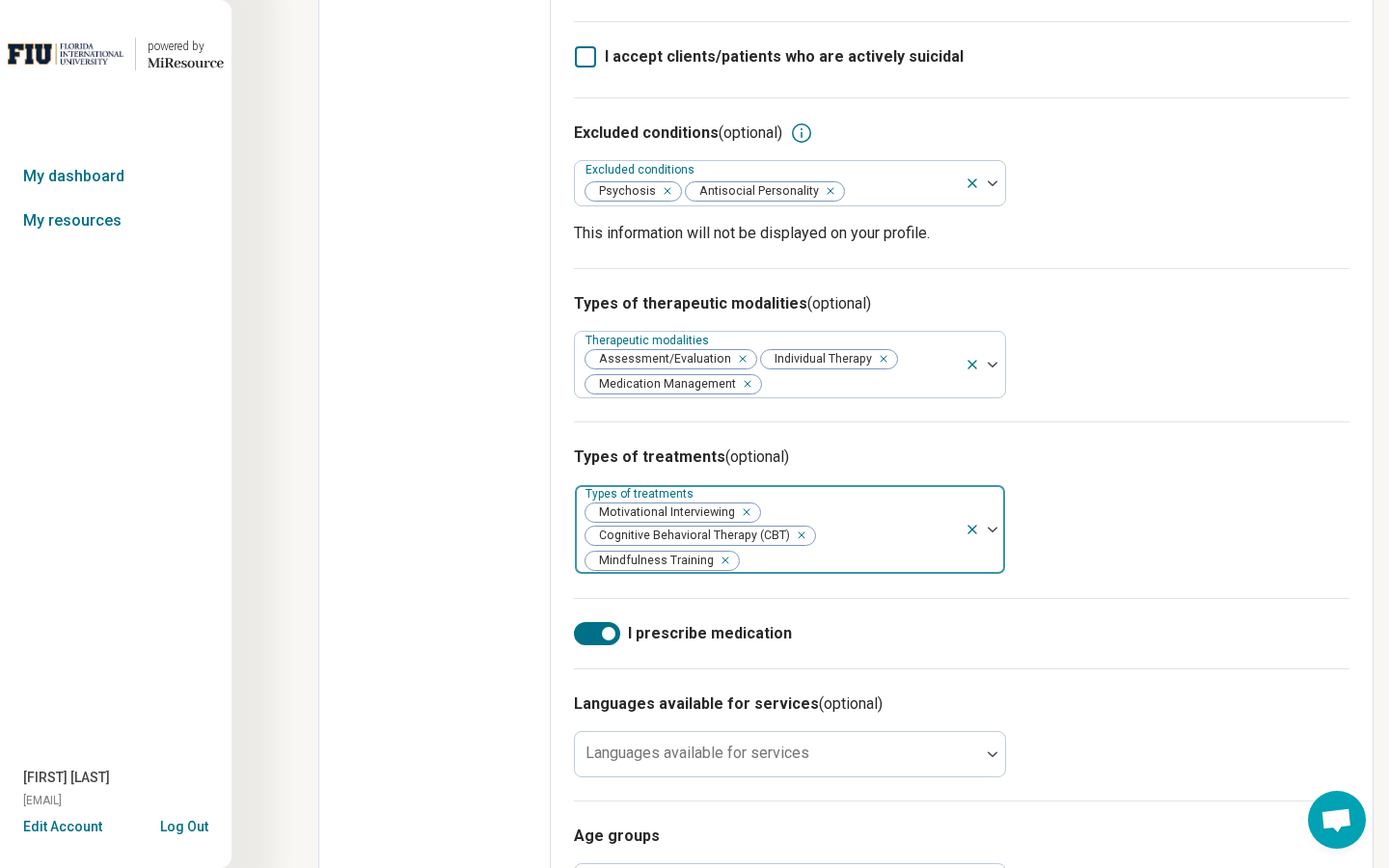 scroll, scrollTop: 1005, scrollLeft: 0, axis: vertical 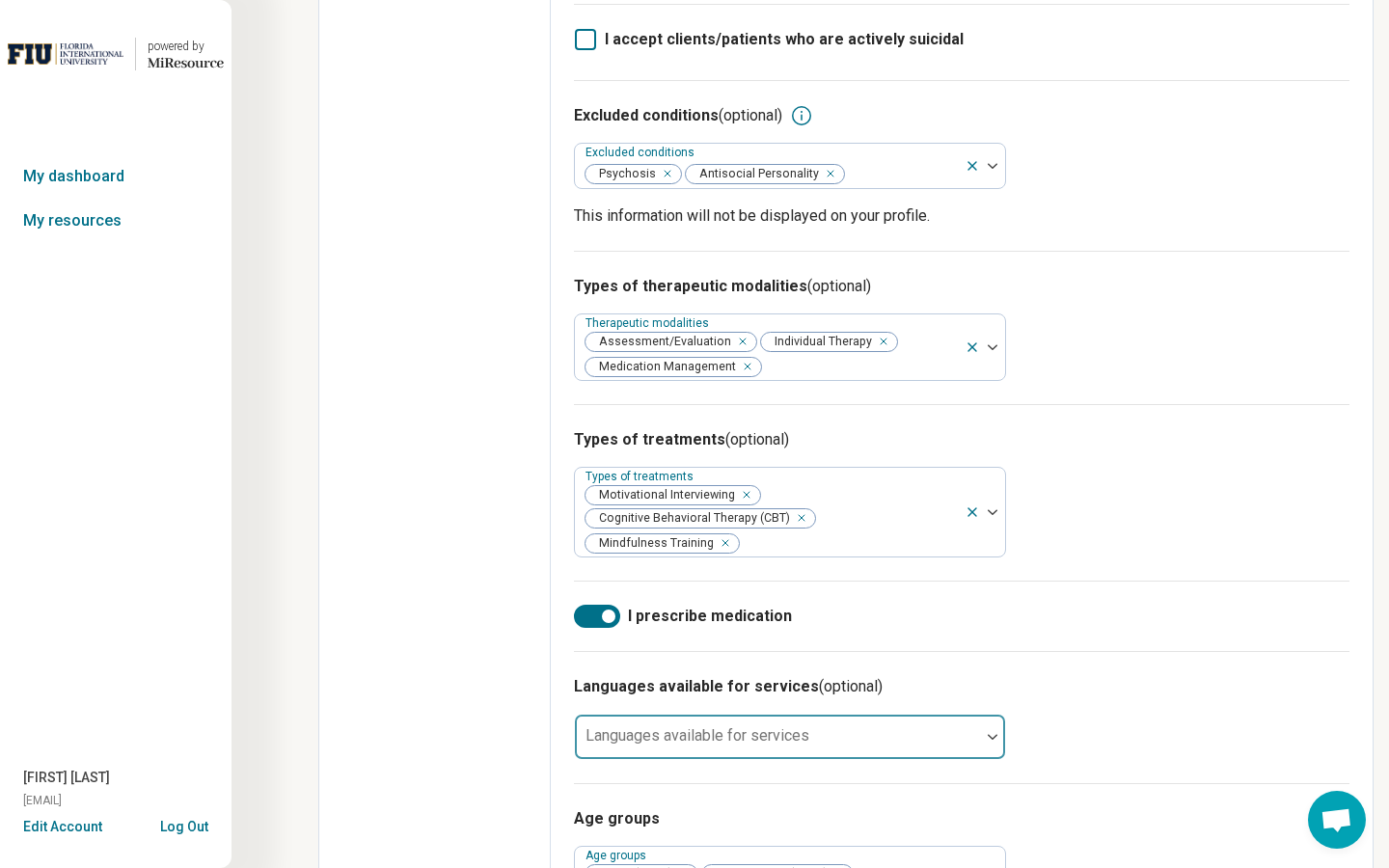 click on "Languages available for services" at bounding box center [790, 737] 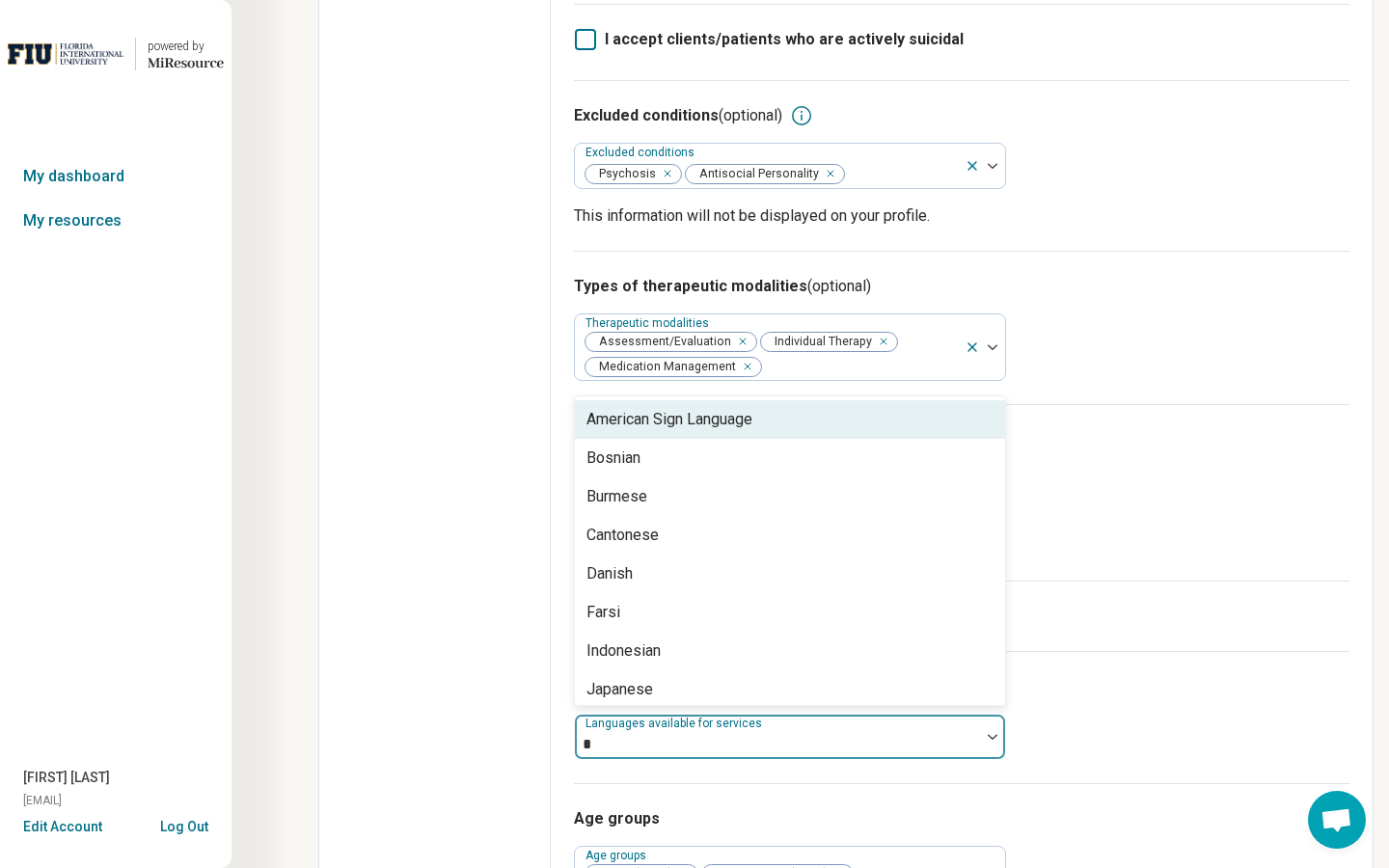 type on "**" 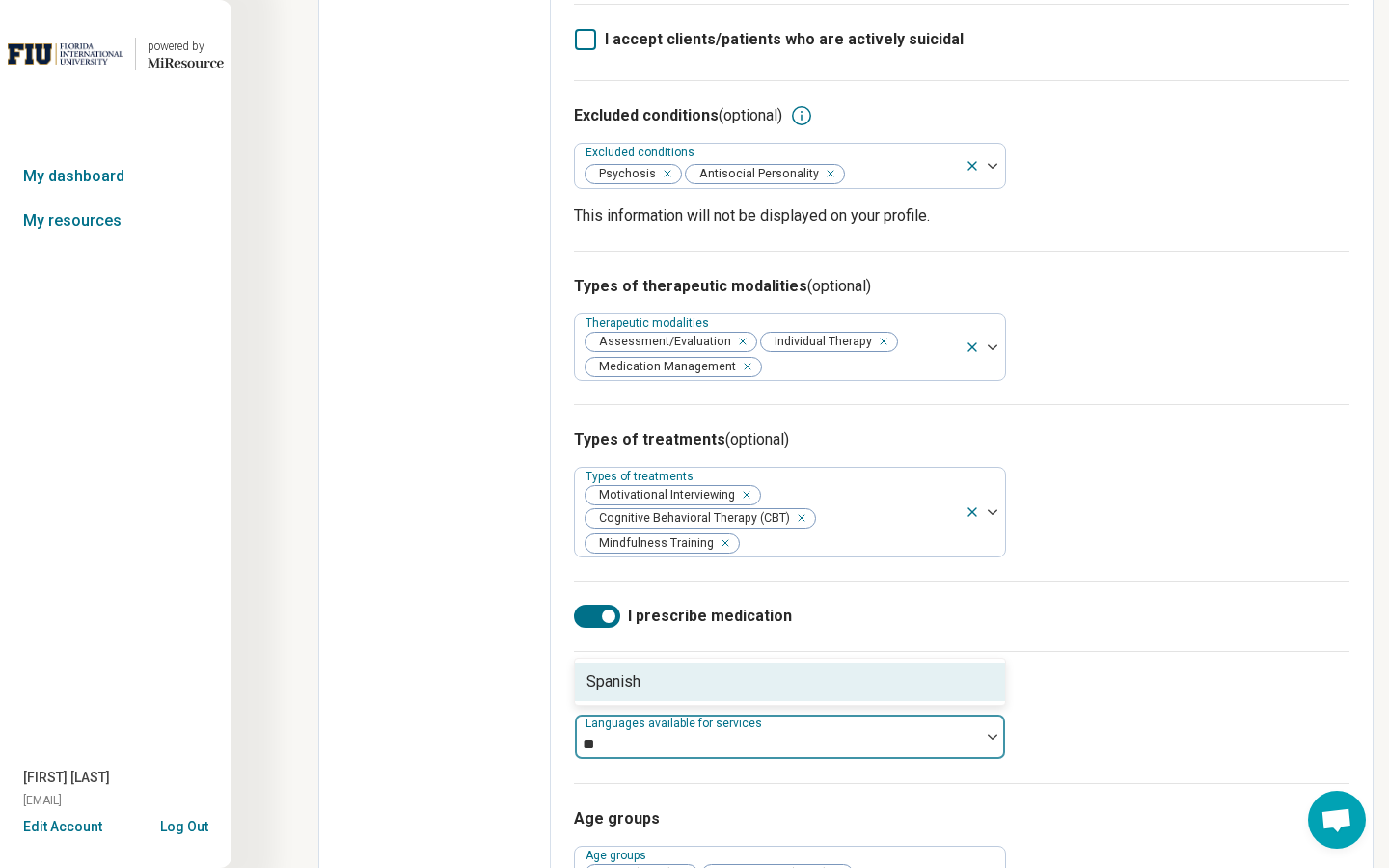 click on "Spanish" at bounding box center [613, 682] 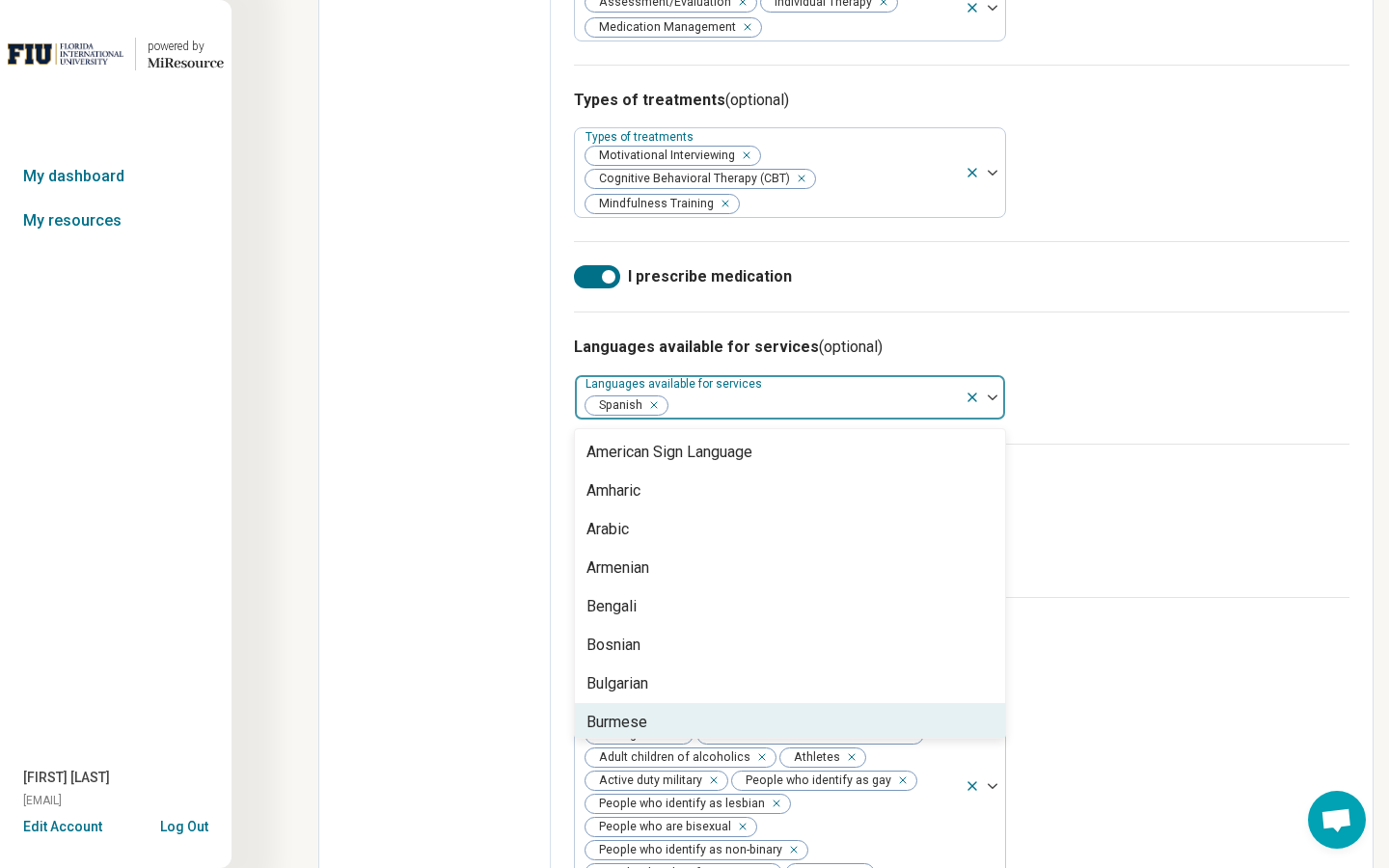 scroll, scrollTop: 1472, scrollLeft: 0, axis: vertical 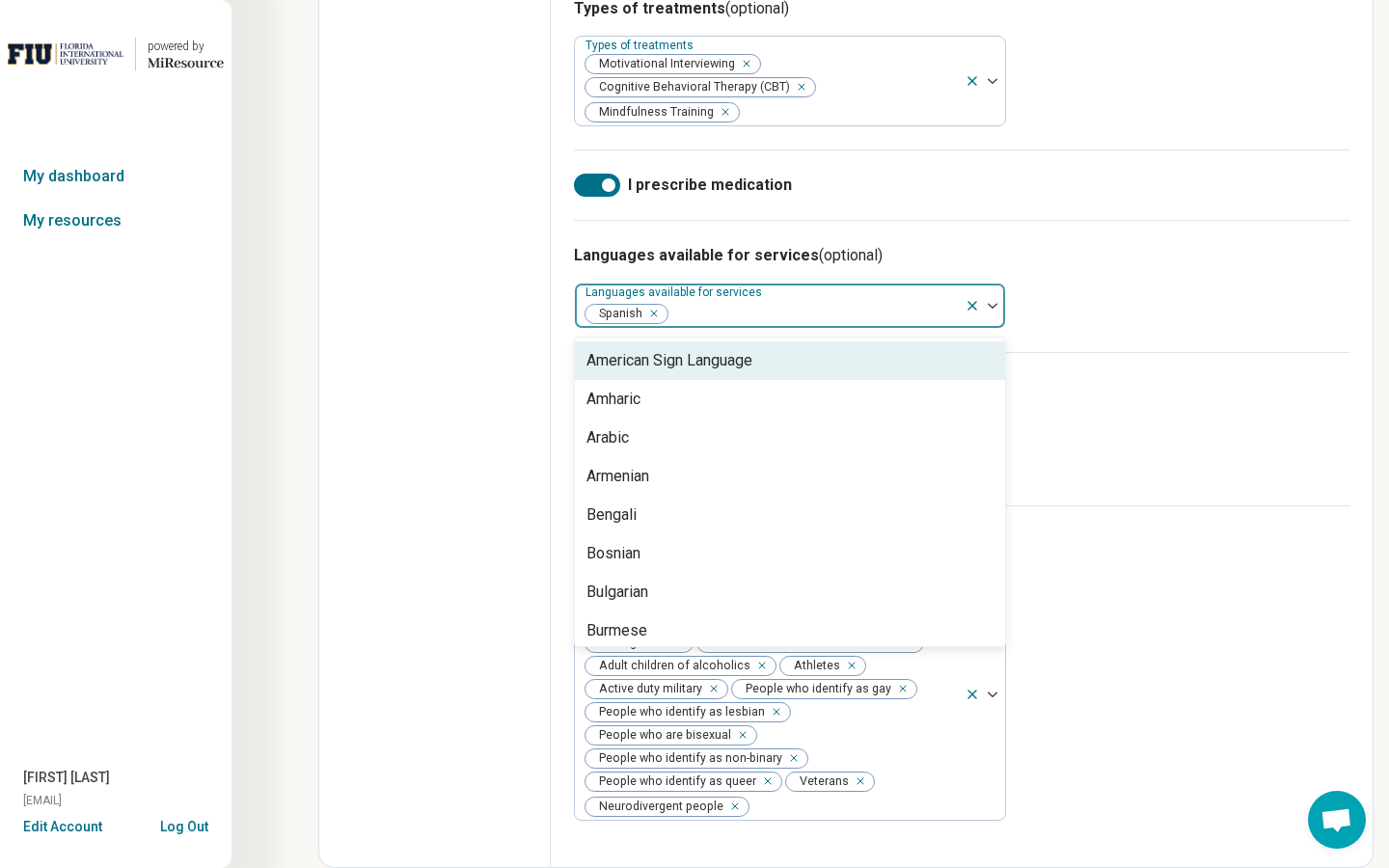 click 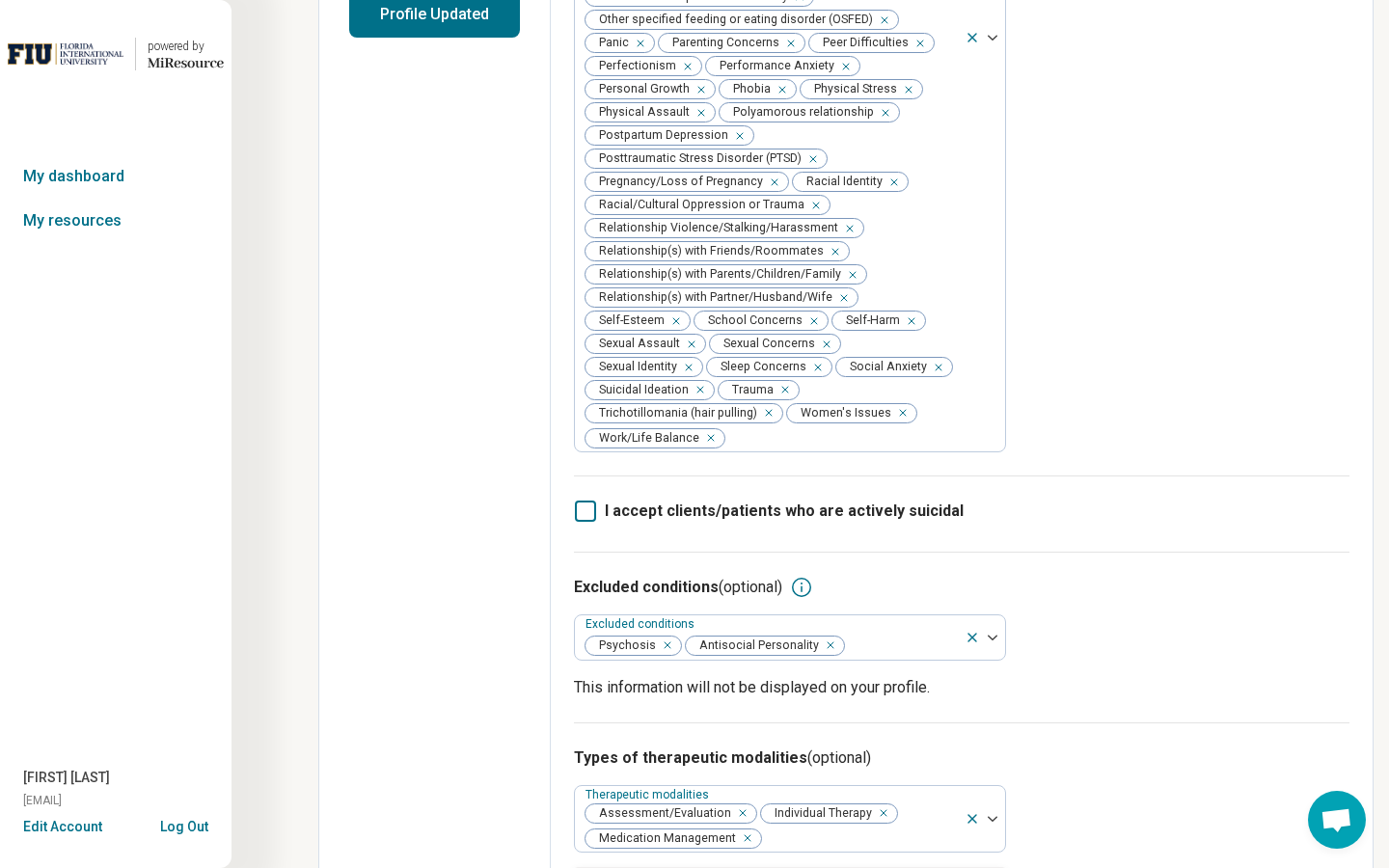 scroll, scrollTop: 0, scrollLeft: 0, axis: both 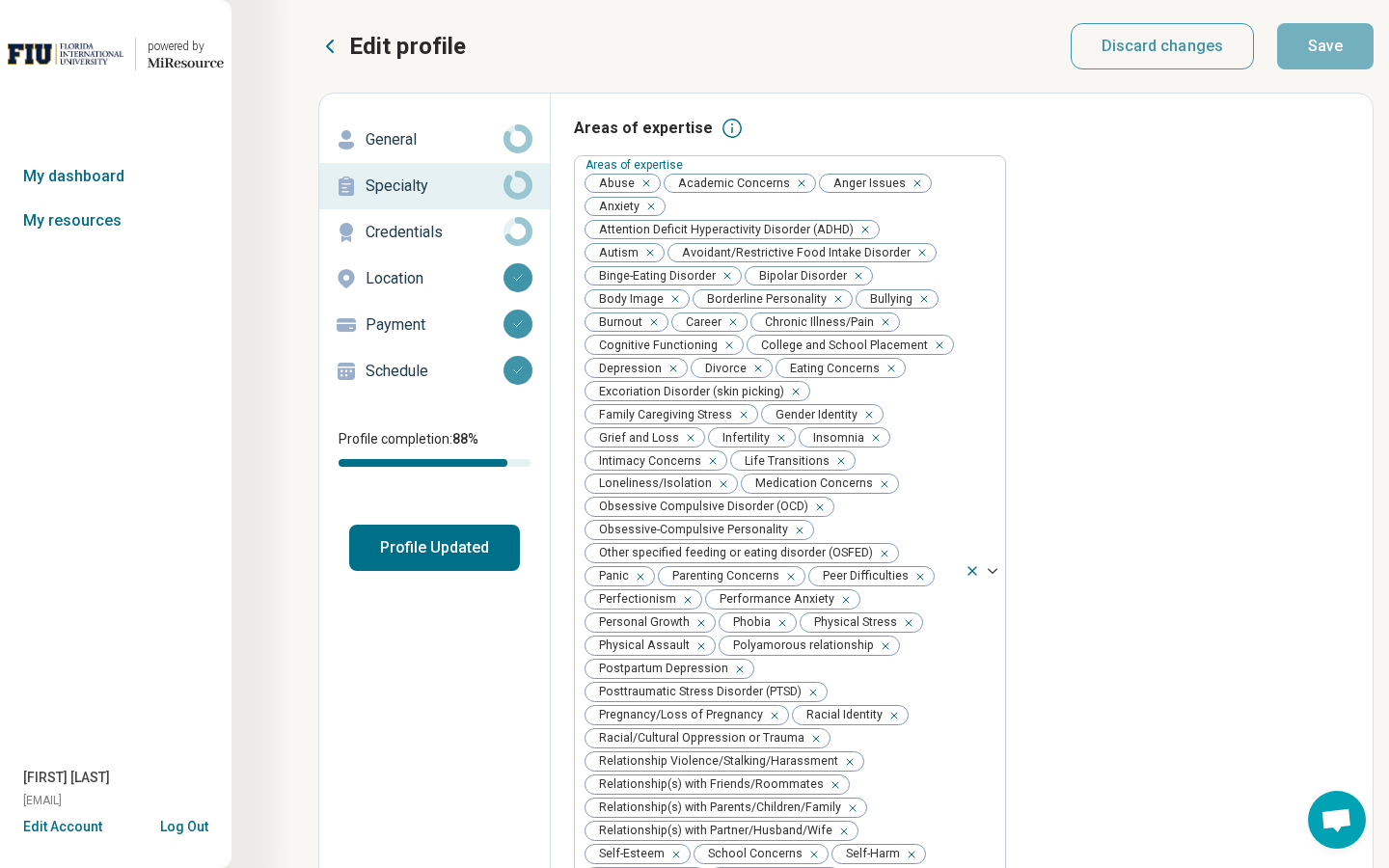 click on "Profile Updated" at bounding box center [434, 548] 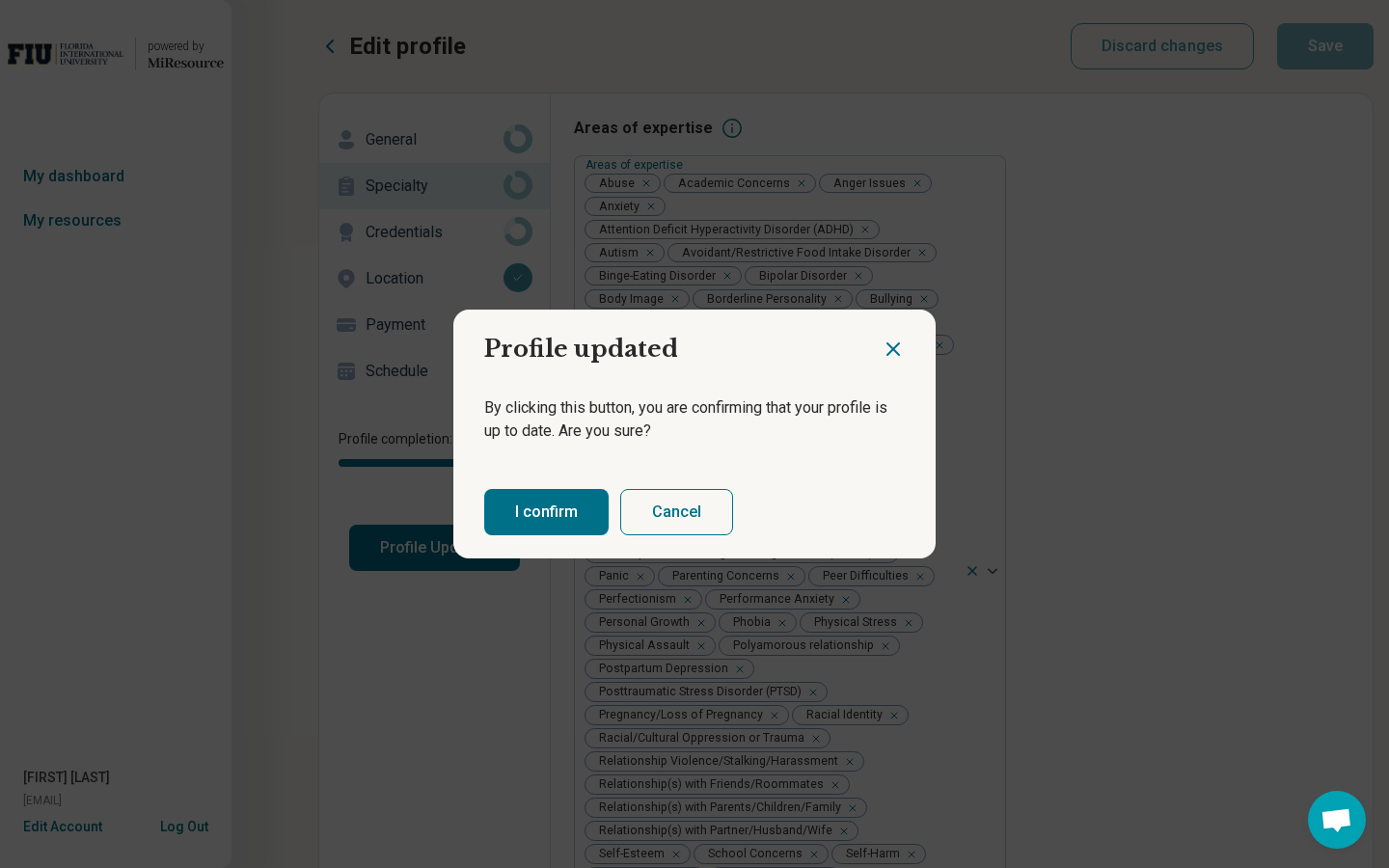 click on "I confirm" at bounding box center [546, 512] 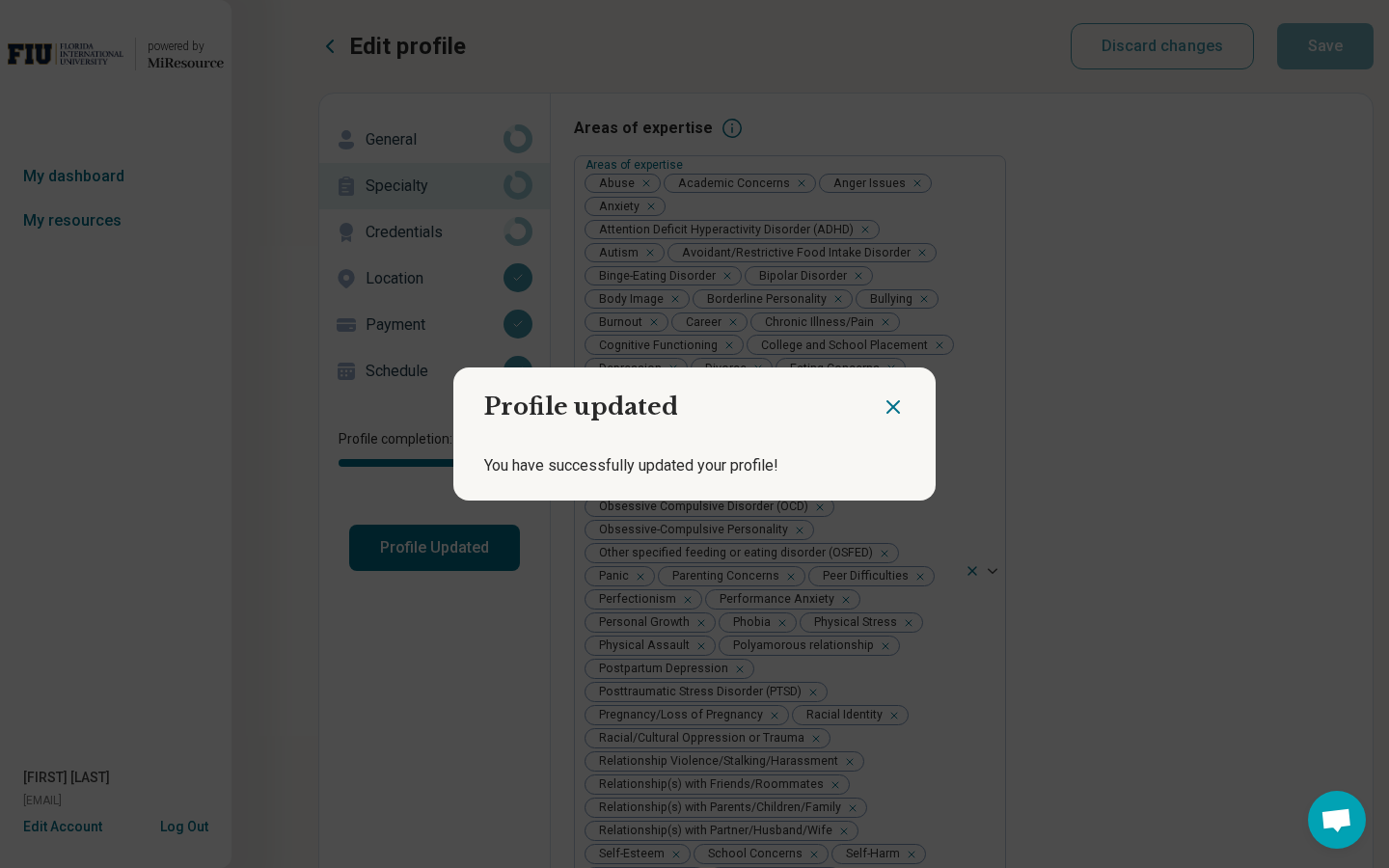 click at bounding box center [909, 399] 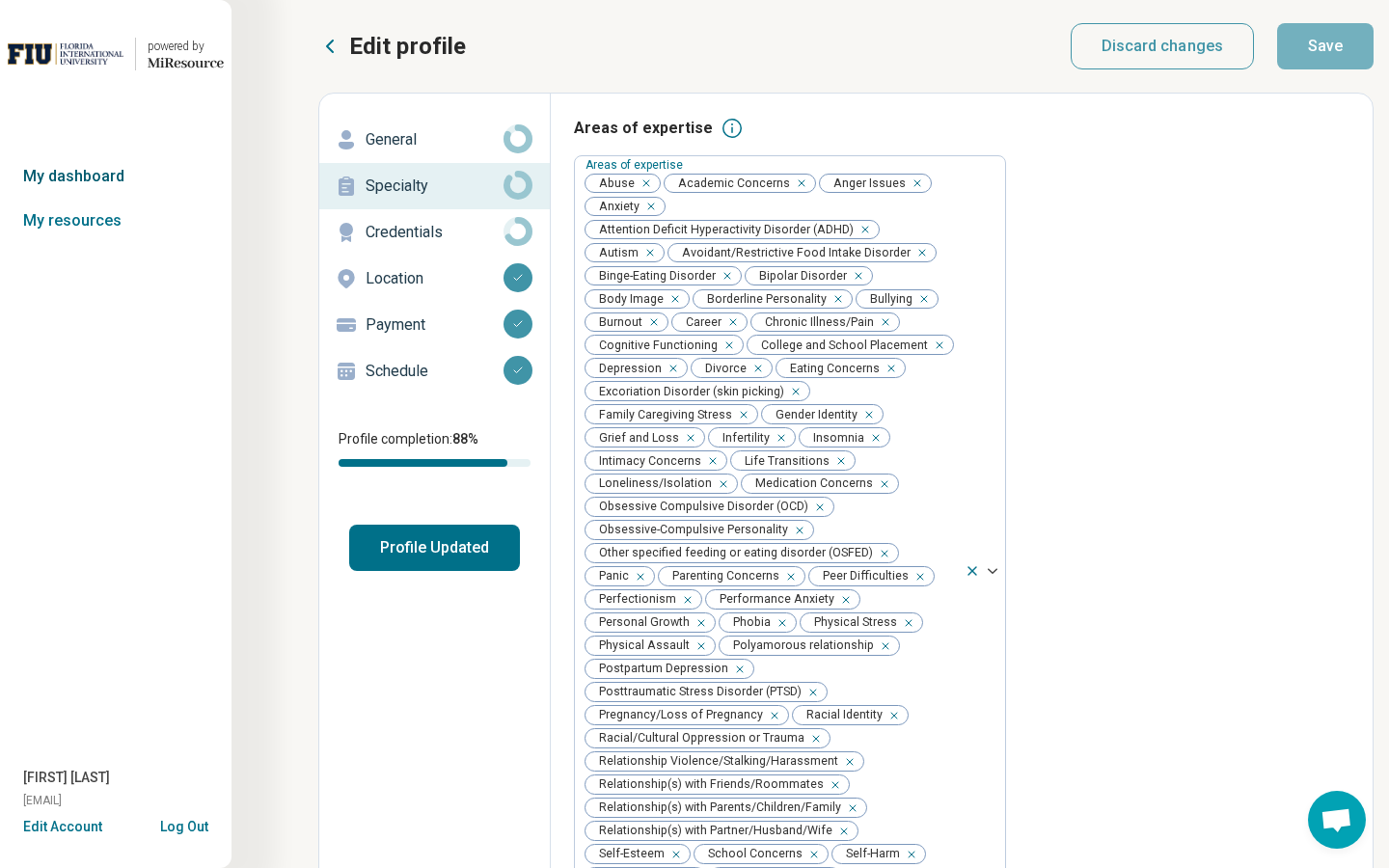 click on "My dashboard" at bounding box center (116, 176) 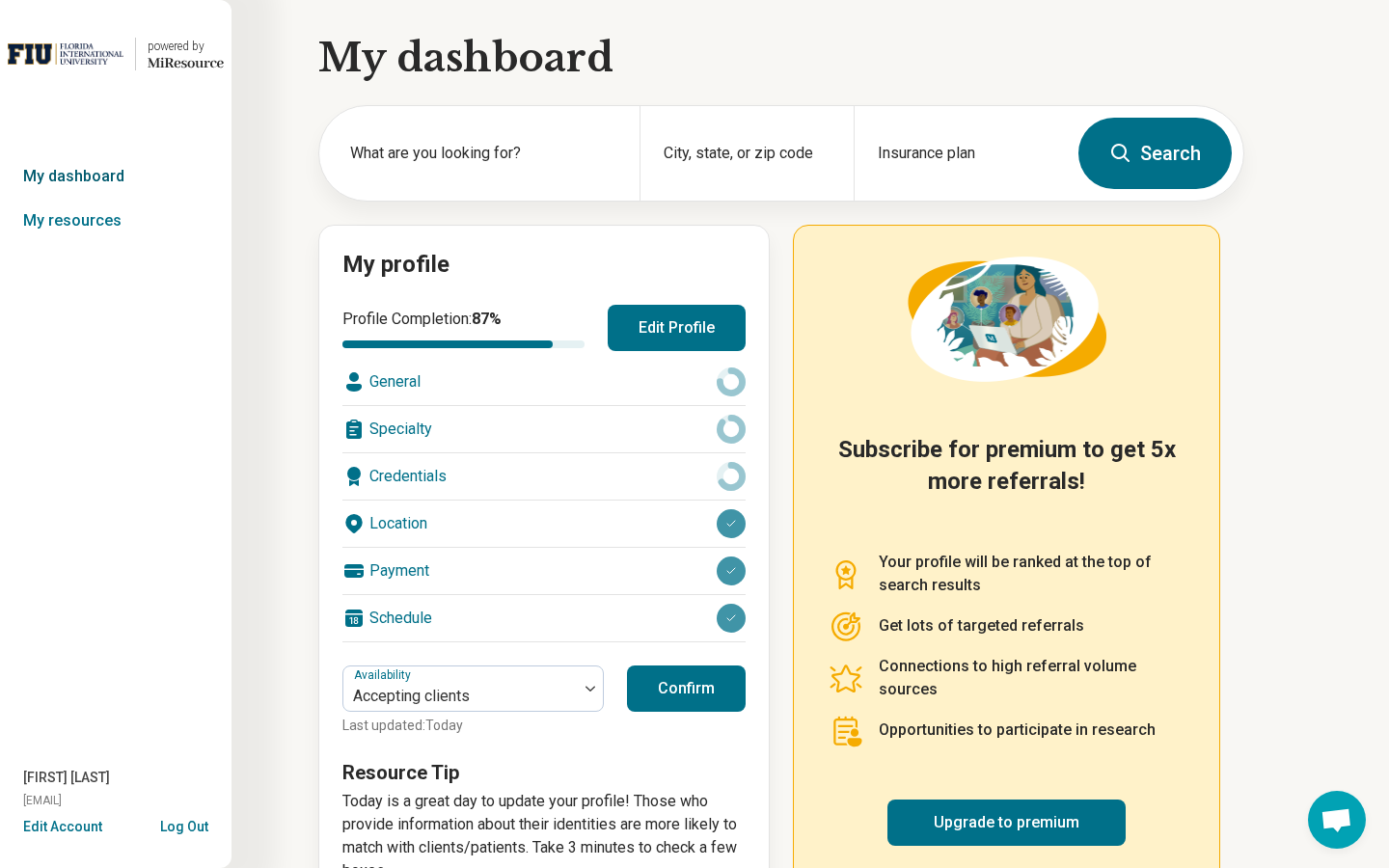 click on "My dashboard" at bounding box center (116, 176) 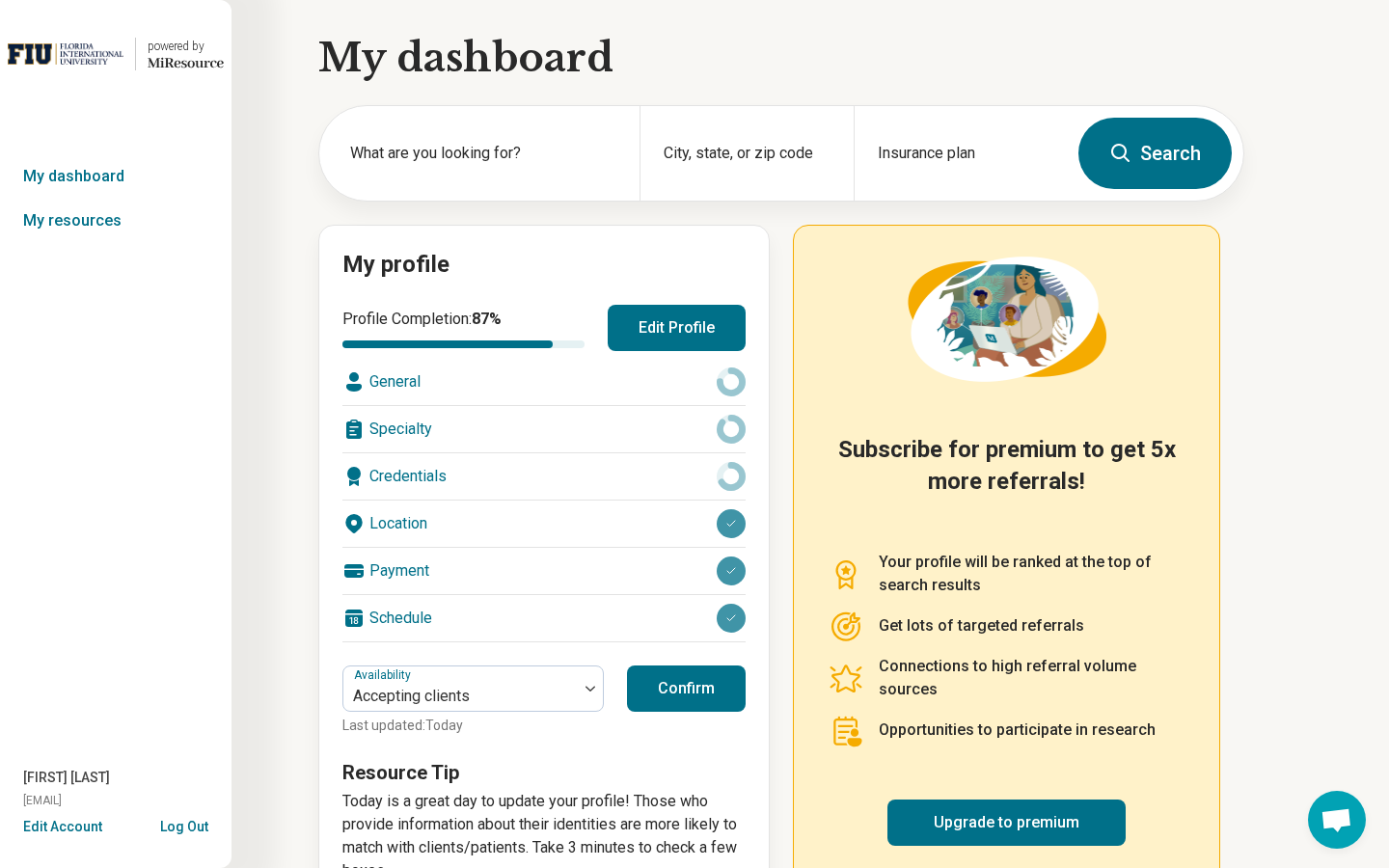 click on "powered by Miresource logo" at bounding box center [179, 54] 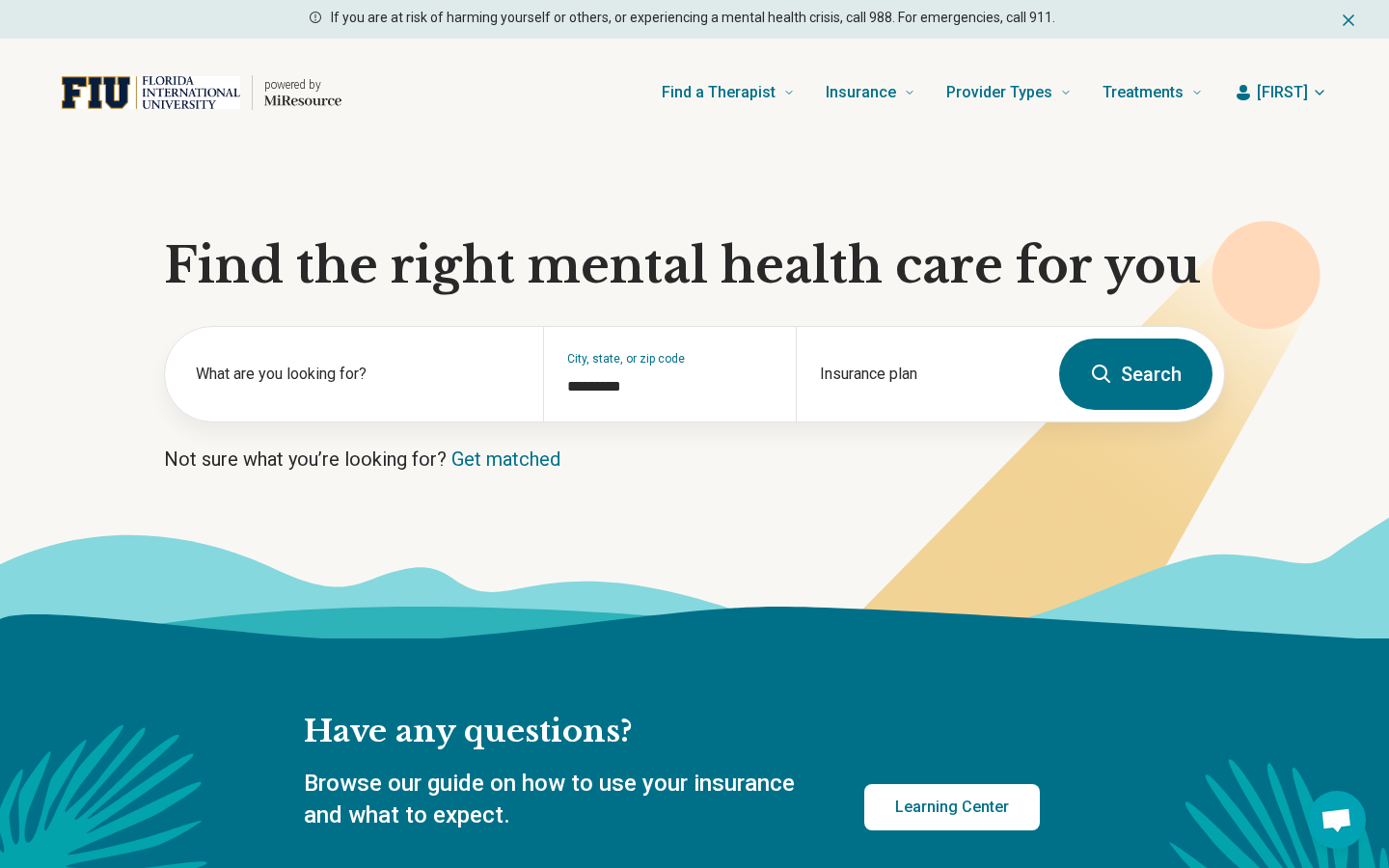 click on "Search" at bounding box center [1135, 374] 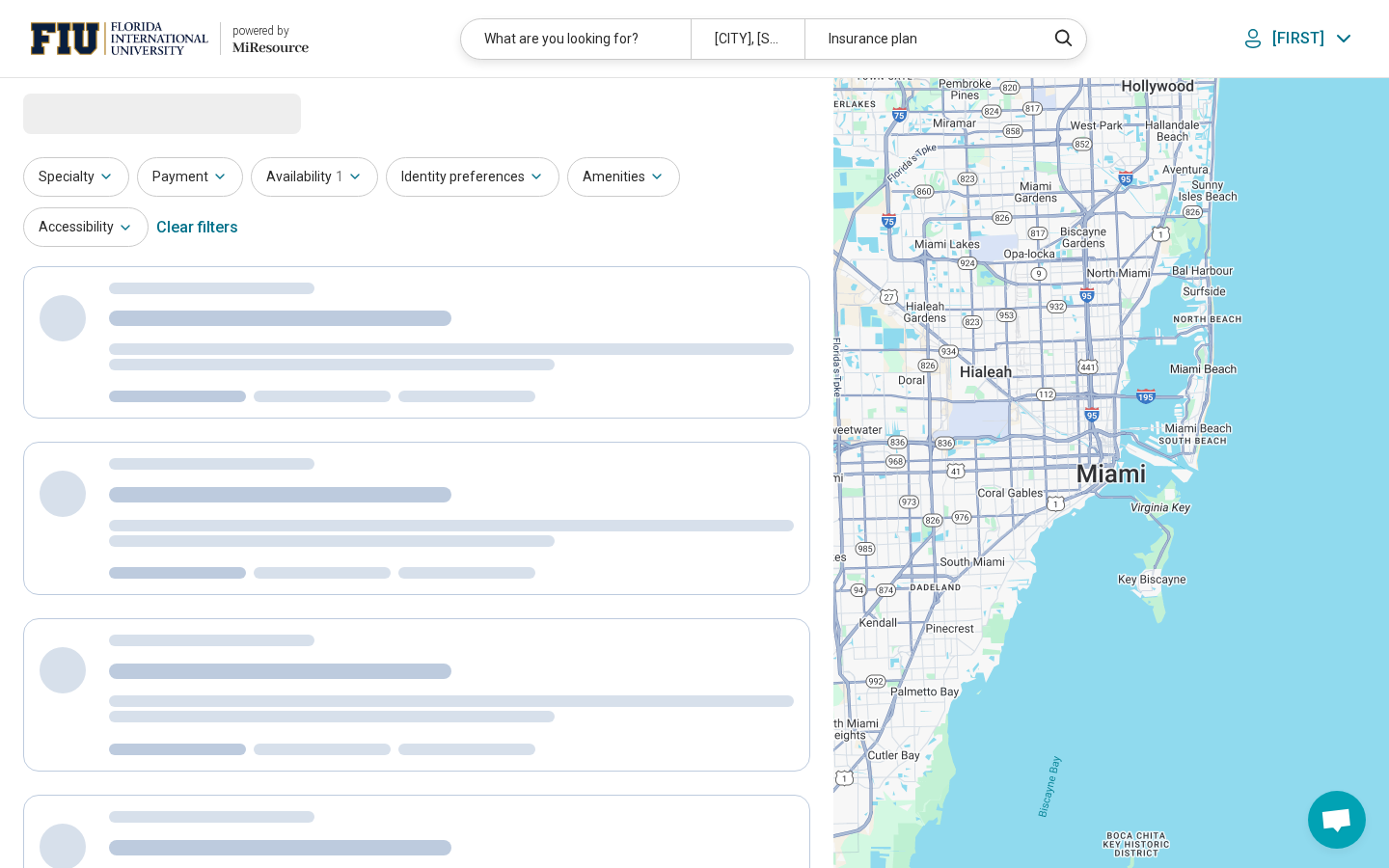 select on "***" 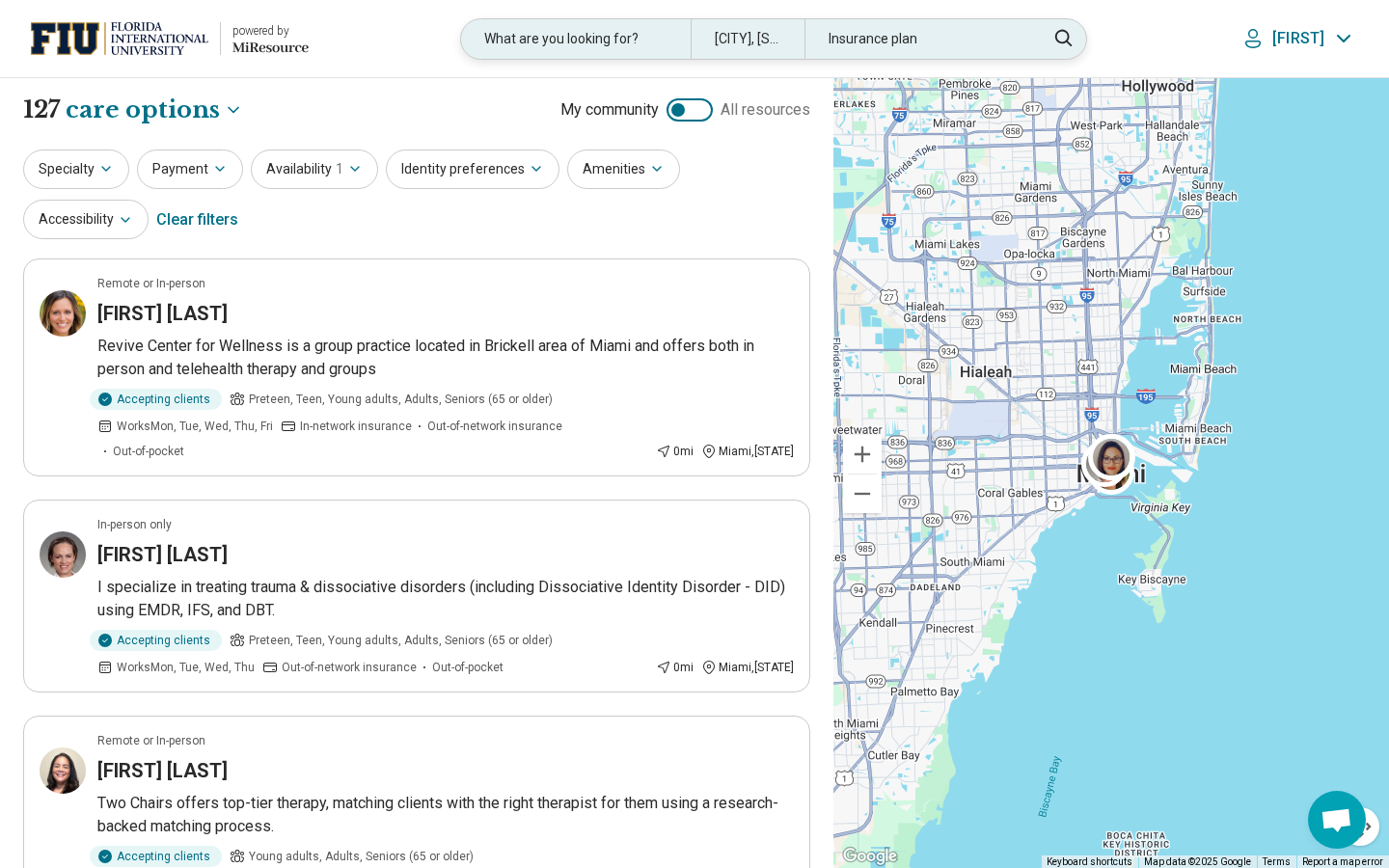 click on "Miami, FL" at bounding box center (748, 39) 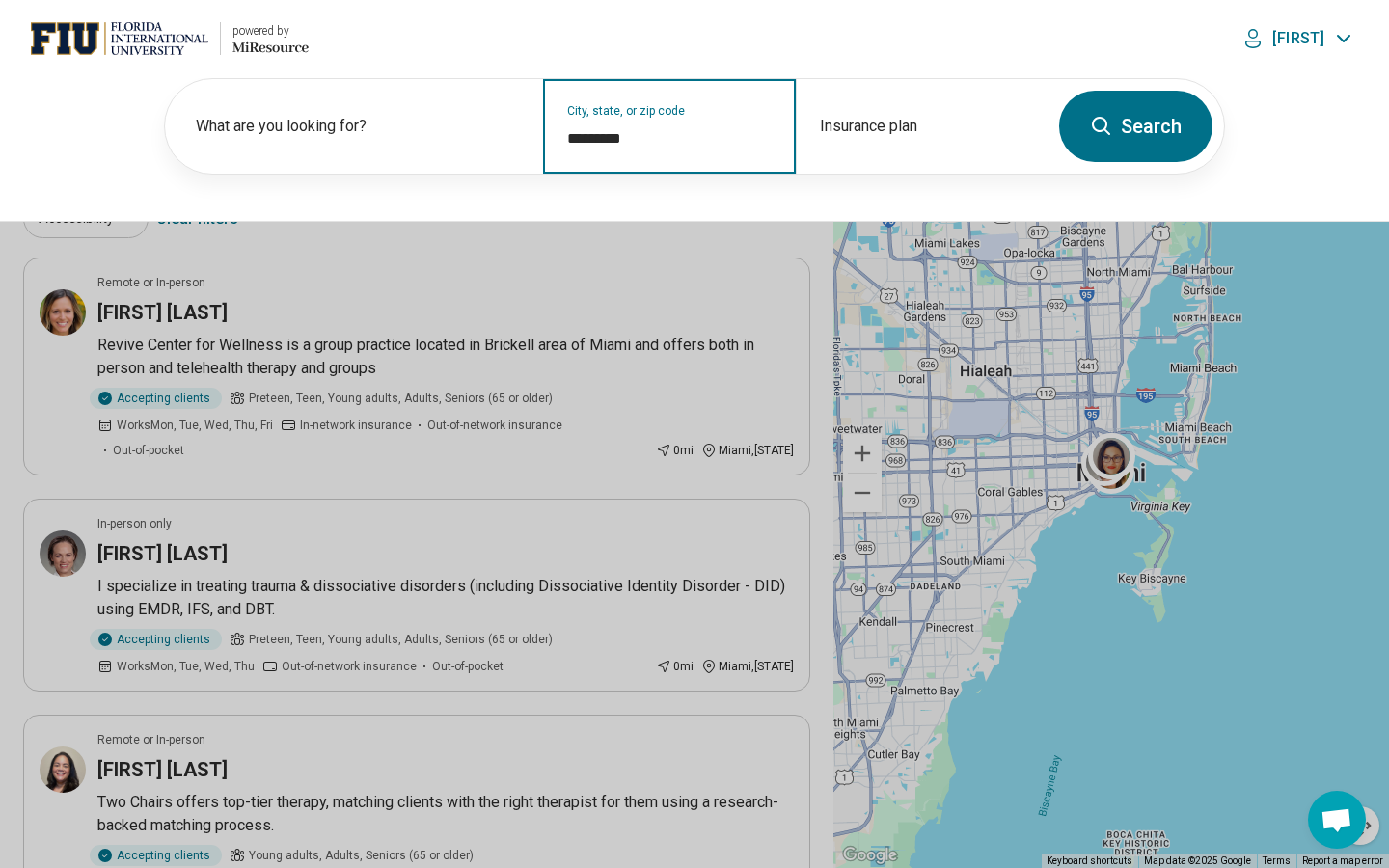 click on "*********" at bounding box center [669, 139] 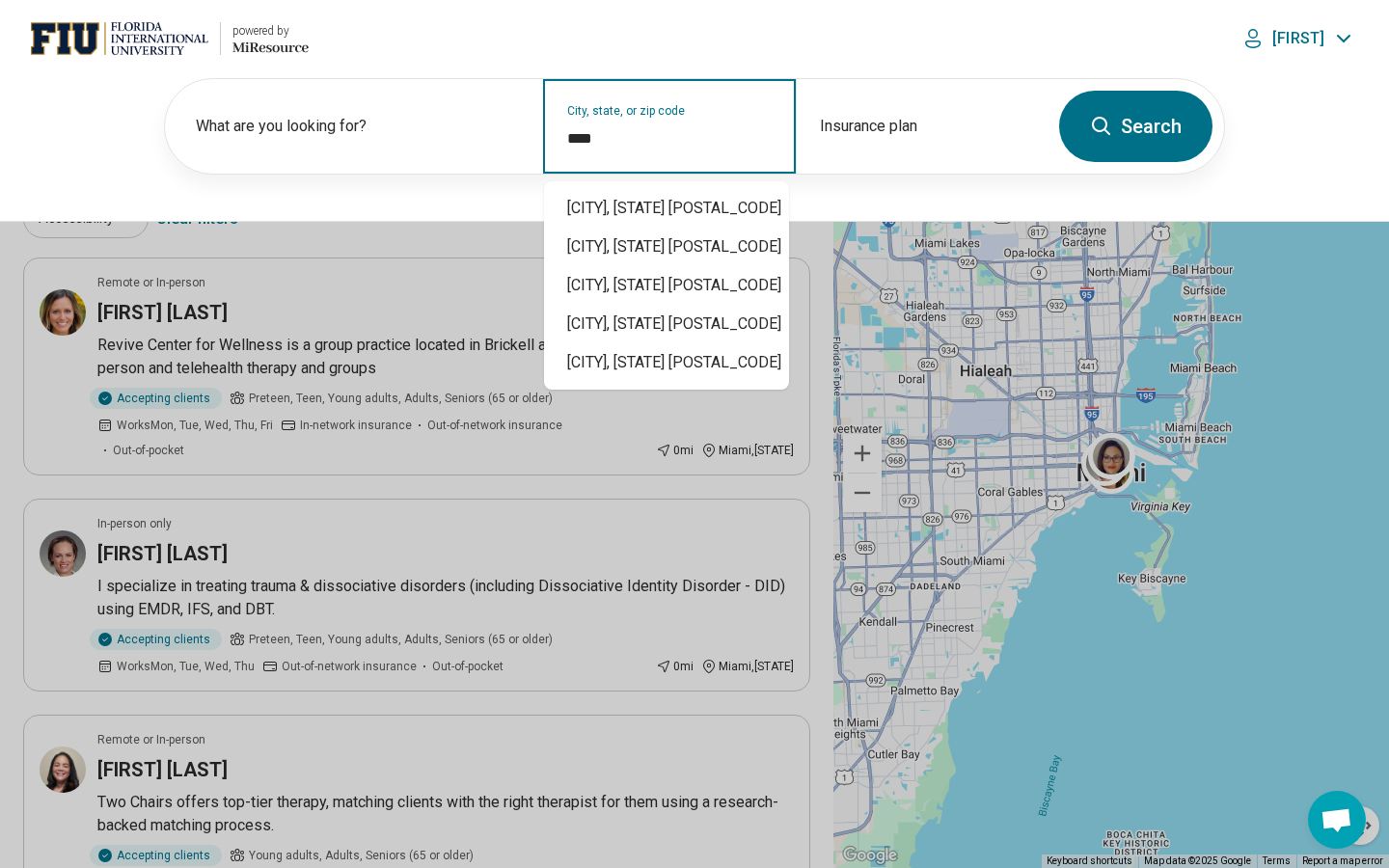 type on "*****" 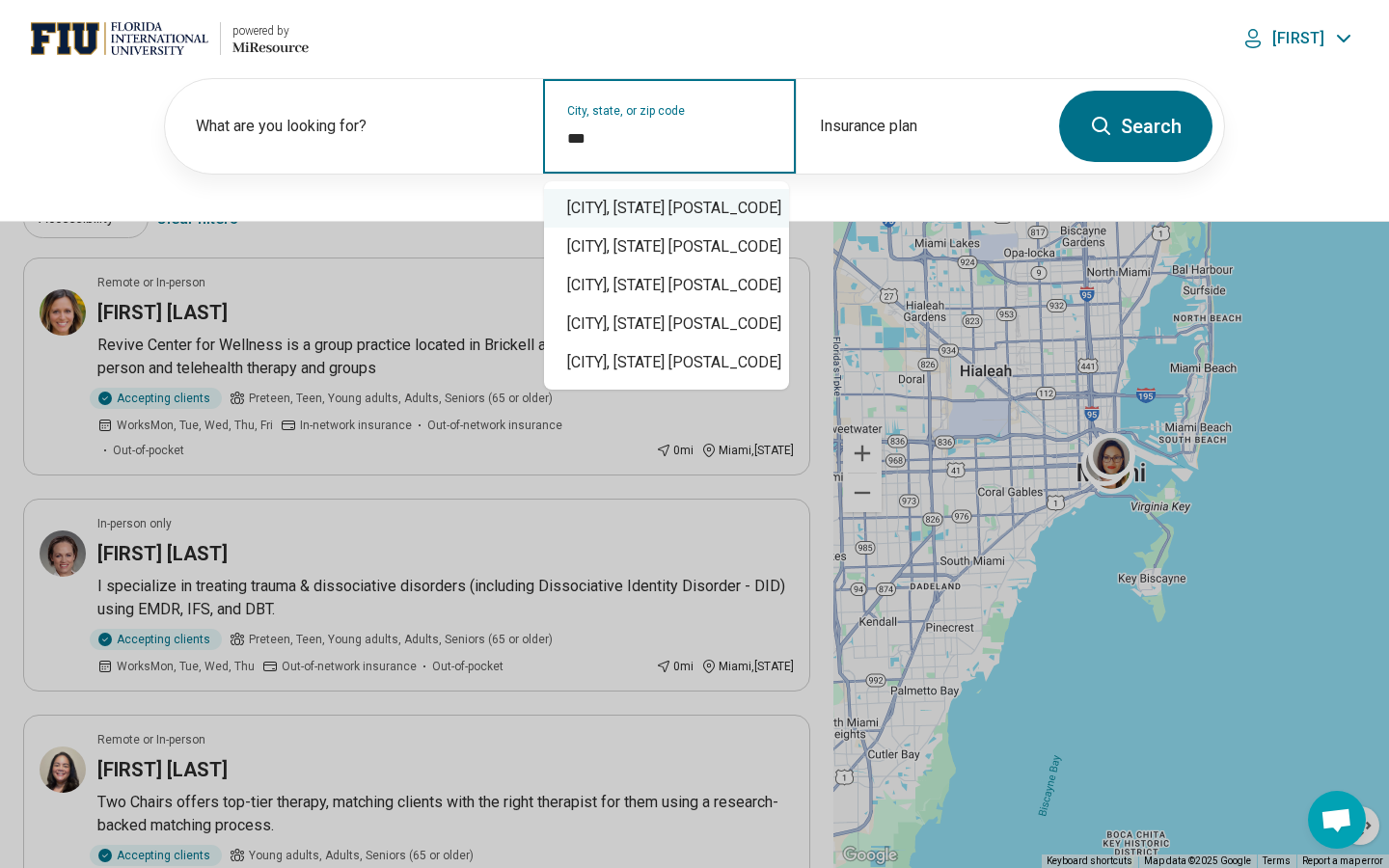 click on "[CITY], [STATE] [POSTAL_CODE]" at bounding box center [667, 208] 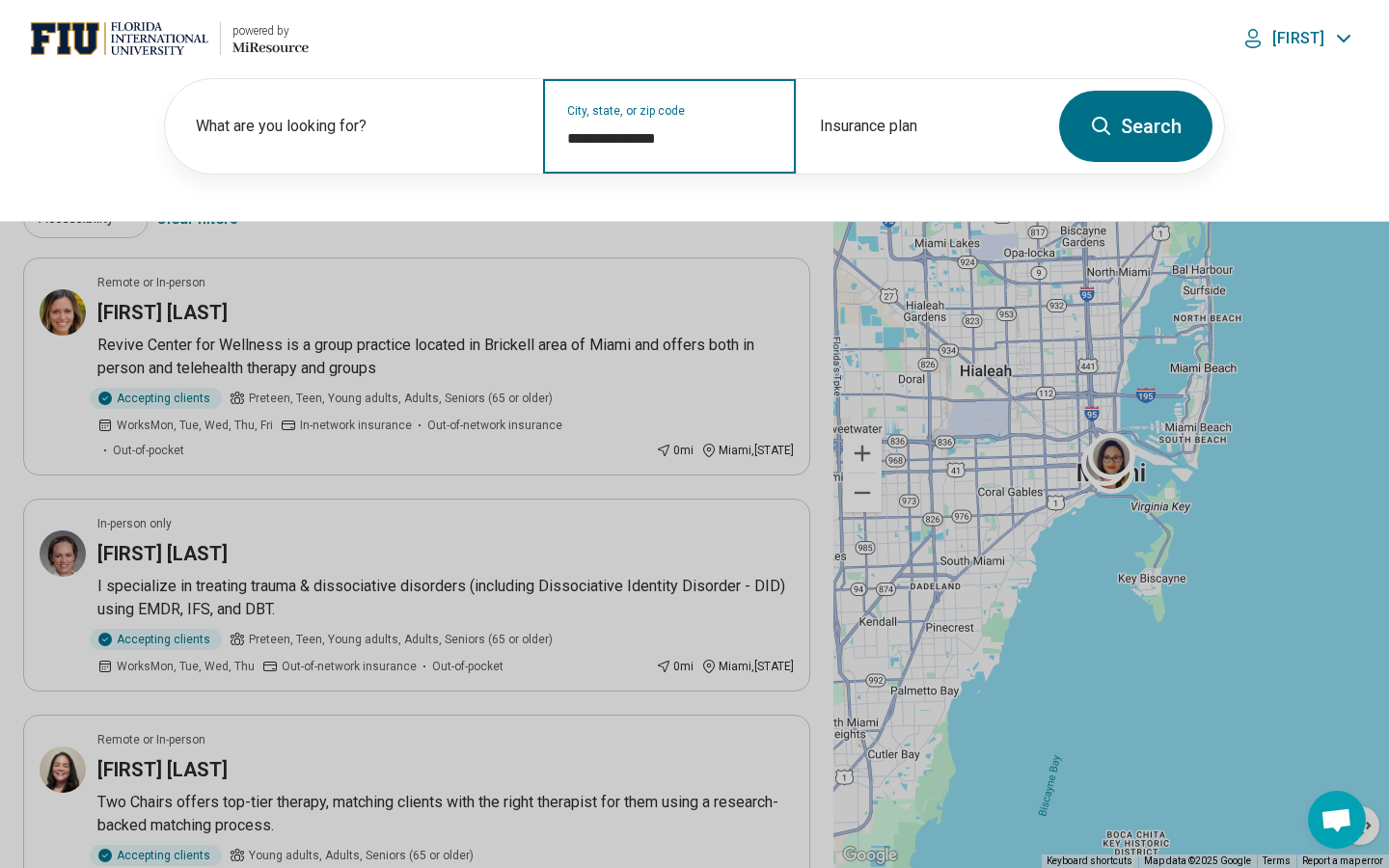 type on "**********" 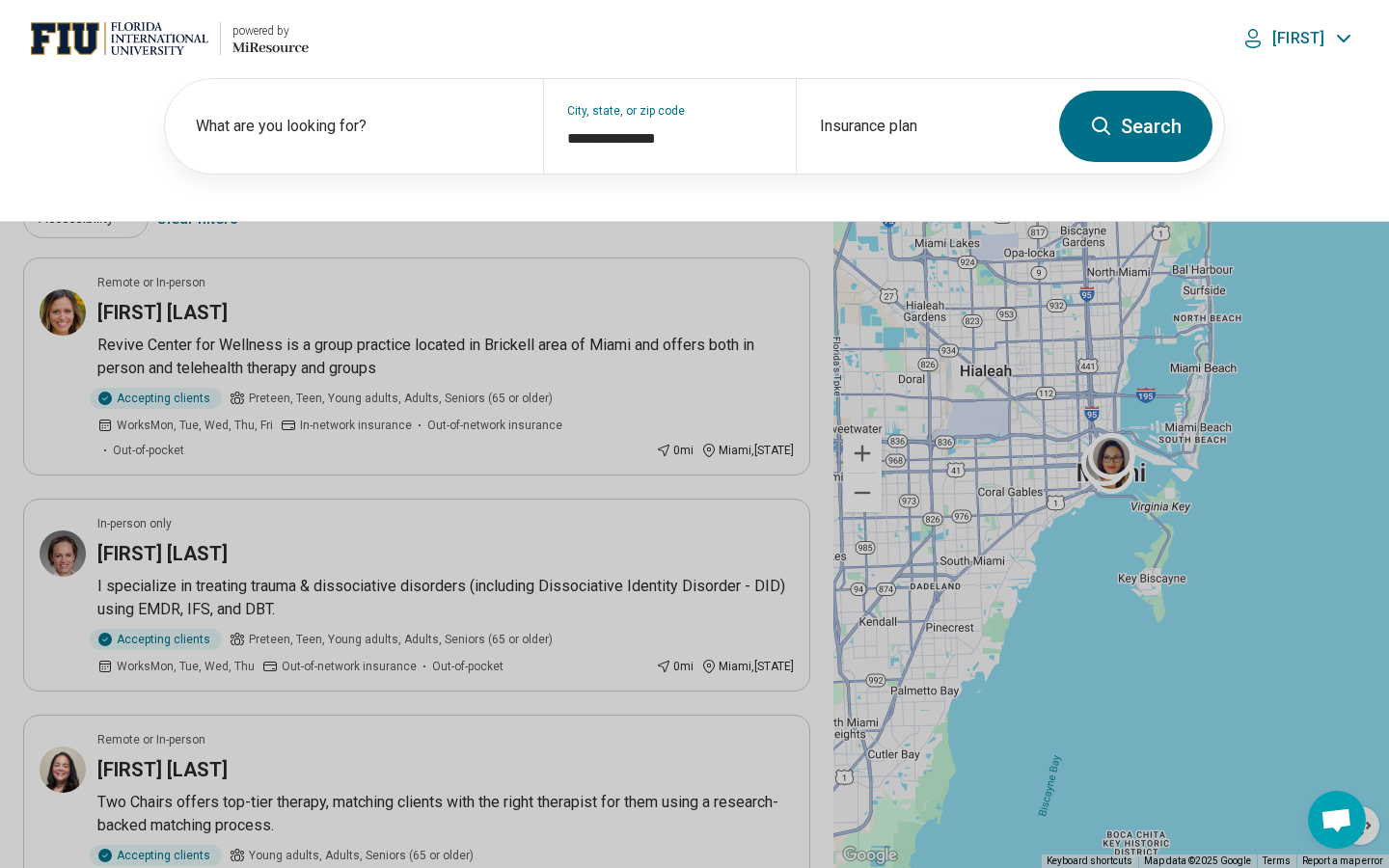 click 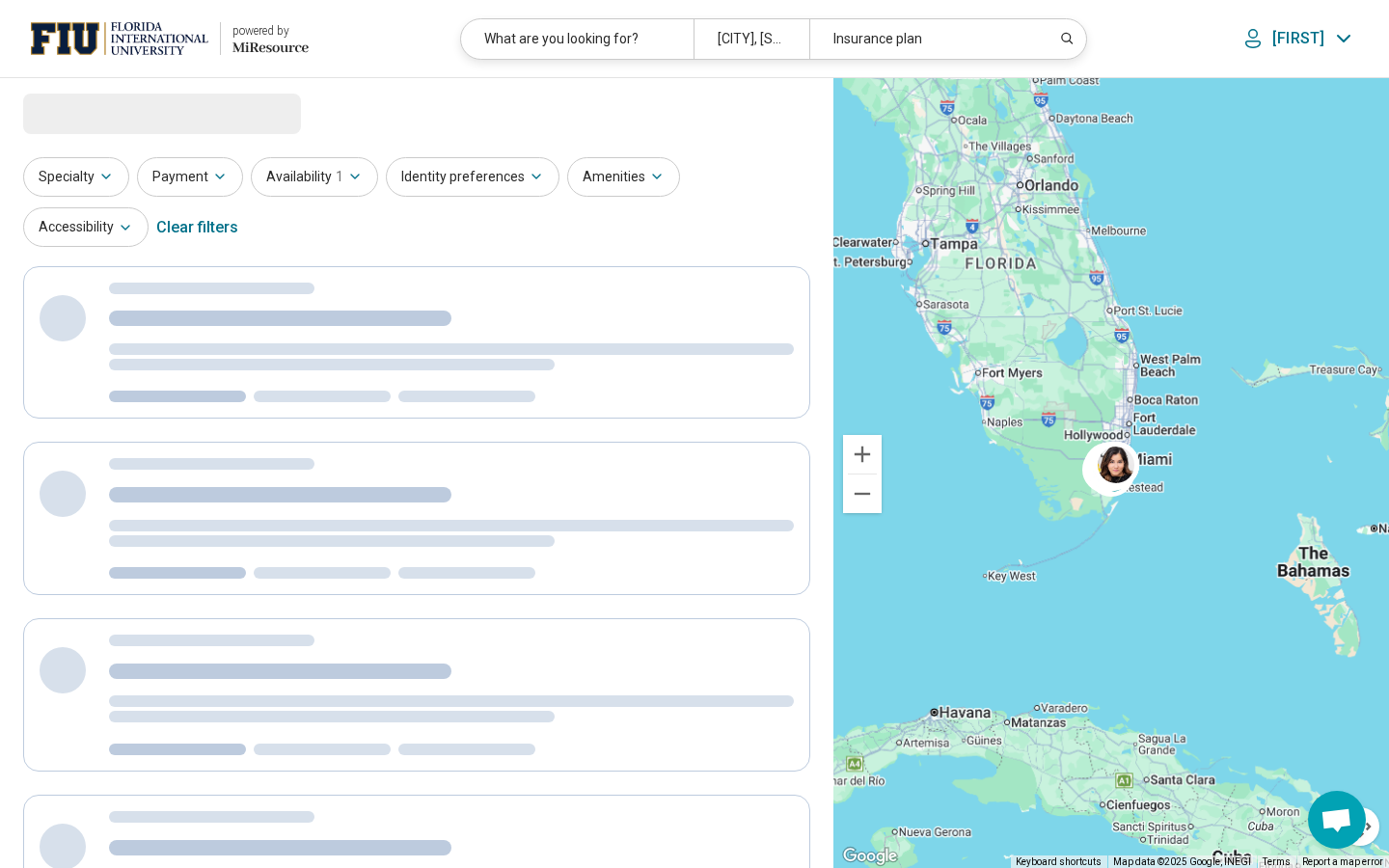 select on "***" 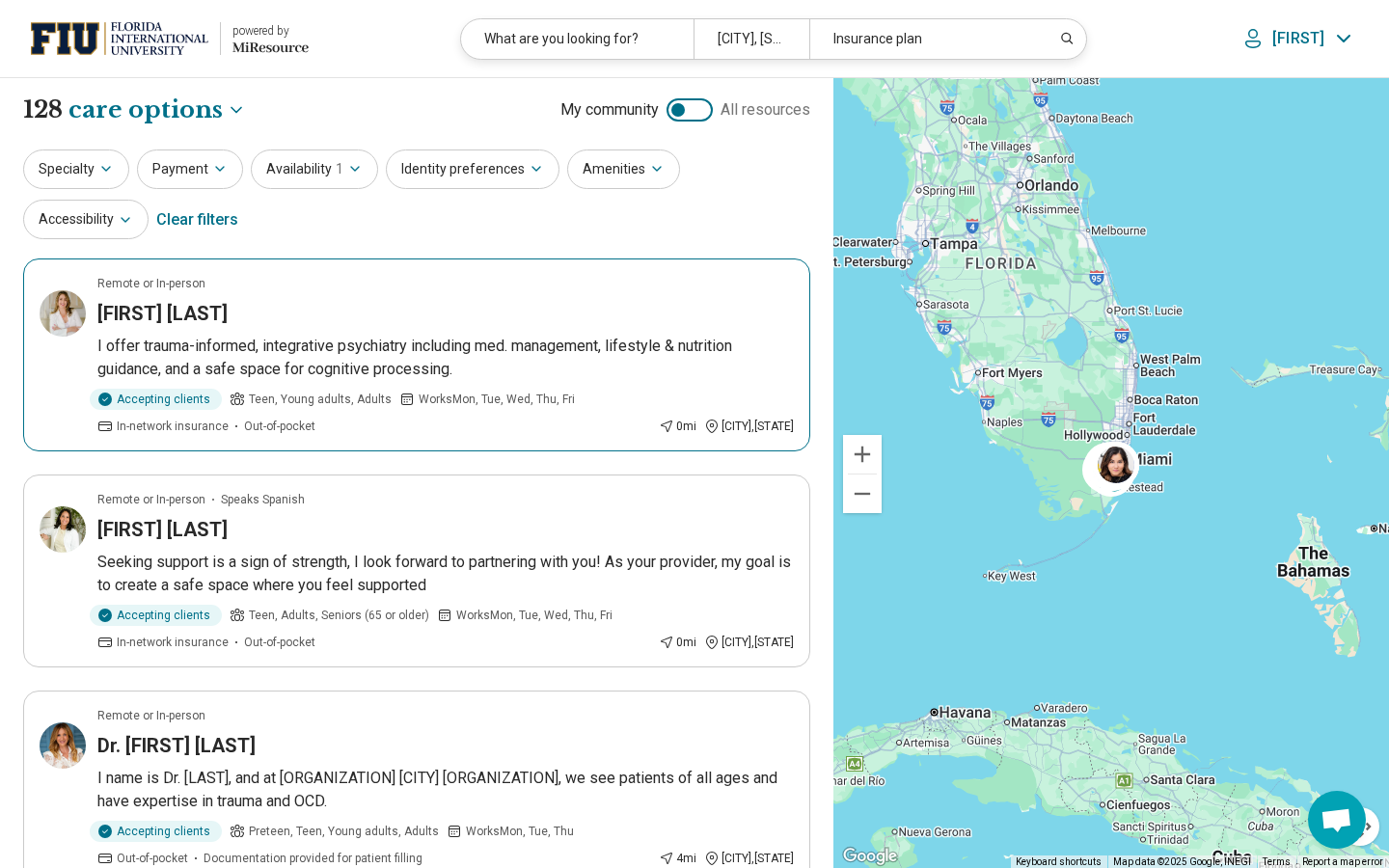click on "I offer trauma-informed, integrative psychiatry including med. management, lifestyle & nutrition guidance, and a safe space for cognitive processing." at bounding box center [446, 358] 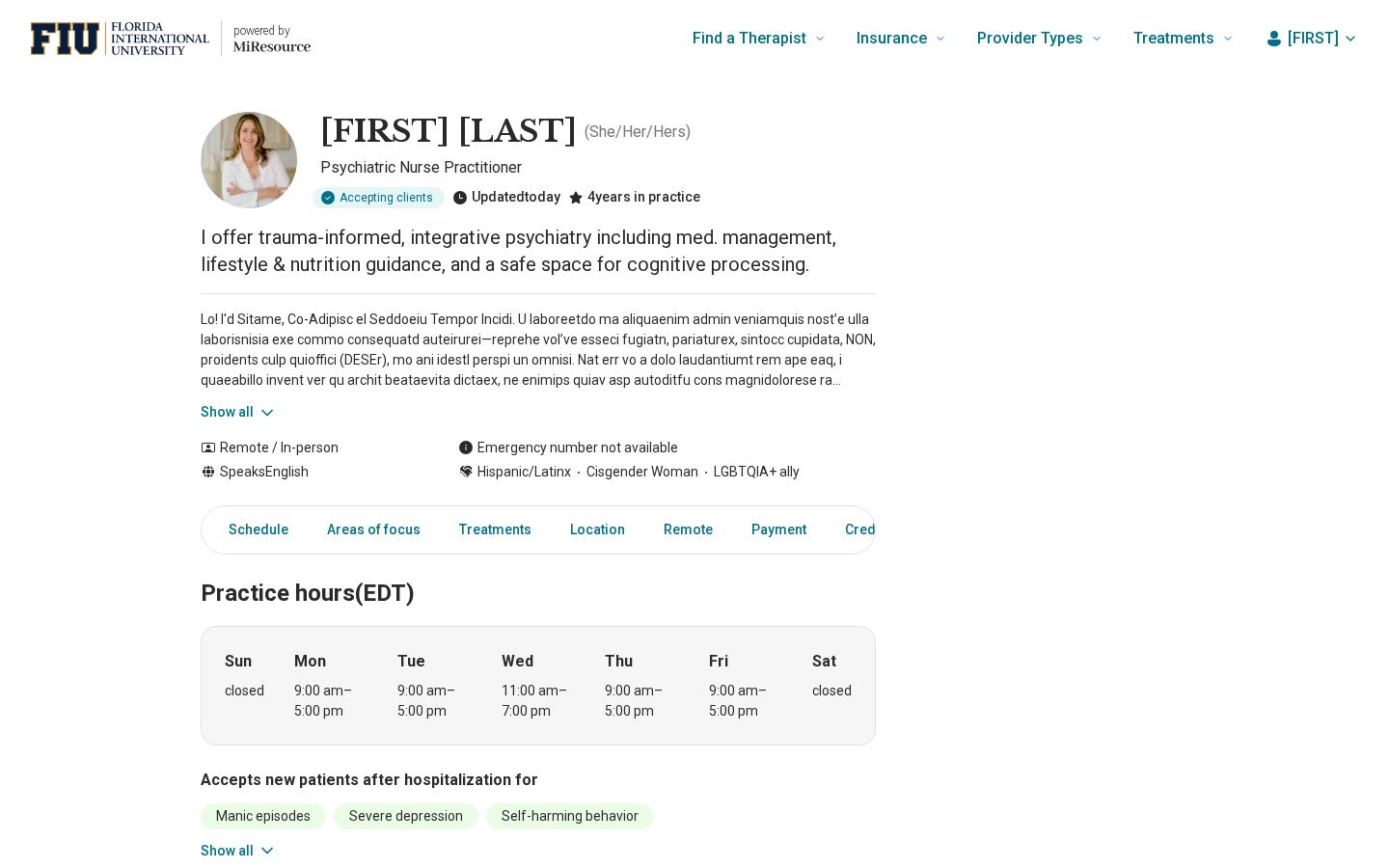 scroll, scrollTop: 0, scrollLeft: 0, axis: both 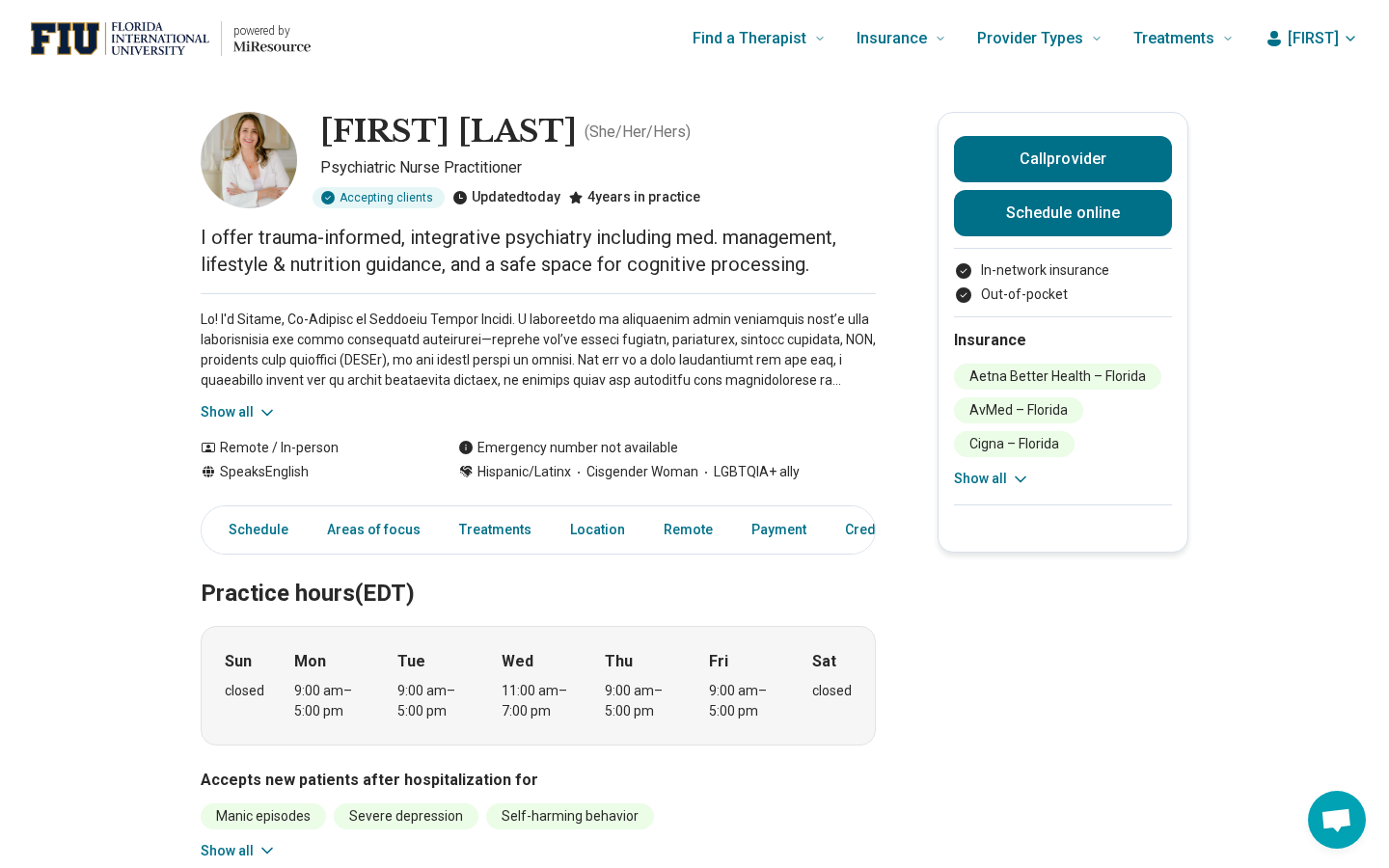 click on "[FIRST]" at bounding box center (1313, 39) 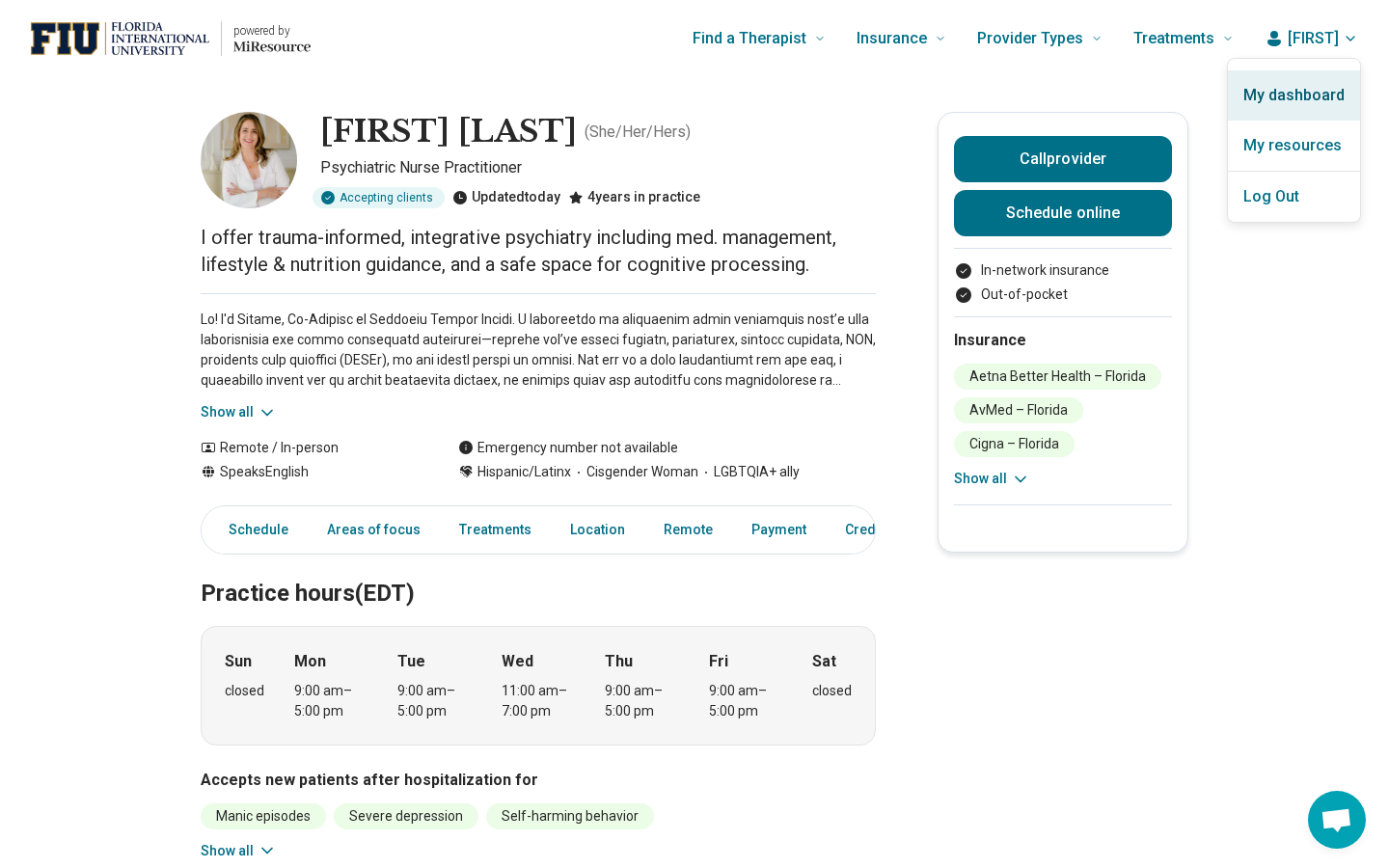 click on "My dashboard" at bounding box center [1294, 95] 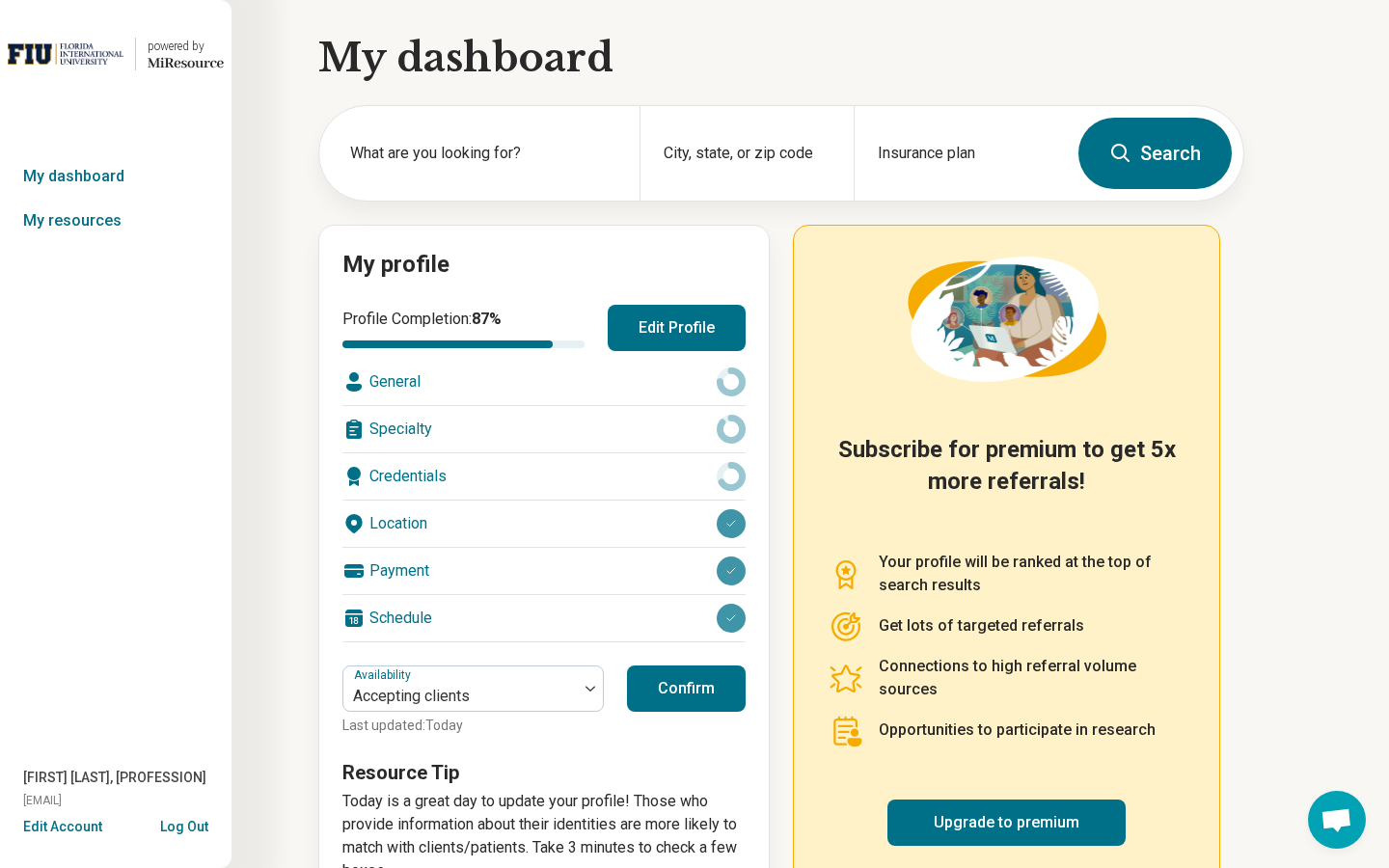 click on "Edit Profile" at bounding box center [676, 328] 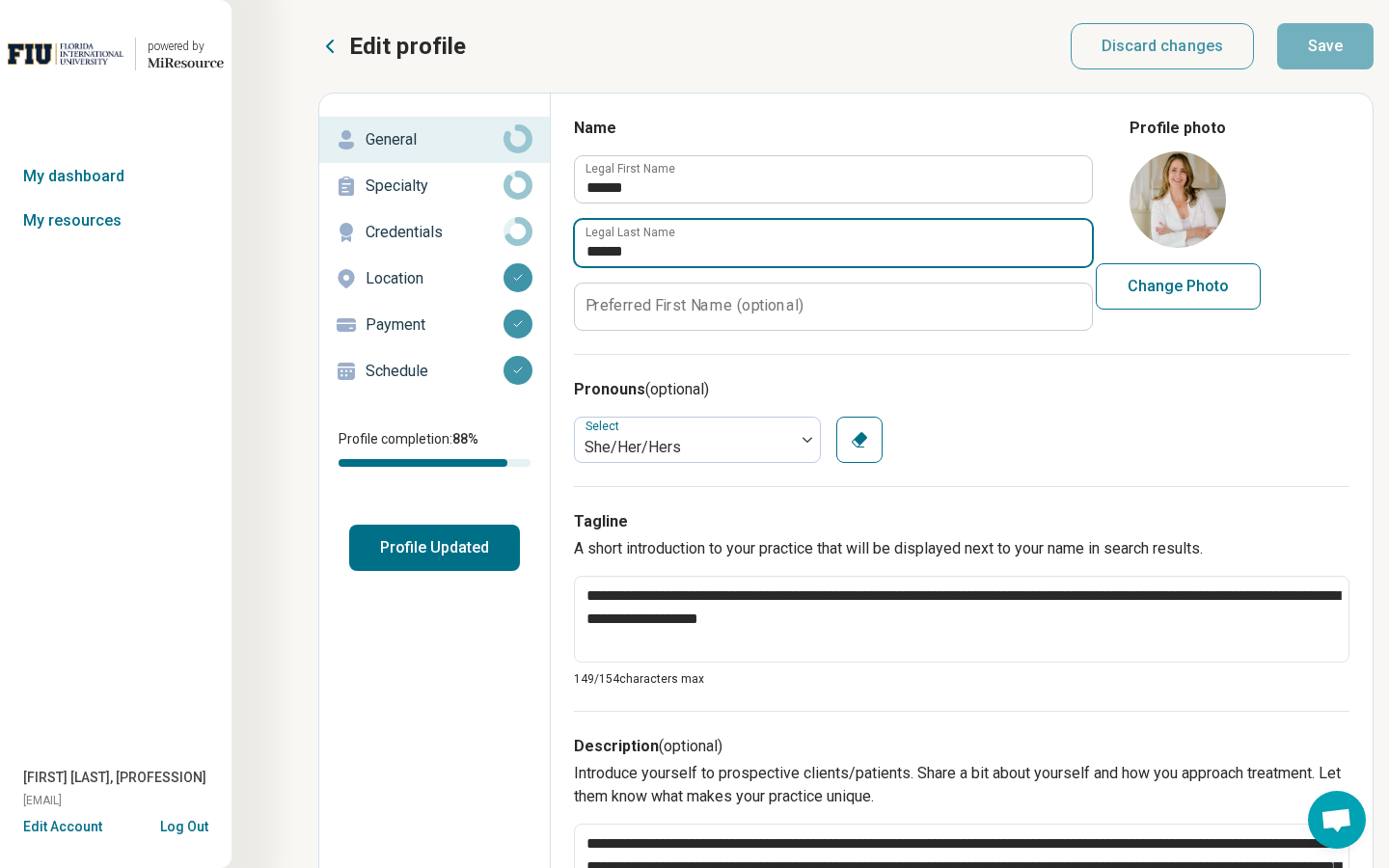 click on "******" at bounding box center (833, 243) 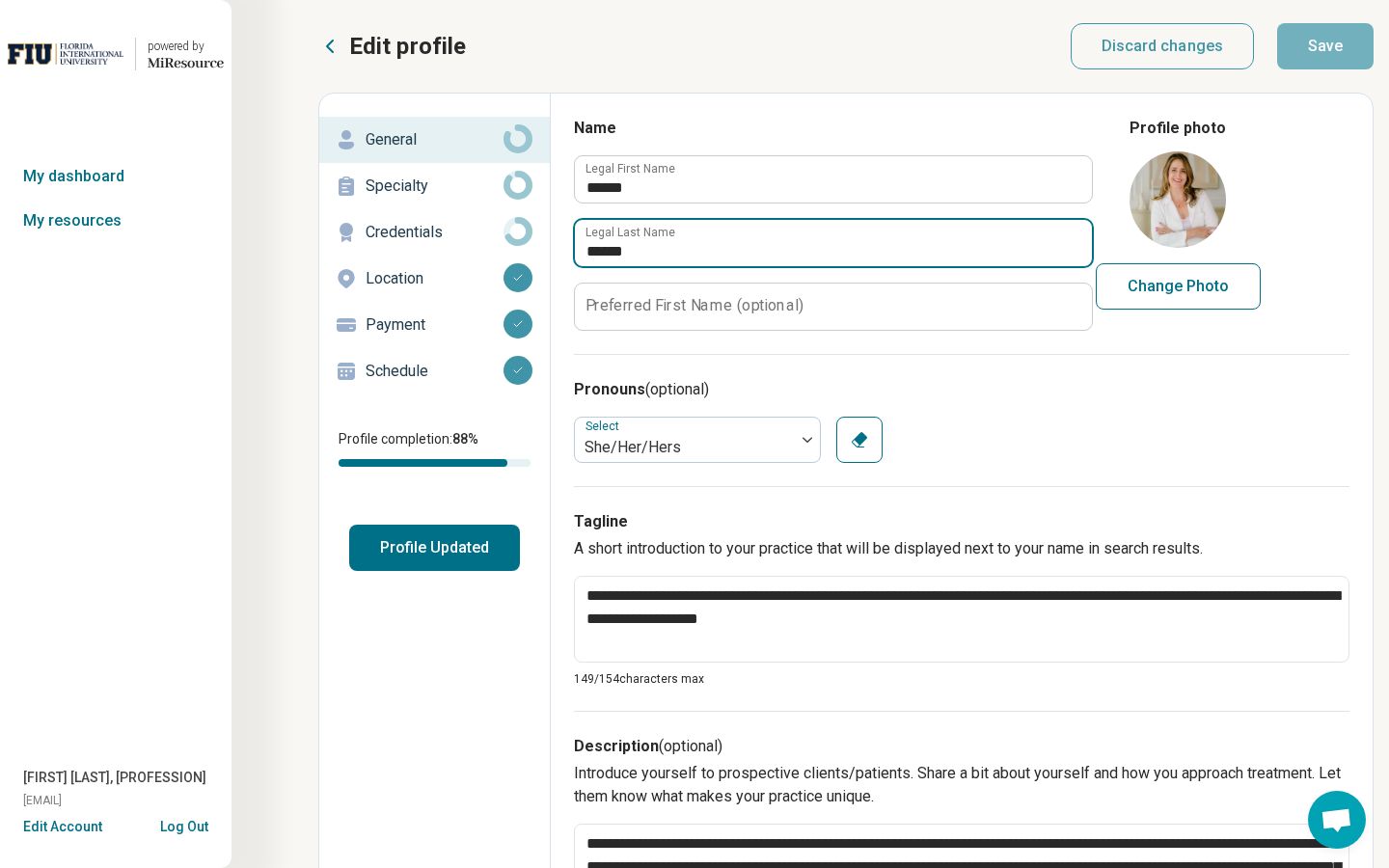 type on "*" 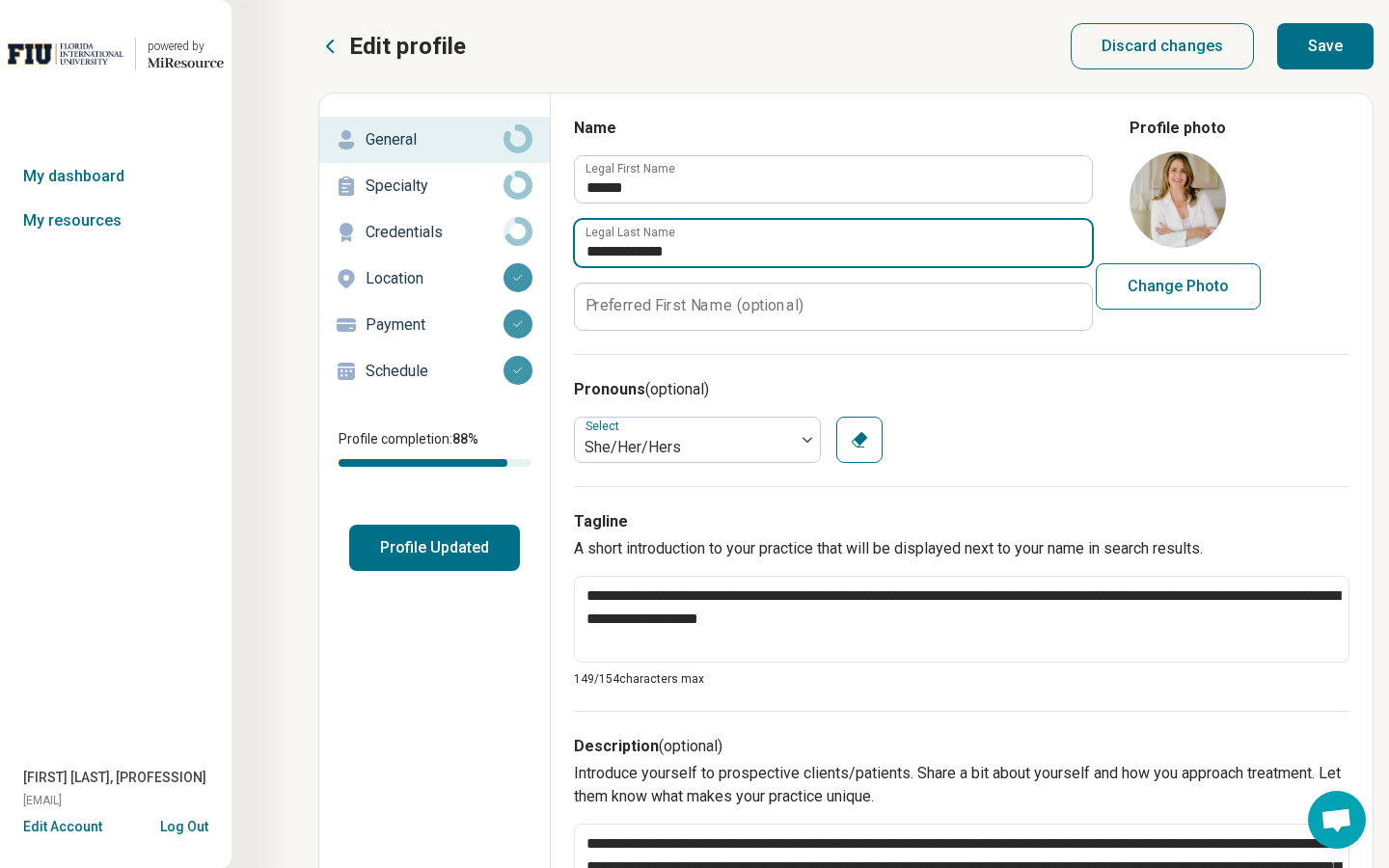 type on "**********" 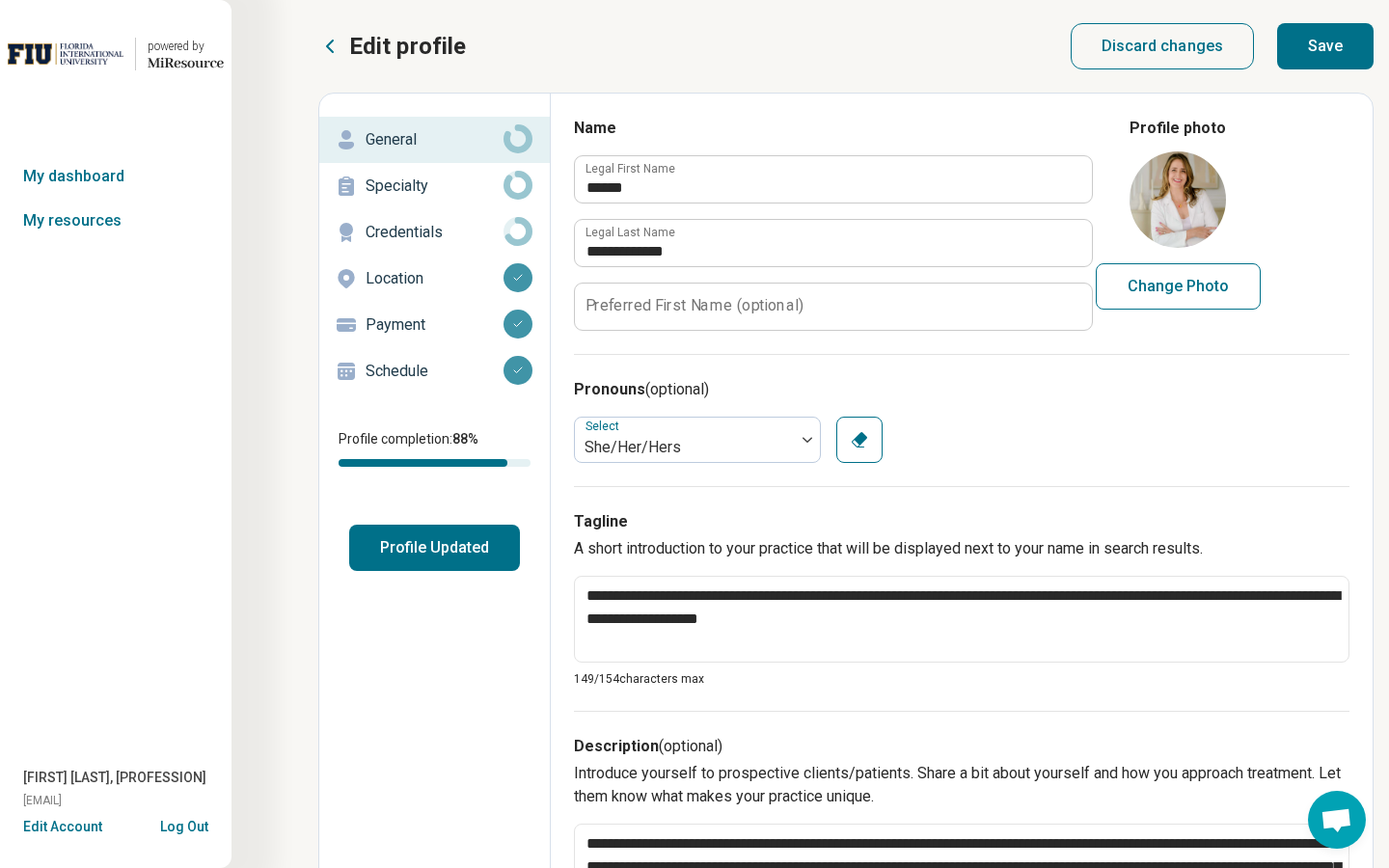 click on "Save" at bounding box center [1325, 46] 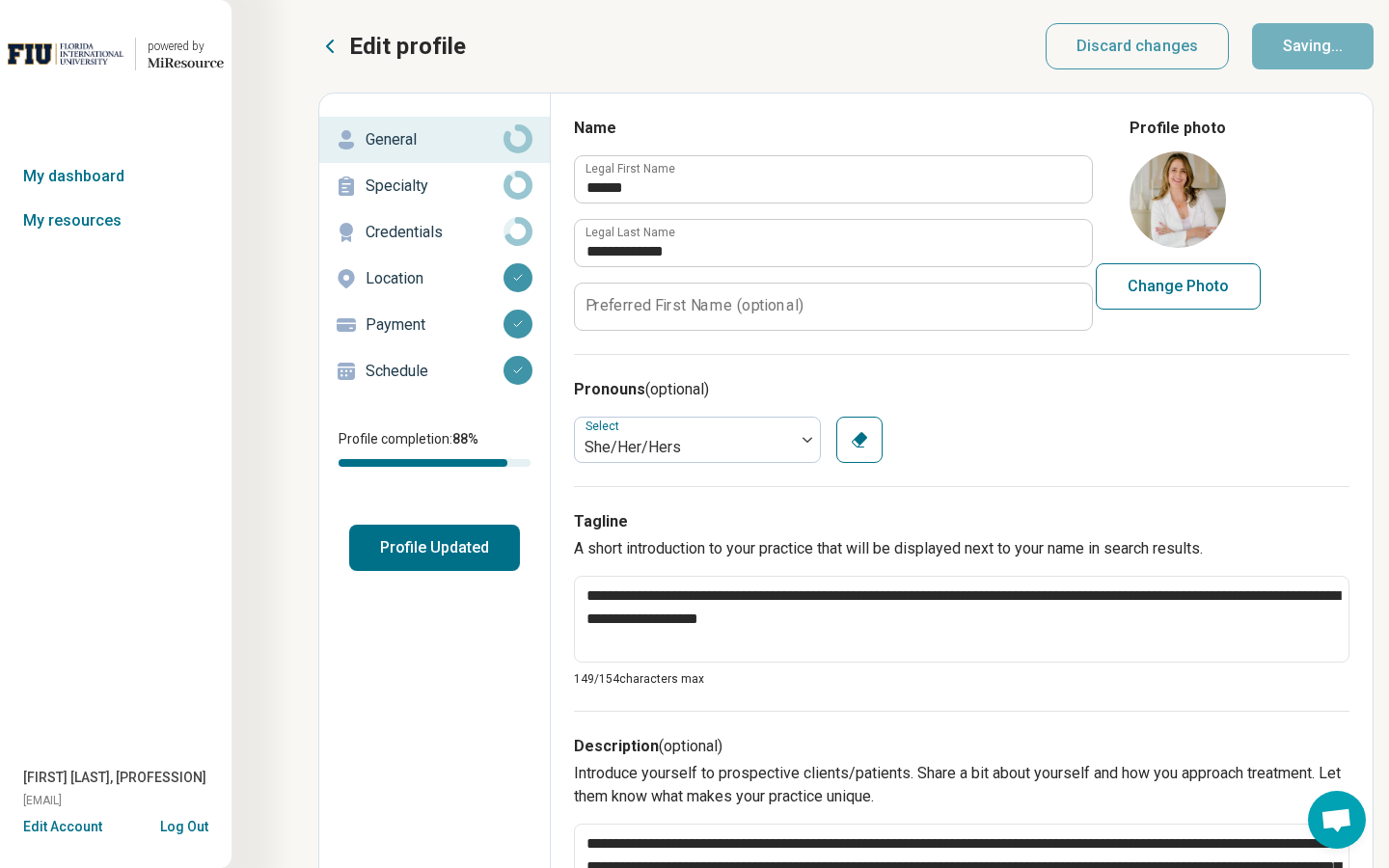 type on "*" 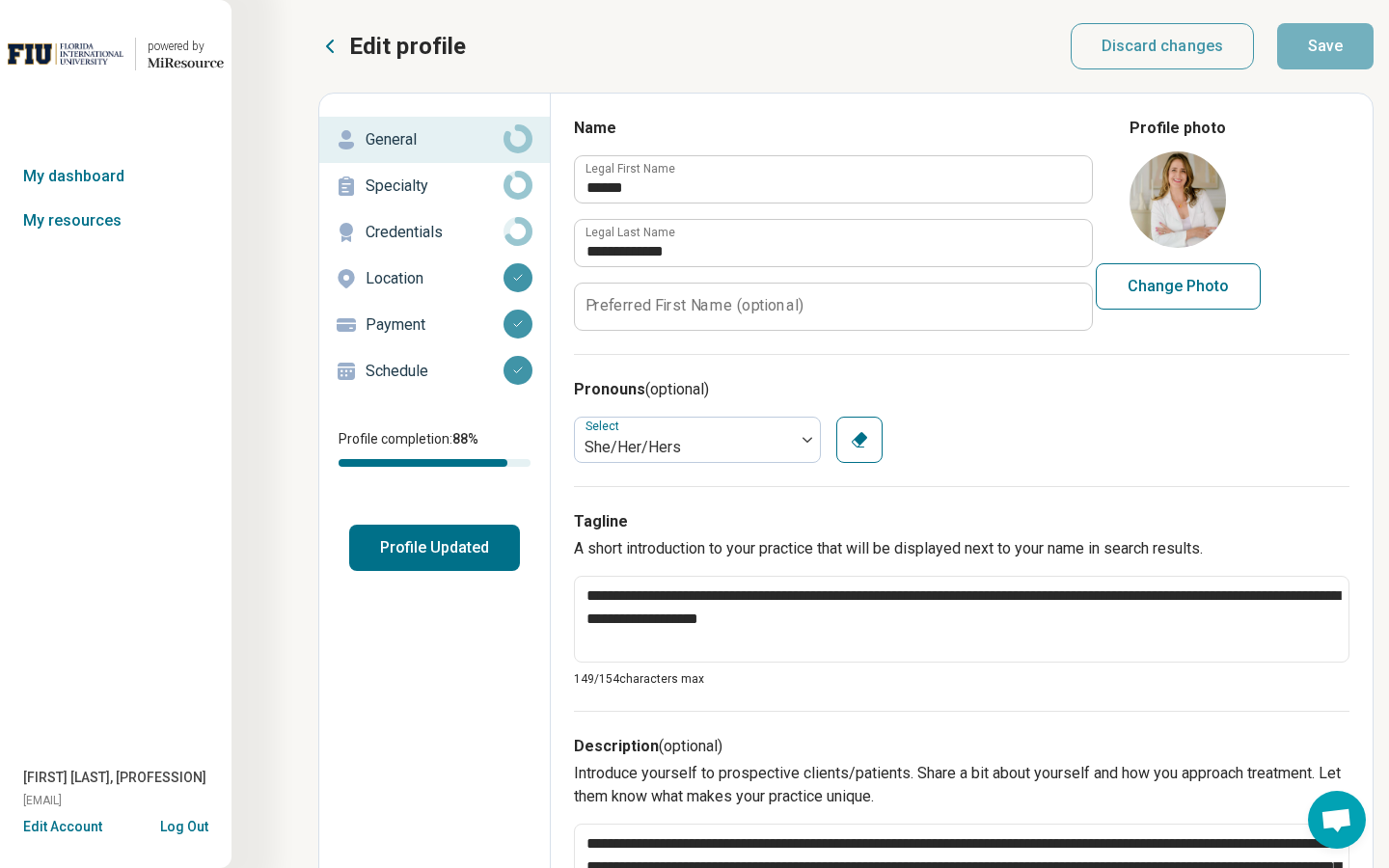 click on "Edit Account" at bounding box center (63, 827) 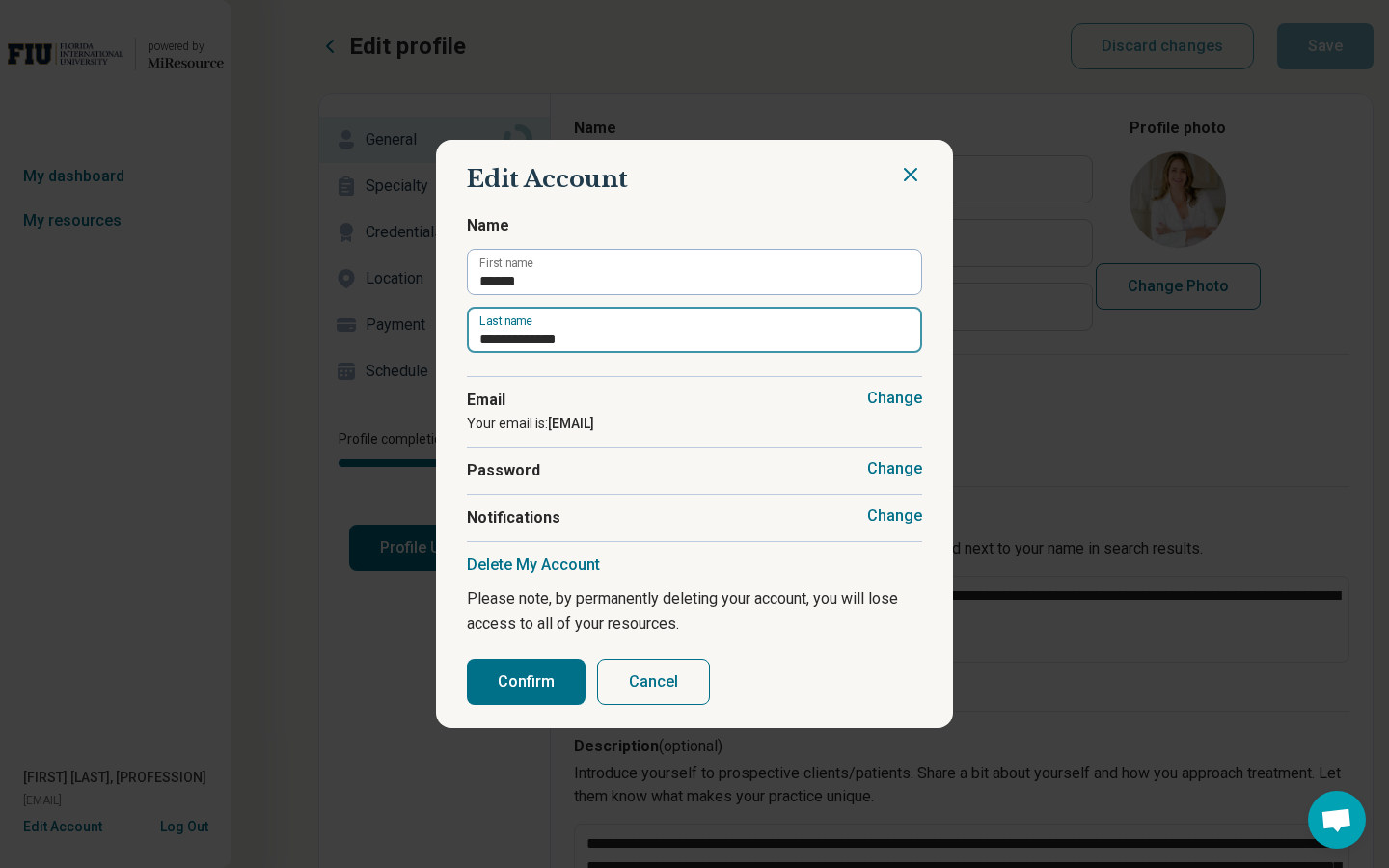 click on "**********" at bounding box center (694, 330) 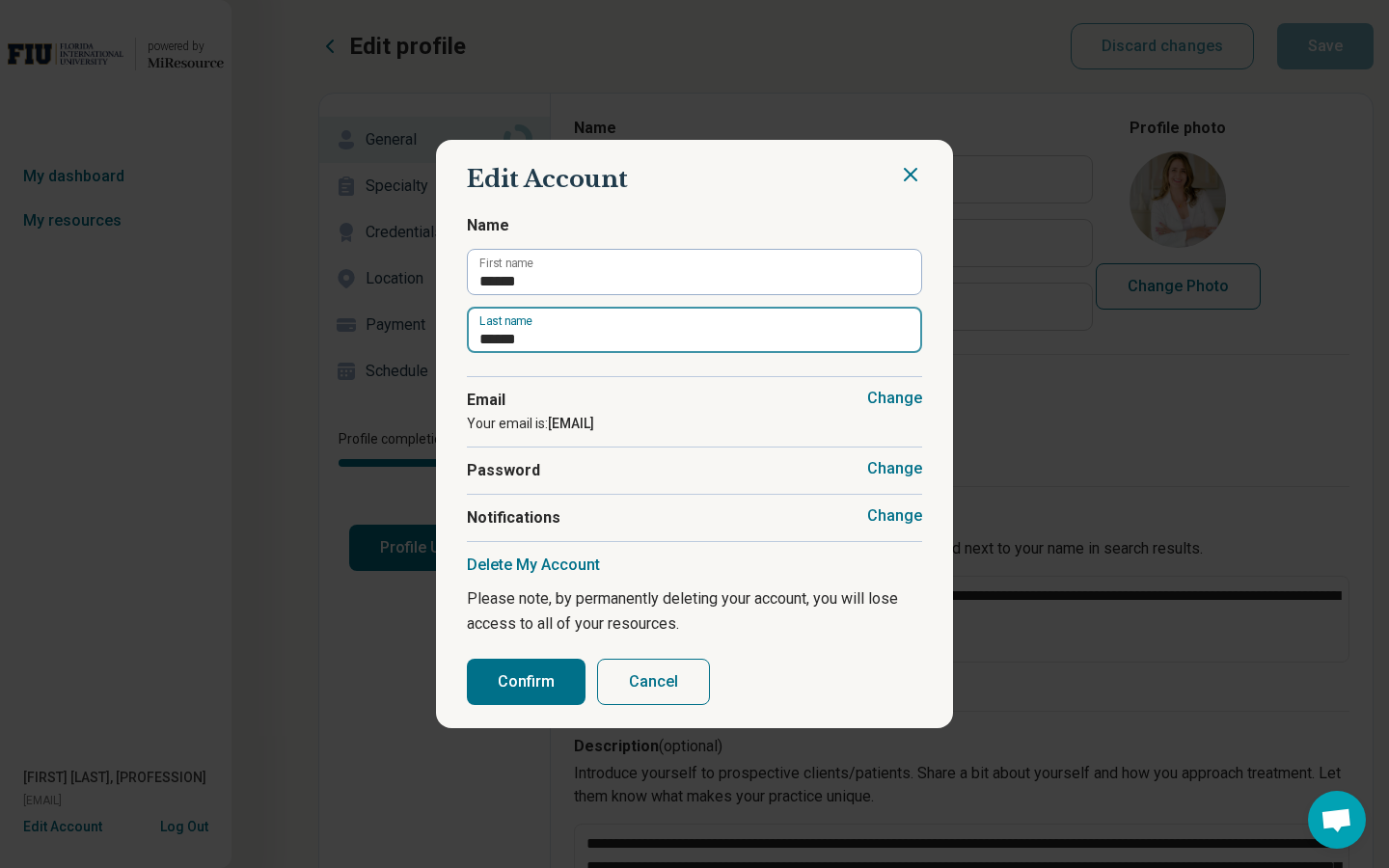 type on "******" 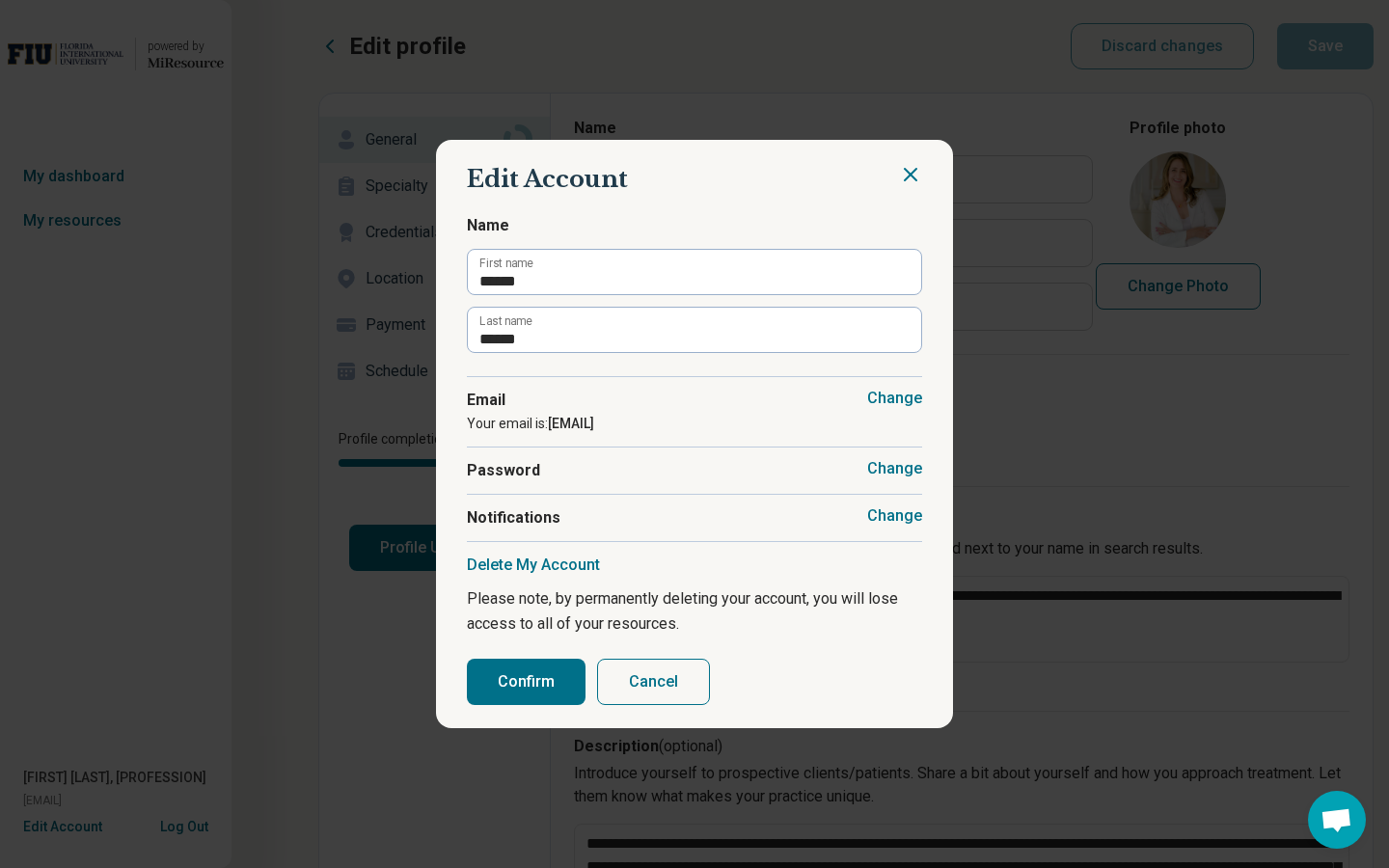 click on "Confirm" at bounding box center [526, 682] 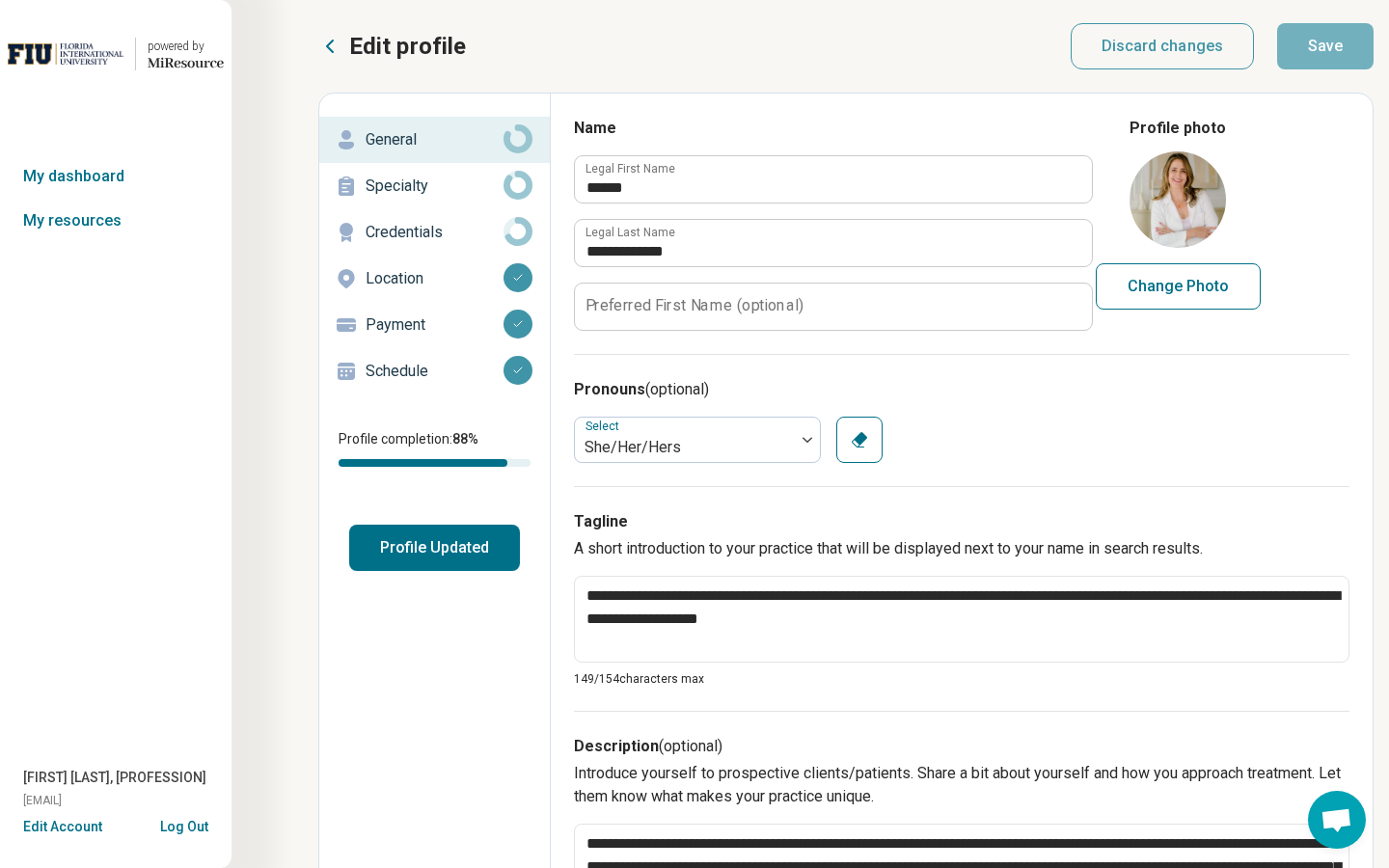 type on "*" 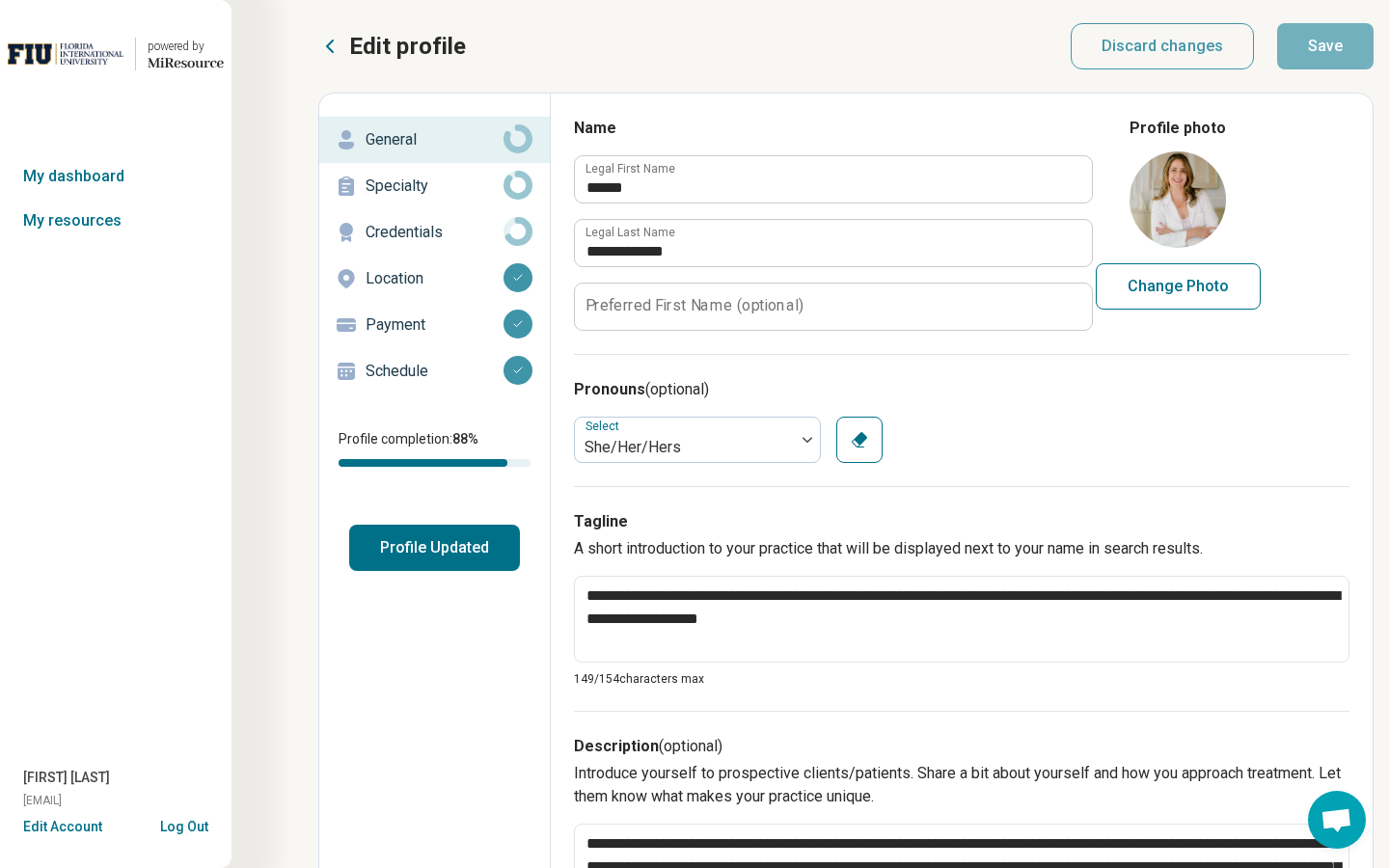 click on "Profile Updated" at bounding box center (434, 548) 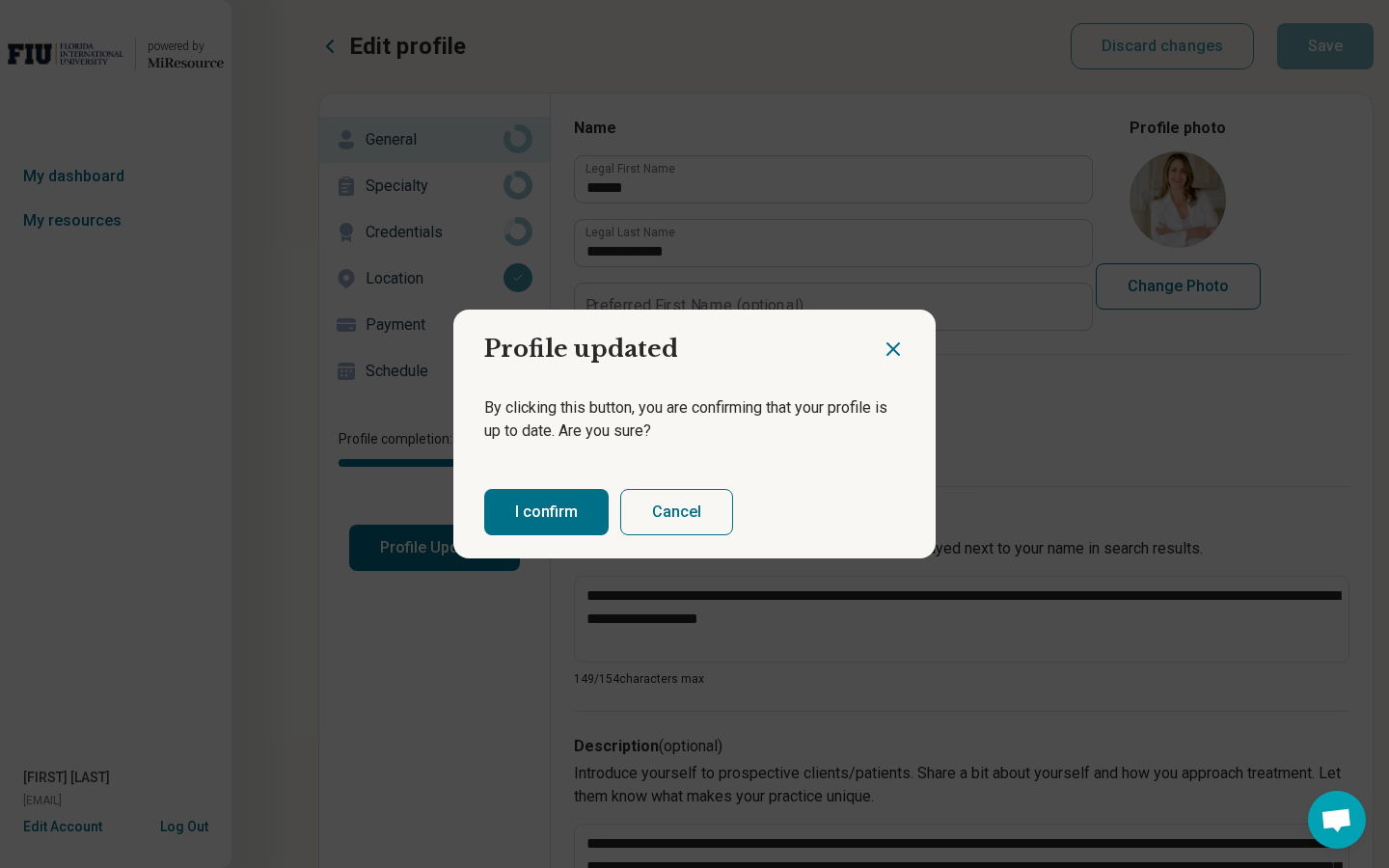 click on "I confirm" at bounding box center [546, 512] 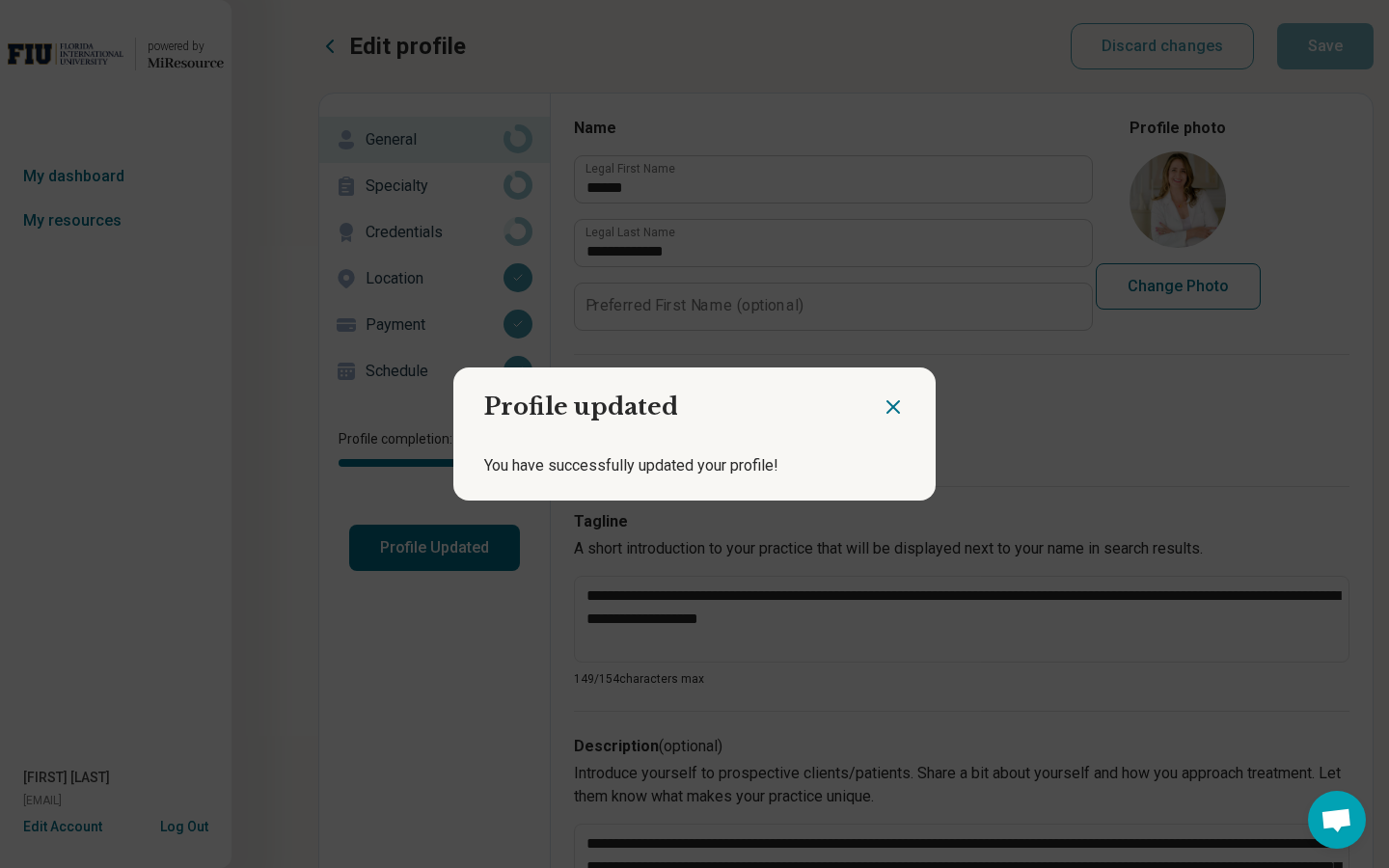 click 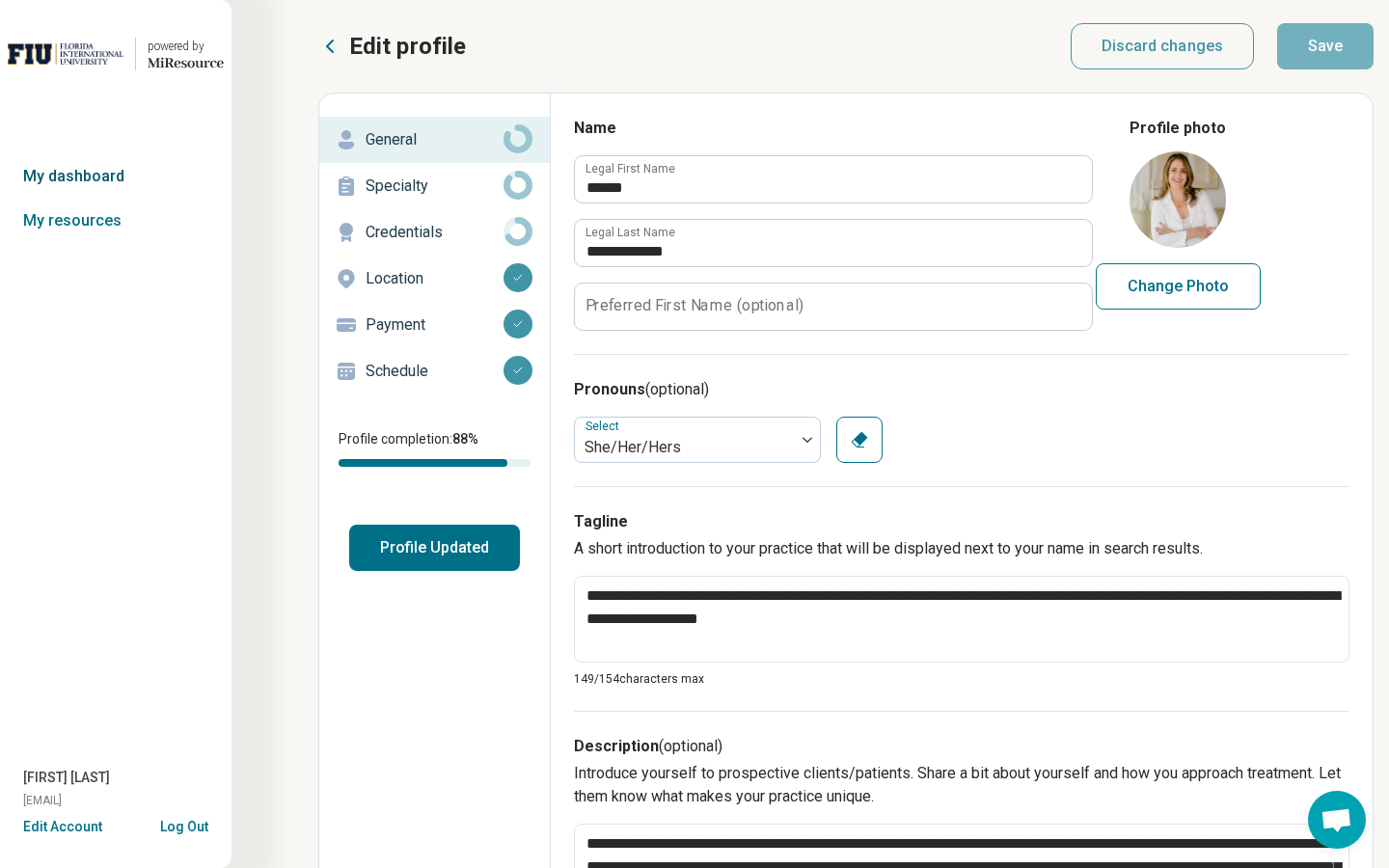 click on "My dashboard" at bounding box center [116, 176] 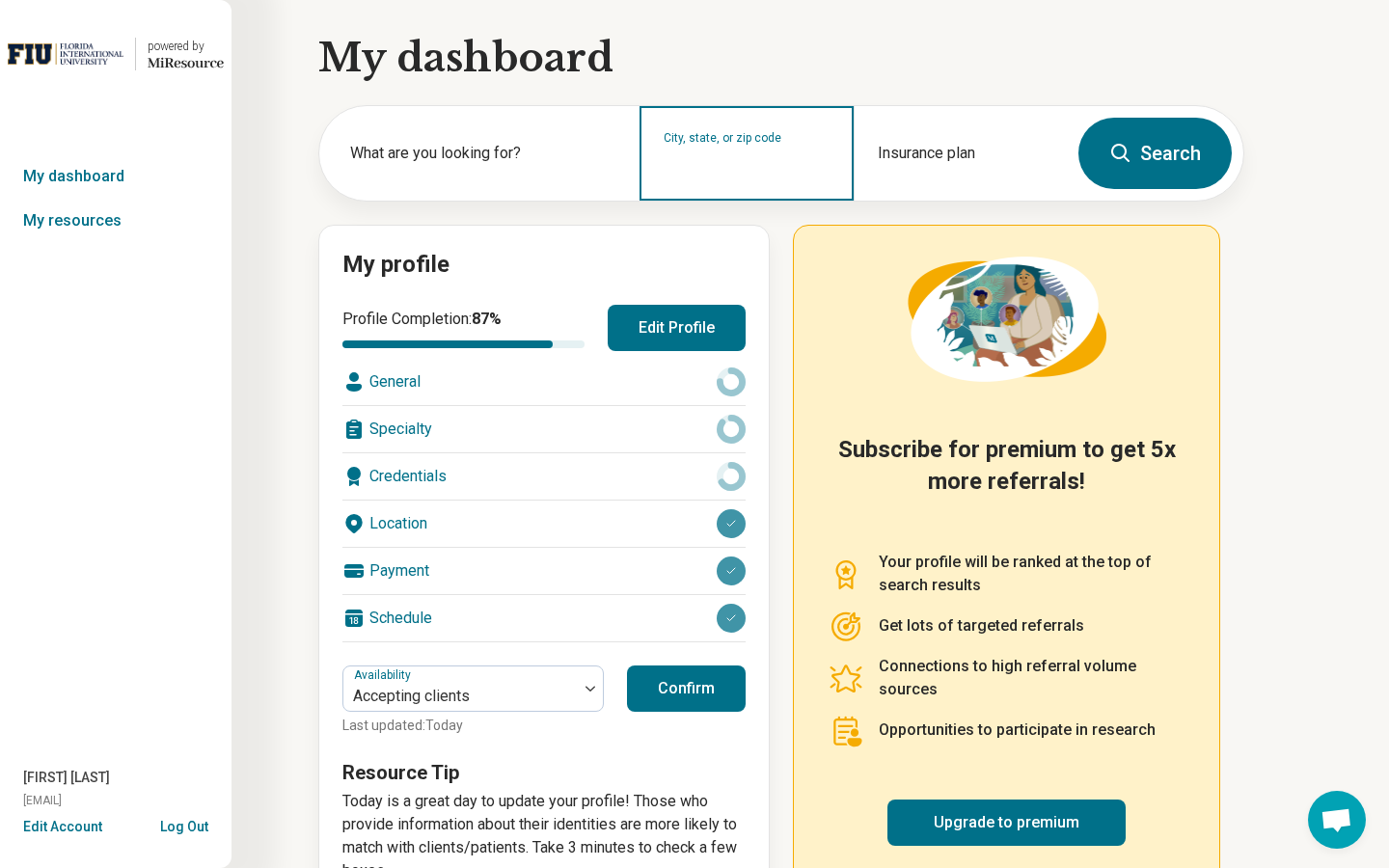 click on "City, state, or zip code" at bounding box center (747, 166) 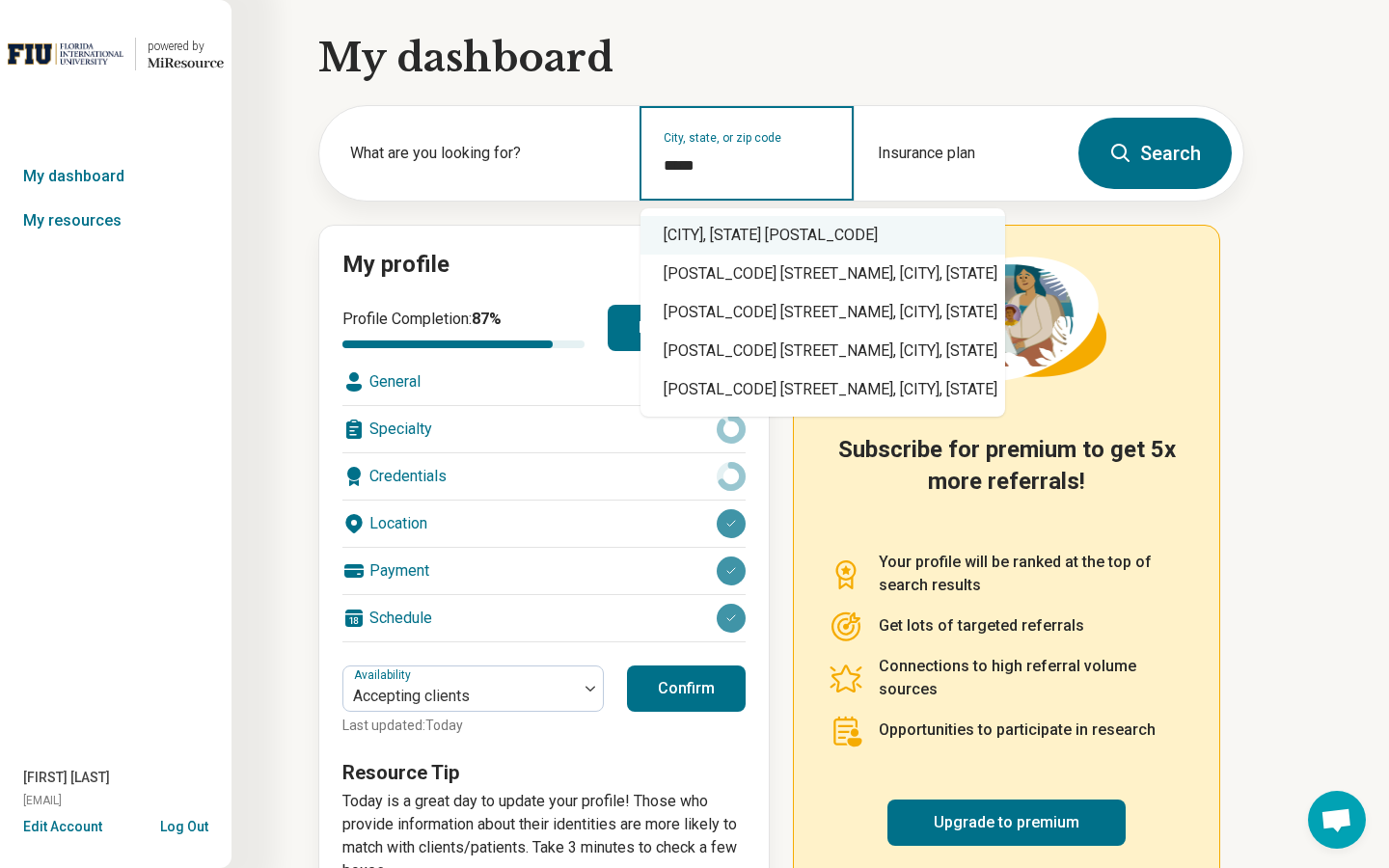 click on "[CITY], [STATE] [POSTAL_CODE]" at bounding box center (823, 235) 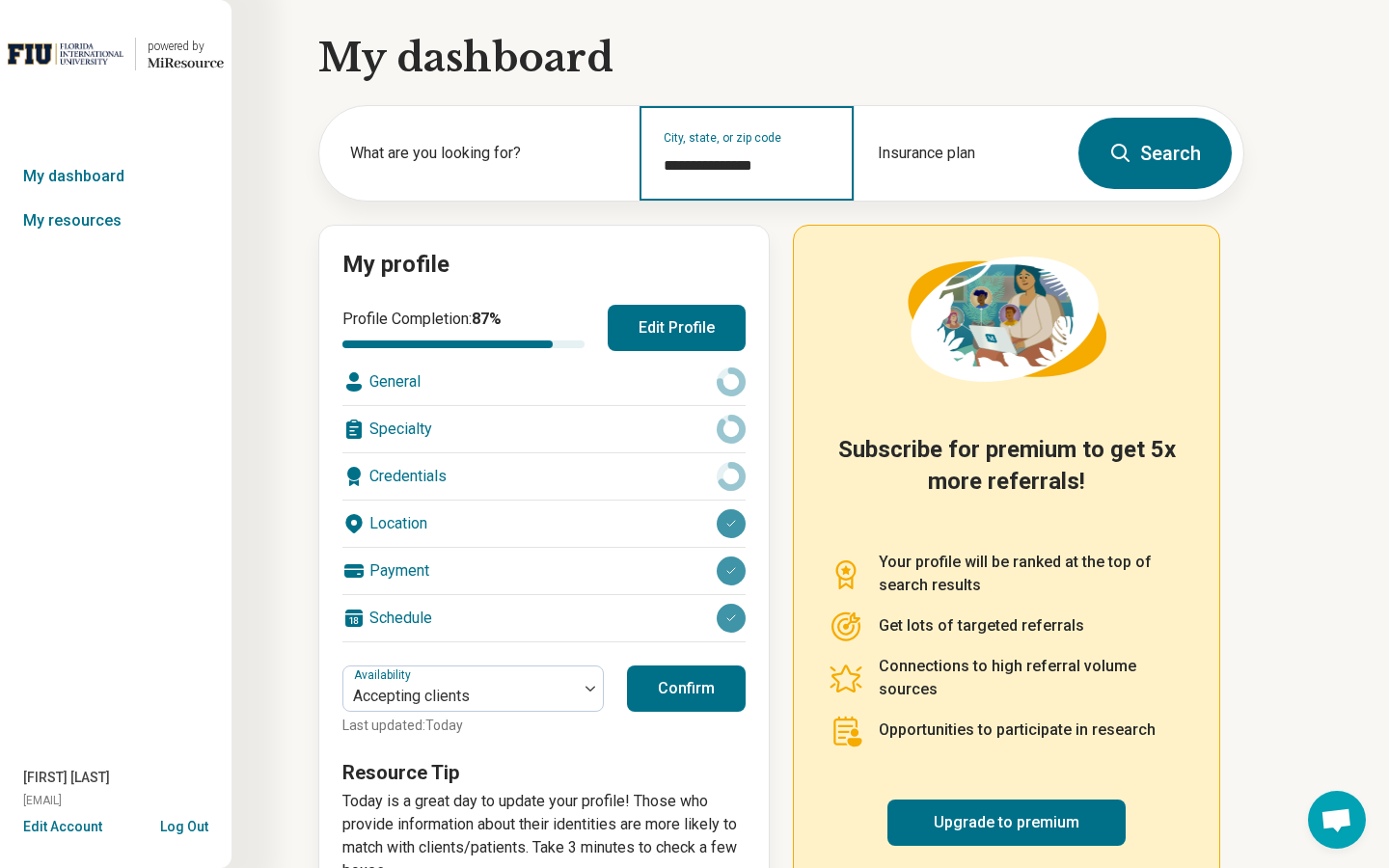 type on "**********" 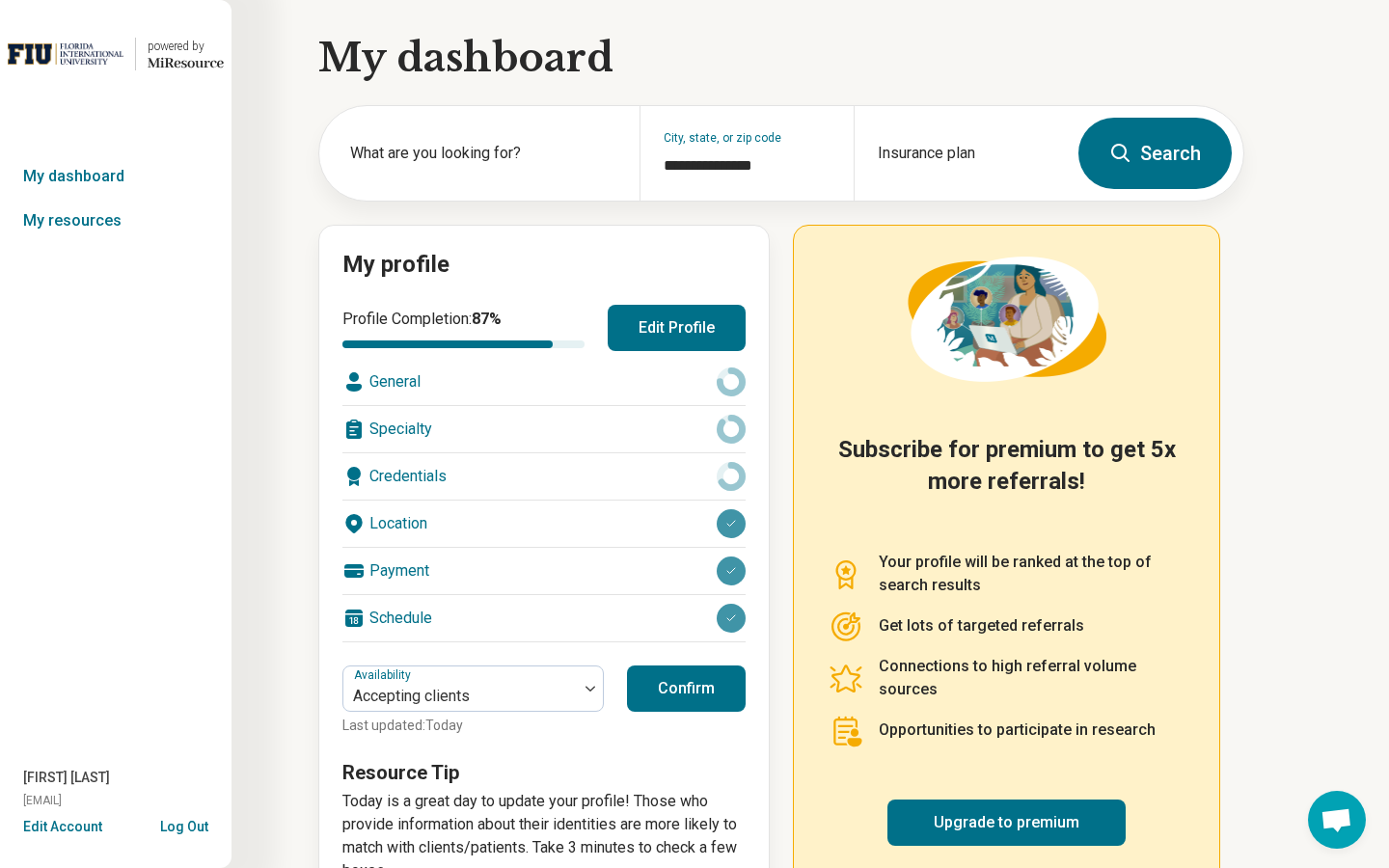 click 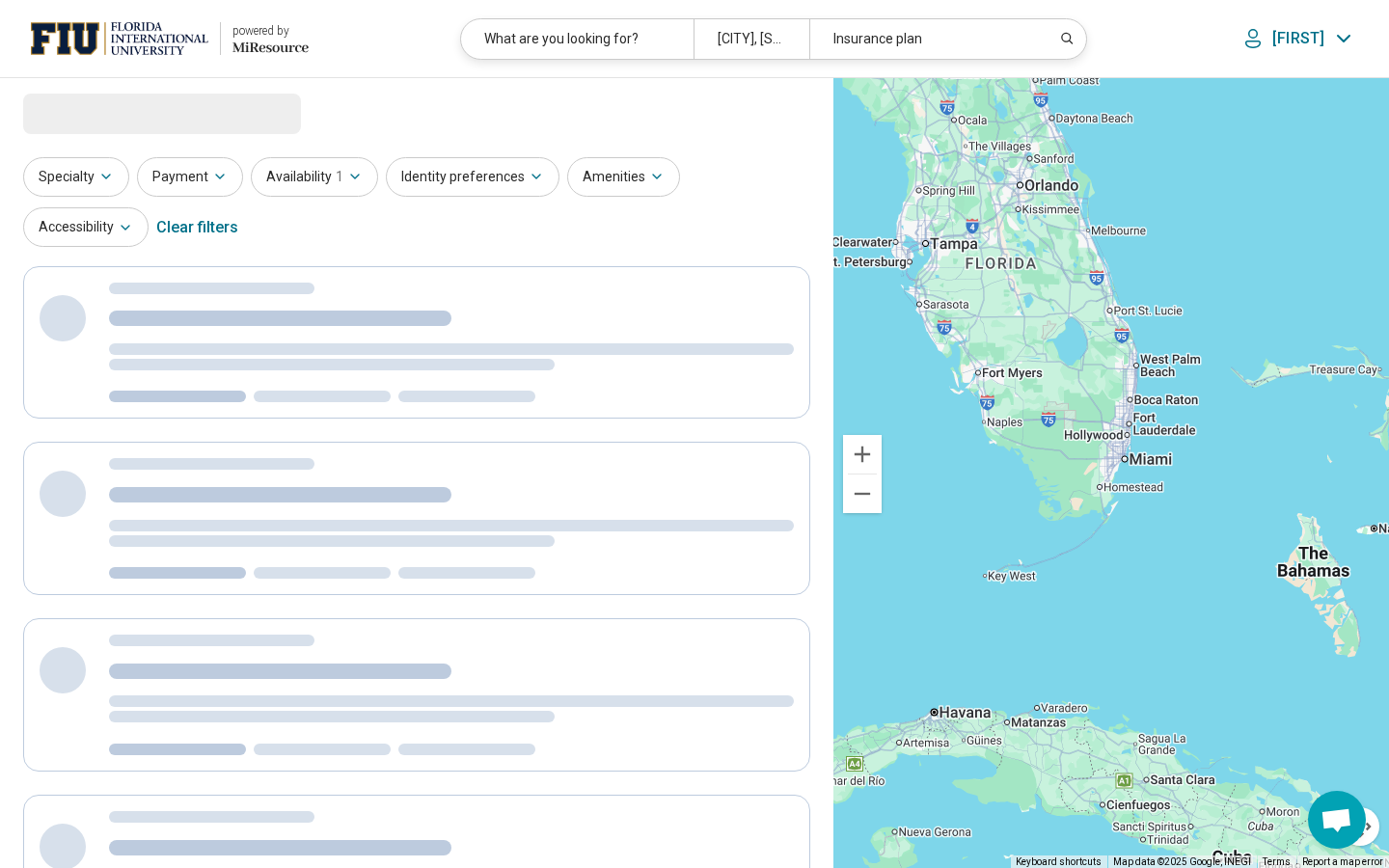 select on "***" 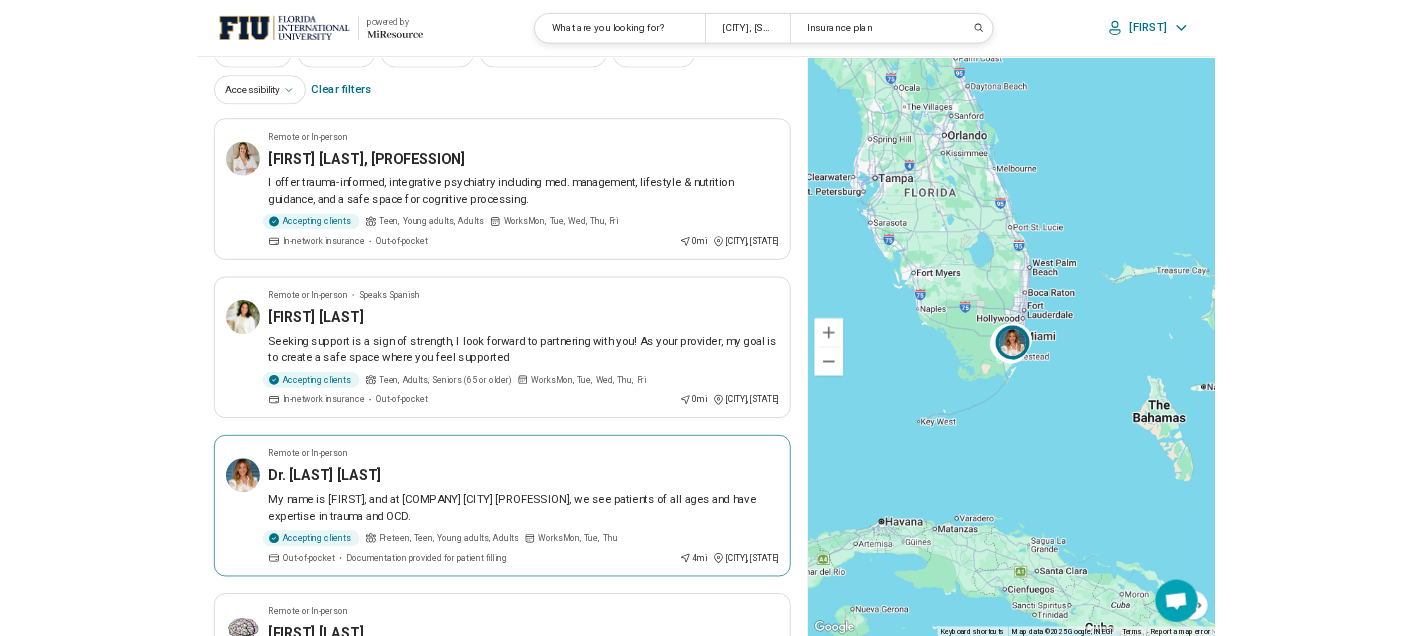 scroll, scrollTop: 0, scrollLeft: 0, axis: both 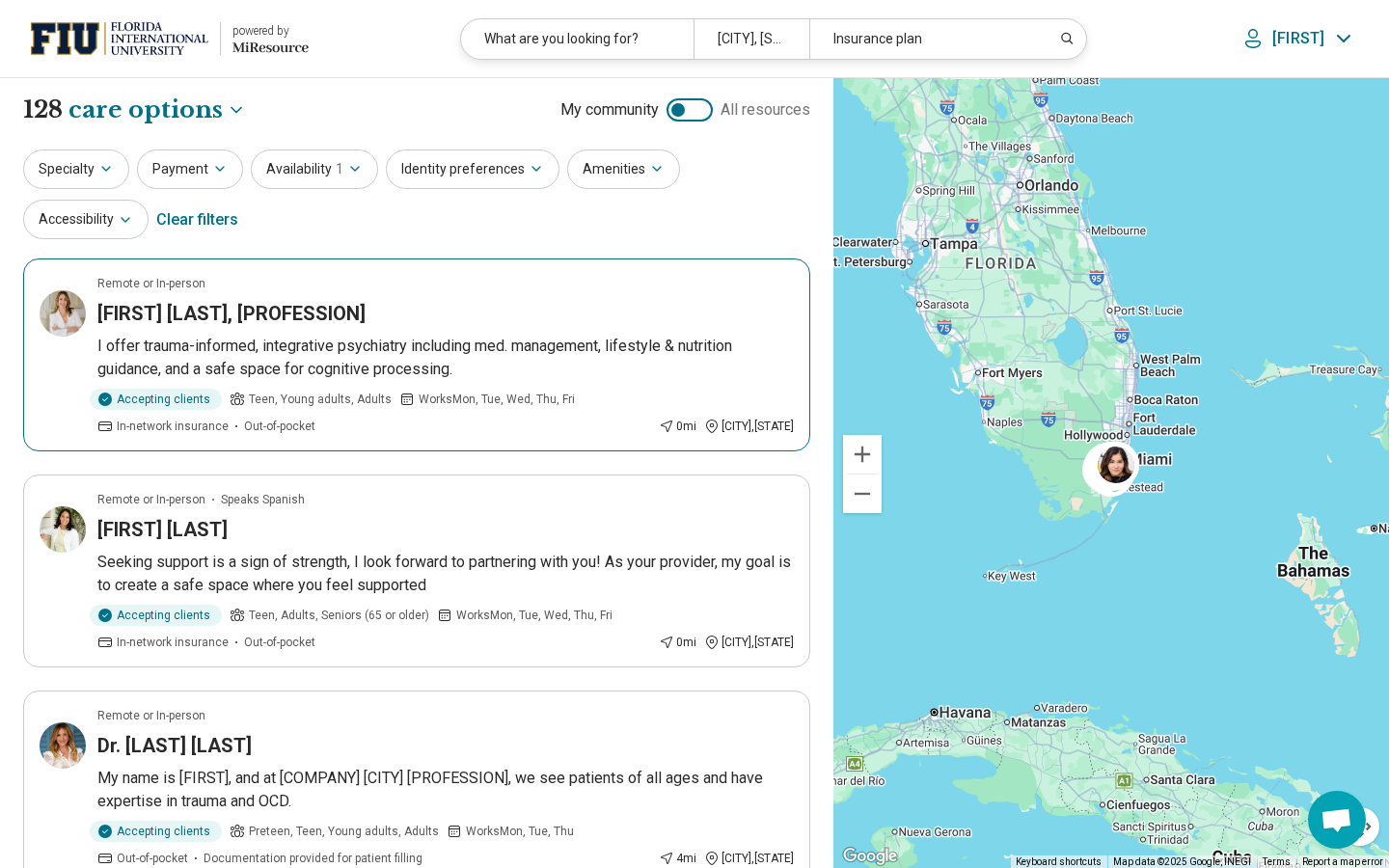 click on "I offer trauma-informed, integrative psychiatry including med. management, lifestyle & nutrition guidance, and a safe space for cognitive processing." at bounding box center (446, 358) 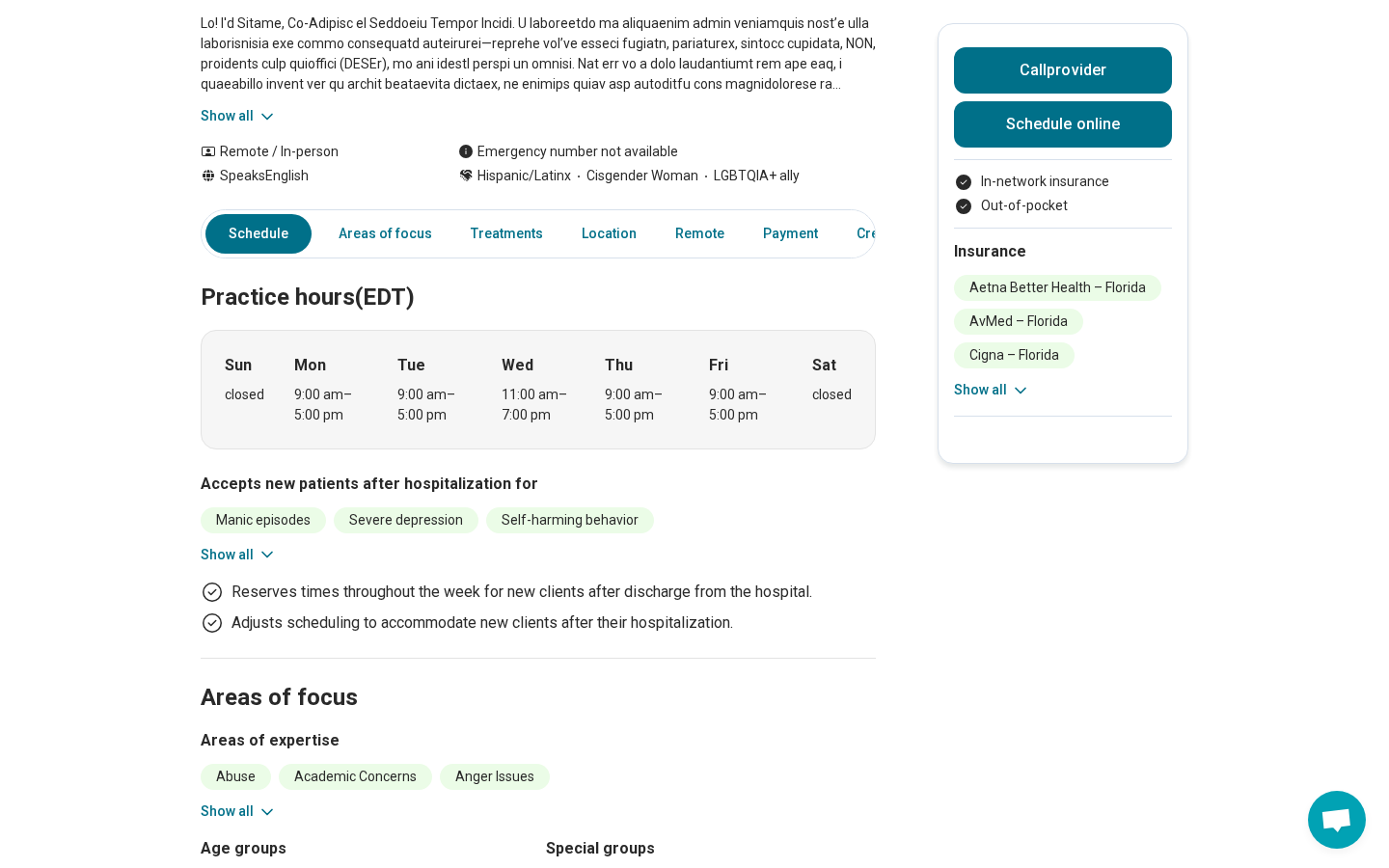 scroll, scrollTop: 0, scrollLeft: 0, axis: both 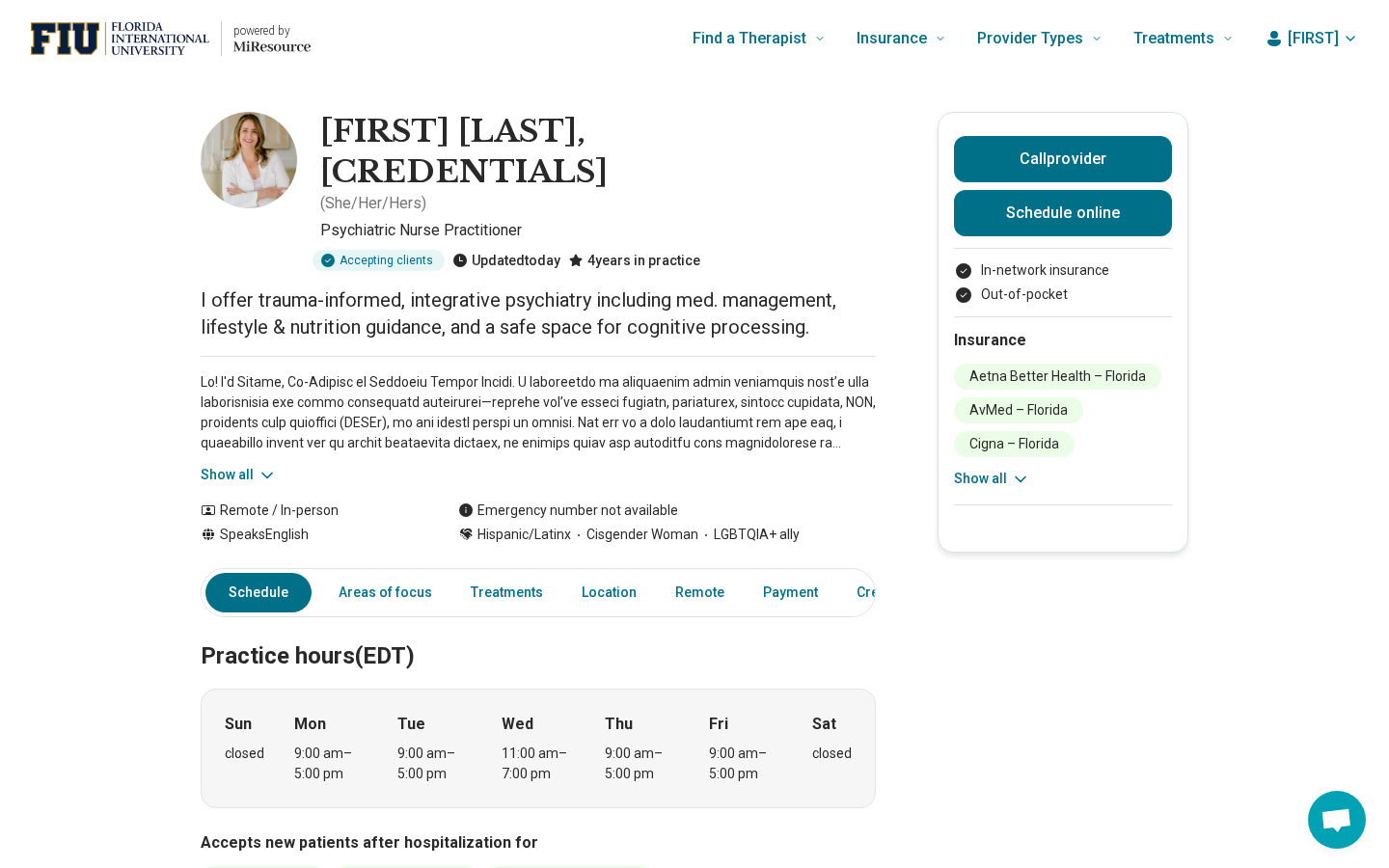 click on "[FIRST]" at bounding box center [1313, 39] 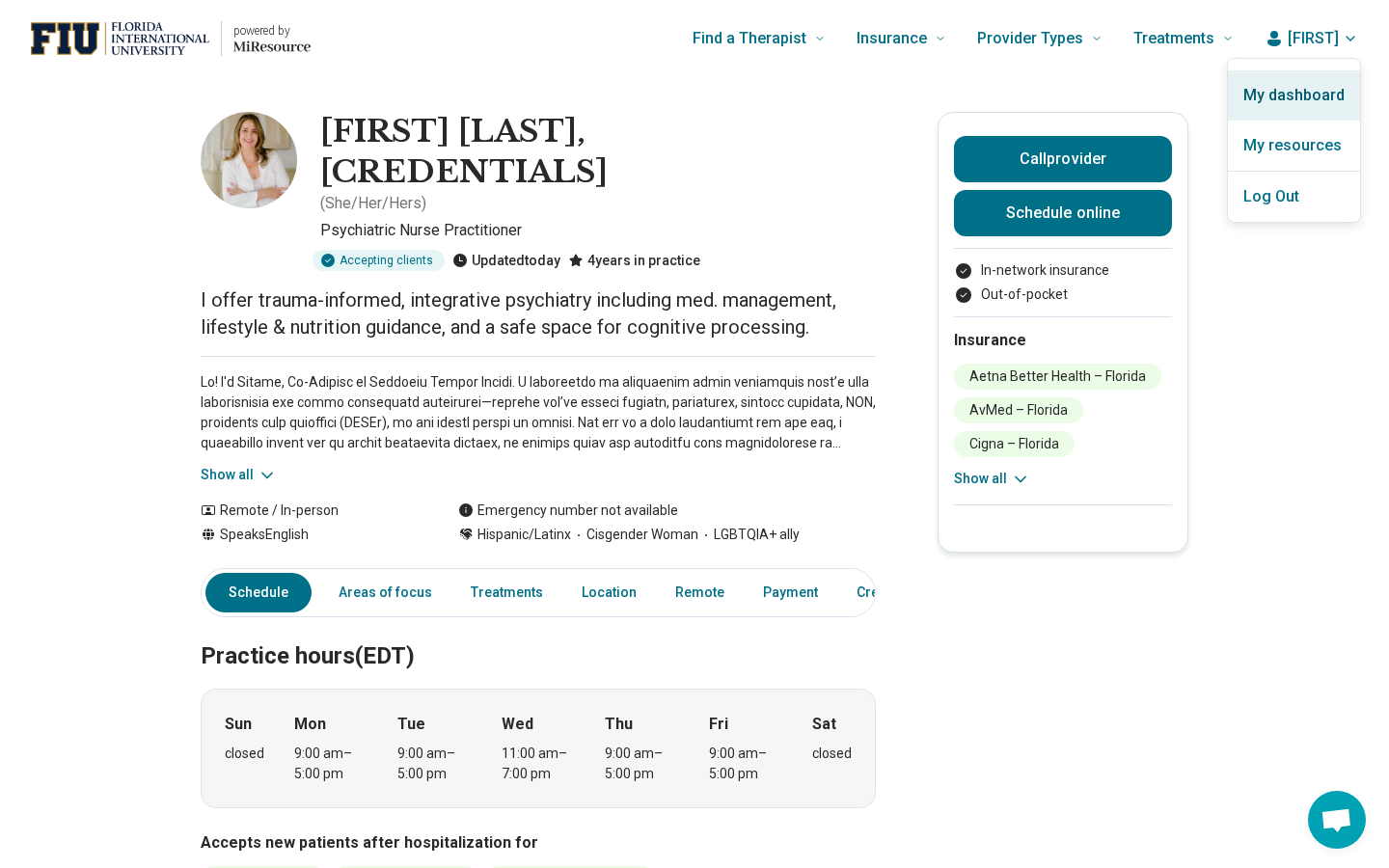click on "My dashboard" at bounding box center [1294, 95] 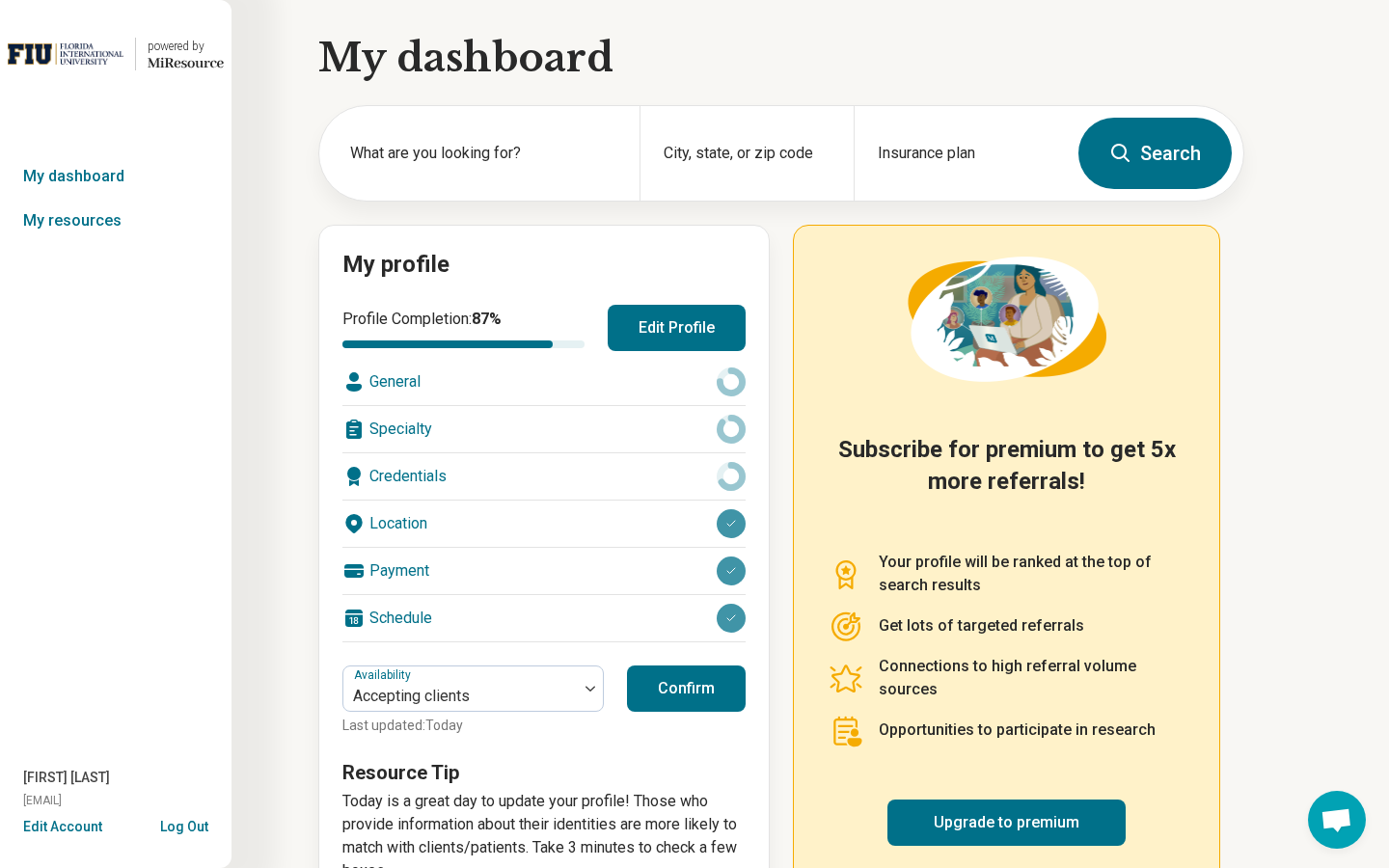 click on "Location" at bounding box center [544, 524] 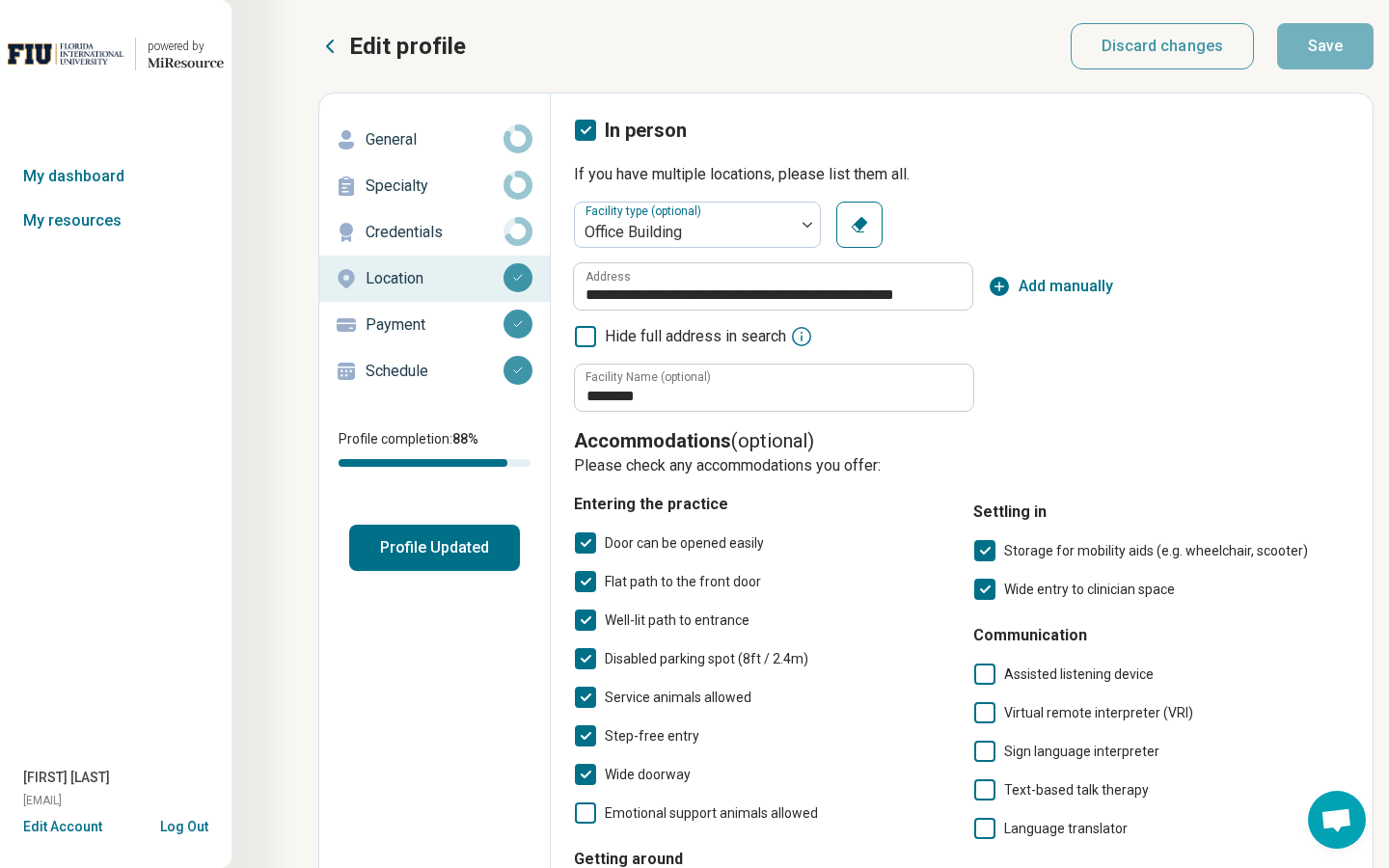 scroll, scrollTop: 351, scrollLeft: 0, axis: vertical 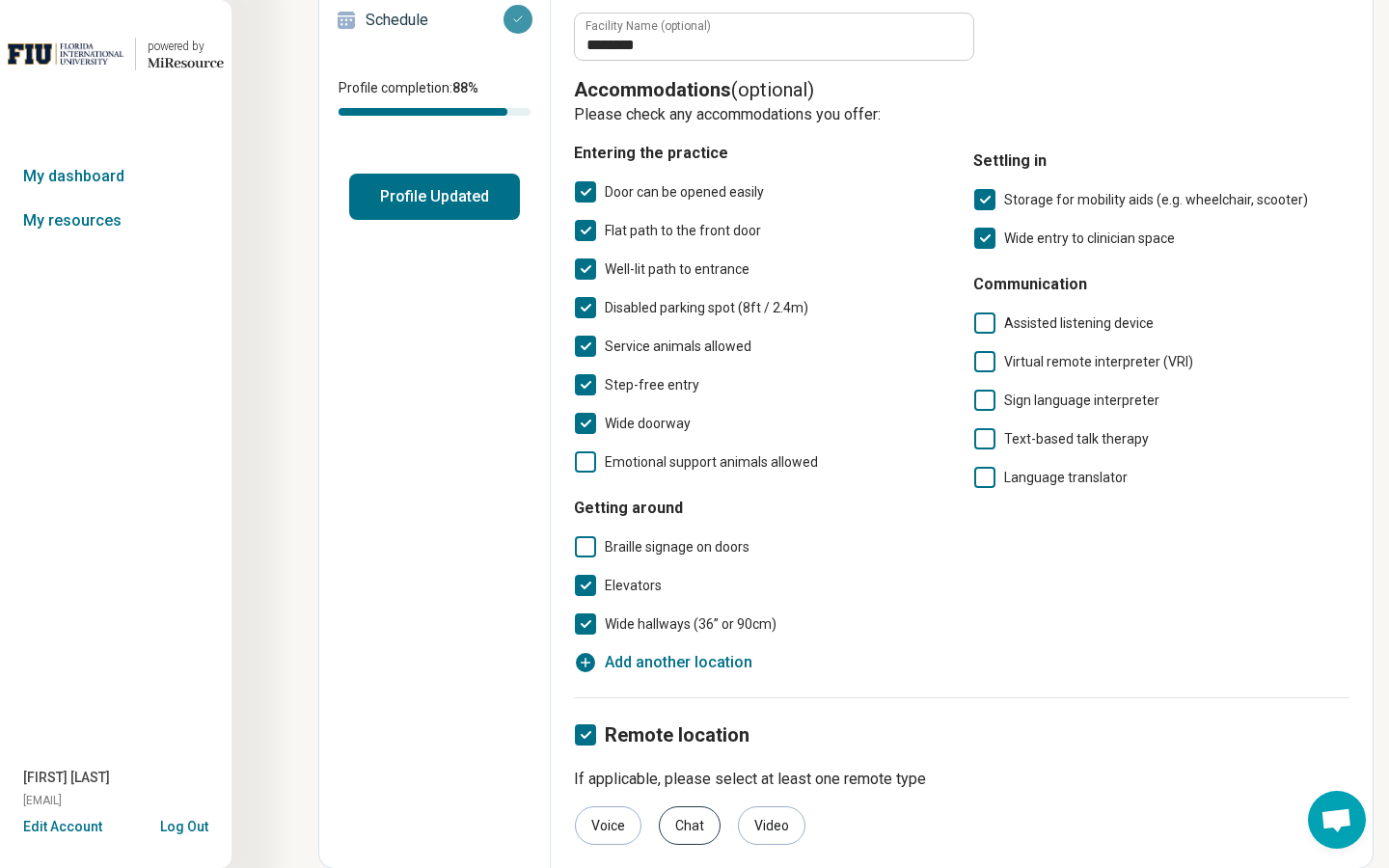 click on "Chat" at bounding box center (690, 826) 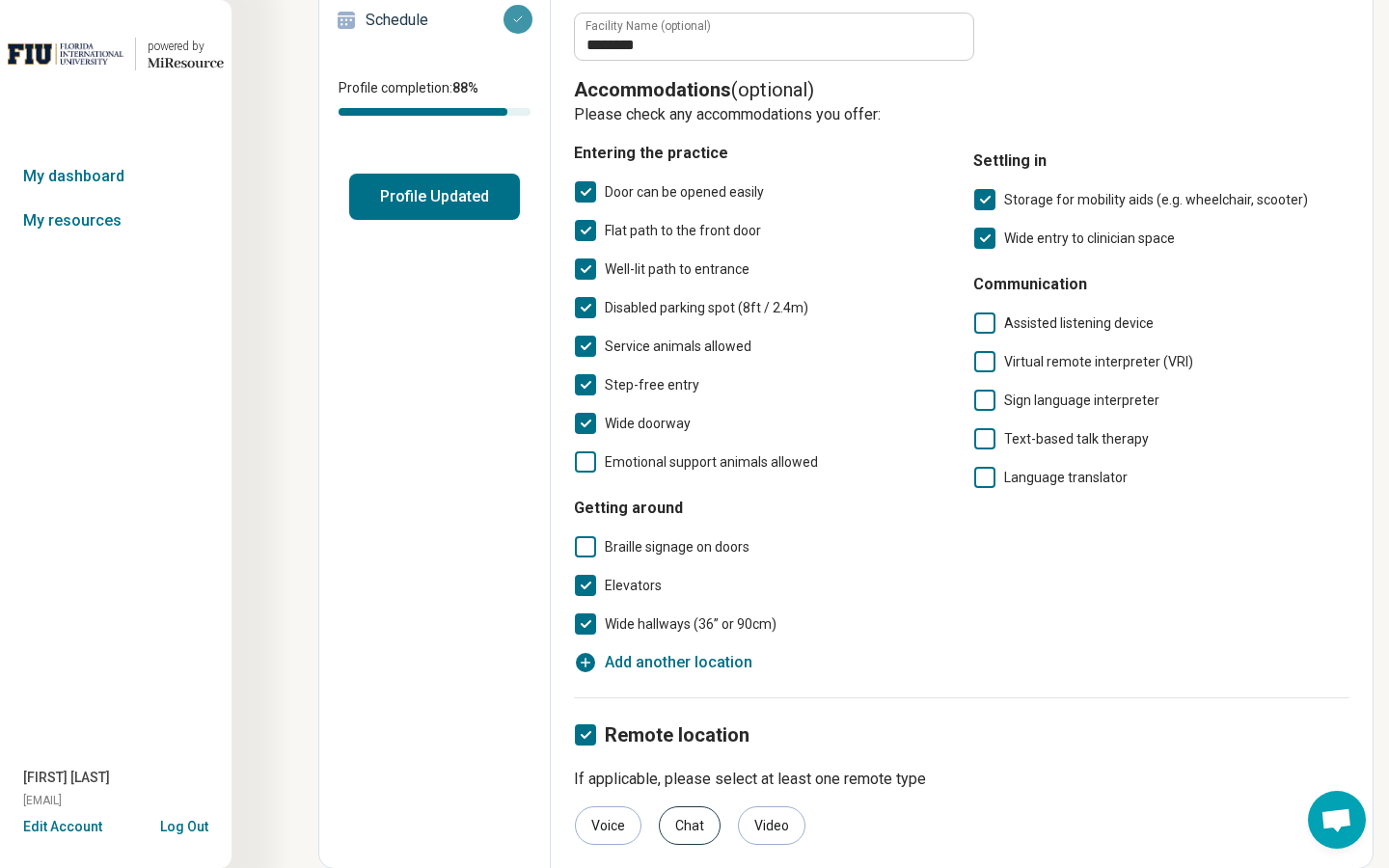 scroll, scrollTop: 0, scrollLeft: 0, axis: both 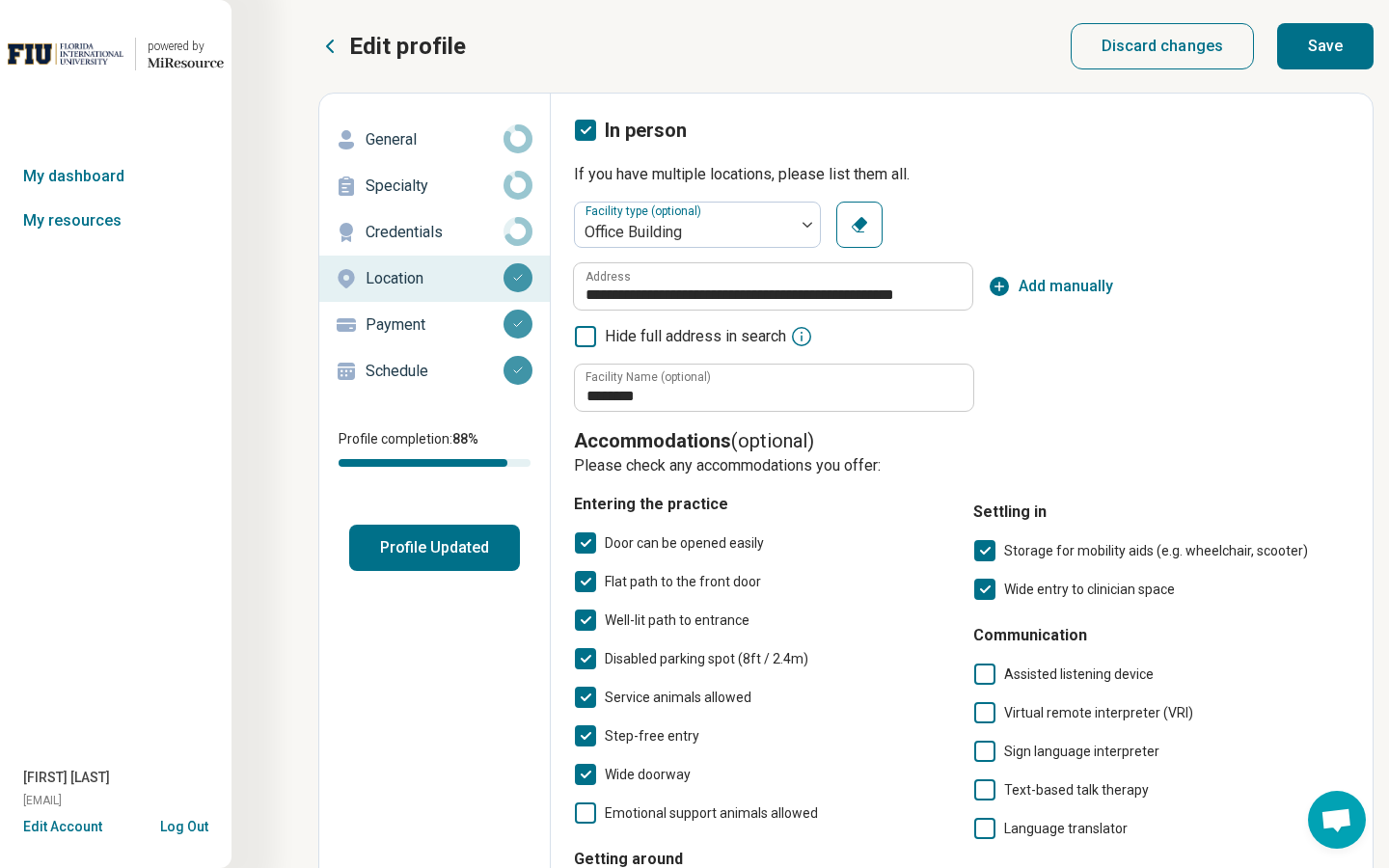 click on "Save" at bounding box center [1325, 46] 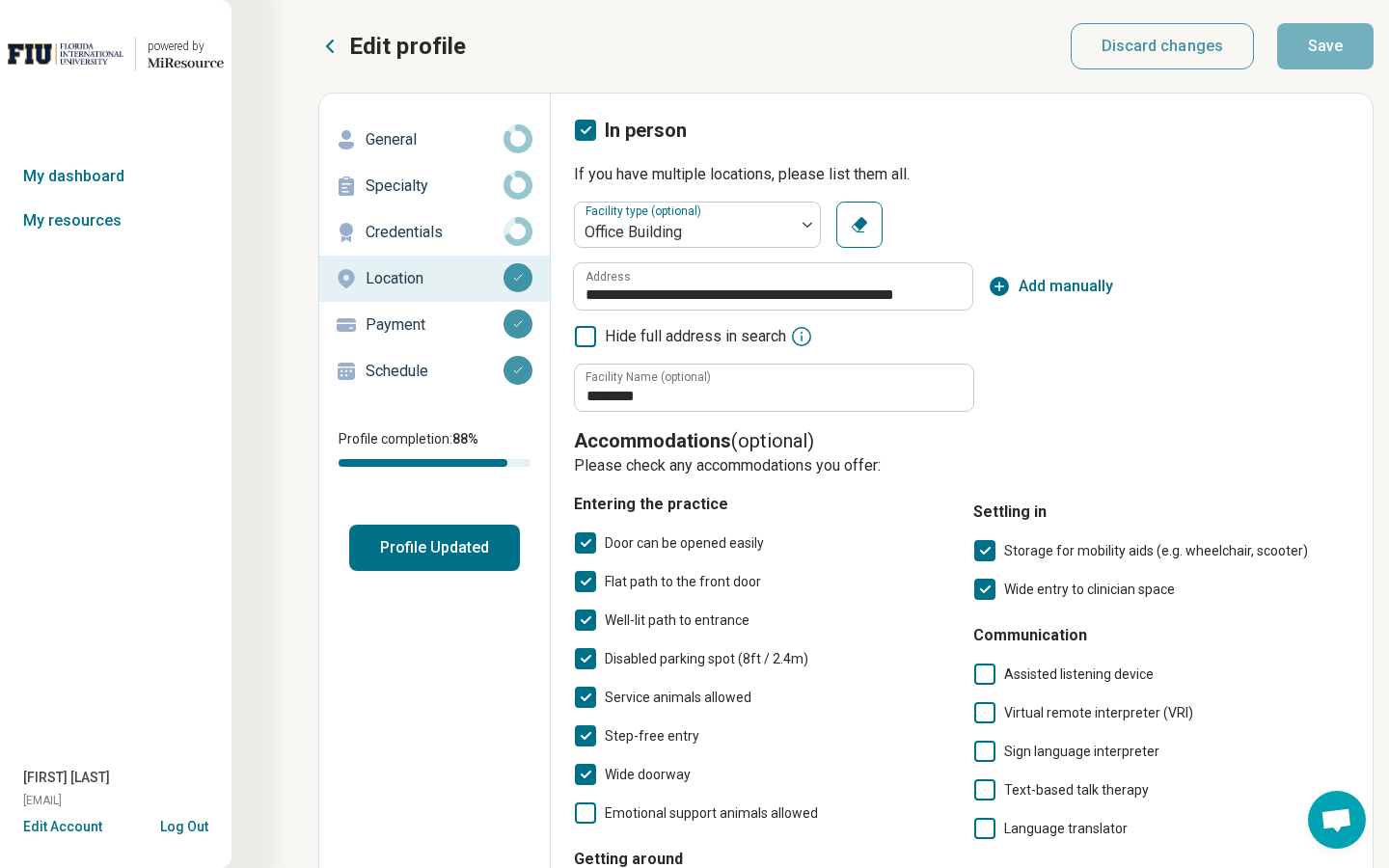 click on "Profile Updated" at bounding box center [434, 548] 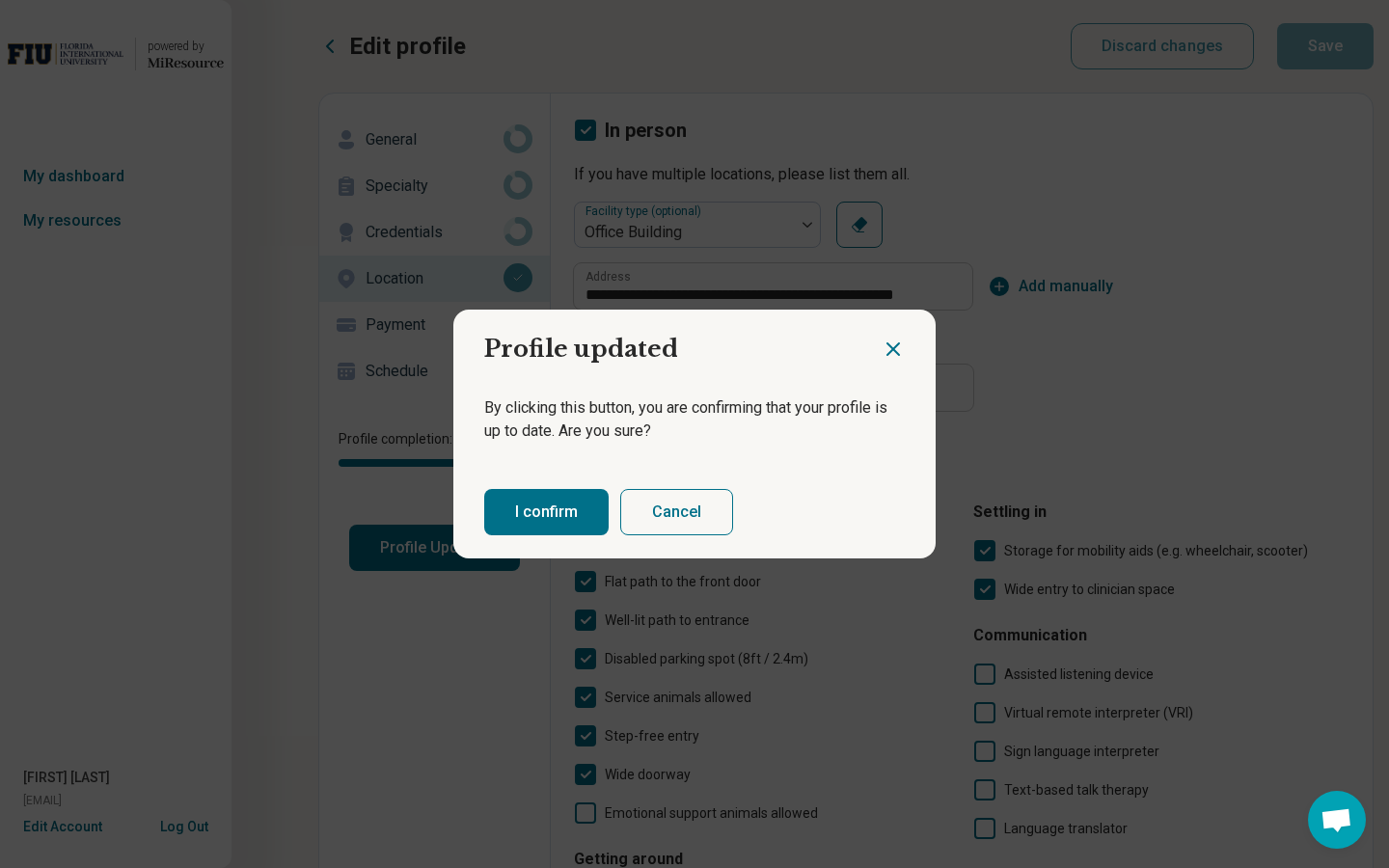 click on "I confirm" at bounding box center (546, 512) 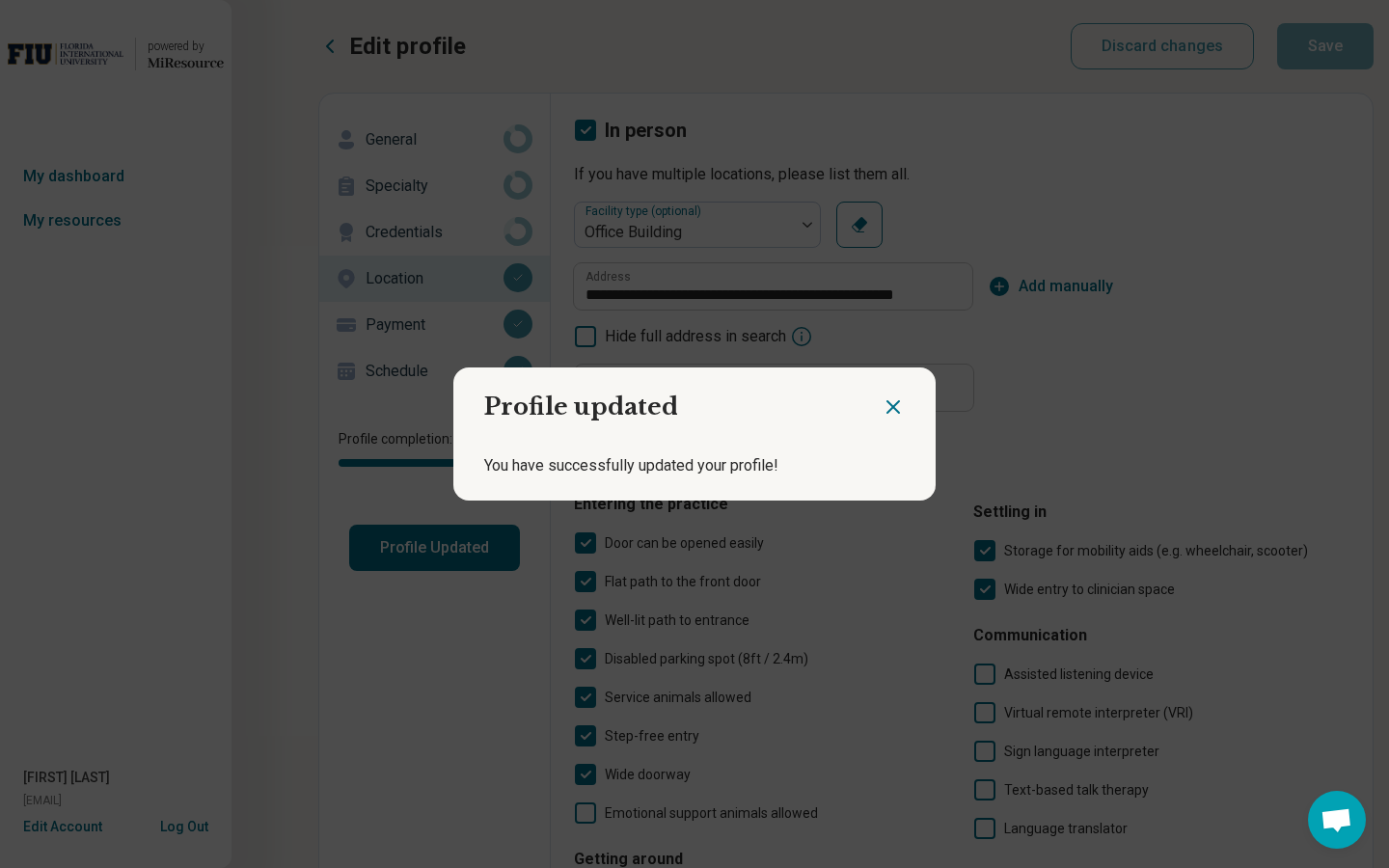 click on "Profile updated You have successfully updated your profile!" at bounding box center (694, 434) 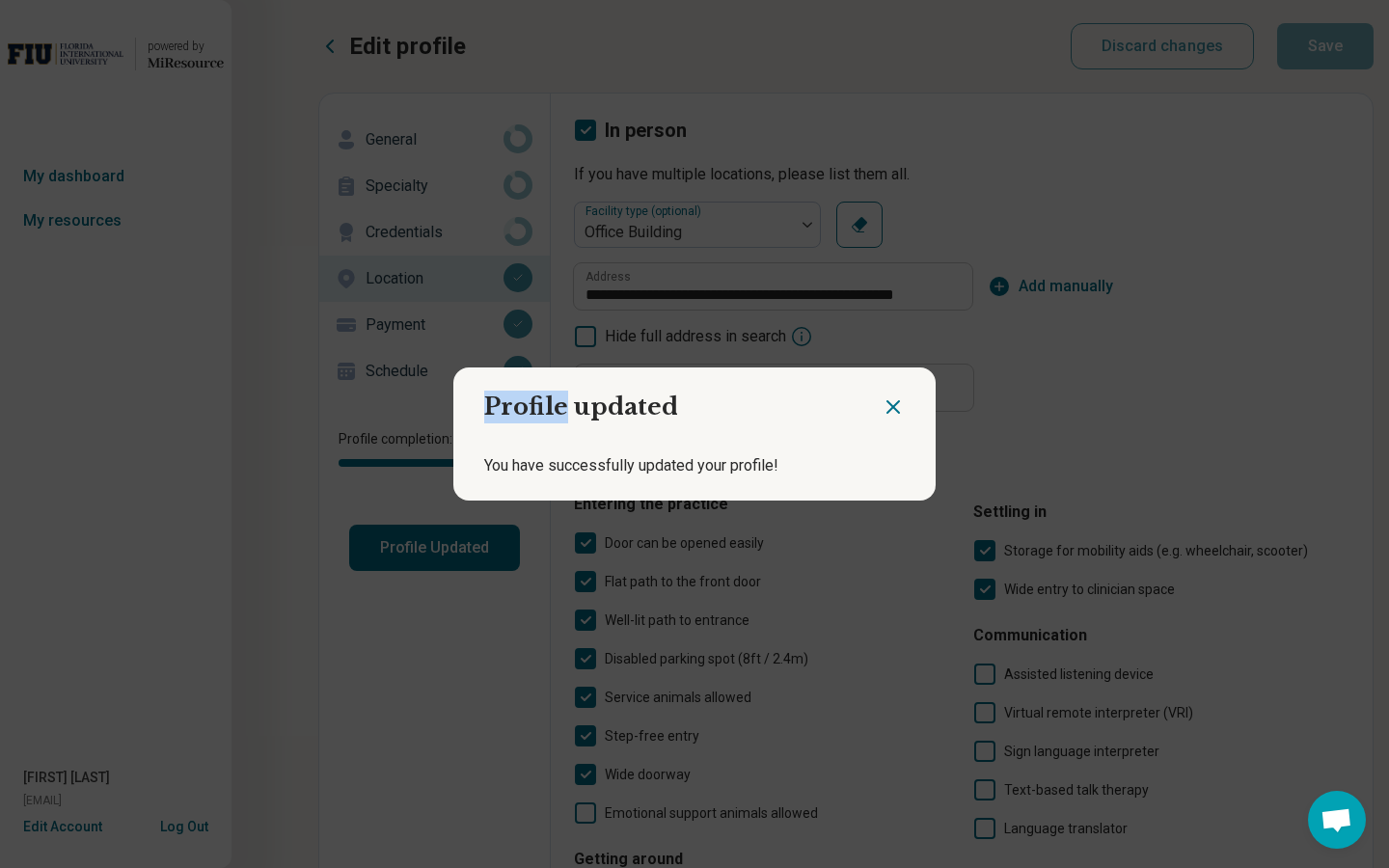 click on "Profile updated You have successfully updated your profile!" at bounding box center [694, 434] 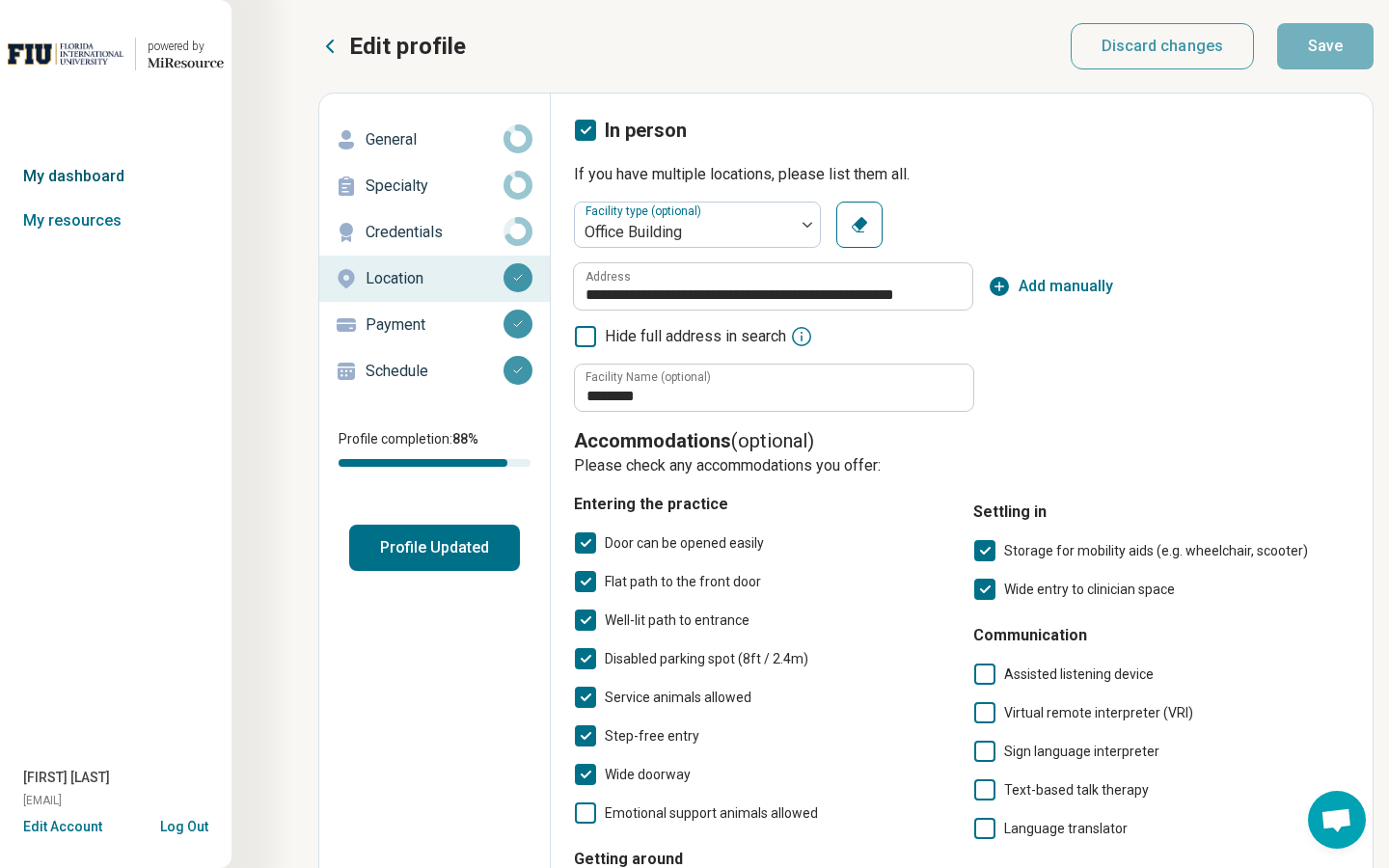 click on "My dashboard" at bounding box center [116, 176] 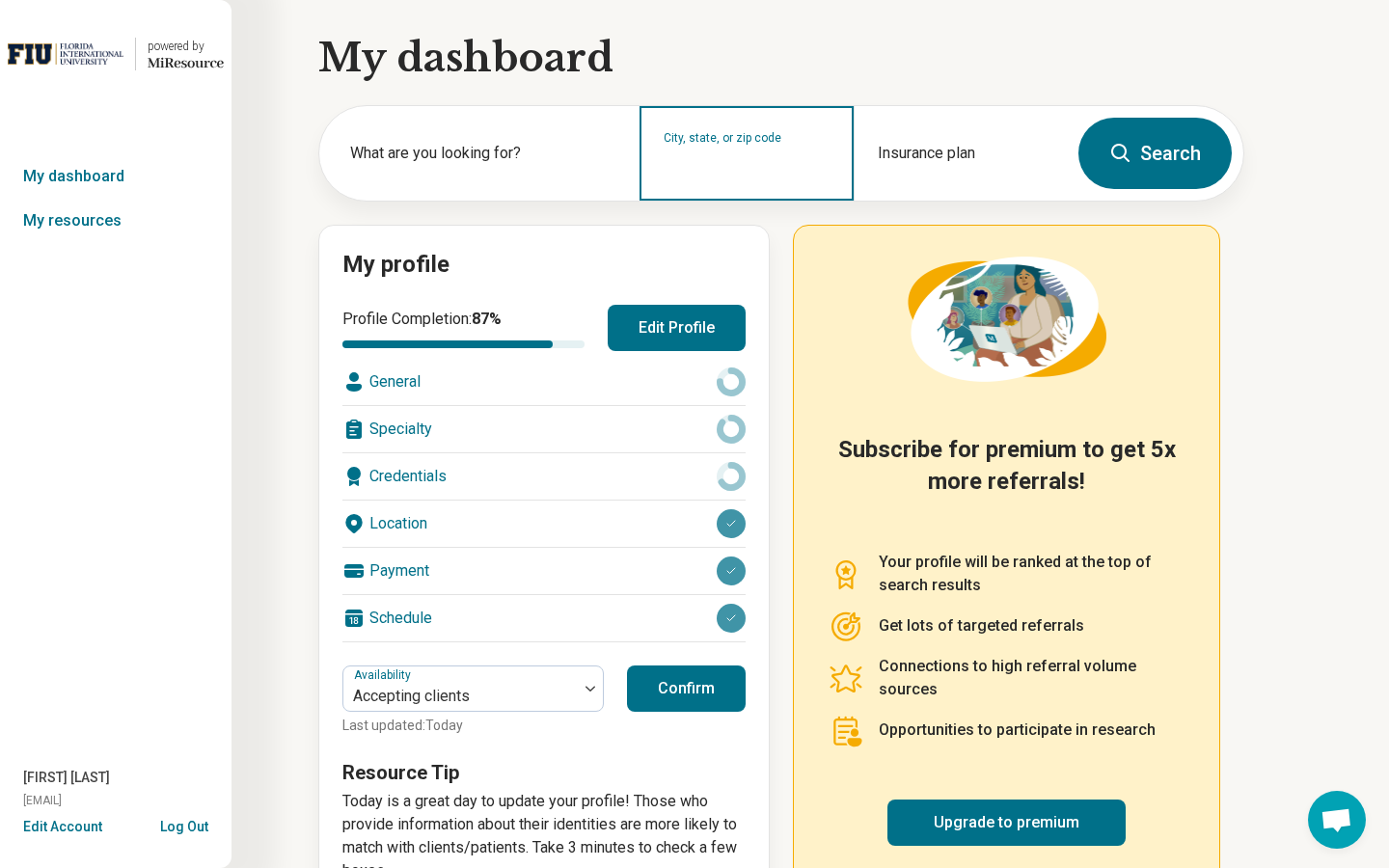 click on "City, state, or zip code" at bounding box center (747, 166) 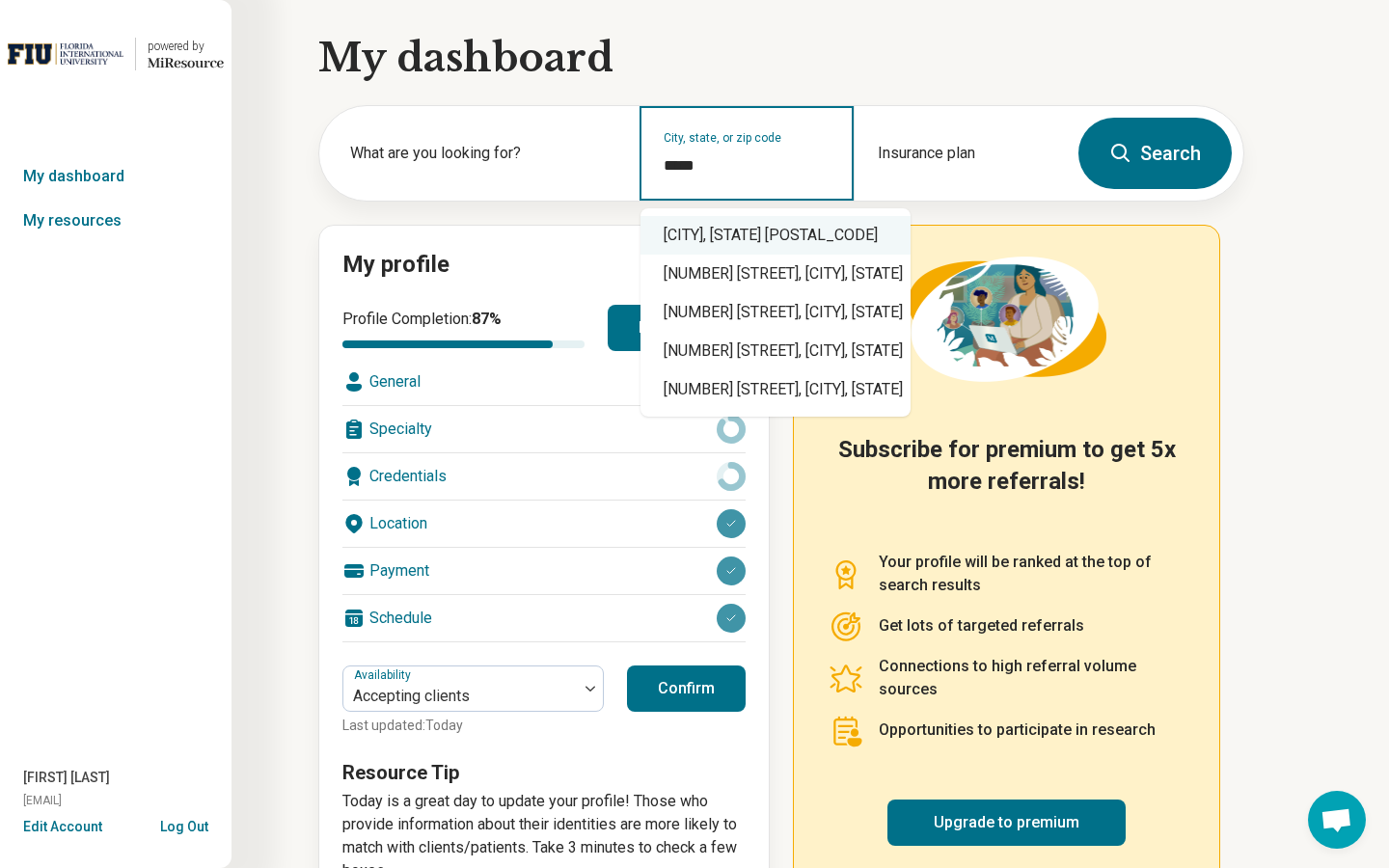 click on "[CITY], [STATE] [POSTAL_CODE]" at bounding box center [776, 235] 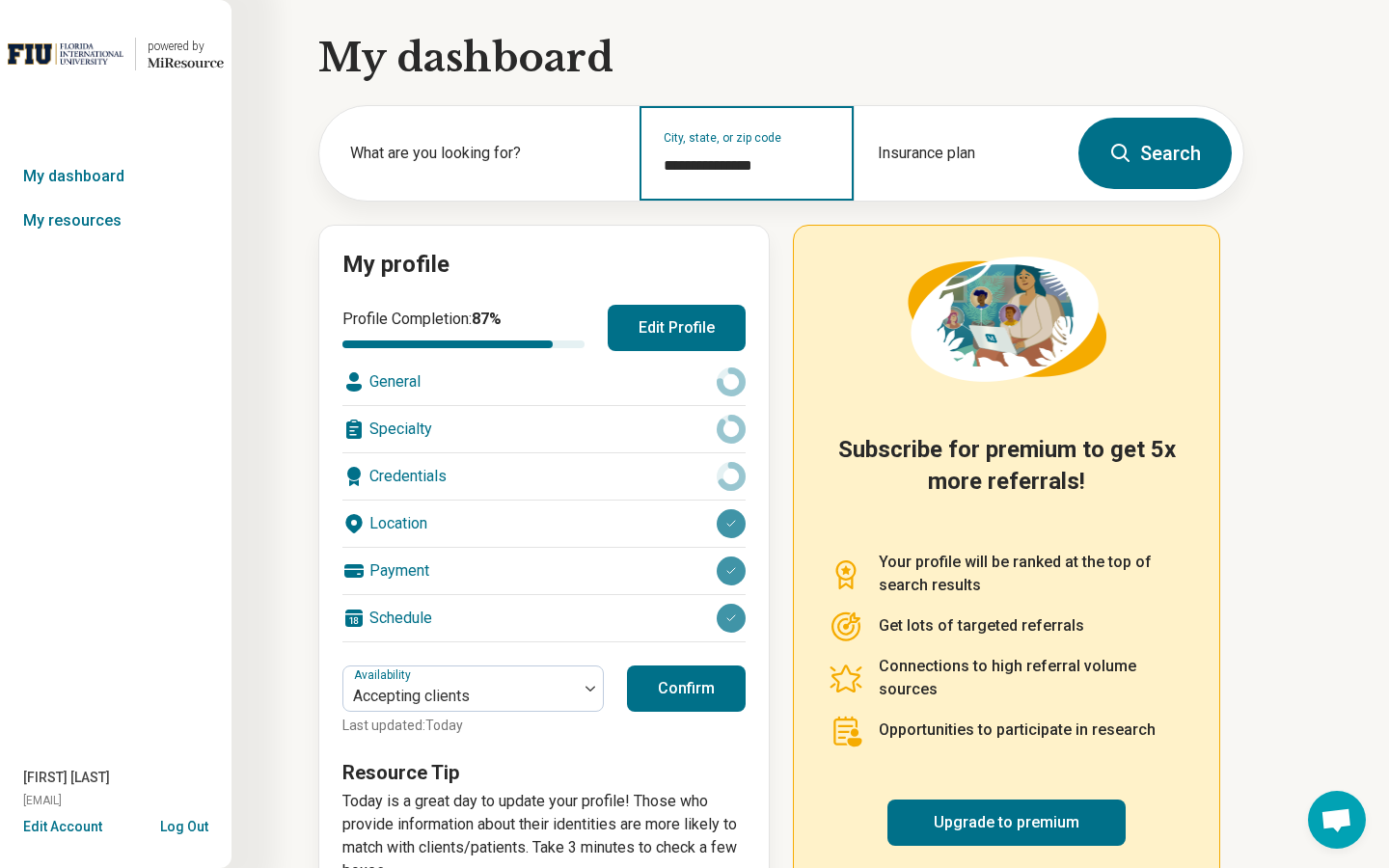type on "**********" 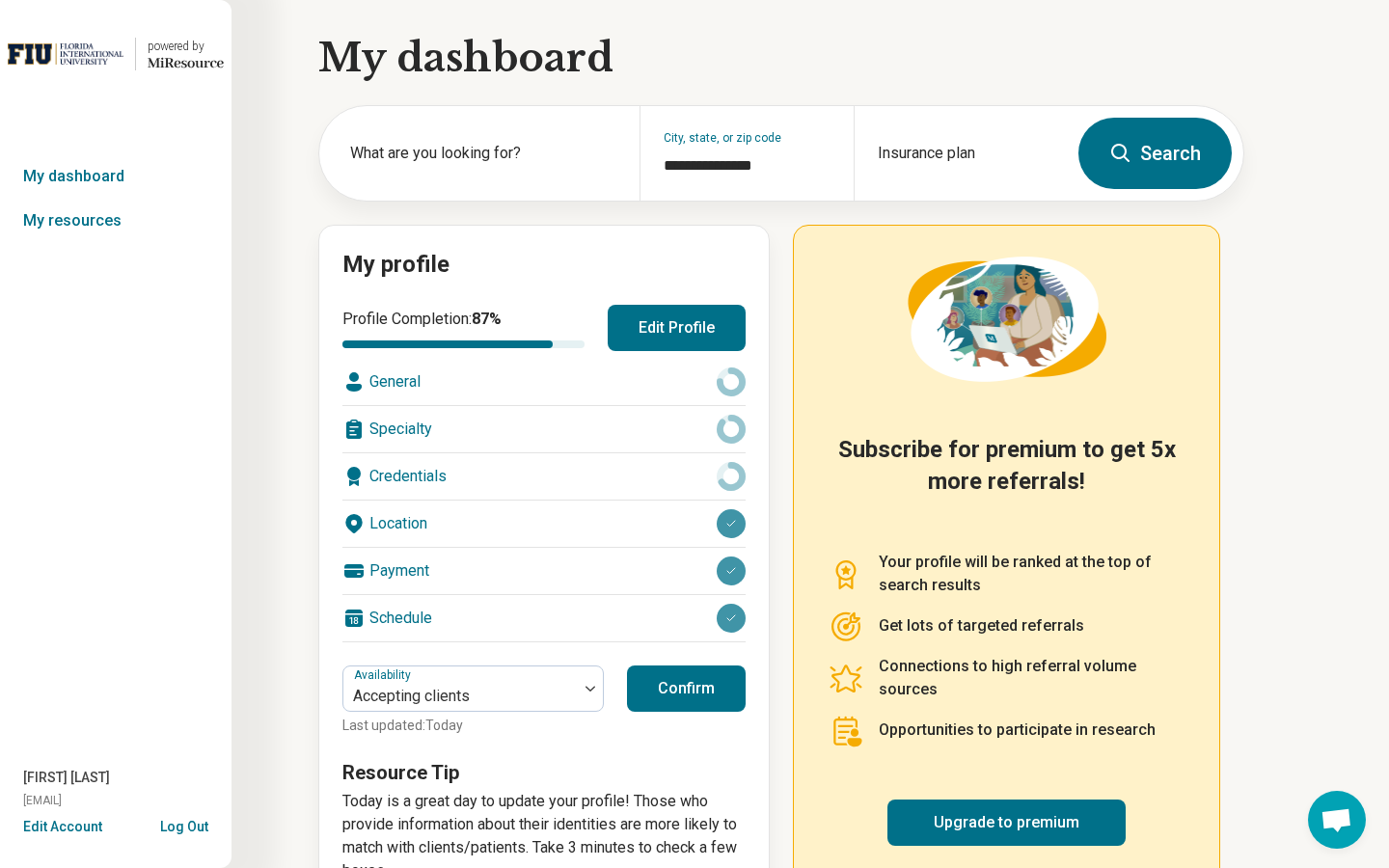 click on "Search" at bounding box center [1155, 153] 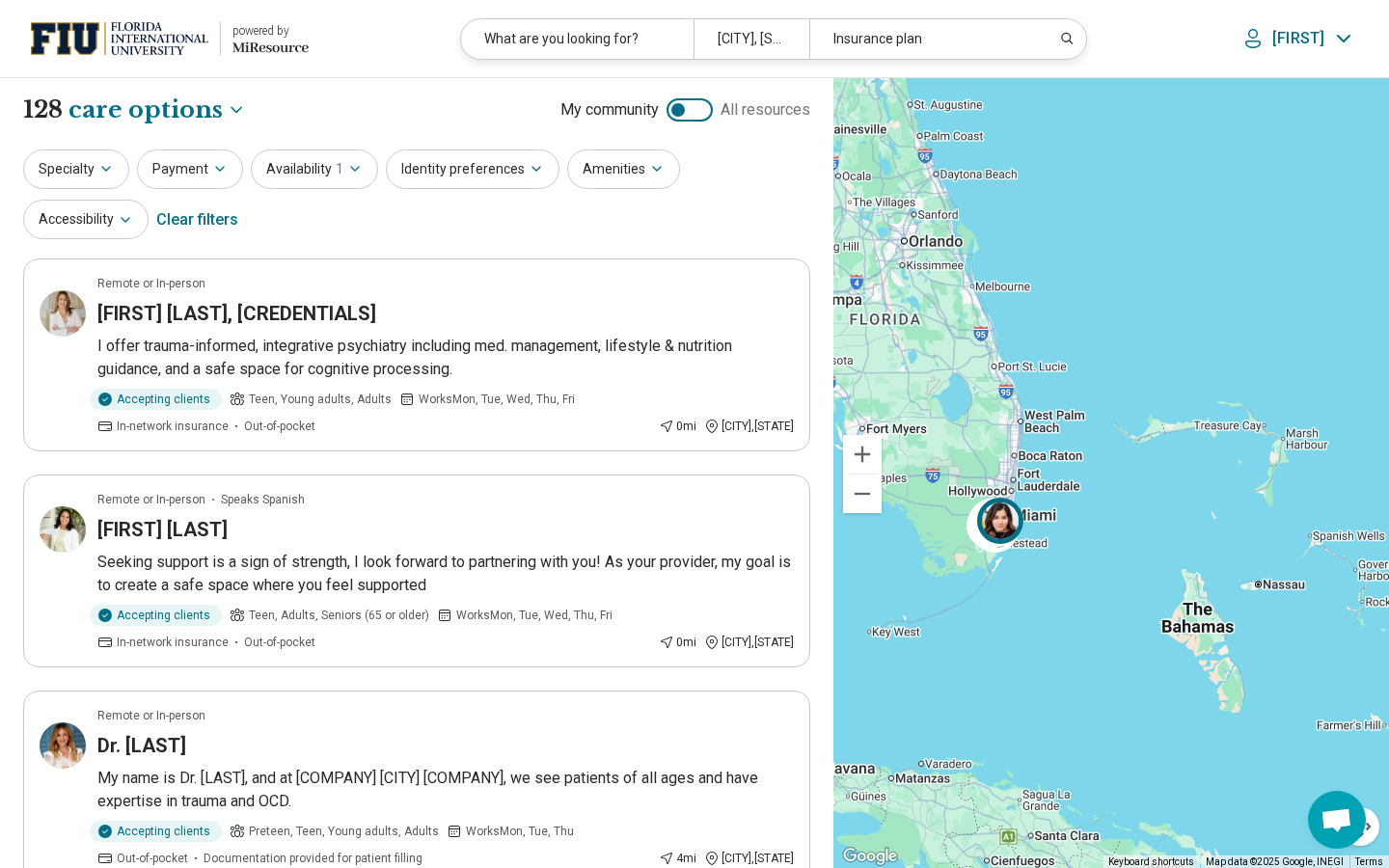 drag, startPoint x: 1122, startPoint y: 473, endPoint x: 1006, endPoint y: 525, distance: 127.12199 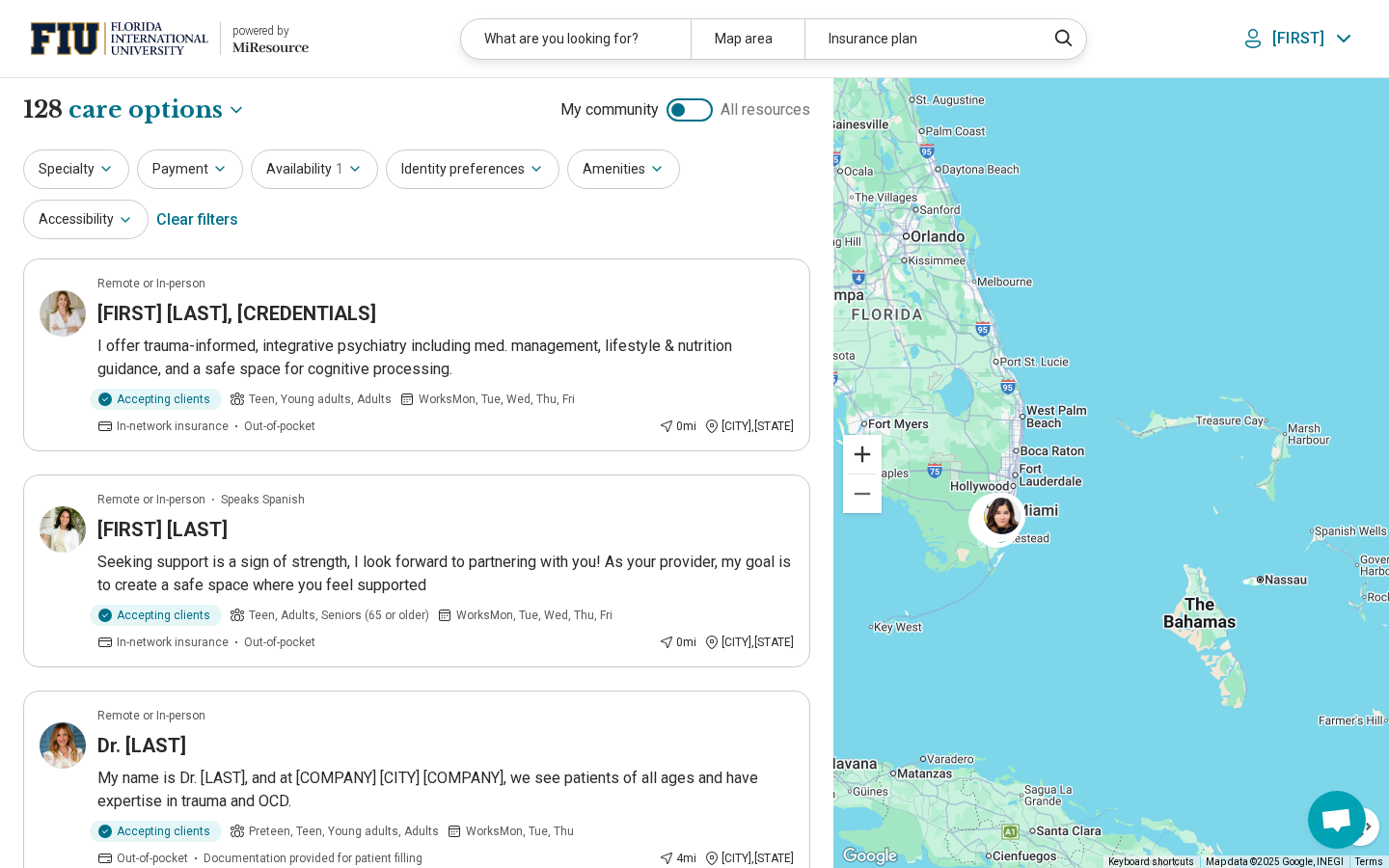 click at bounding box center [862, 454] 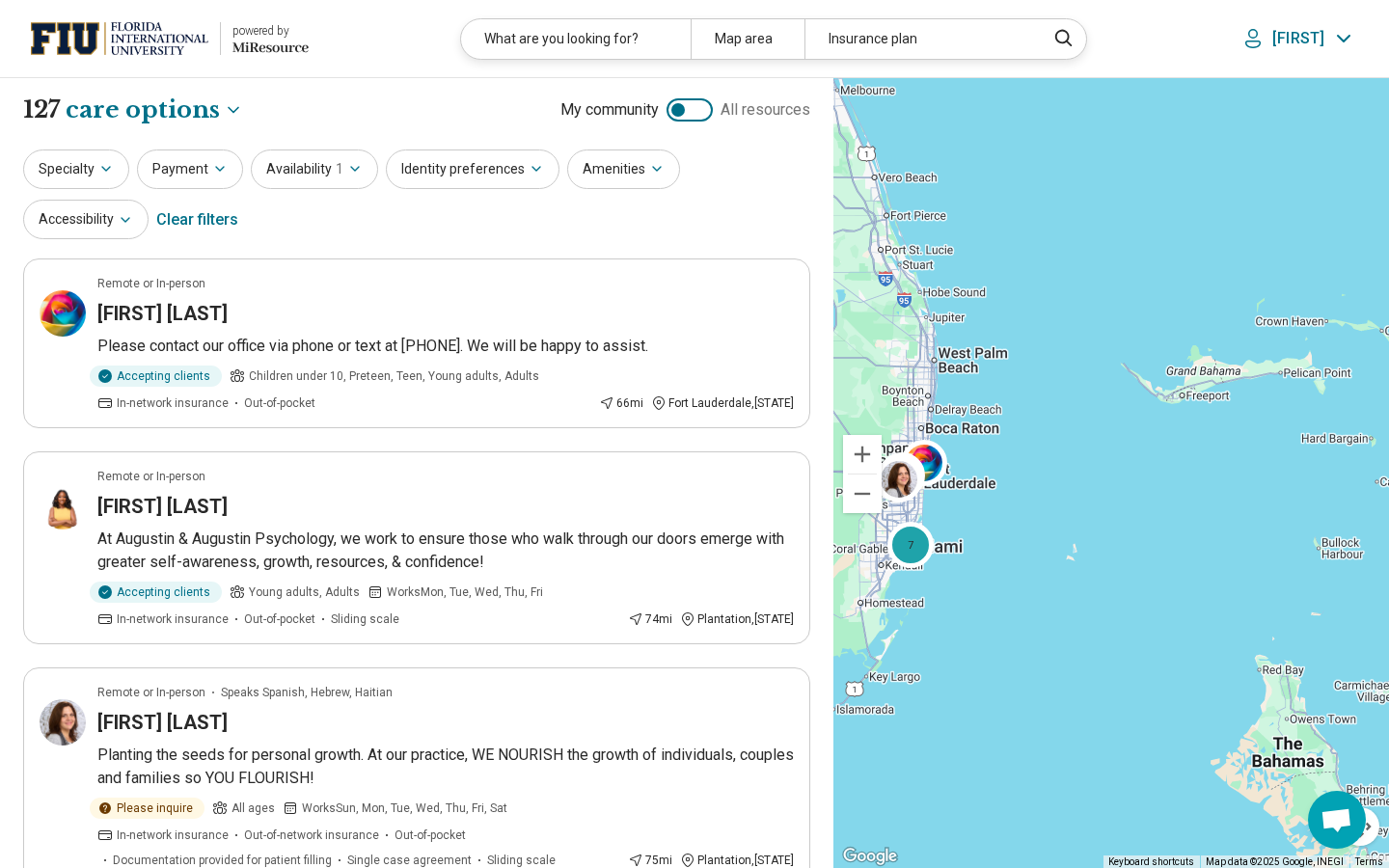 click at bounding box center (862, 454) 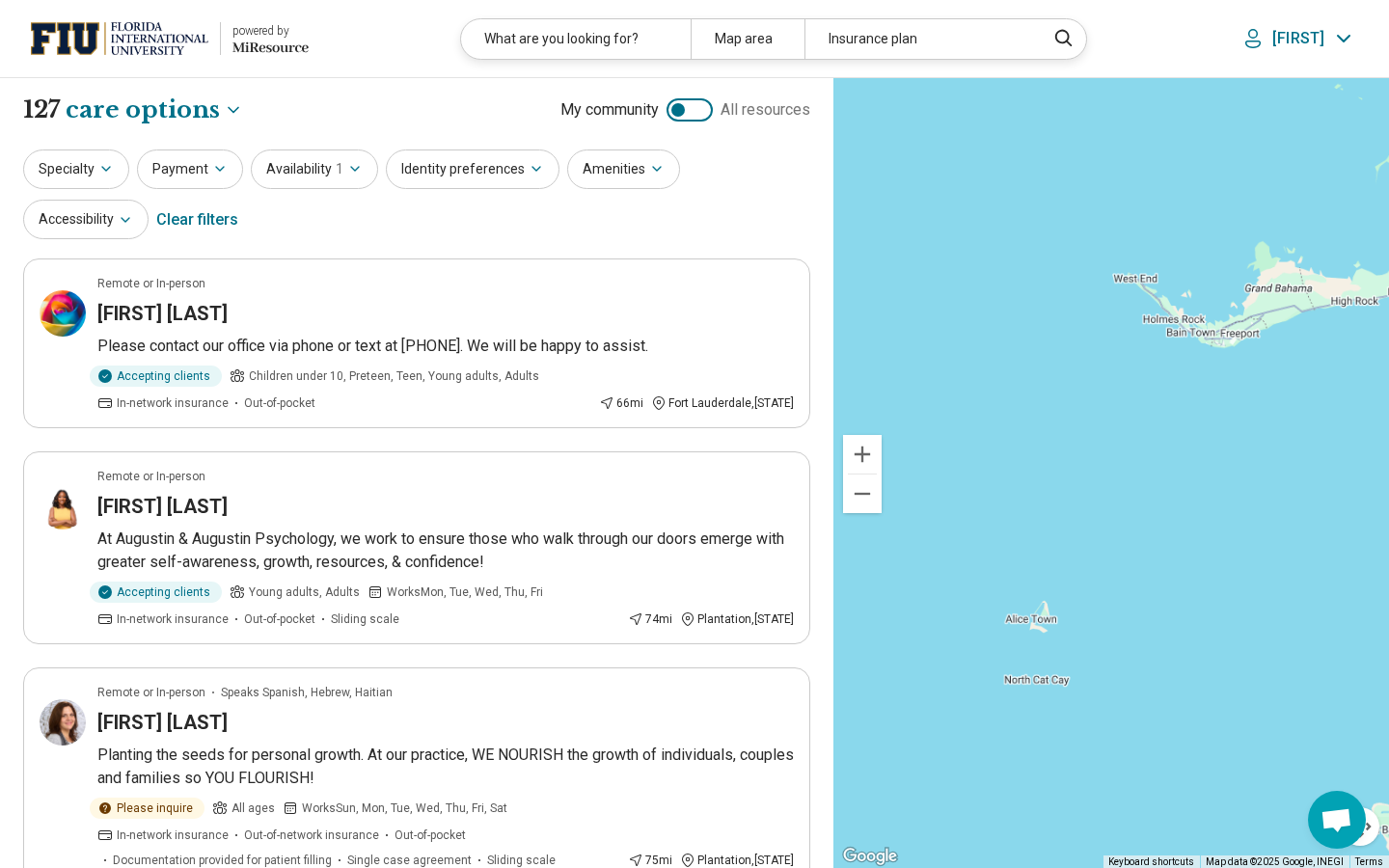 click at bounding box center (862, 454) 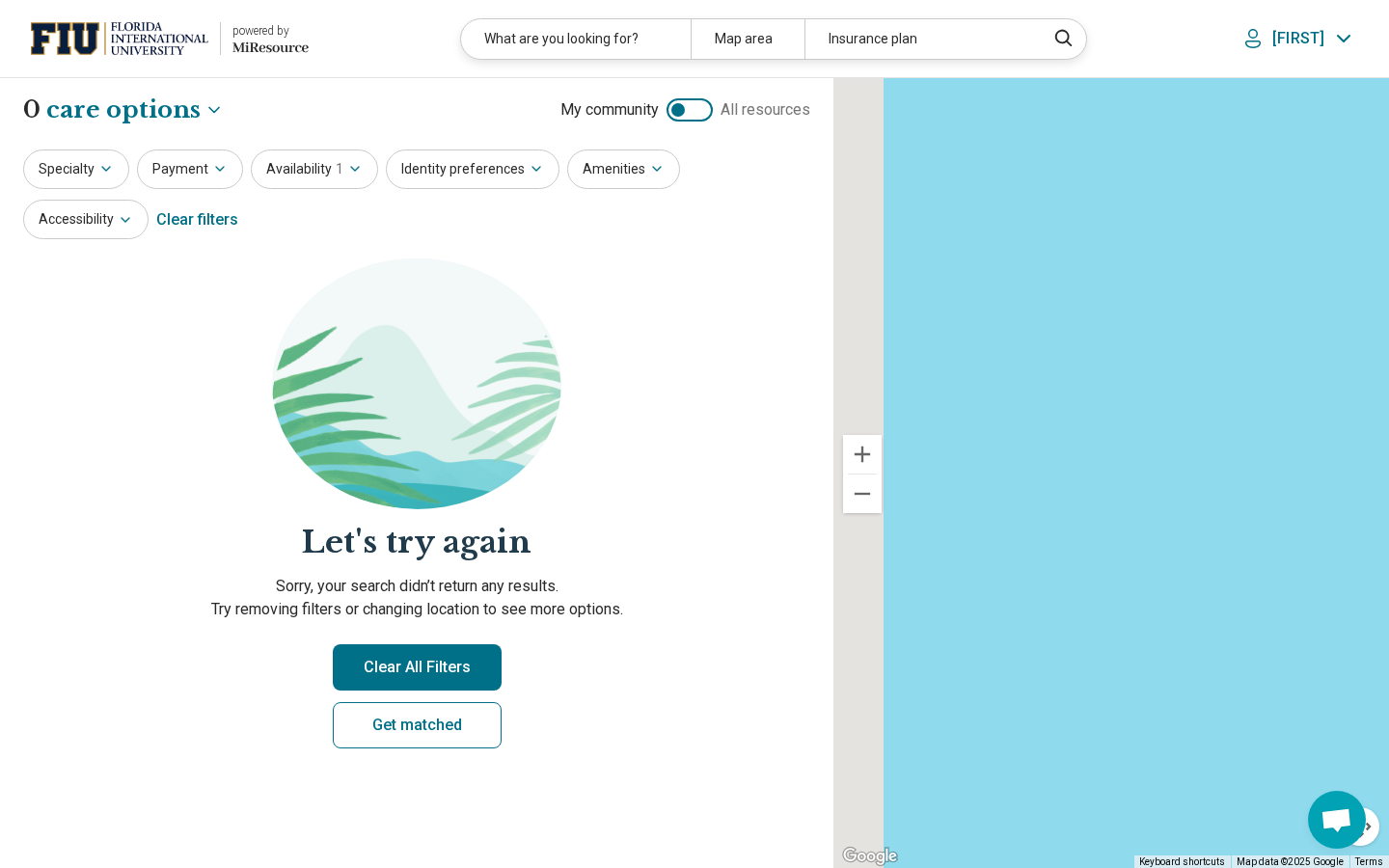 drag, startPoint x: 1029, startPoint y: 521, endPoint x: 1266, endPoint y: 459, distance: 244.97551 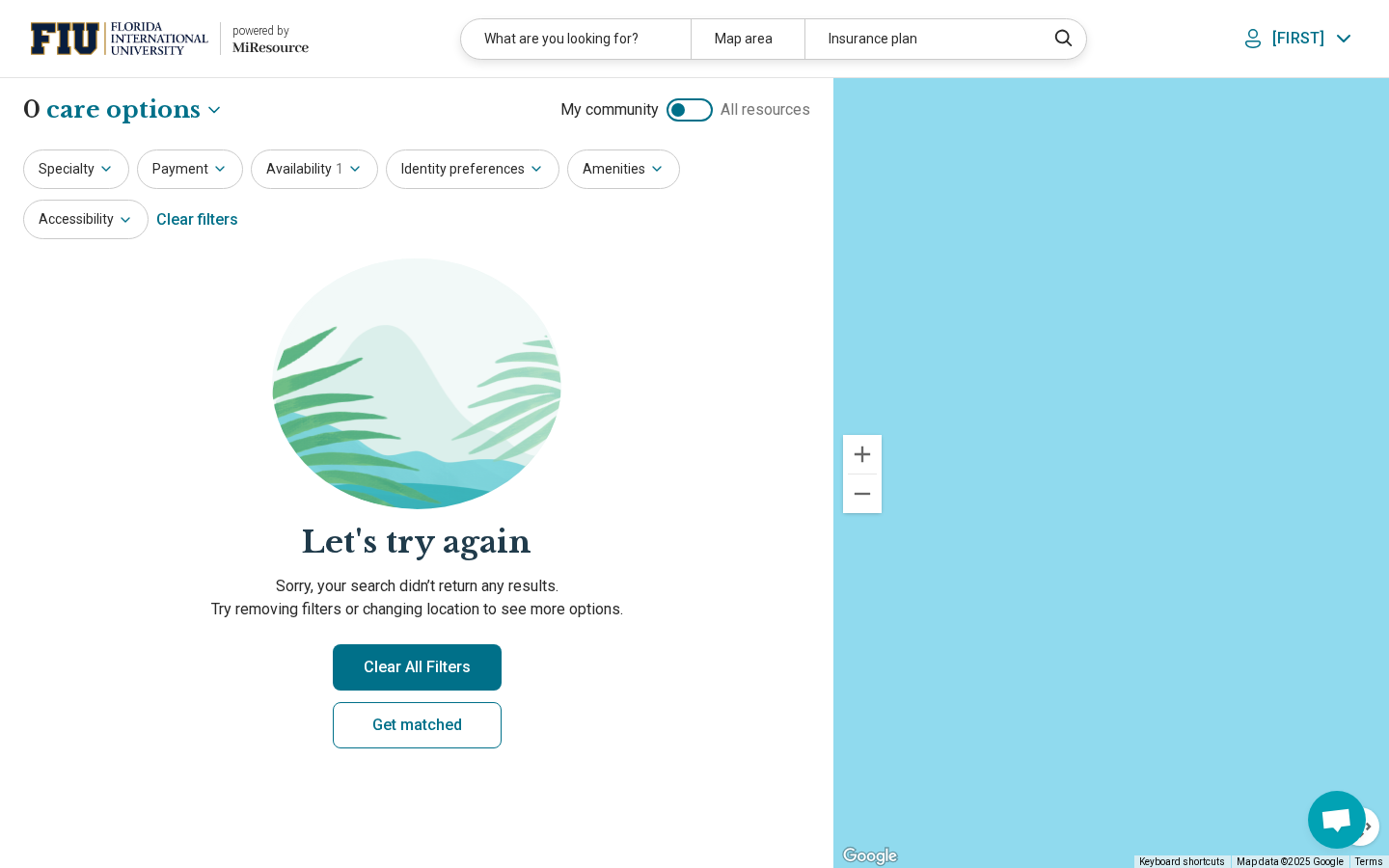 drag, startPoint x: 979, startPoint y: 586, endPoint x: 1272, endPoint y: 489, distance: 308.6389 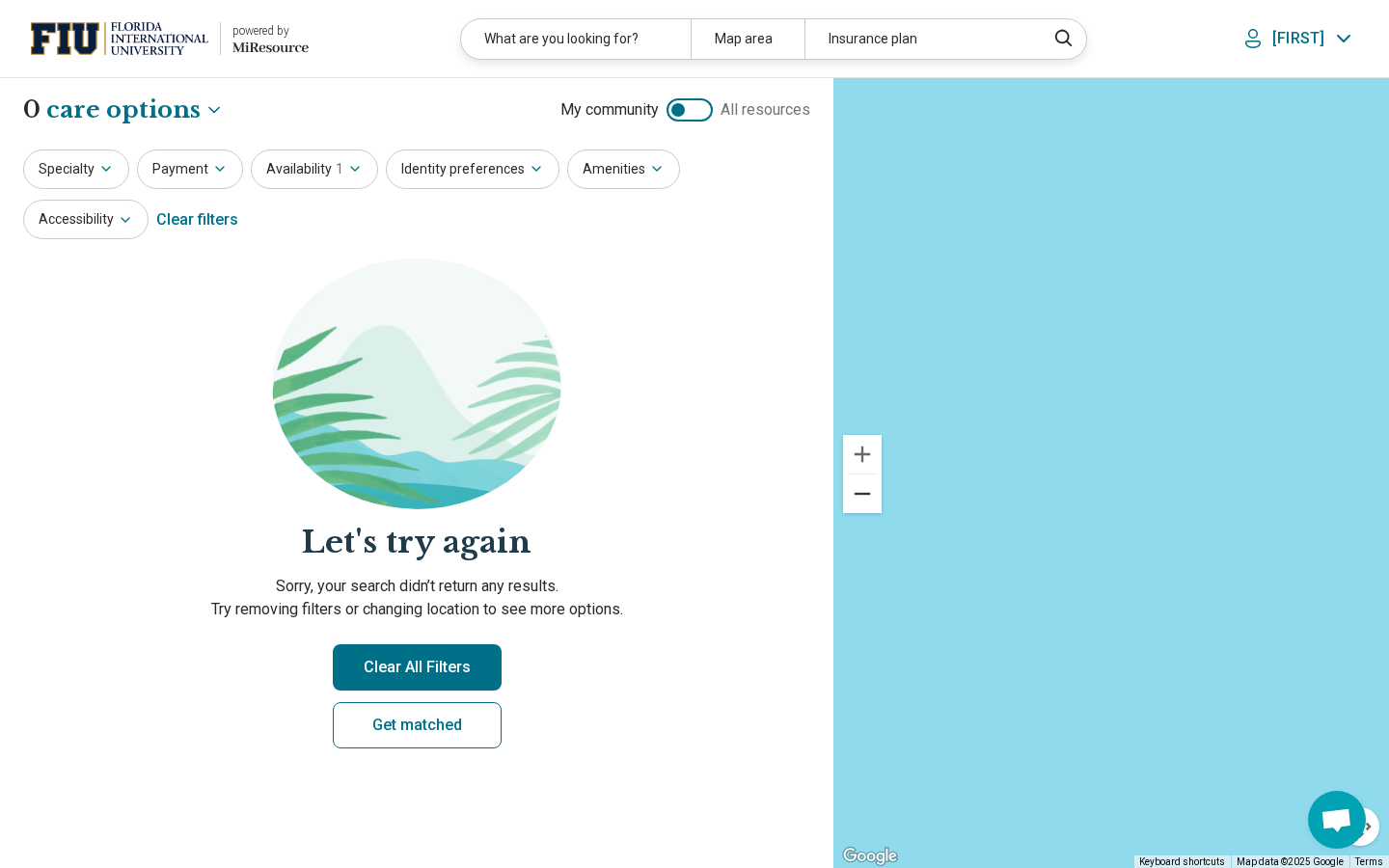 click at bounding box center [862, 494] 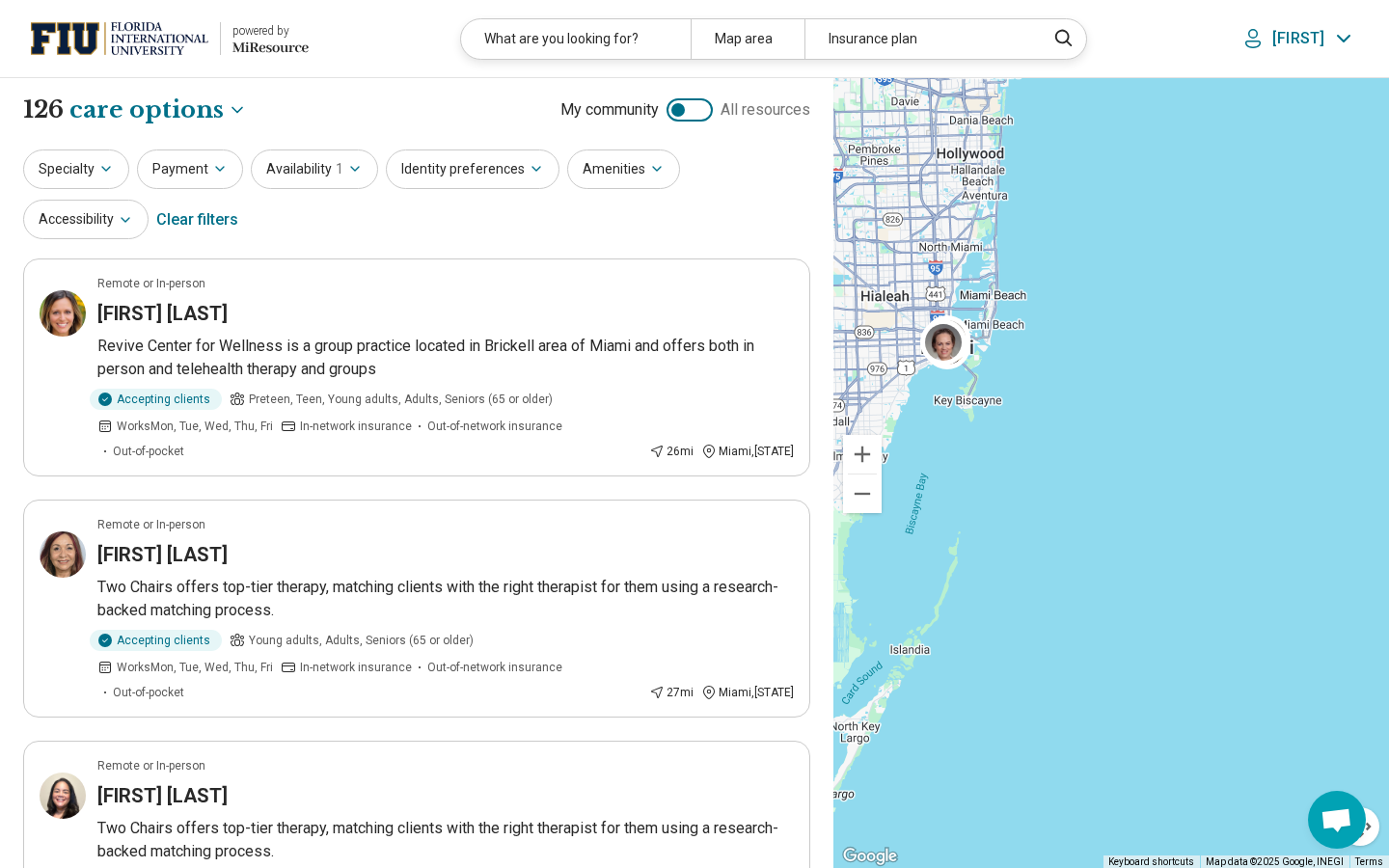drag, startPoint x: 951, startPoint y: 484, endPoint x: 1076, endPoint y: 513, distance: 128.31991 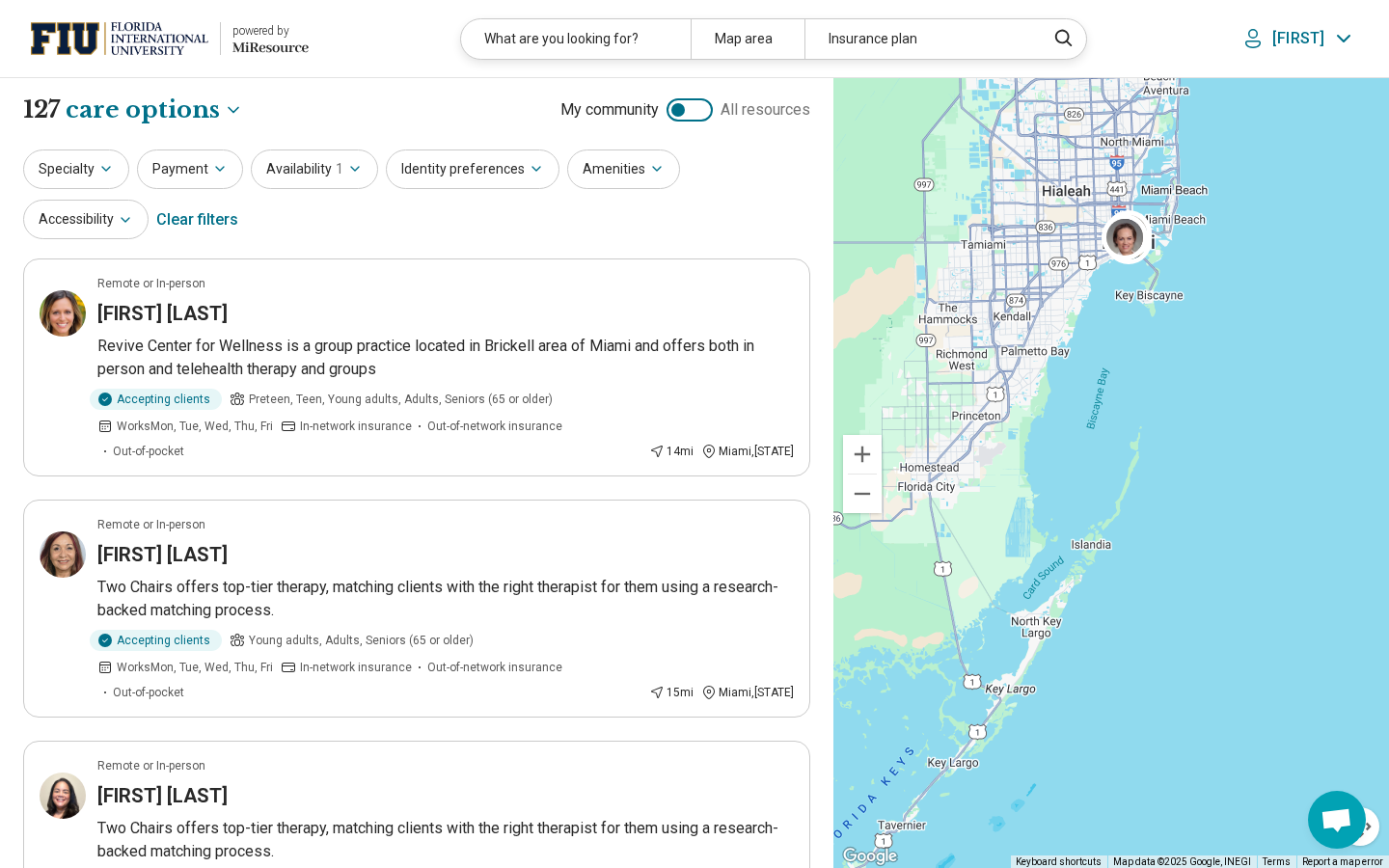 drag, startPoint x: 1076, startPoint y: 513, endPoint x: 1277, endPoint y: 316, distance: 281.44271 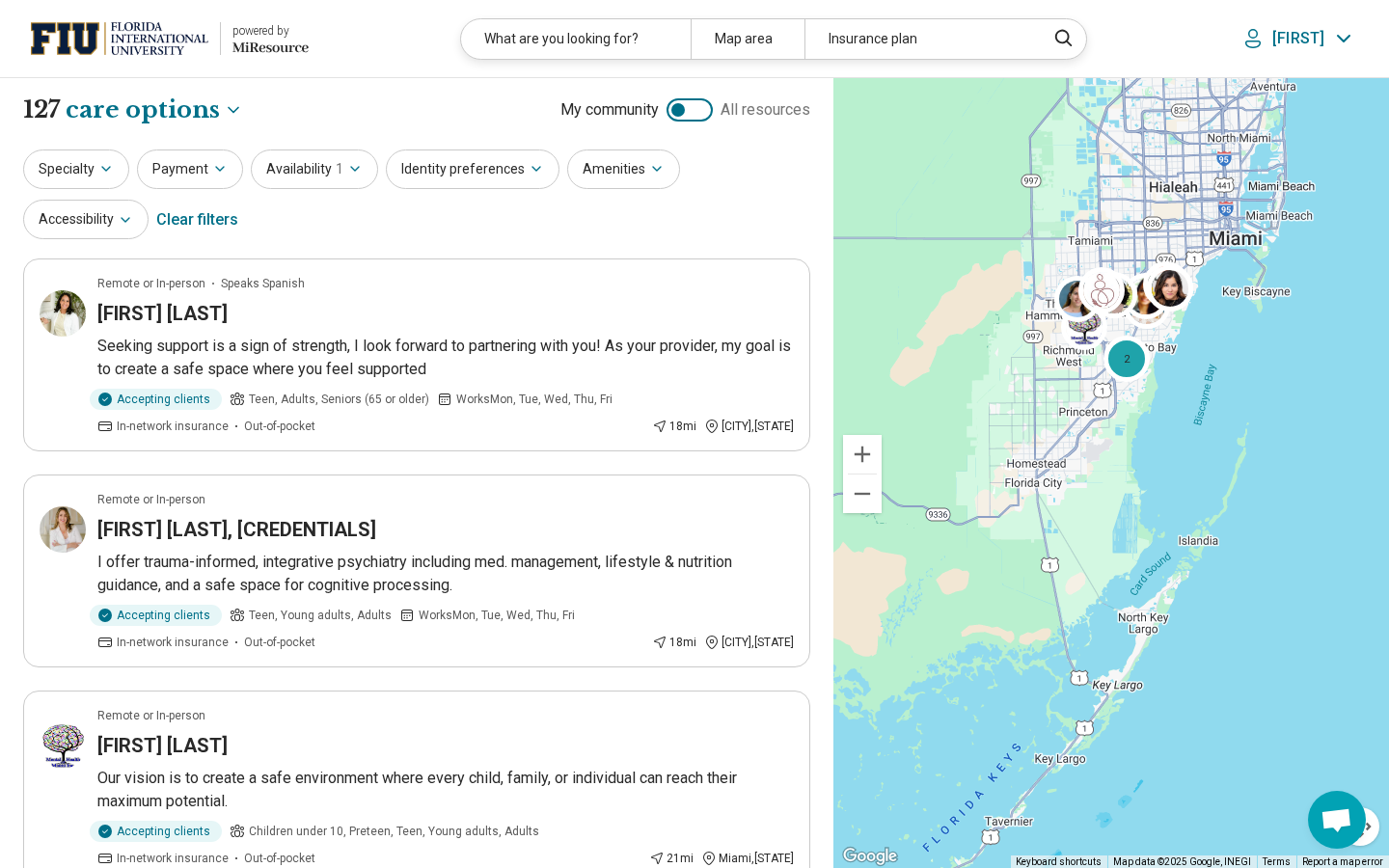 drag, startPoint x: 970, startPoint y: 685, endPoint x: 1005, endPoint y: 790, distance: 110.679718 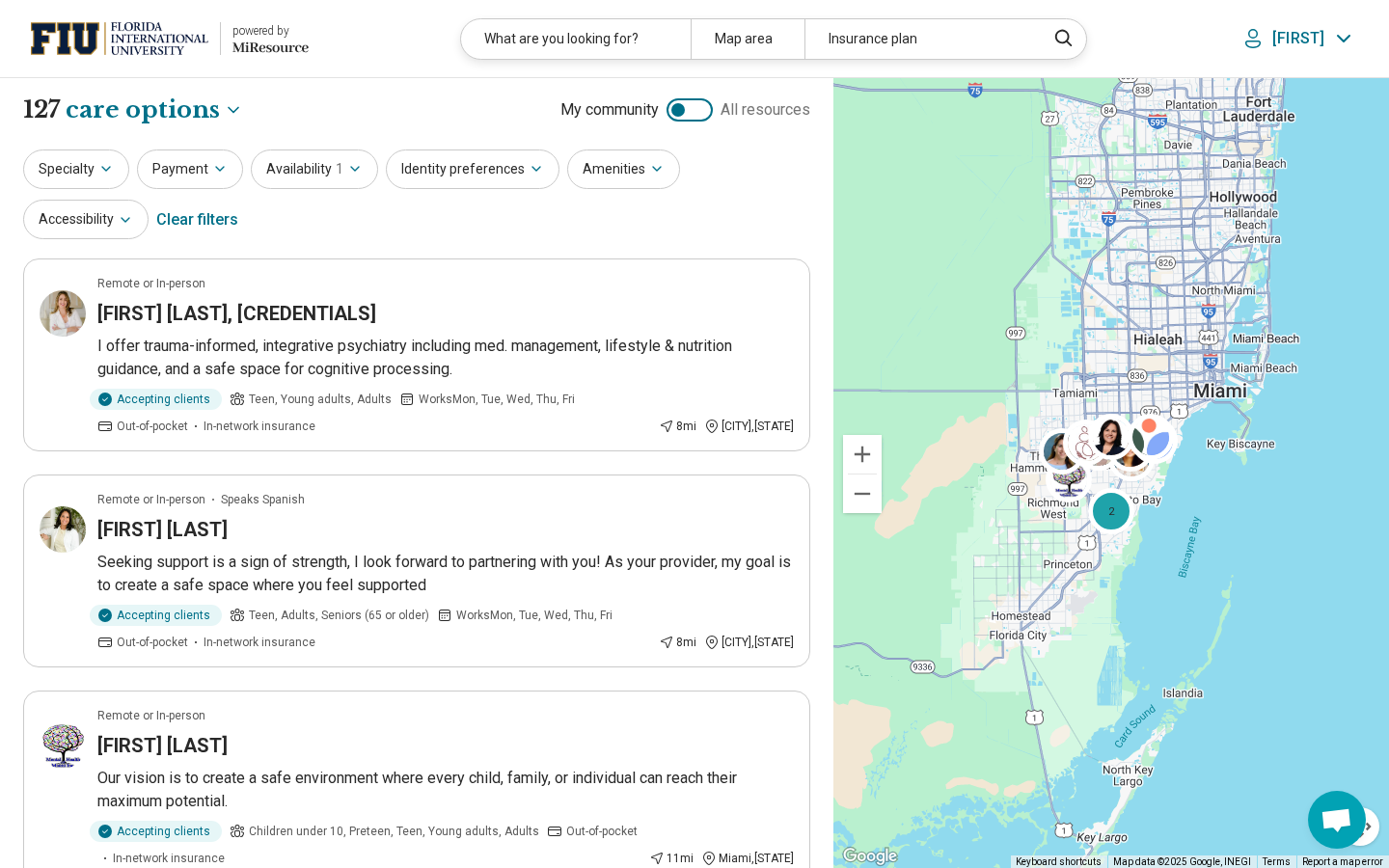 drag, startPoint x: 1209, startPoint y: 473, endPoint x: 1172, endPoint y: 639, distance: 170.07351 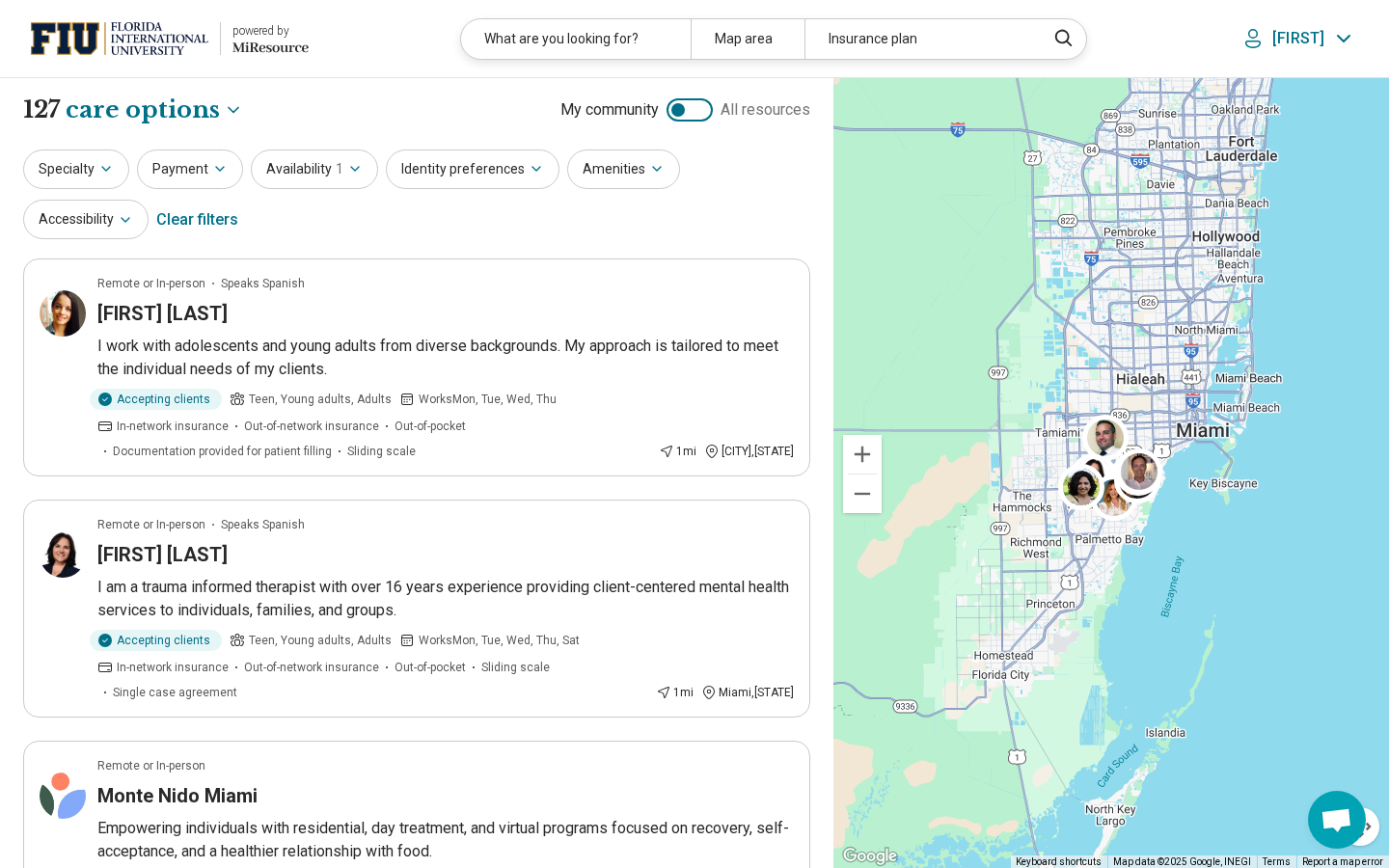 select on "***" 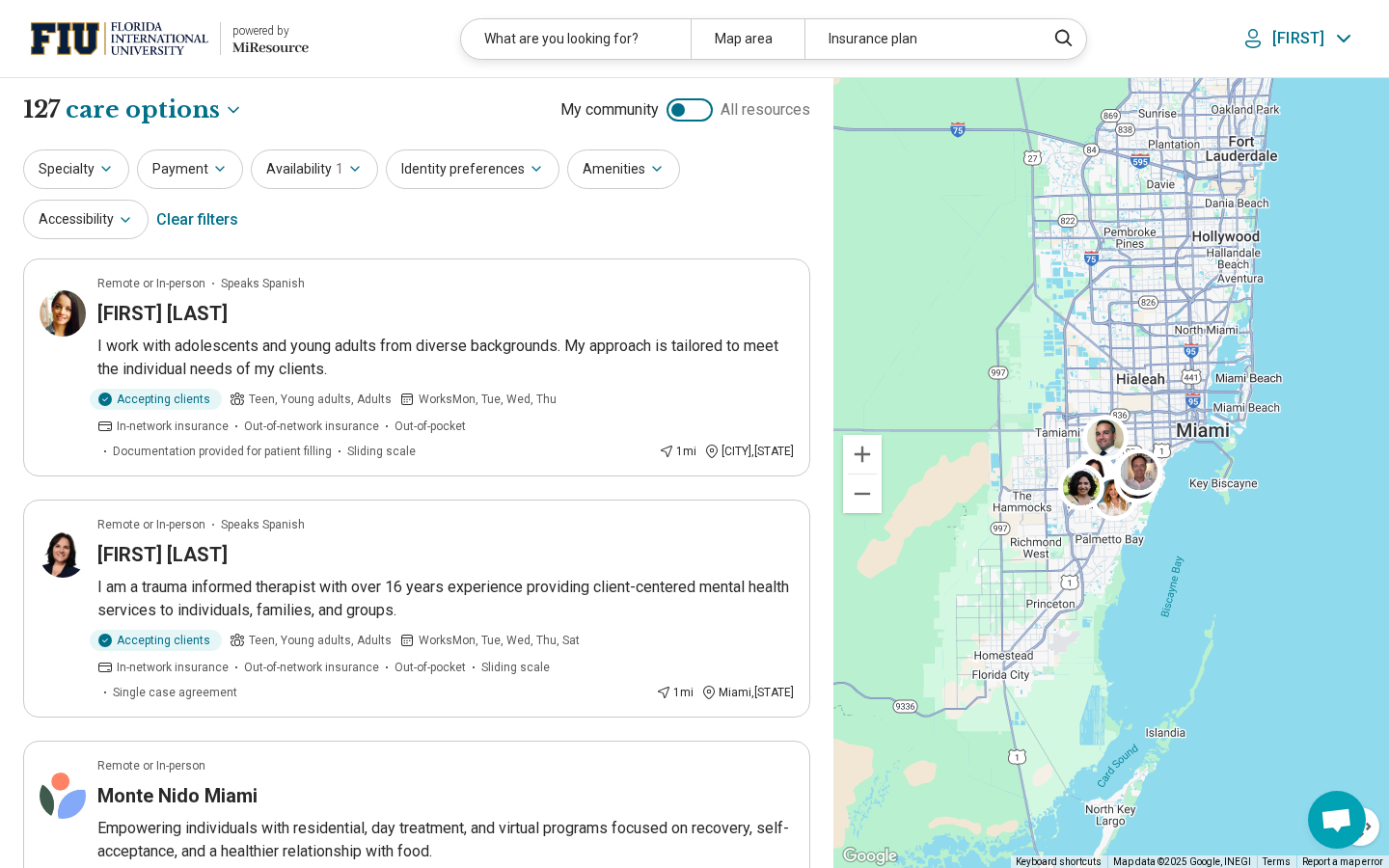 click at bounding box center (678, 110) 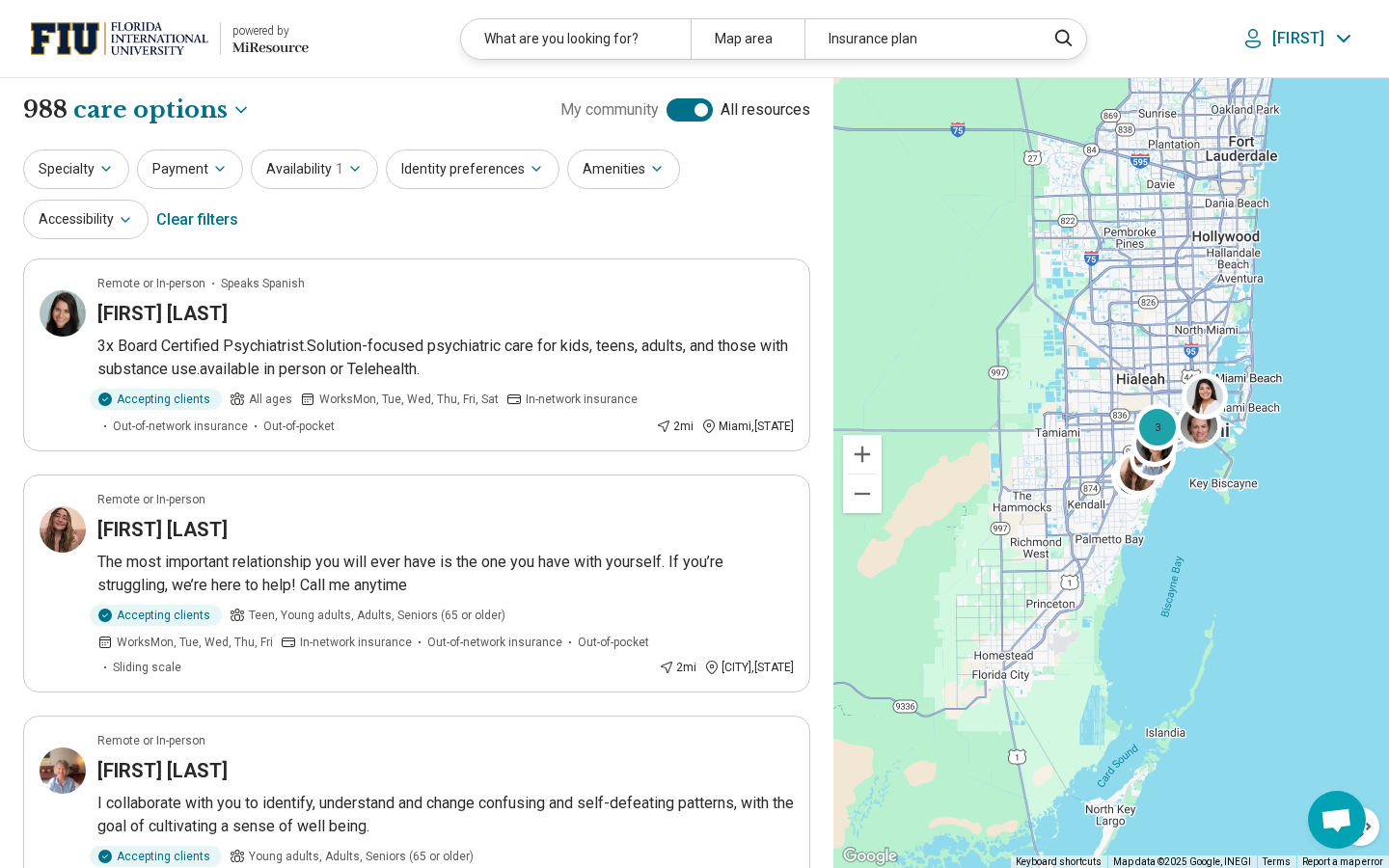 click at bounding box center (701, 110) 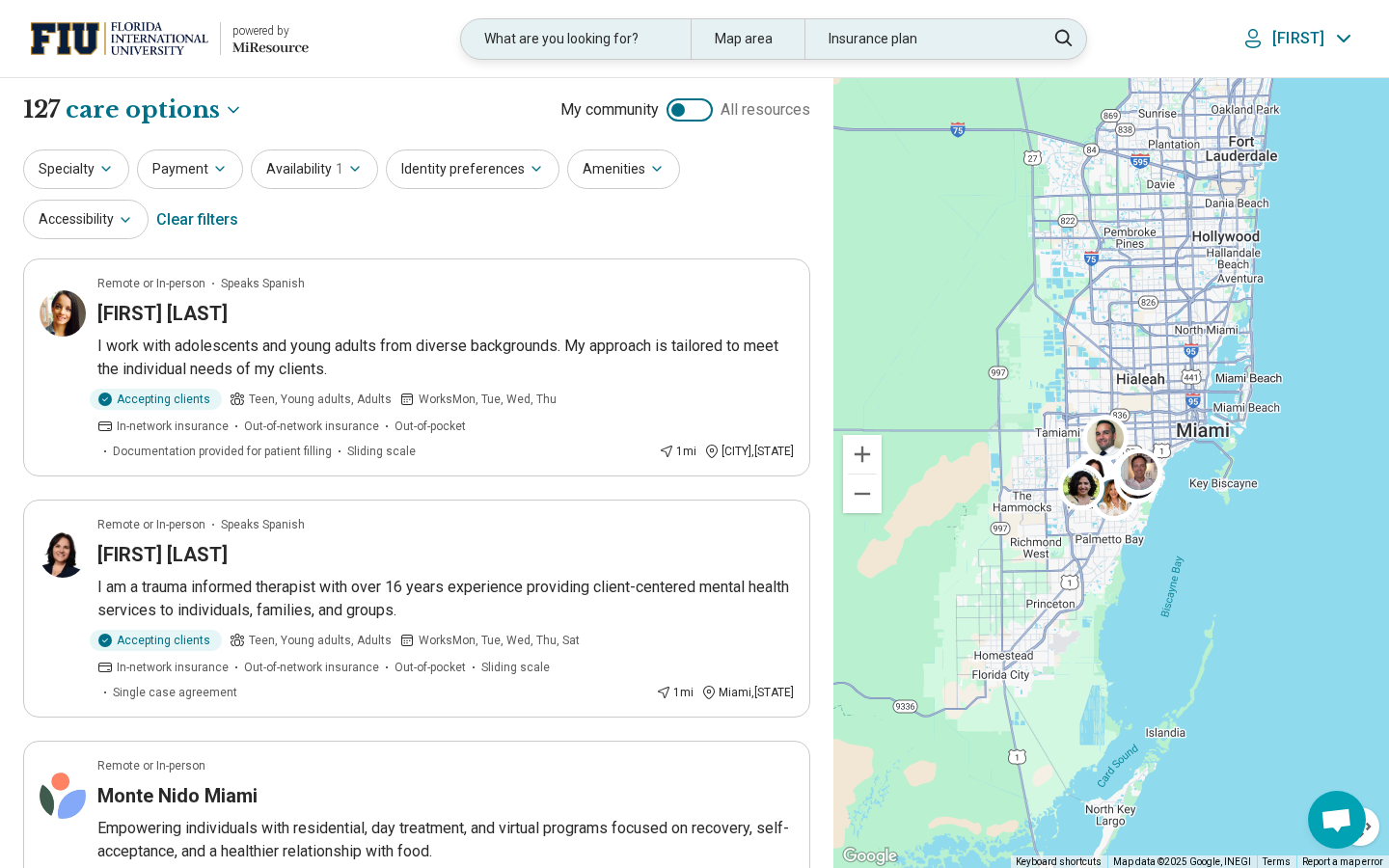 click on "What are you looking for?" at bounding box center (575, 39) 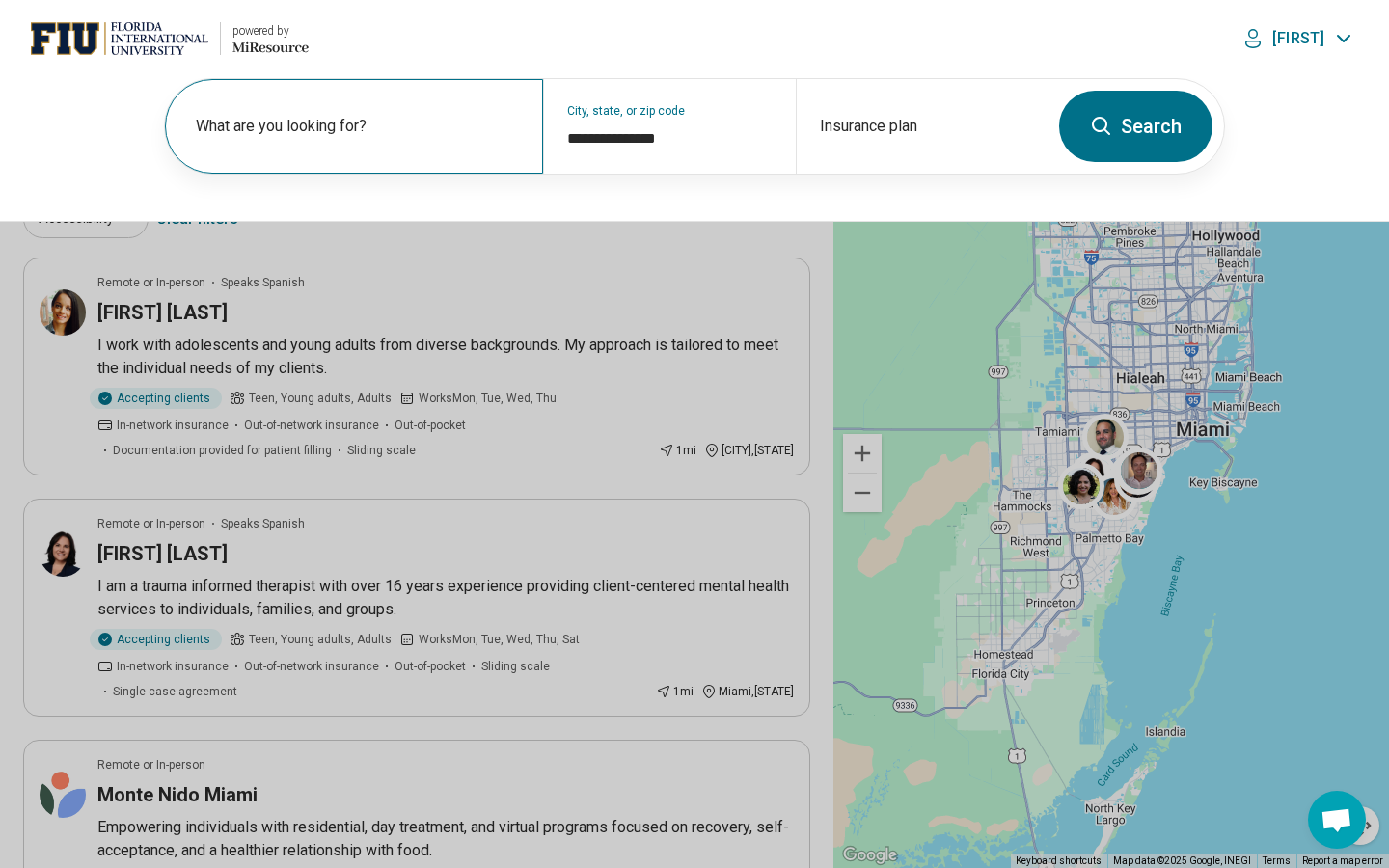 click on "What are you looking for?" at bounding box center [358, 126] 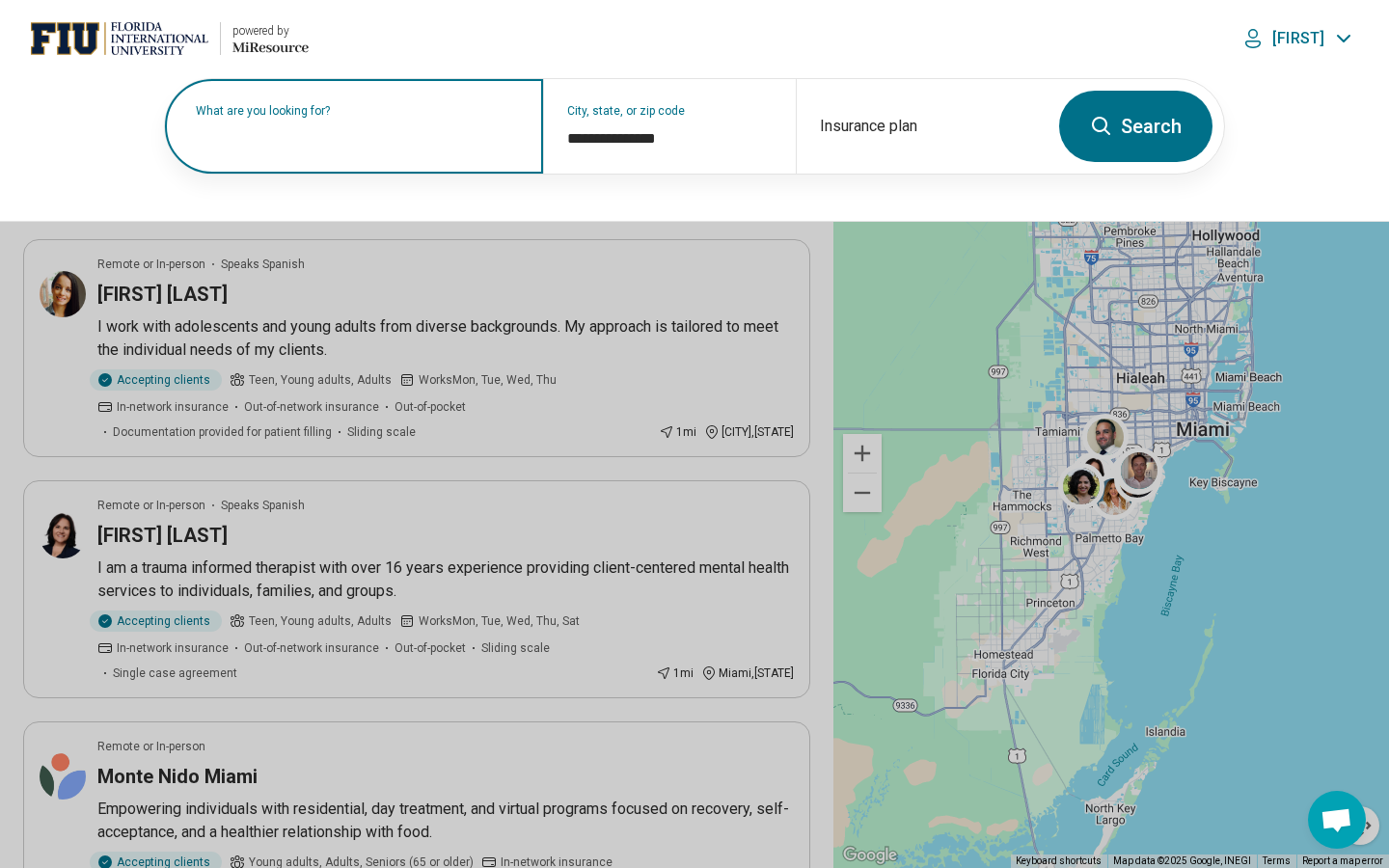 scroll, scrollTop: 17, scrollLeft: 0, axis: vertical 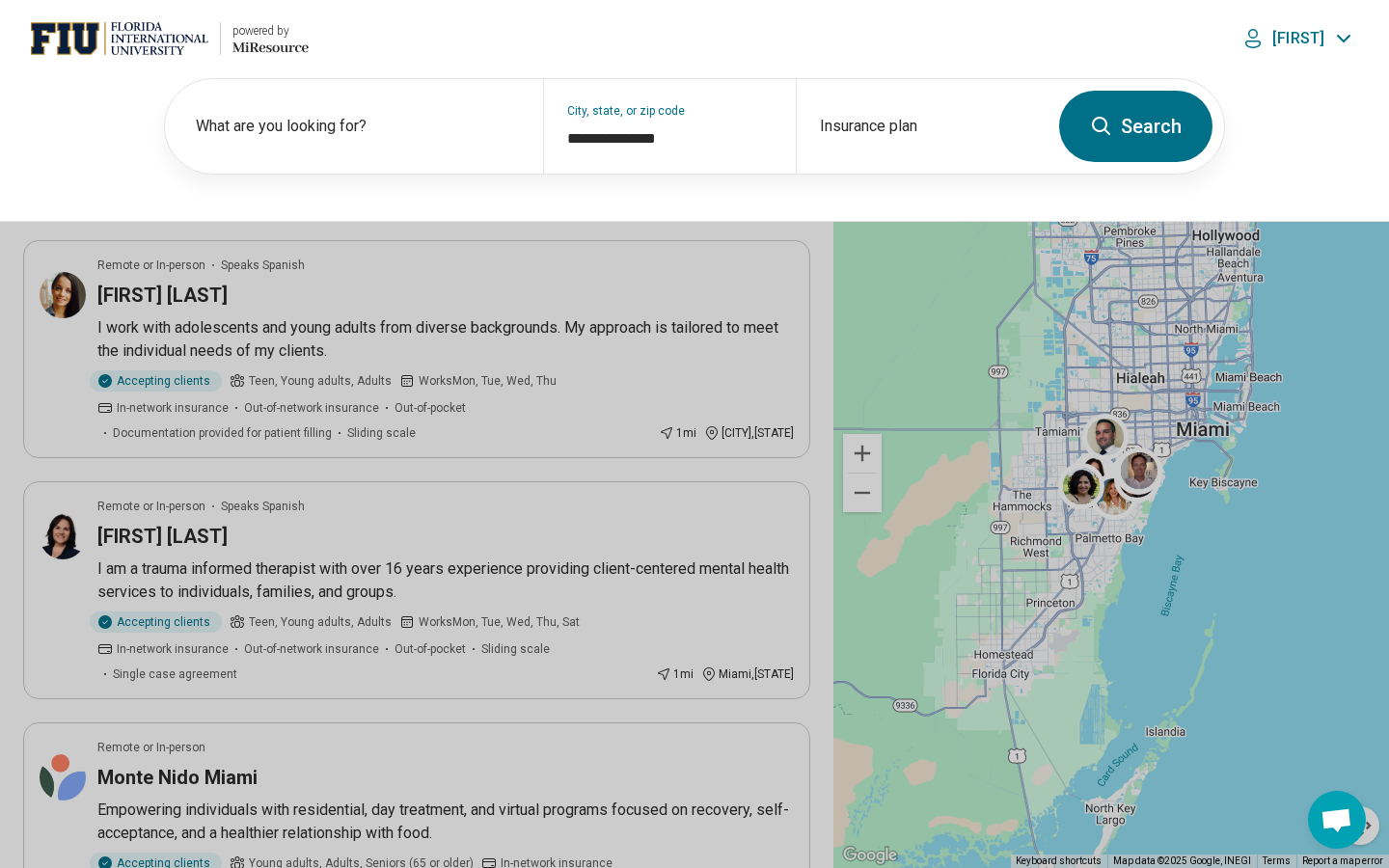 click on "[FIRST]" at bounding box center (1298, 39) 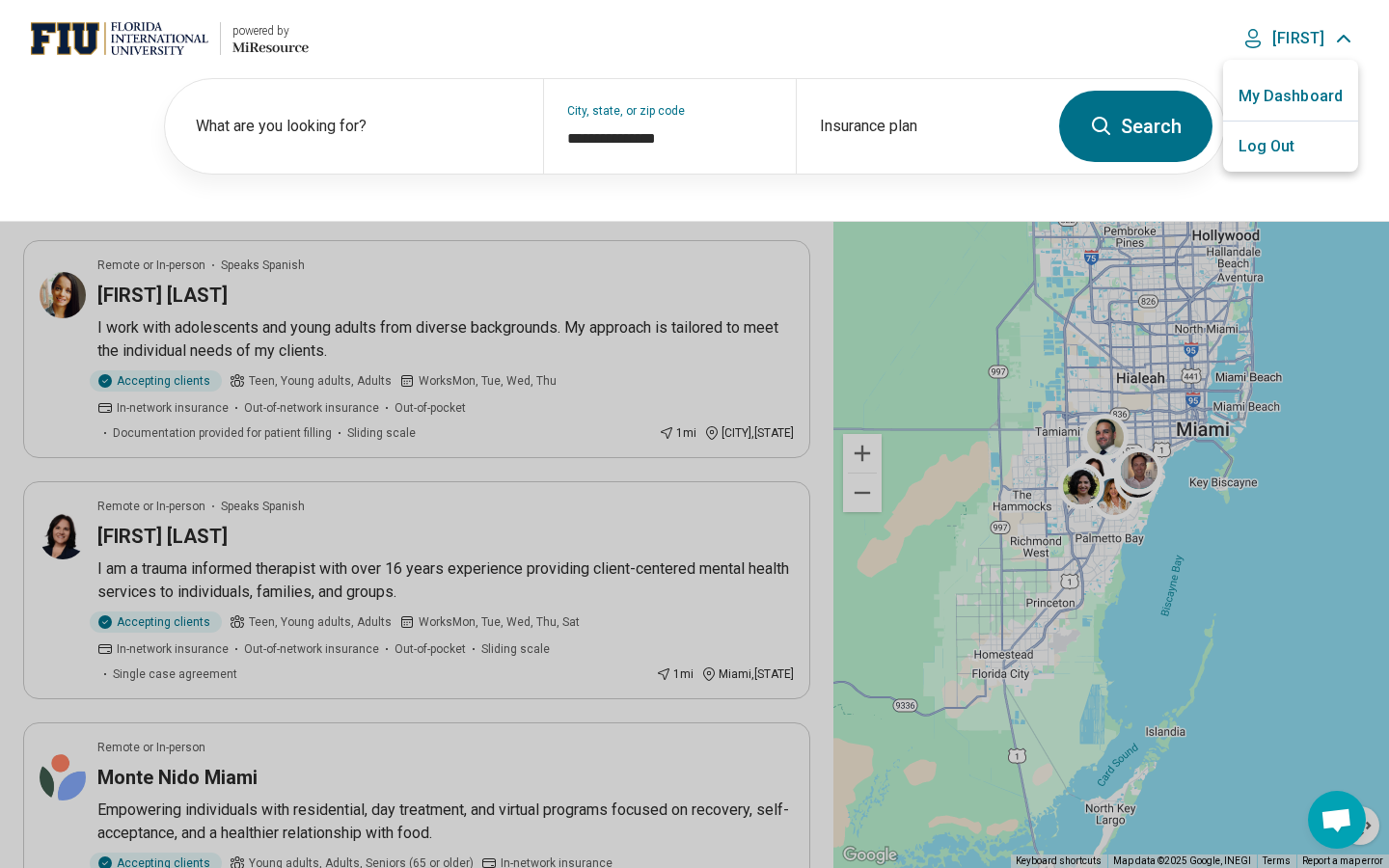 click on "My Dashboard" at bounding box center (1291, 96) 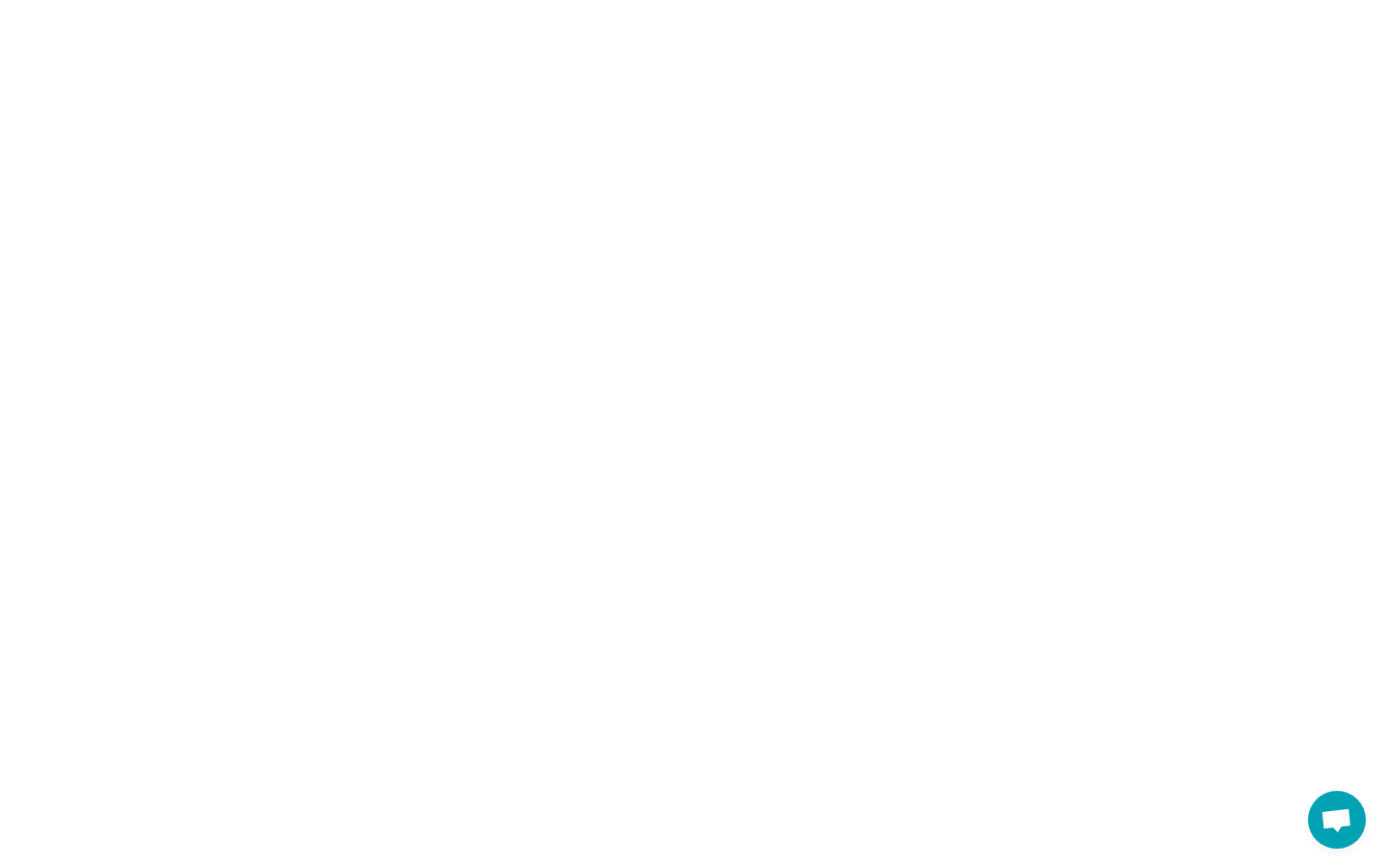 scroll, scrollTop: 0, scrollLeft: 0, axis: both 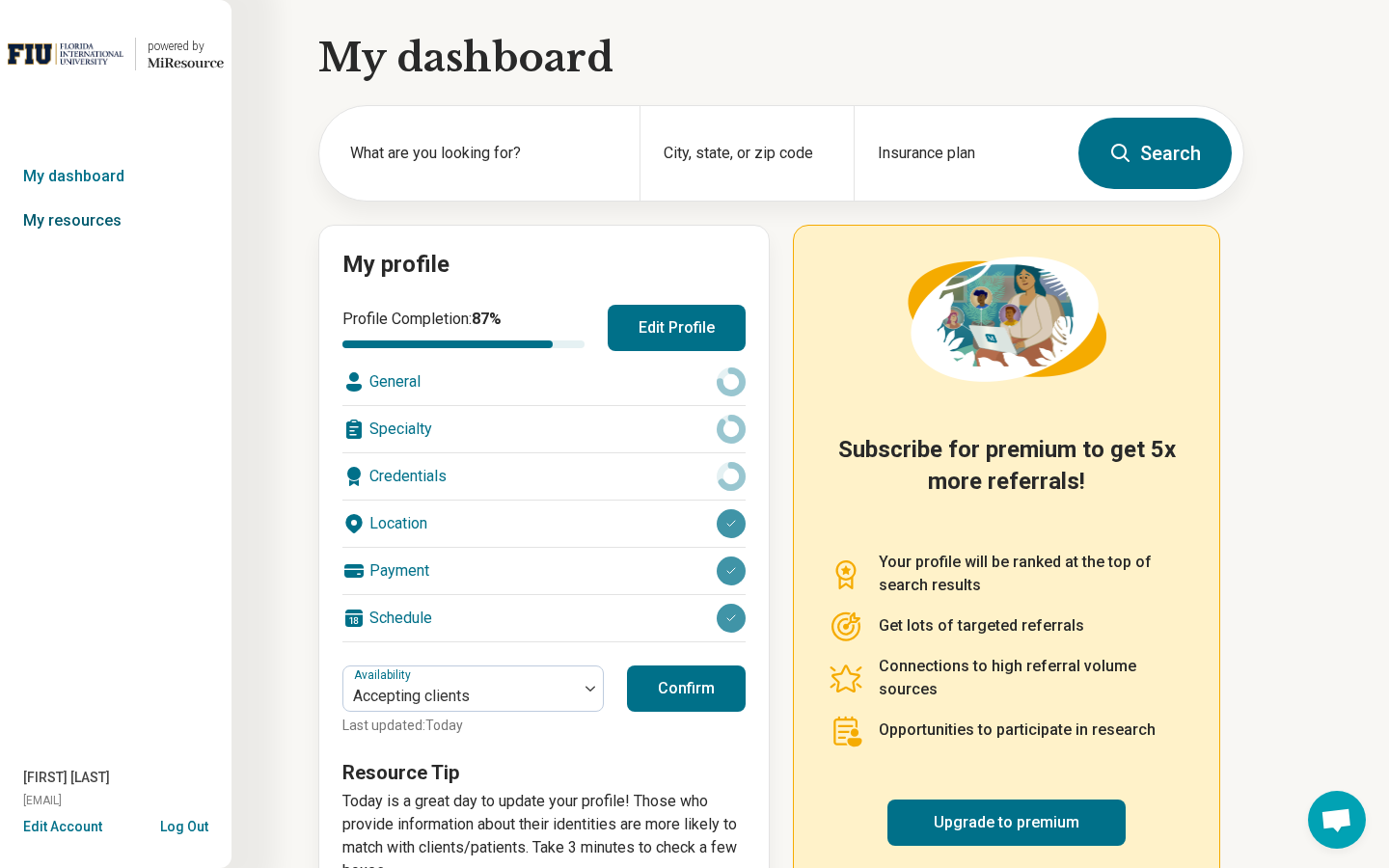 click on "My resources" at bounding box center [116, 221] 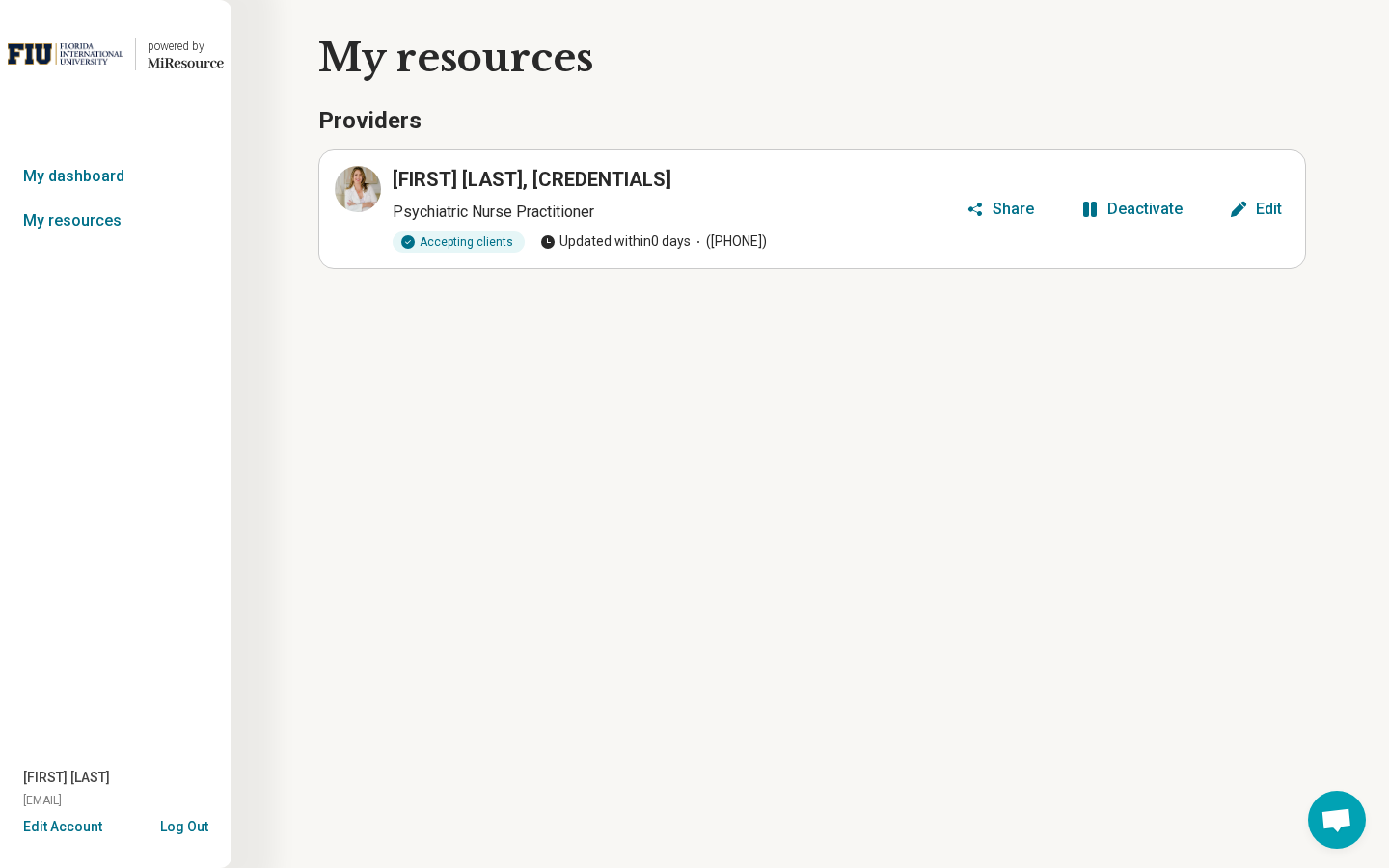 click 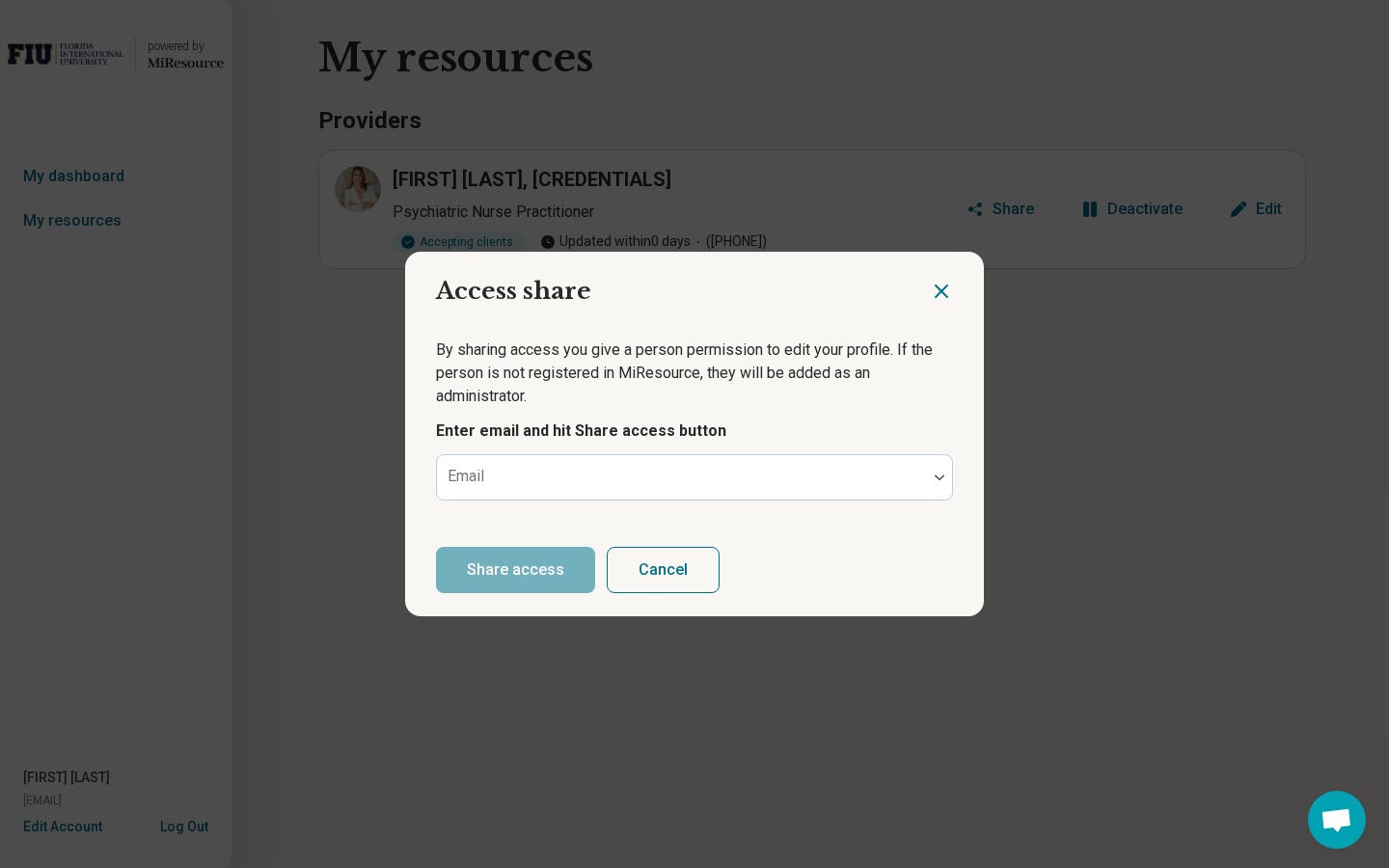 click 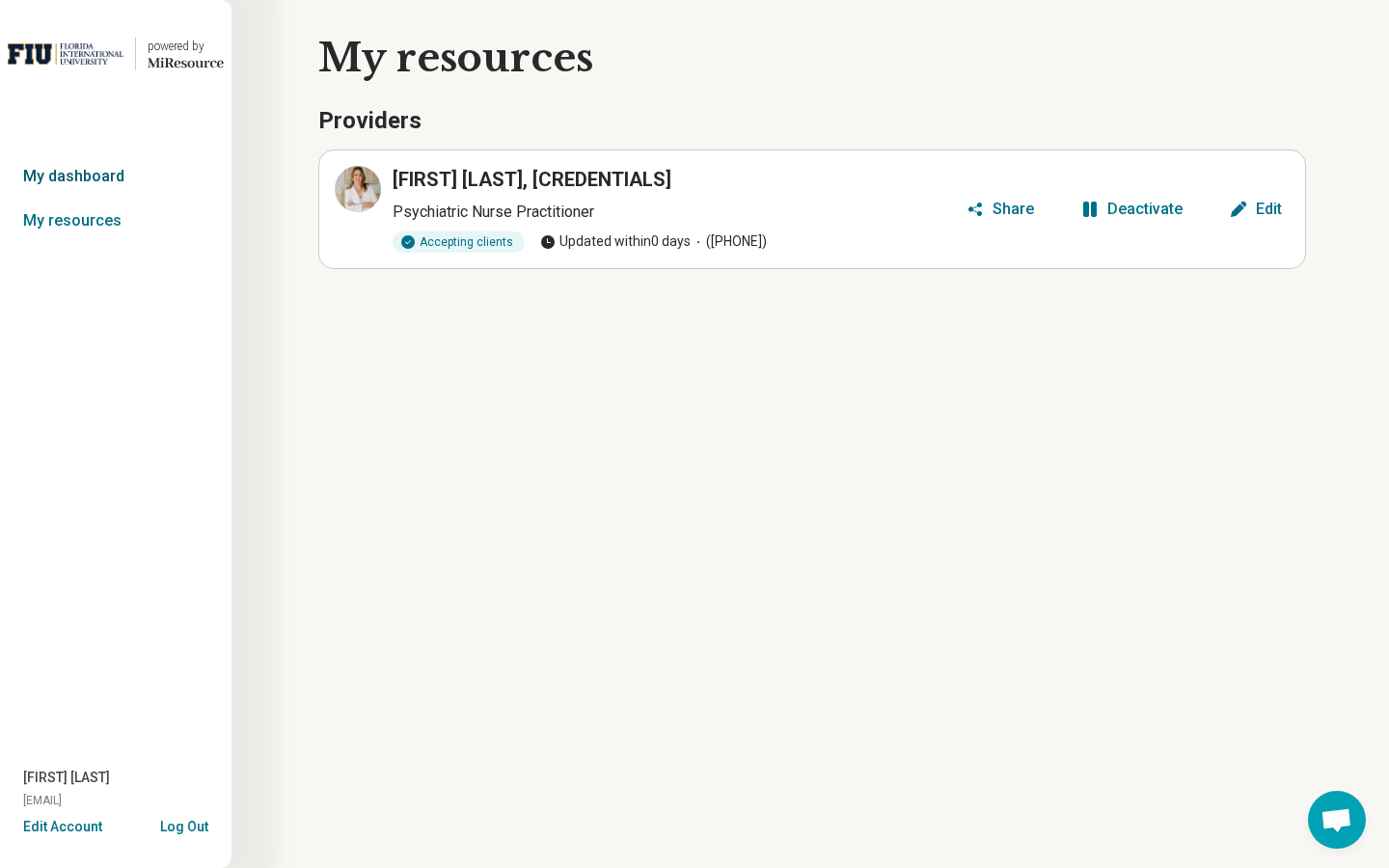 click on "My dashboard" at bounding box center (116, 176) 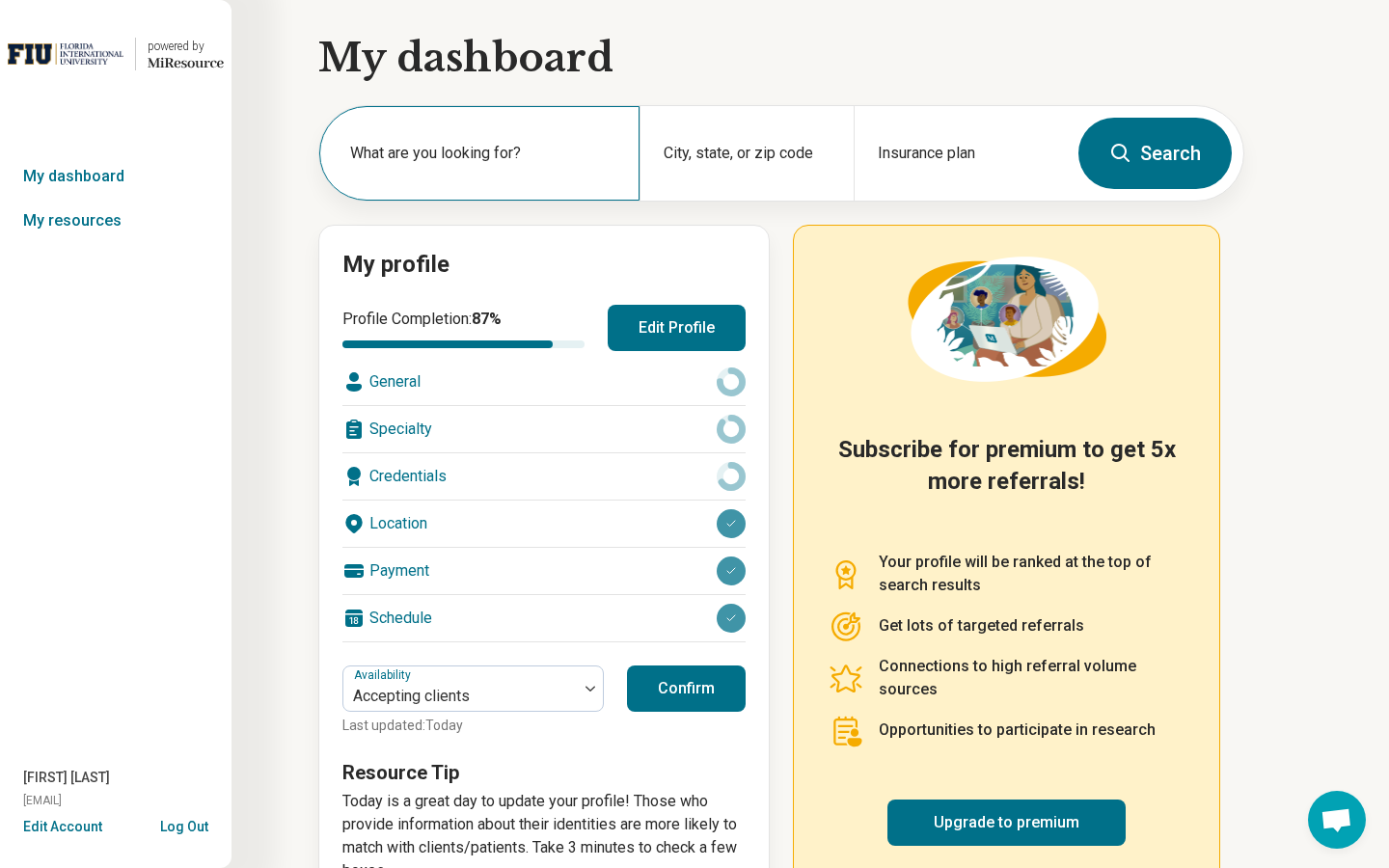 click on "What are you looking for?" at bounding box center (483, 153) 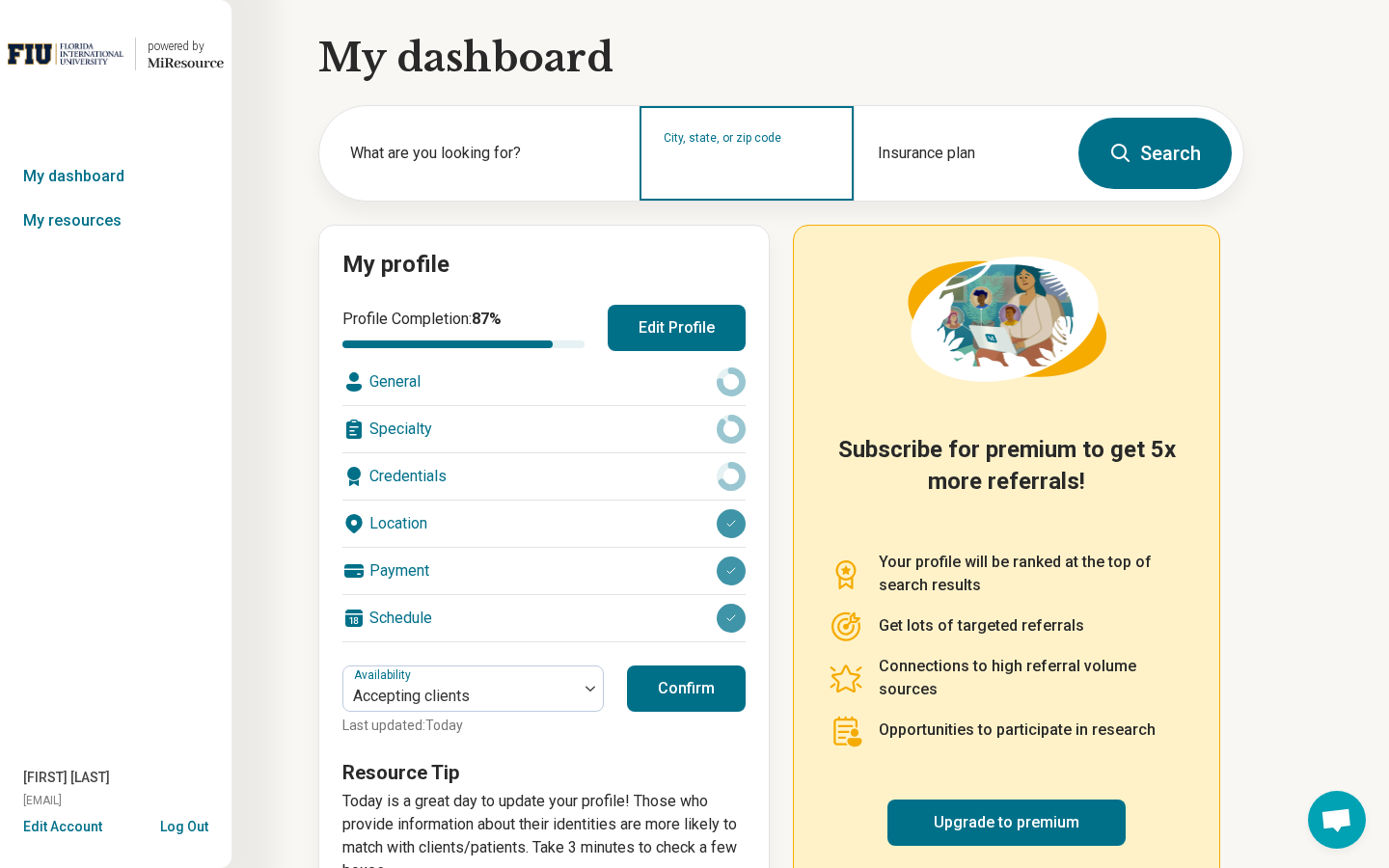 click on "City, state, or zip code" at bounding box center (746, 153) 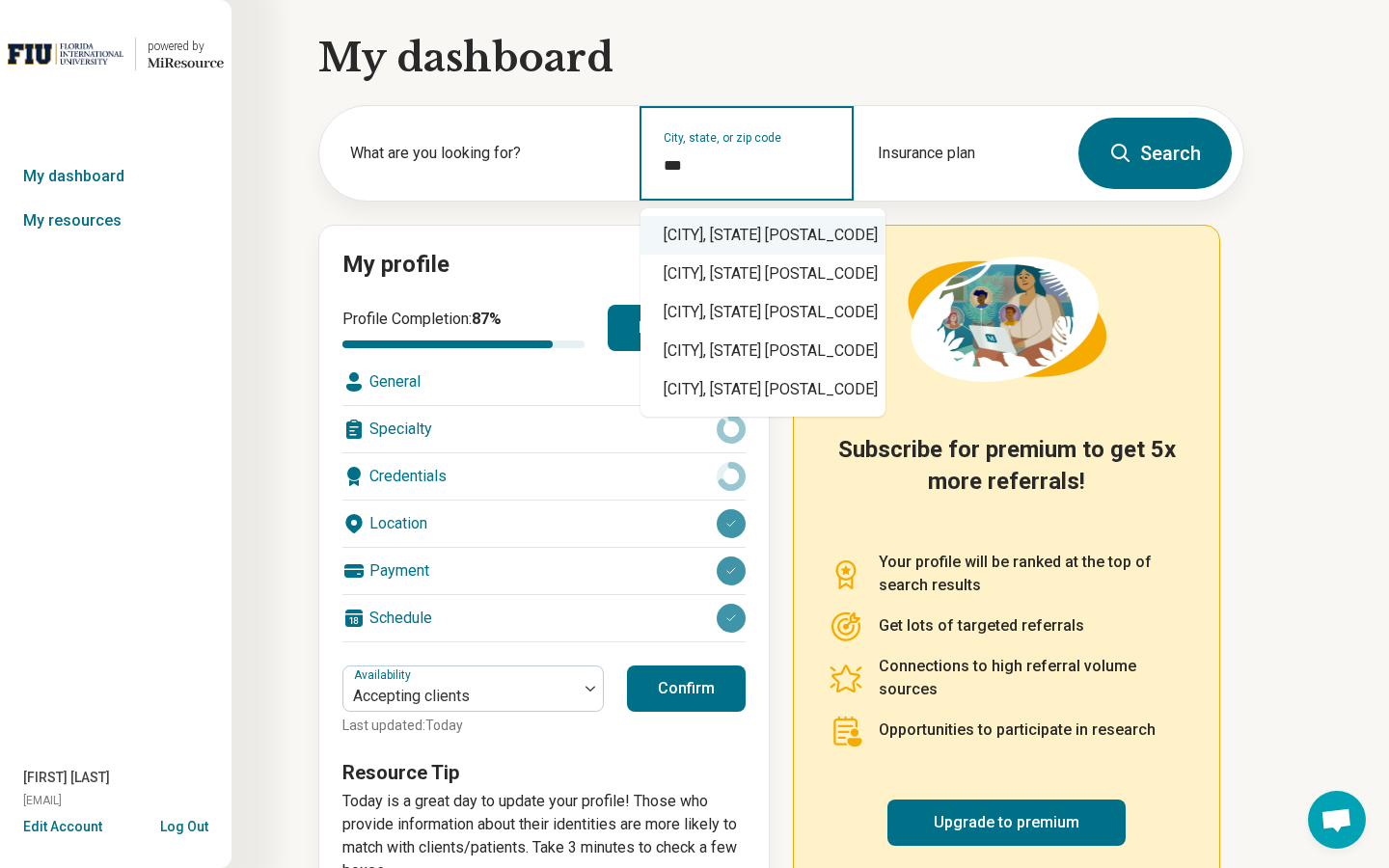 click on "Miami, FL 33157" at bounding box center (763, 235) 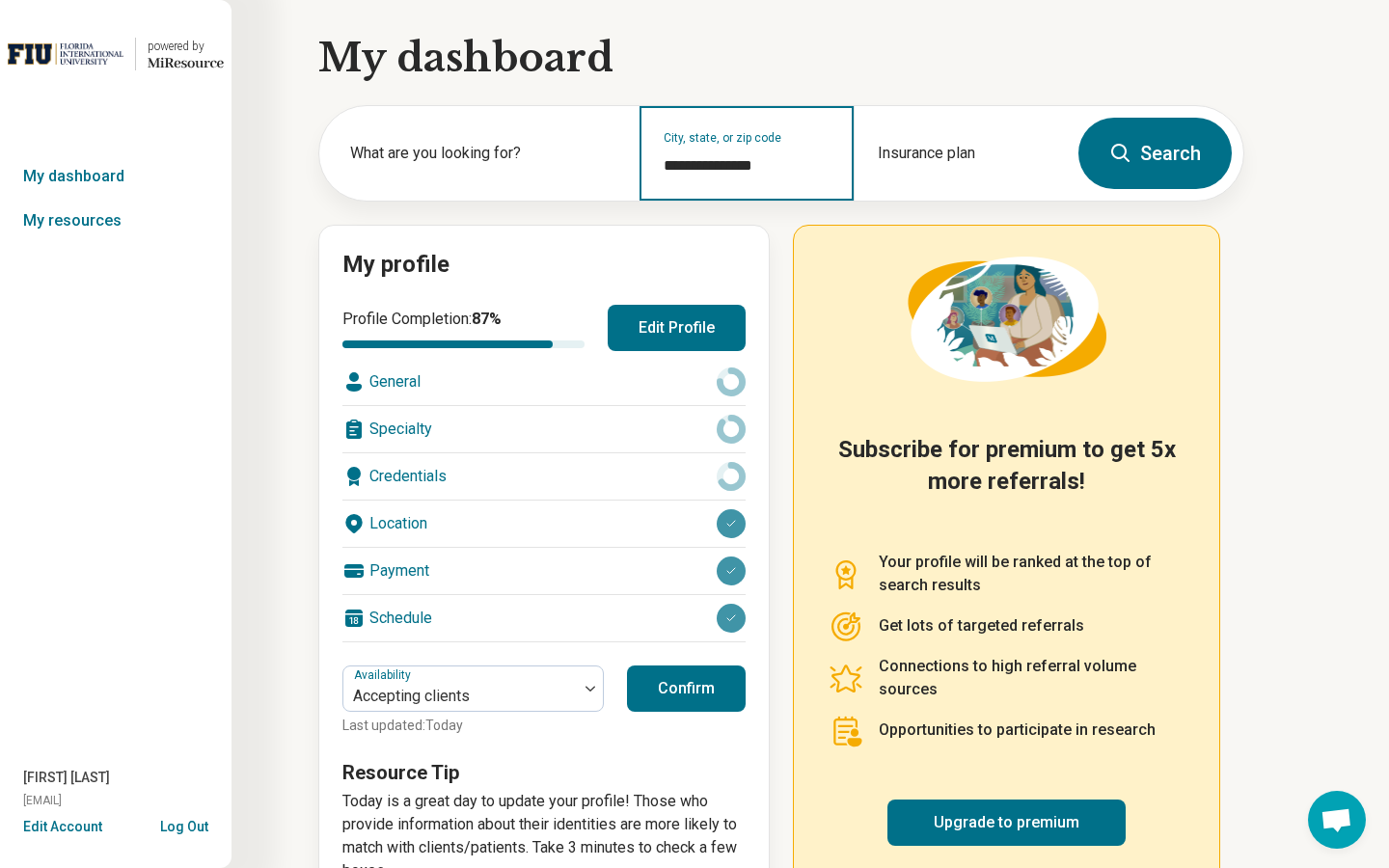 type on "**********" 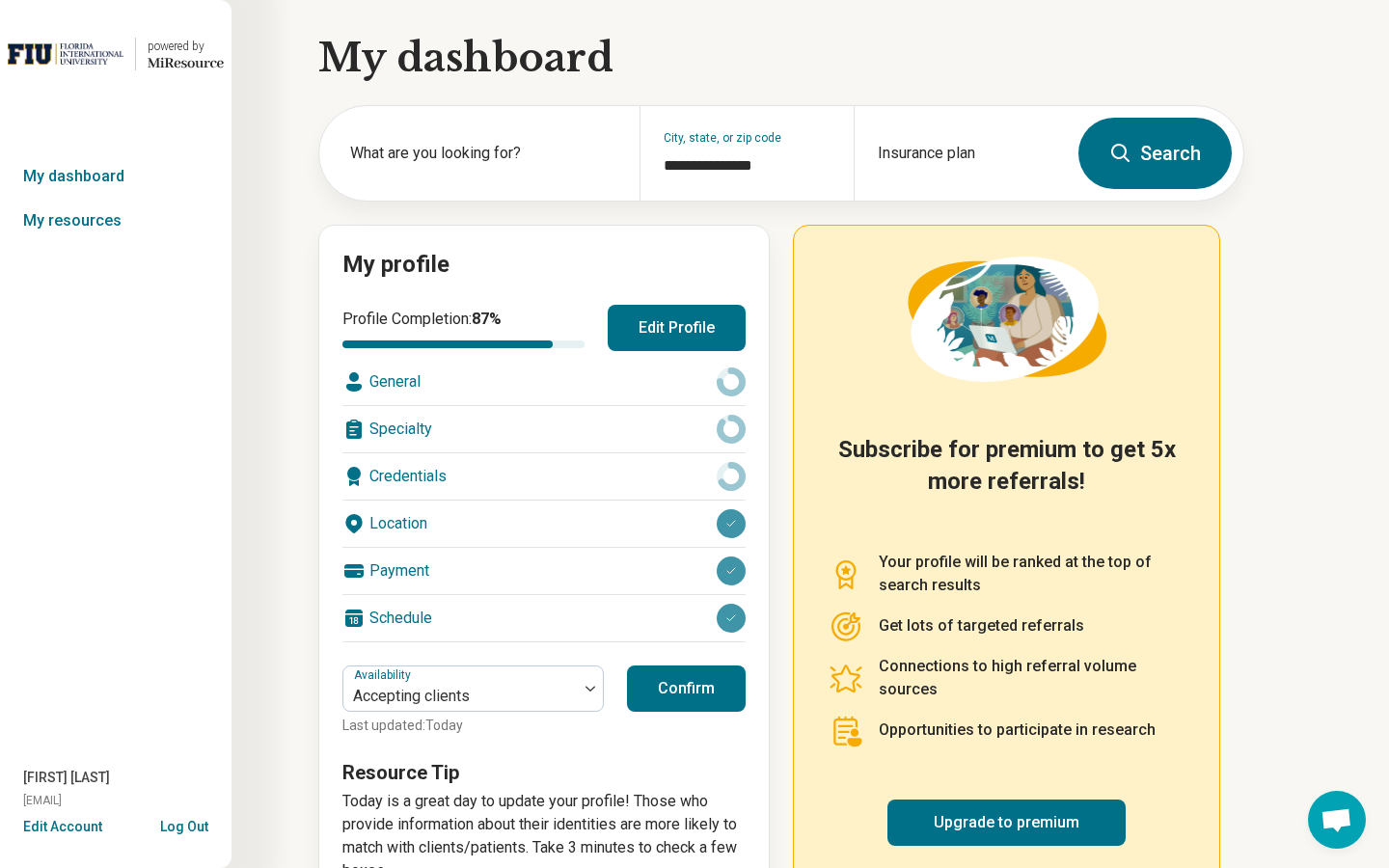 click on "Search" at bounding box center (1155, 153) 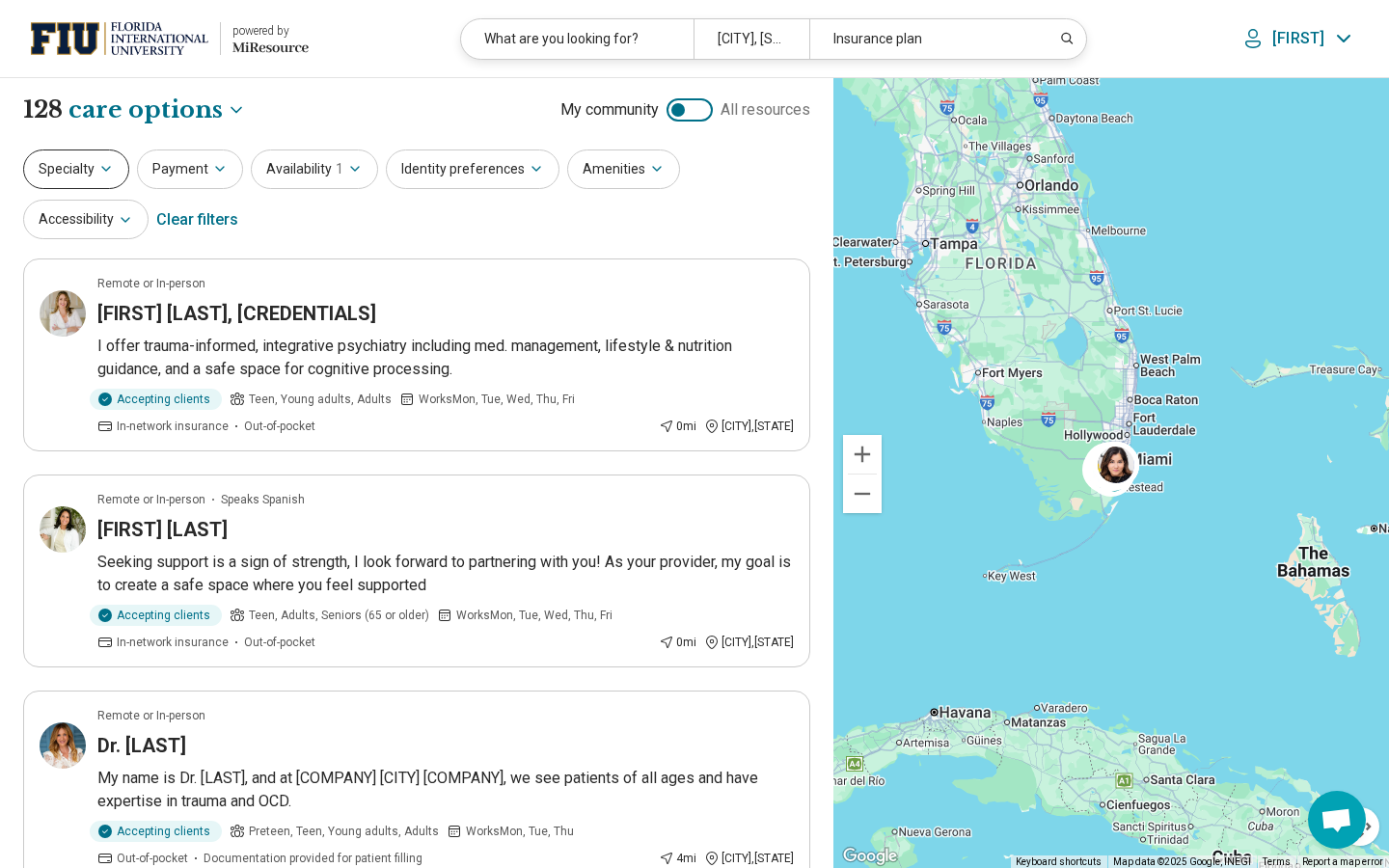 click on "Specialty" at bounding box center (76, 169) 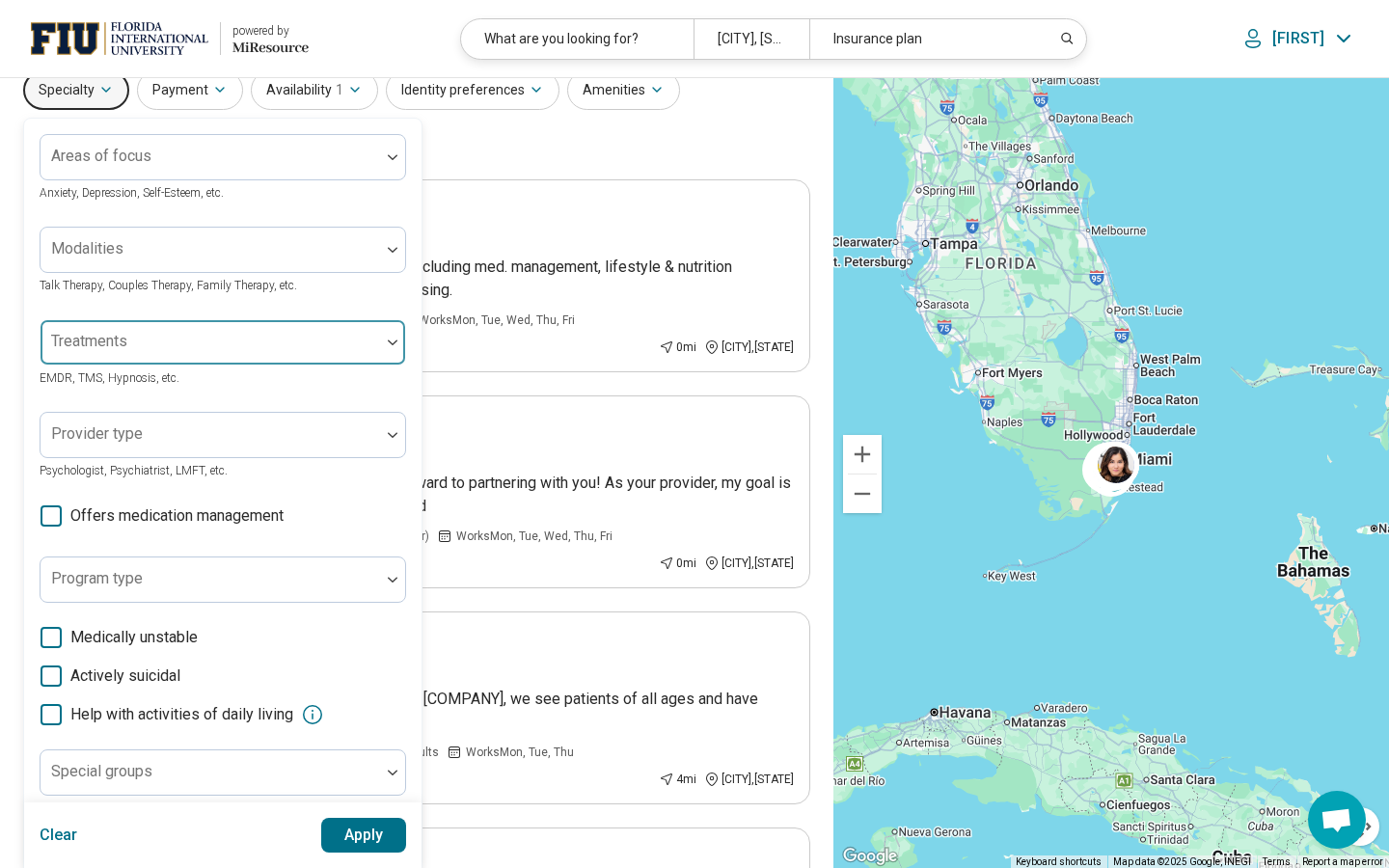 scroll, scrollTop: 0, scrollLeft: 0, axis: both 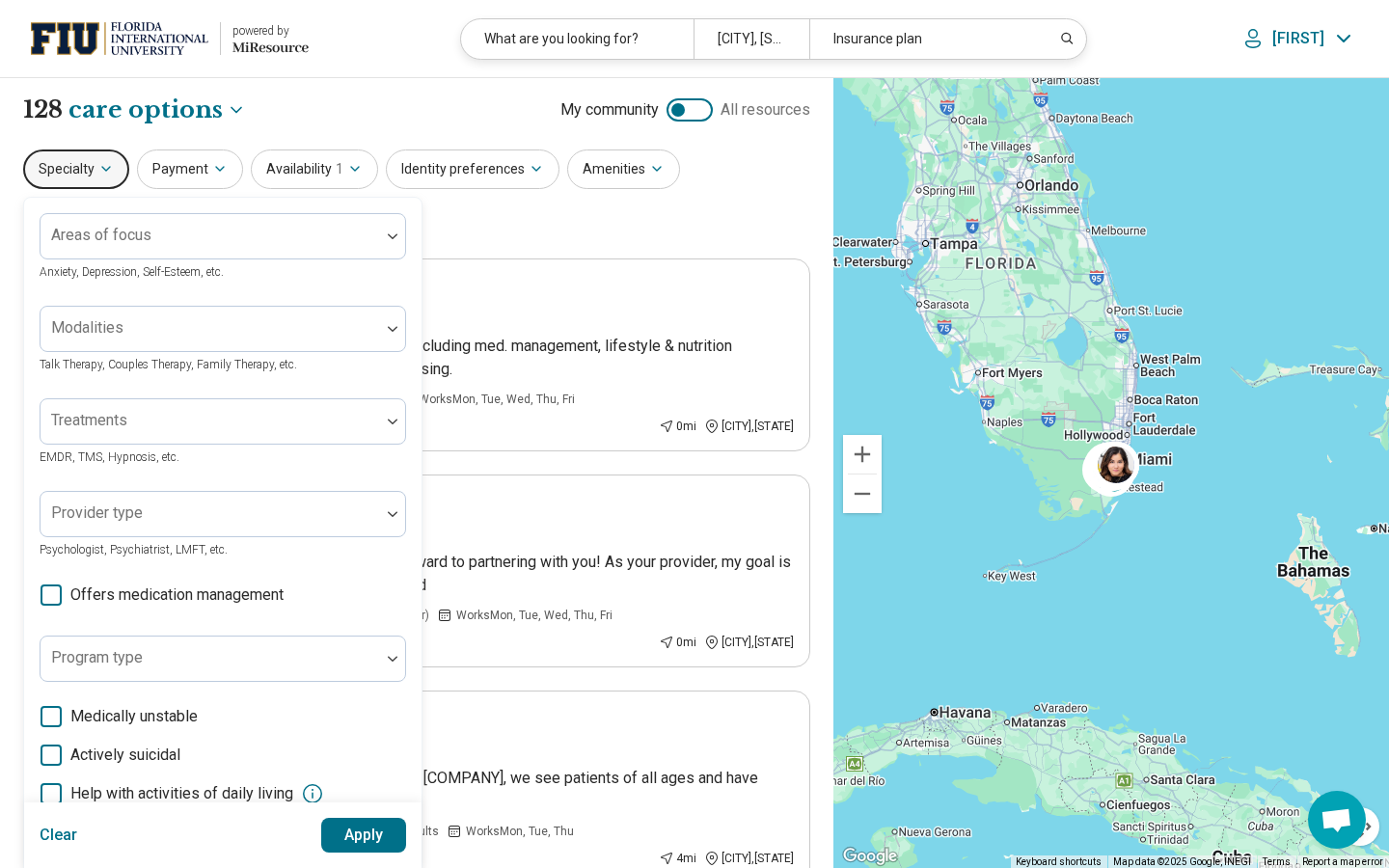 click on "Specialty Areas of focus Anxiety, Depression, Self-Esteem, etc. Modalities Talk Therapy, Couples Therapy, Family Therapy, etc. Treatments EMDR, TMS, Hypnosis, etc. Provider type Psychologist, Psychiatrist, LMFT, etc. Offers medication management Program type Medically unstable Actively suicidal Help with activities of daily living Special groups Body positivity, People with disabilities, Active duty military, etc. Age groups Clear Apply Payment Availability 1 Identity preferences Amenities Accessibility Clear filters" at bounding box center (417, 196) 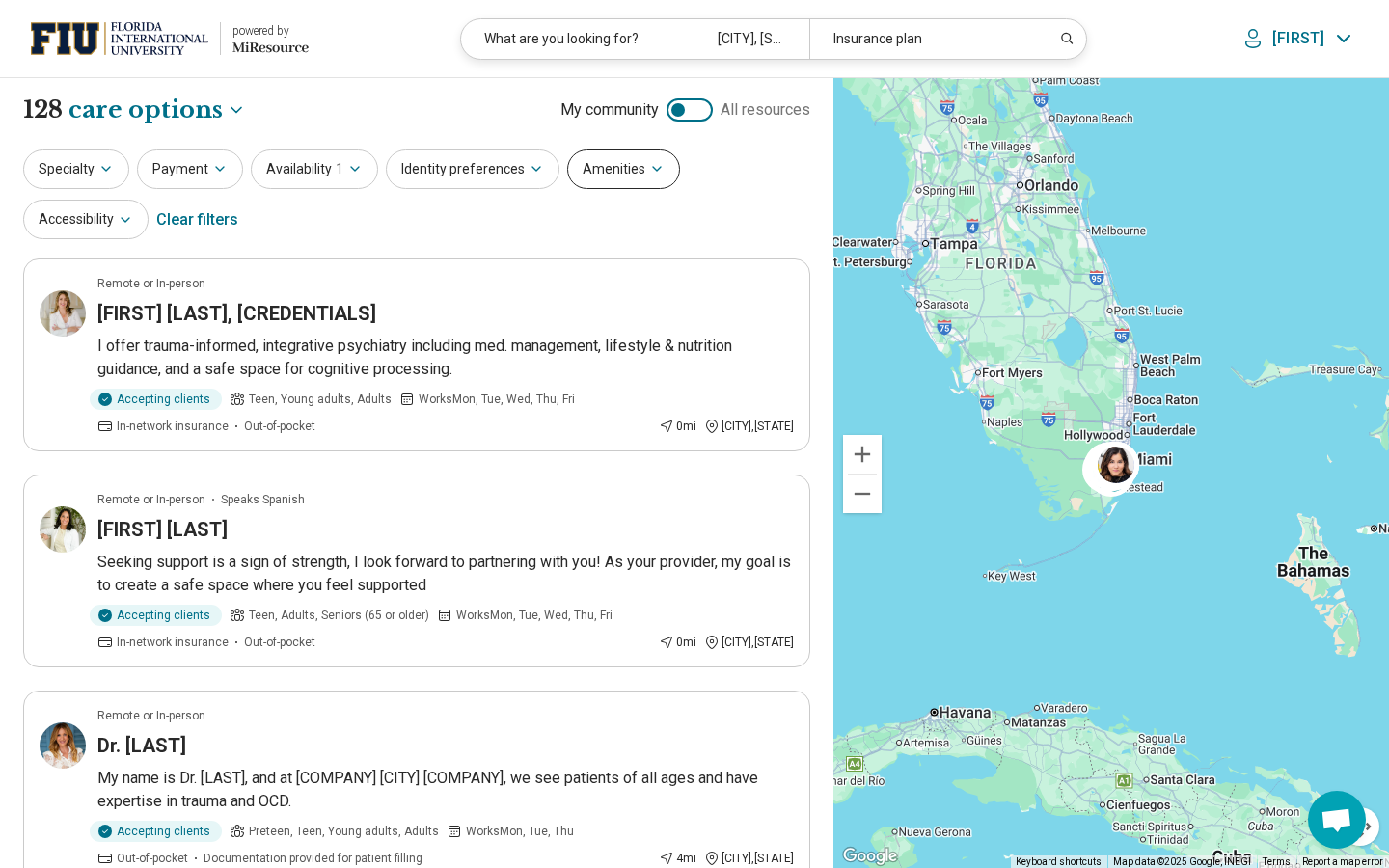 click on "Amenities" at bounding box center [623, 169] 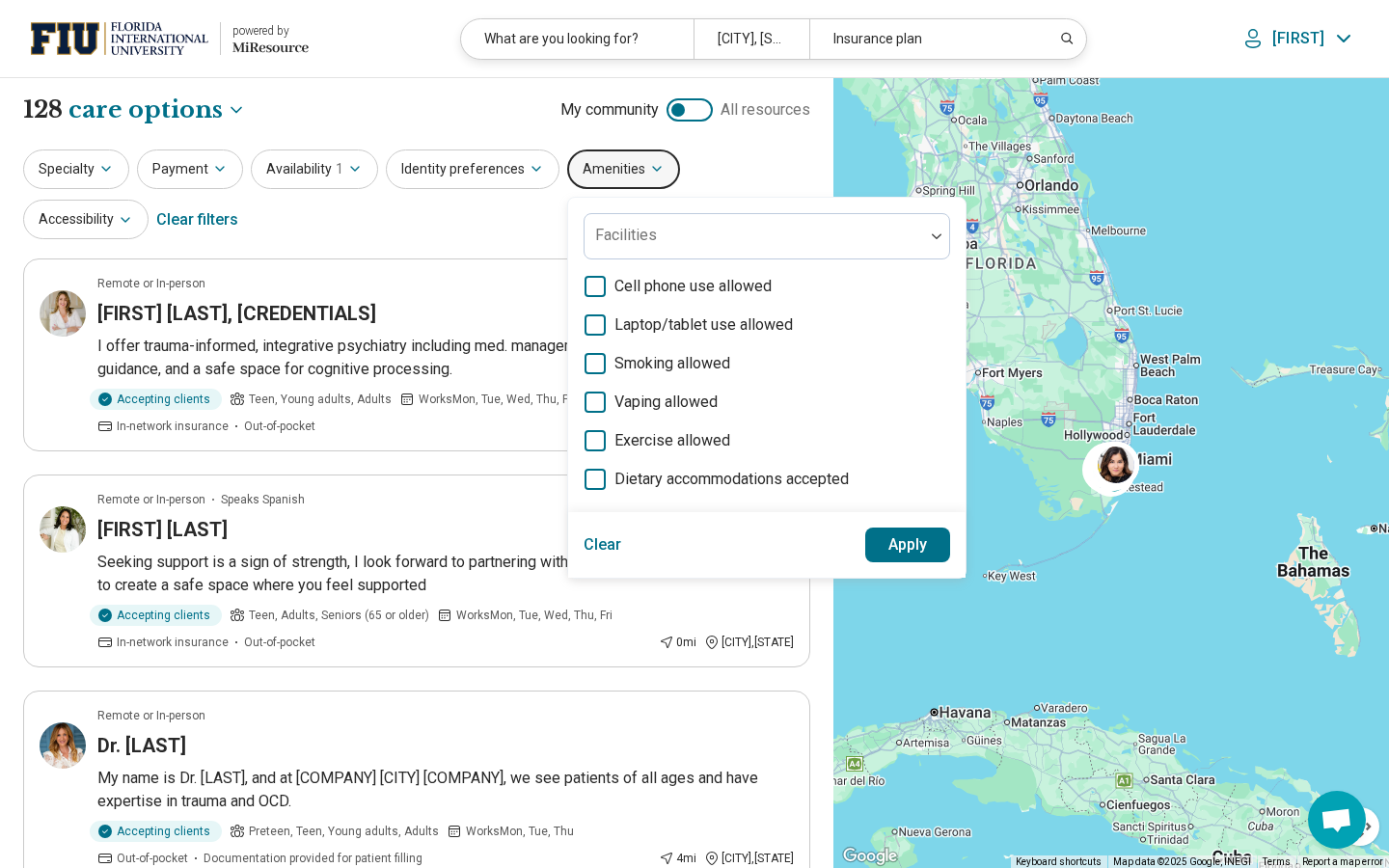 click on "Specialty Payment Availability 1 Identity preferences Amenities Facilities Cell phone use allowed Laptop/tablet use allowed Smoking allowed Vaping allowed Exercise allowed Dietary accommodations accepted Clear Apply Accessibility Clear filters" at bounding box center (417, 196) 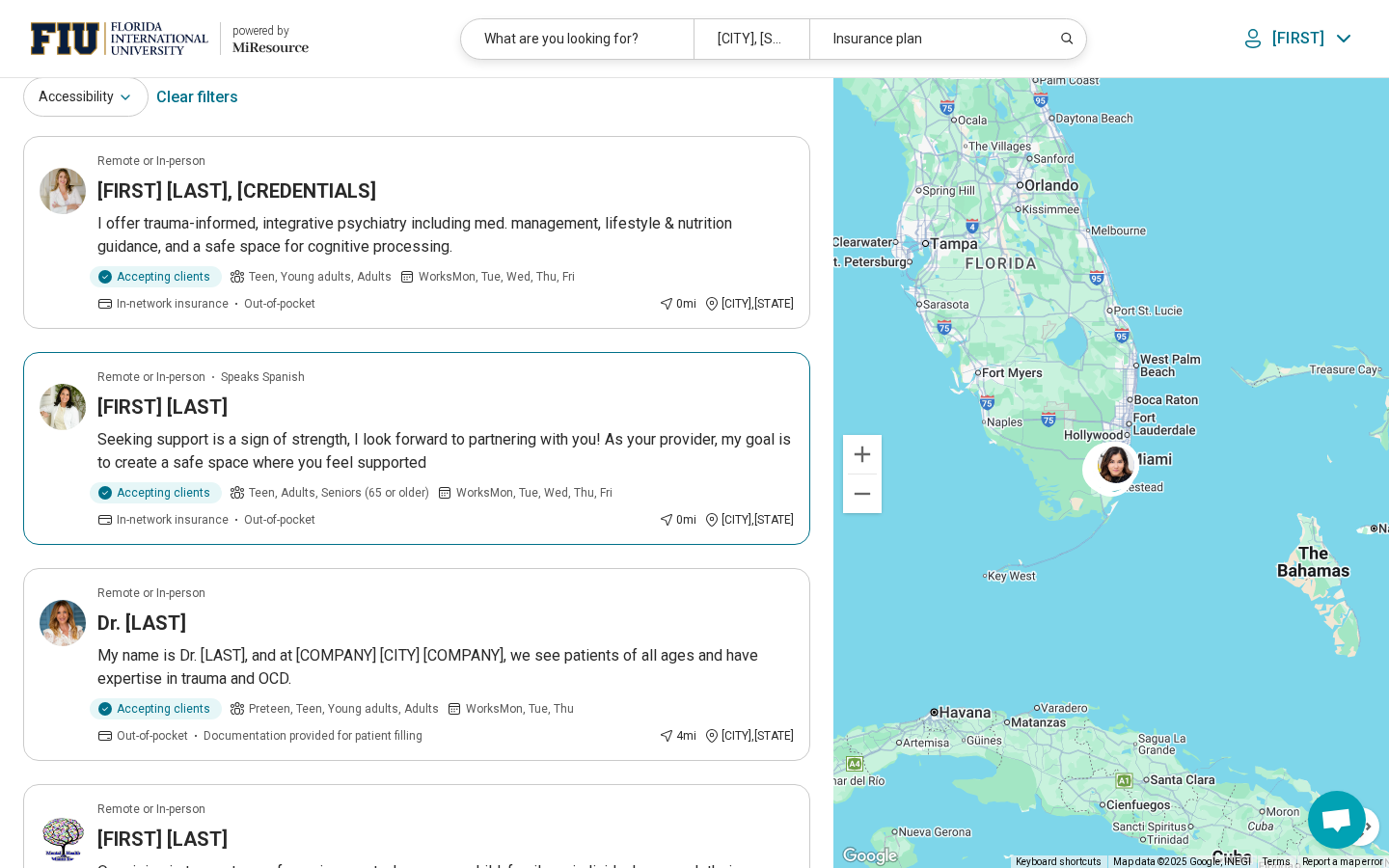 scroll, scrollTop: 140, scrollLeft: 0, axis: vertical 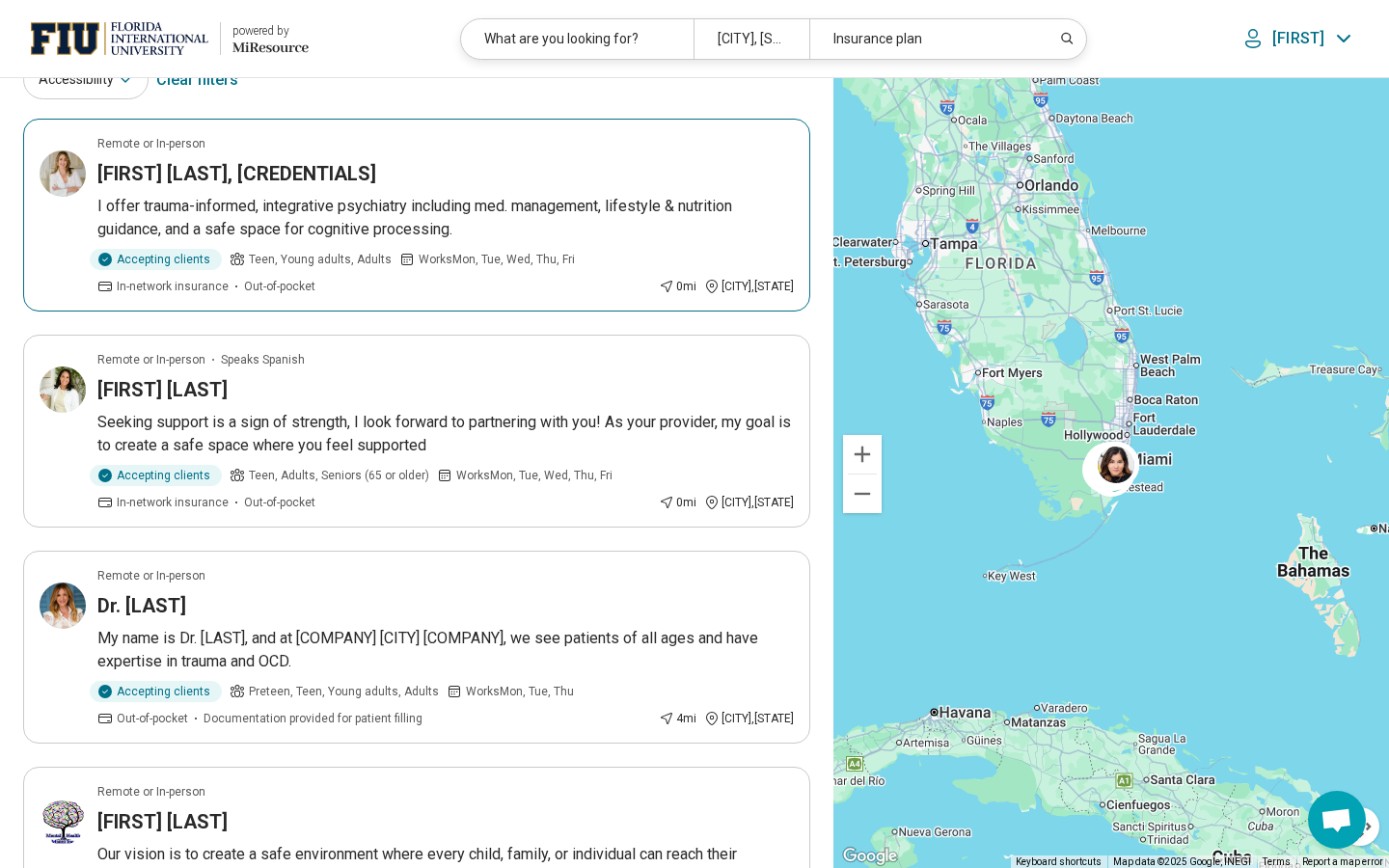 click at bounding box center [63, 174] 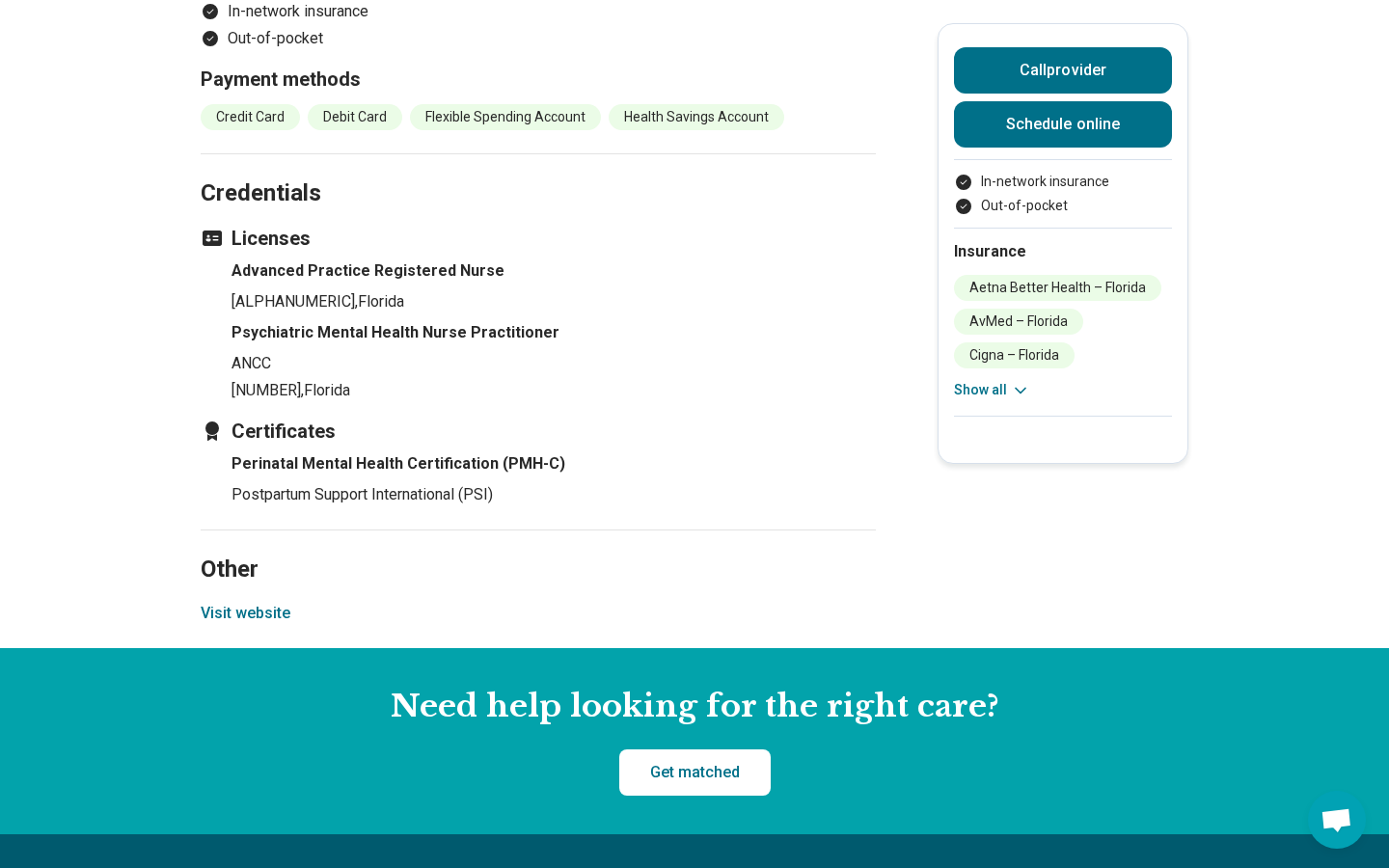 scroll, scrollTop: 2400, scrollLeft: 0, axis: vertical 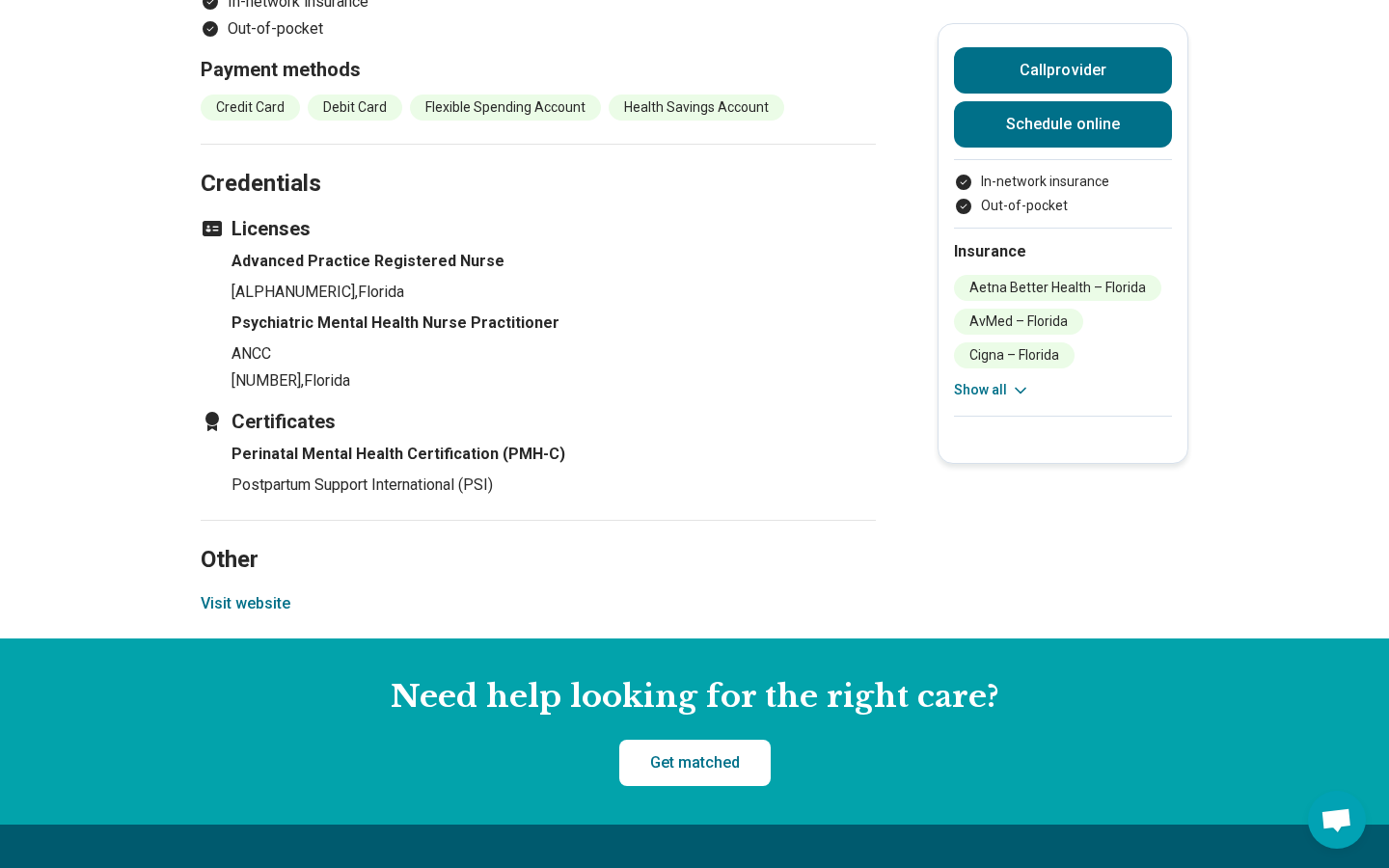 click on "Visit website" at bounding box center (245, 604) 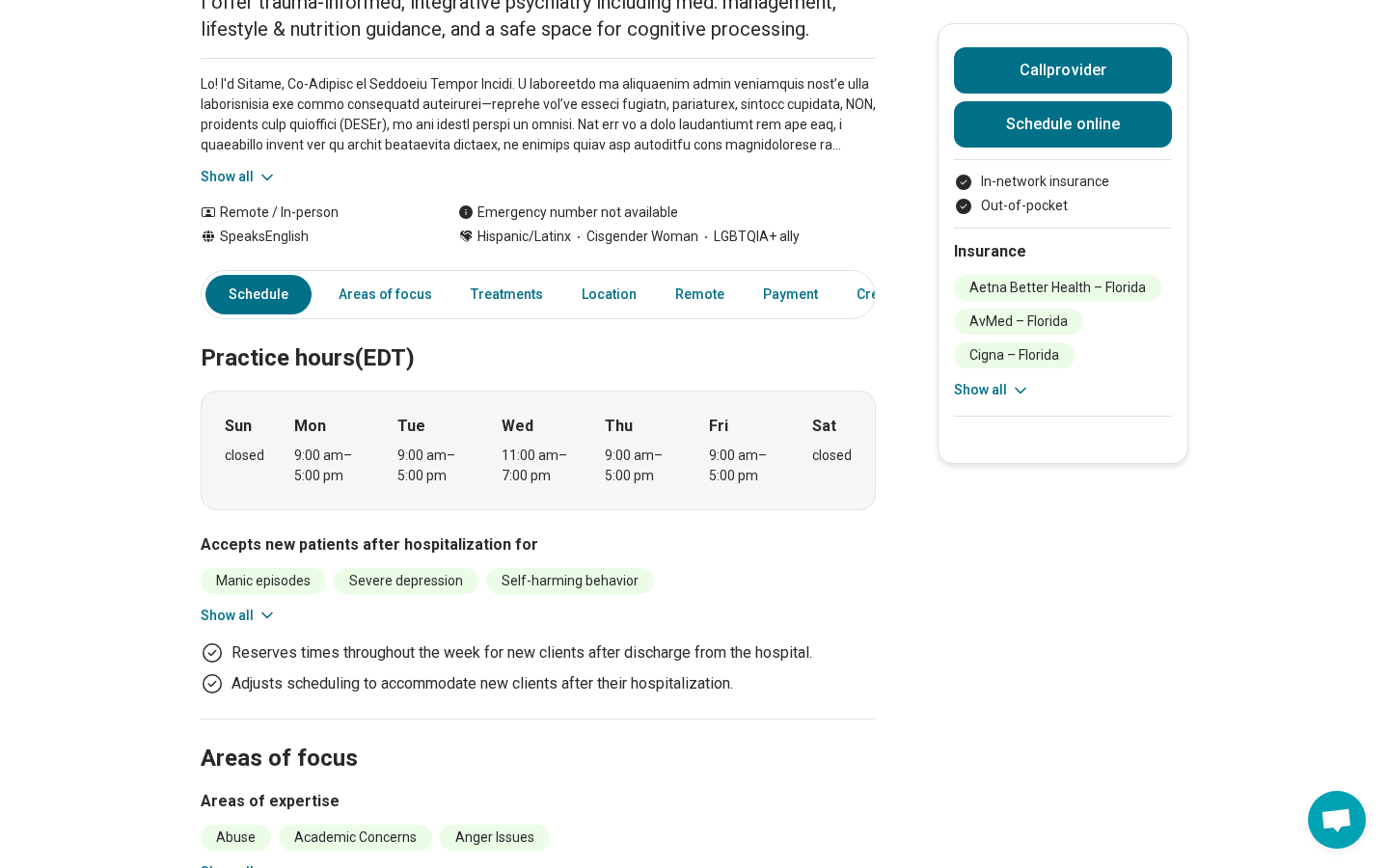 scroll, scrollTop: 0, scrollLeft: 0, axis: both 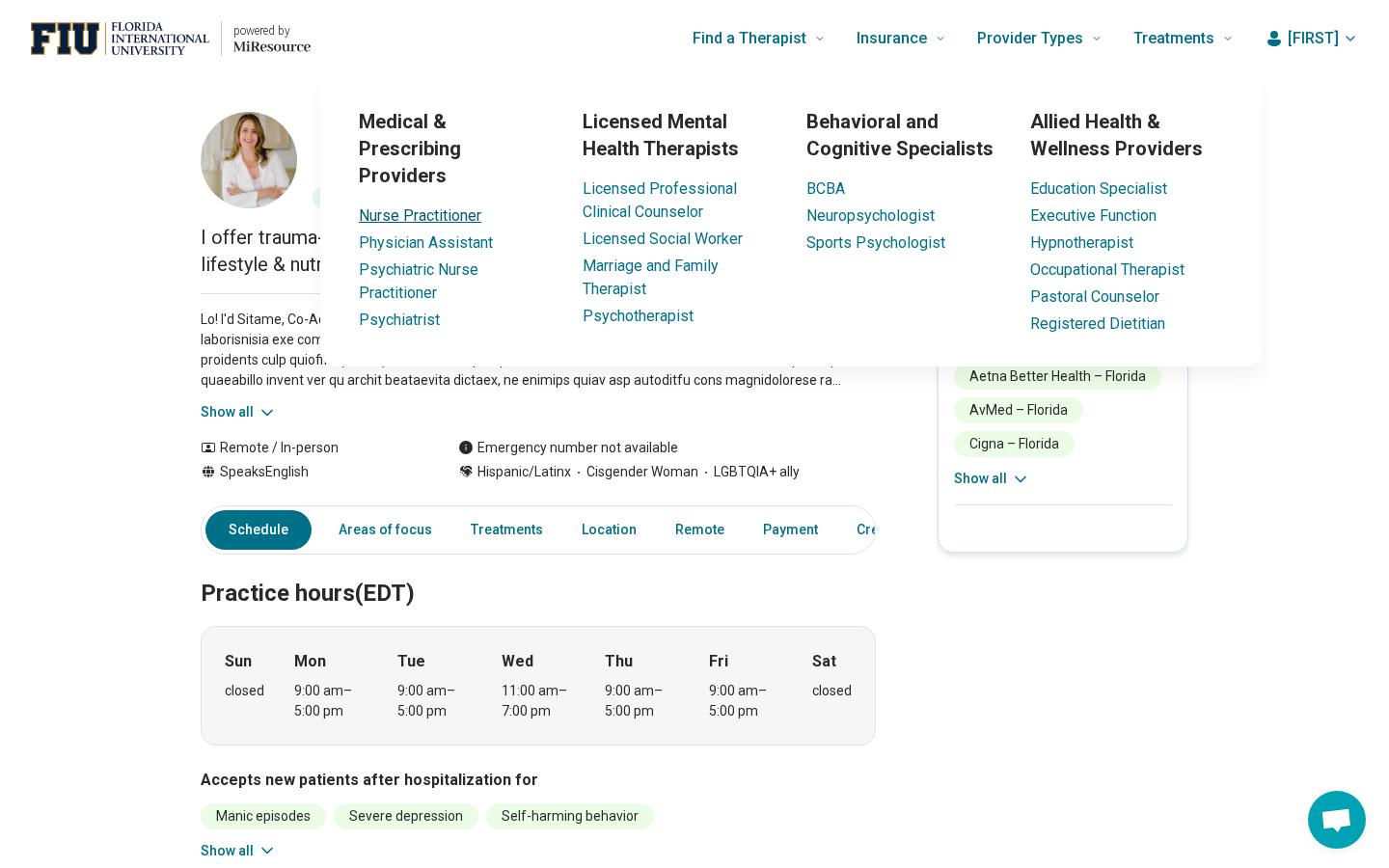 click on "Nurse Practitioner" at bounding box center (420, 215) 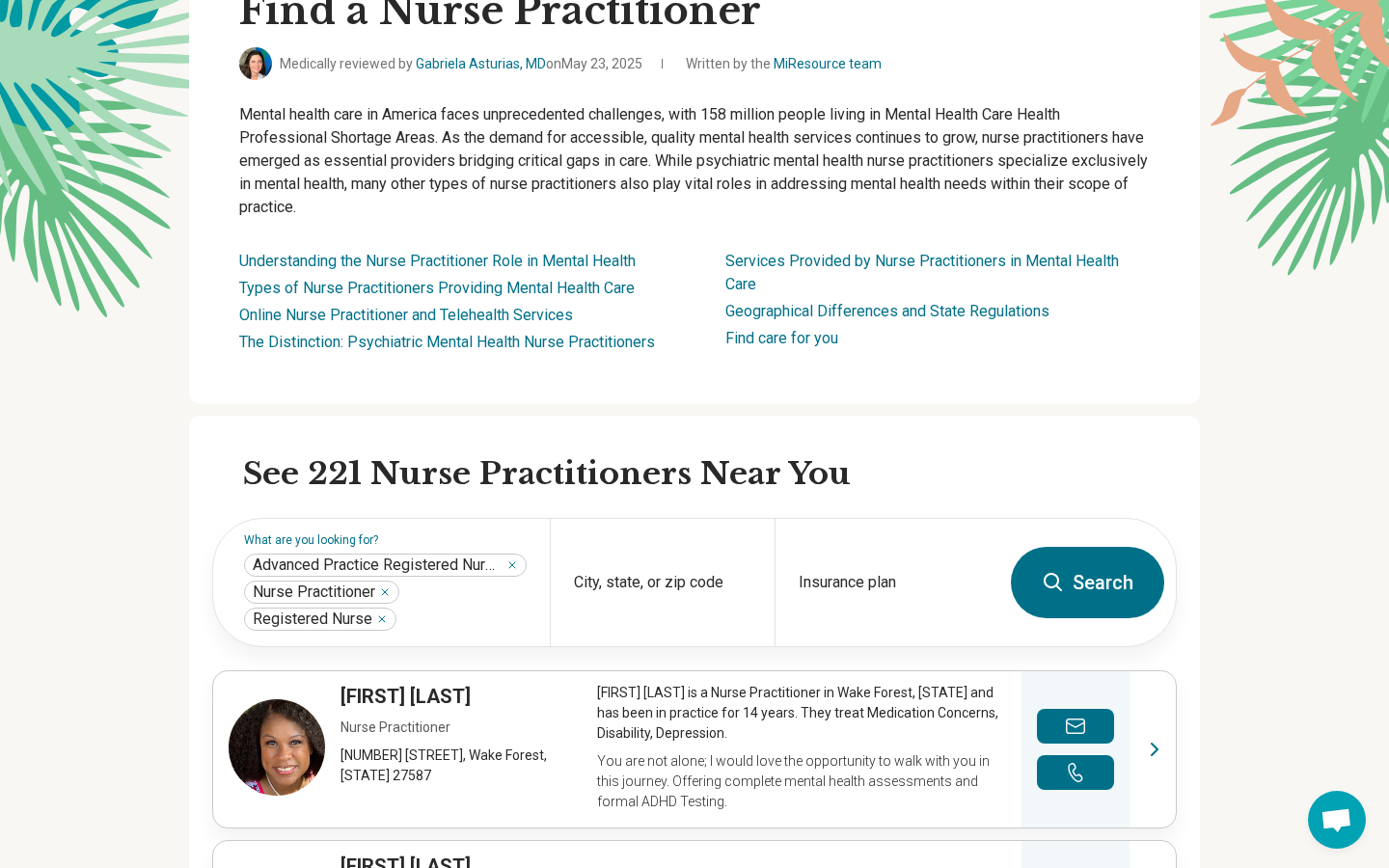 scroll, scrollTop: 0, scrollLeft: 0, axis: both 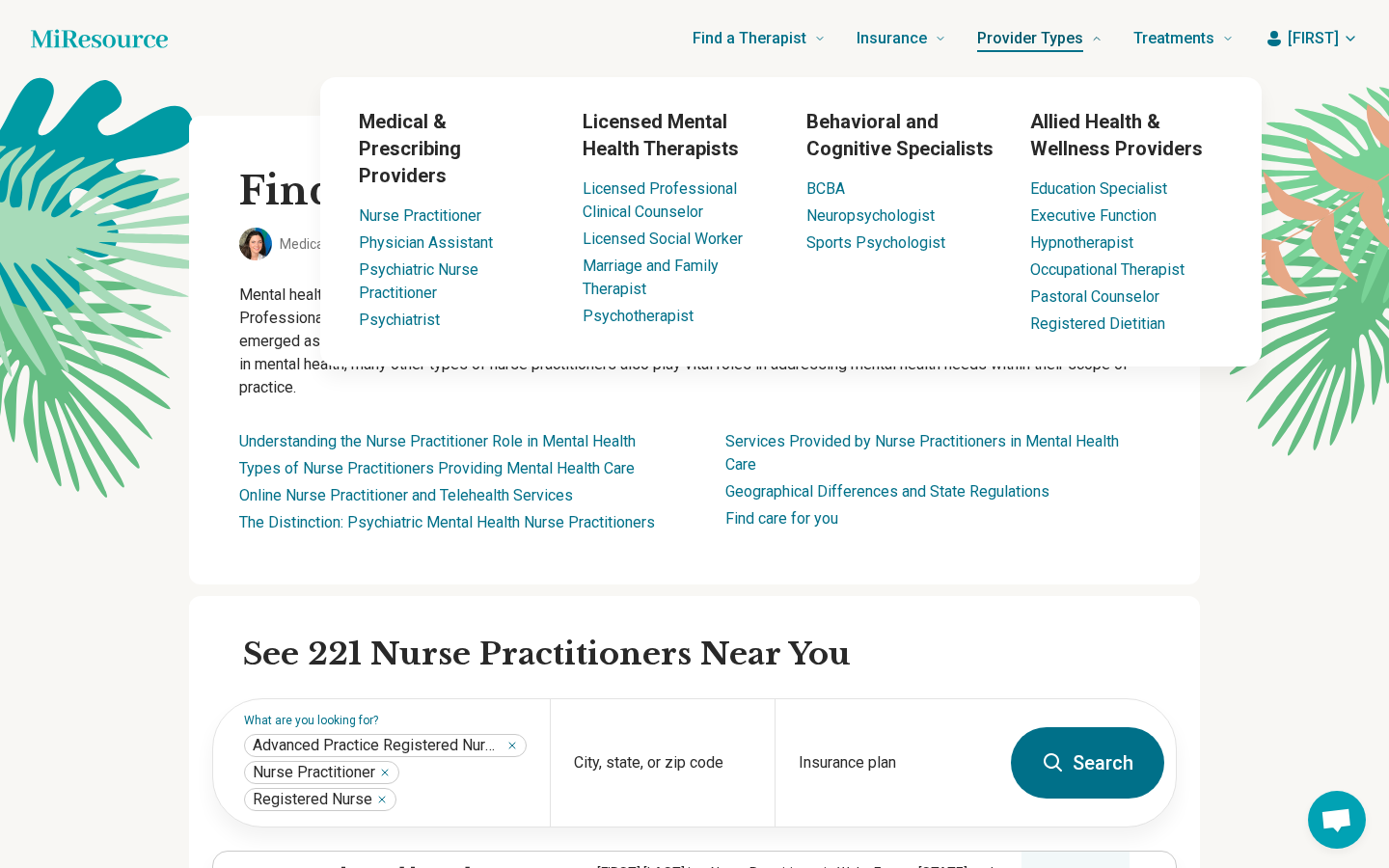 click on "Provider Types" at bounding box center (1030, 39) 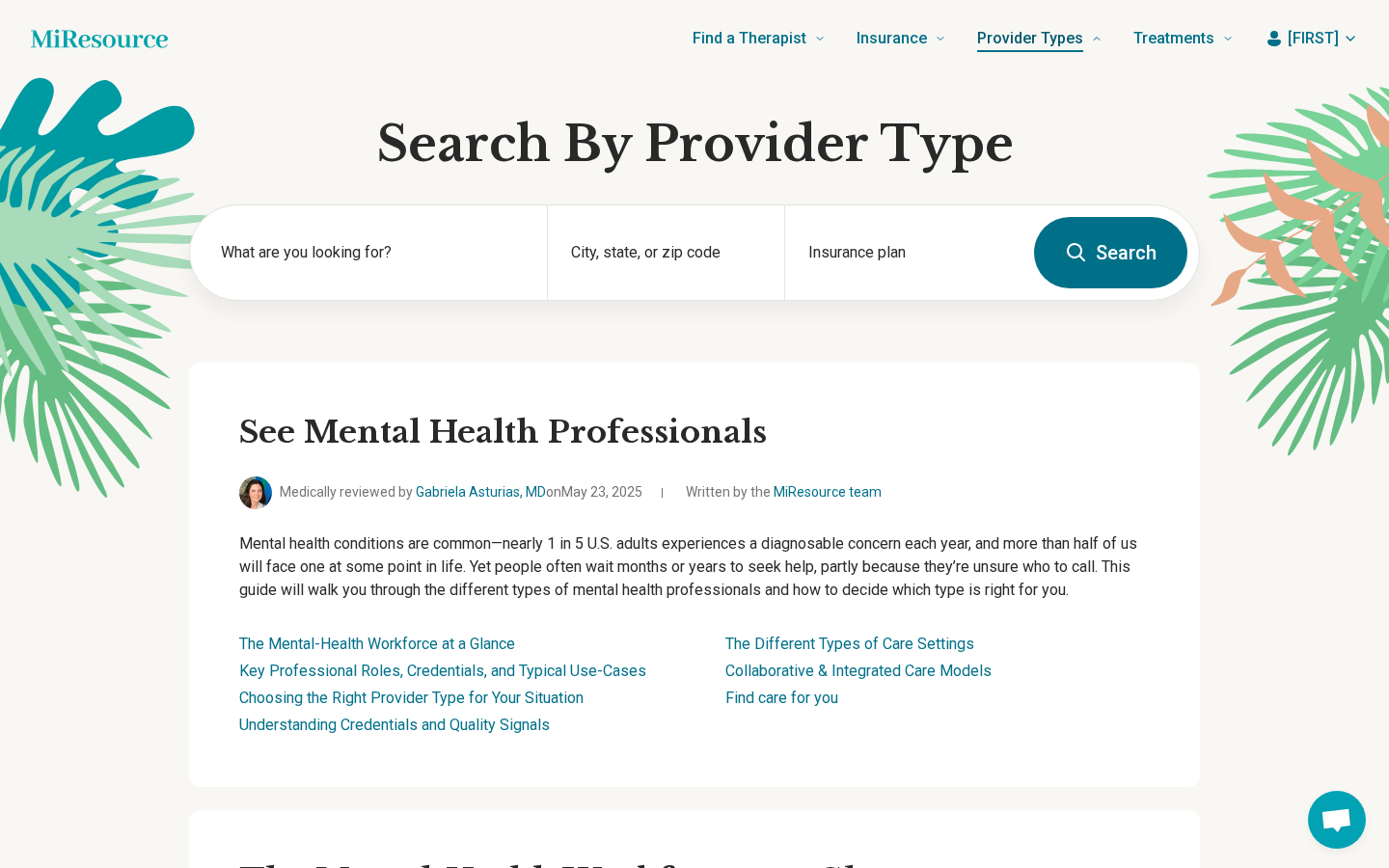 click on "Provider Types" at bounding box center (1030, 39) 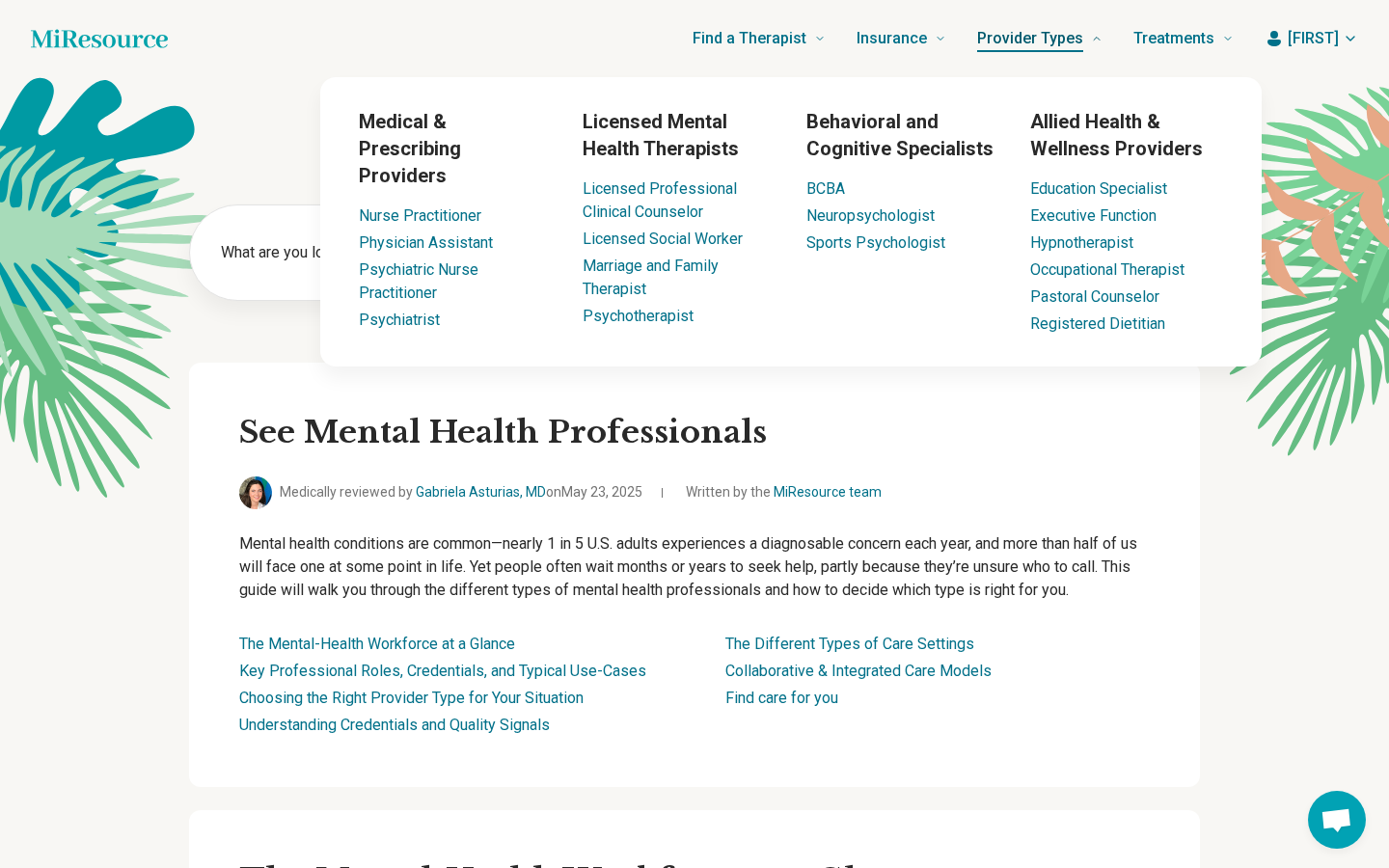 click 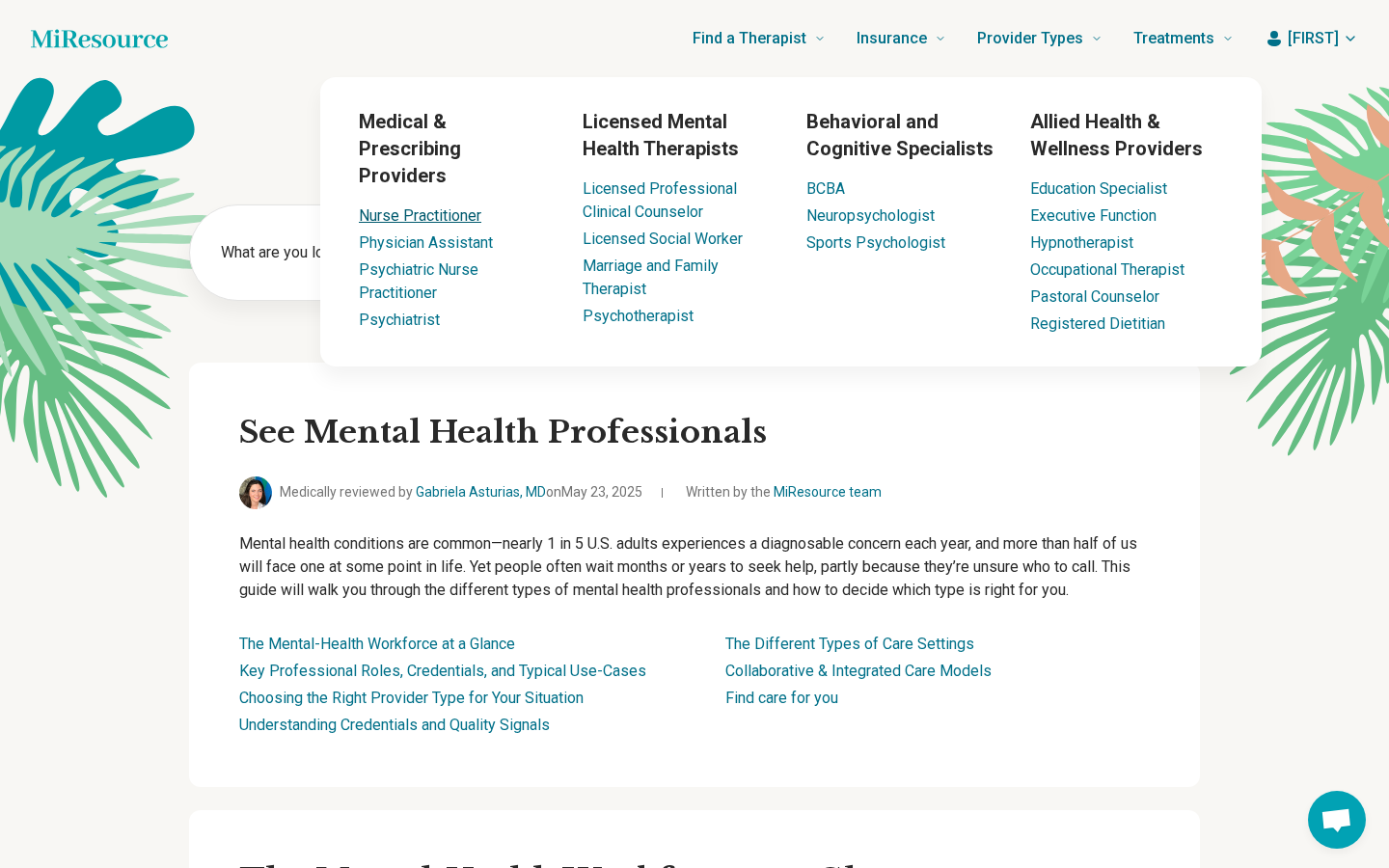 click on "Nurse Practitioner" at bounding box center [420, 215] 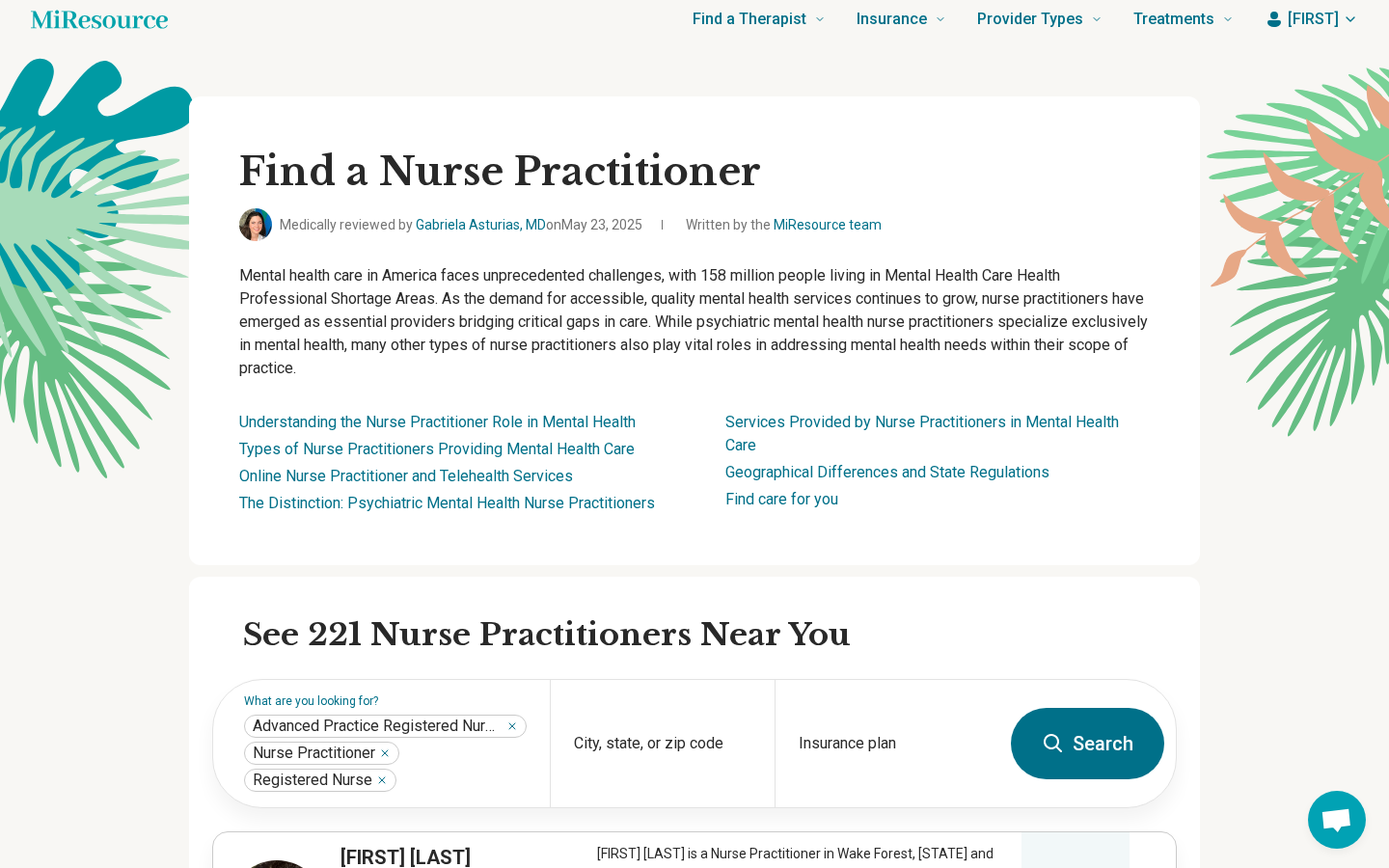 scroll, scrollTop: 25, scrollLeft: 0, axis: vertical 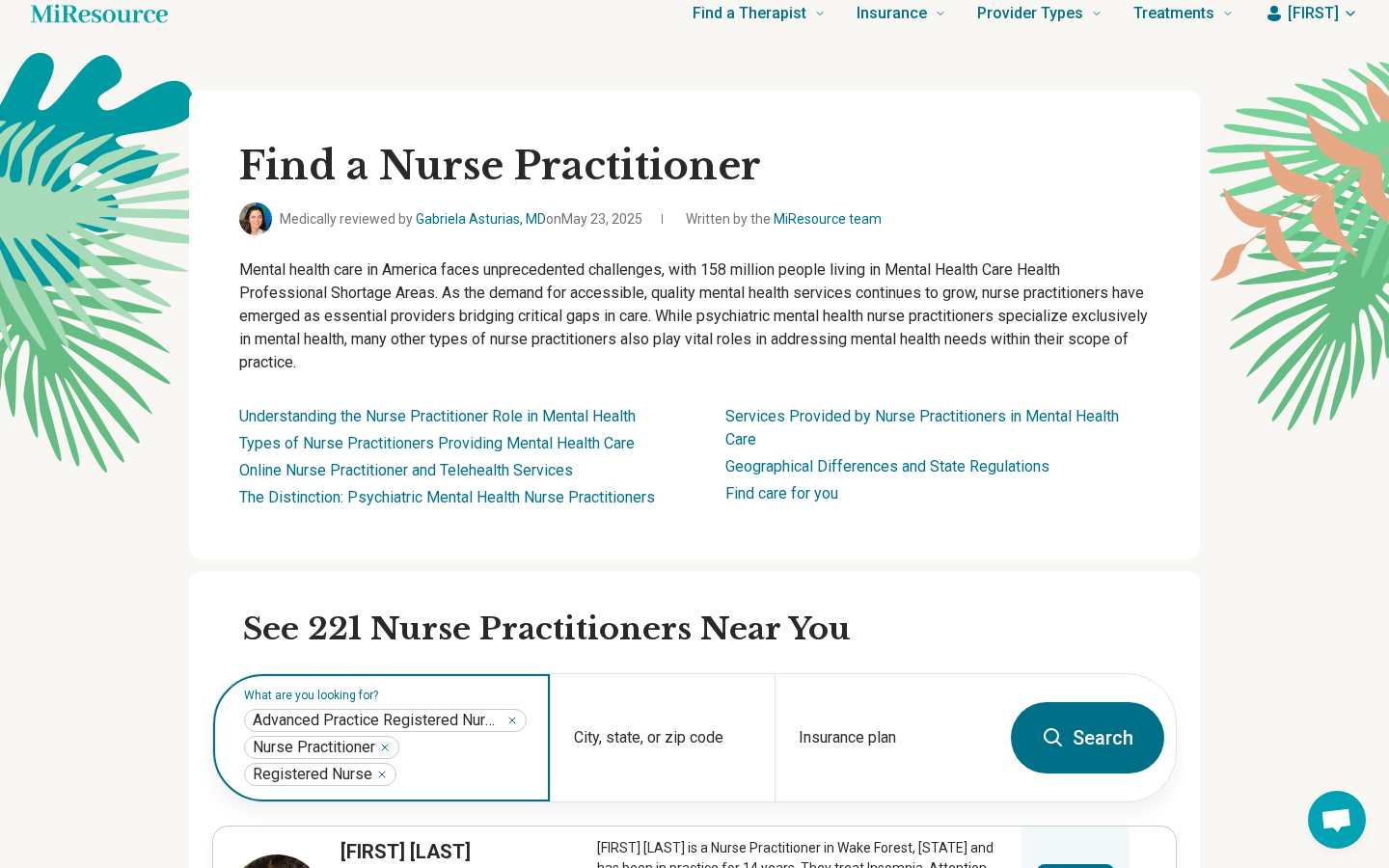 click 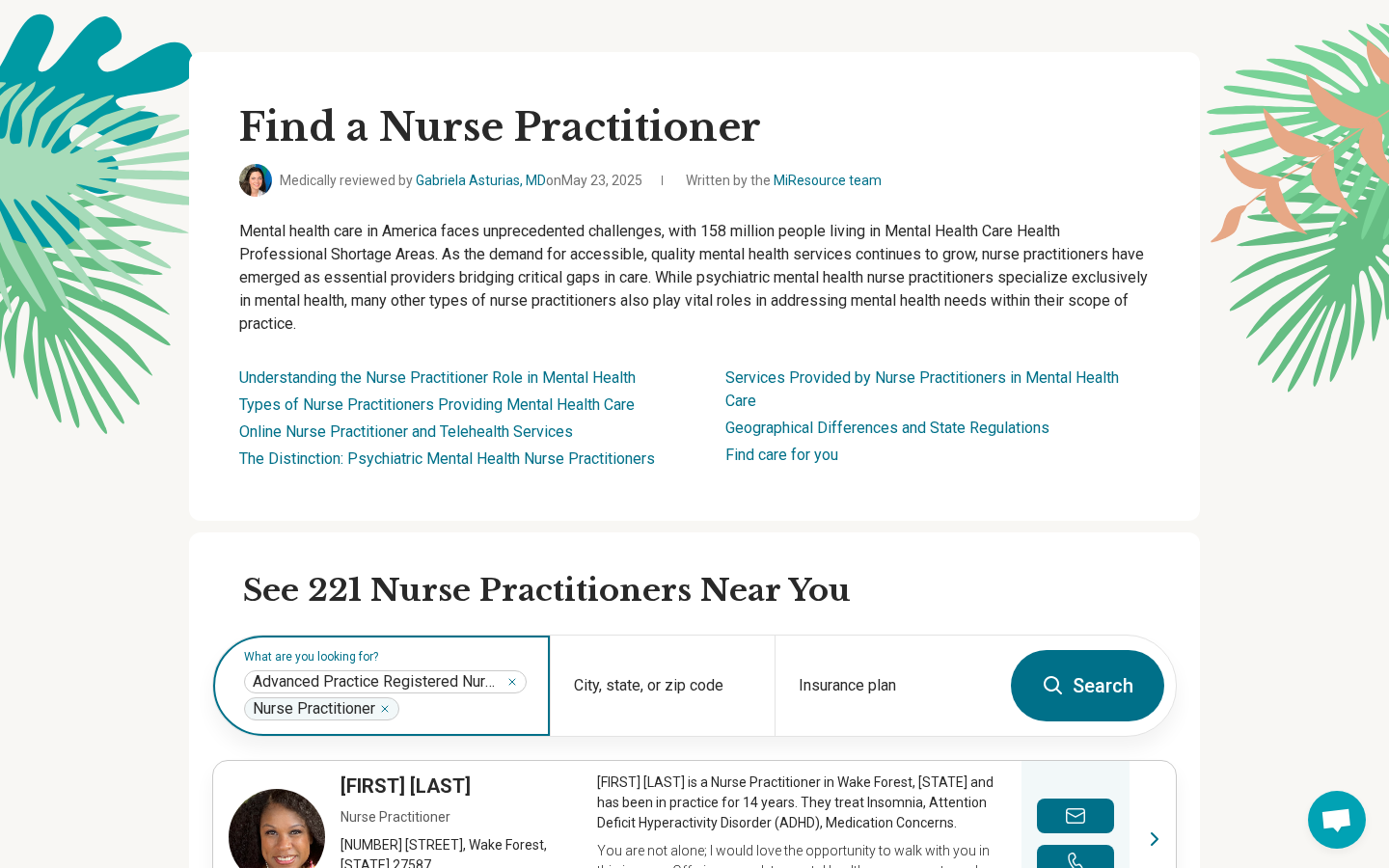 scroll, scrollTop: 0, scrollLeft: 0, axis: both 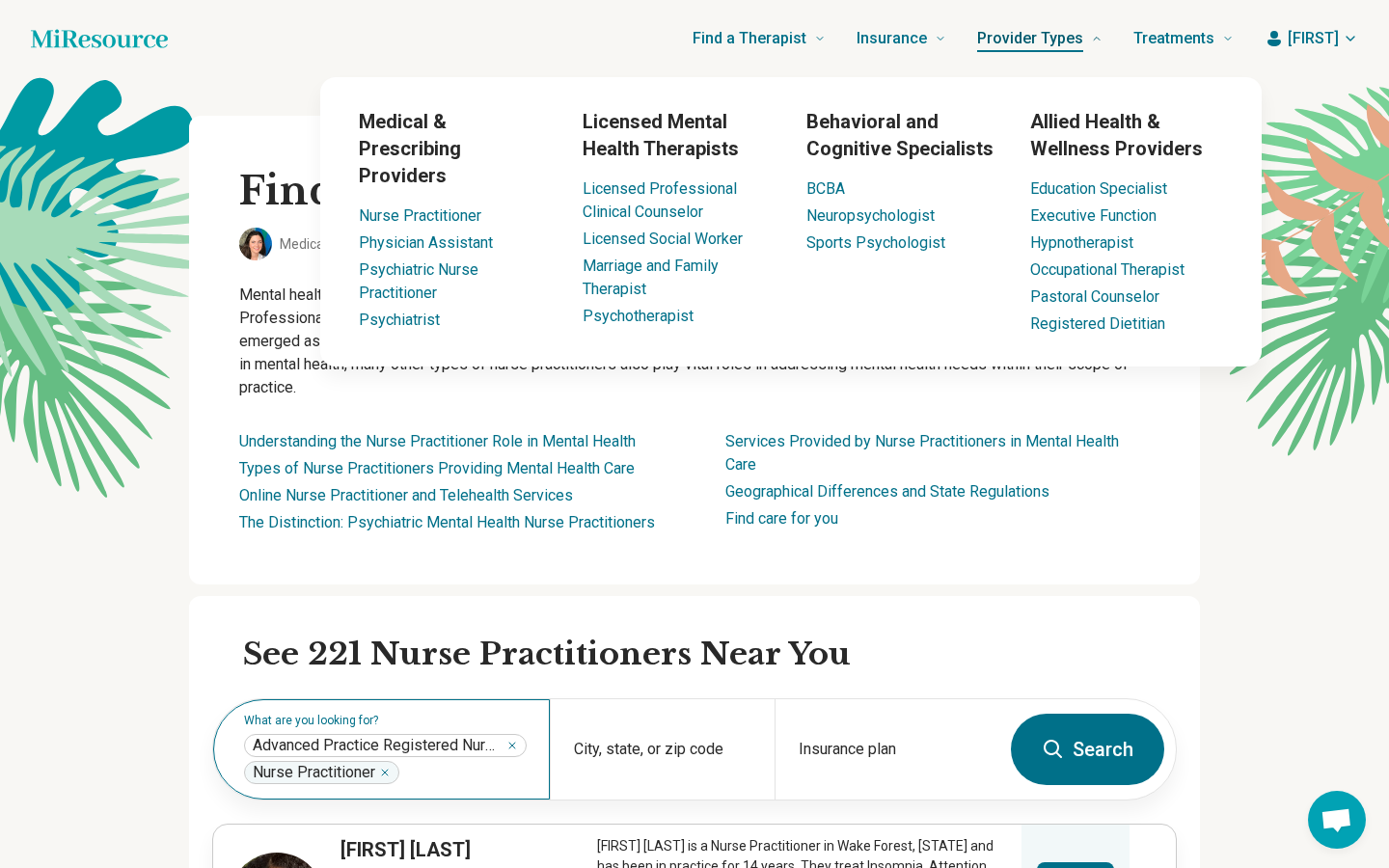 click on "Provider Types" at bounding box center (1030, 39) 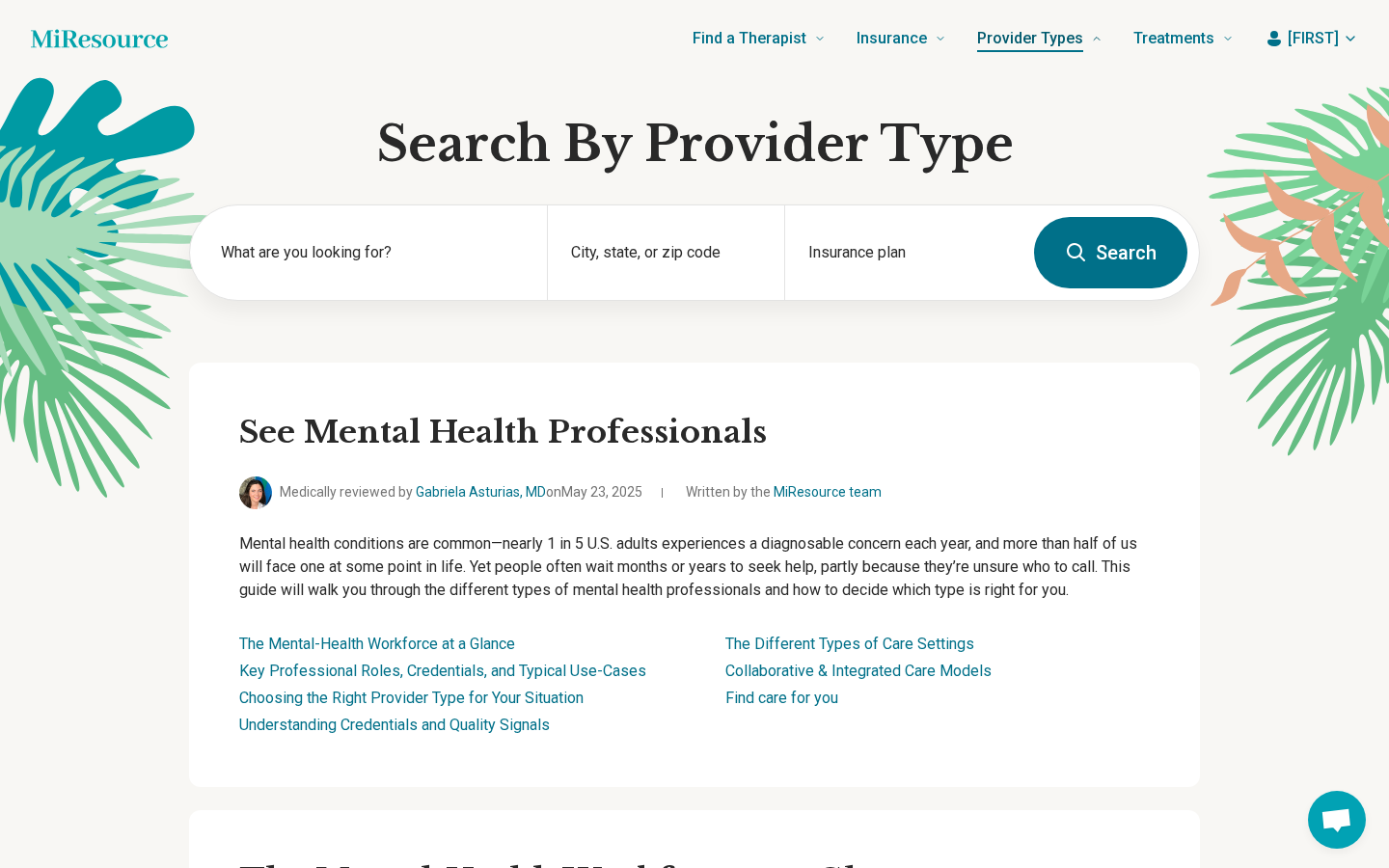 click on "Provider Types" at bounding box center [1030, 39] 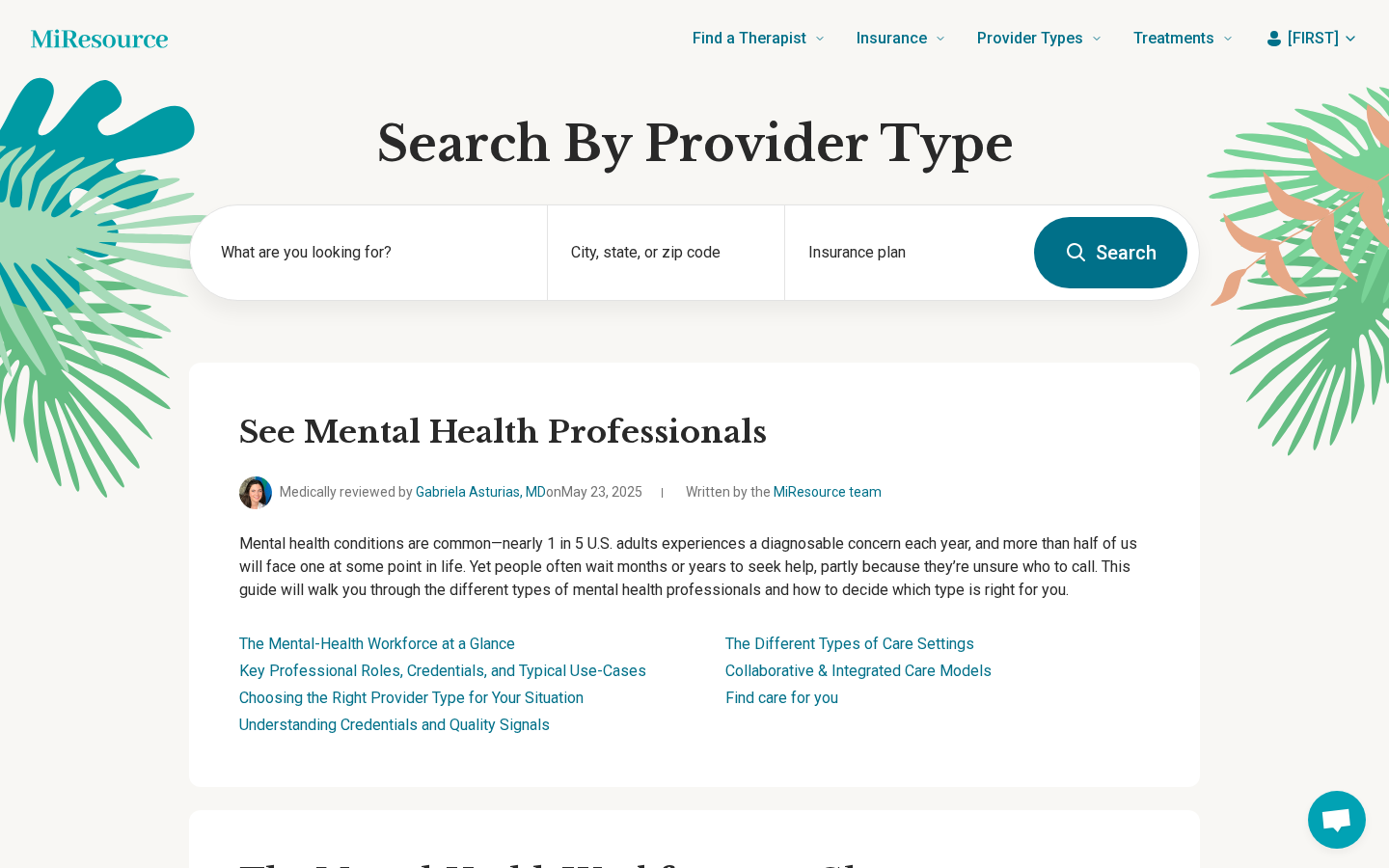 click on "Astrid" at bounding box center (1313, 39) 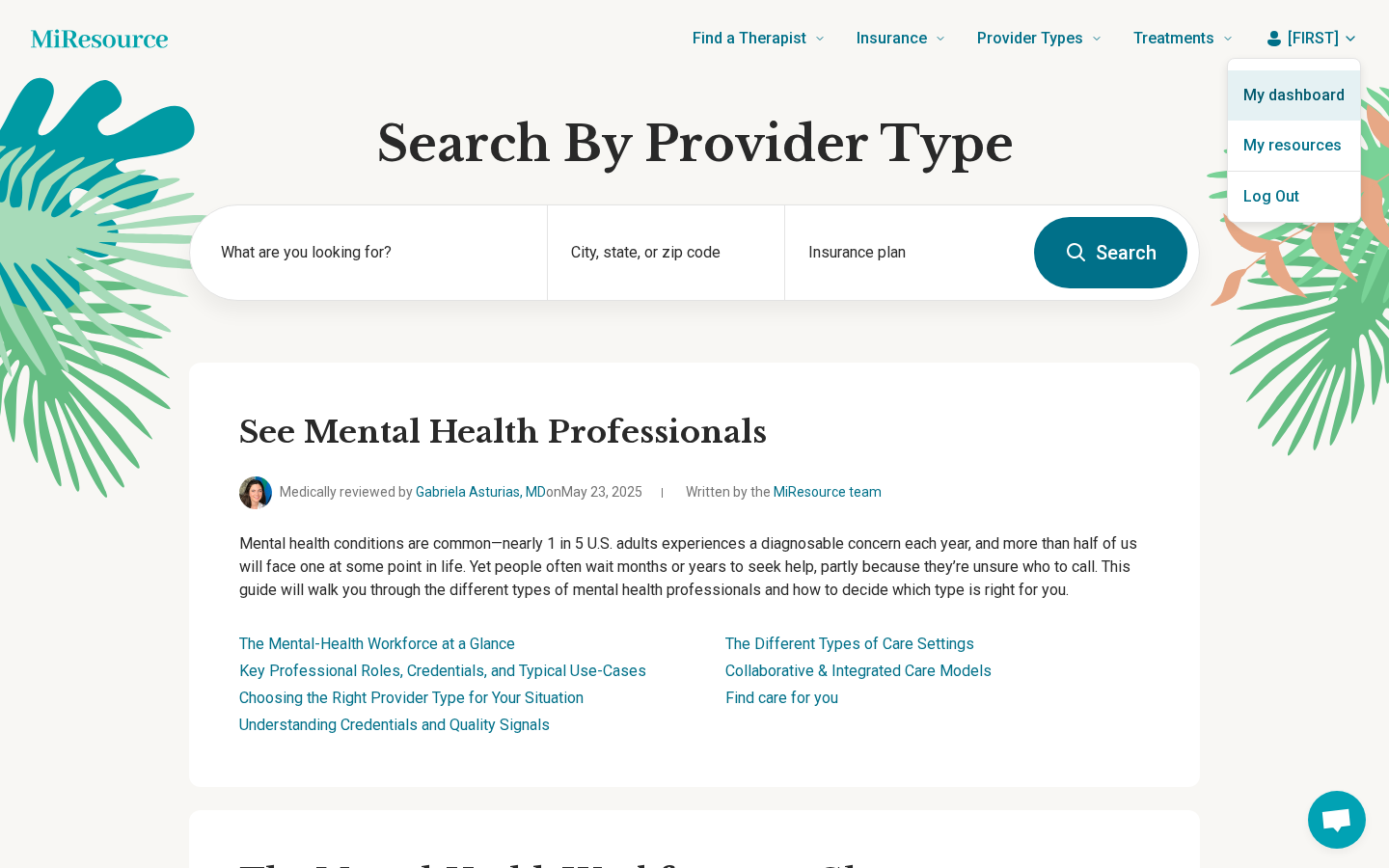 click on "My dashboard" at bounding box center (1294, 95) 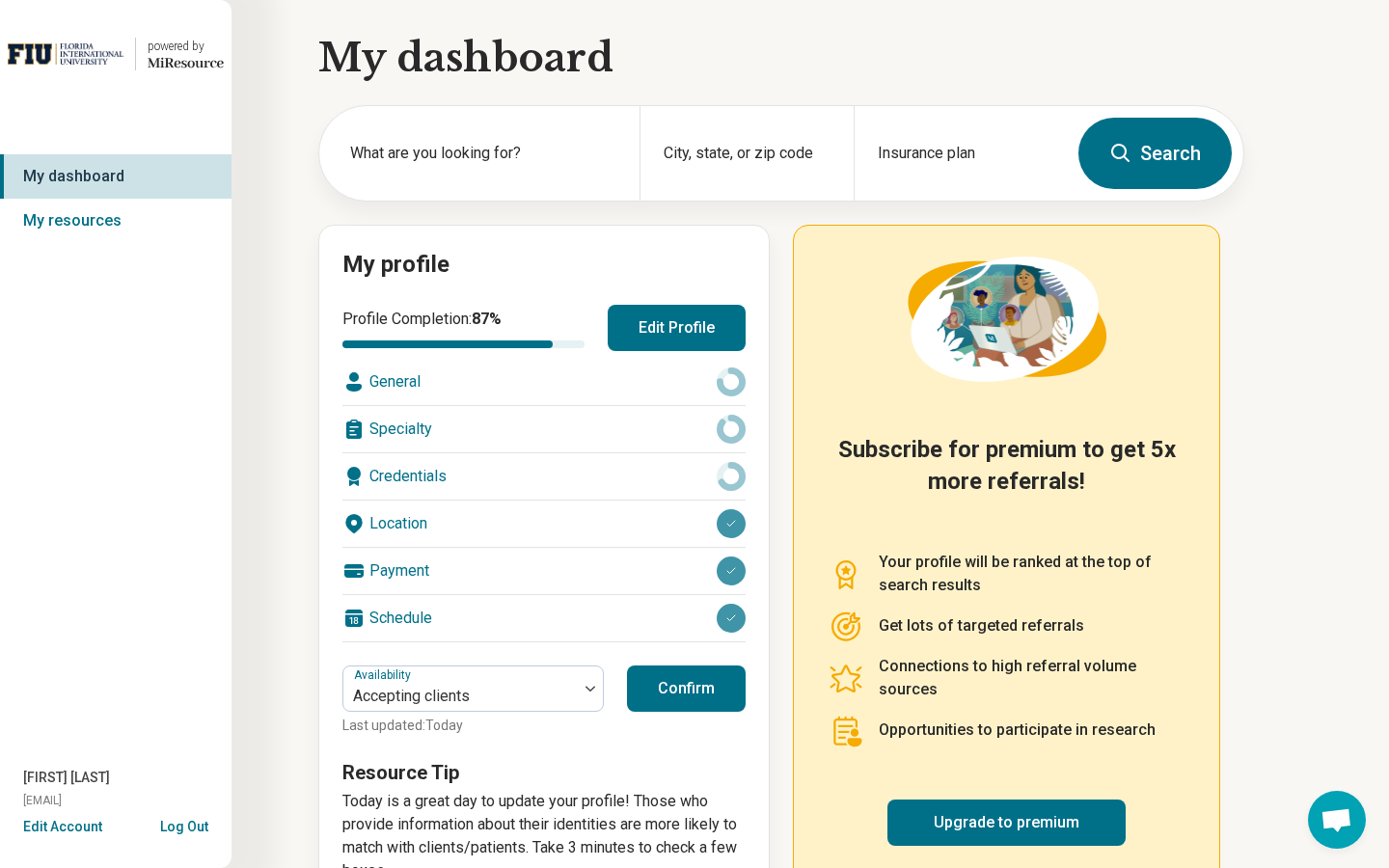 click on "General" at bounding box center (544, 382) 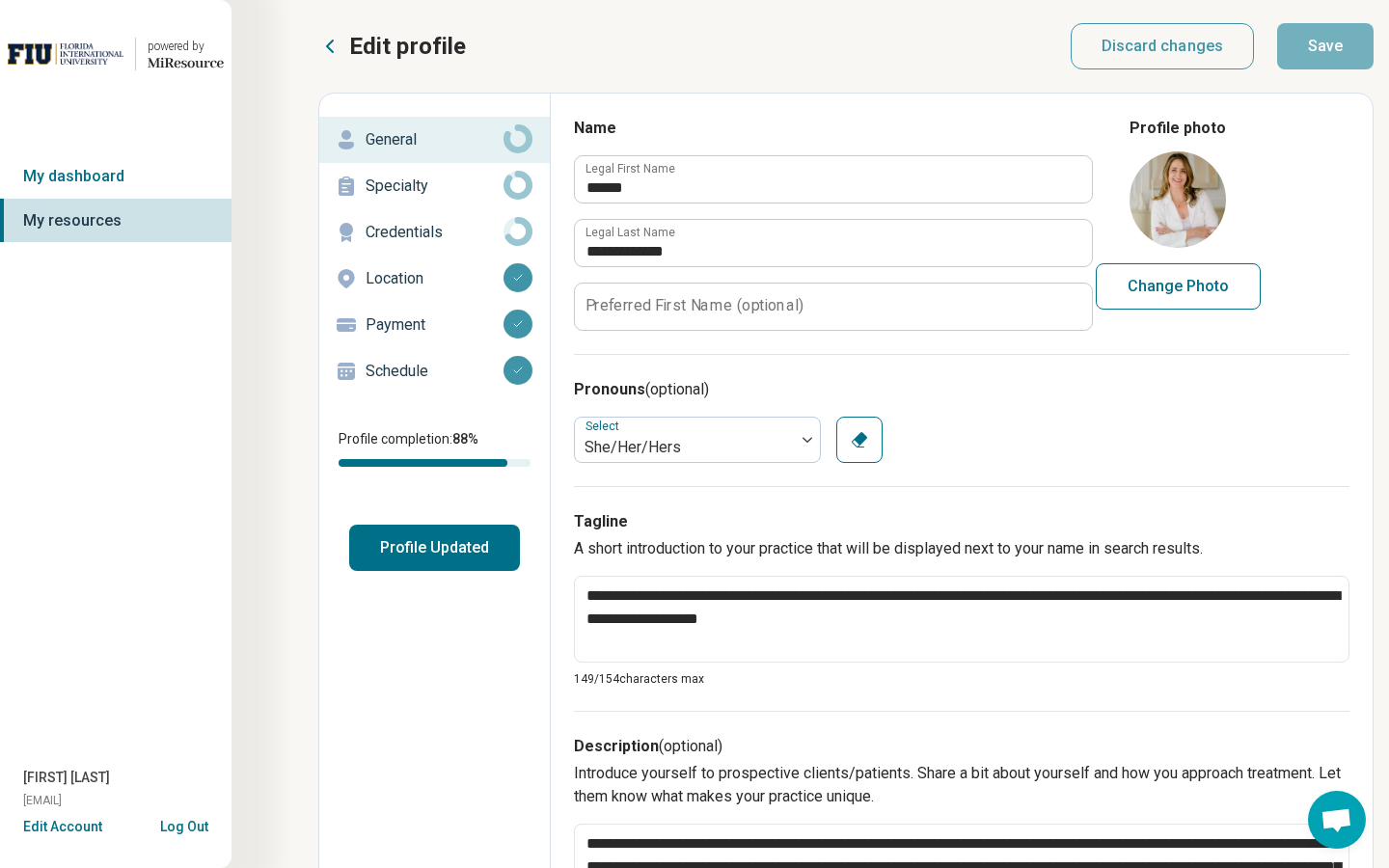 click on "Specialty" at bounding box center (434, 186) 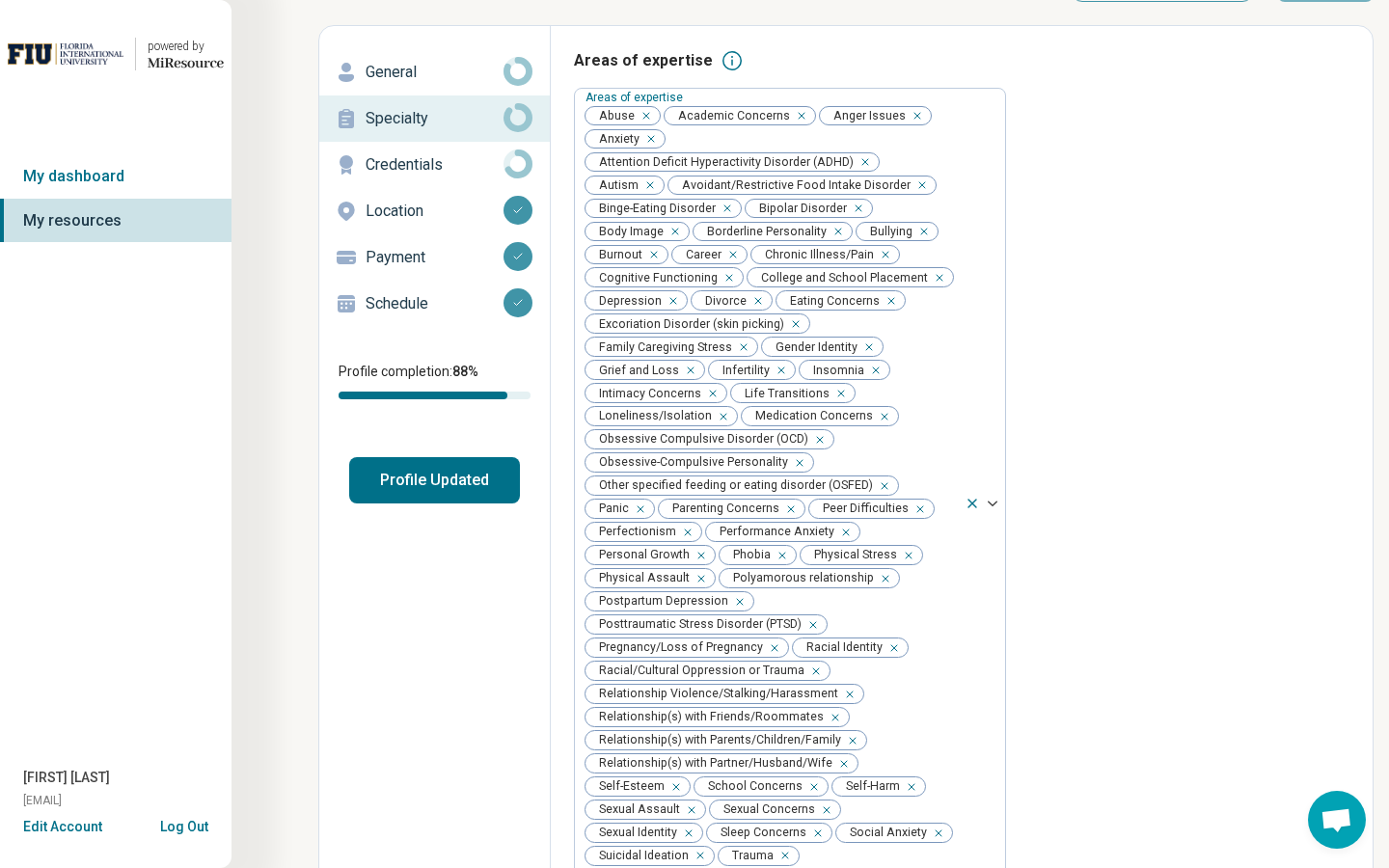 scroll, scrollTop: 0, scrollLeft: 0, axis: both 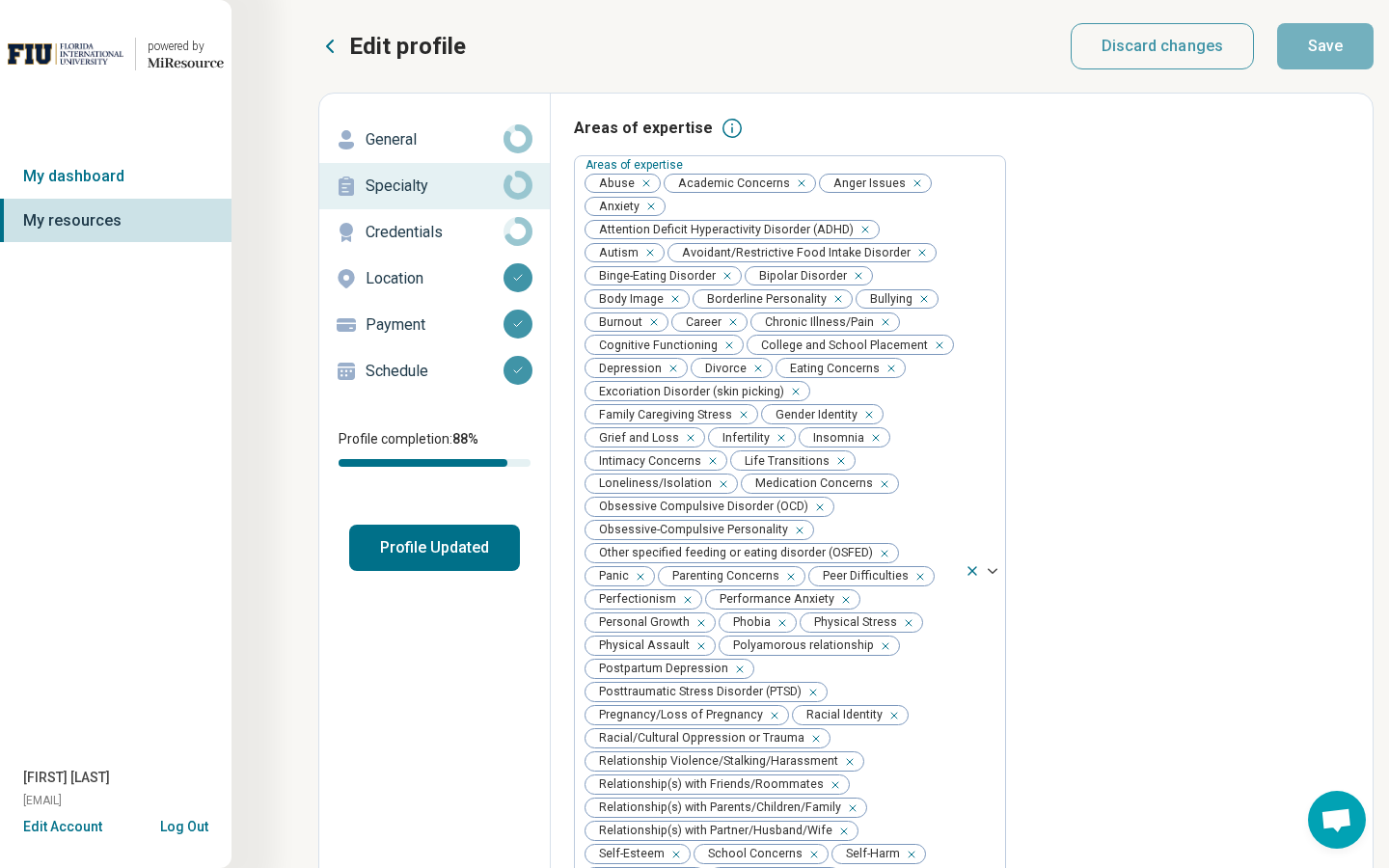click on "Credentials" at bounding box center [434, 232] 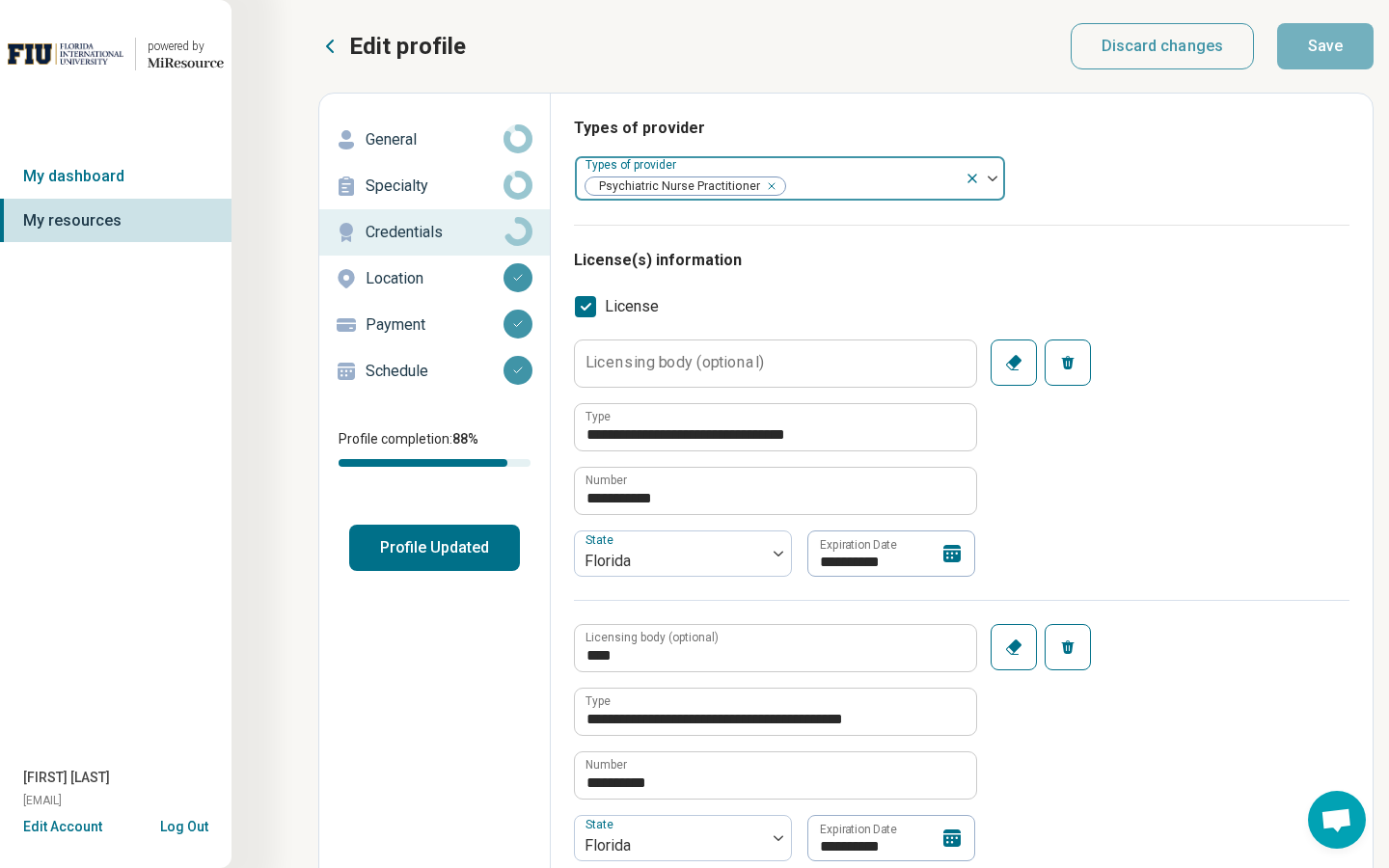 click at bounding box center [872, 186] 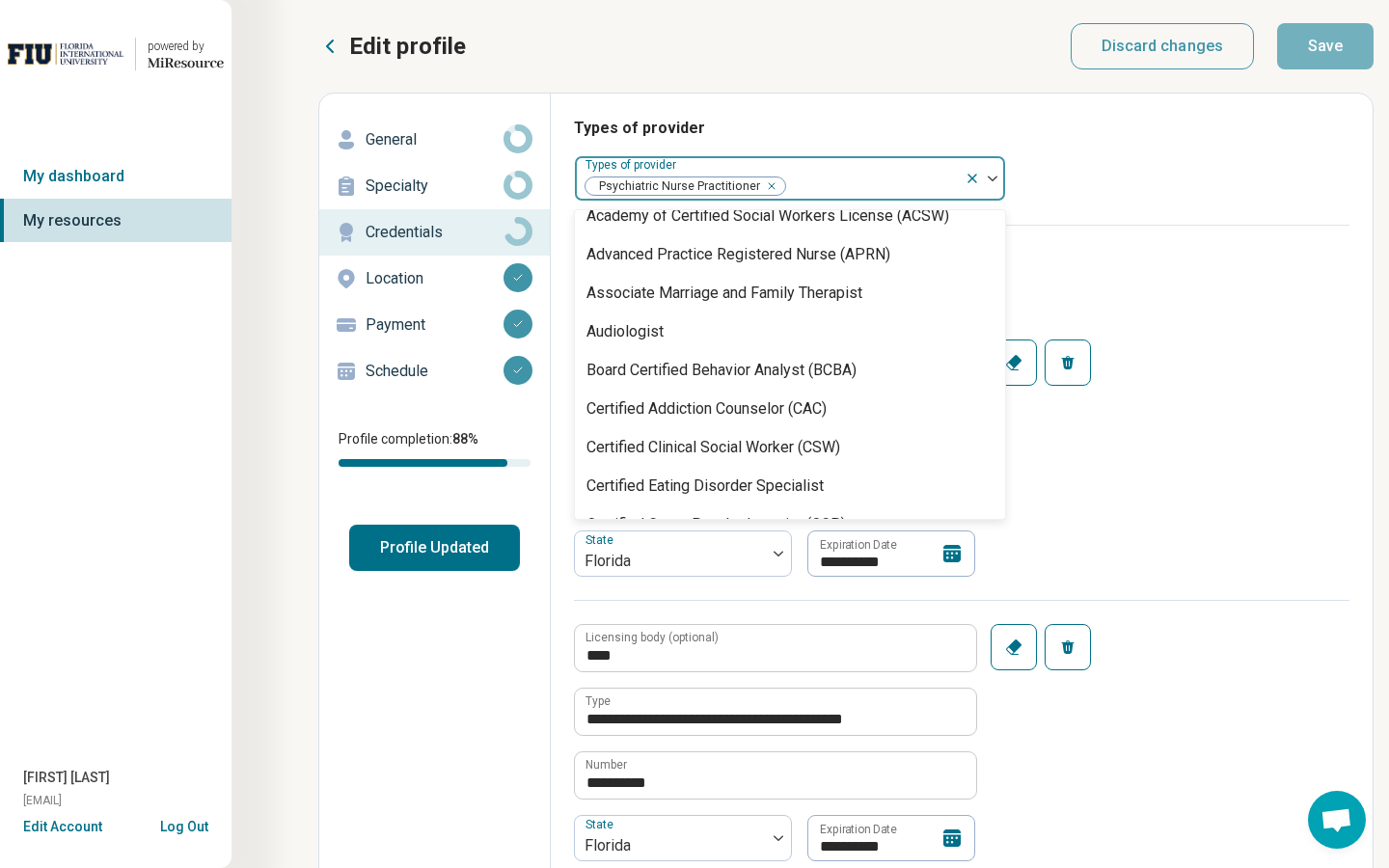 scroll, scrollTop: 0, scrollLeft: 0, axis: both 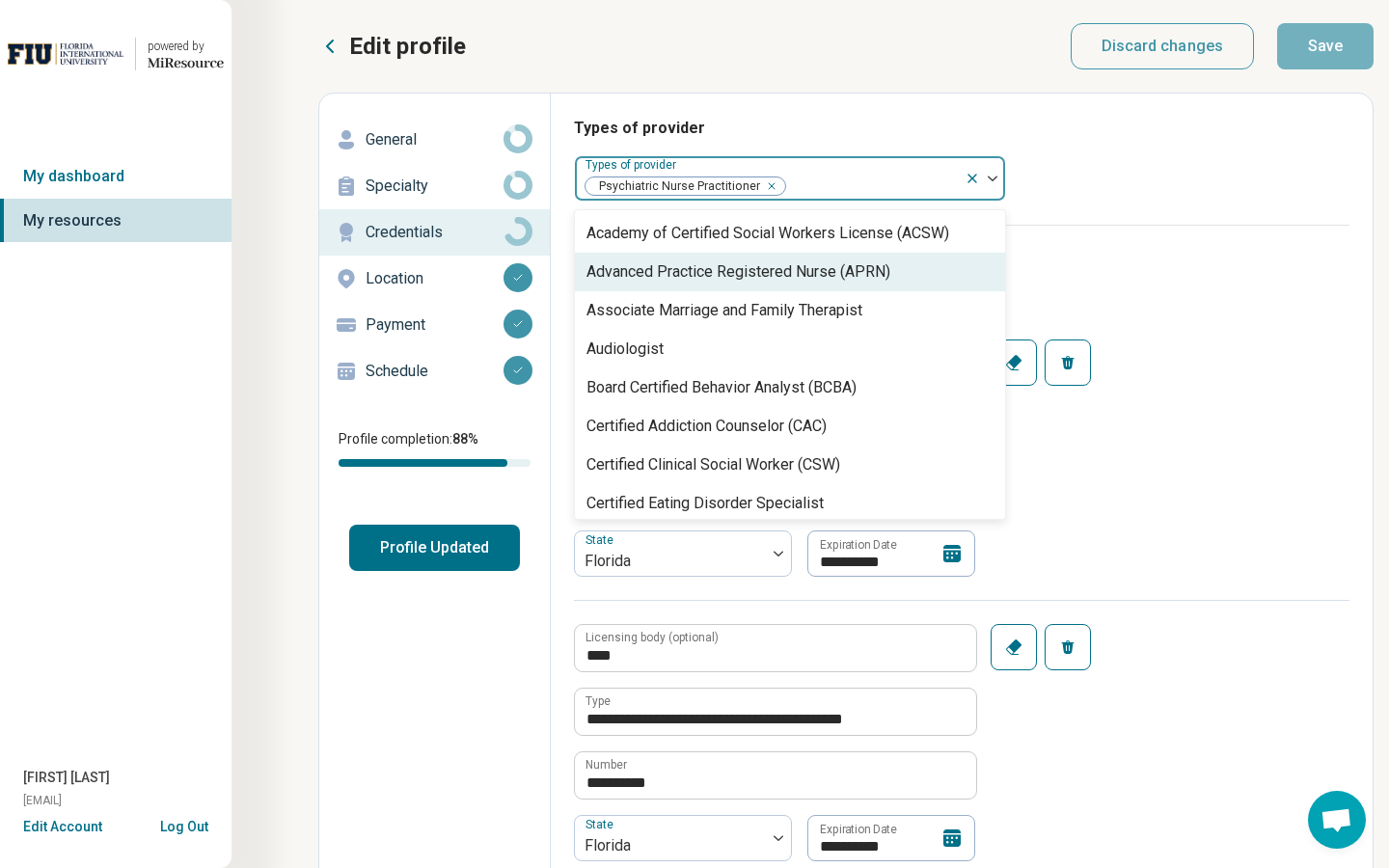 click on "Advanced Practice Registered Nurse (APRN)" at bounding box center [738, 272] 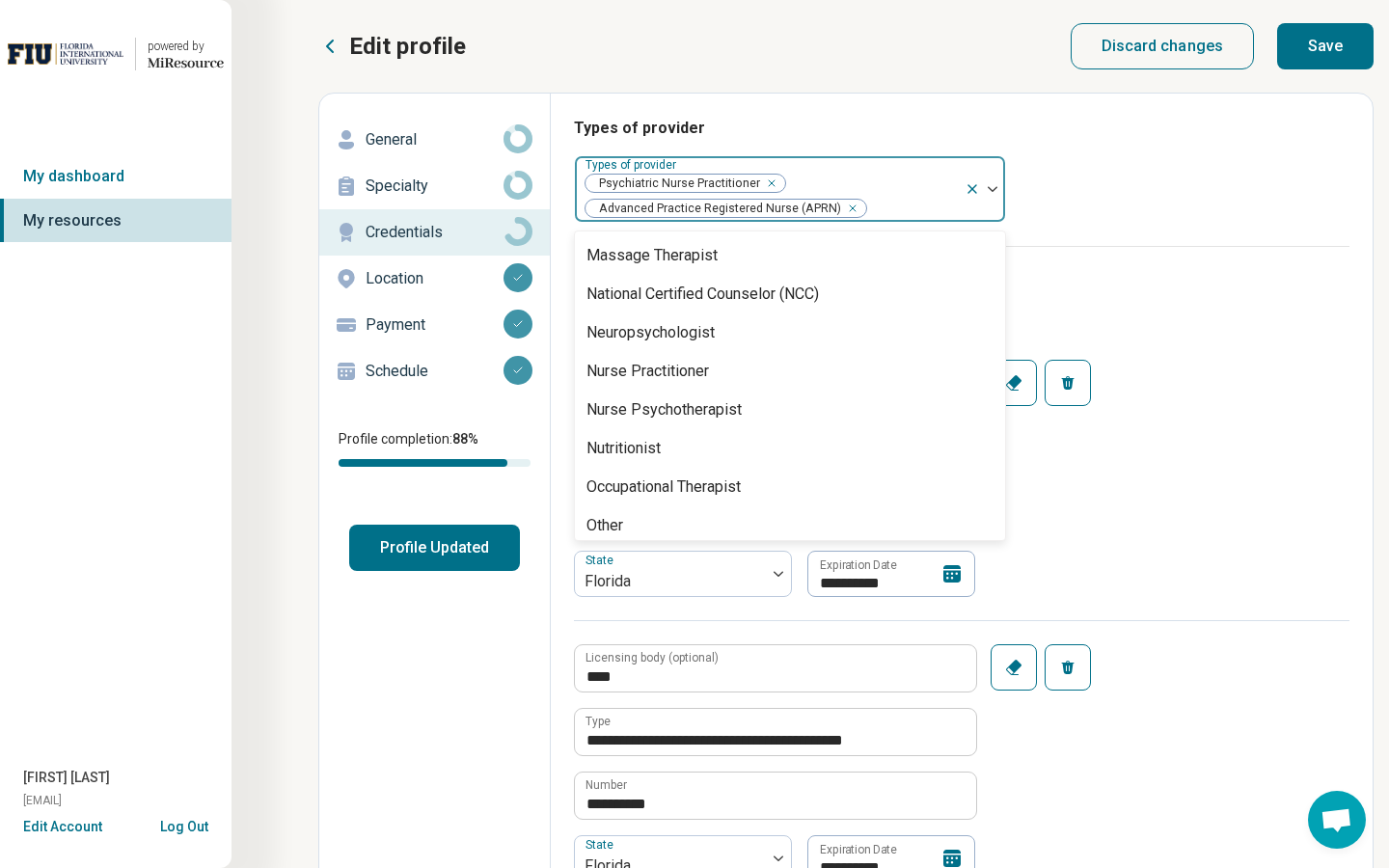 scroll, scrollTop: 1741, scrollLeft: 0, axis: vertical 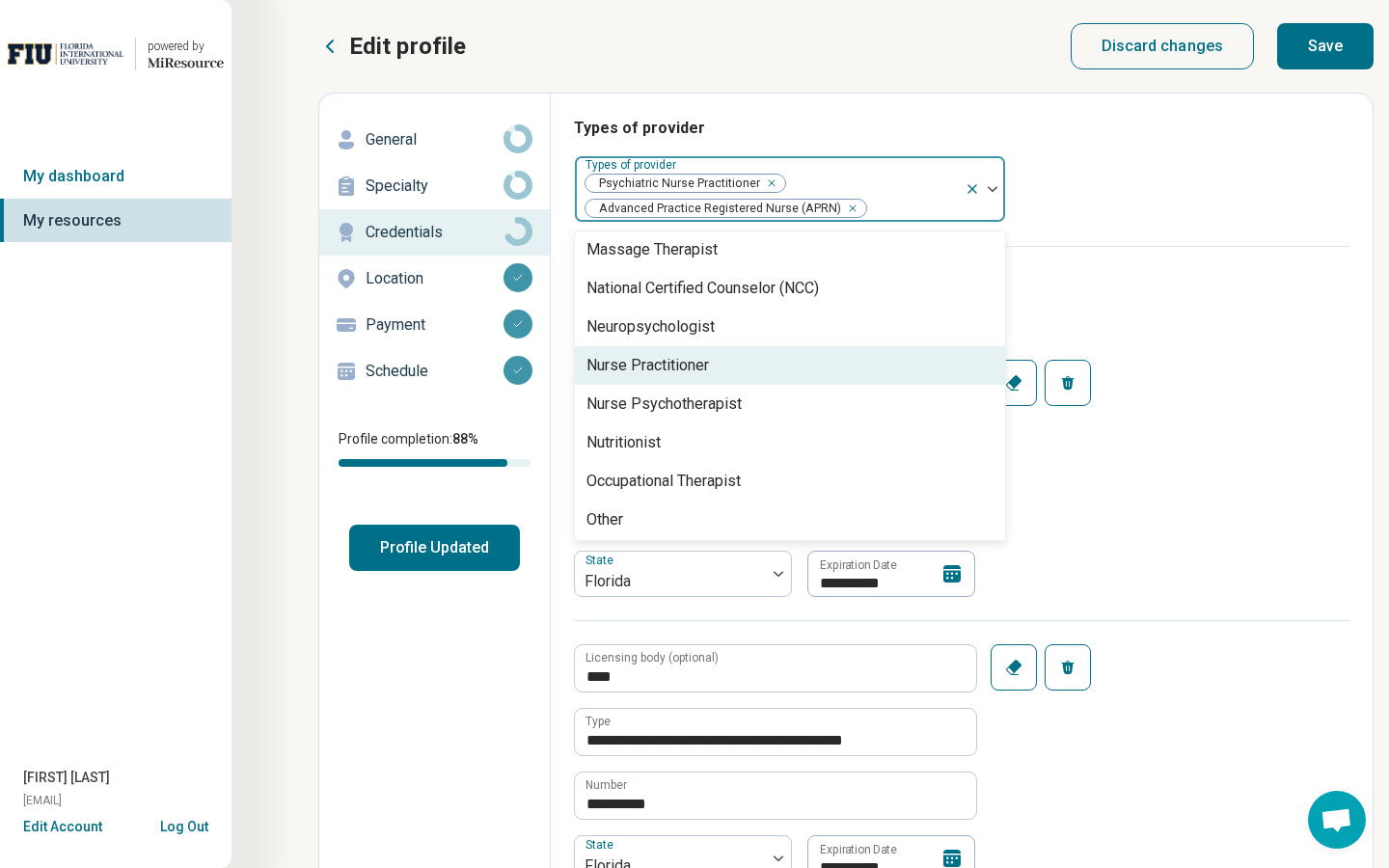 click on "Nurse Practitioner" at bounding box center [790, 366] 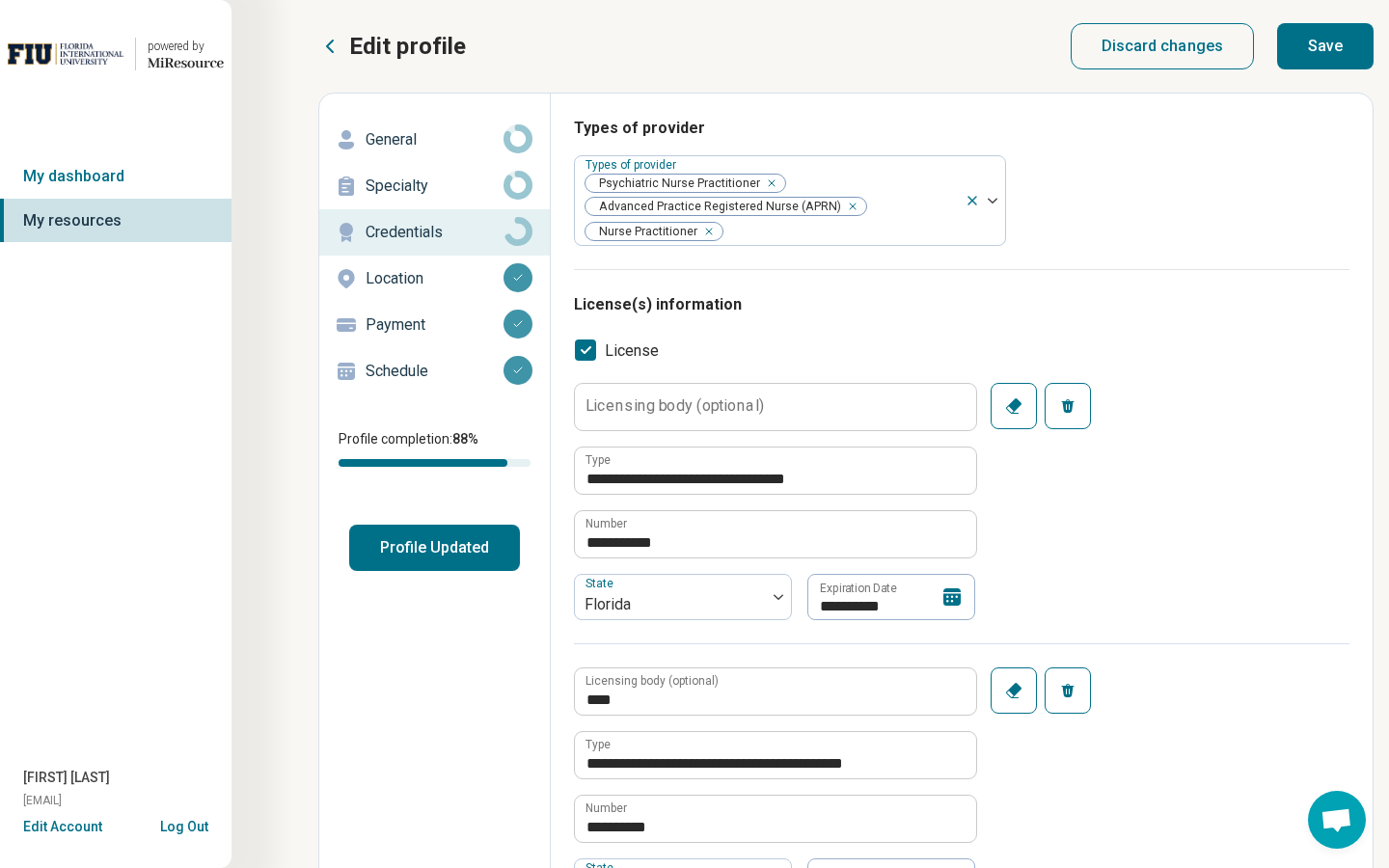 click on "Save" at bounding box center [1325, 46] 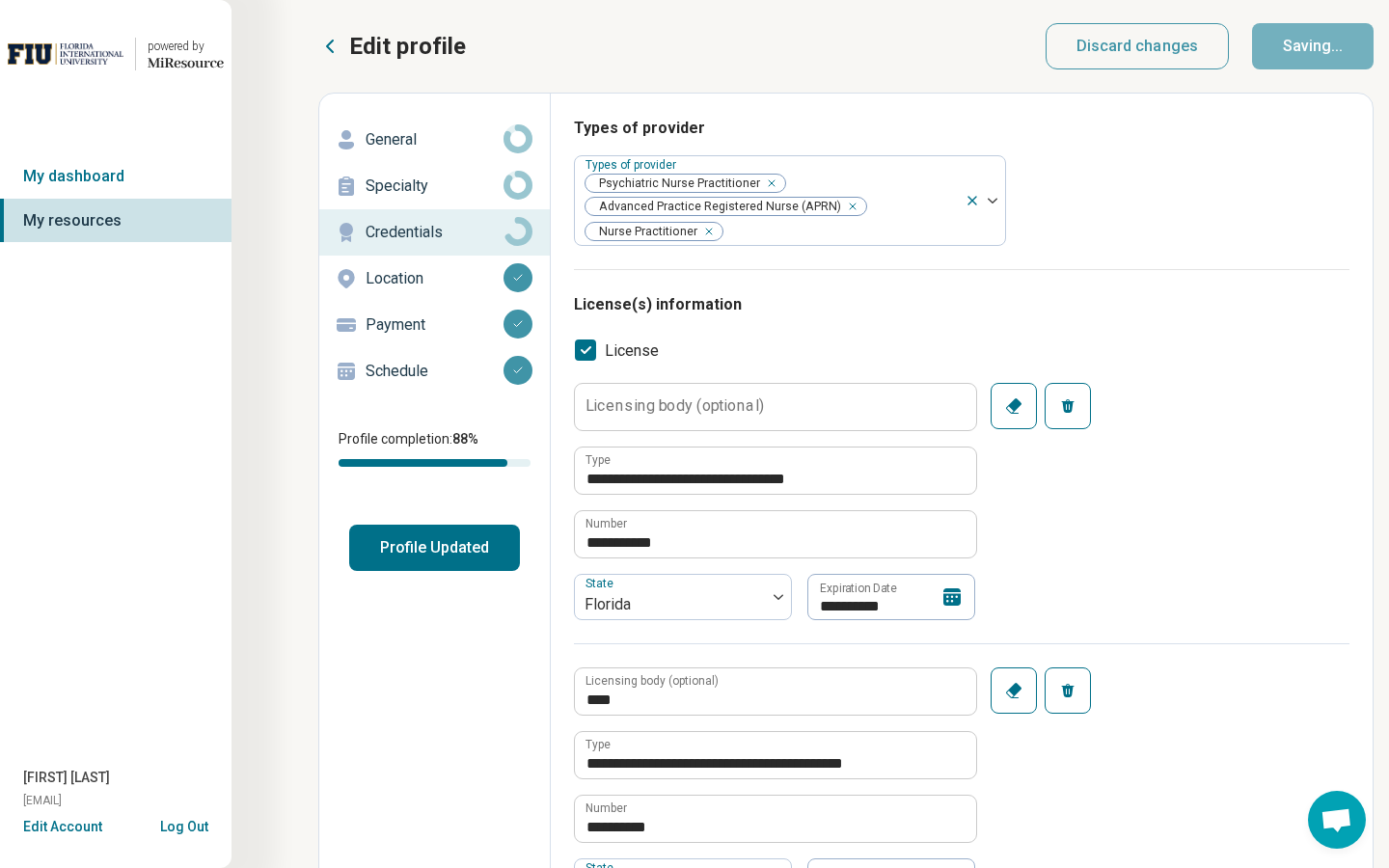 type on "*" 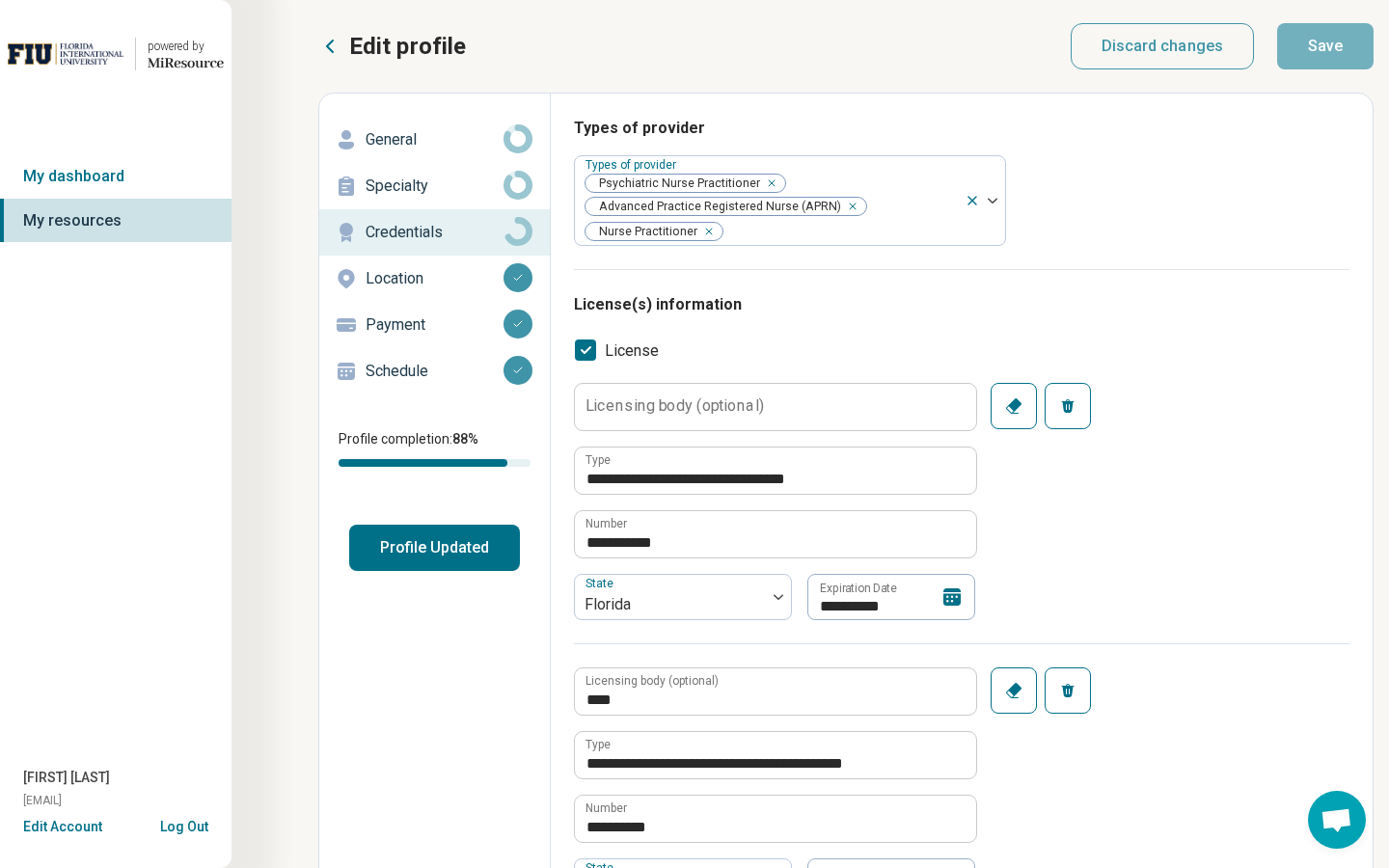 click on "Profile Updated" at bounding box center [434, 548] 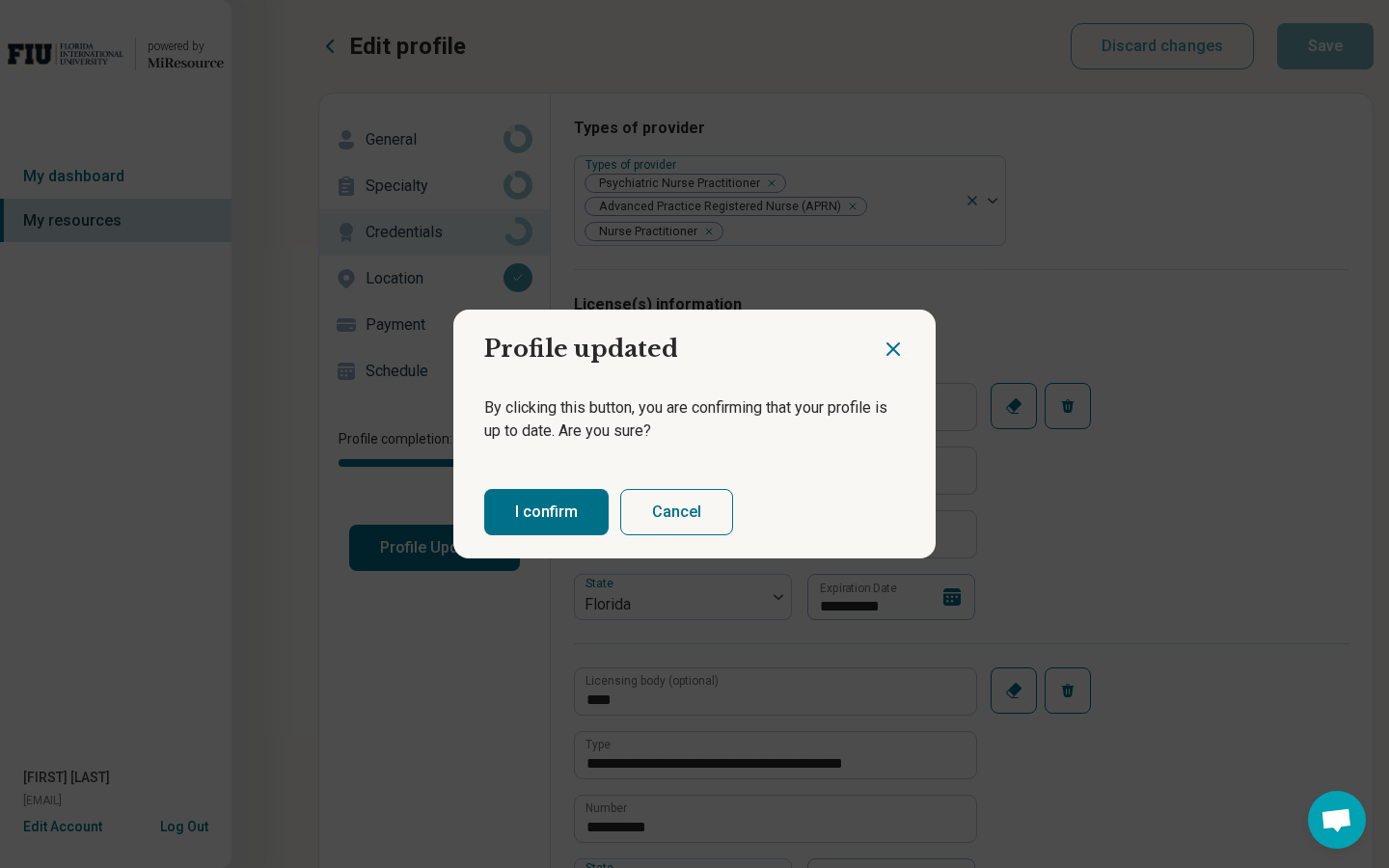 click on "I confirm" at bounding box center (546, 512) 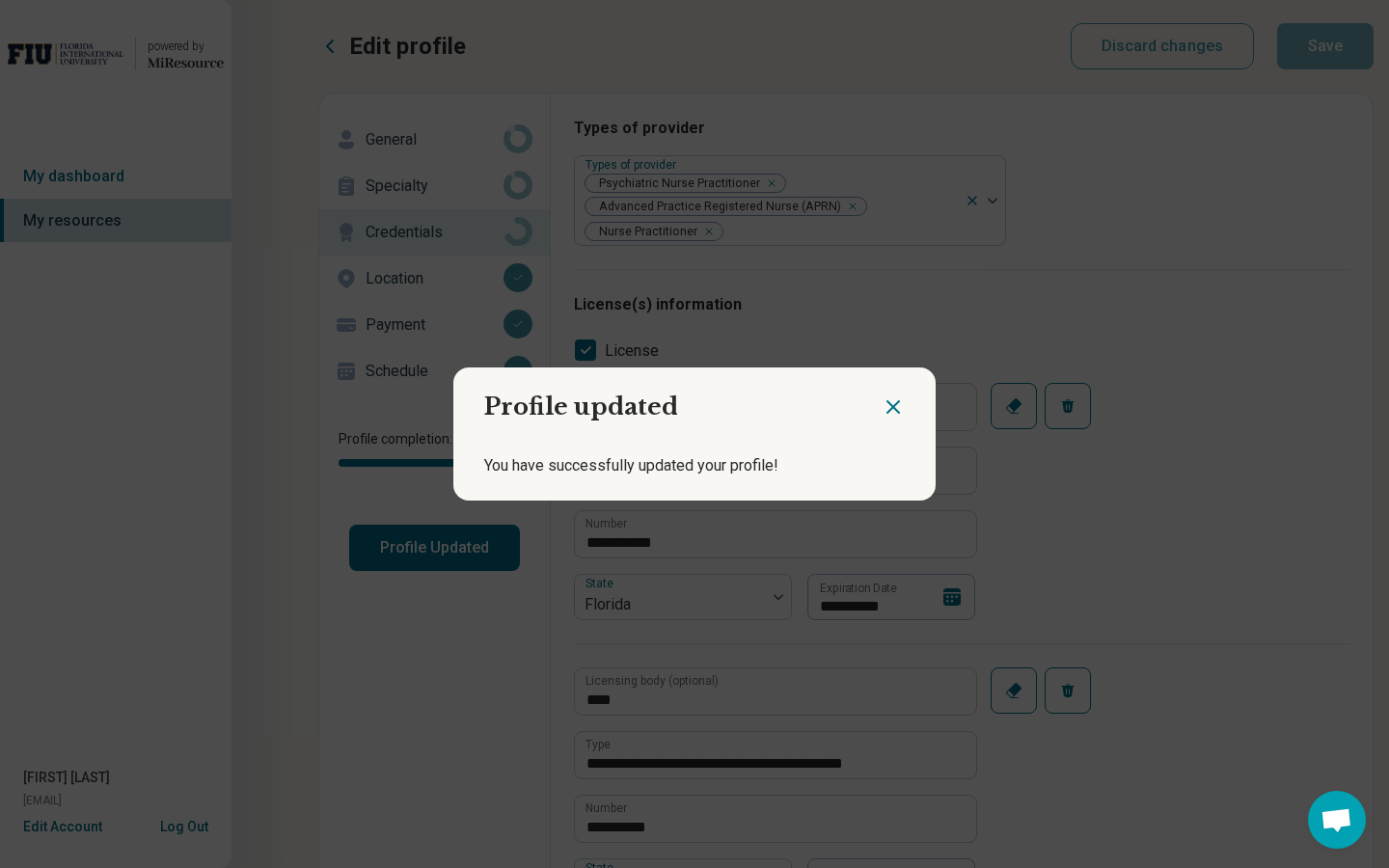 click on "Profile updated You have successfully updated your profile!" at bounding box center (694, 434) 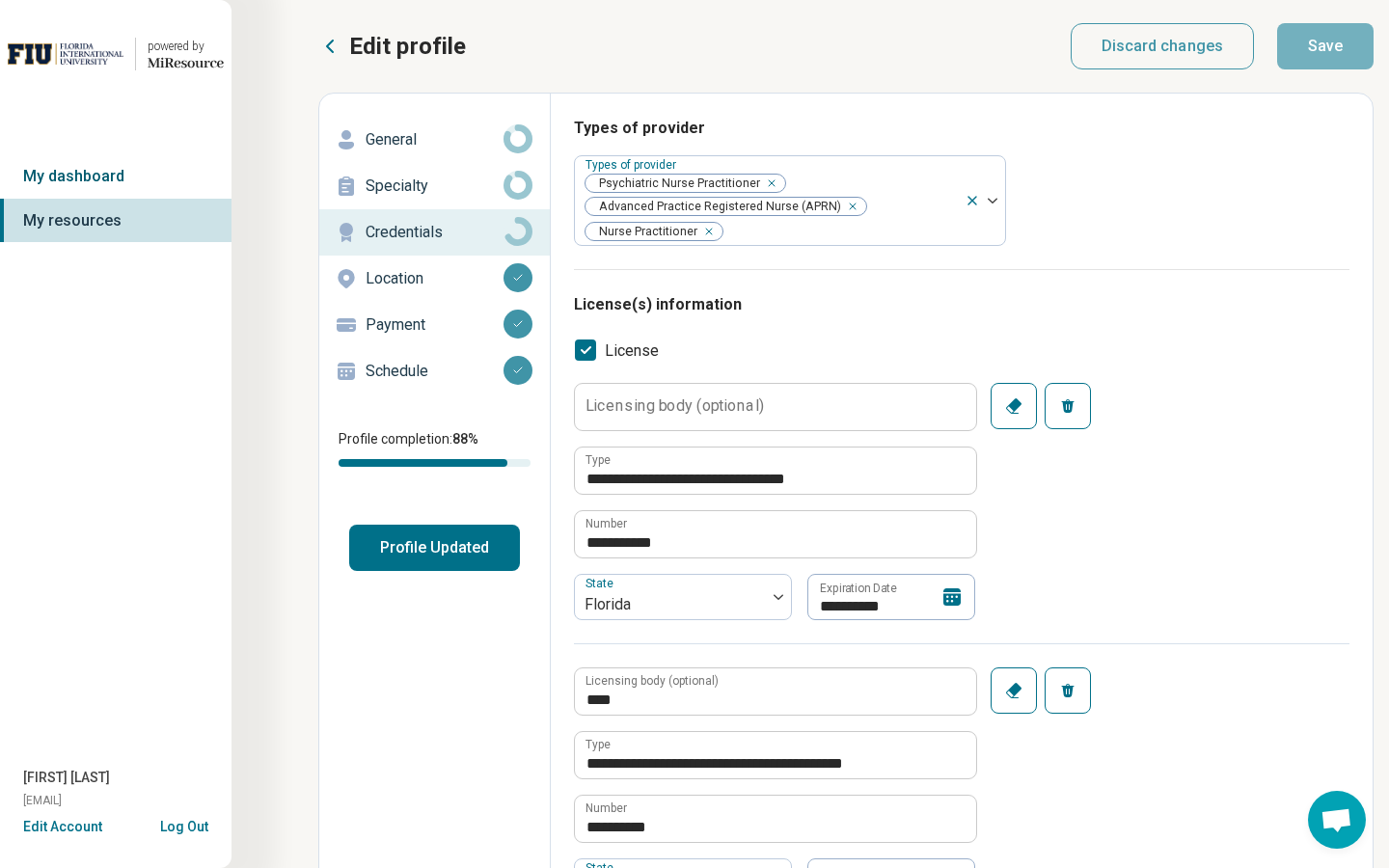 click on "My dashboard" at bounding box center [116, 176] 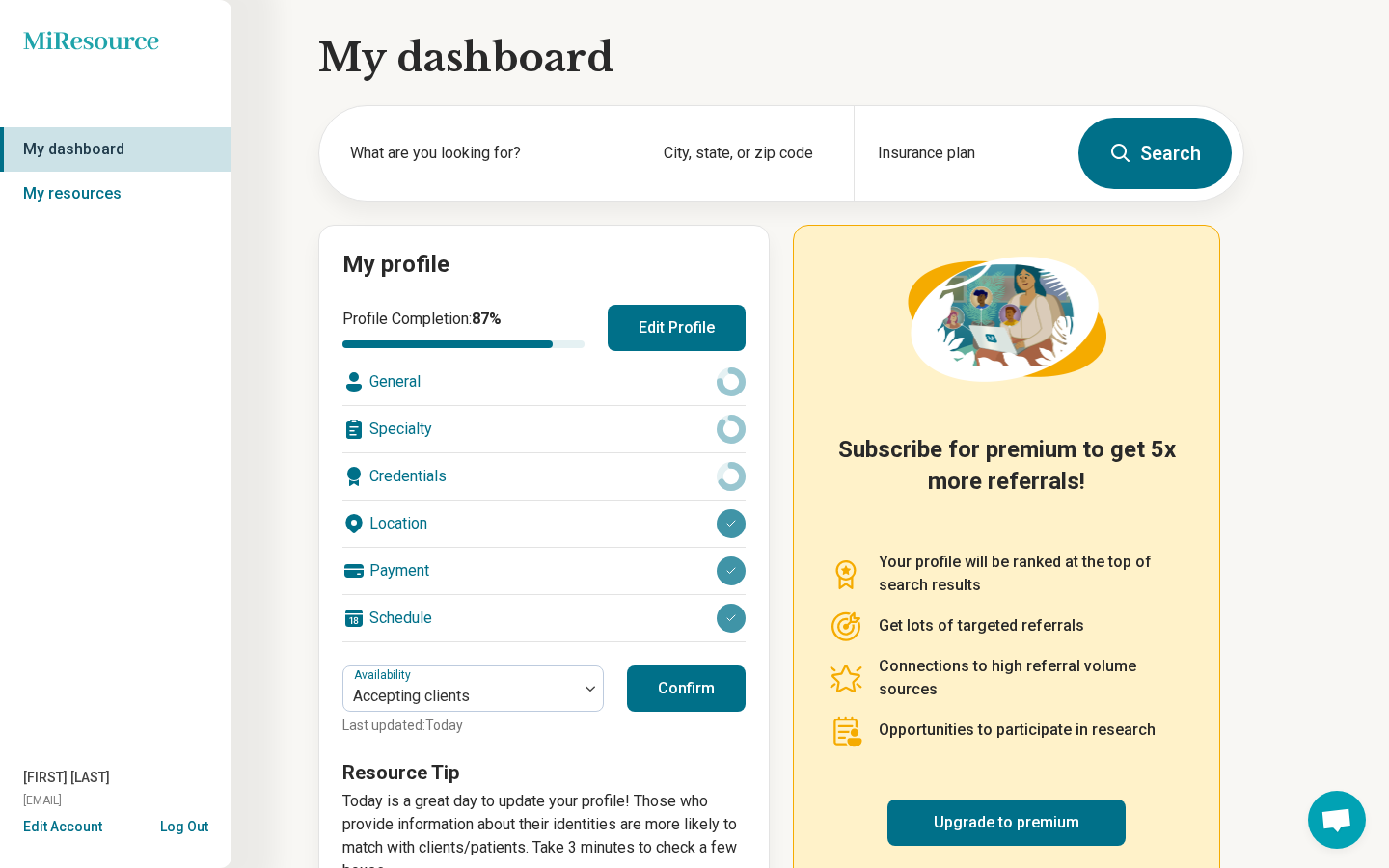 scroll, scrollTop: 65, scrollLeft: 0, axis: vertical 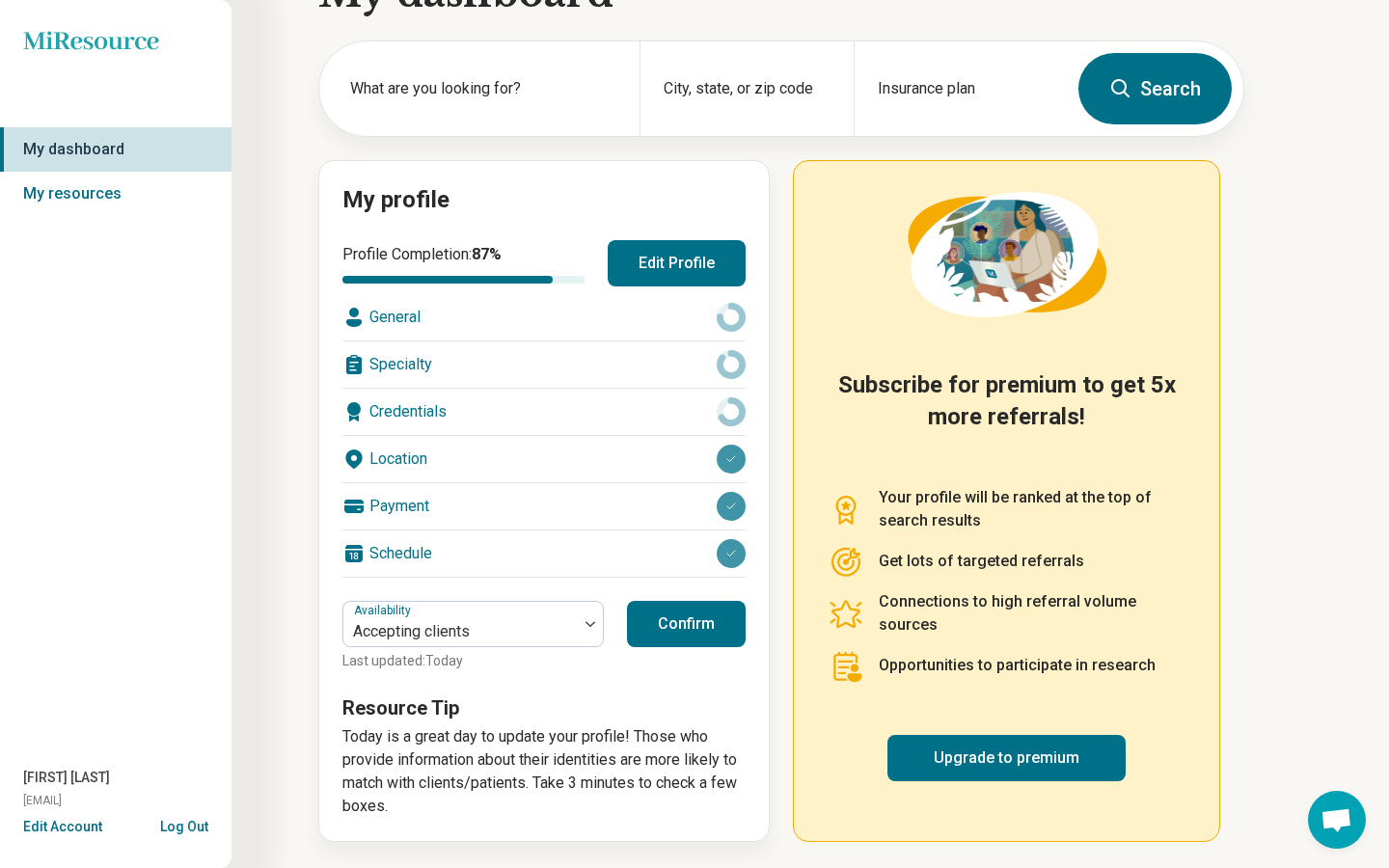 click on "General" at bounding box center (544, 317) 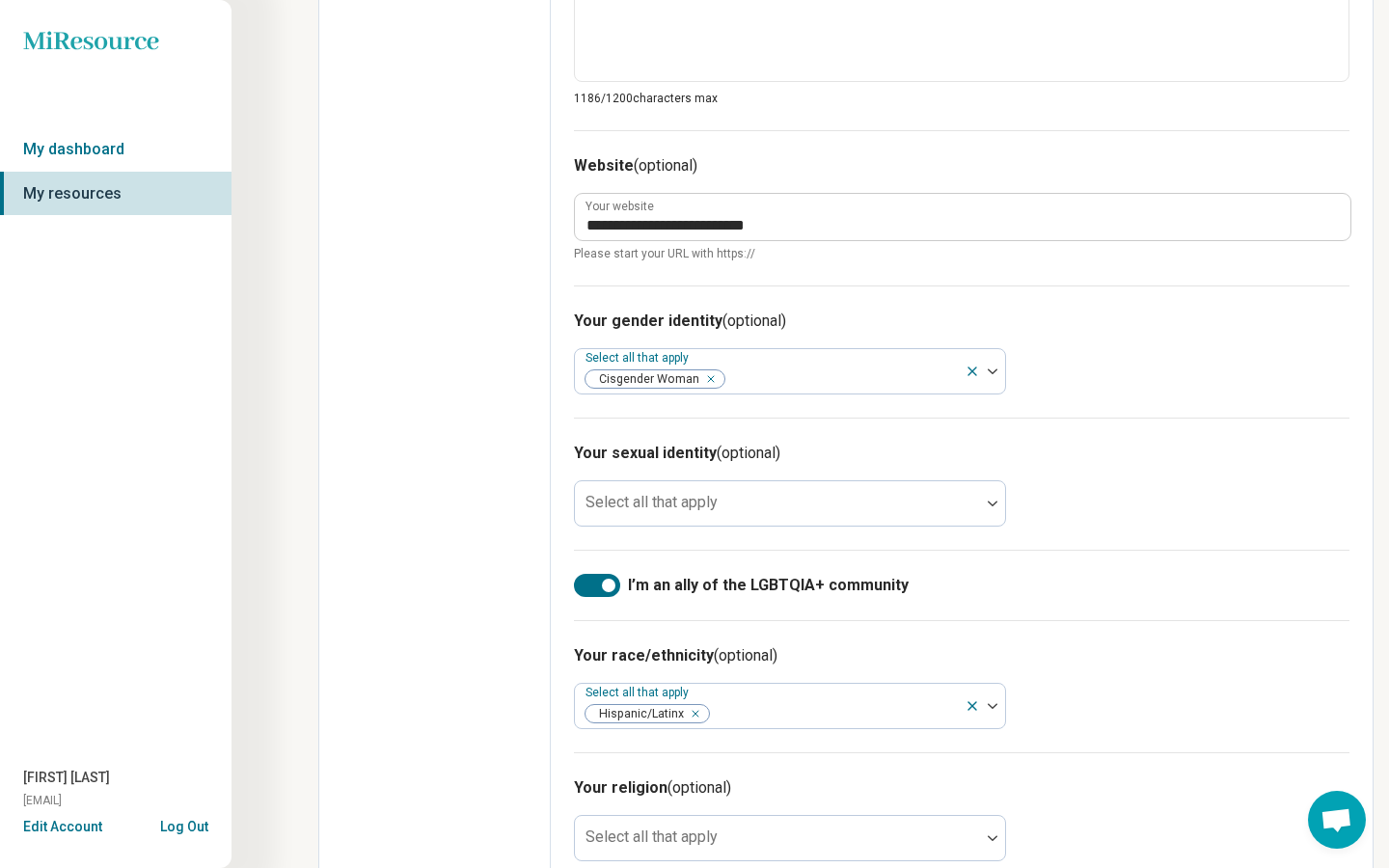 scroll, scrollTop: 1110, scrollLeft: 0, axis: vertical 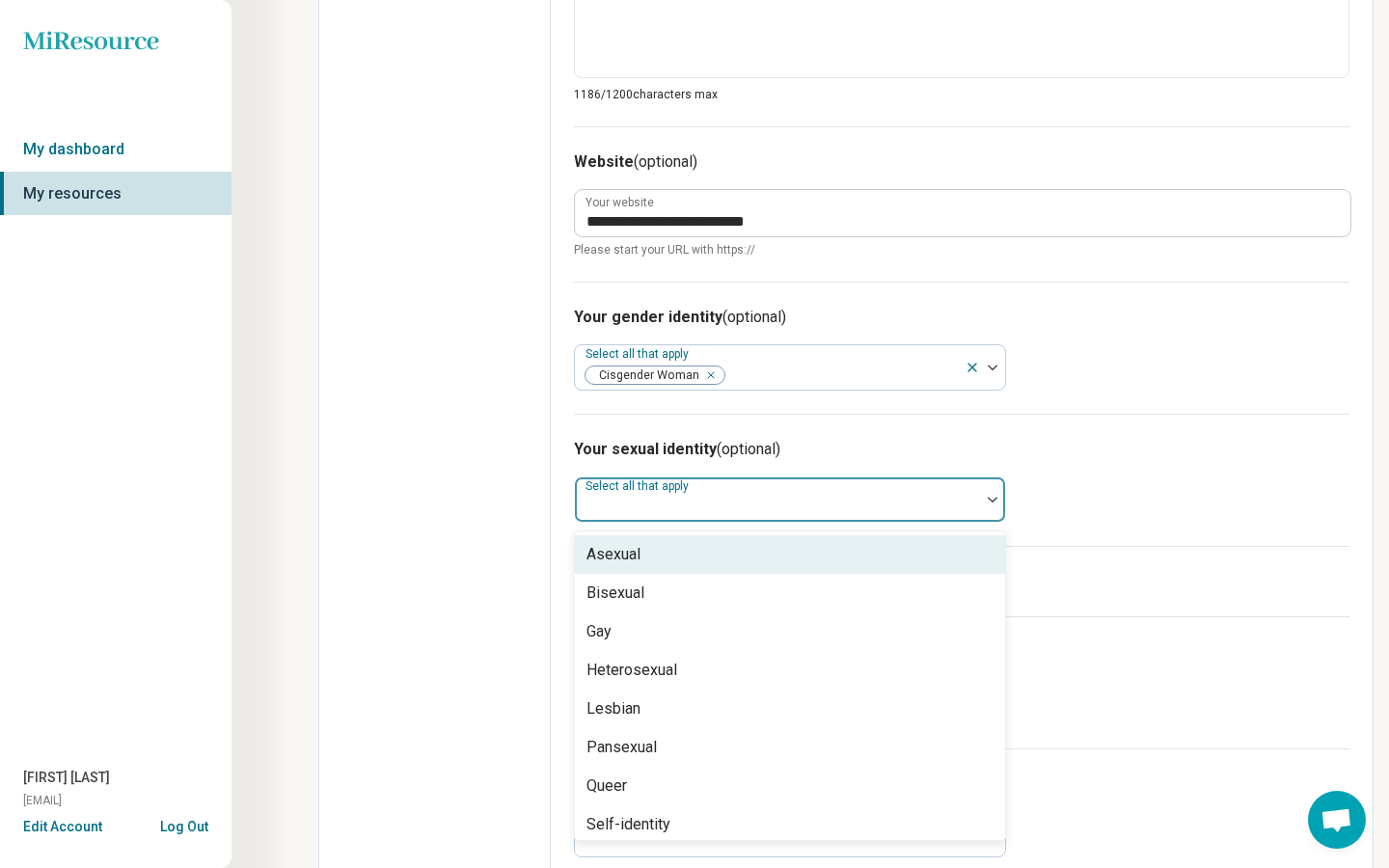 click at bounding box center (777, 507) 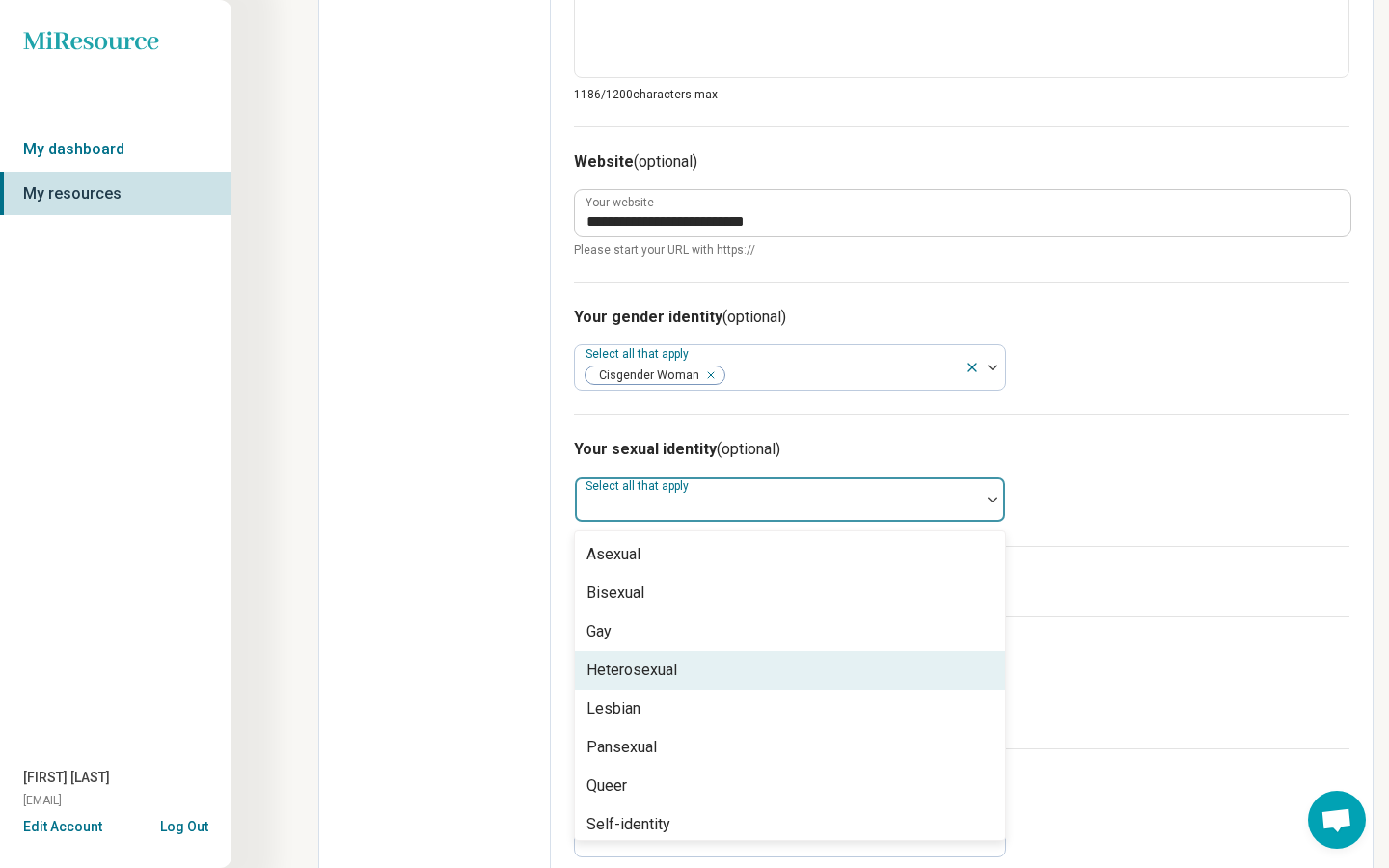 click on "Heterosexual" at bounding box center [632, 670] 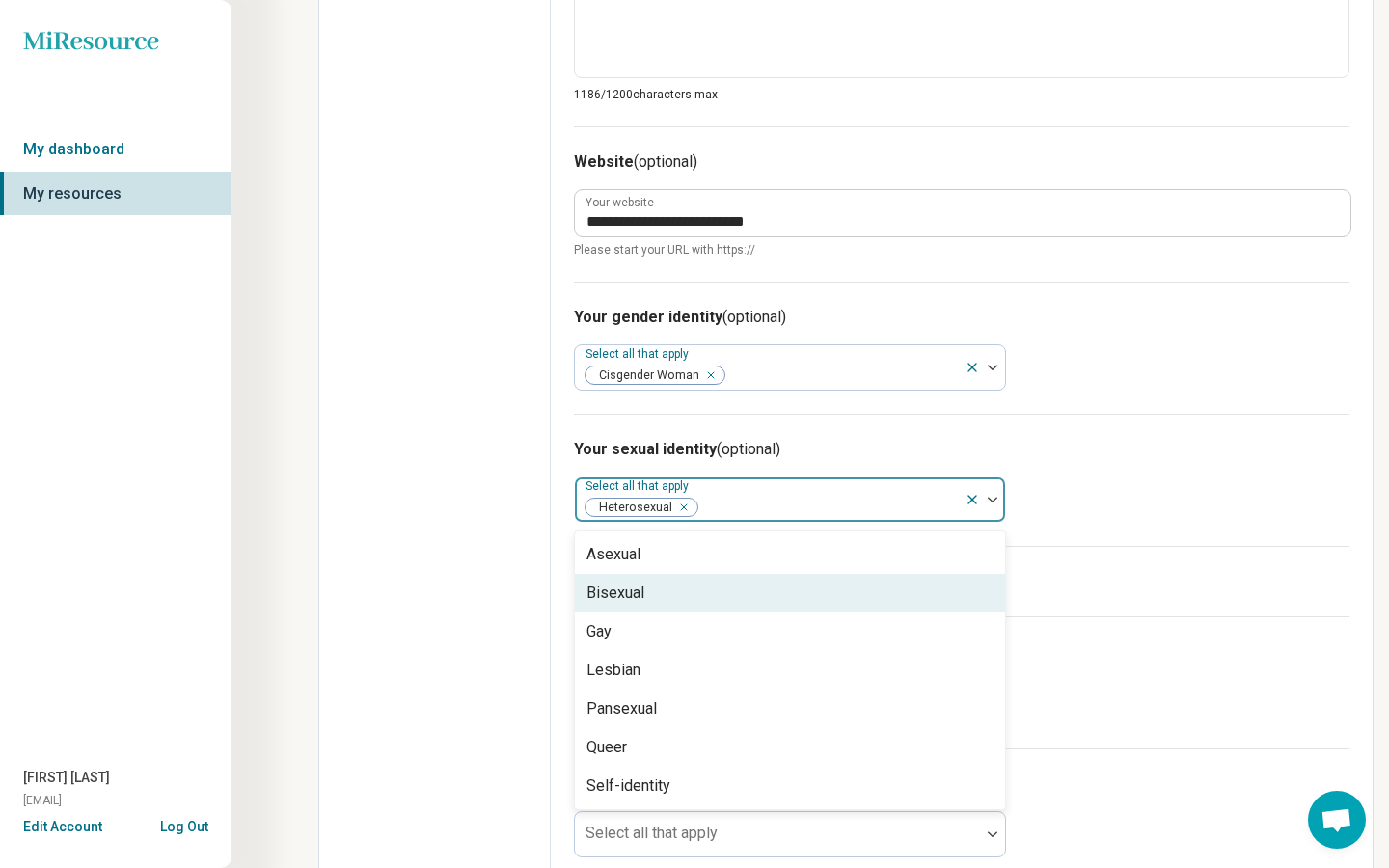 scroll, scrollTop: 1147, scrollLeft: 0, axis: vertical 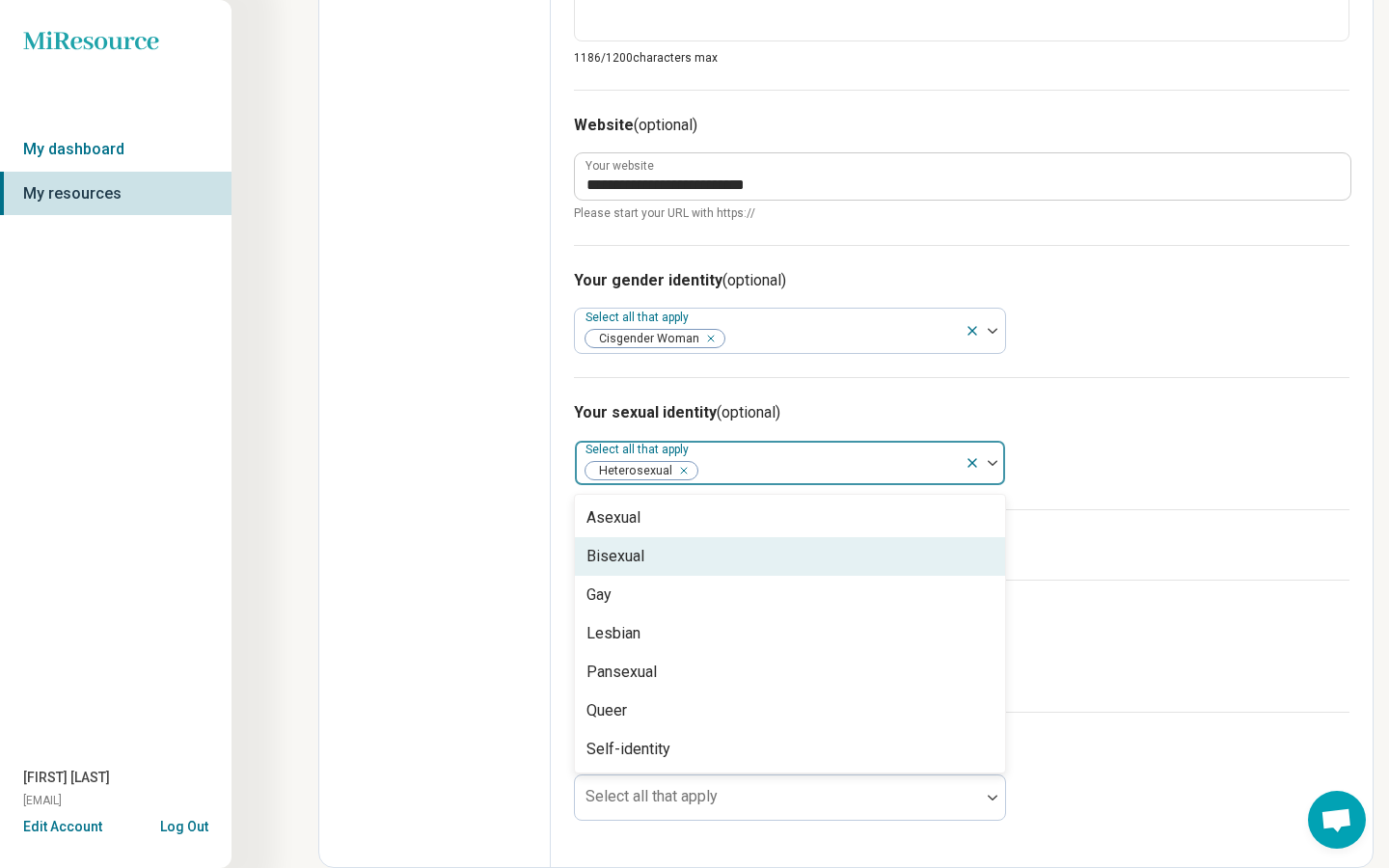 click on "Your sexual identity  (optional) option Heterosexual, selected. Bisexual, 2 of 7. 7 results available. Use Up and Down to choose options, press Enter to select the currently focused option, press Escape to exit the menu, press Tab to select the option and exit the menu. Select all that apply Heterosexual Asexual Bisexual Gay Lesbian Pansexual Queer Self-identity" at bounding box center (962, 443) 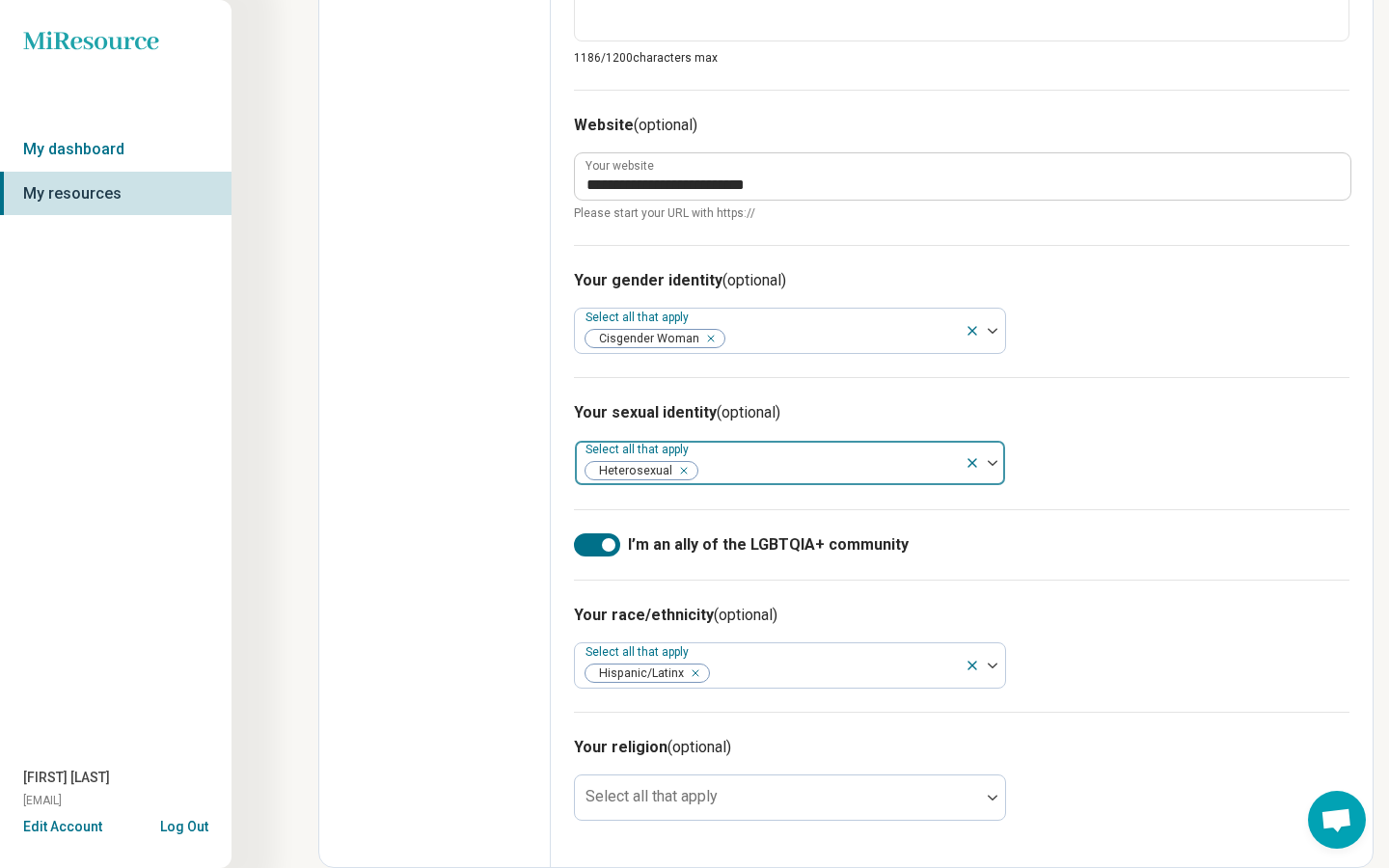 click 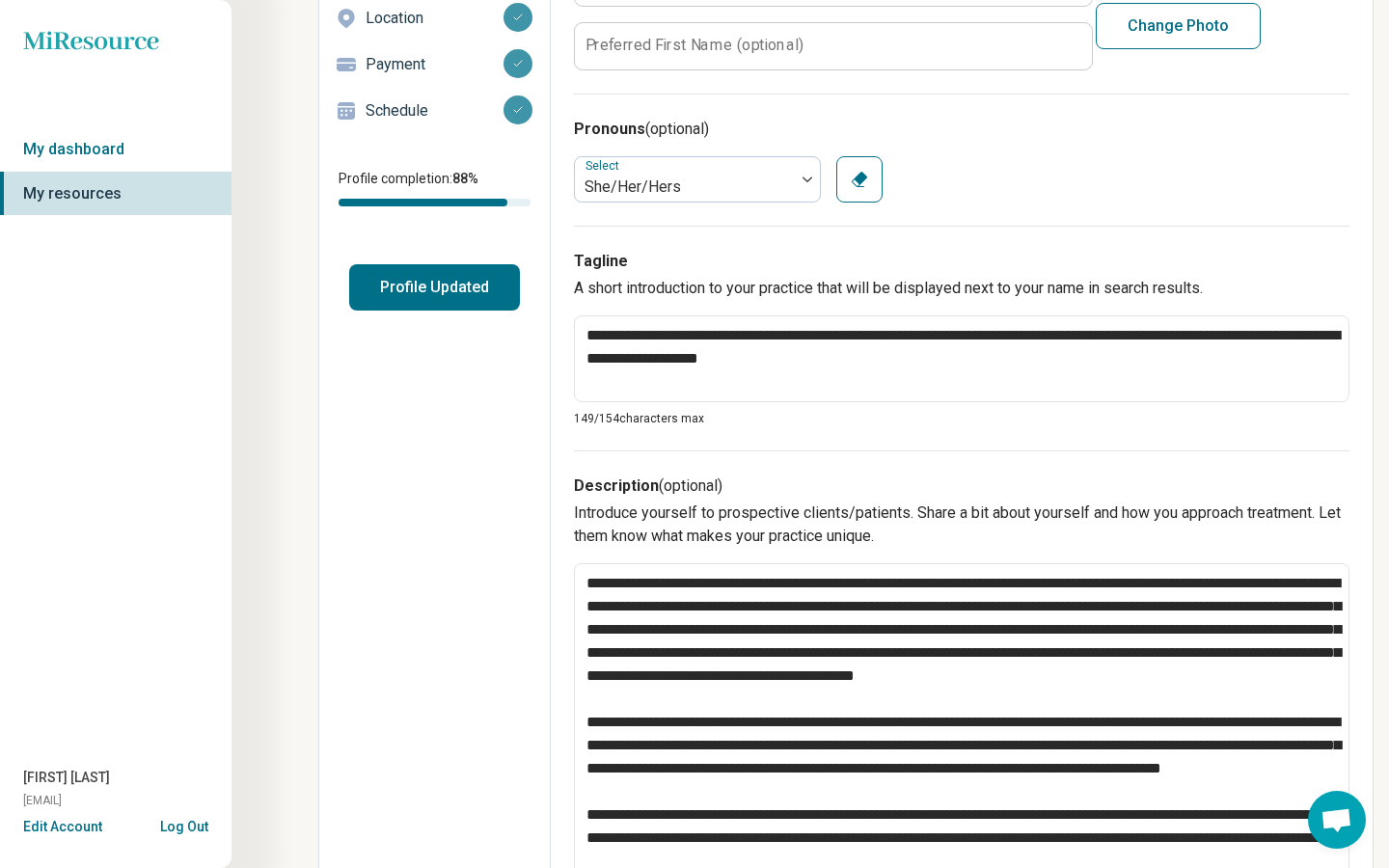 scroll, scrollTop: 0, scrollLeft: 0, axis: both 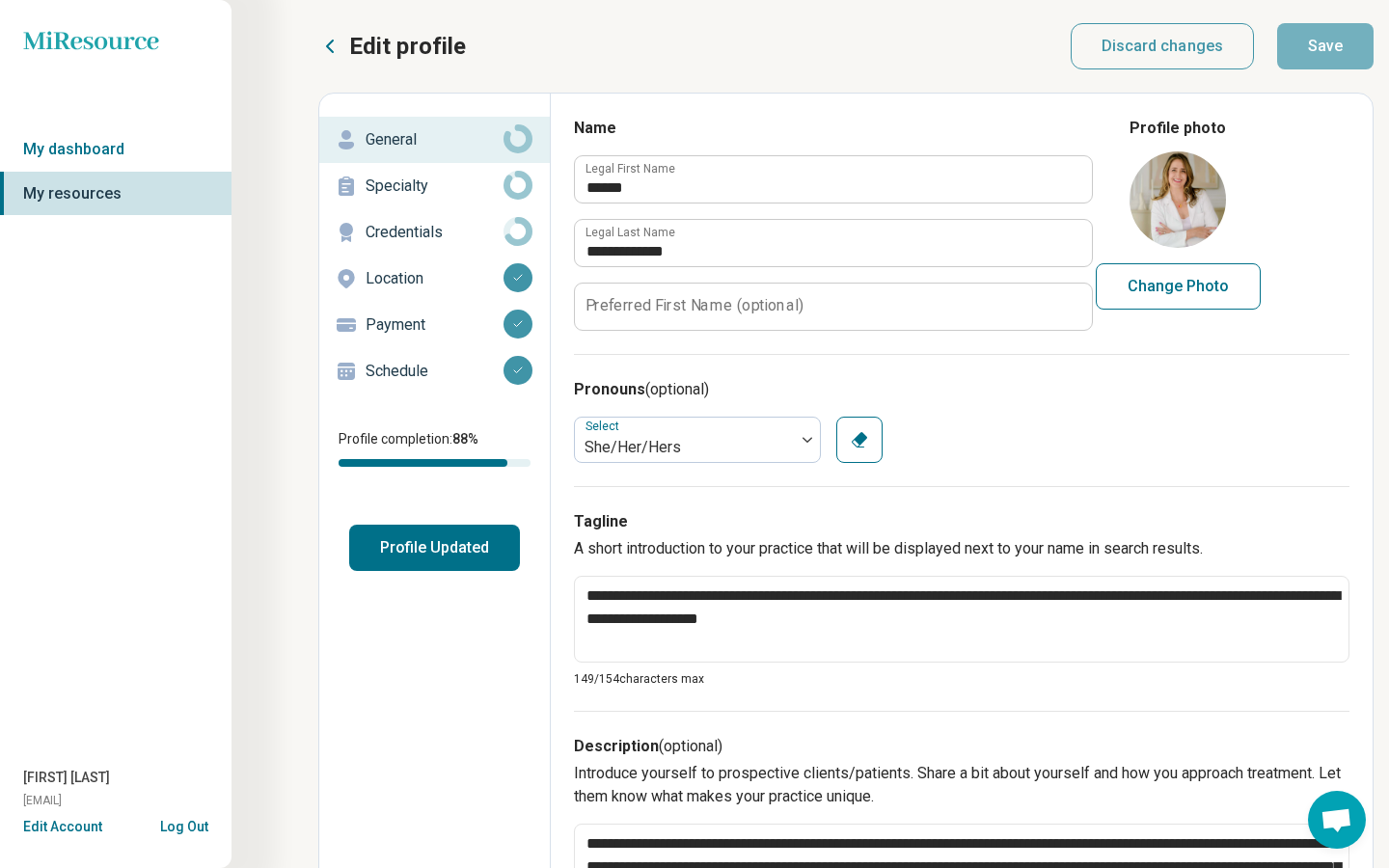 click on "Profile Updated" at bounding box center (434, 548) 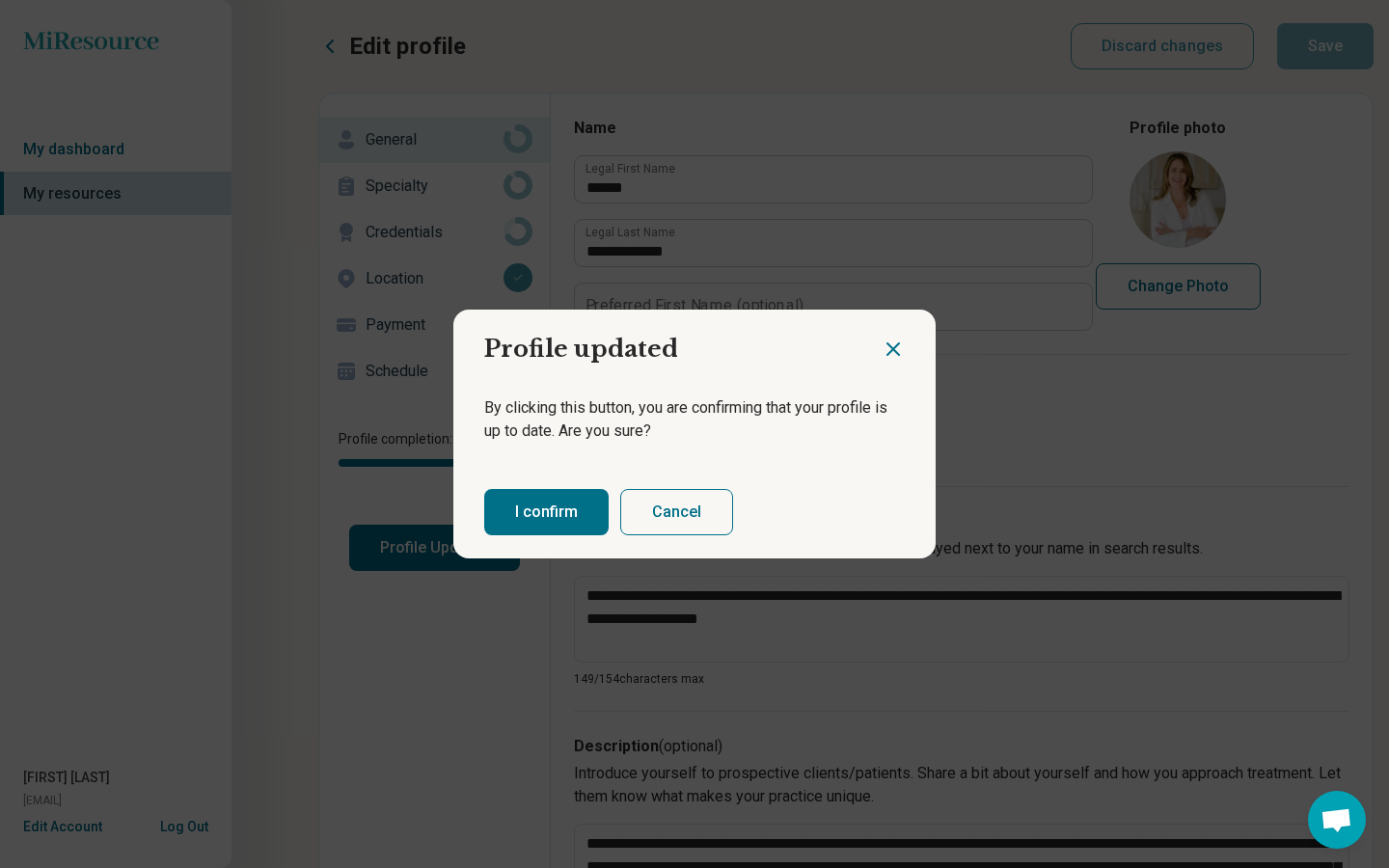 click on "I confirm" at bounding box center (546, 512) 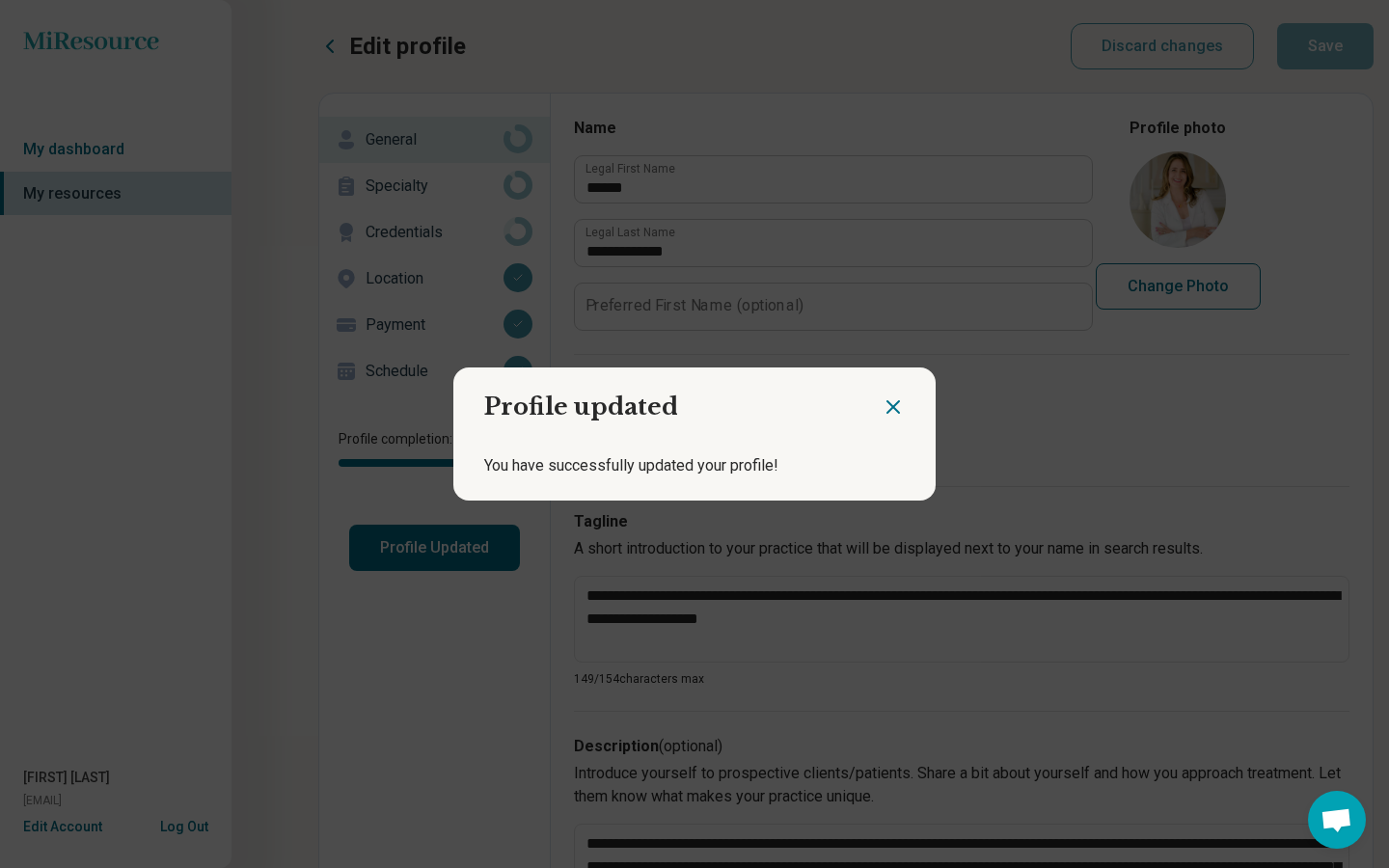 click 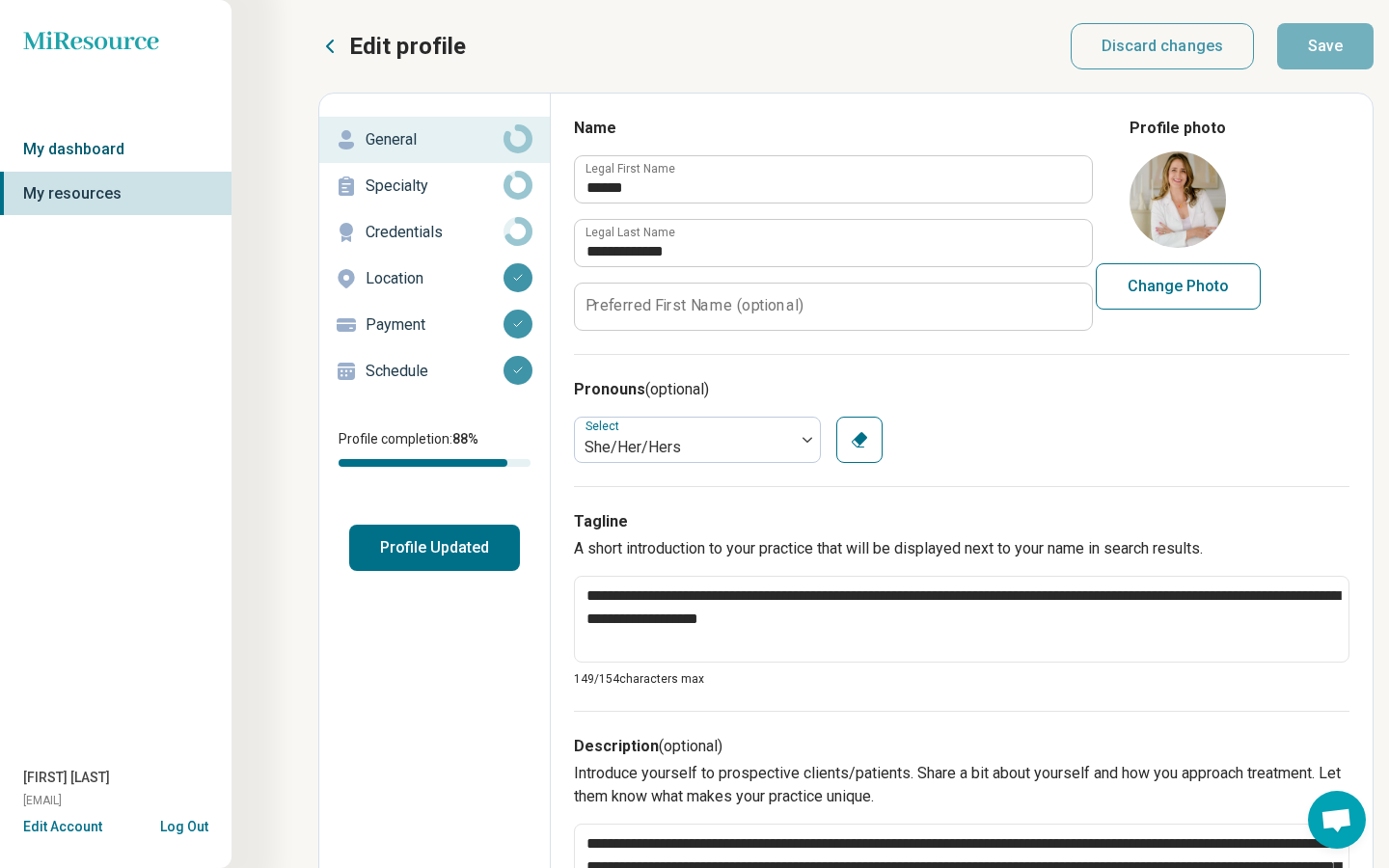 click on "My dashboard" at bounding box center [116, 149] 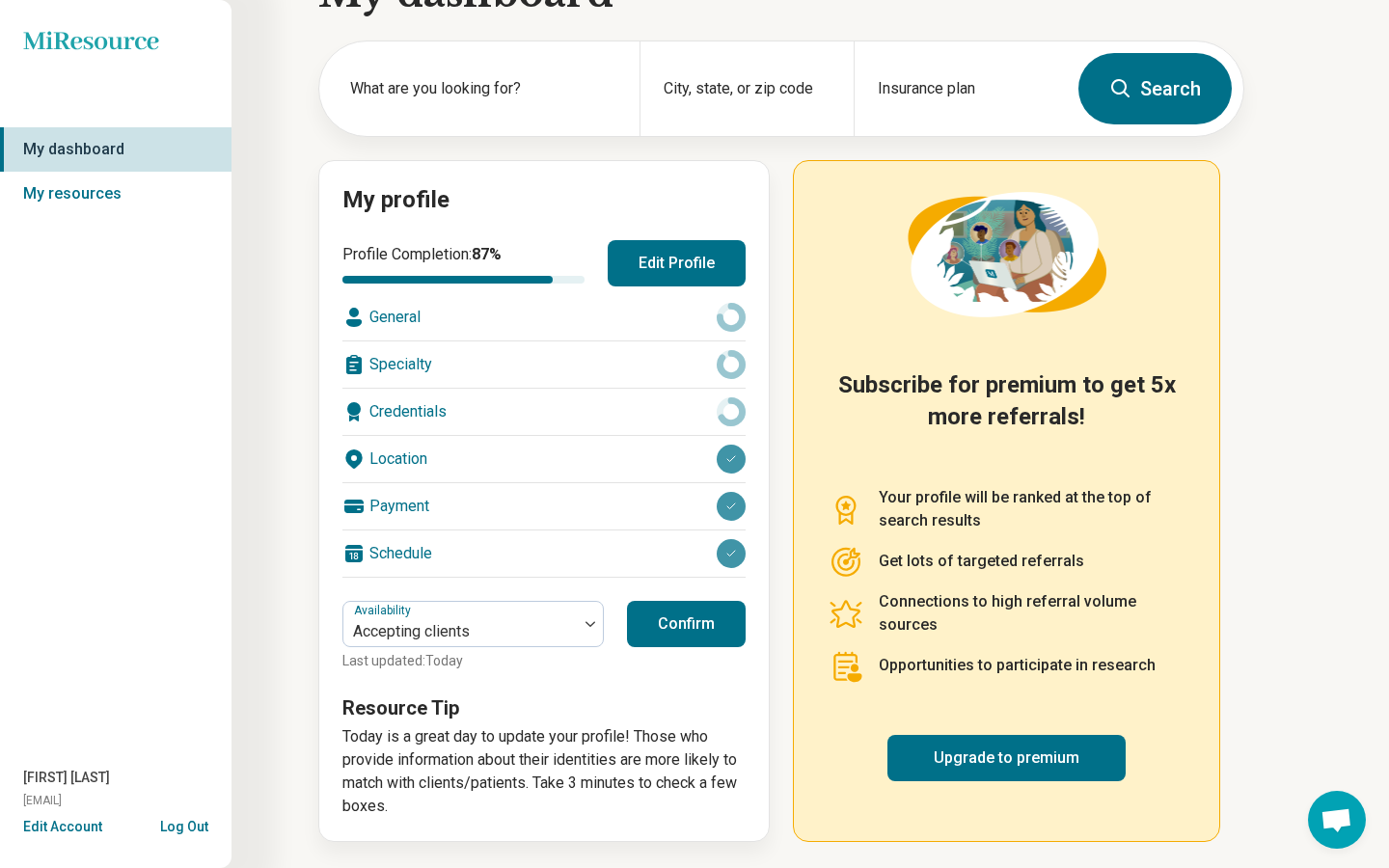 scroll, scrollTop: 0, scrollLeft: 0, axis: both 